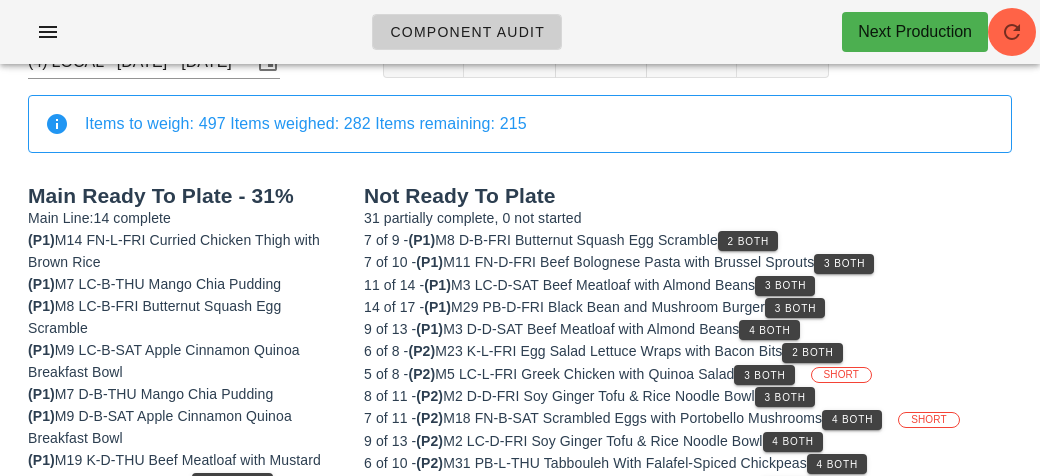 scroll, scrollTop: 0, scrollLeft: 0, axis: both 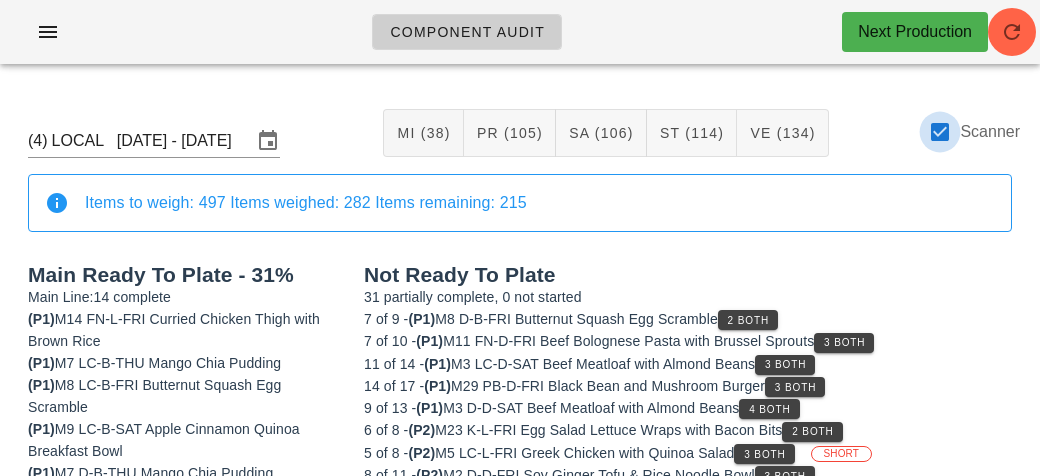 click at bounding box center [940, 132] 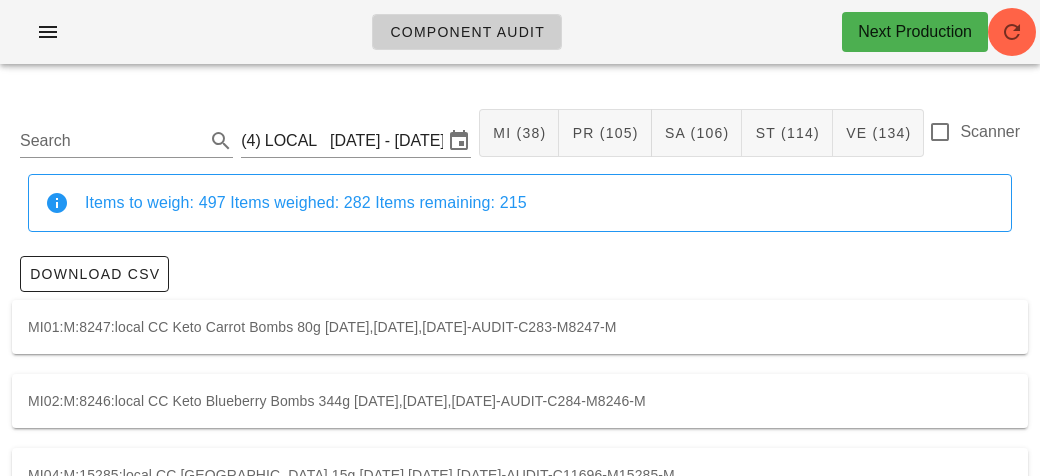 click on "Scanner" at bounding box center (974, 143) 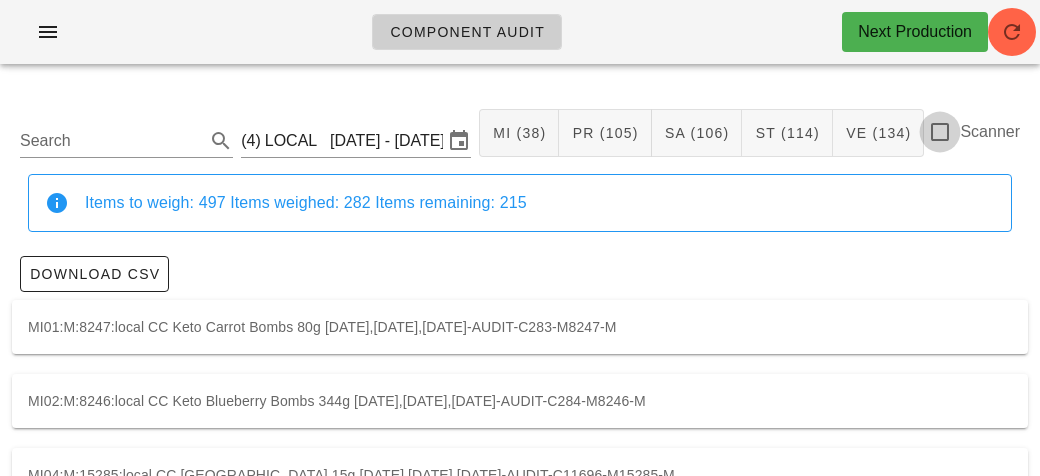 click at bounding box center [940, 132] 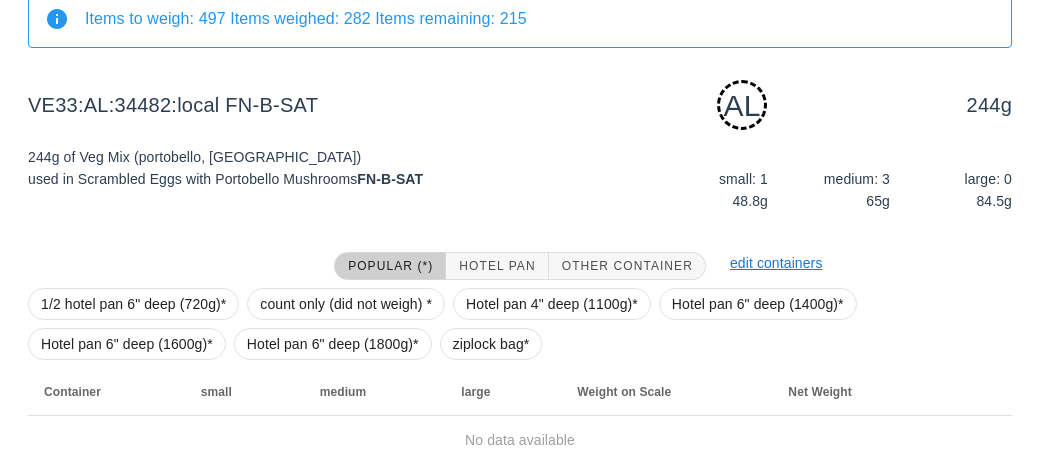 scroll, scrollTop: 250, scrollLeft: 0, axis: vertical 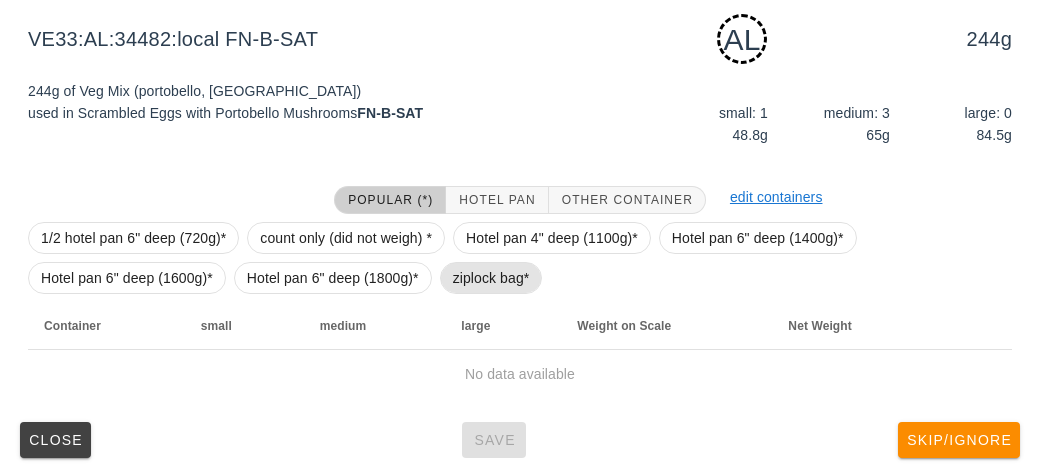 click on "ziplock bag*" at bounding box center (491, 278) 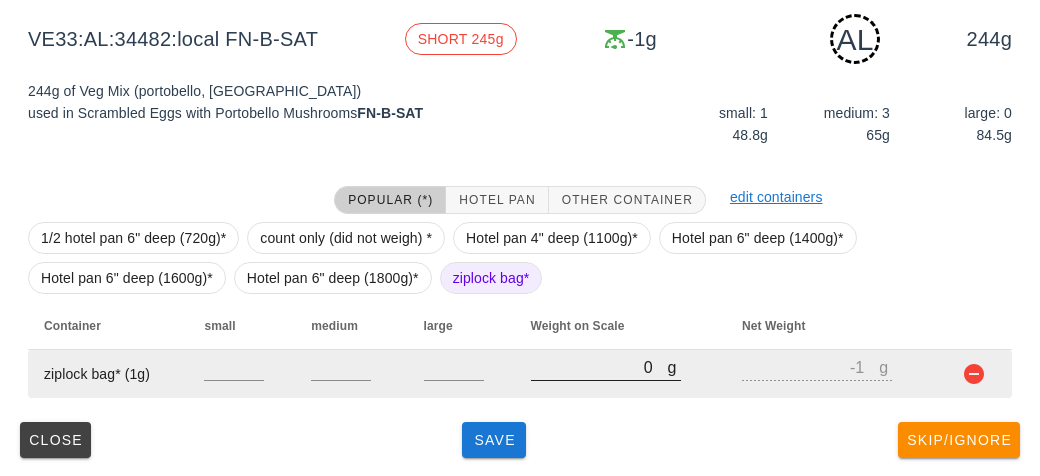 click on "0" at bounding box center (599, 367) 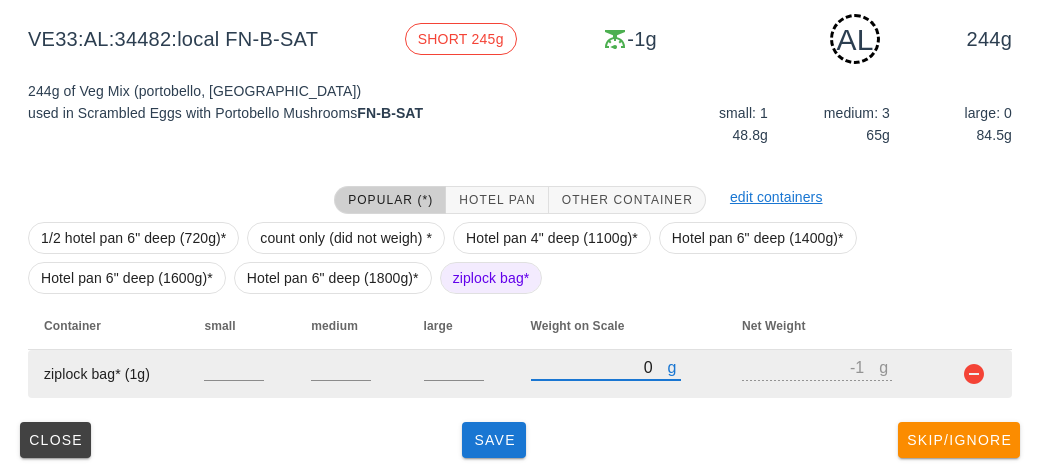type on "30" 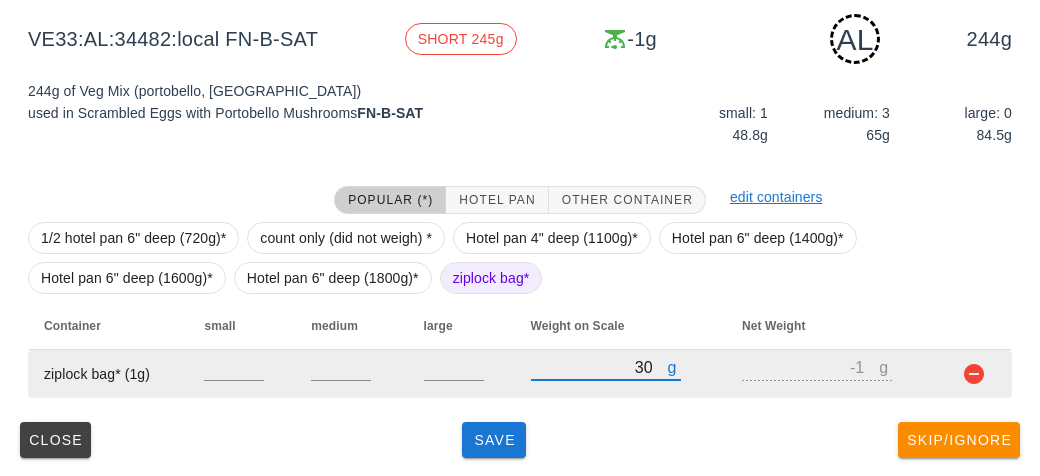 type on "29" 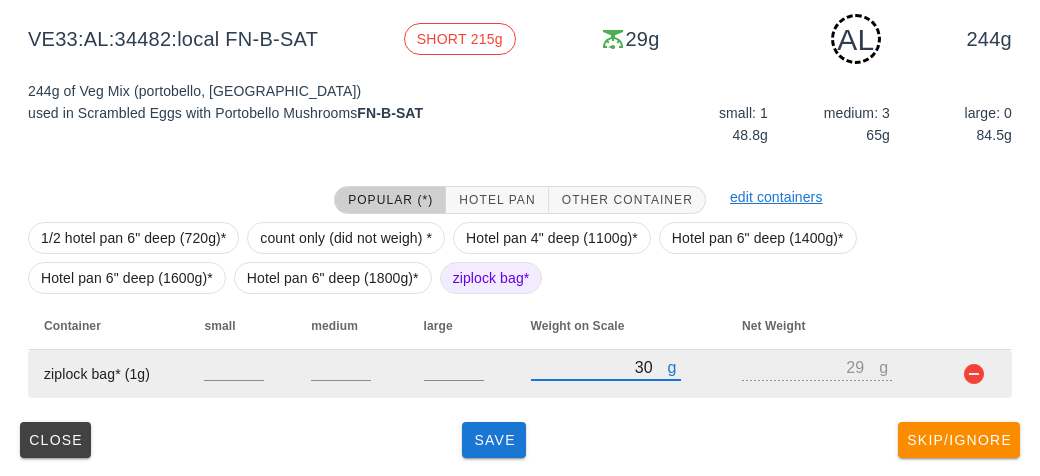 type on "340" 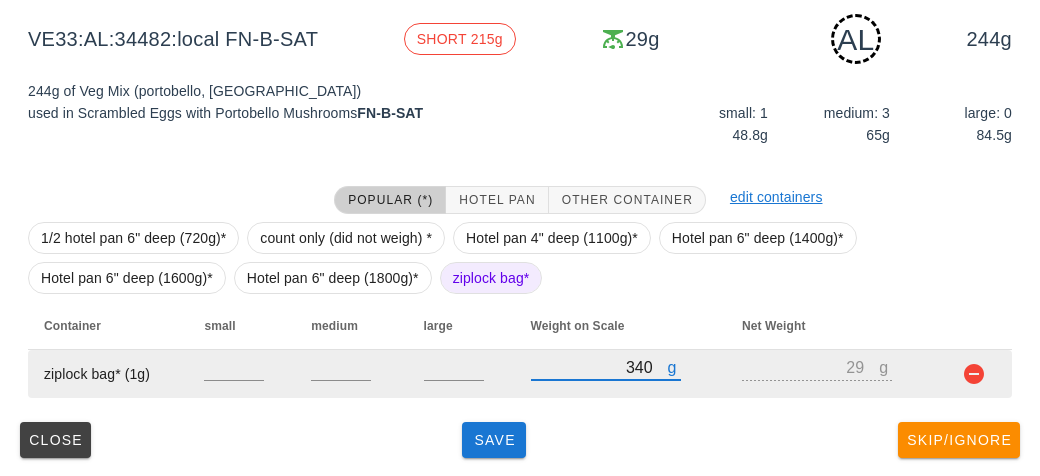 type on "339" 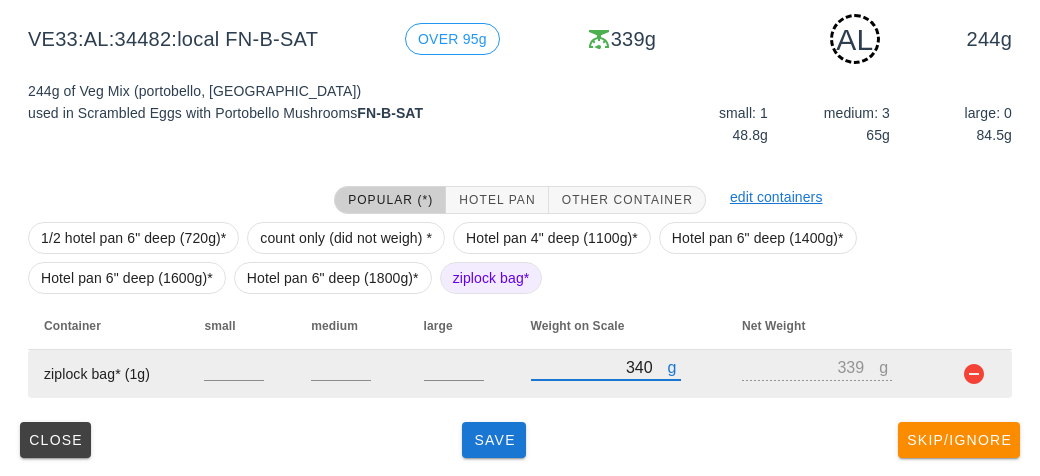 type on "340" 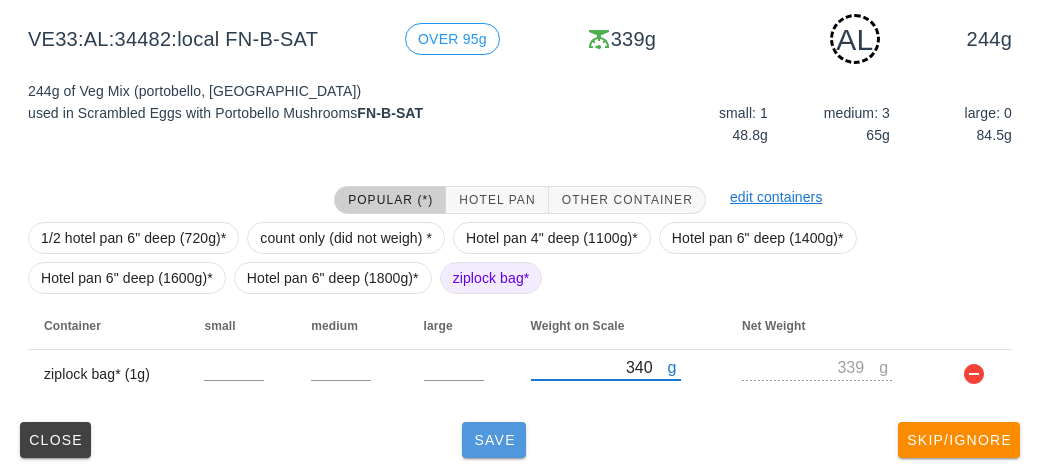 click on "Save" at bounding box center (494, 440) 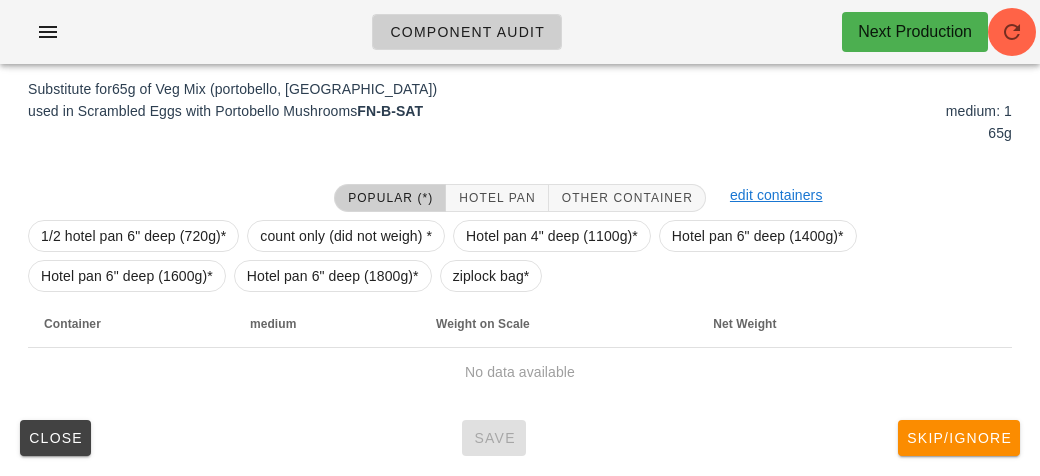 scroll, scrollTop: 240, scrollLeft: 0, axis: vertical 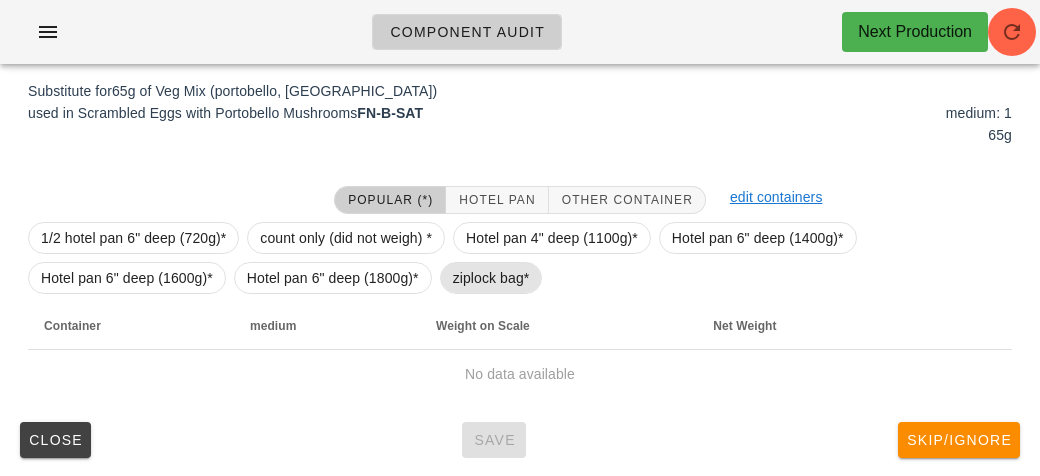 click on "ziplock bag*" at bounding box center [491, 278] 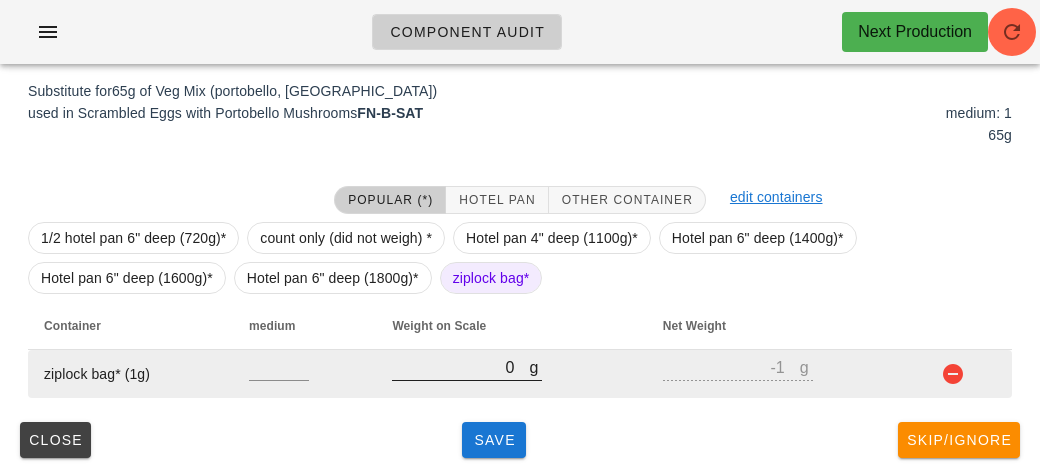 click on "0" at bounding box center (460, 367) 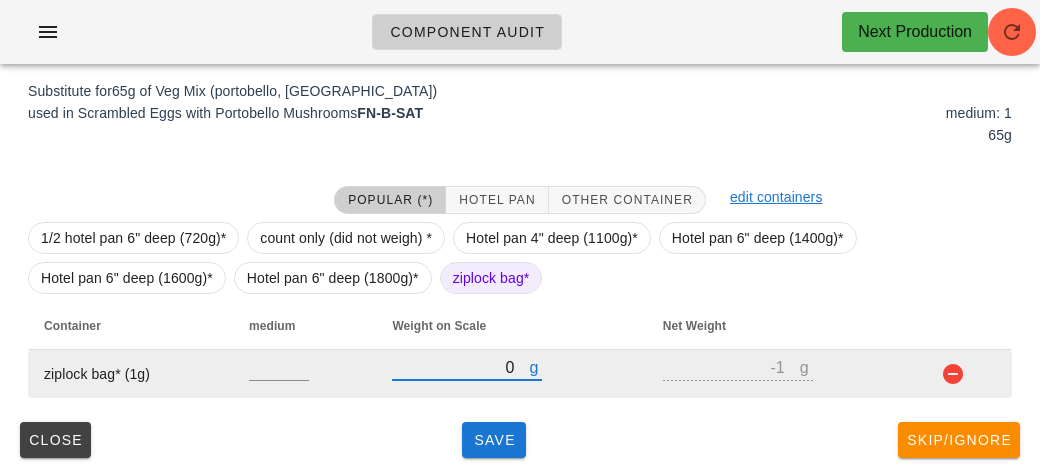 type on "10" 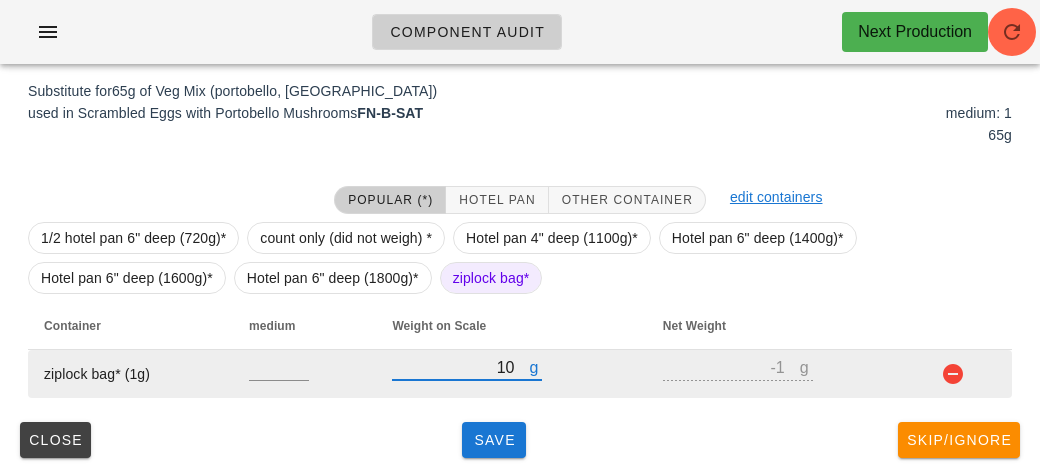 type on "9" 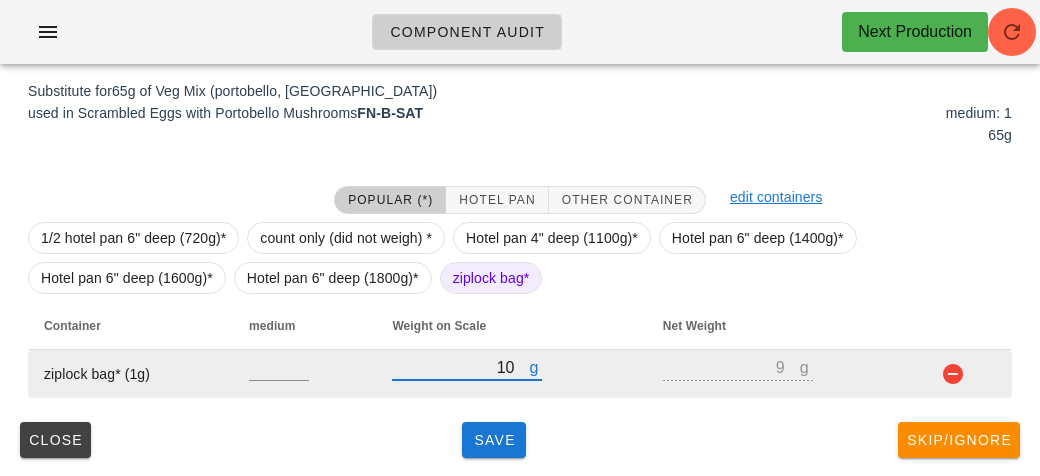 type on "150" 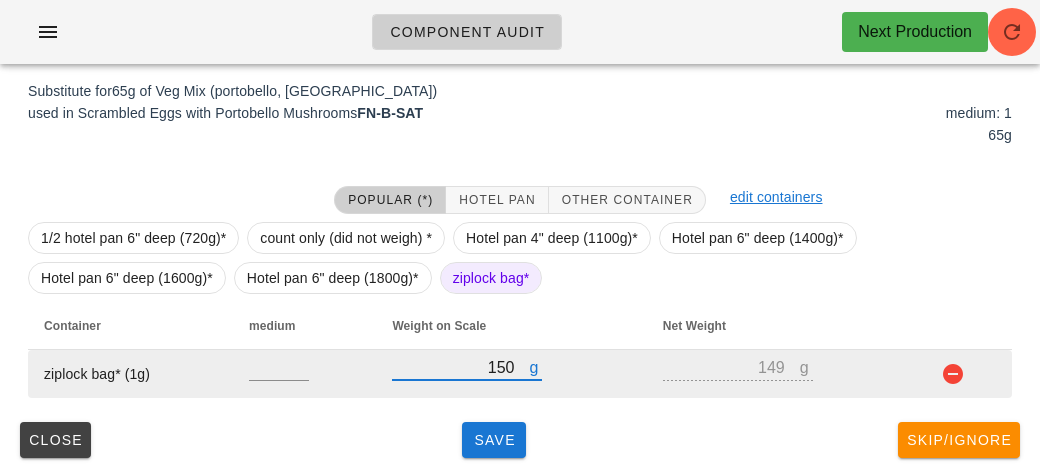 type on "150" 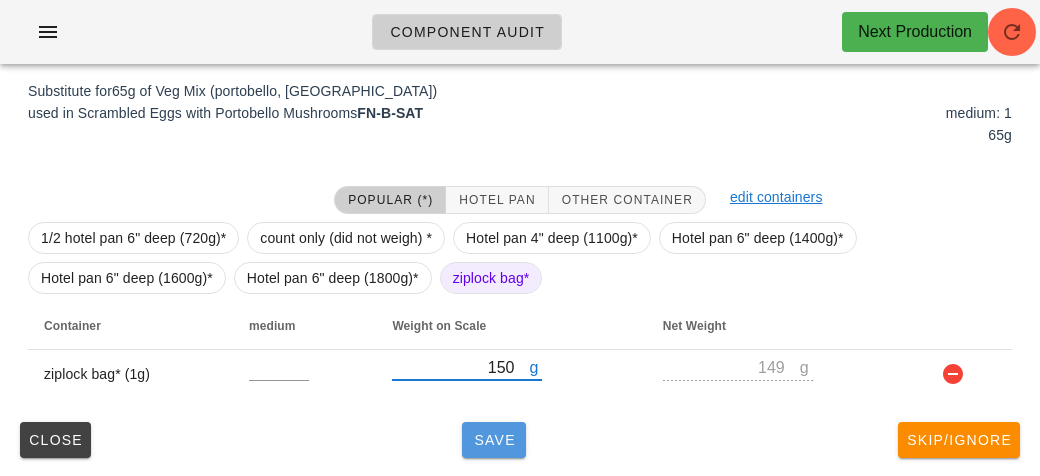 click on "Save" at bounding box center (494, 440) 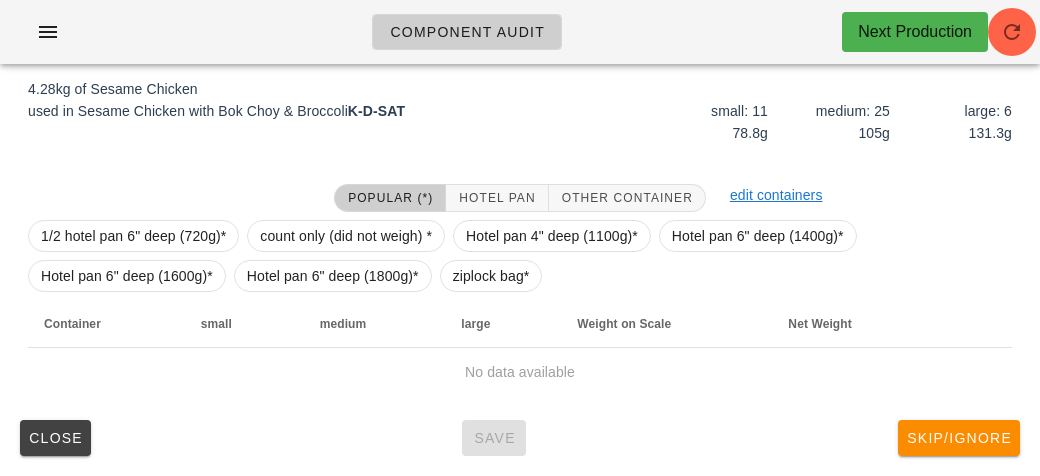 scroll, scrollTop: 232, scrollLeft: 0, axis: vertical 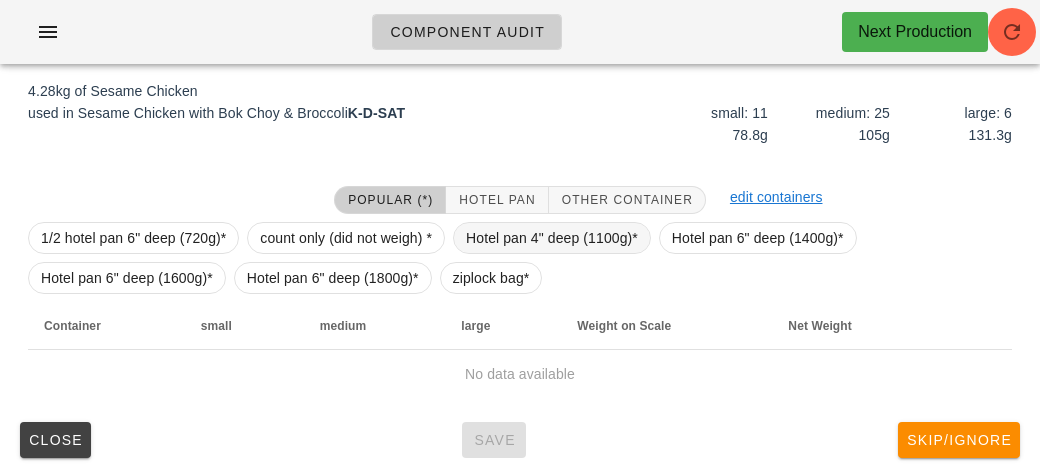 click on "Hotel pan 4" deep (1100g)*" at bounding box center (552, 238) 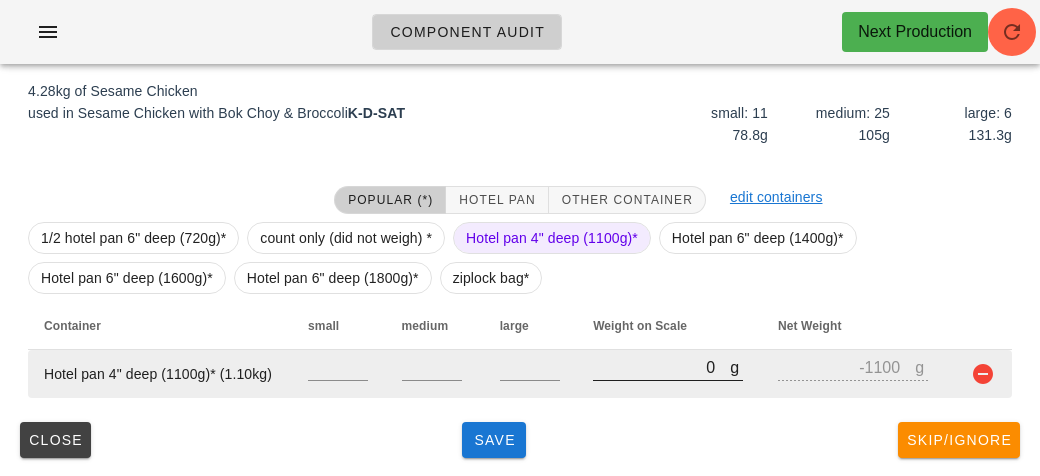 click on "0" at bounding box center (661, 367) 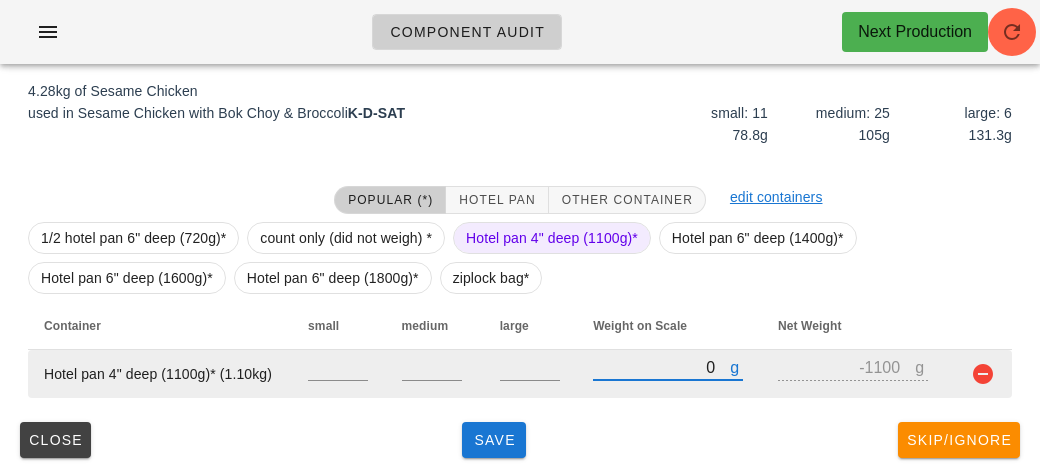 type on "60" 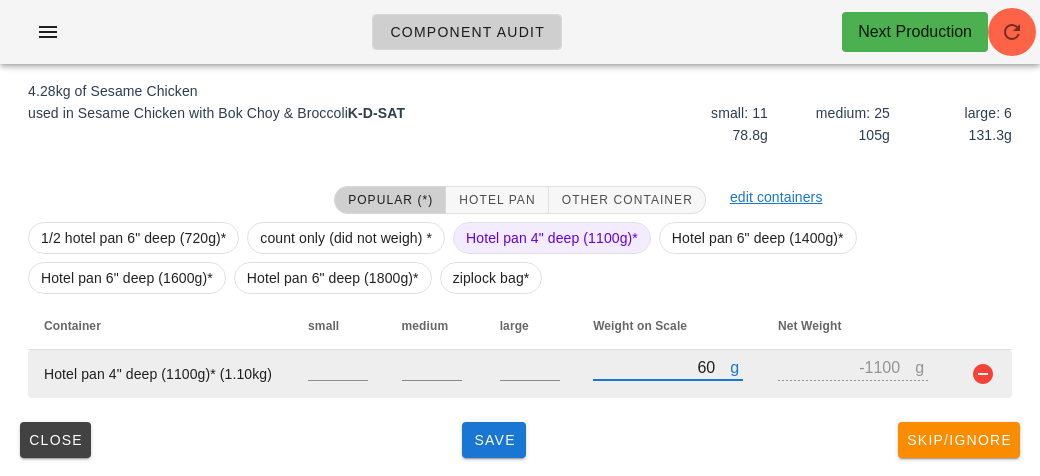 type on "-1040" 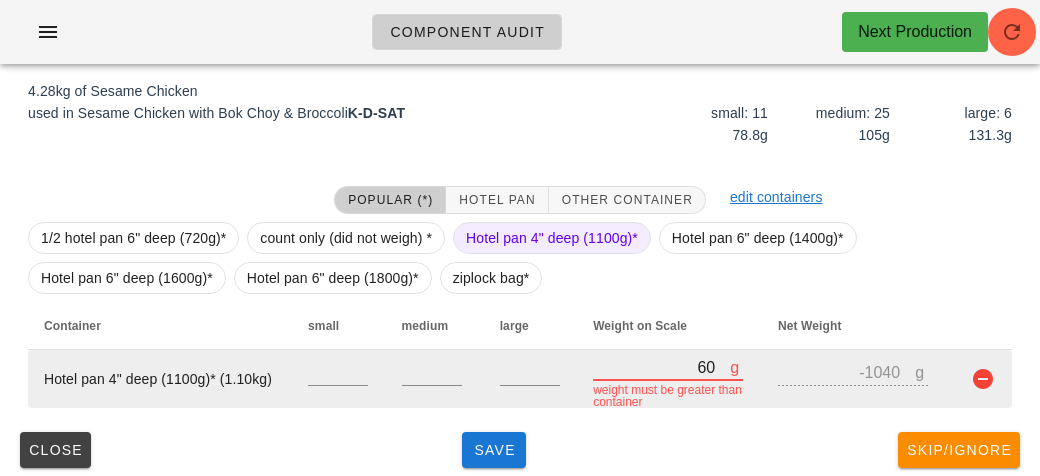 type on "610" 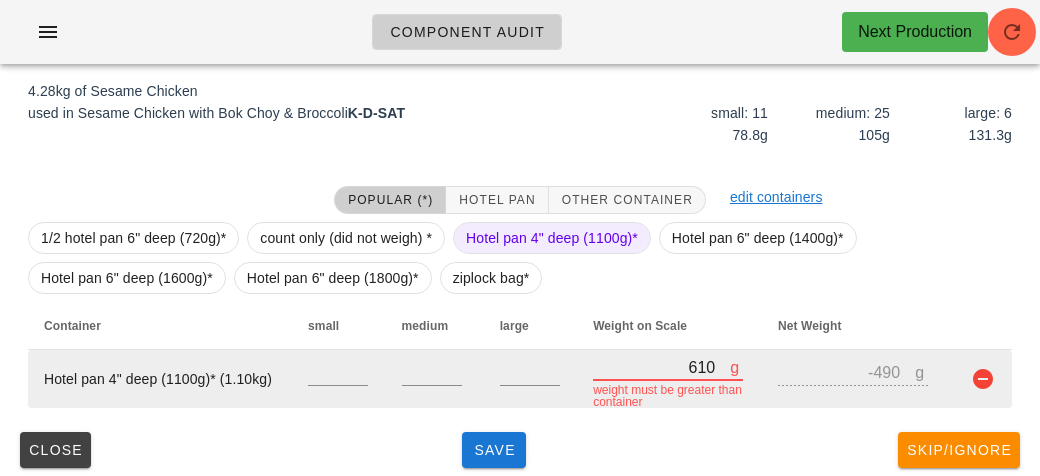 type on "6100" 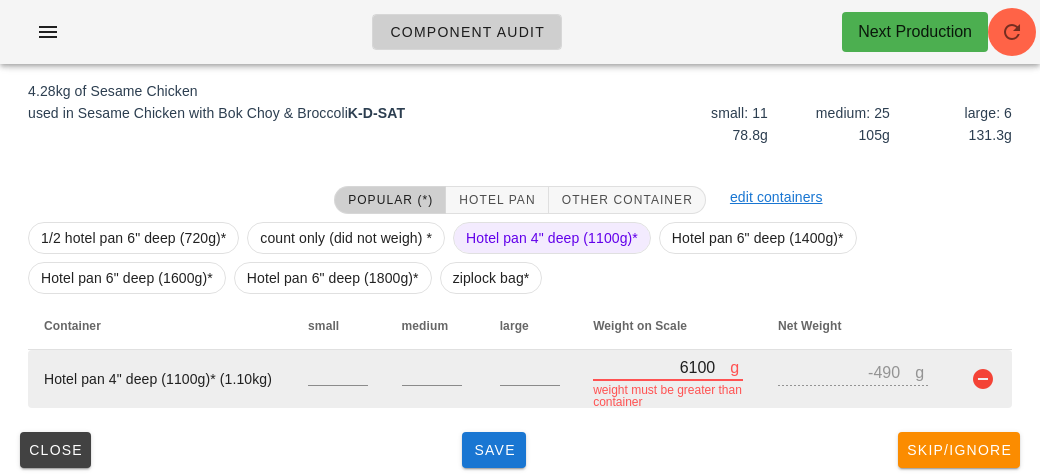 type on "5000" 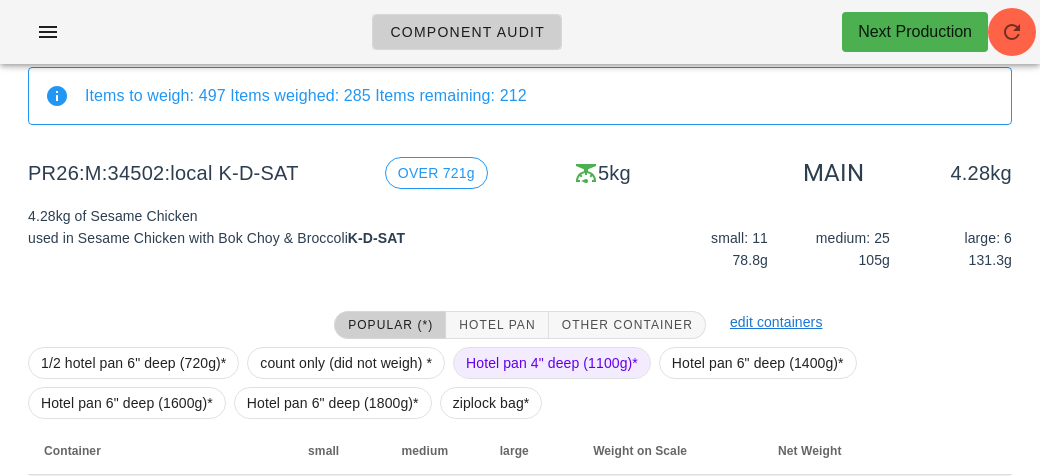 scroll, scrollTop: 232, scrollLeft: 0, axis: vertical 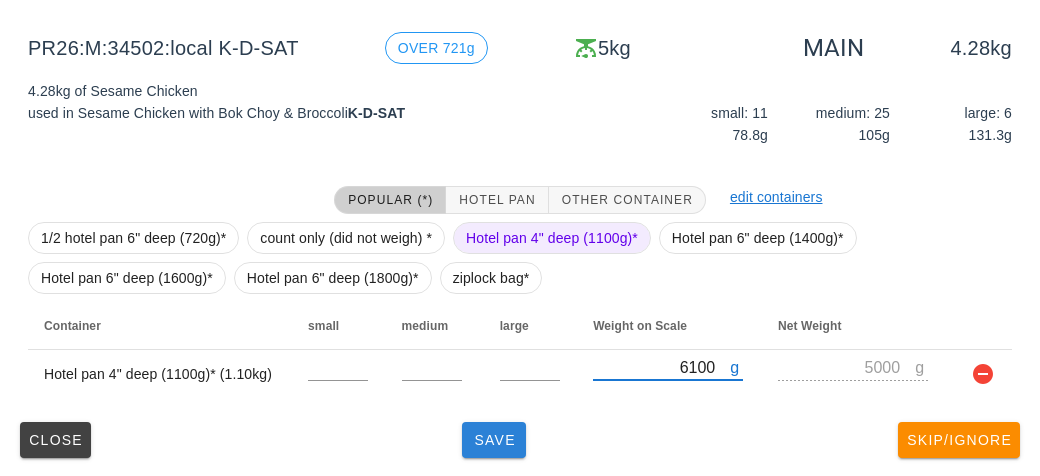 type on "6100" 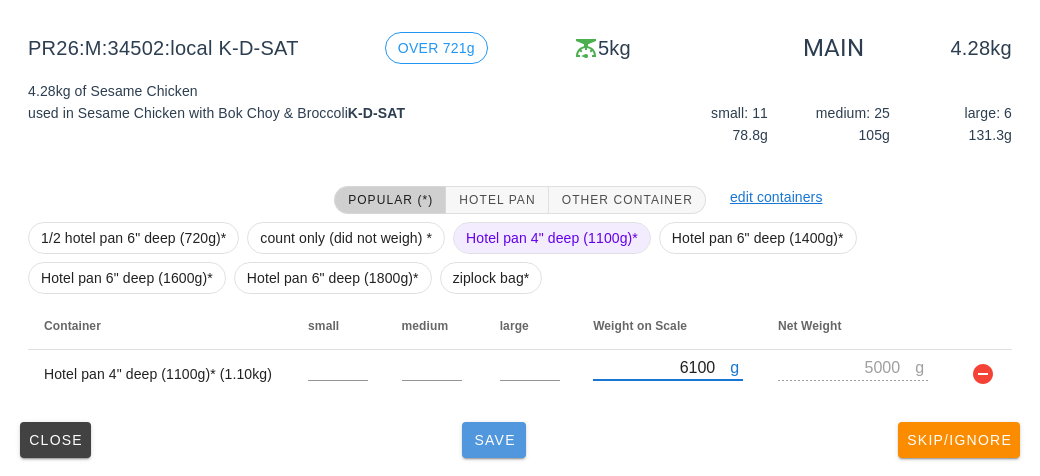 click on "Save" at bounding box center (494, 440) 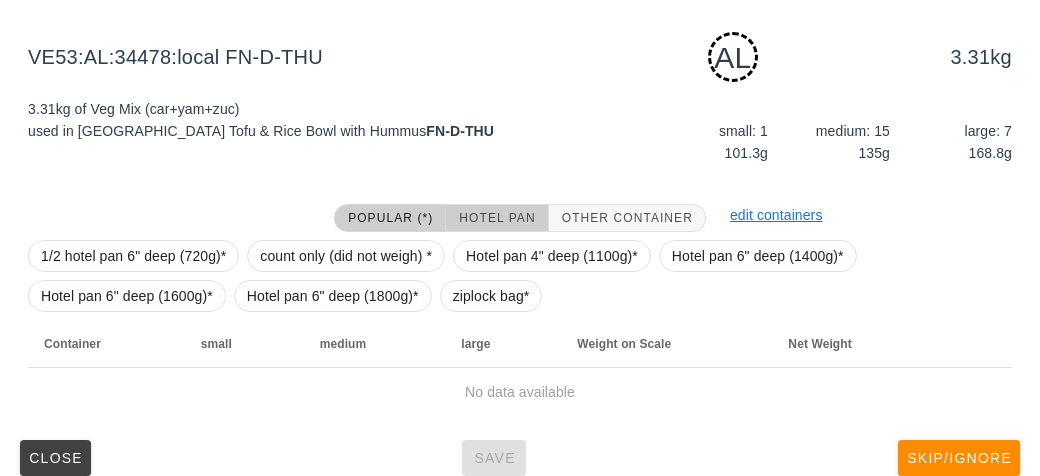 click on "Hotel Pan" at bounding box center (496, 218) 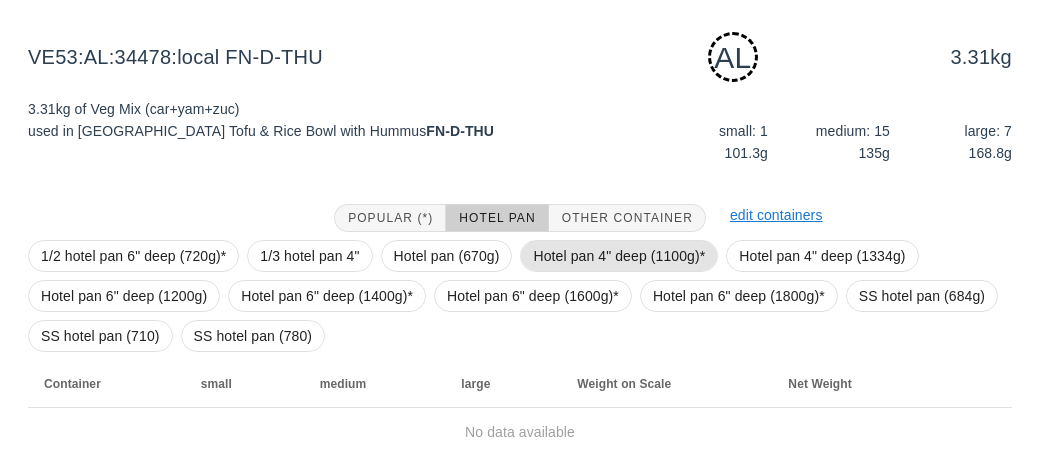 click on "Hotel pan 4" deep (1100g)*" at bounding box center (619, 256) 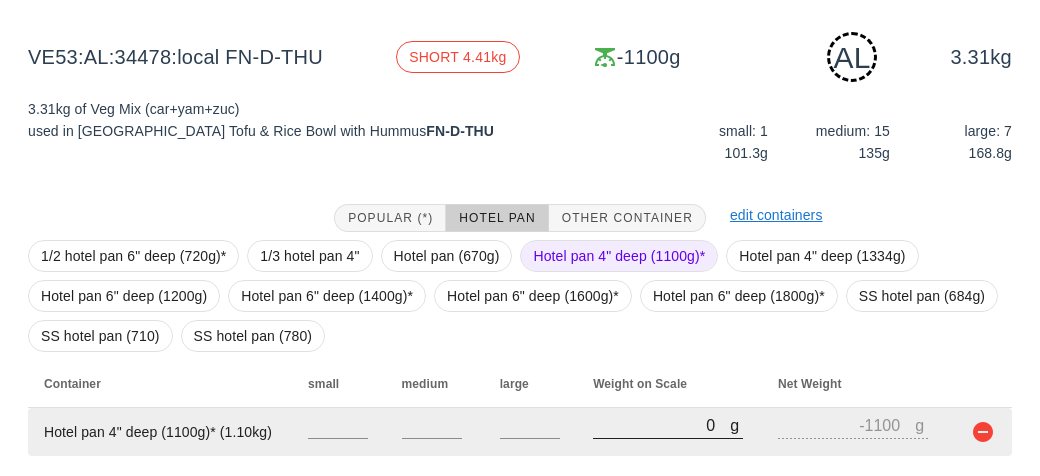 click on "0" at bounding box center [661, 425] 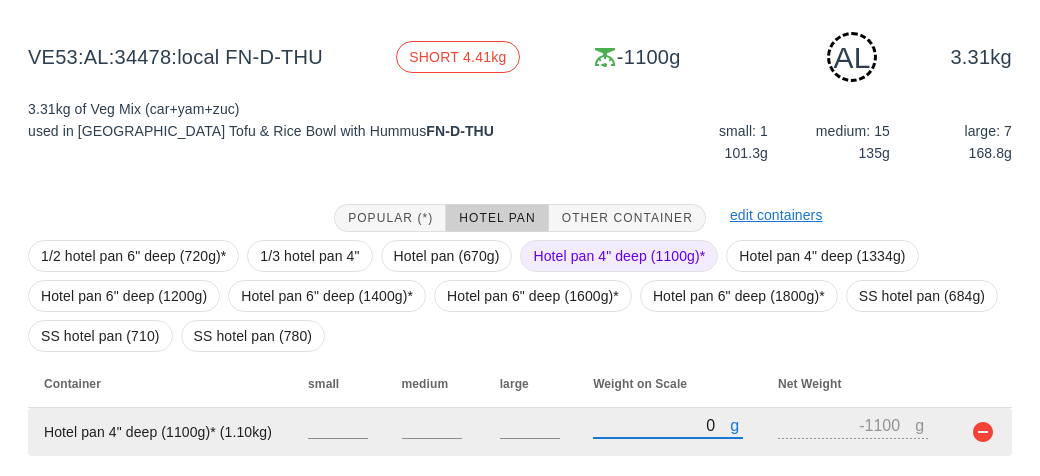 type on "40" 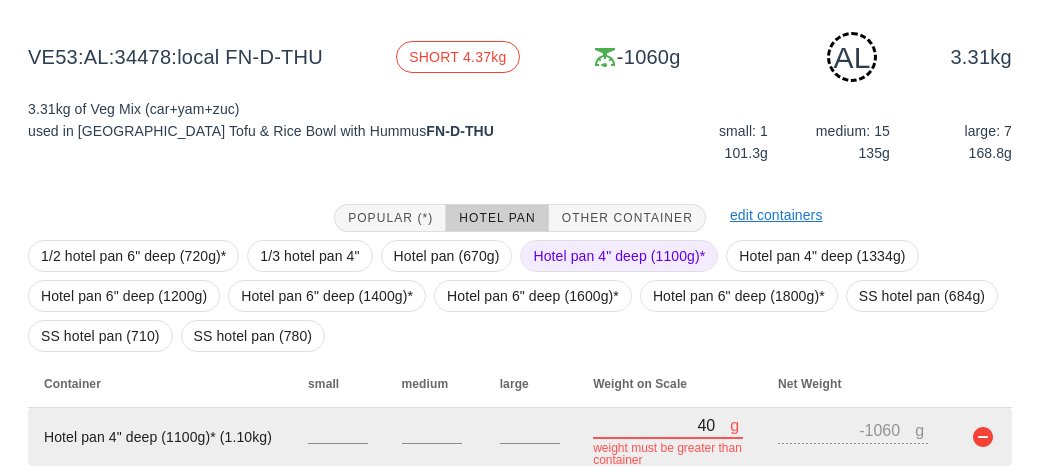 type on "450" 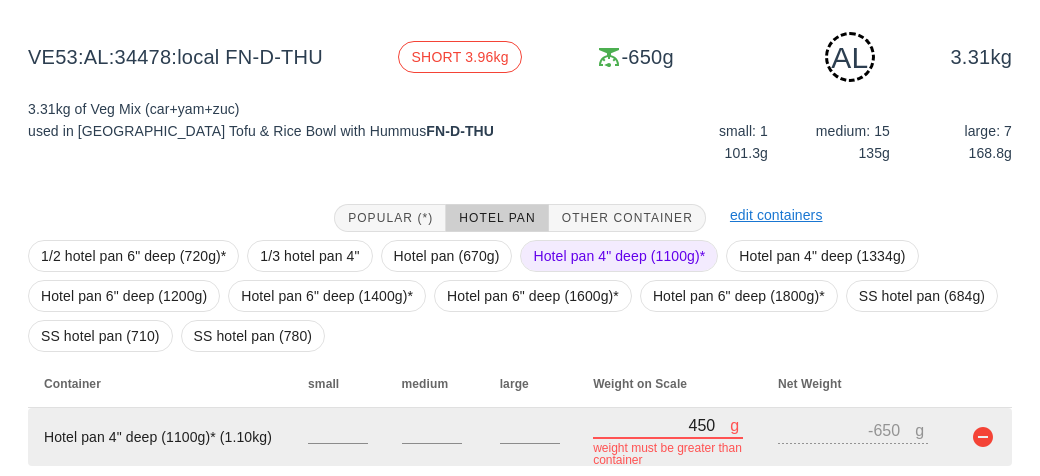 type on "4500" 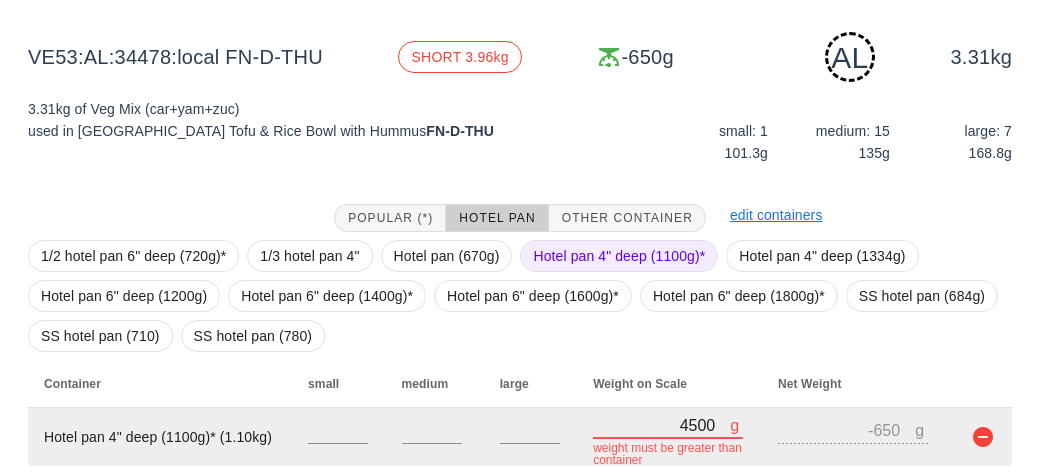type on "3400" 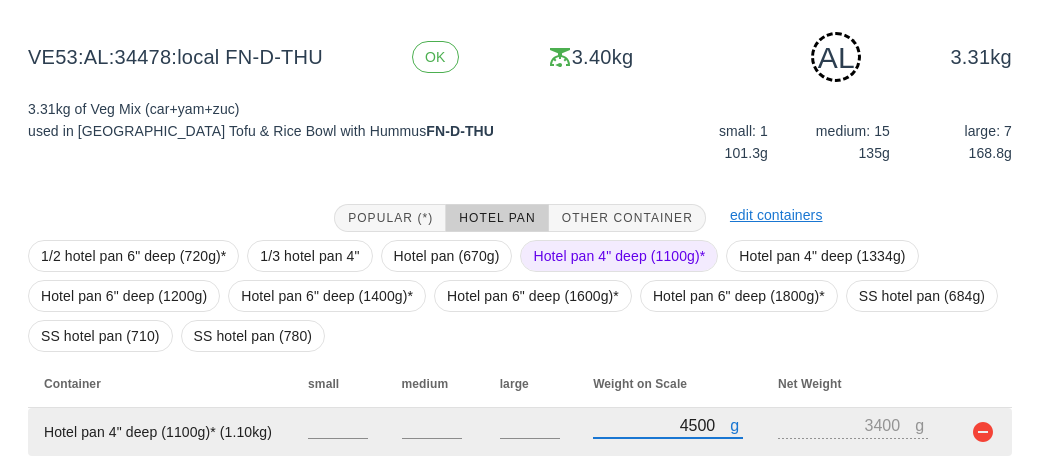 scroll, scrollTop: 290, scrollLeft: 0, axis: vertical 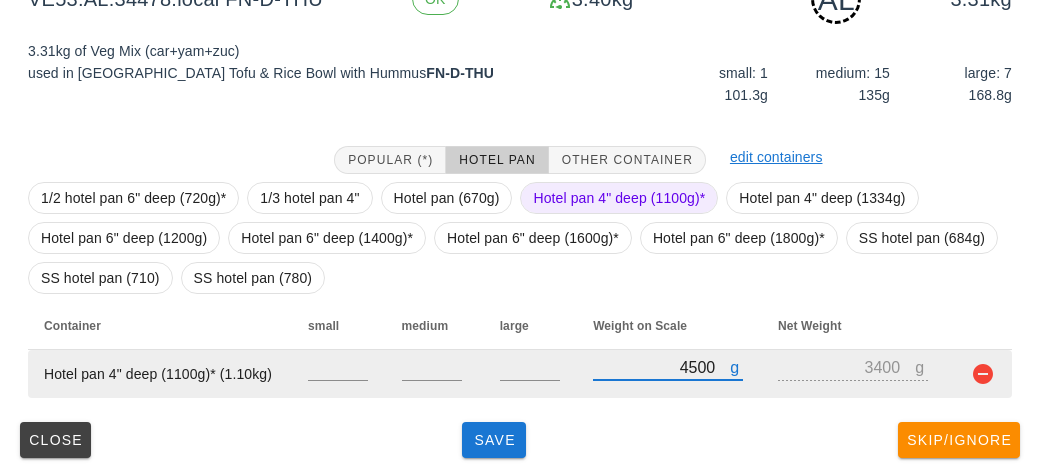 type on "4500" 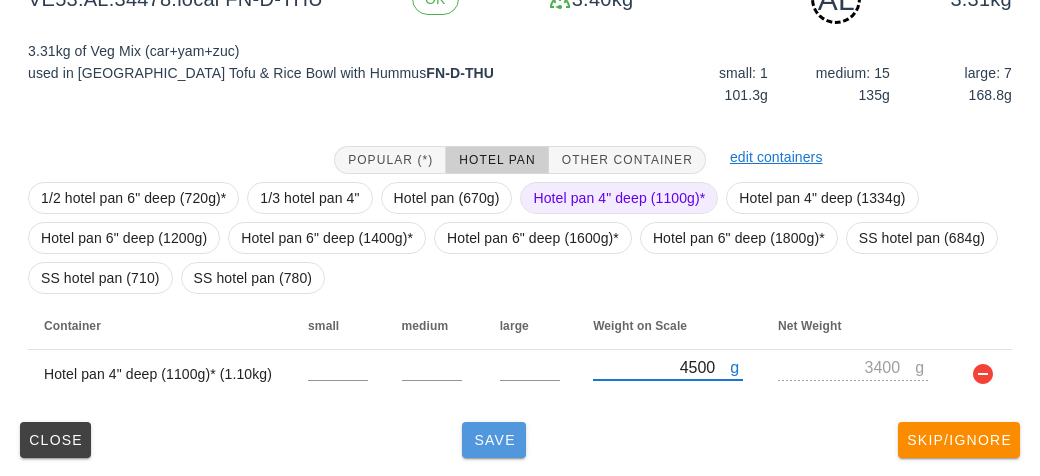 click on "Save" at bounding box center [494, 440] 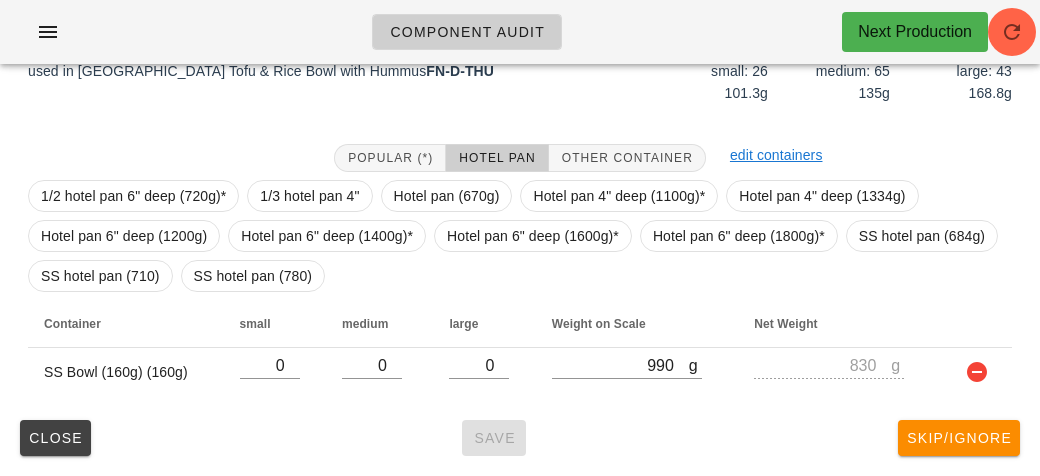 scroll, scrollTop: 272, scrollLeft: 0, axis: vertical 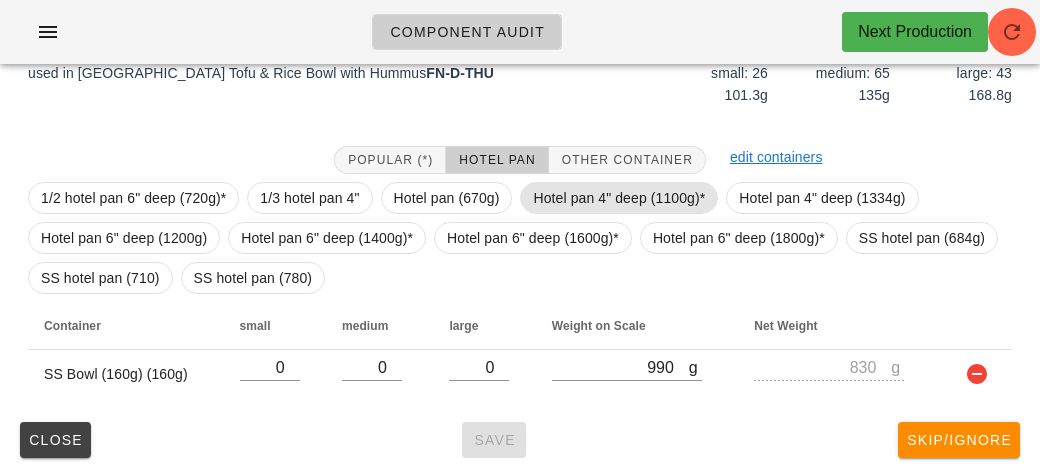click on "Hotel pan 4" deep (1100g)*" at bounding box center [619, 198] 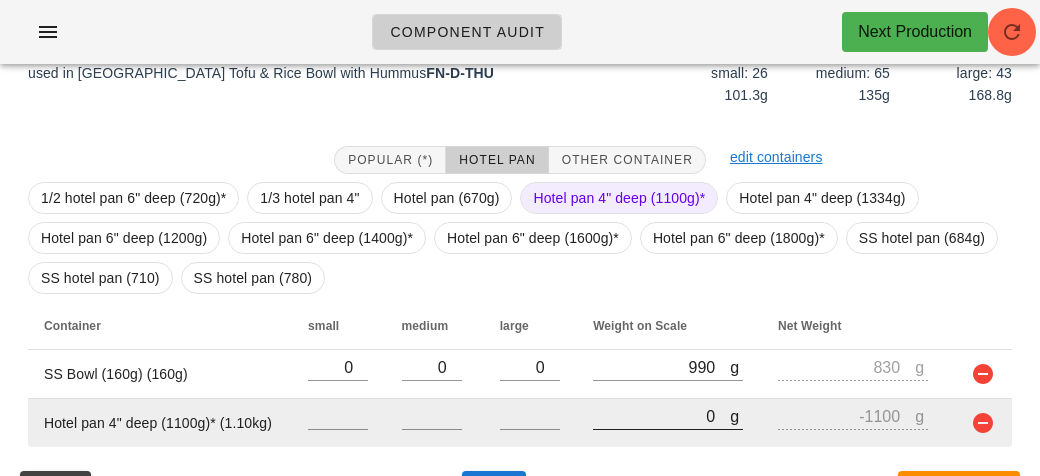 click on "0" at bounding box center (661, 416) 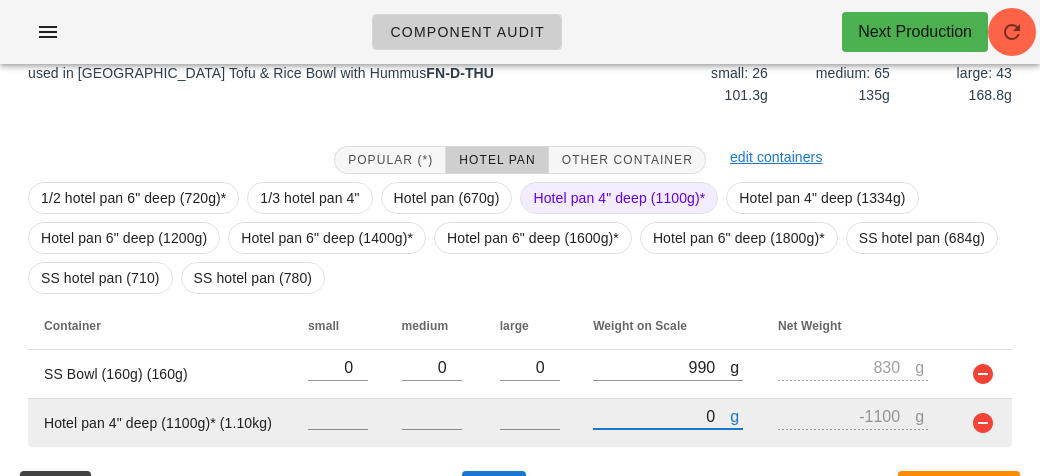 type on "10" 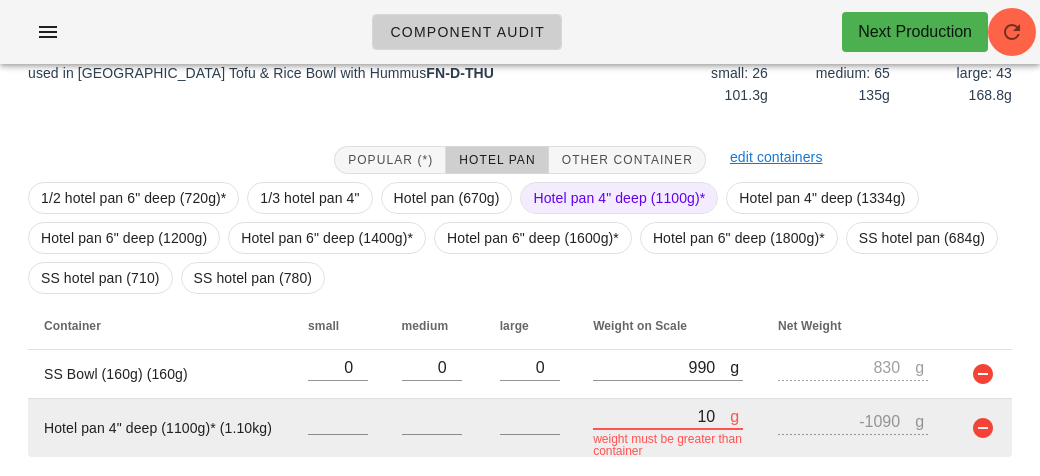 type on "110" 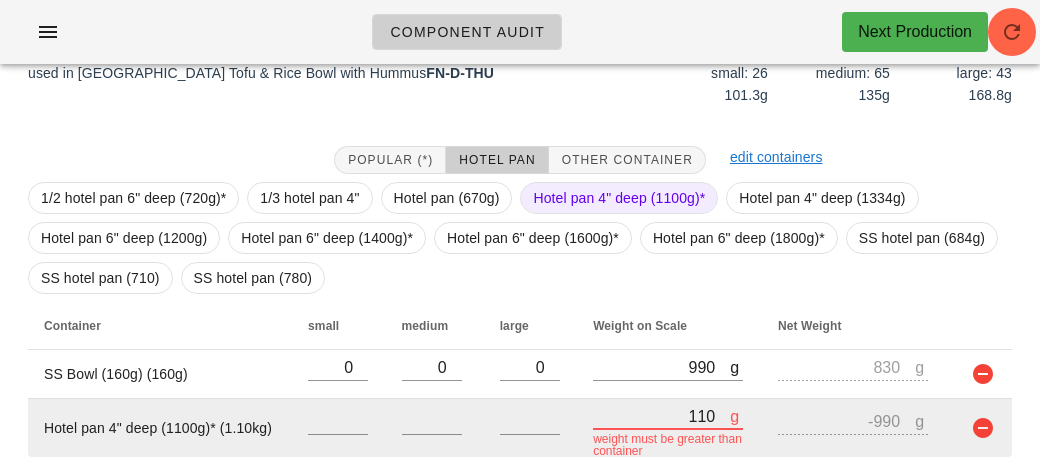 type on "1190" 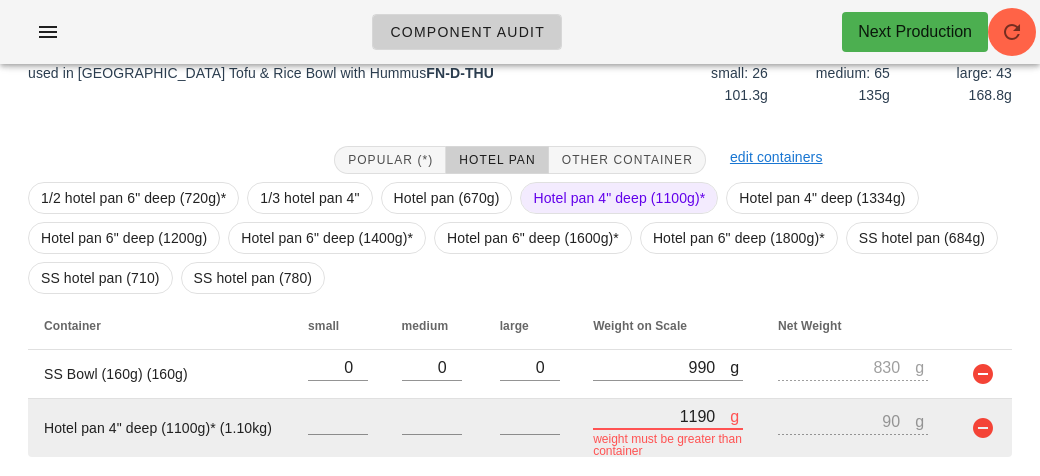 type on "11990" 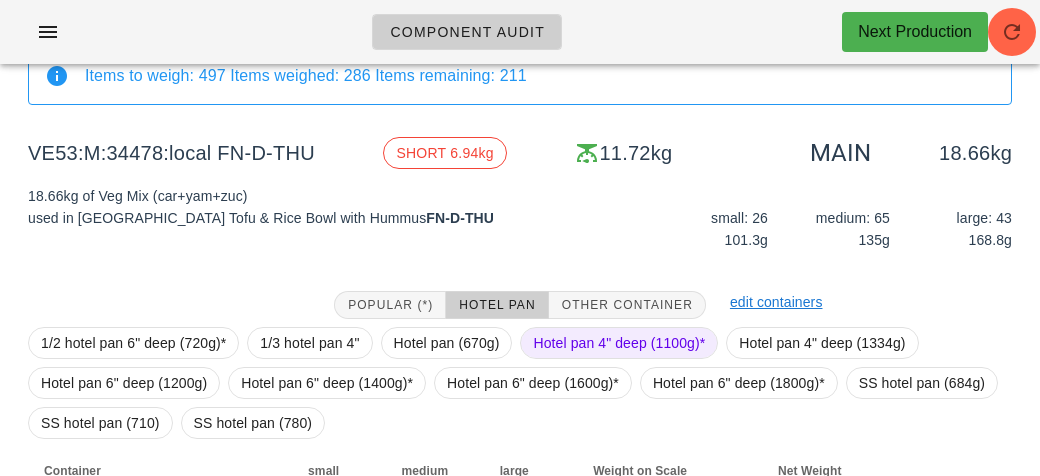 scroll, scrollTop: 127, scrollLeft: 0, axis: vertical 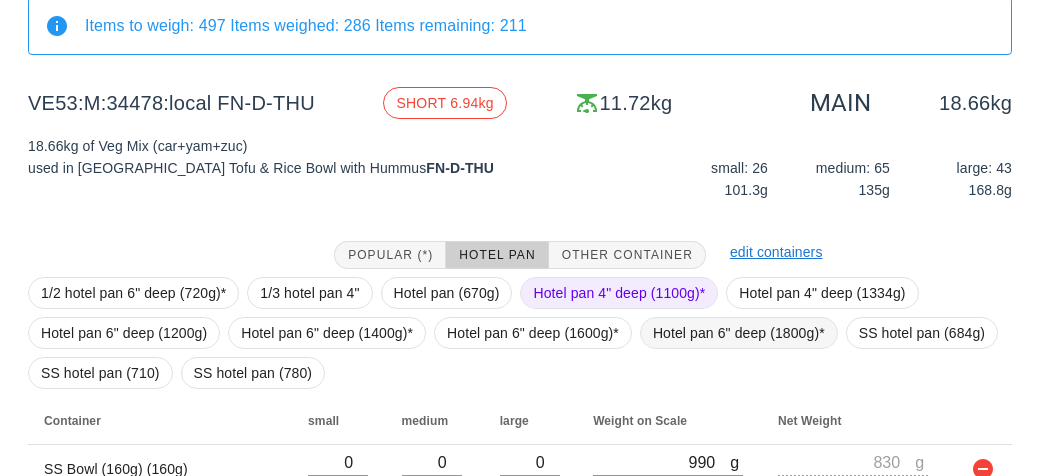 type on "11990" 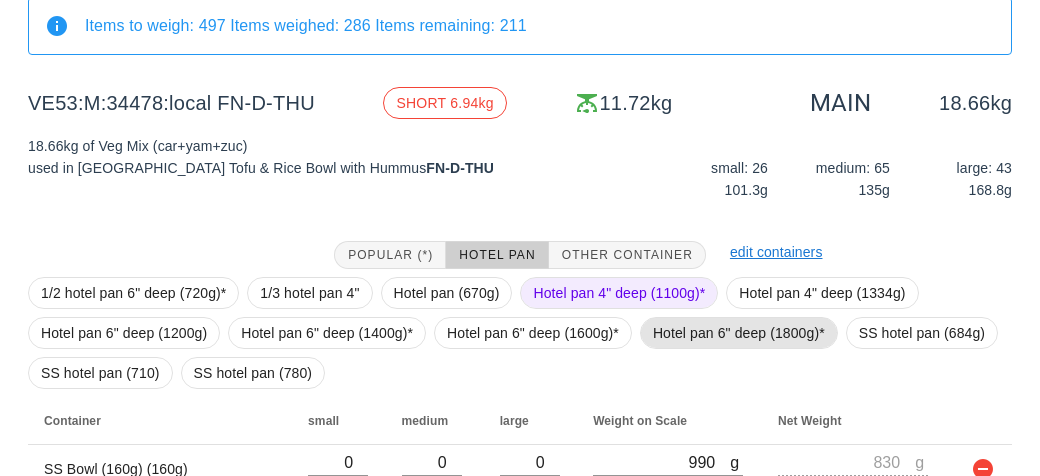 click on "Hotel pan 6" deep (1800g)*" at bounding box center (739, 333) 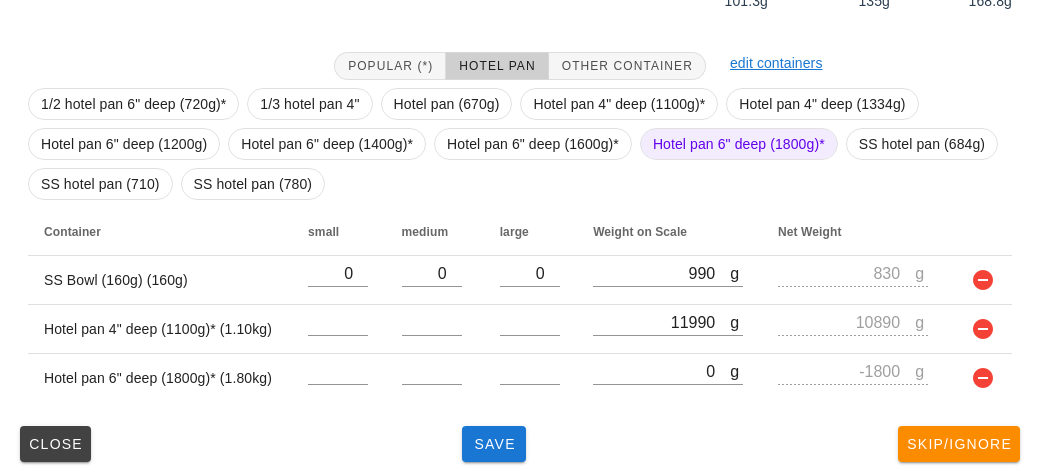 scroll, scrollTop: 370, scrollLeft: 0, axis: vertical 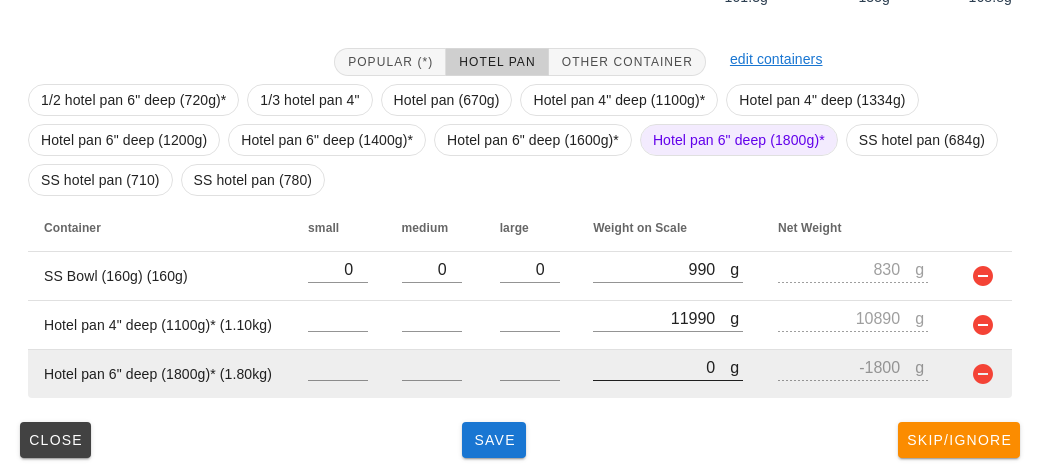 click on "0" at bounding box center [661, 367] 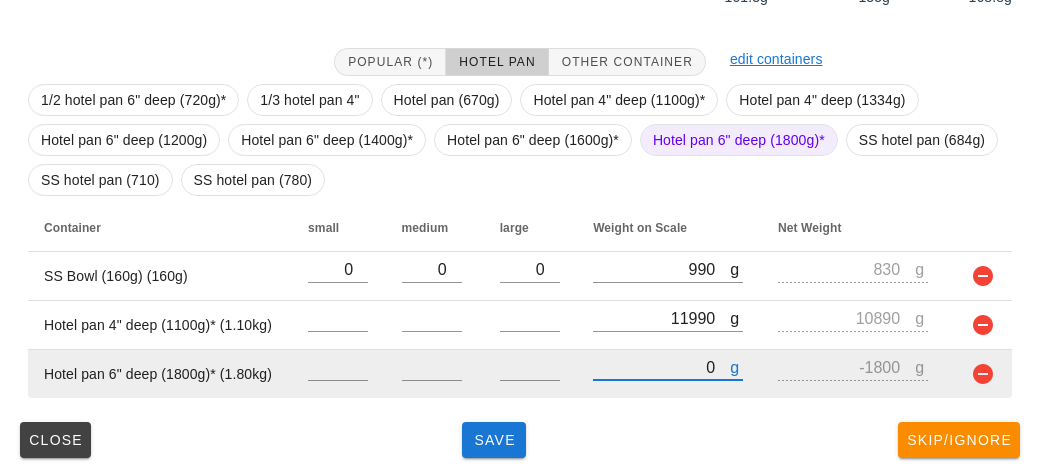 type on "10" 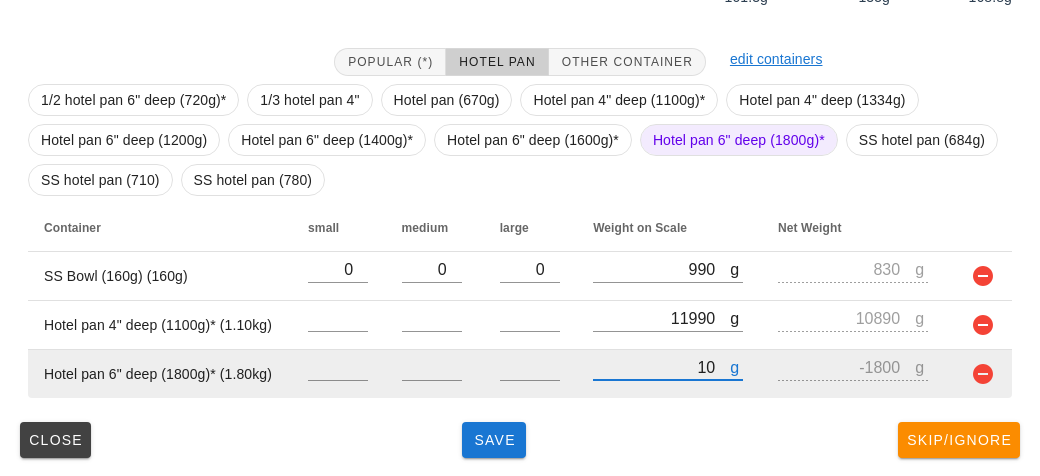 type on "-1790" 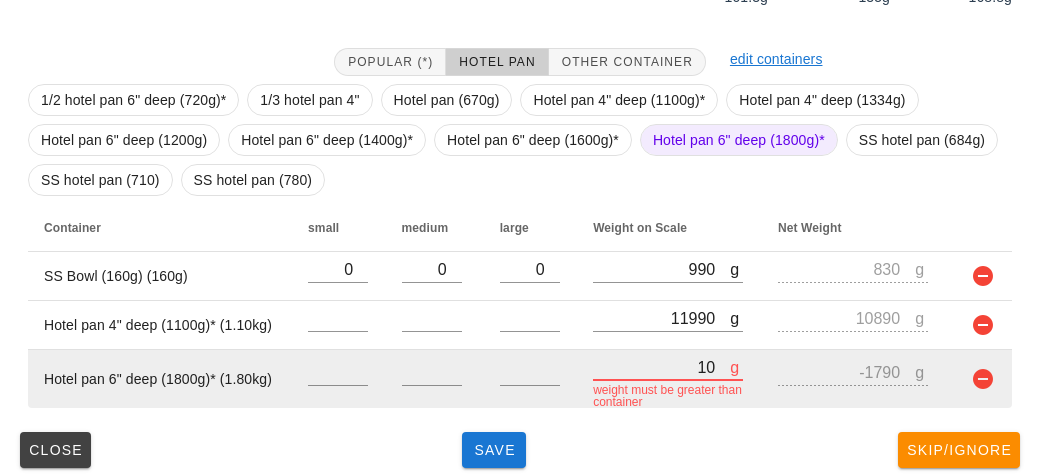 type on "100" 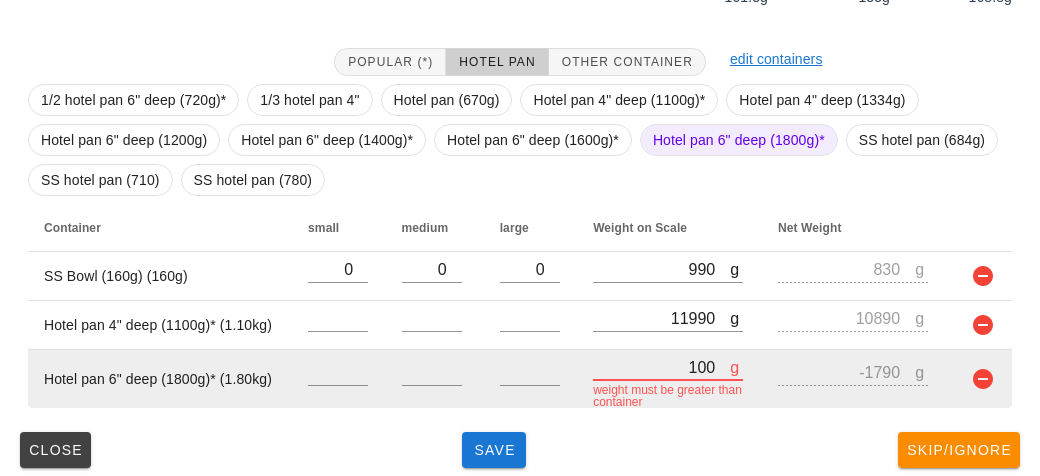 type on "-1700" 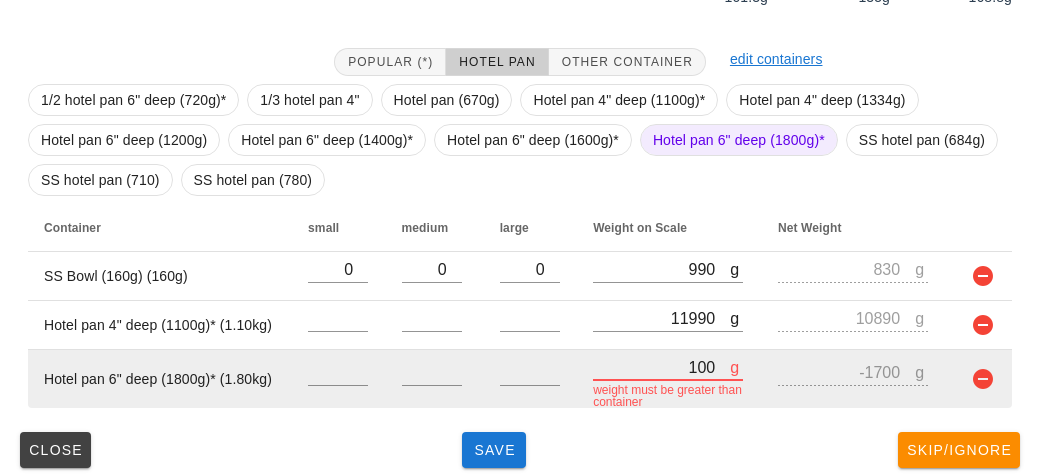 type on "1030" 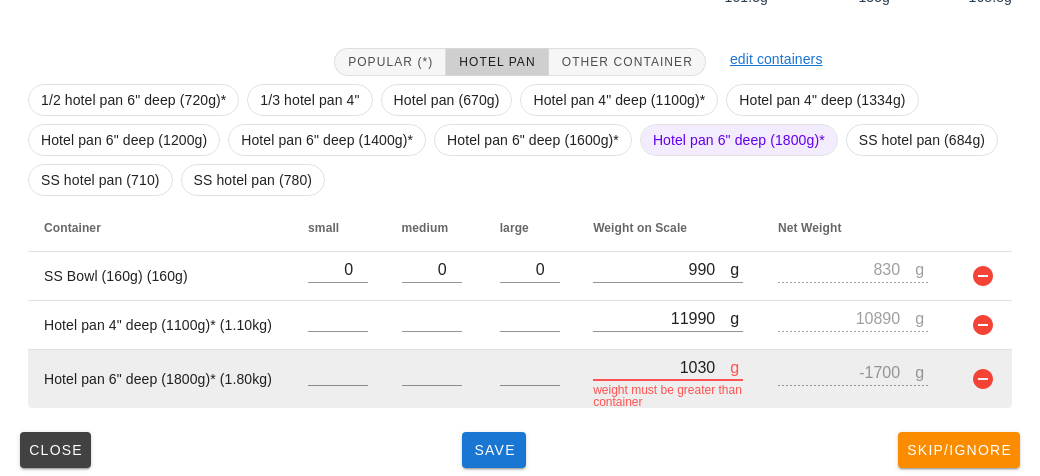 type on "-770" 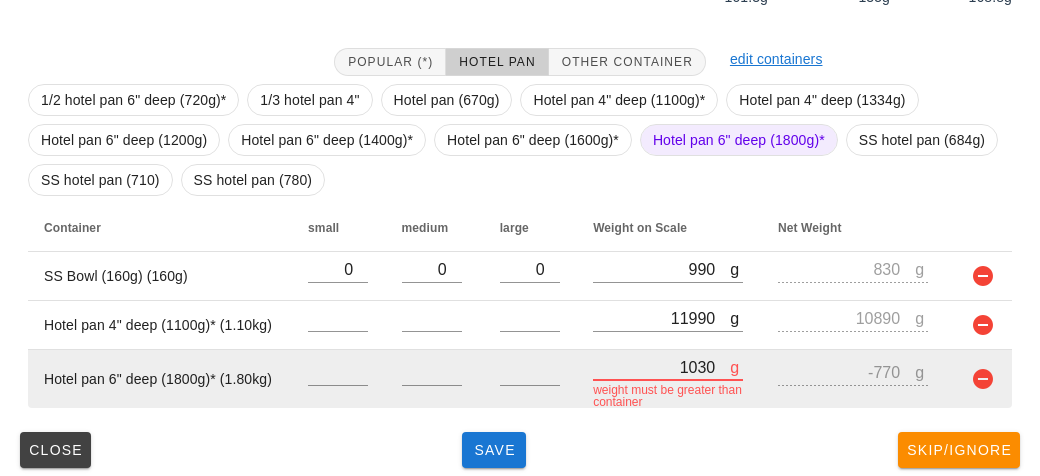 type on "10300" 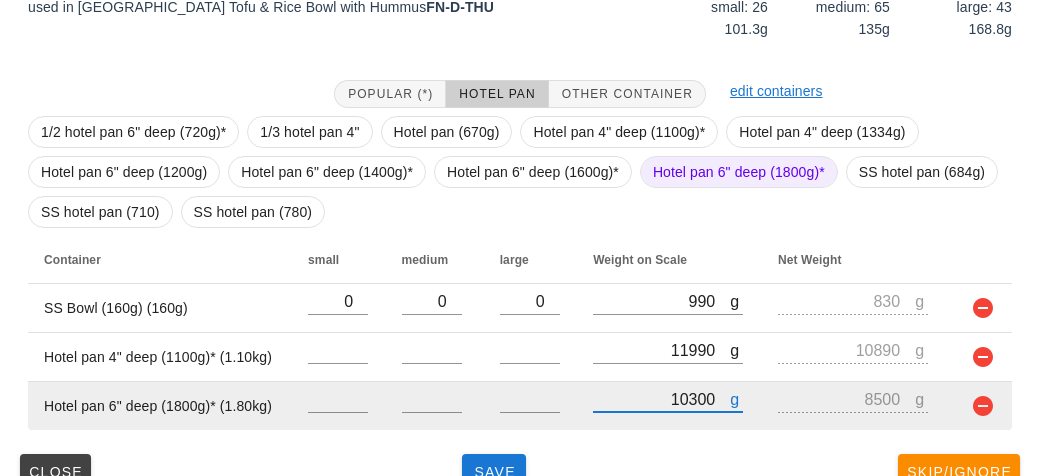 scroll, scrollTop: 370, scrollLeft: 0, axis: vertical 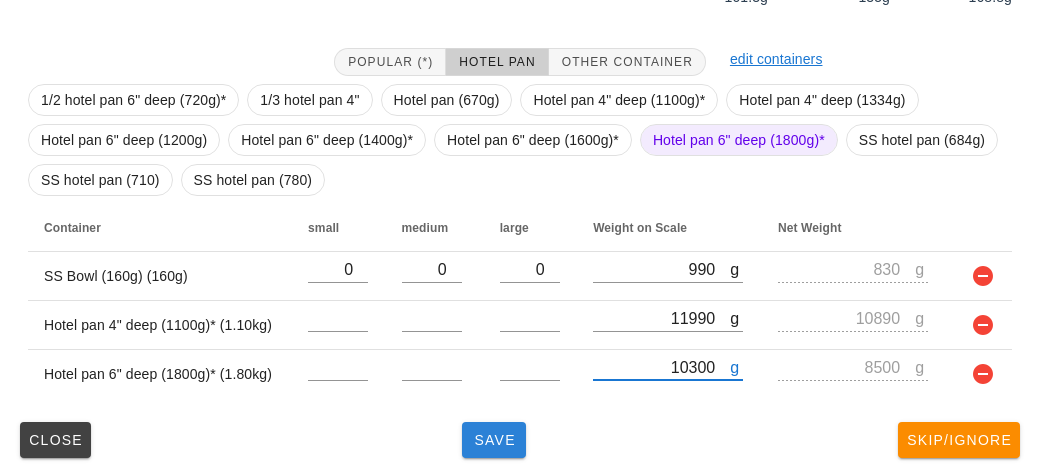 type on "10300" 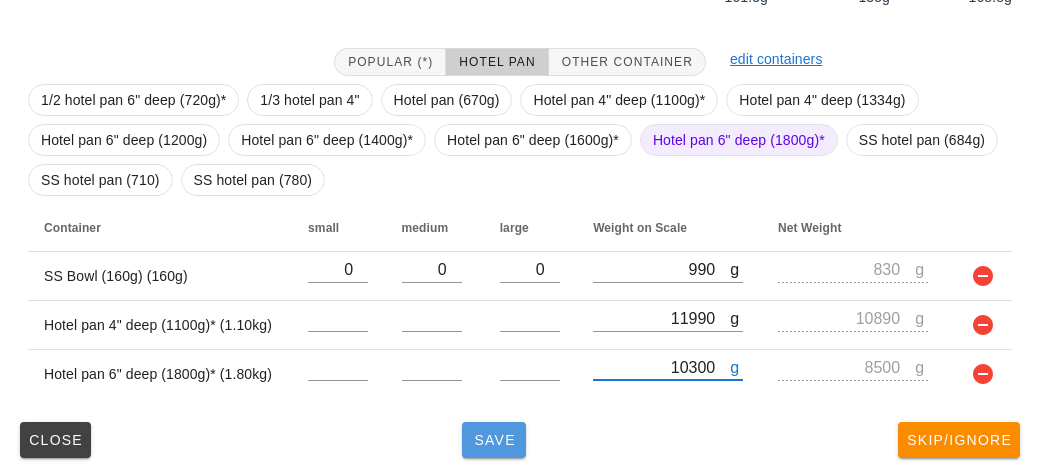 click on "Save" at bounding box center [494, 440] 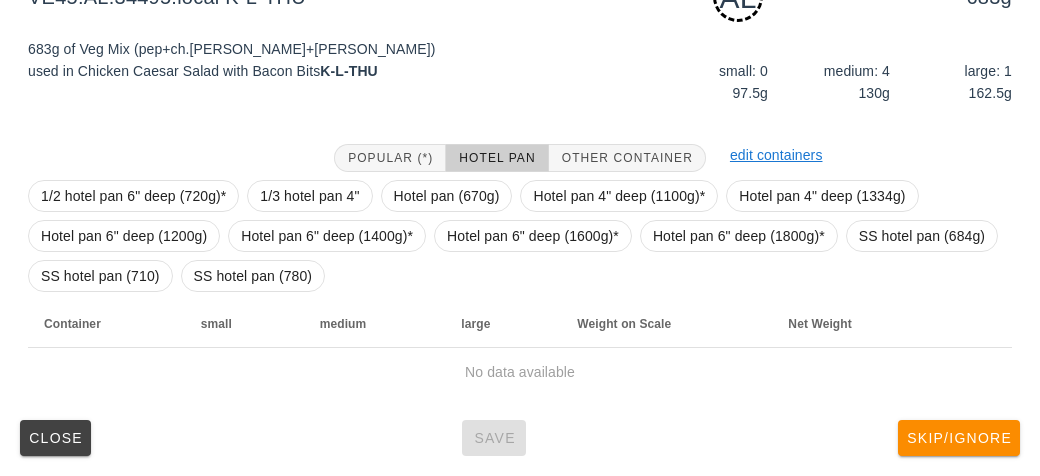 scroll, scrollTop: 290, scrollLeft: 0, axis: vertical 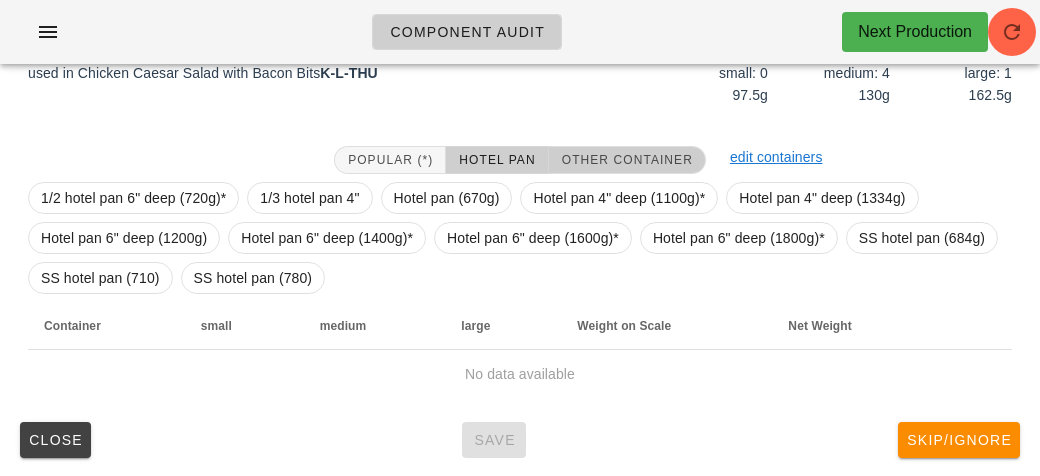 click on "Other Container" at bounding box center (627, 160) 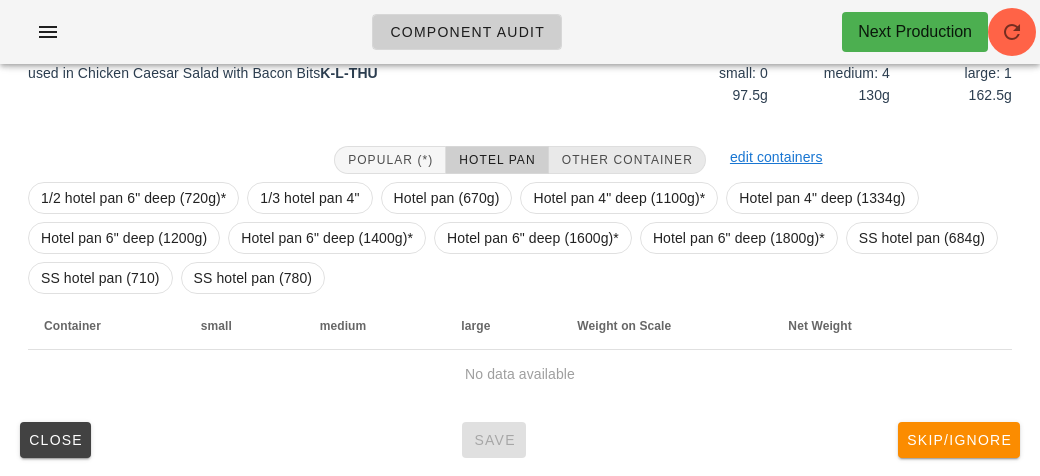 scroll, scrollTop: 250, scrollLeft: 0, axis: vertical 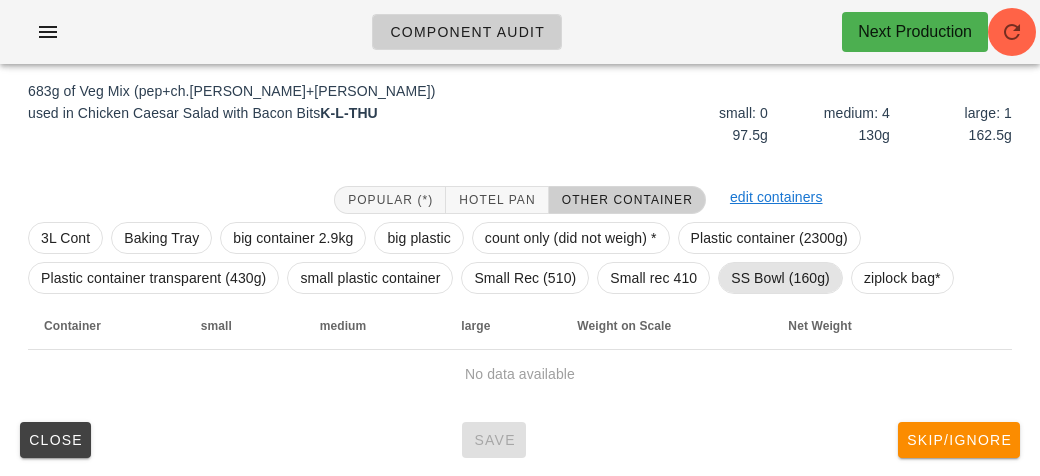 click on "SS Bowl (160g)" at bounding box center [780, 278] 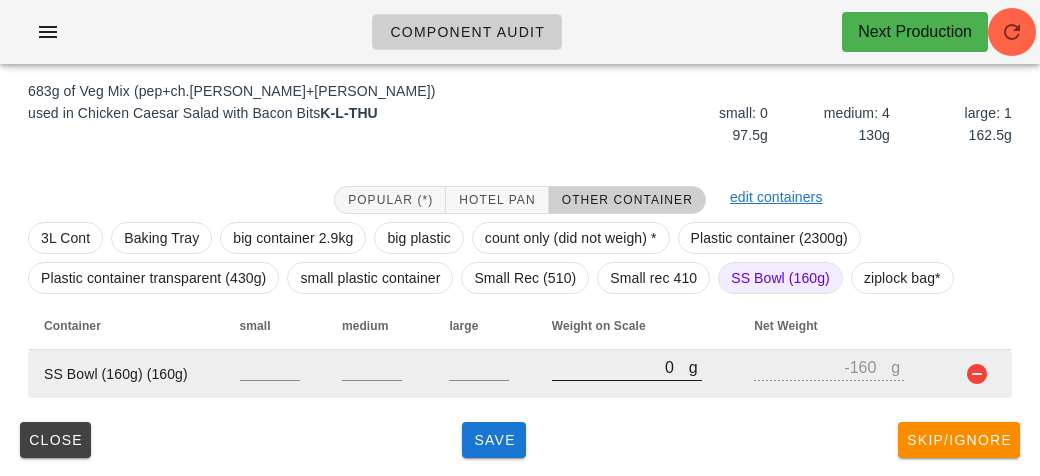 click on "0" at bounding box center (620, 367) 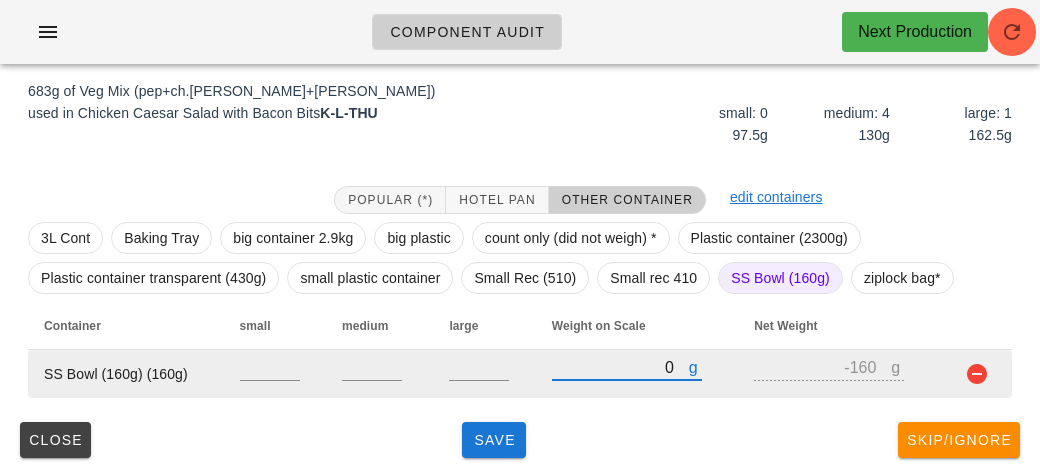 type on "80" 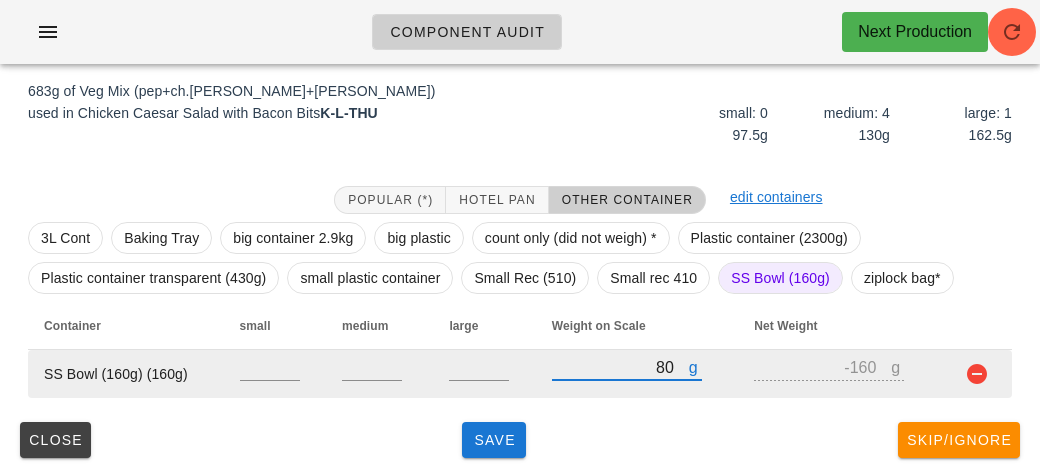 type on "-80" 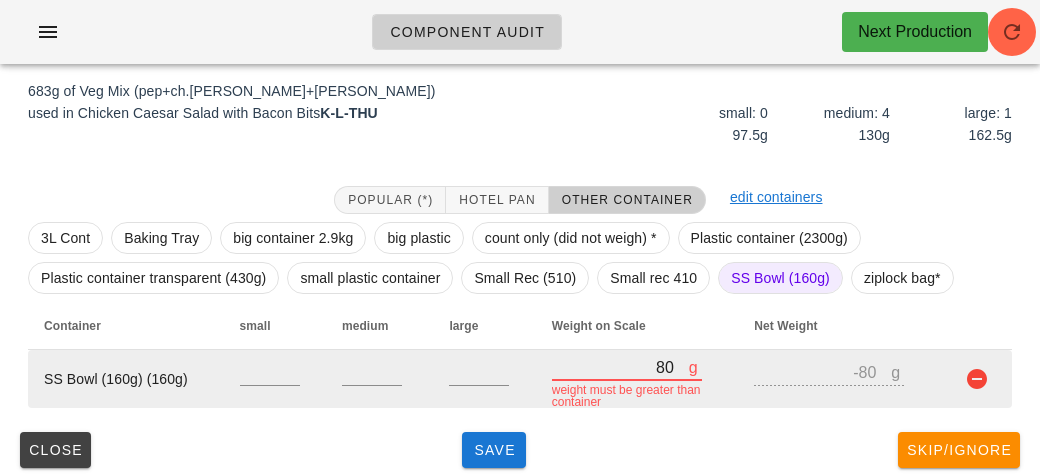 type on "820" 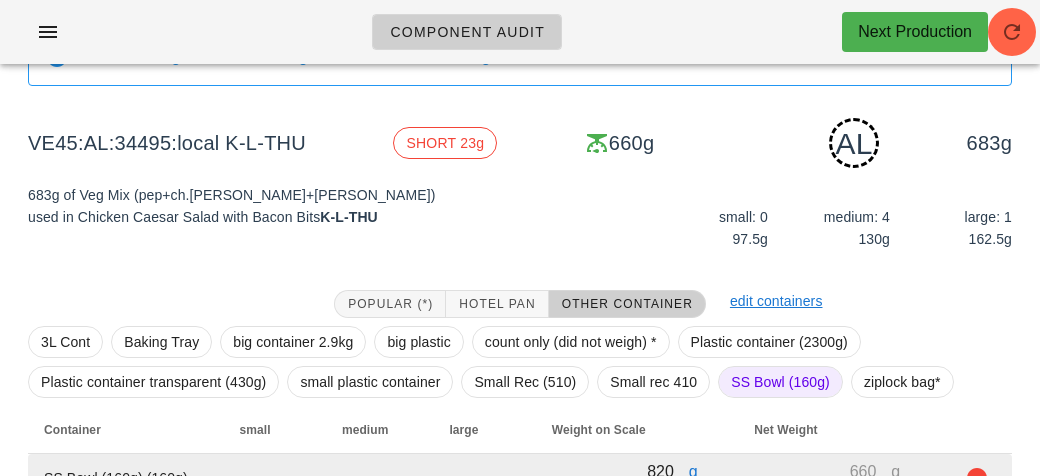 scroll, scrollTop: 250, scrollLeft: 0, axis: vertical 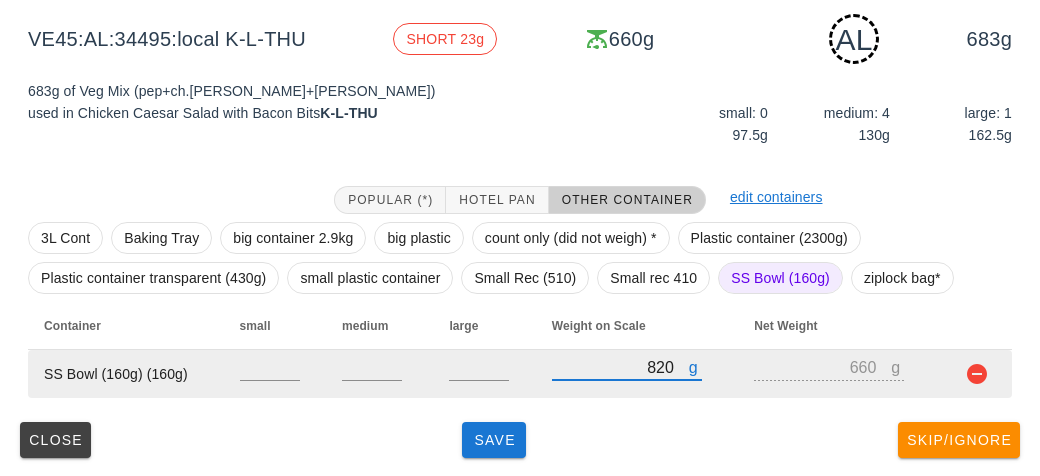 type on "80" 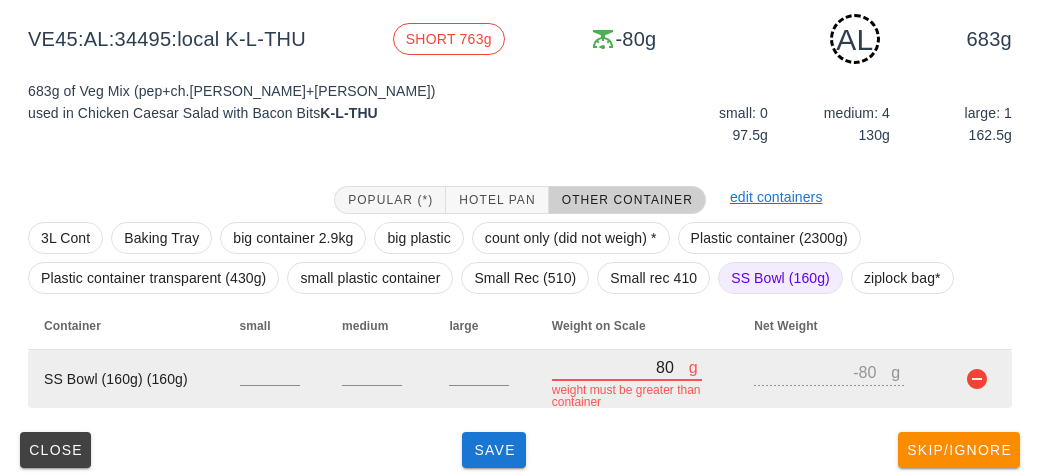 type on "0" 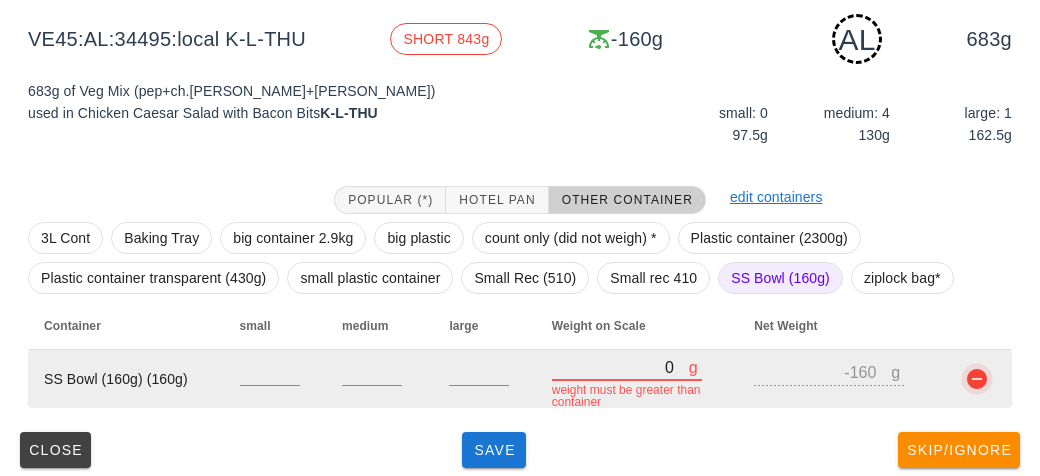 click at bounding box center [977, 379] 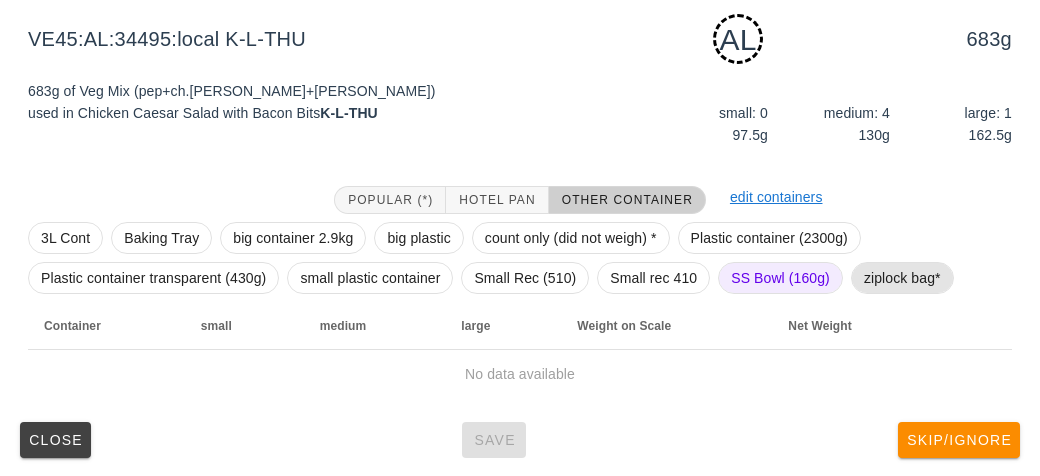 click on "ziplock bag*" at bounding box center [902, 278] 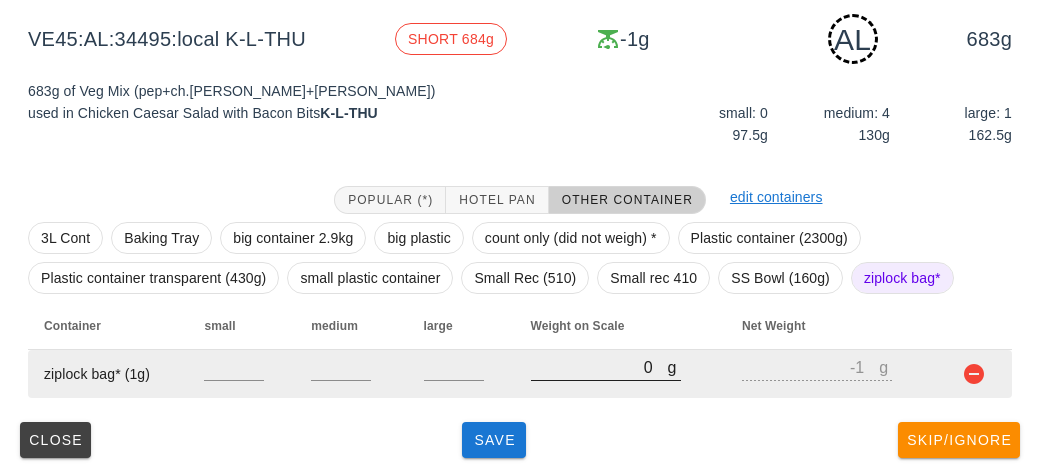 click on "0" at bounding box center [599, 367] 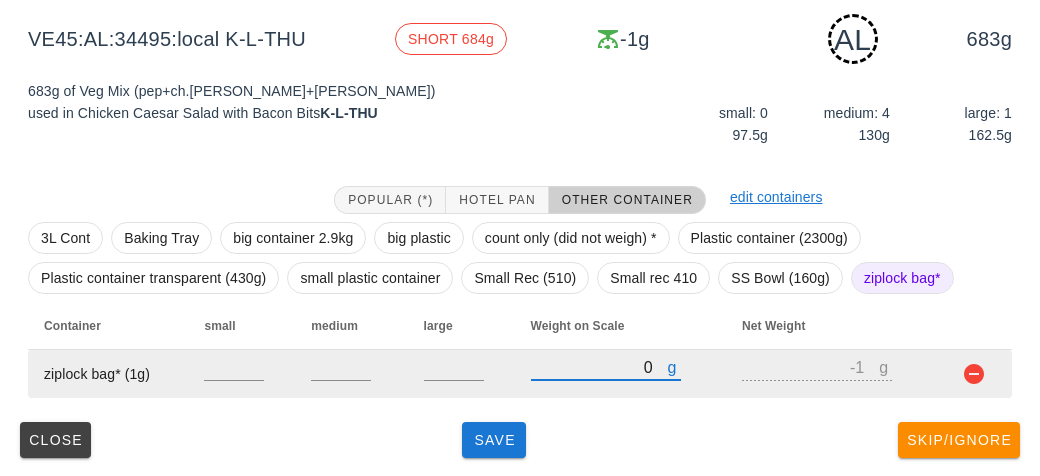 type on "80" 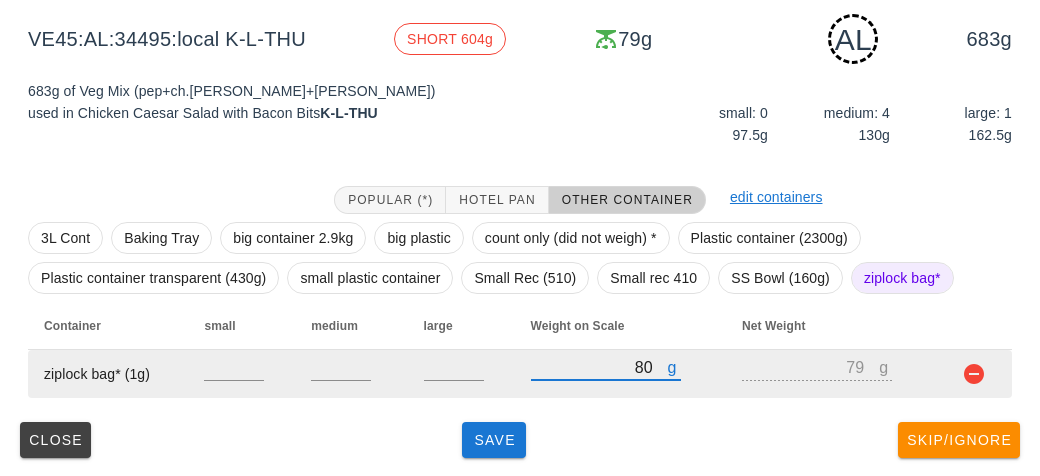 type on "820" 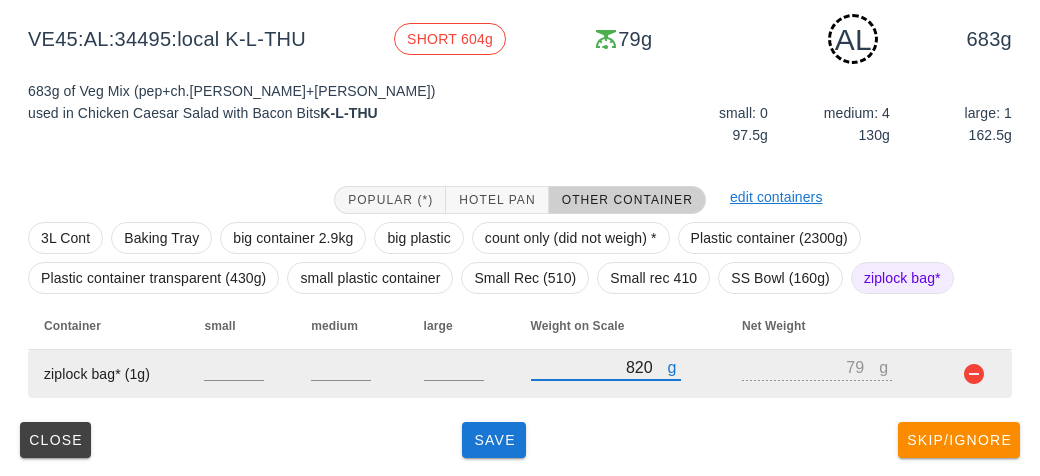 type on "819" 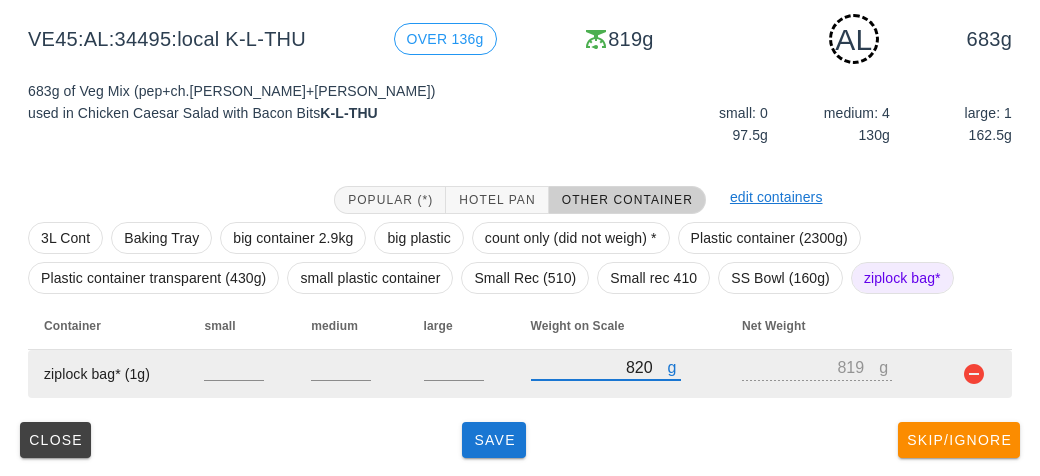 type on "820" 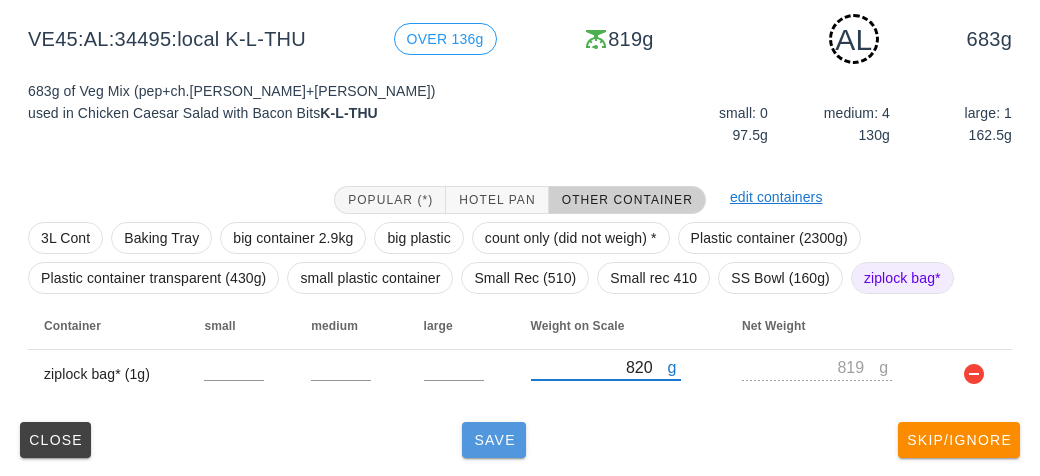 click on "Save" at bounding box center [494, 440] 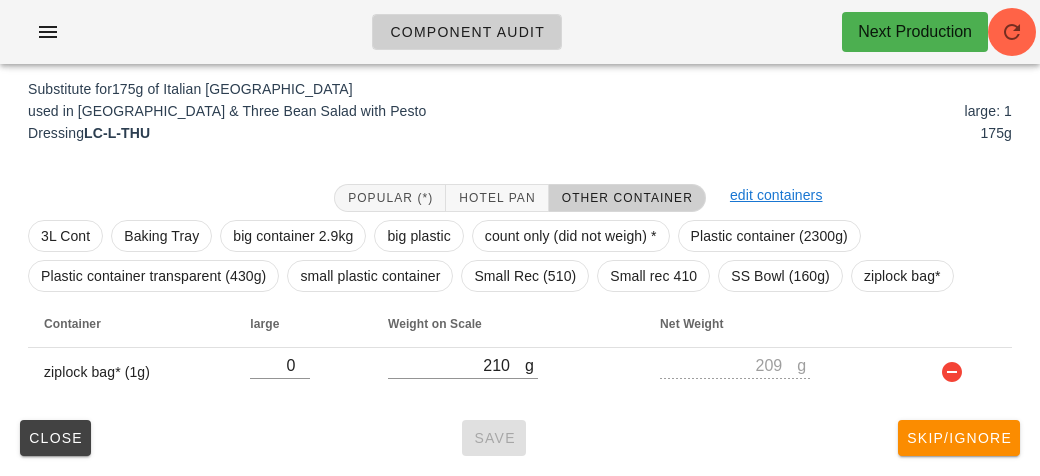 scroll, scrollTop: 240, scrollLeft: 0, axis: vertical 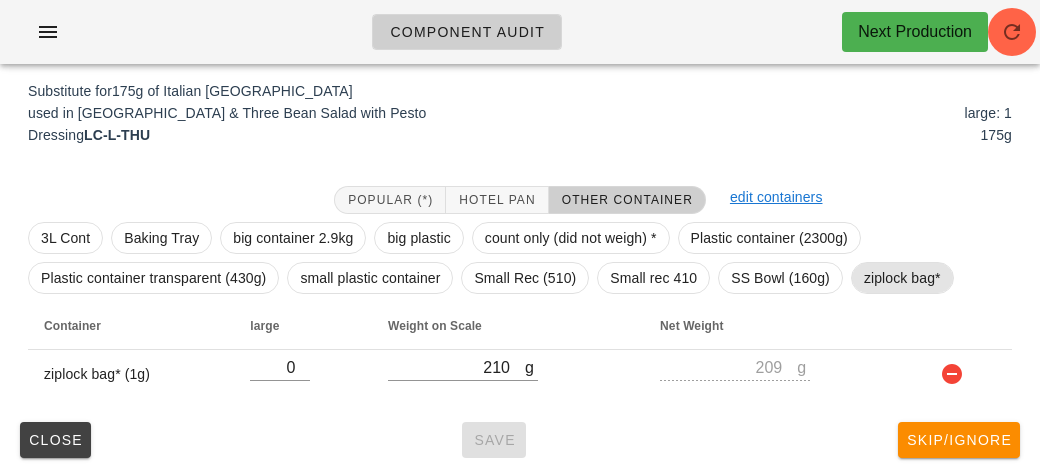 click on "ziplock bag*" at bounding box center [902, 278] 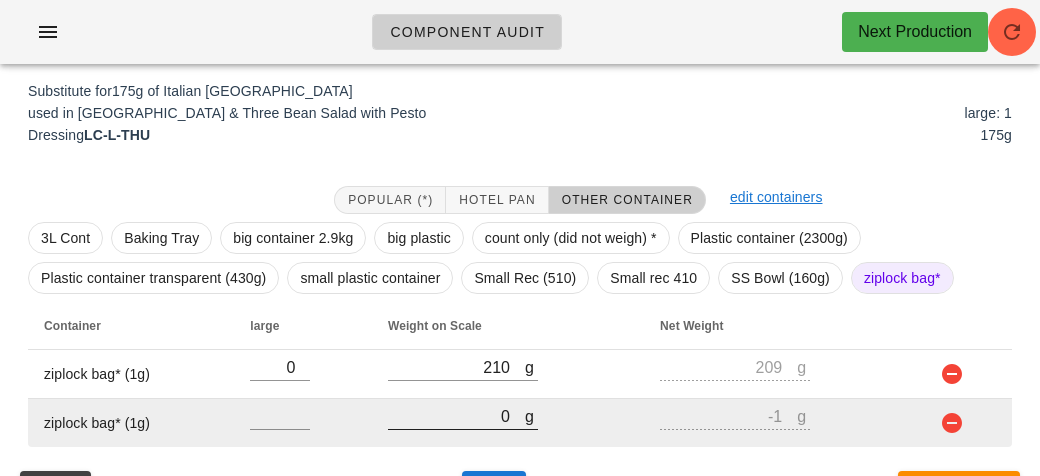 click on "0" at bounding box center [456, 416] 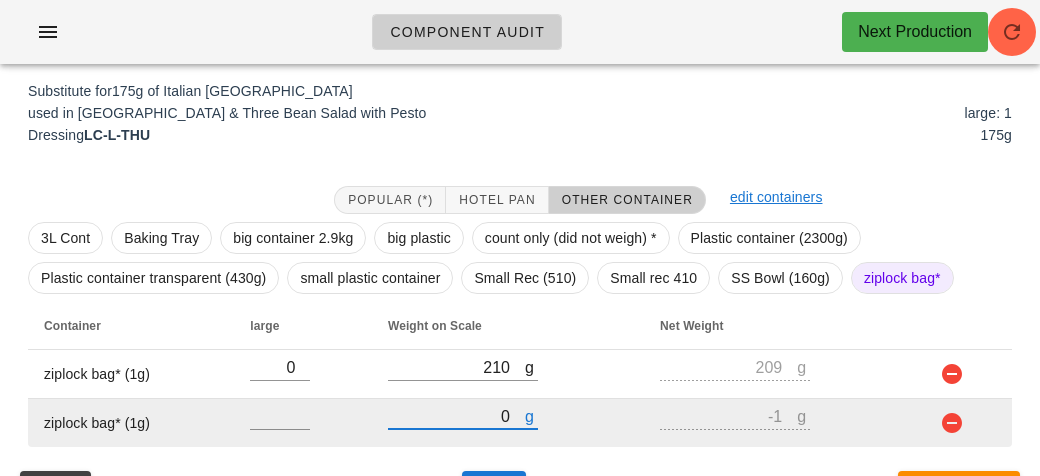 type on "20" 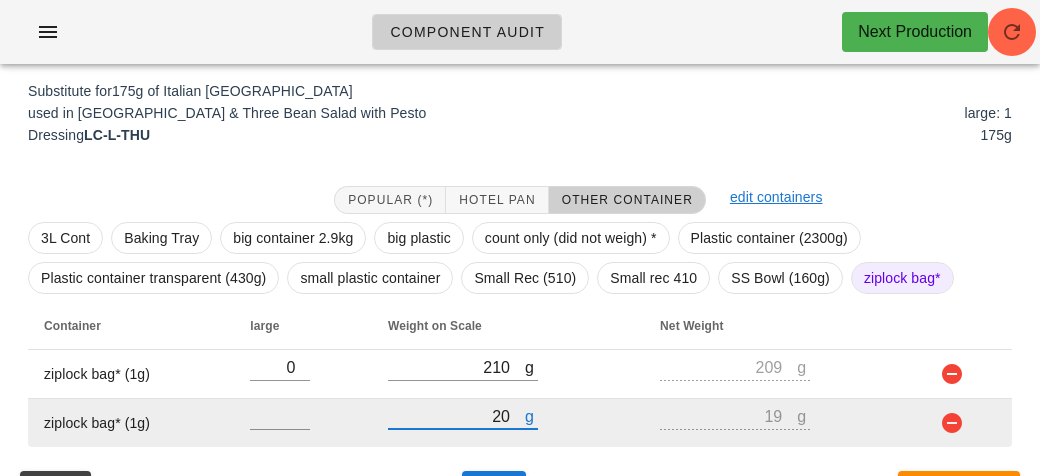 type on "240" 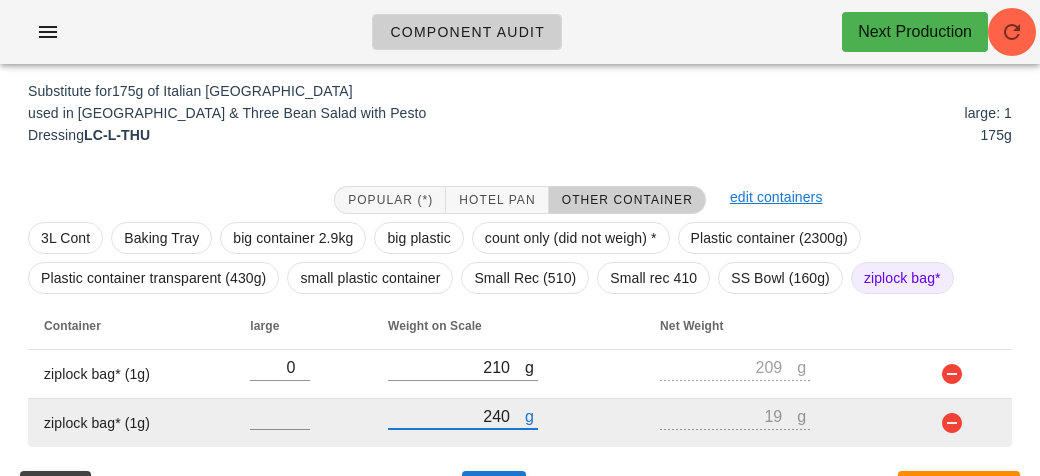type on "239" 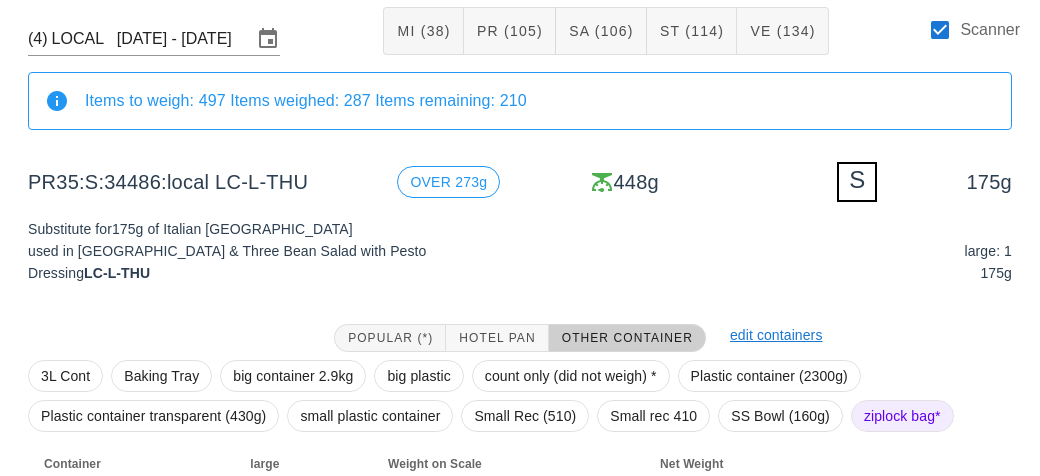 scroll, scrollTop: 289, scrollLeft: 0, axis: vertical 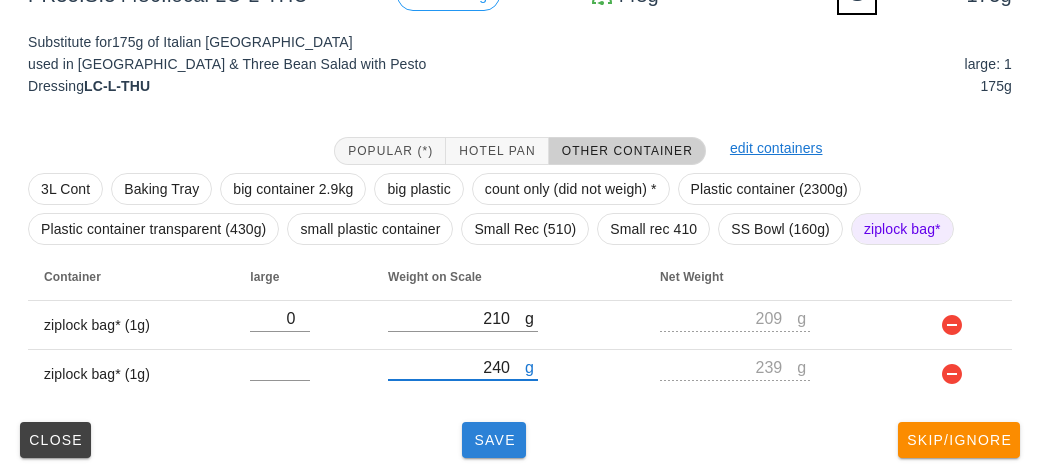 type on "240" 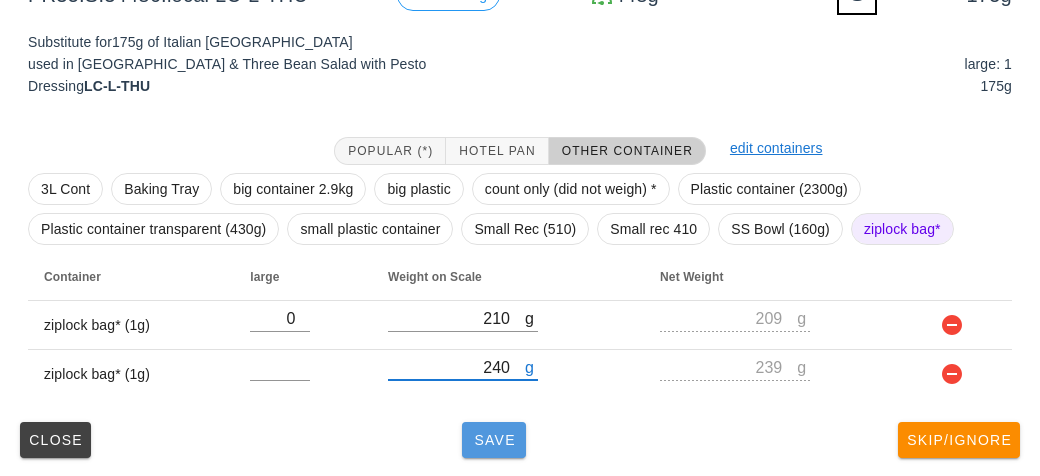 click on "Save" at bounding box center [494, 440] 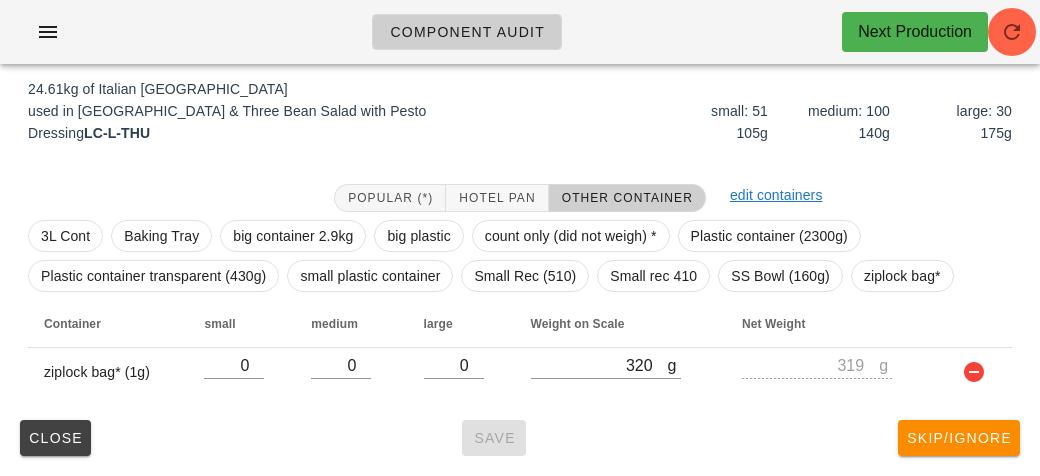 scroll, scrollTop: 232, scrollLeft: 0, axis: vertical 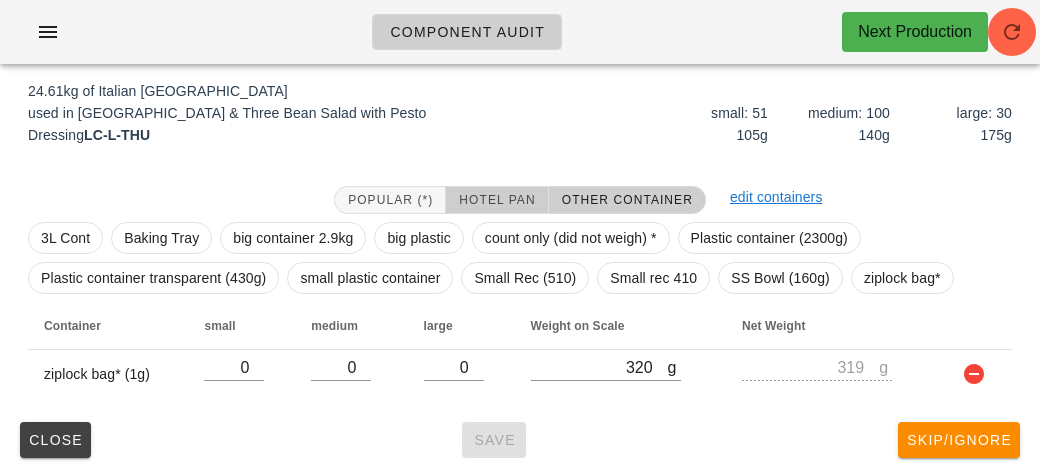 click on "Hotel Pan" at bounding box center (496, 200) 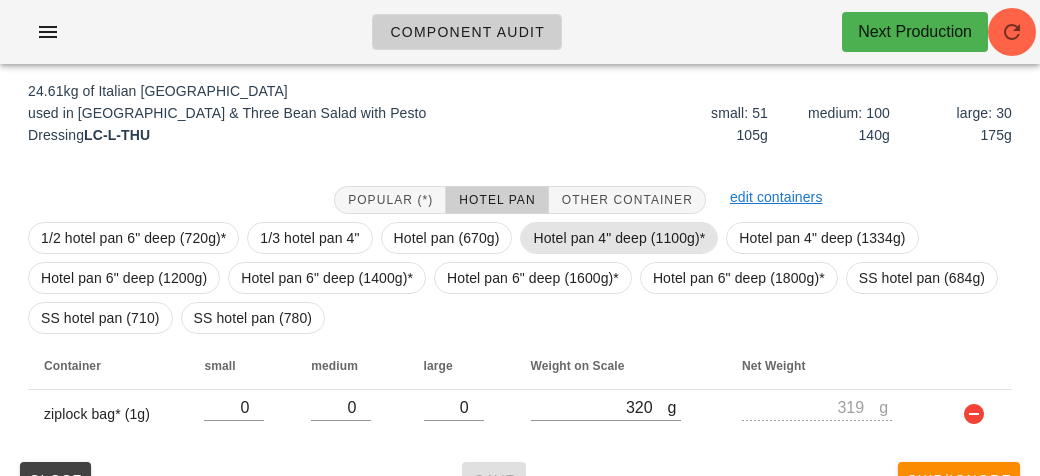 click on "Hotel pan 4" deep (1100g)*" at bounding box center (619, 238) 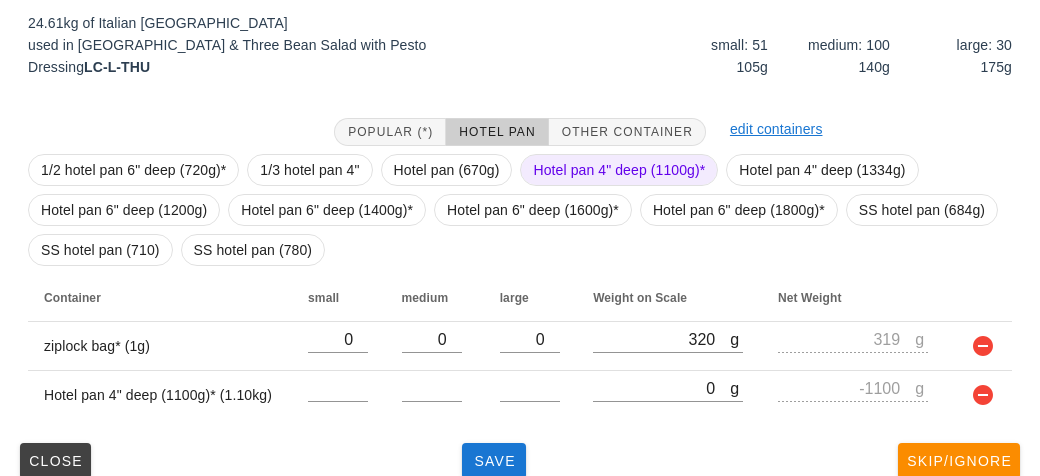 scroll, scrollTop: 321, scrollLeft: 0, axis: vertical 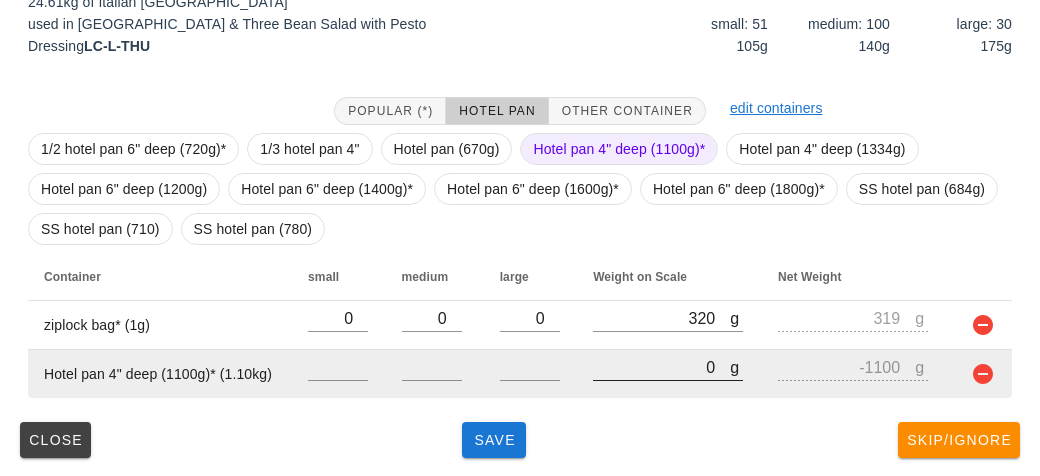 click on "0" at bounding box center [661, 367] 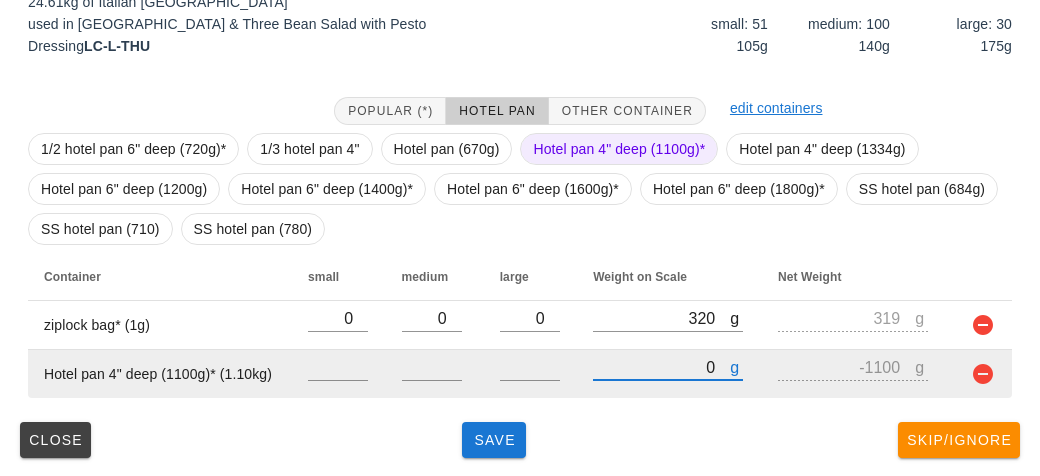 type on "10" 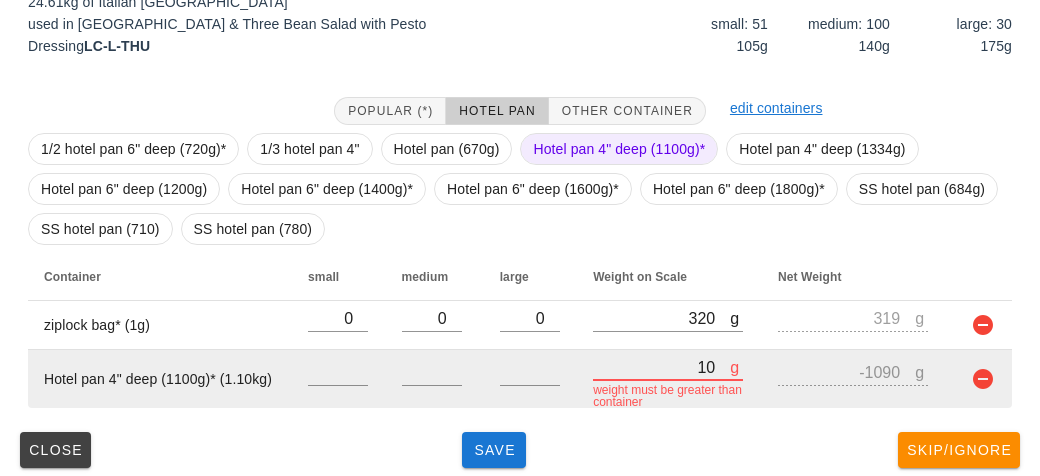 type on "130" 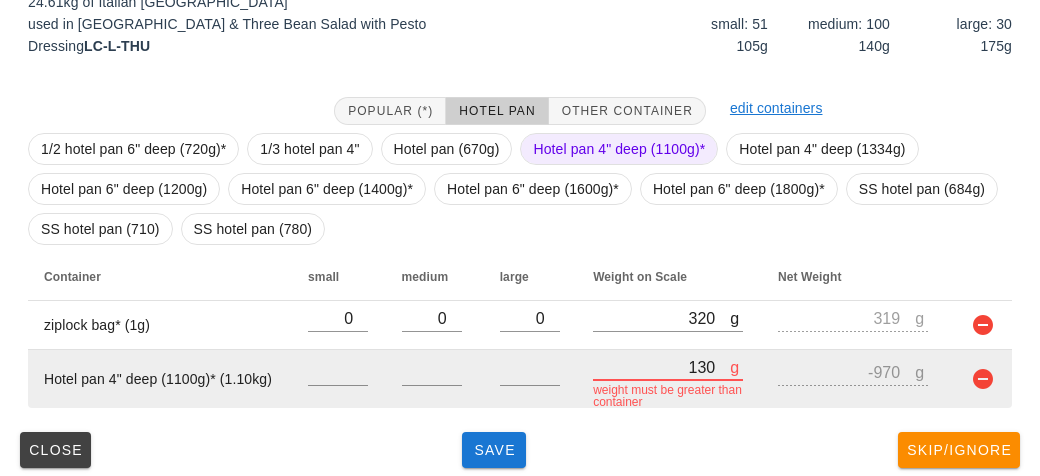 type on "1380" 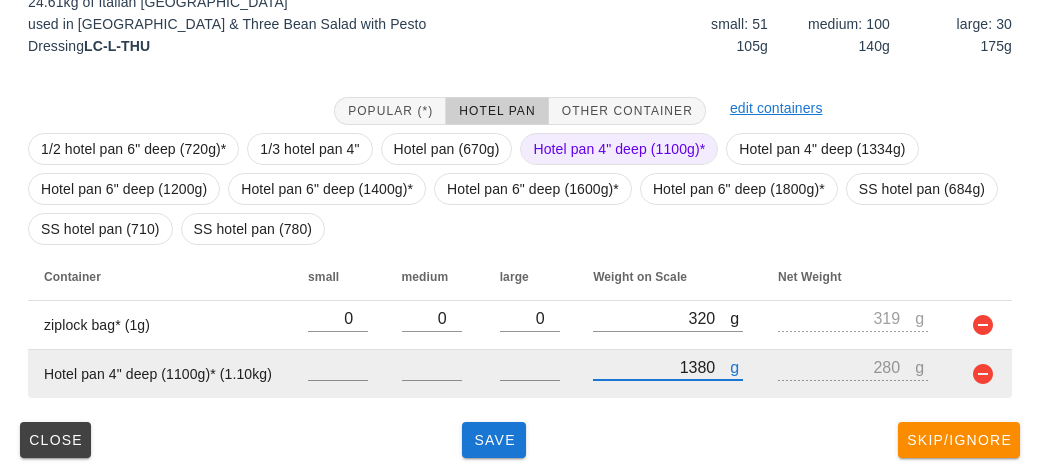 type on "13840" 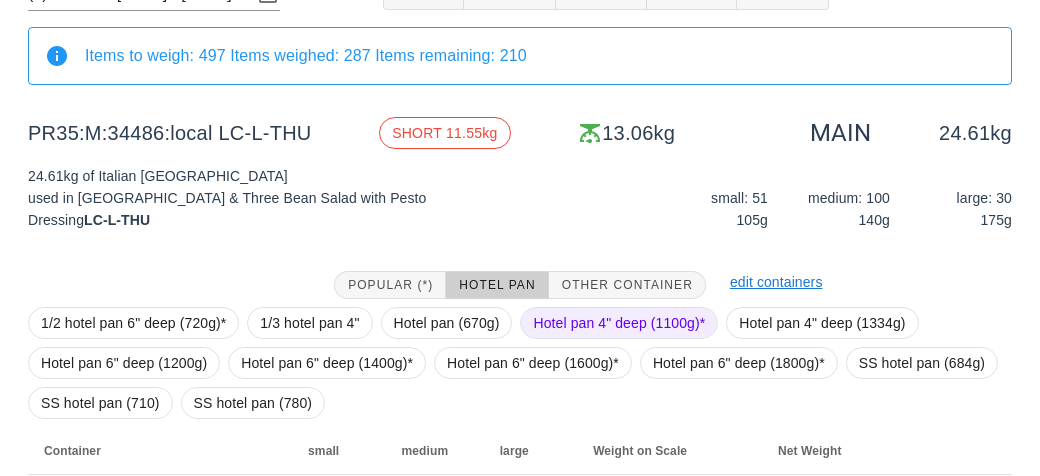 scroll, scrollTop: 210, scrollLeft: 0, axis: vertical 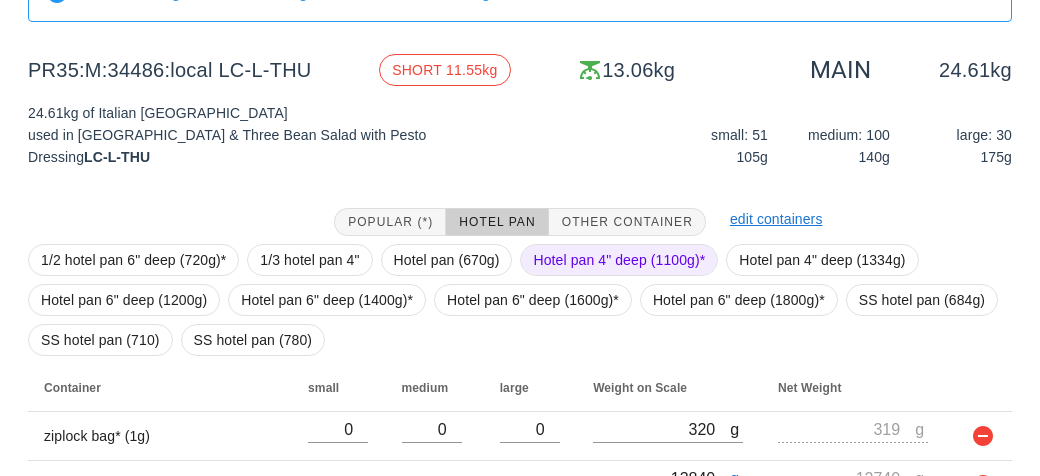 type on "13840" 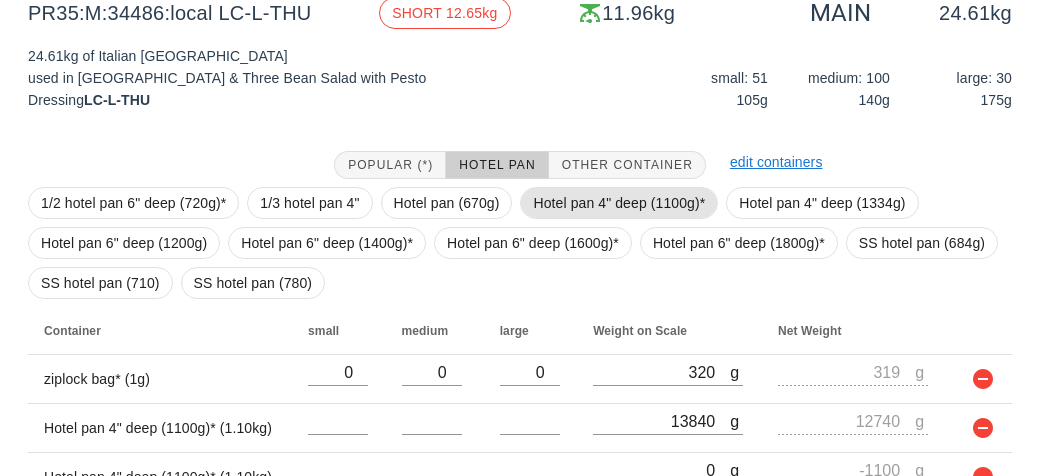 scroll, scrollTop: 370, scrollLeft: 0, axis: vertical 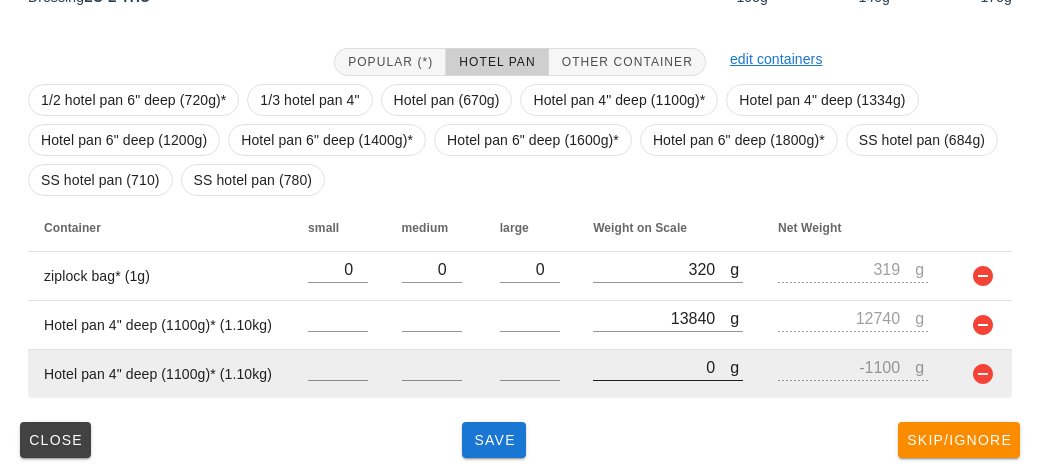 click on "0" at bounding box center [661, 367] 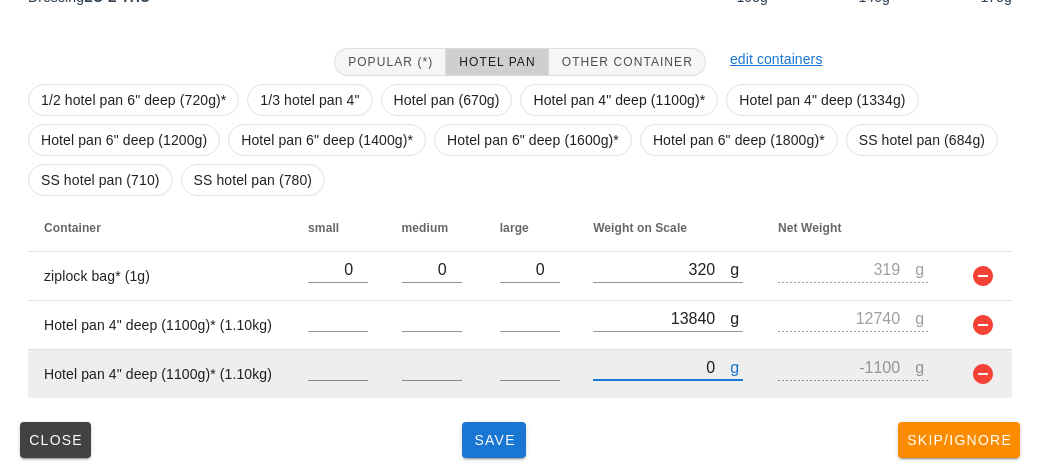 type on "10" 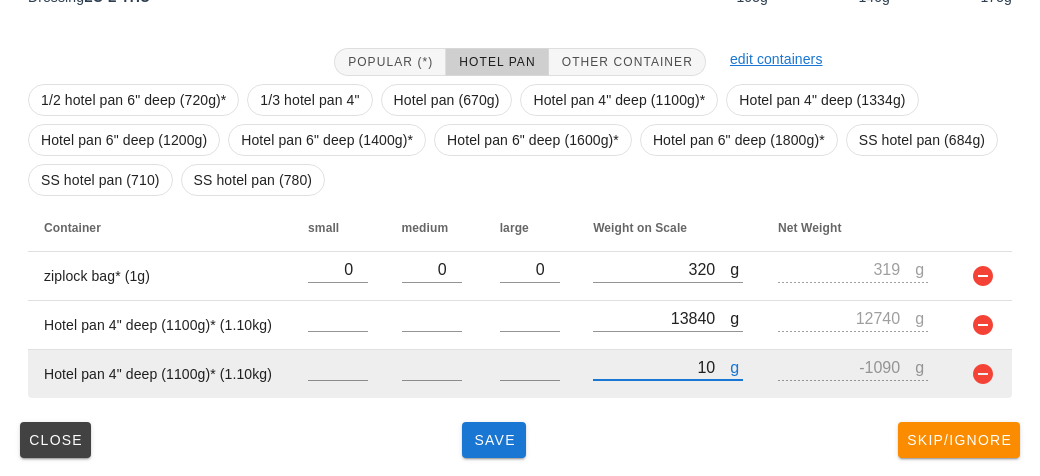 type on "120" 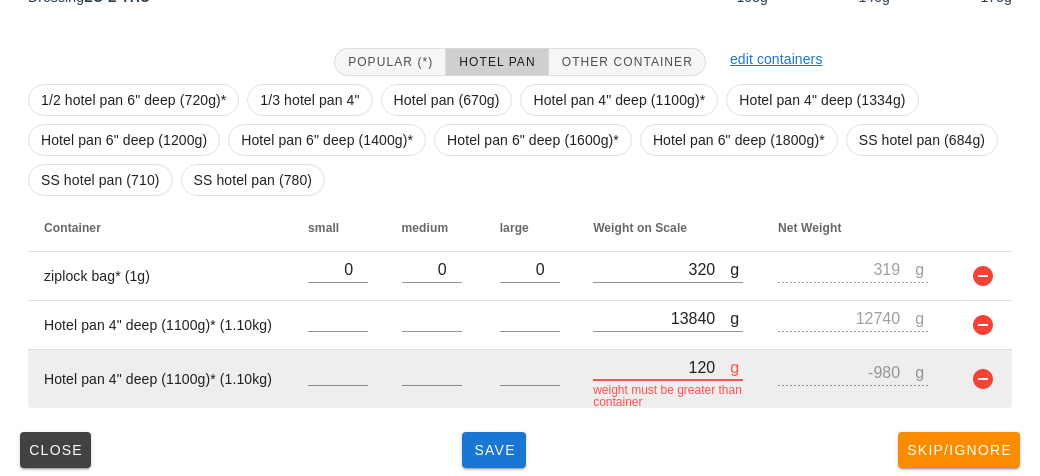 type on "1250" 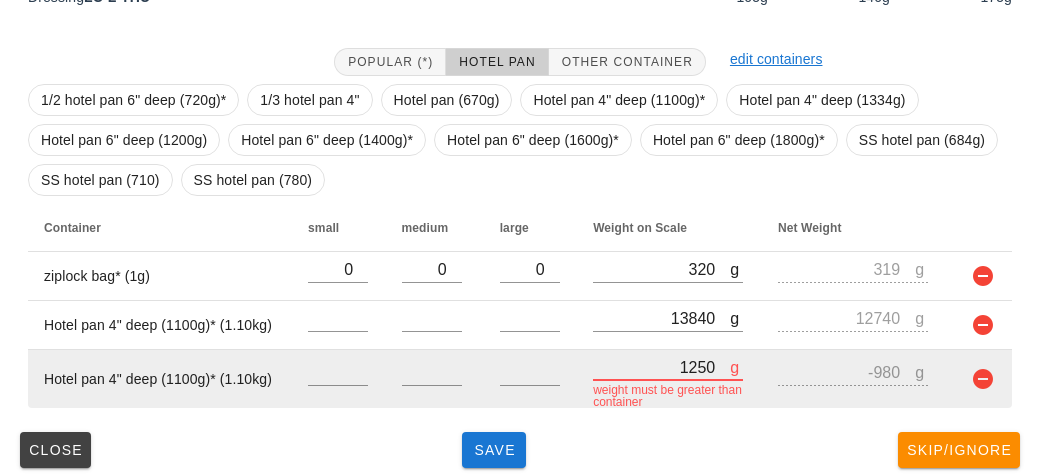 type on "150" 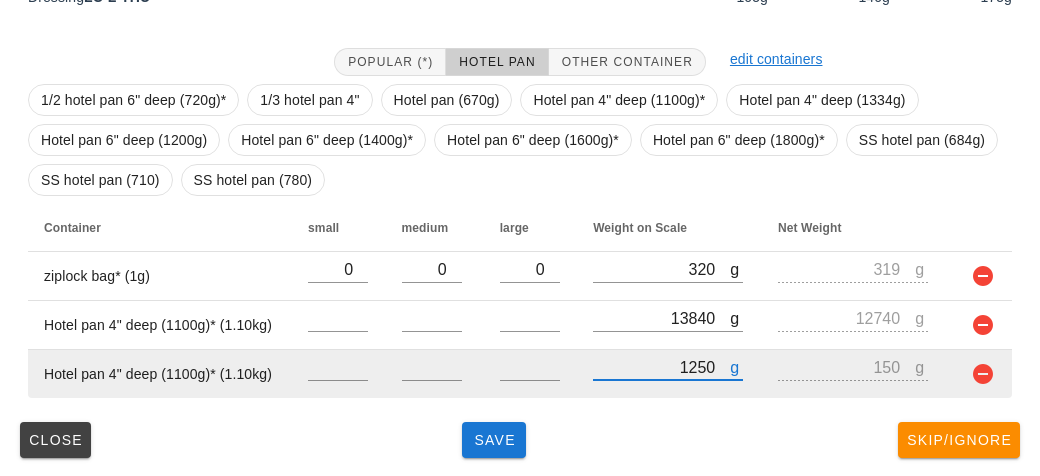 type on "12540" 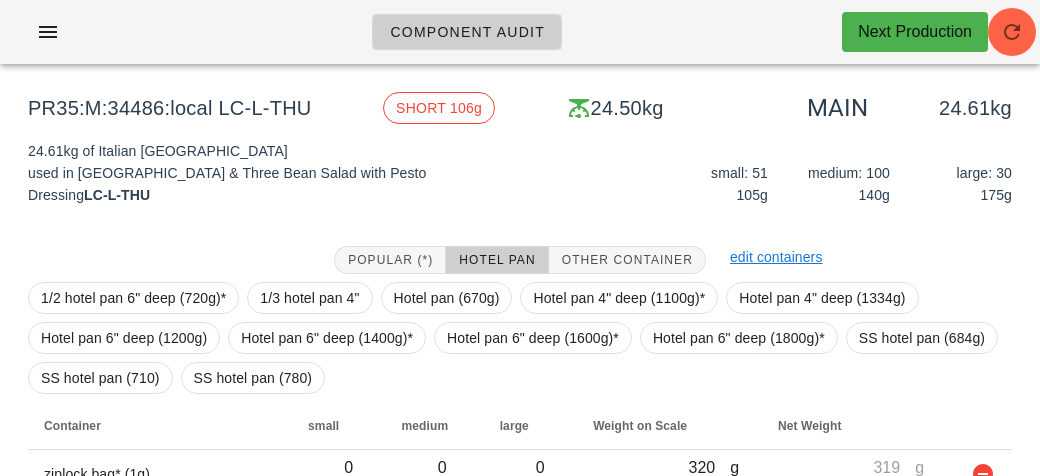 scroll, scrollTop: 164, scrollLeft: 0, axis: vertical 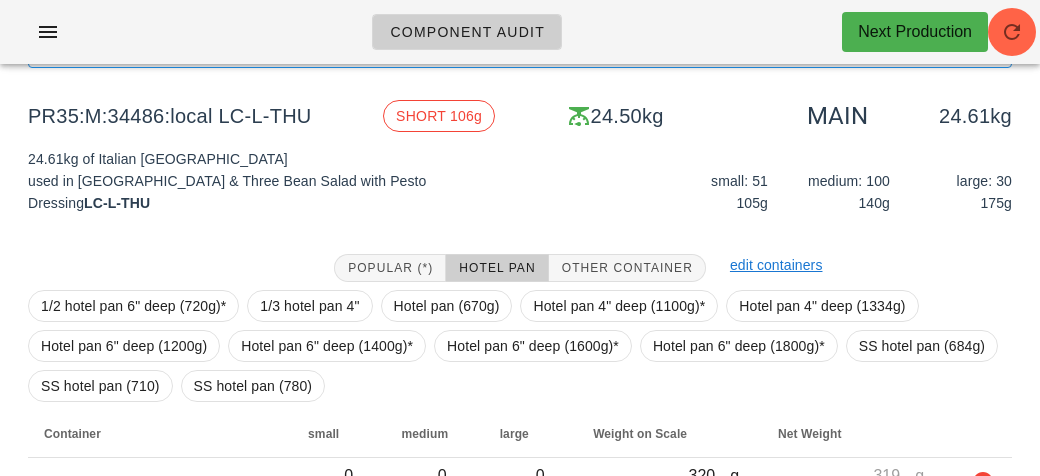 type on "12540" 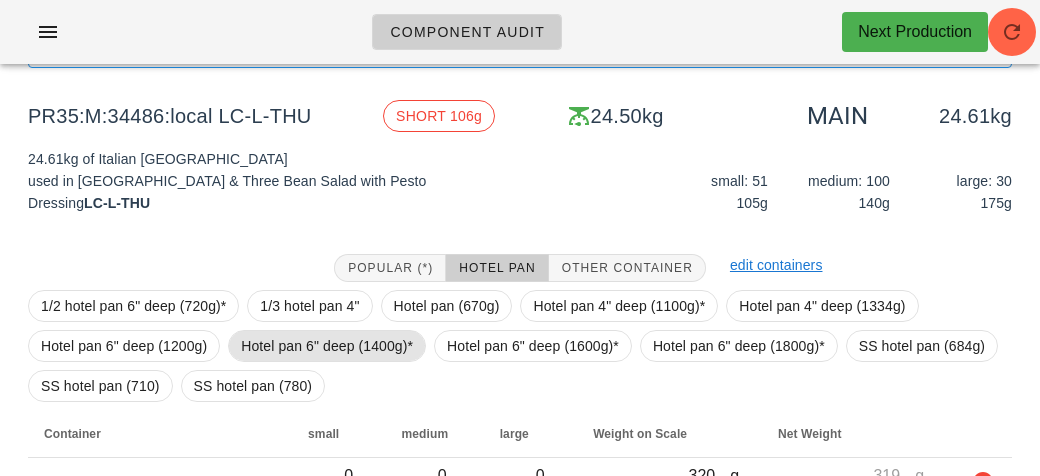 click on "Hotel pan 6" deep (1400g)*" at bounding box center [327, 346] 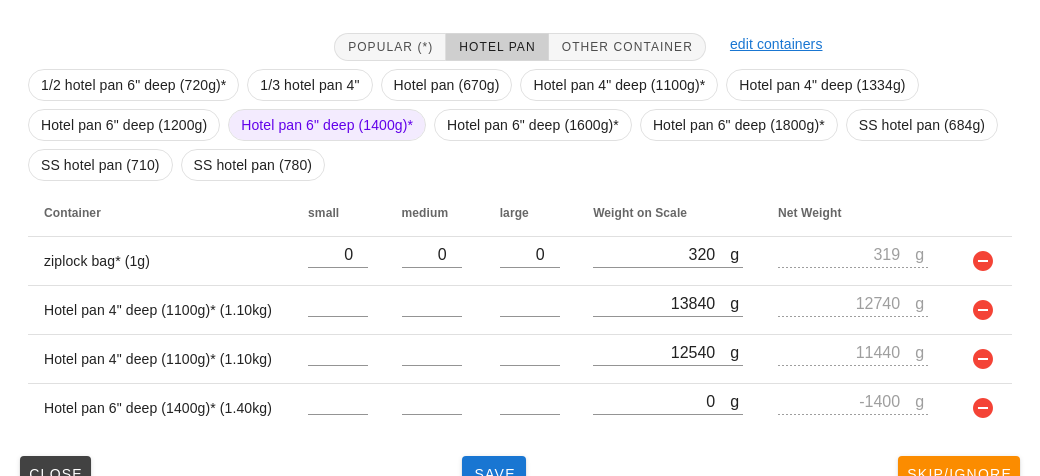 scroll, scrollTop: 389, scrollLeft: 0, axis: vertical 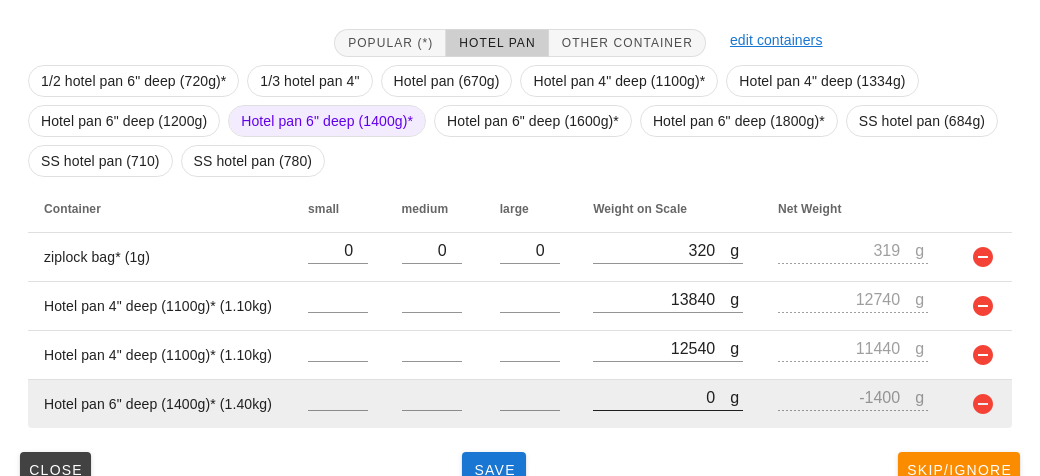 click on "0" at bounding box center [661, 397] 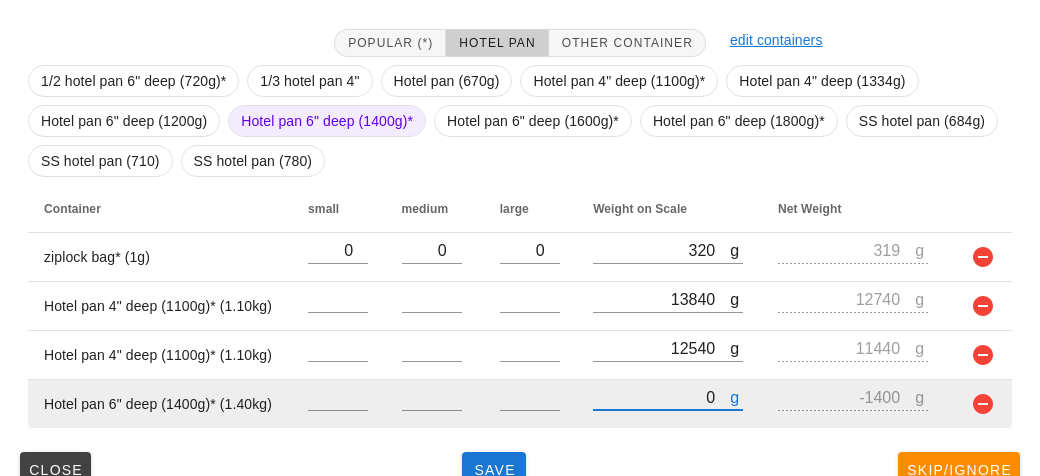 type on "50" 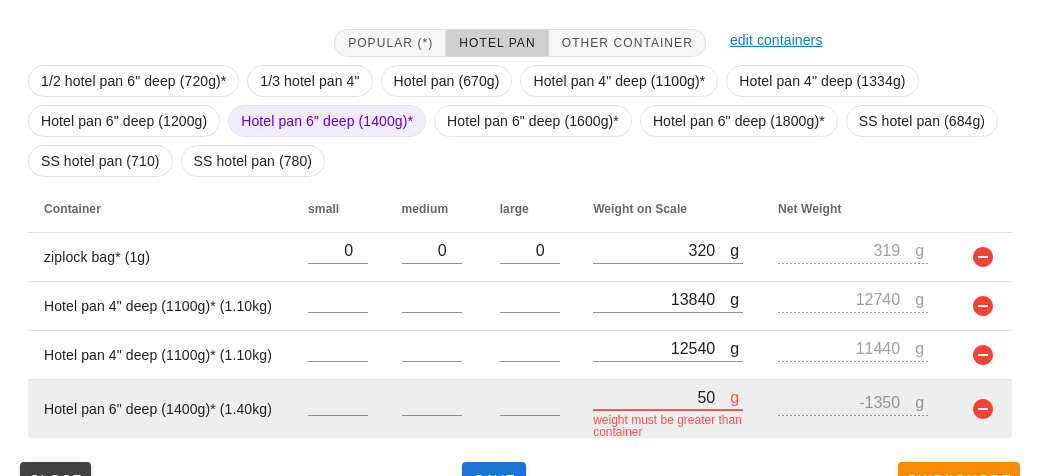 type on "530" 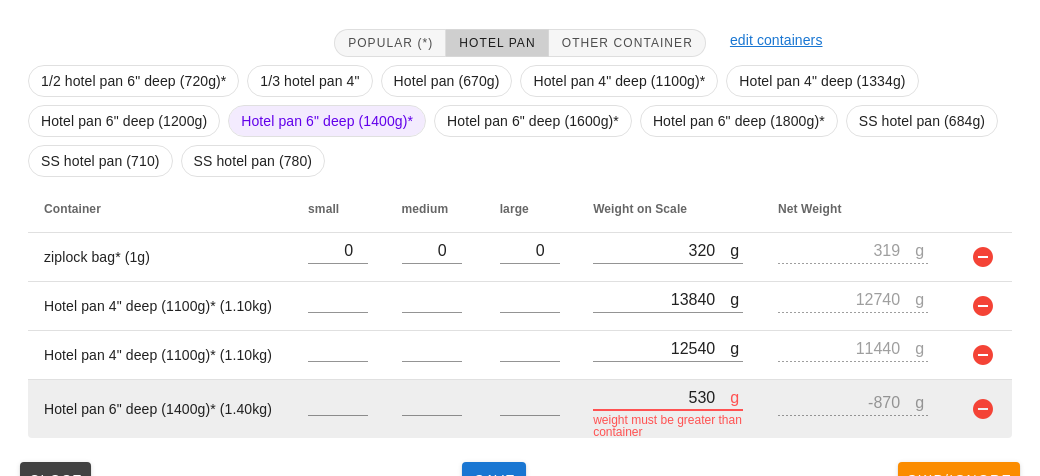 type on "5320" 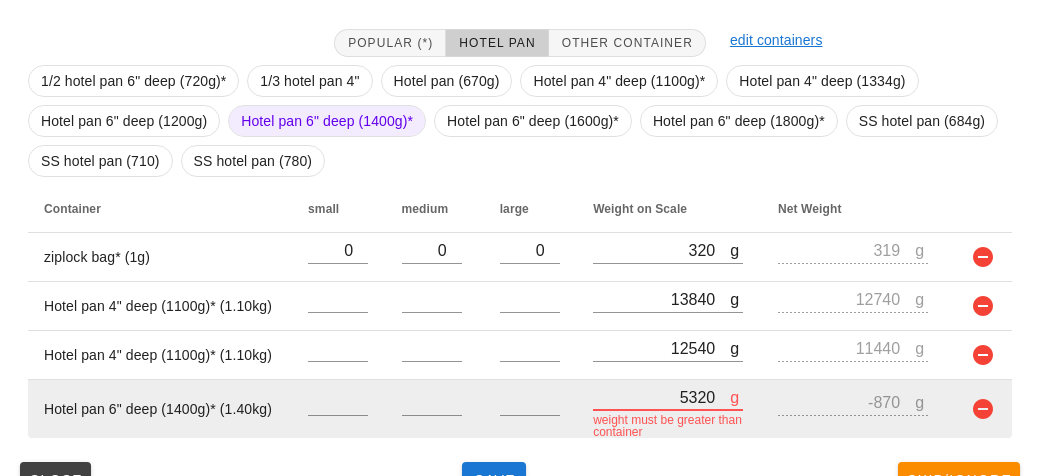 type on "3920" 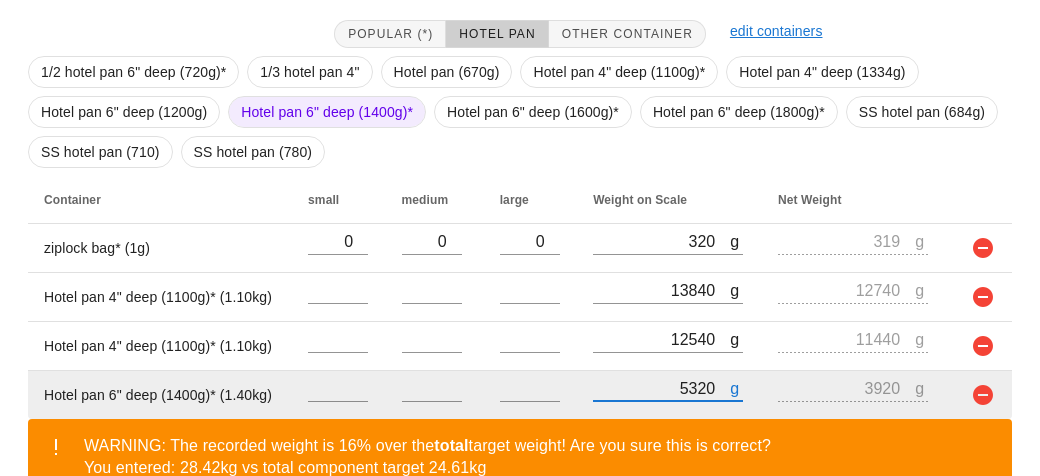 scroll, scrollTop: 510, scrollLeft: 0, axis: vertical 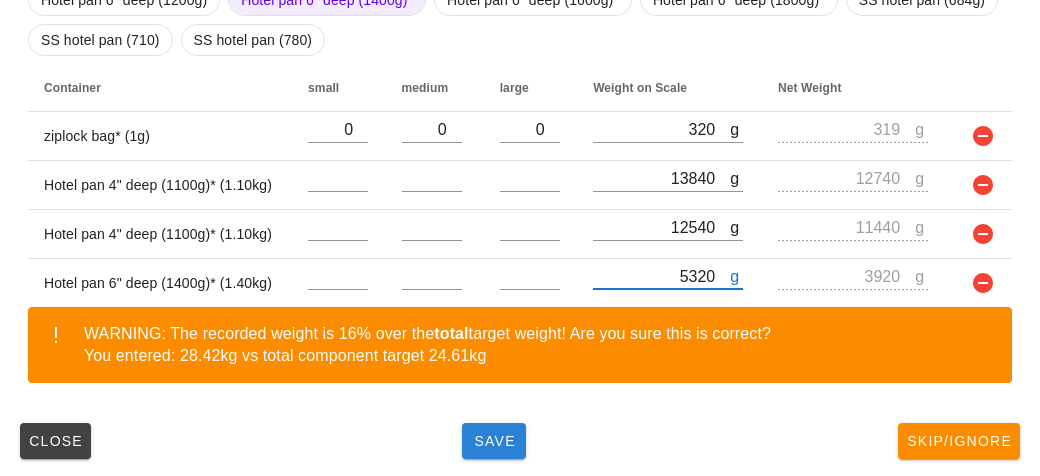 type on "5320" 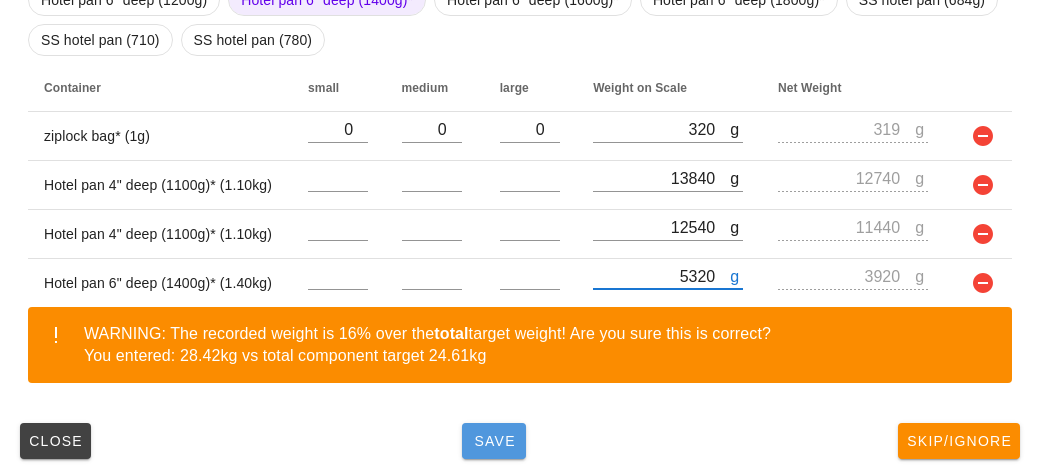click on "Save" at bounding box center (494, 441) 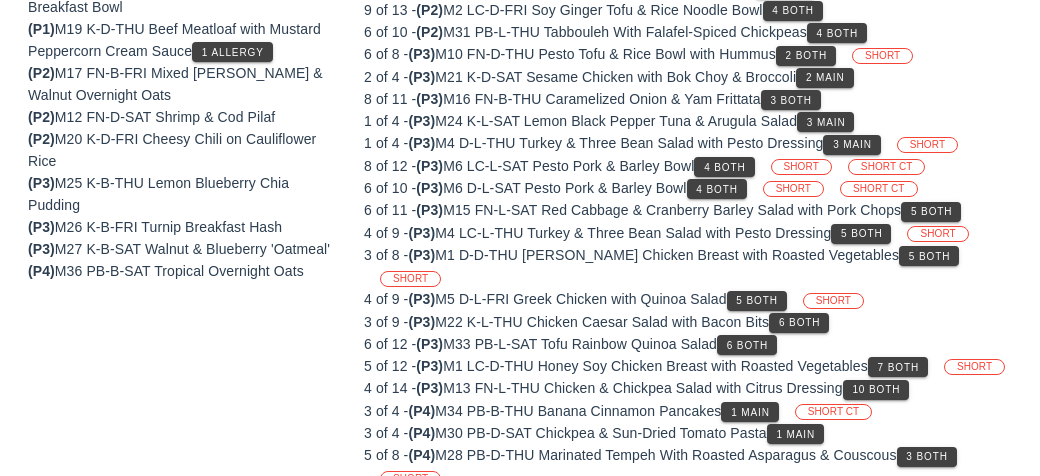 scroll, scrollTop: 290, scrollLeft: 0, axis: vertical 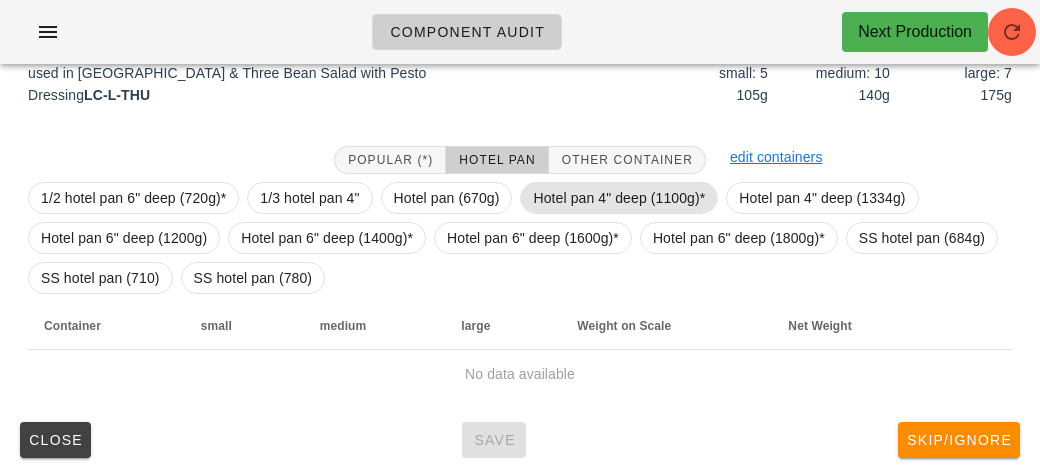 click on "Hotel pan 4" deep (1100g)*" at bounding box center (619, 198) 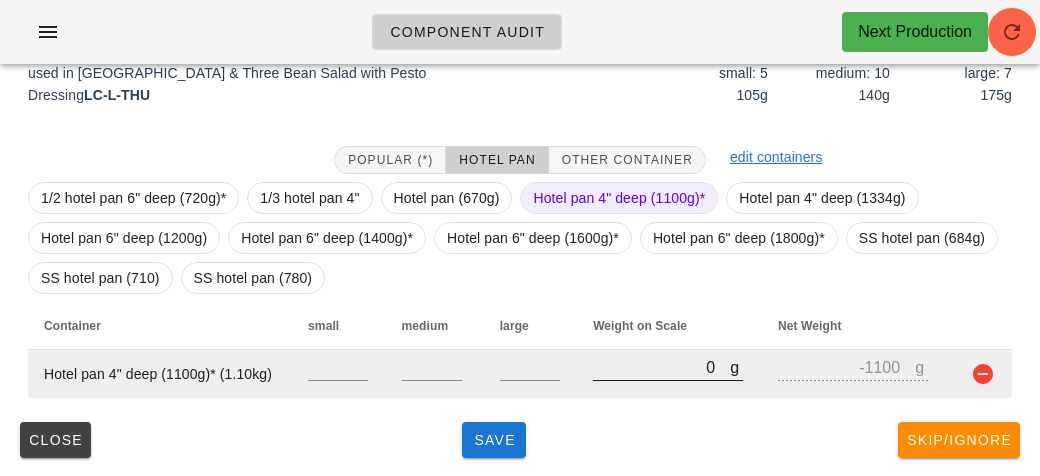 click on "0" at bounding box center [661, 367] 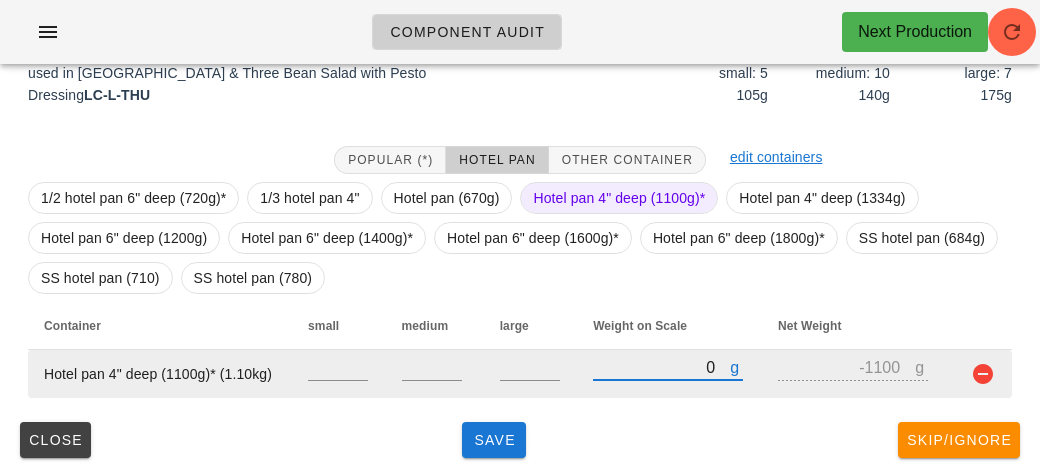 type on "40" 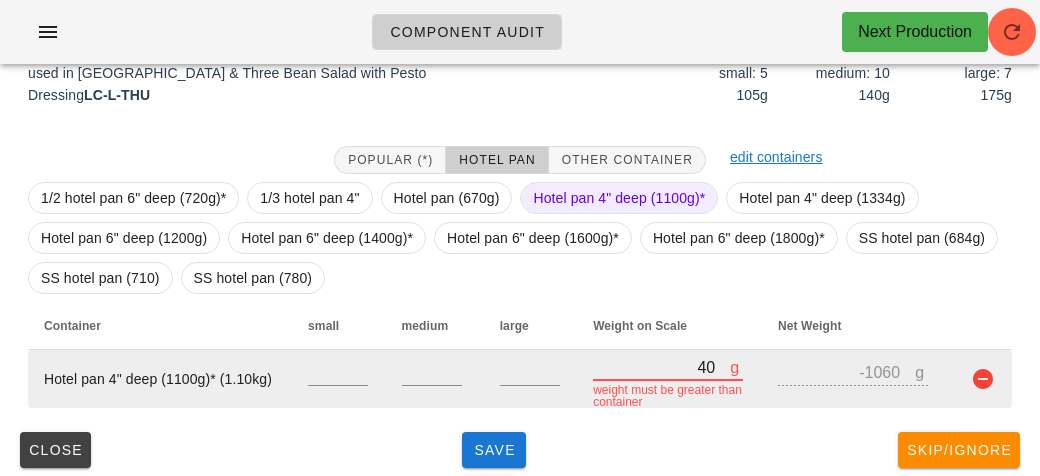 type on "430" 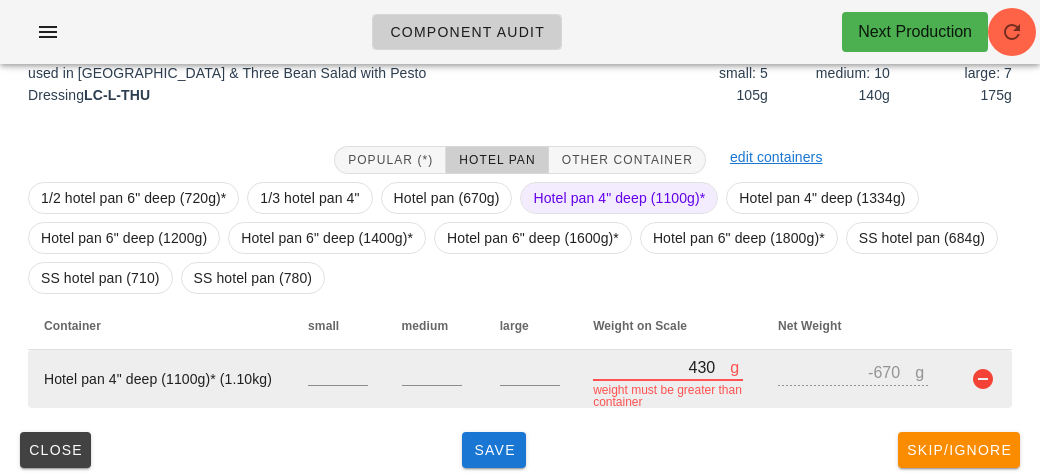 type on "4310" 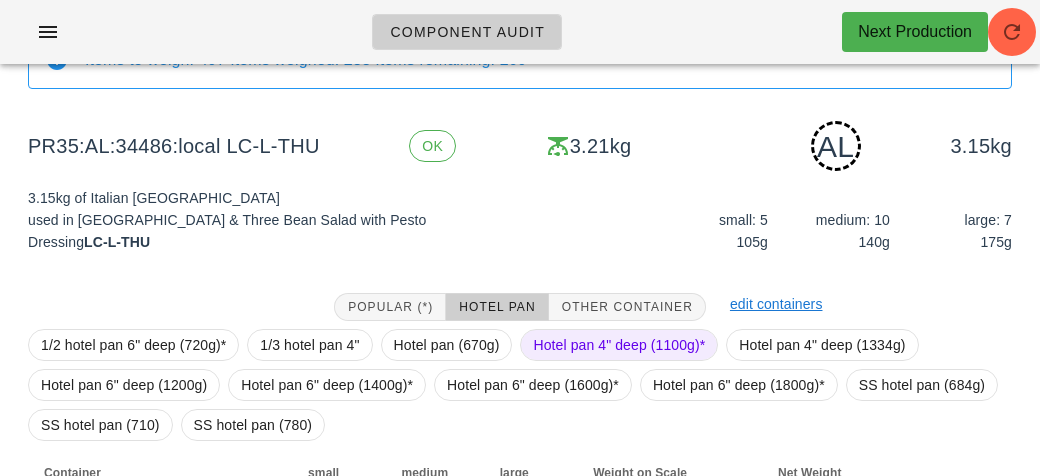 scroll, scrollTop: 290, scrollLeft: 0, axis: vertical 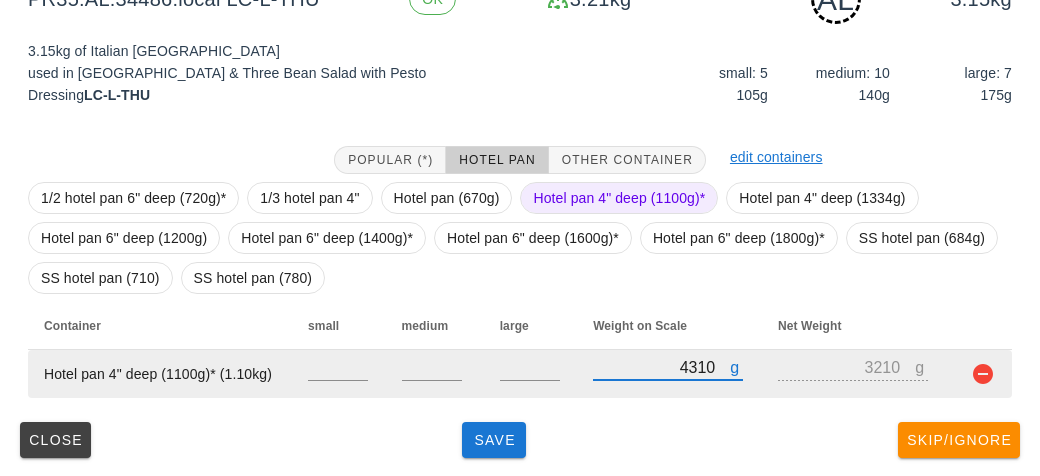 type on "4310" 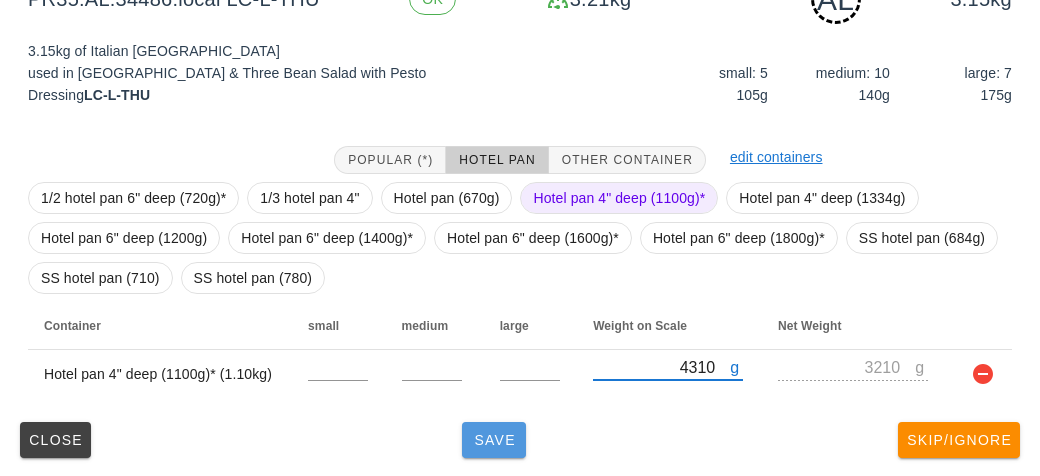 click on "Save" at bounding box center (494, 440) 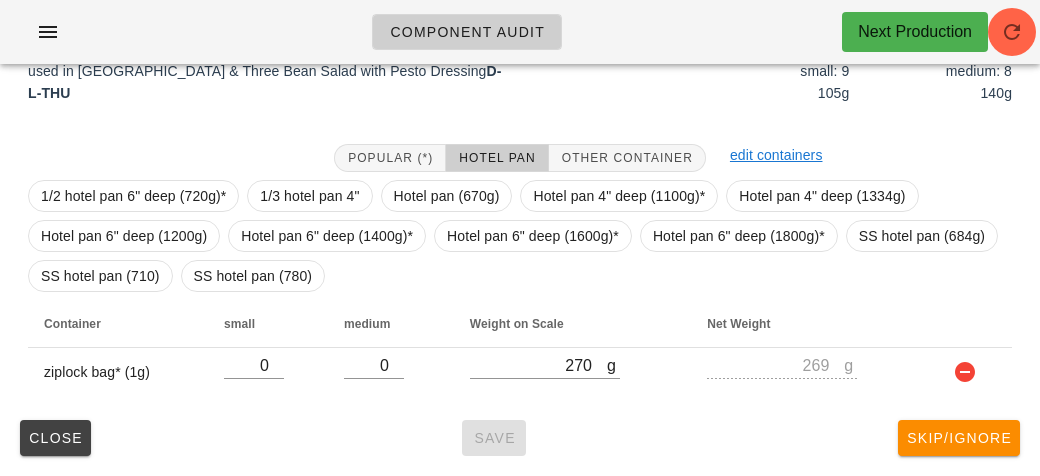 scroll, scrollTop: 272, scrollLeft: 0, axis: vertical 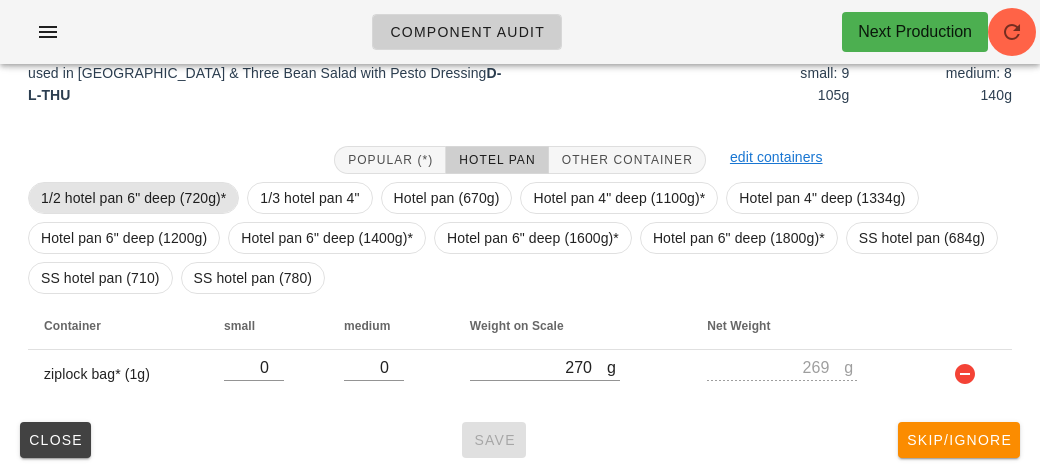 click on "1/2 hotel pan 6" deep (720g)*" at bounding box center [133, 198] 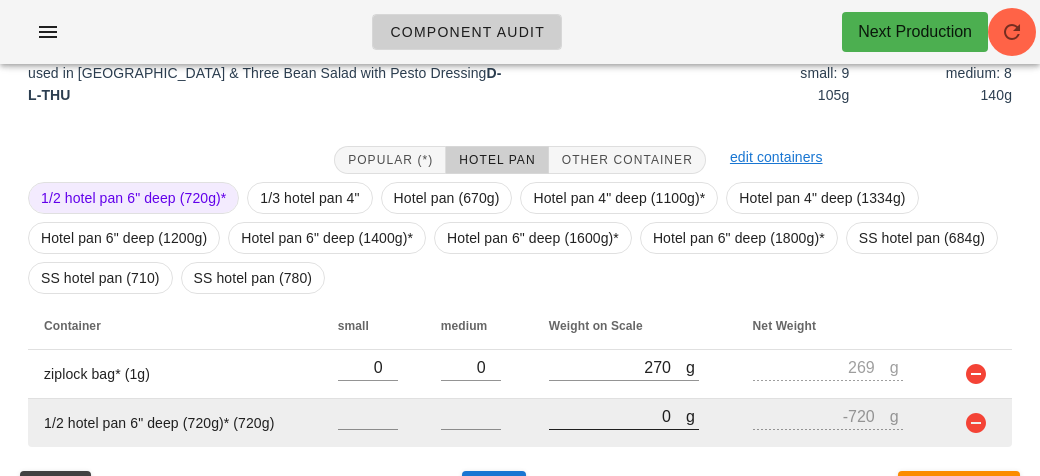 click on "0" at bounding box center [617, 416] 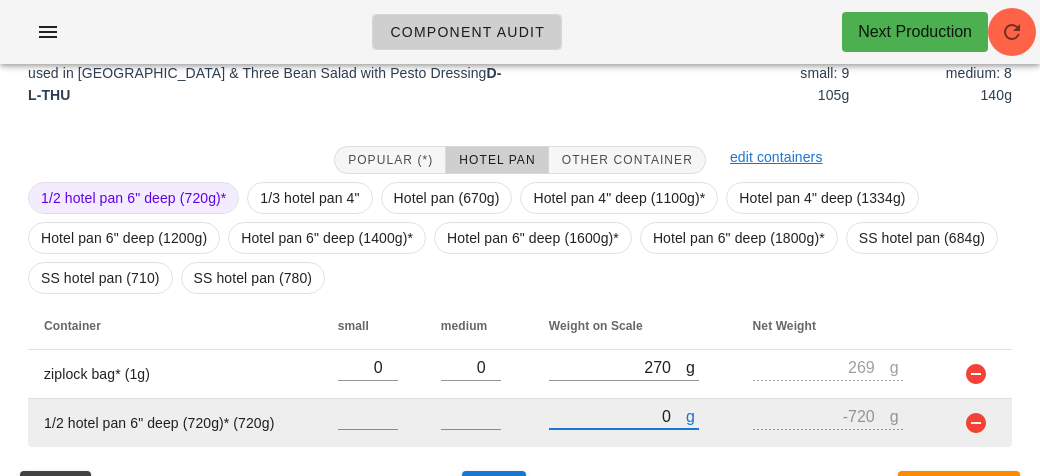 type on "30" 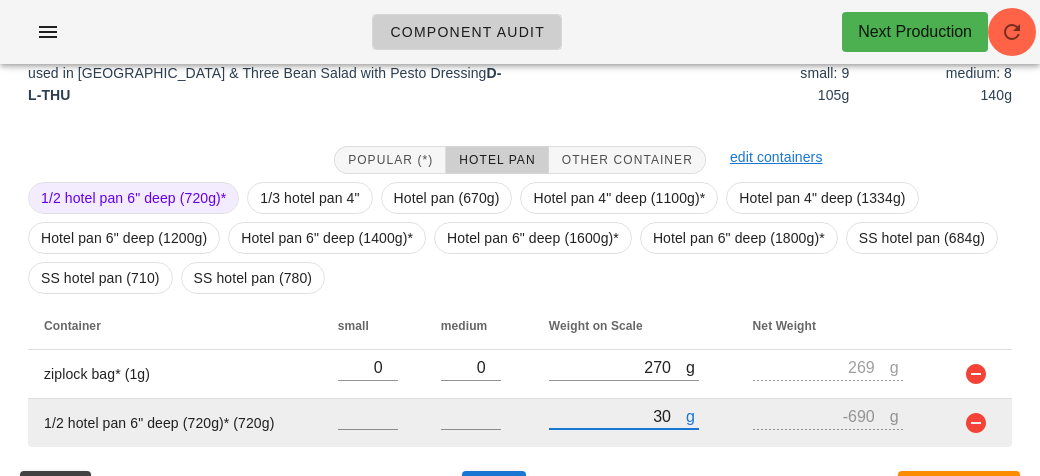 type on "310" 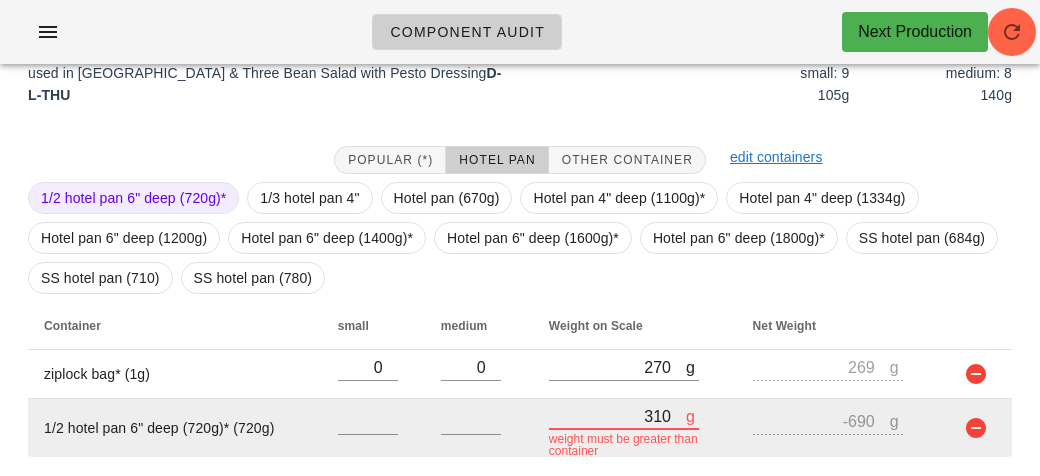 type on "-410" 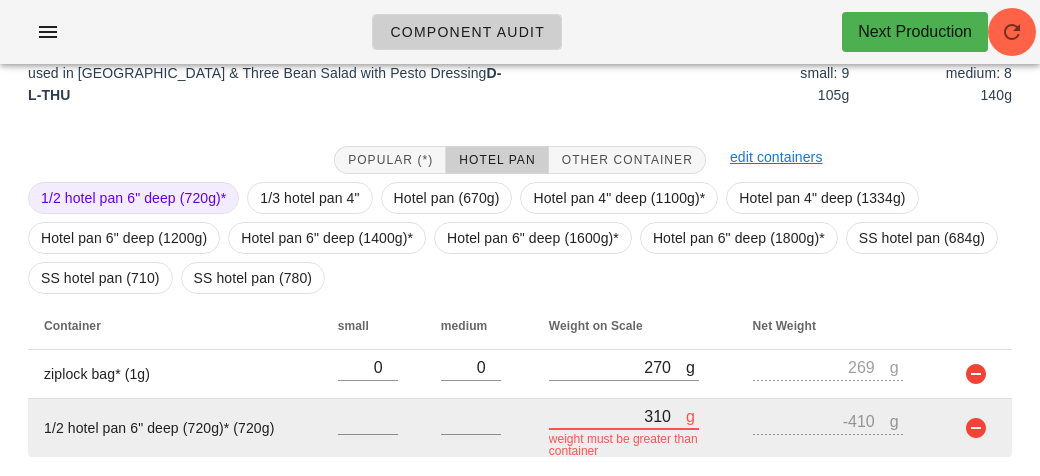 type on "3190" 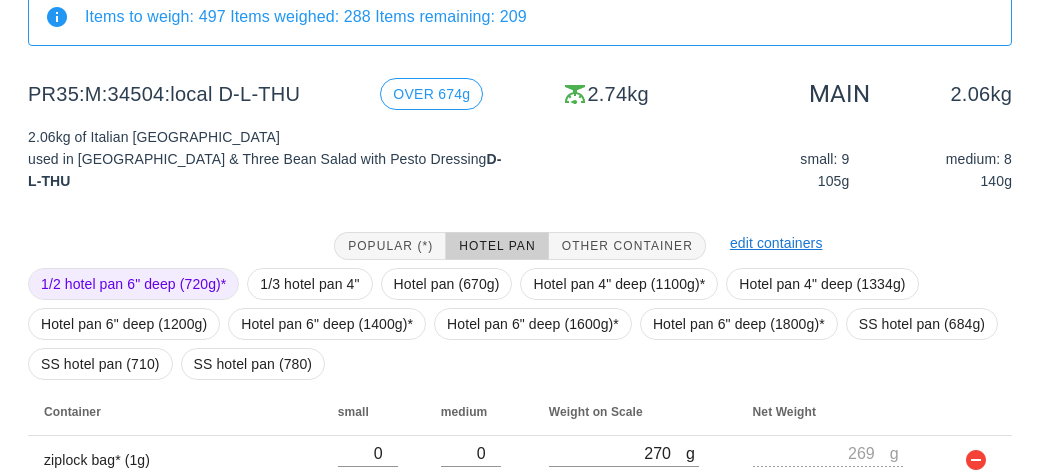 scroll, scrollTop: 321, scrollLeft: 0, axis: vertical 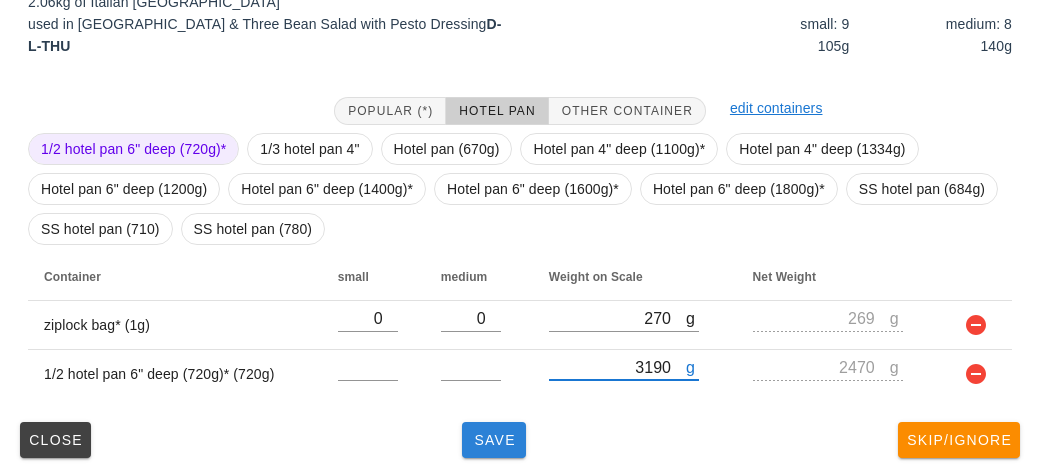 type on "3190" 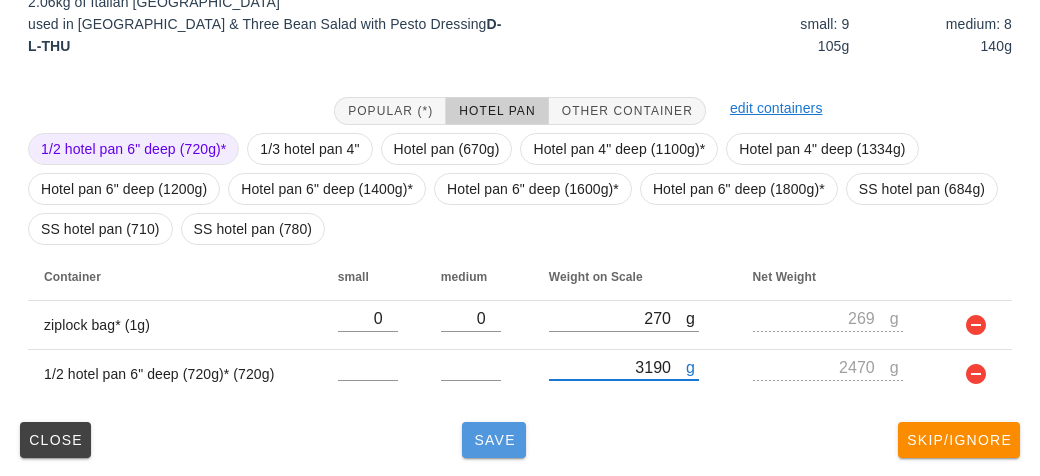 click on "Save" at bounding box center [494, 440] 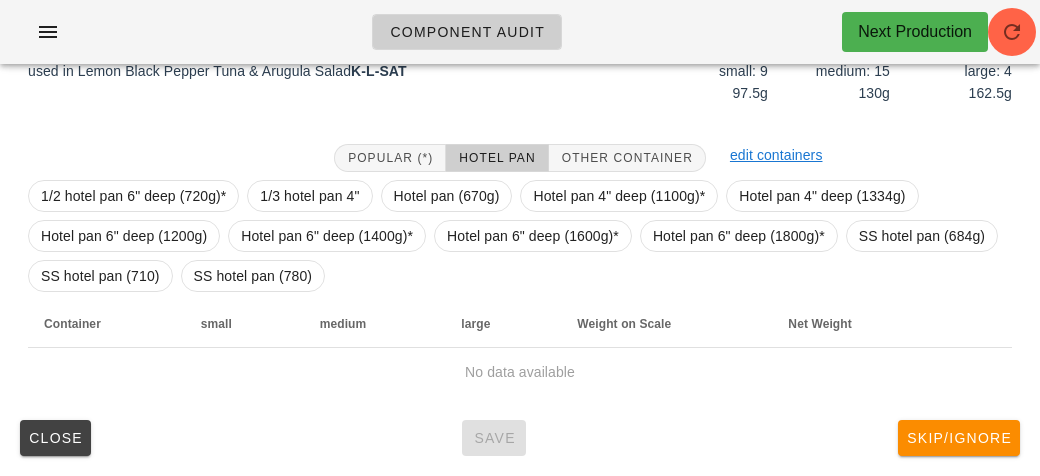scroll, scrollTop: 272, scrollLeft: 0, axis: vertical 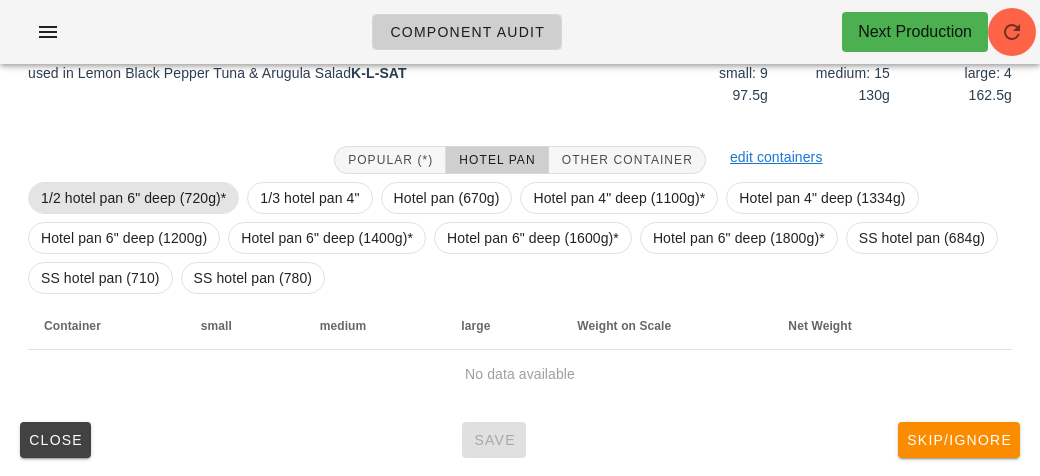 click on "1/2 hotel pan 6" deep (720g)*" at bounding box center (133, 198) 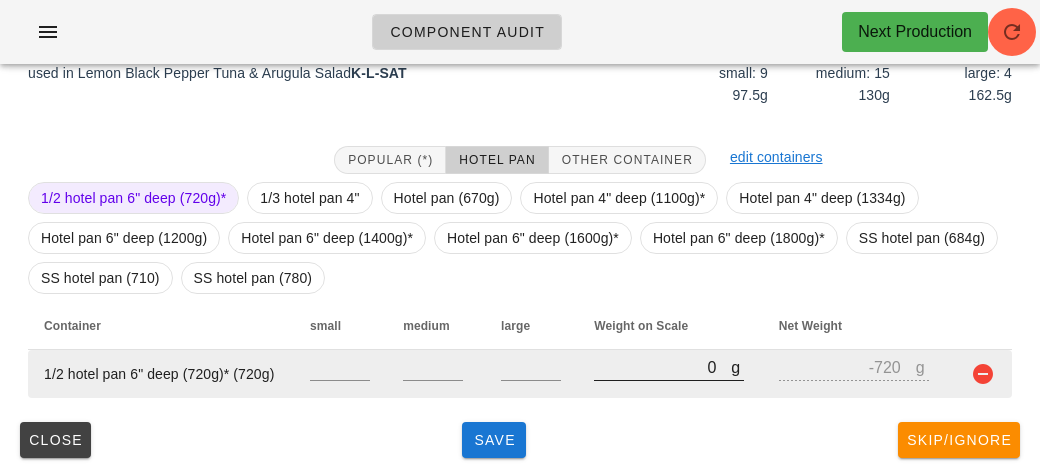 click on "0" at bounding box center [662, 367] 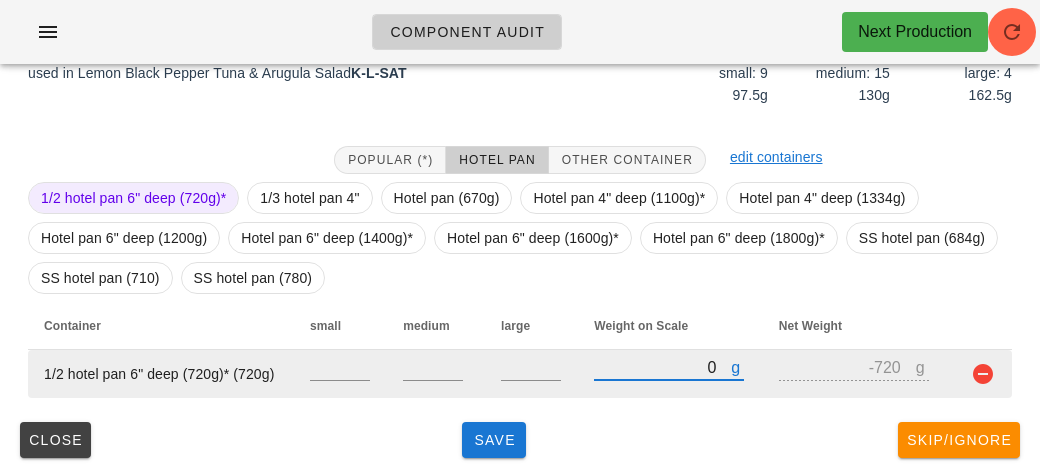 type on "50" 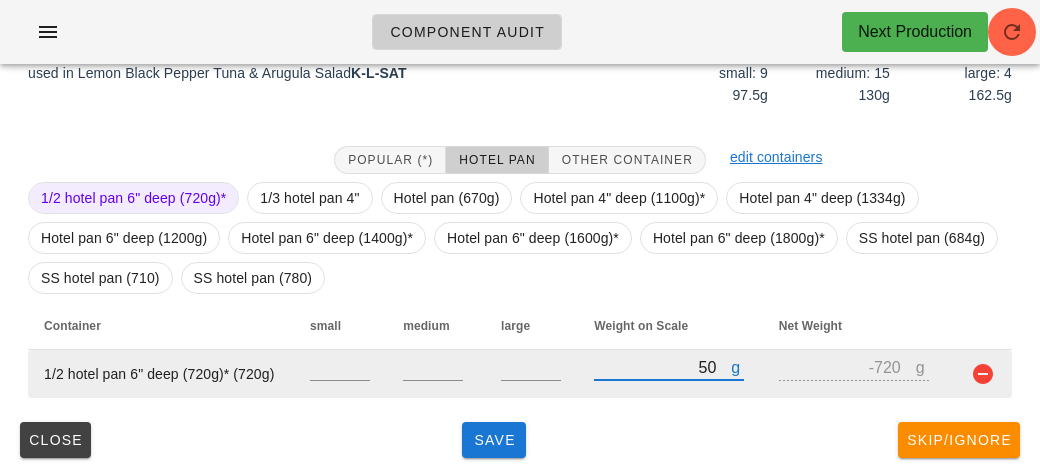 type on "-670" 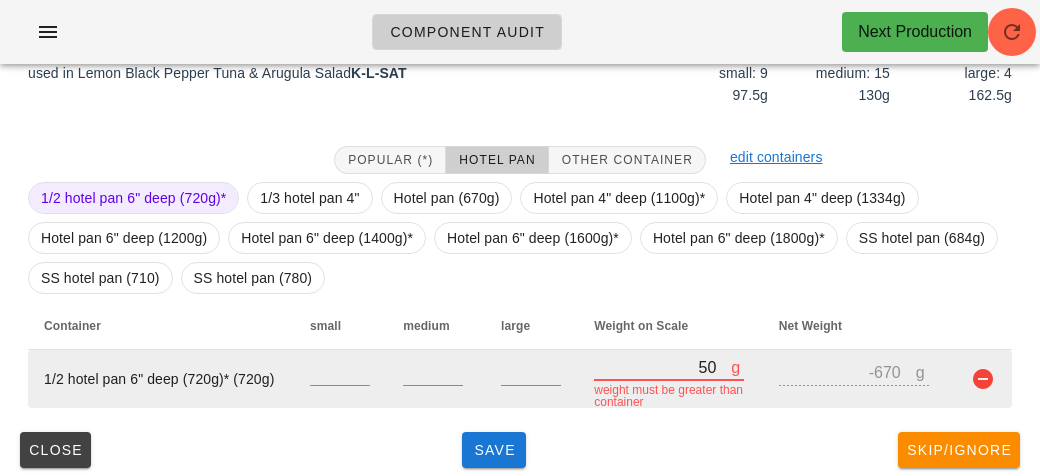 type on "500" 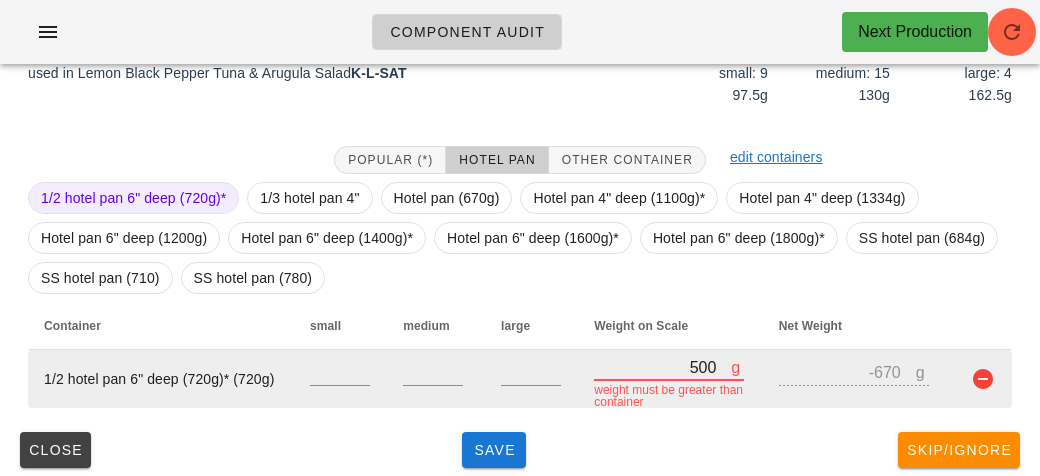 type on "-220" 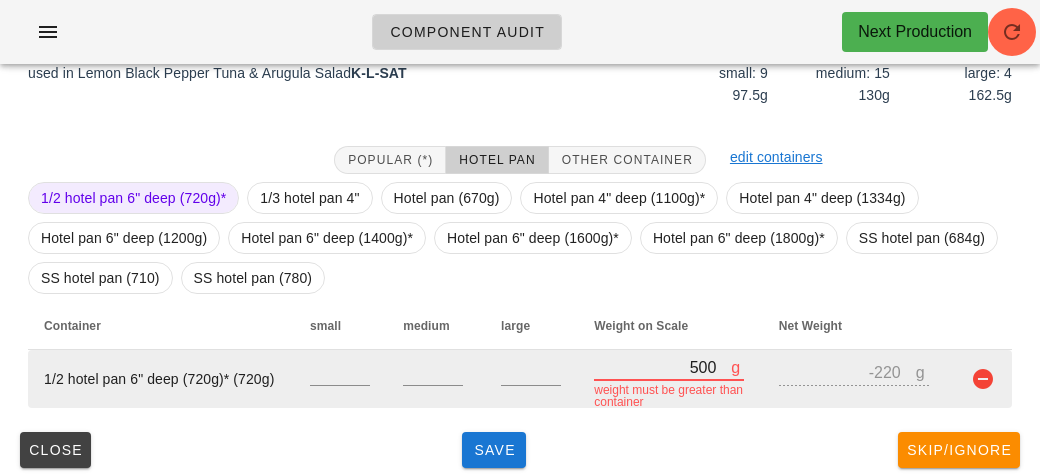 type on "5010" 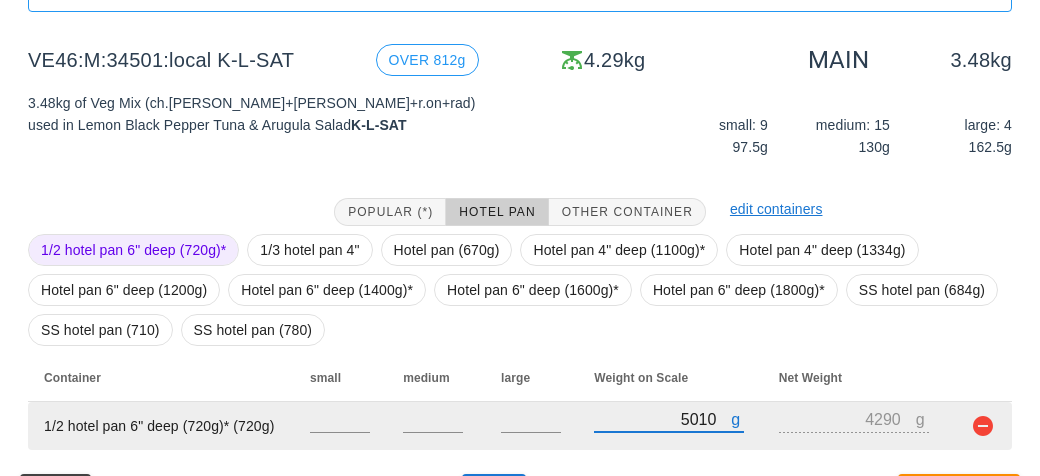 scroll, scrollTop: 272, scrollLeft: 0, axis: vertical 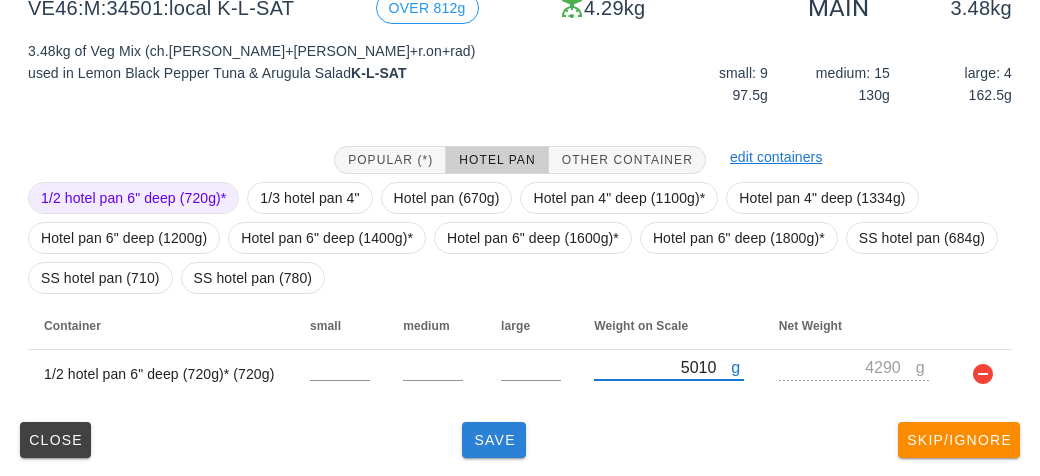 type on "5010" 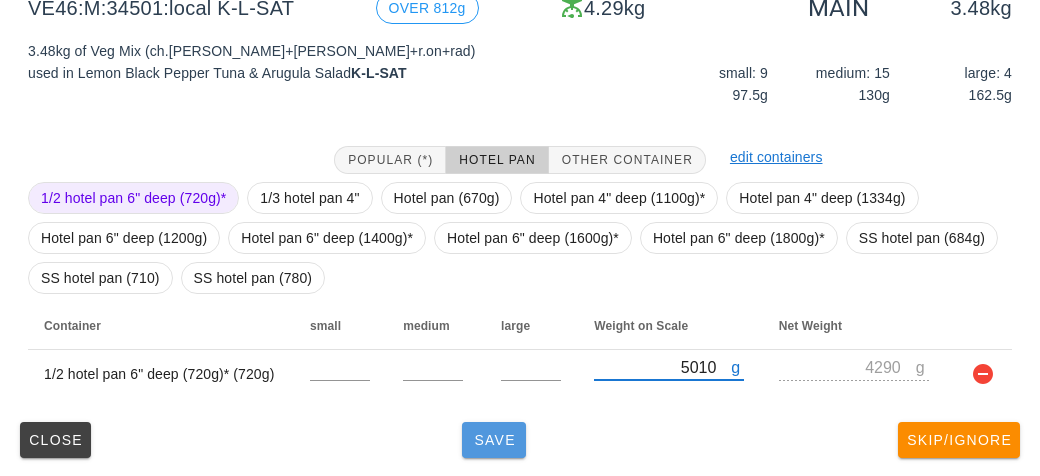 click on "Save" at bounding box center [494, 440] 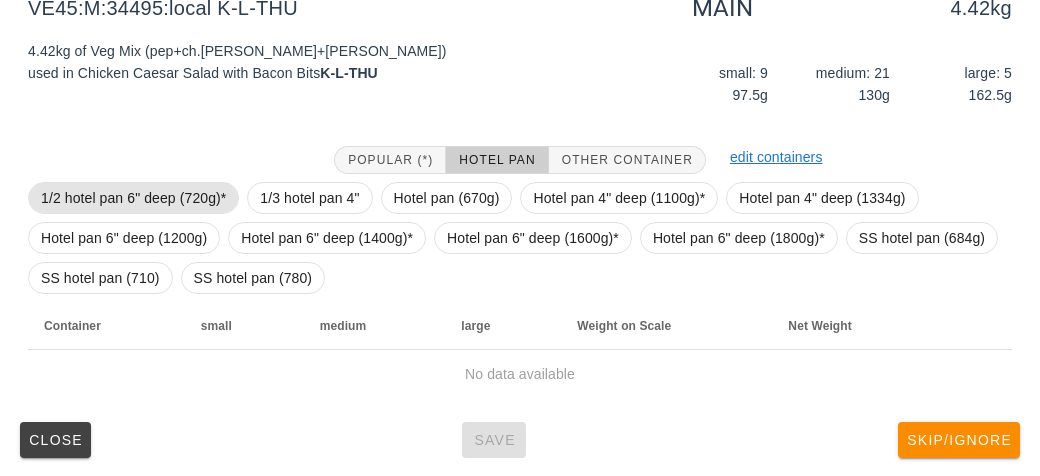 click on "1/2 hotel pan 6" deep (720g)*" at bounding box center [133, 198] 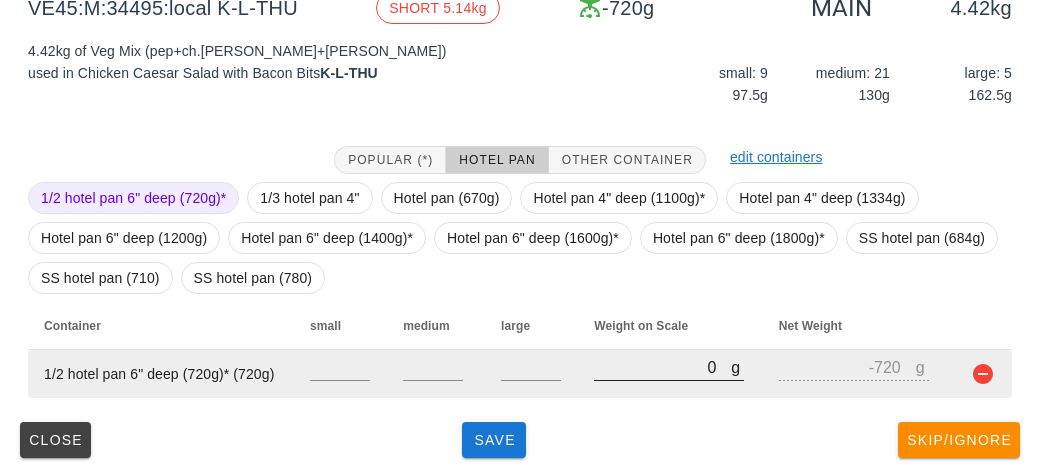 click on "0" at bounding box center [662, 367] 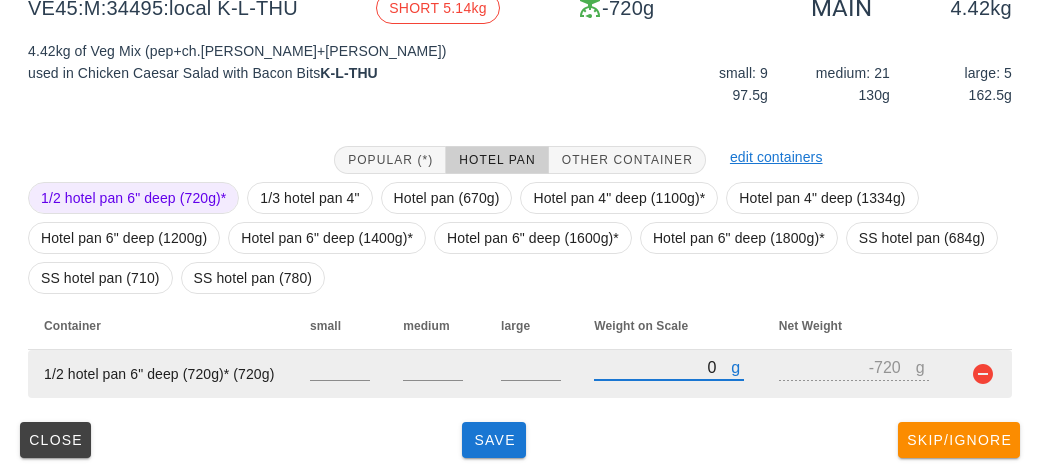 type on "50" 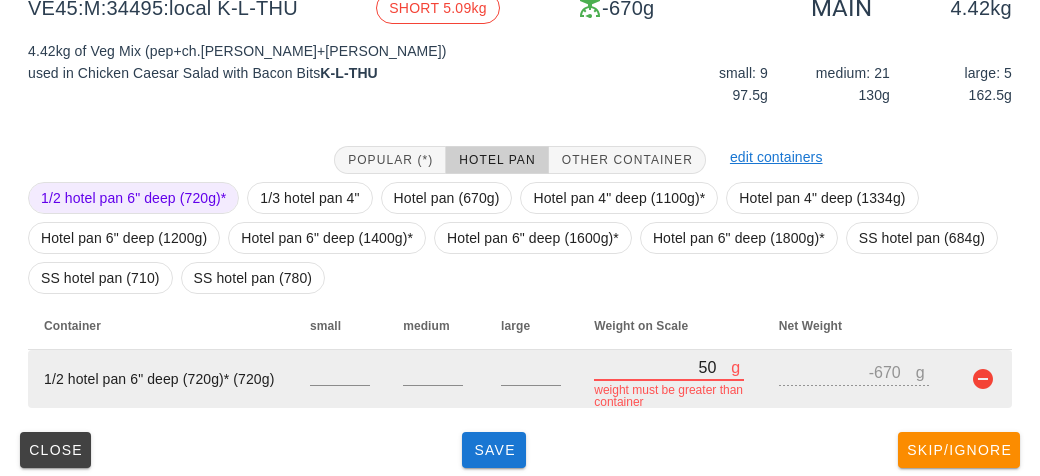 type on "580" 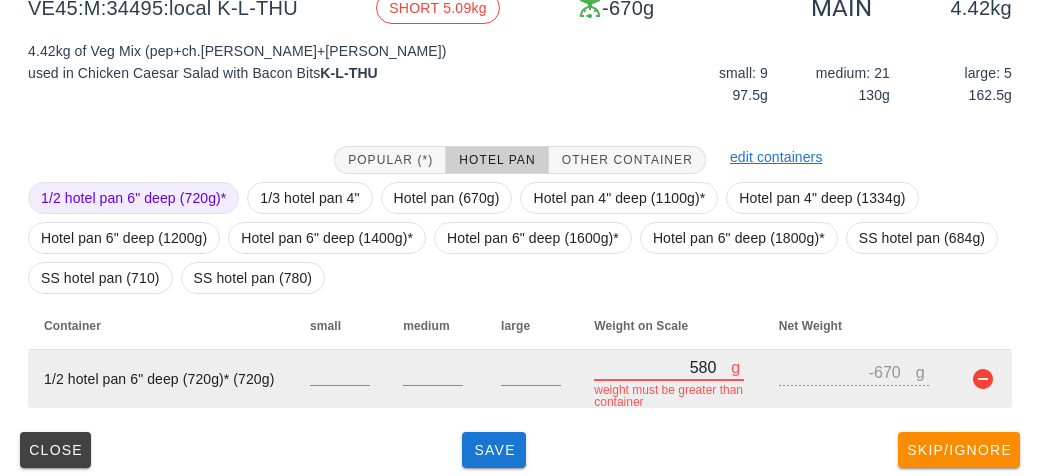 type on "-140" 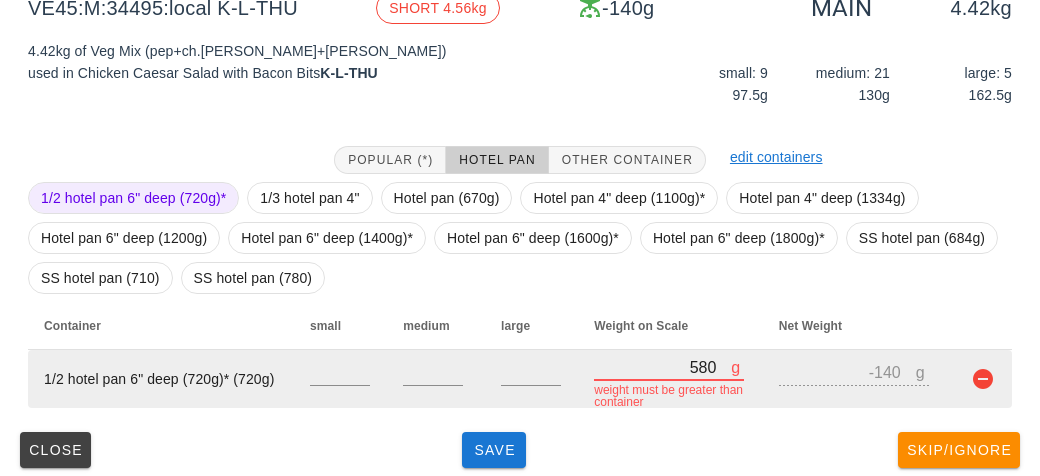 type on "5810" 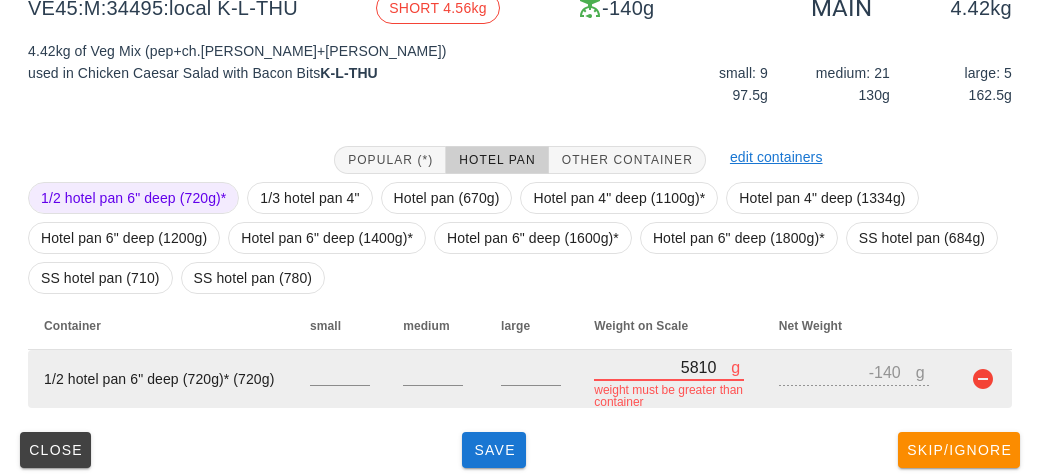 type on "5090" 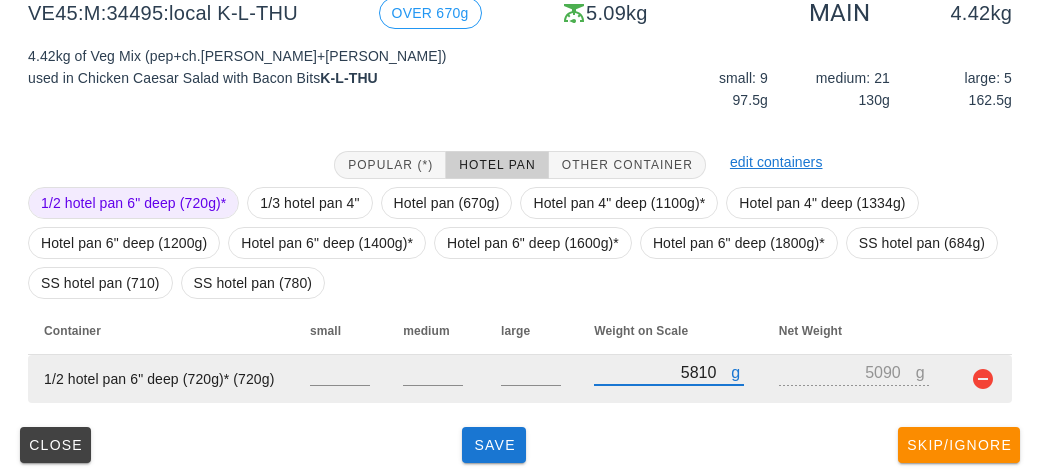 scroll, scrollTop: 270, scrollLeft: 0, axis: vertical 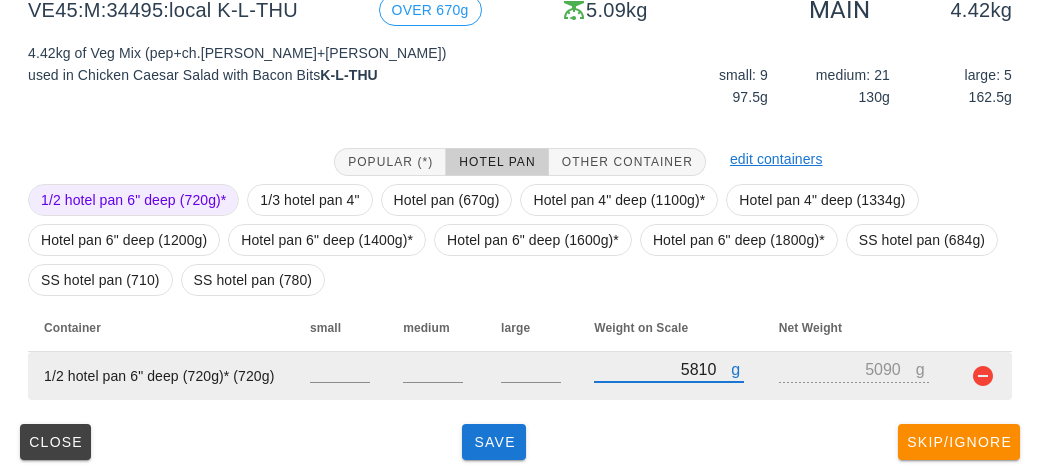 type on "5810" 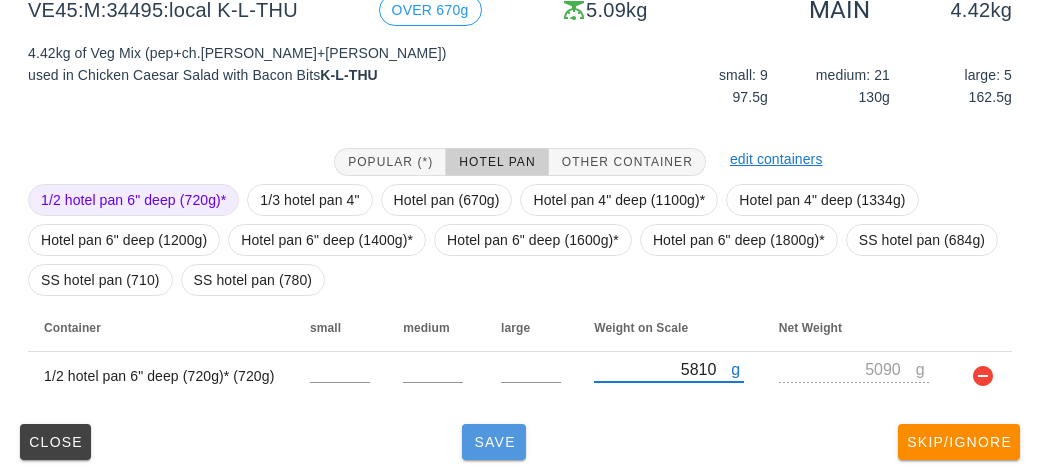 click on "Save" at bounding box center [494, 442] 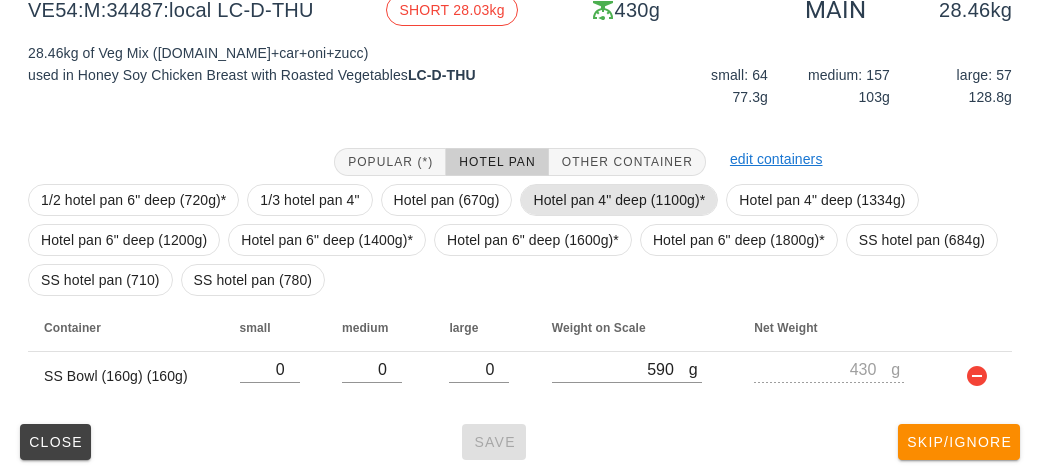 click on "Hotel pan 4" deep (1100g)*" at bounding box center [619, 200] 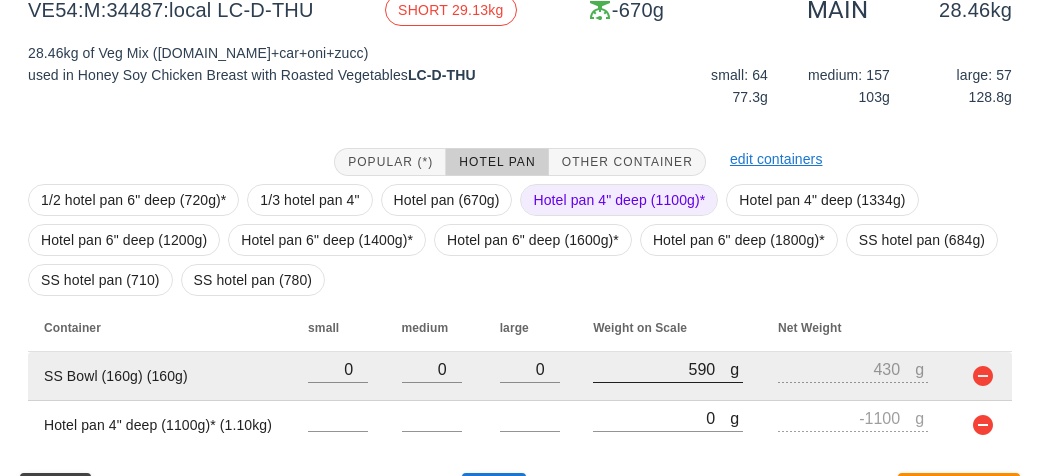 click at bounding box center (668, 393) 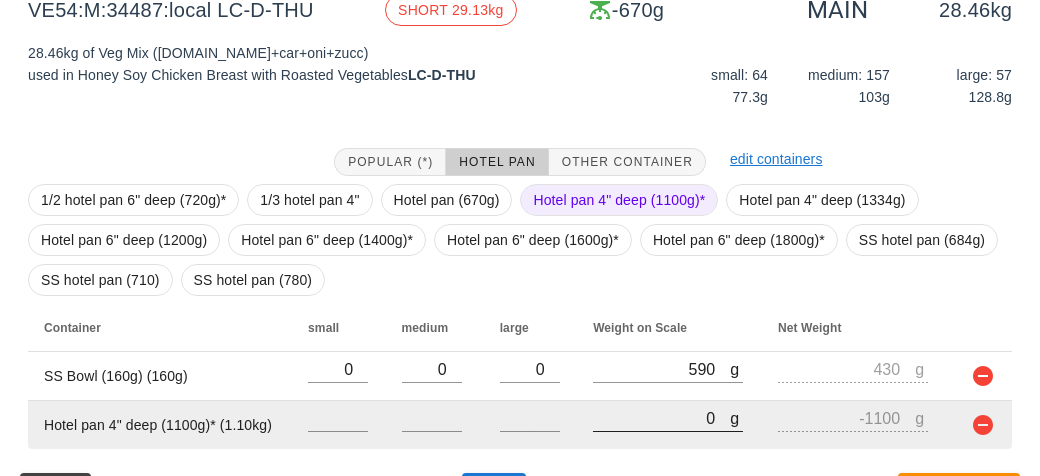 click on "0" at bounding box center (661, 418) 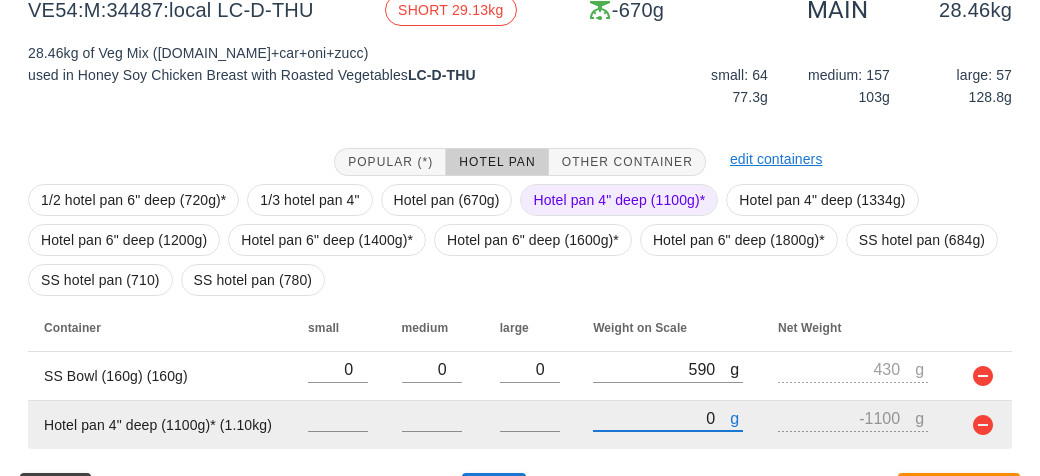 type on "90" 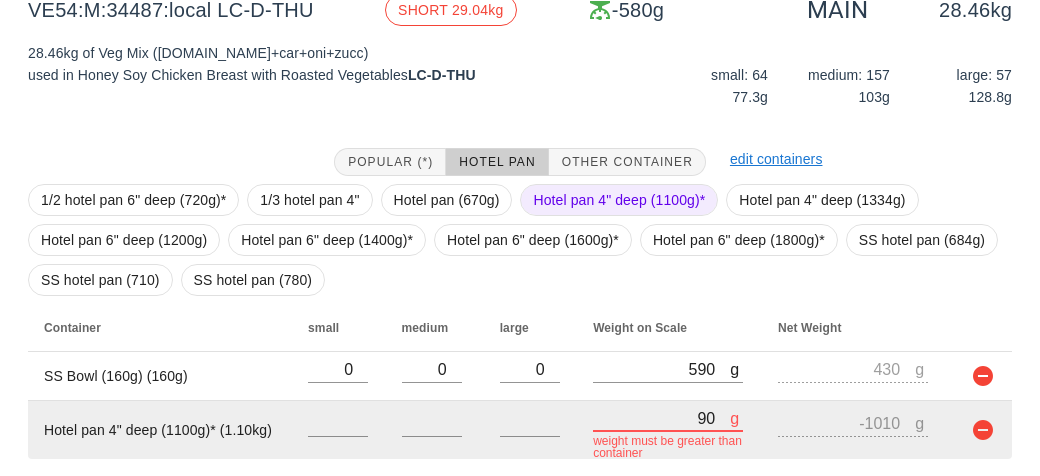 type on "960" 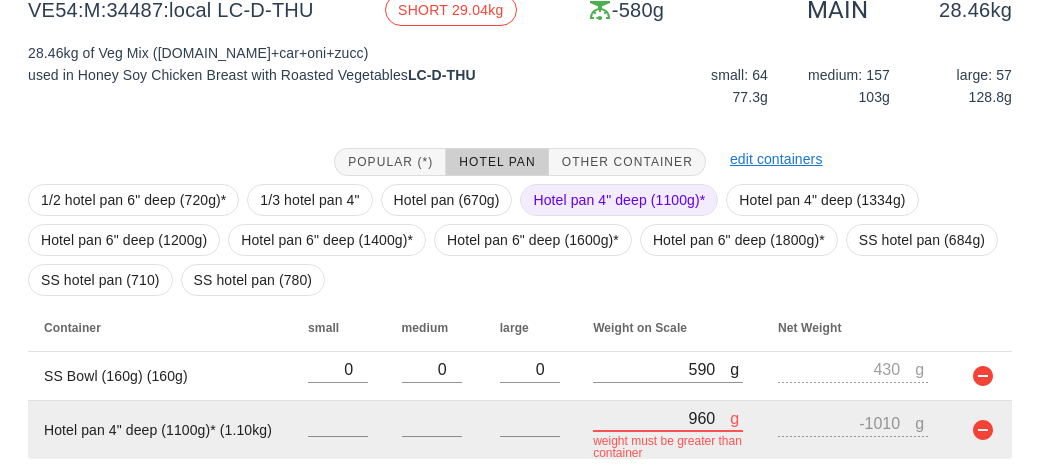 type on "-140" 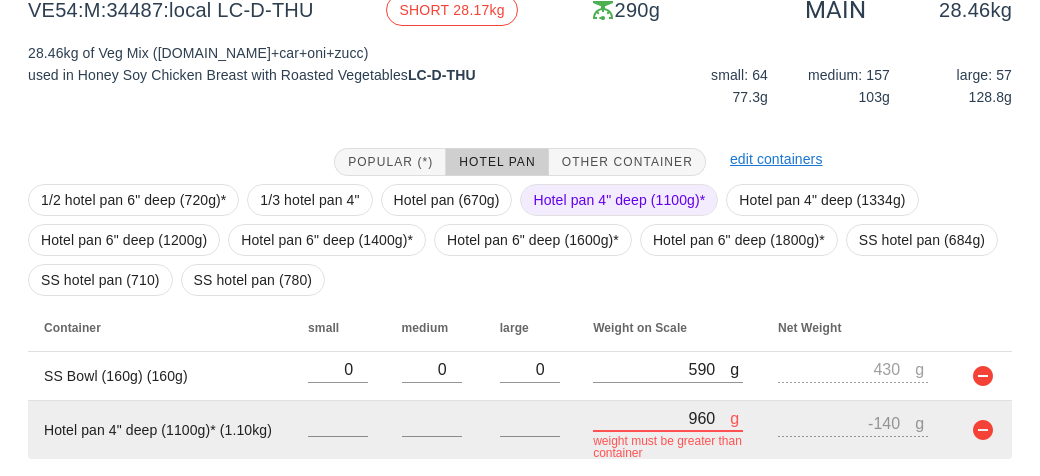 type on "9690" 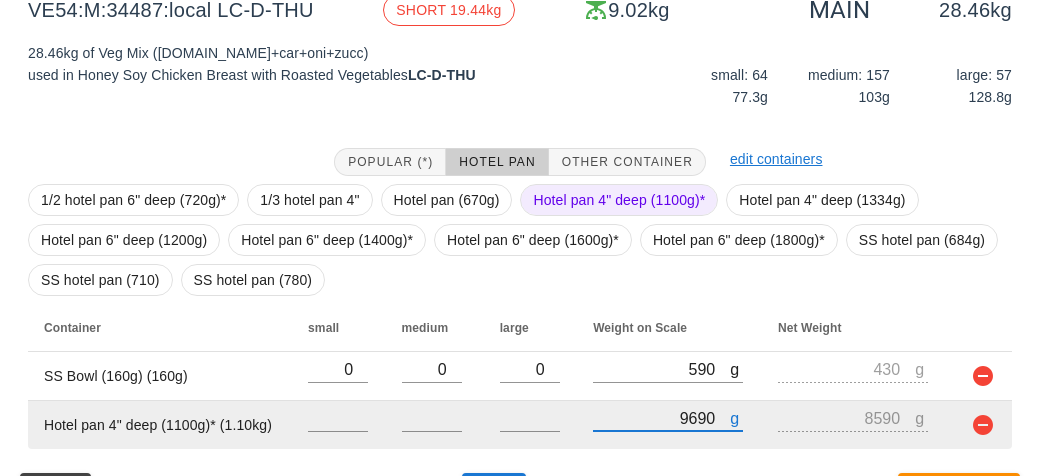 type on "9690" 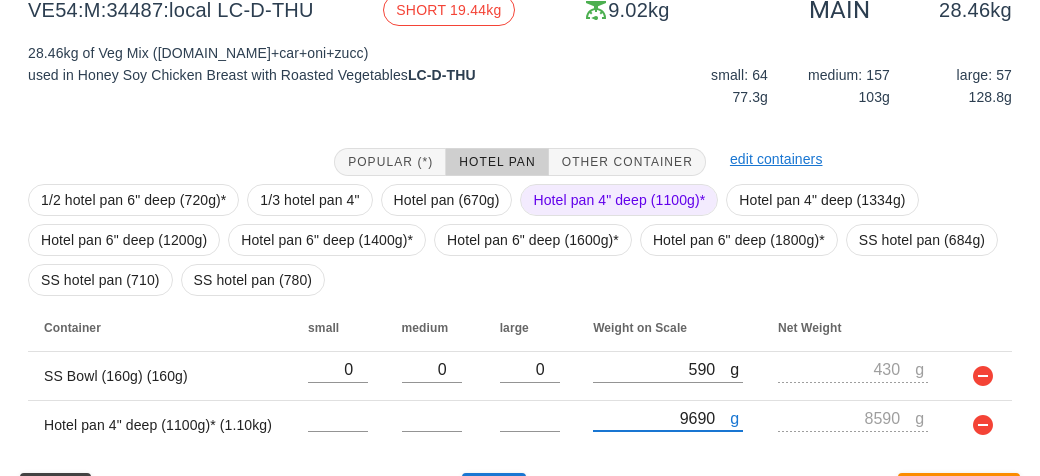 click on "Hotel pan 4" deep (1100g)*" at bounding box center (619, 200) 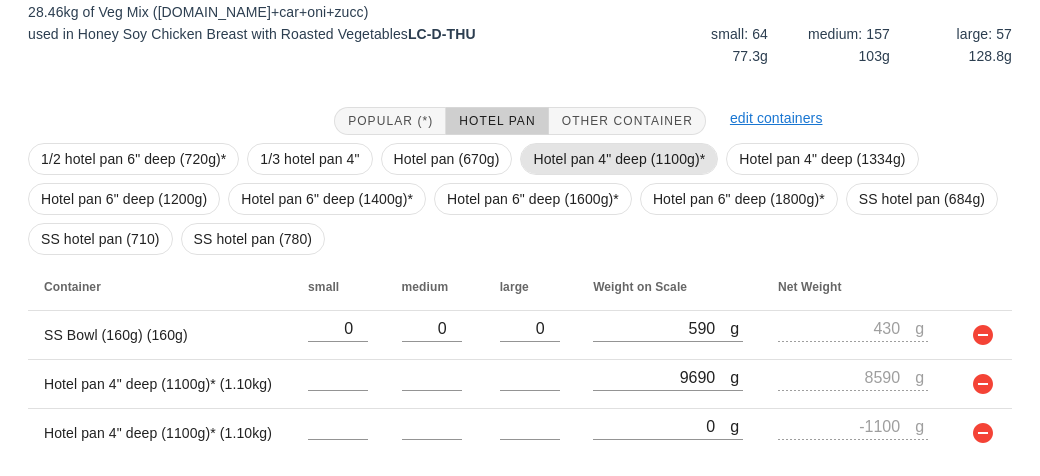 scroll, scrollTop: 370, scrollLeft: 0, axis: vertical 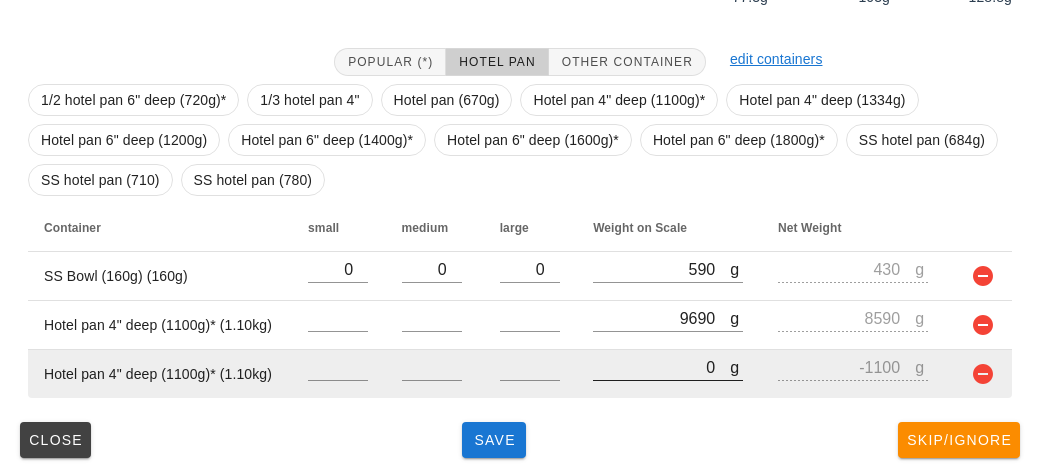 click on "0" at bounding box center [661, 367] 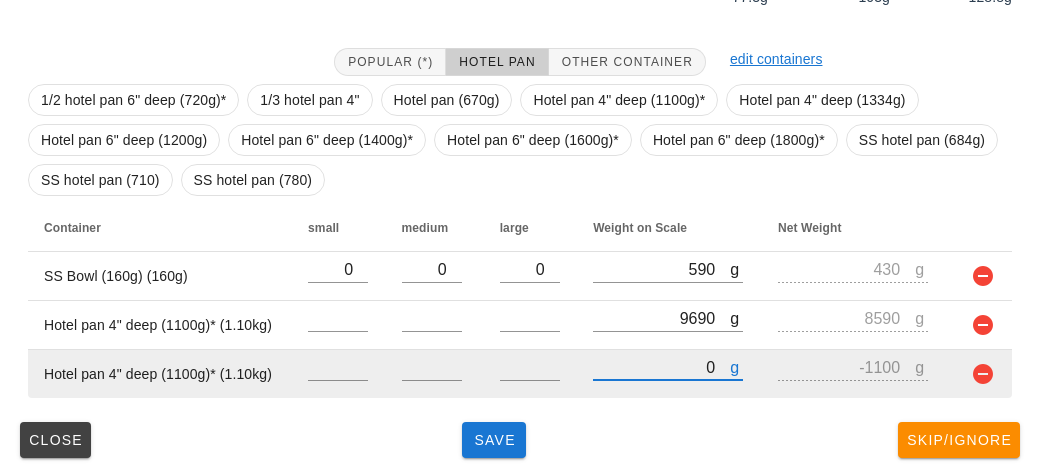 type on "90" 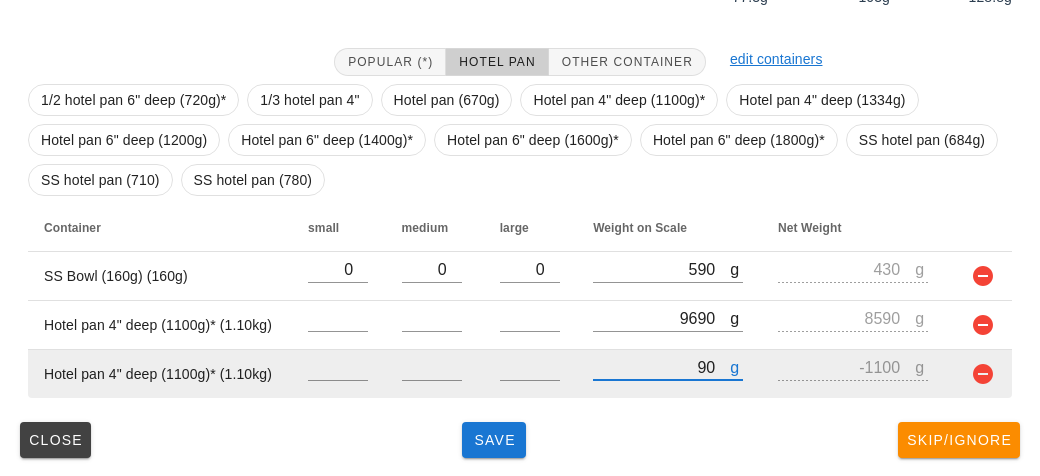 type on "-1010" 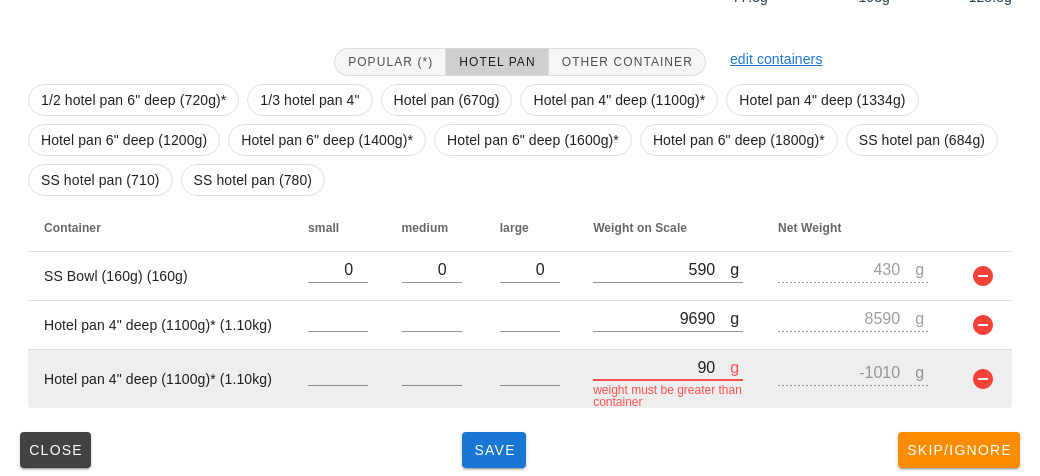 type on "950" 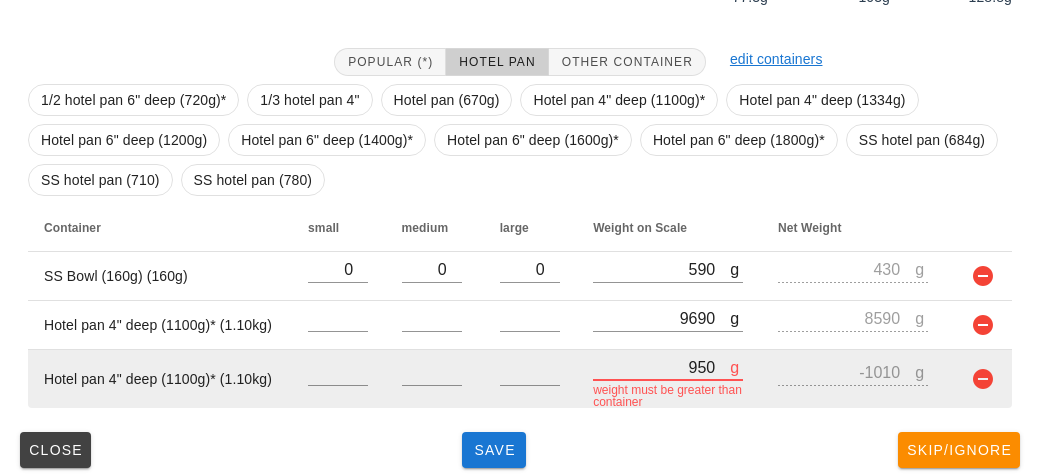 type on "-150" 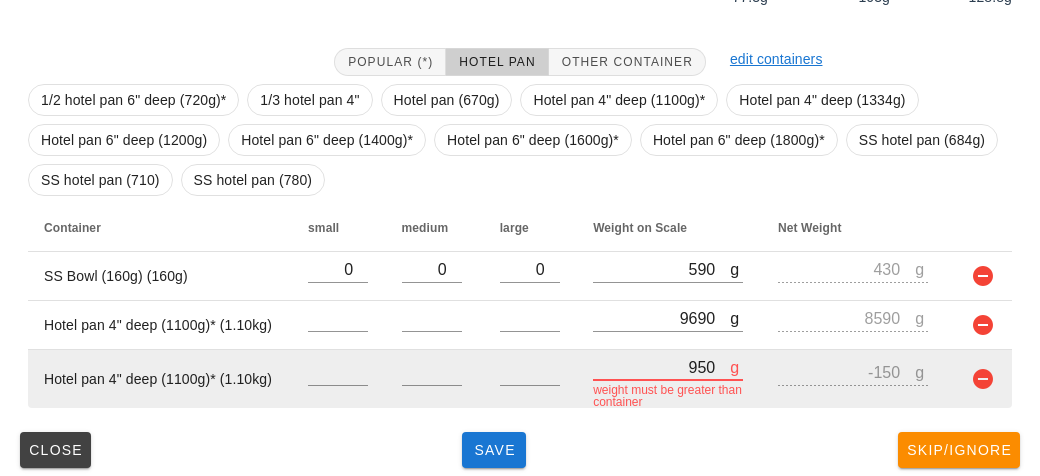 type on "9510" 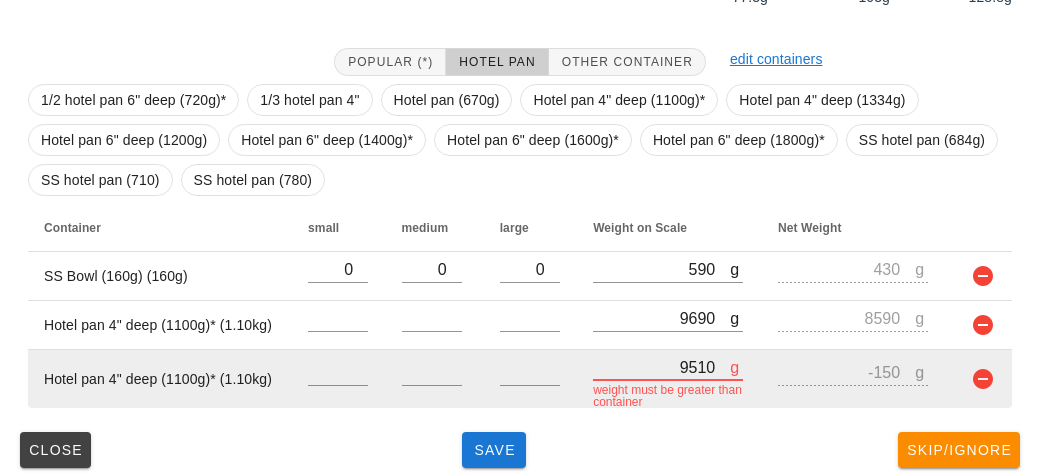 type on "8410" 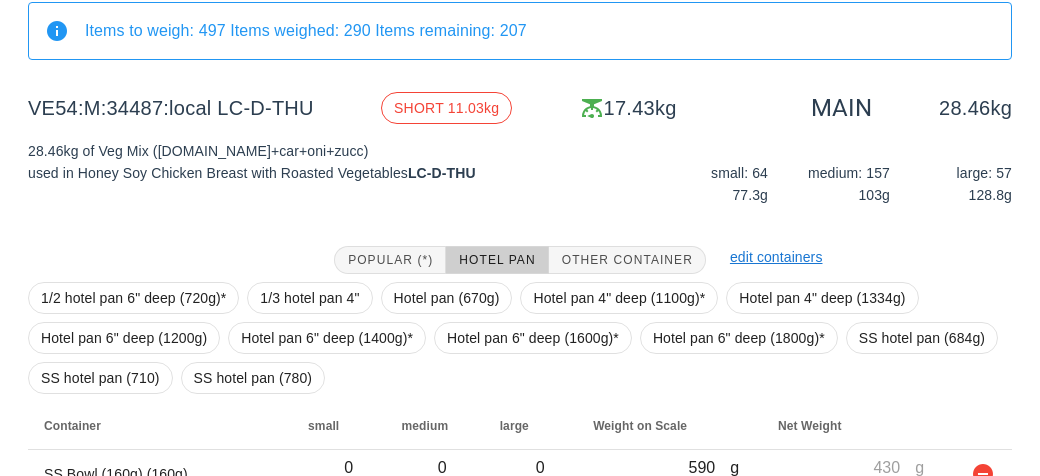 scroll, scrollTop: 370, scrollLeft: 0, axis: vertical 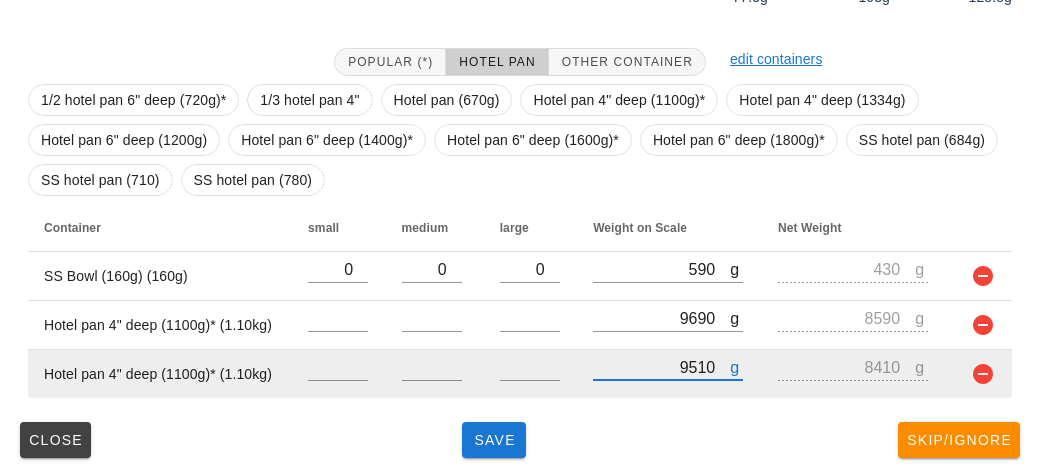 type on "9510" 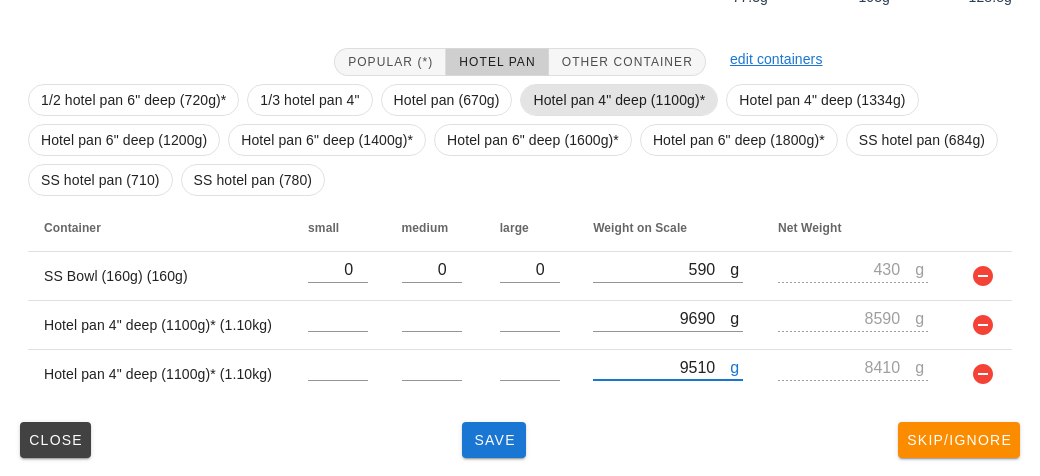 click on "Hotel pan 4" deep (1100g)*" at bounding box center [619, 100] 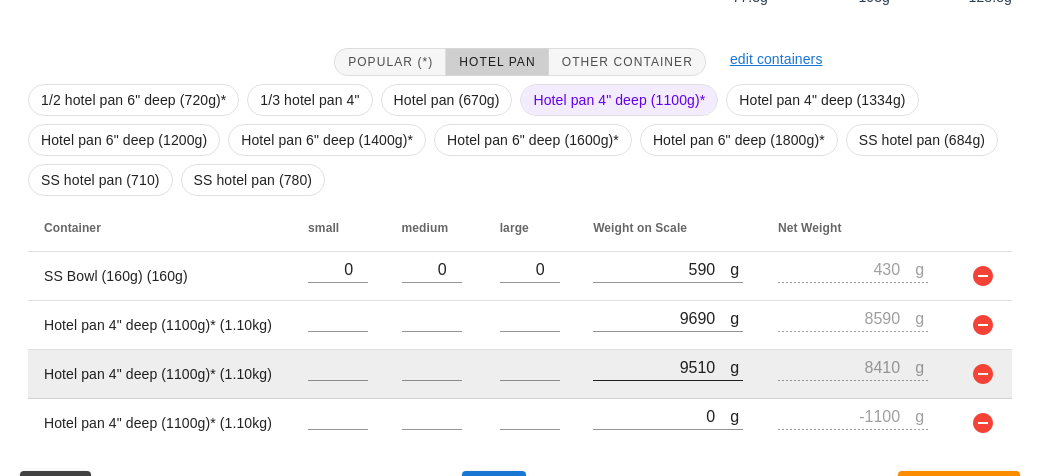 click at bounding box center (668, 391) 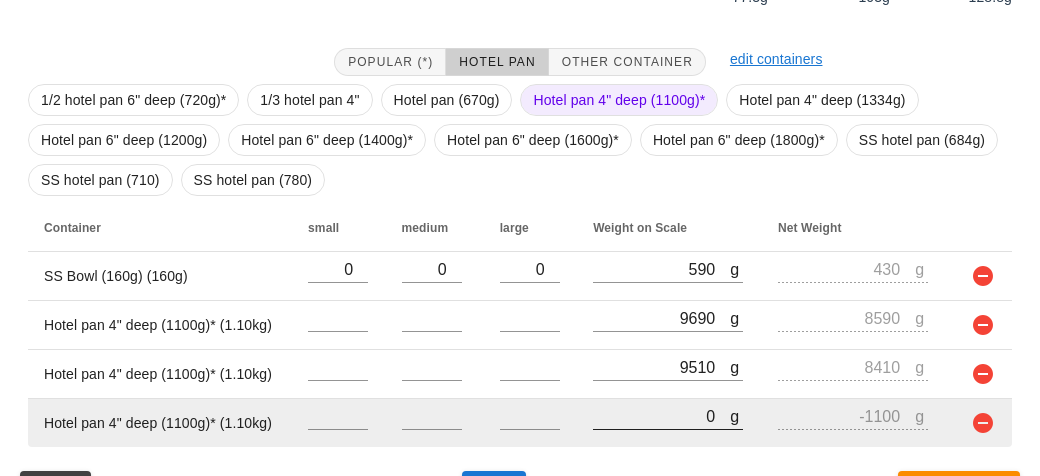 click on "0" at bounding box center [661, 416] 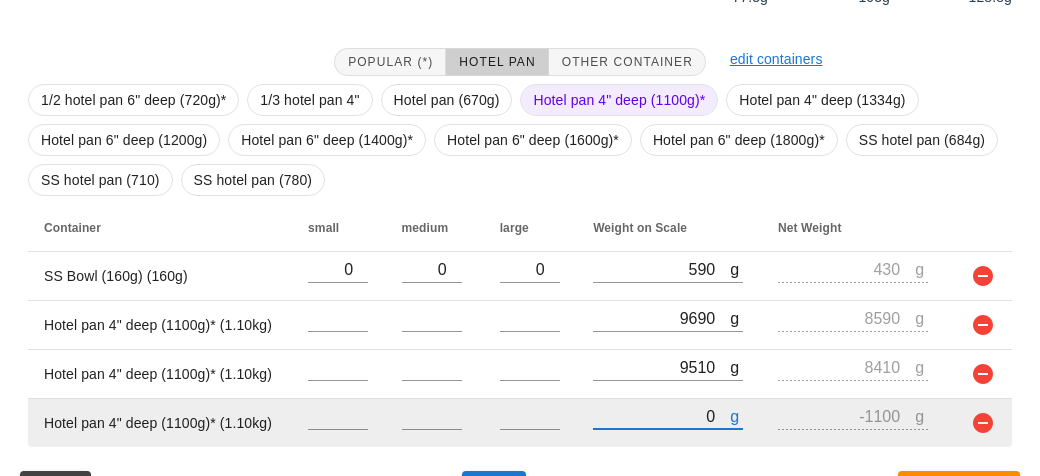 type on "10" 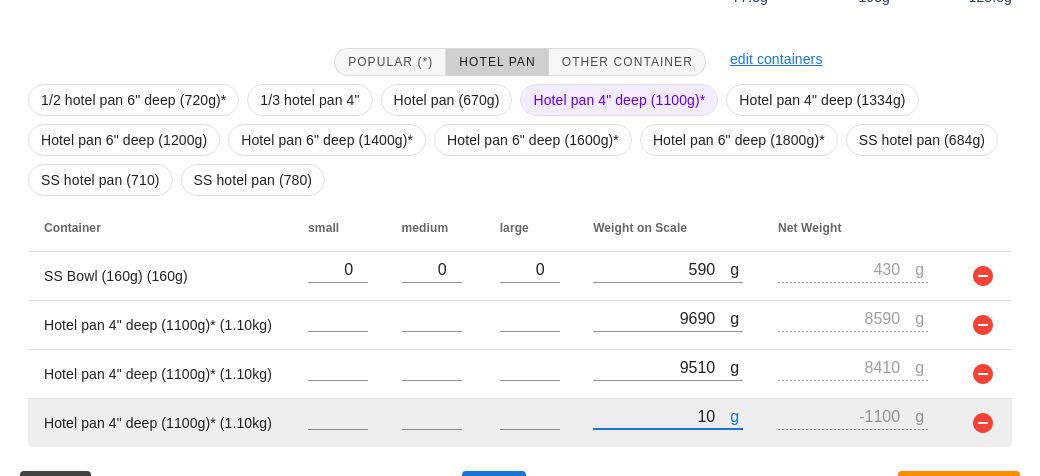 type on "-1090" 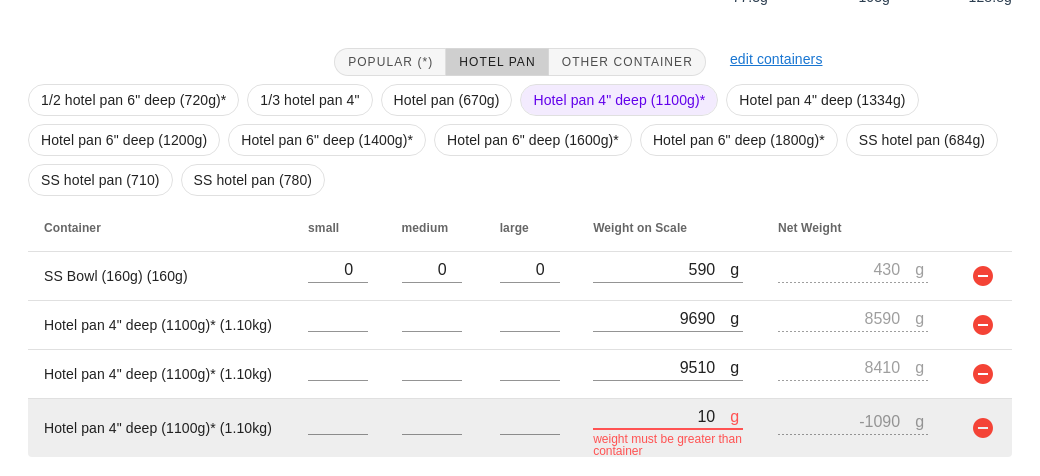 type on "130" 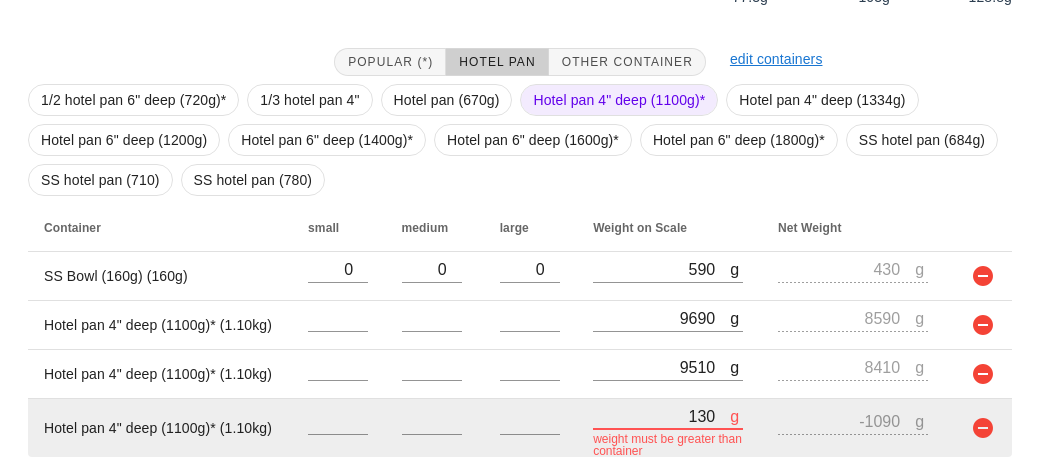 type on "-970" 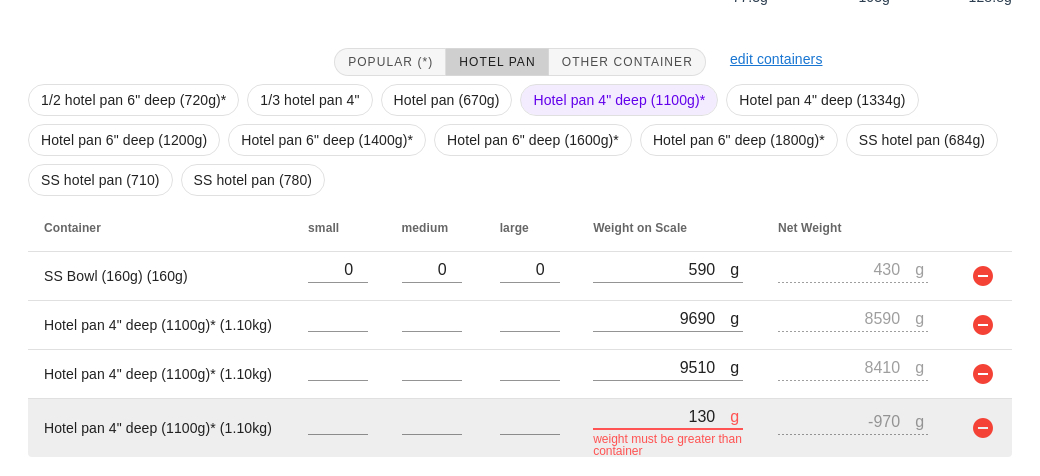 type on "1310" 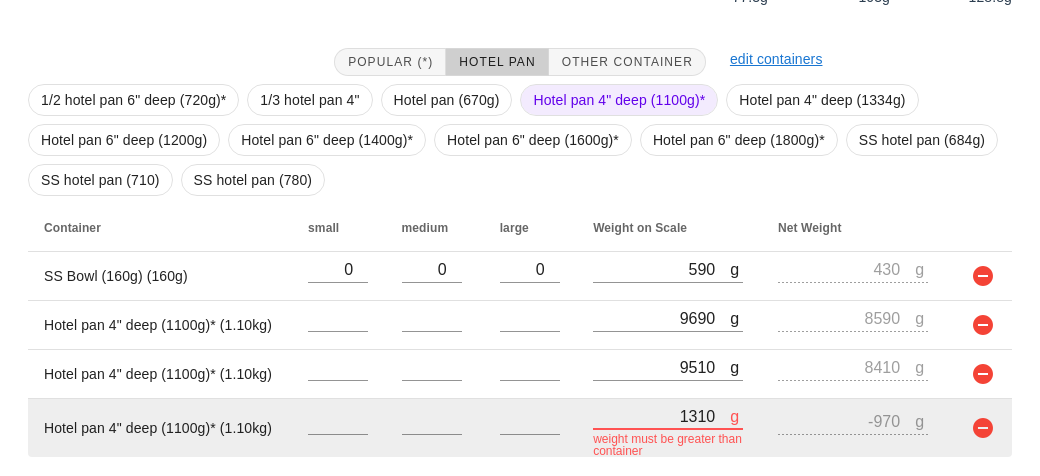 type on "210" 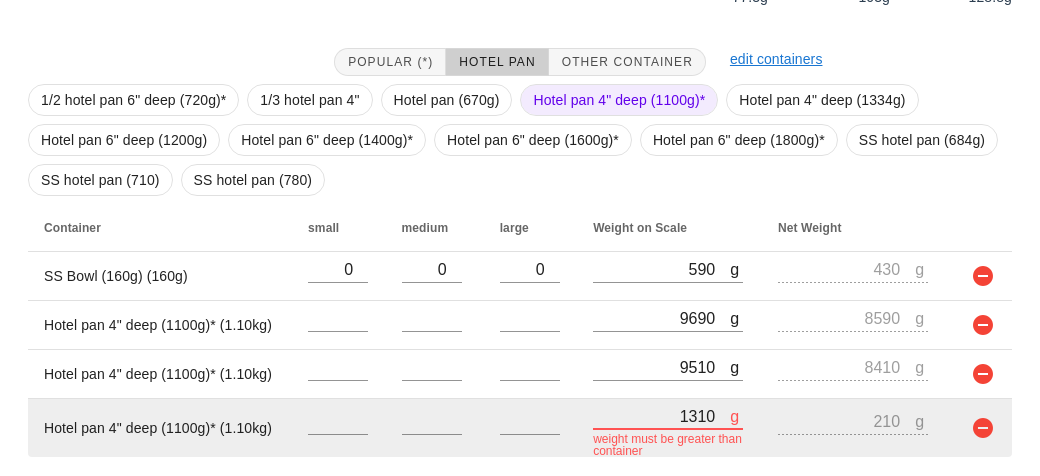 type on "13130" 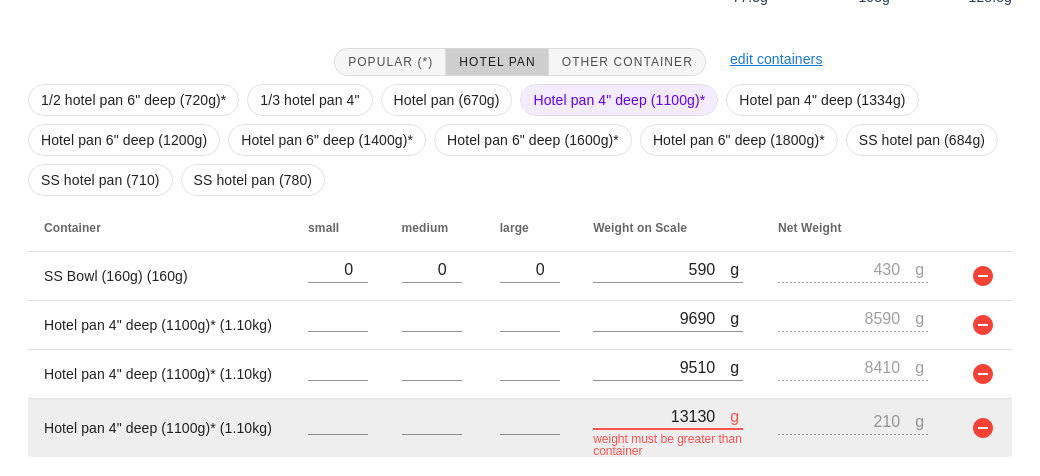type on "12030" 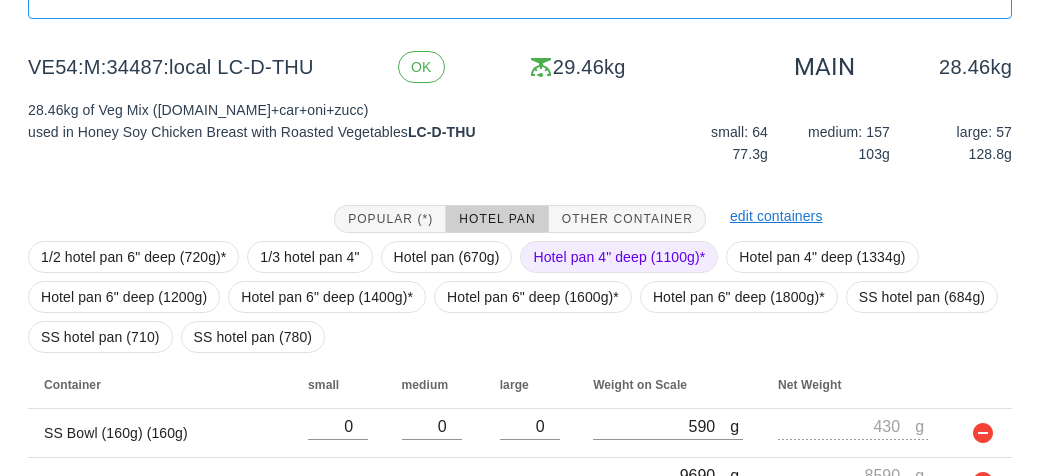 scroll, scrollTop: 418, scrollLeft: 0, axis: vertical 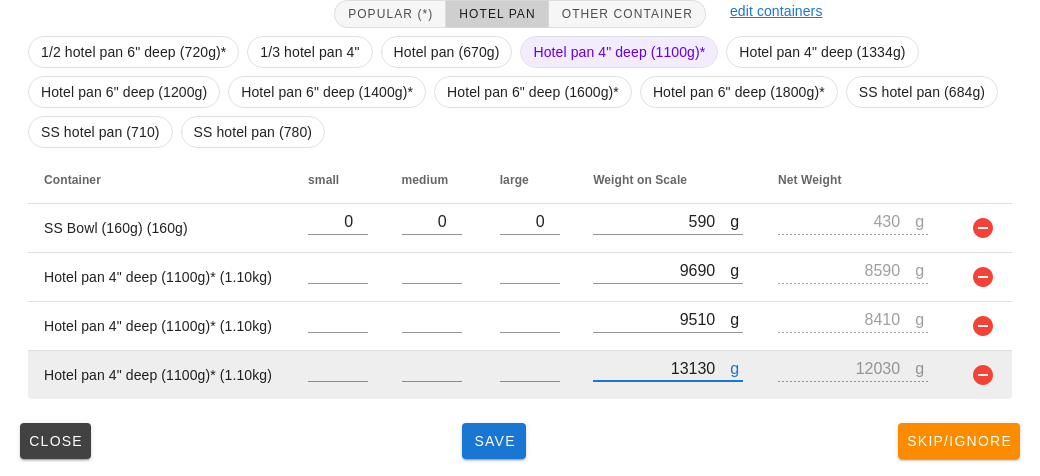 type on "13130" 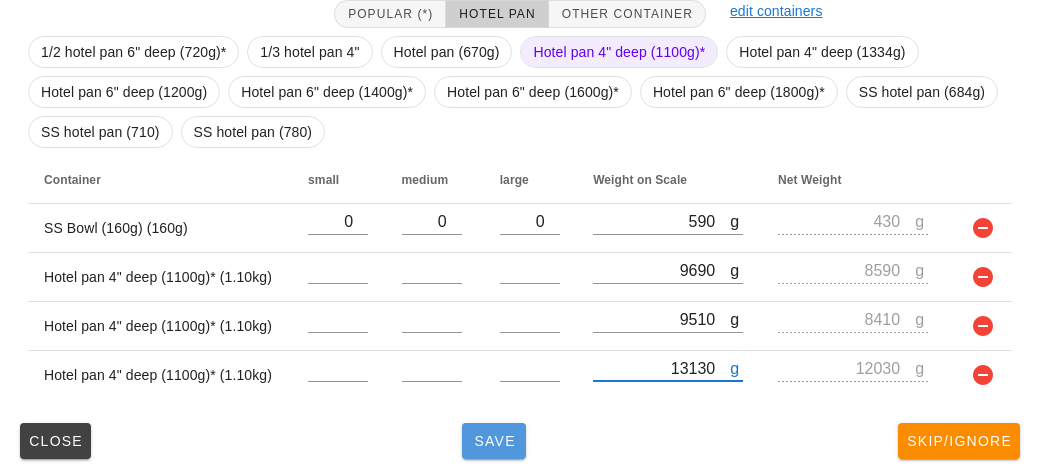 click on "Save" at bounding box center (494, 441) 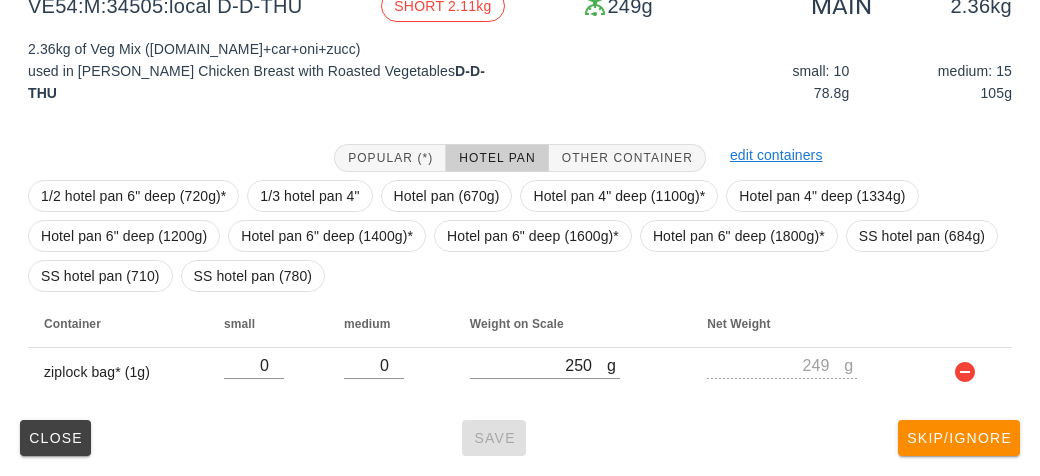 scroll, scrollTop: 272, scrollLeft: 0, axis: vertical 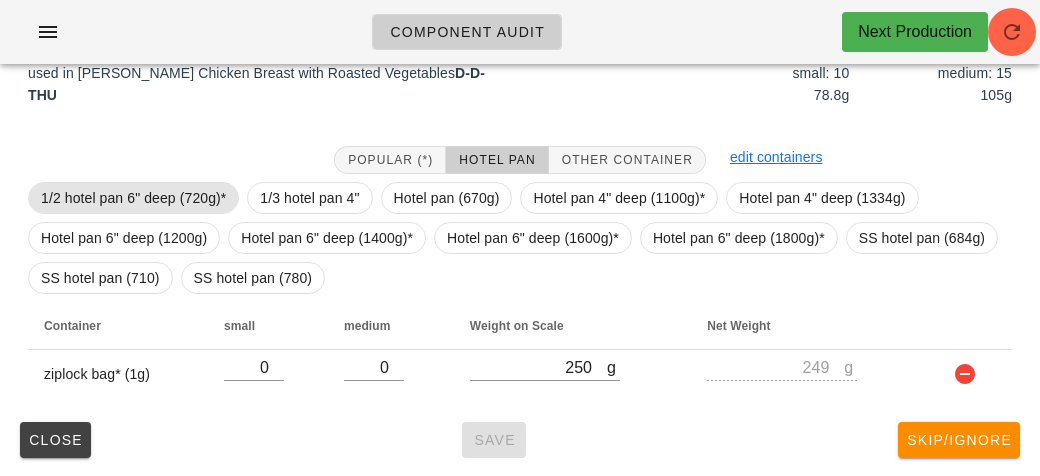 click on "1/2 hotel pan 6" deep (720g)*" at bounding box center (133, 198) 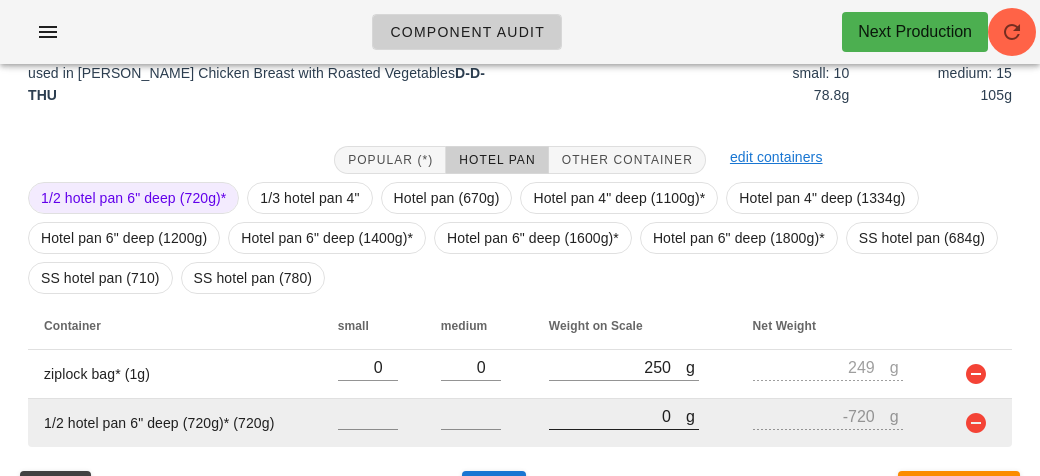 click on "0" at bounding box center [617, 416] 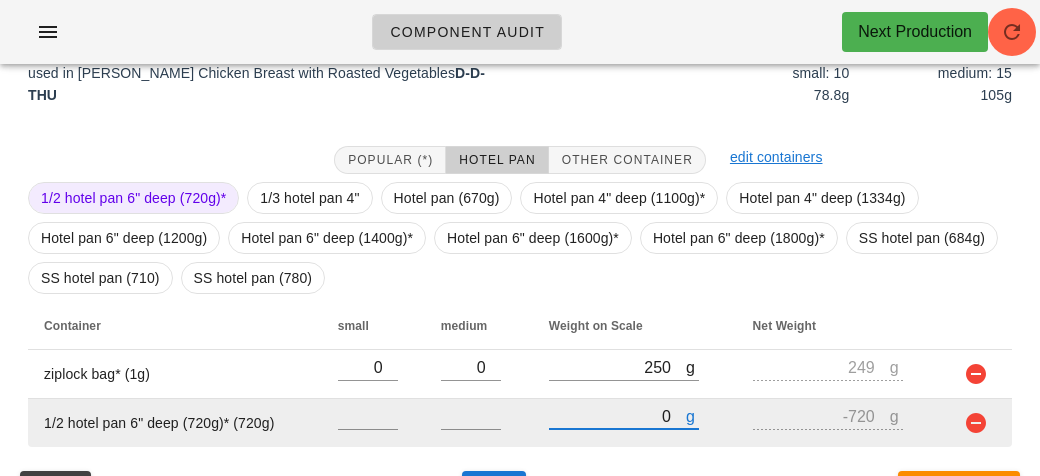 type on "30" 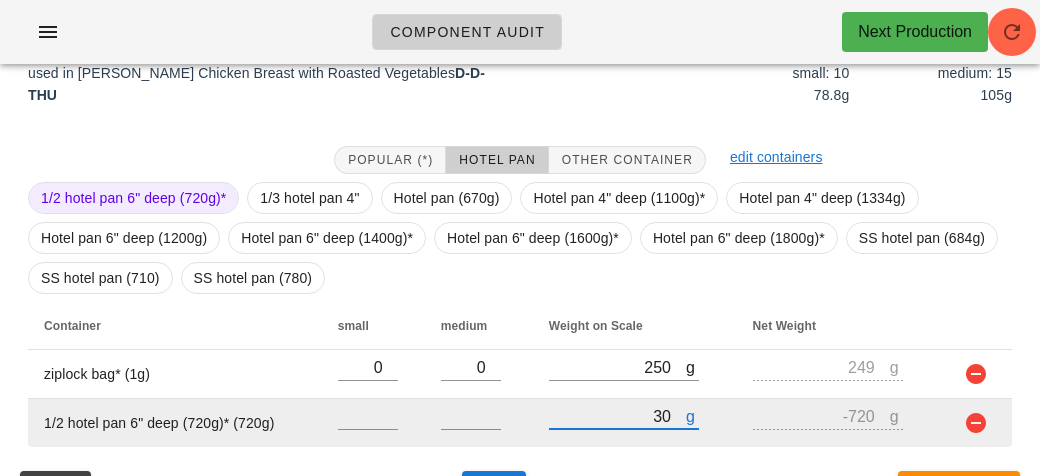 type on "-690" 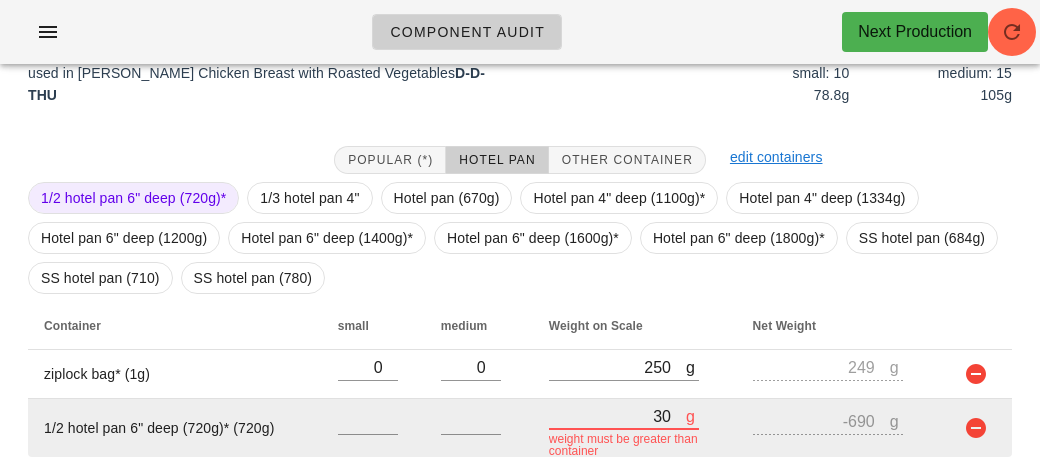 type on "300" 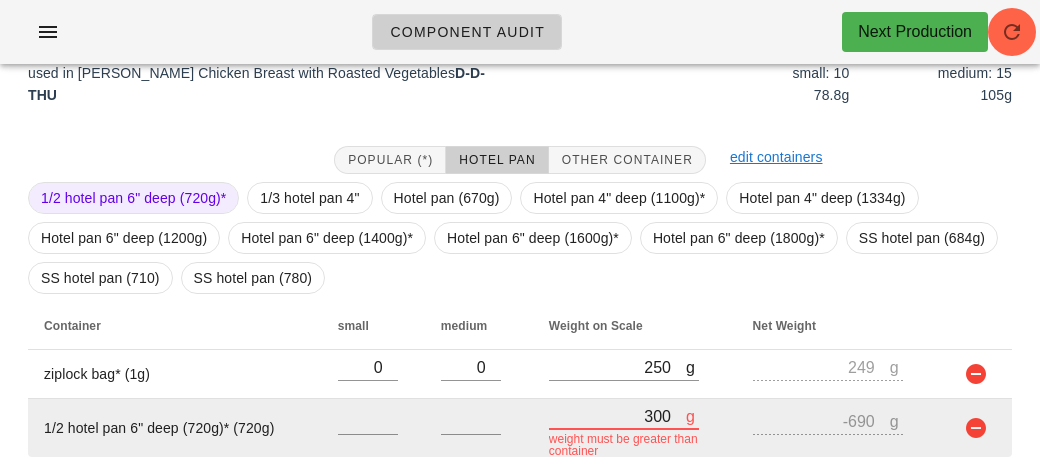 type on "-420" 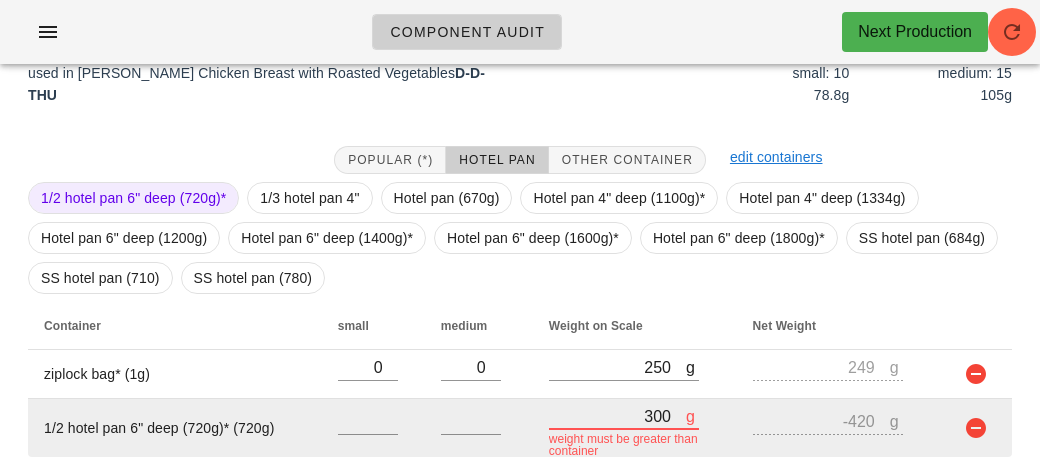 type on "3090" 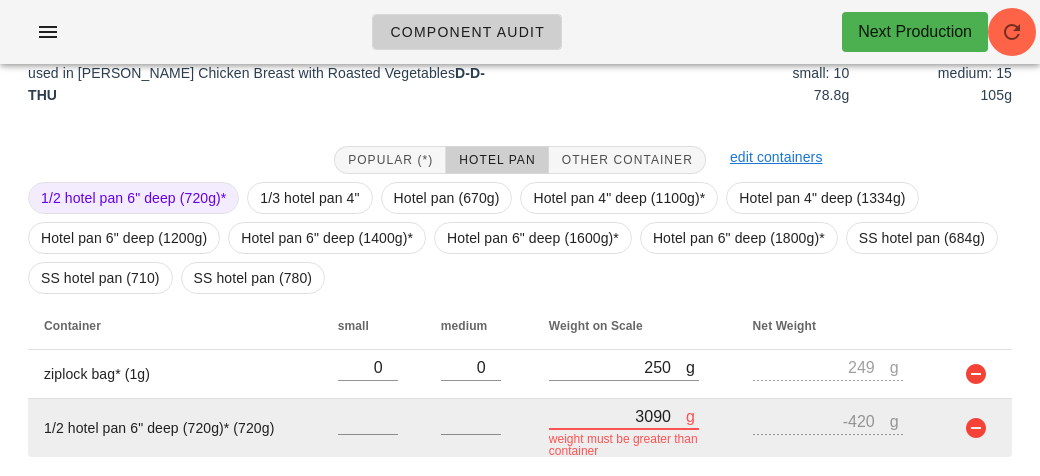 type on "2370" 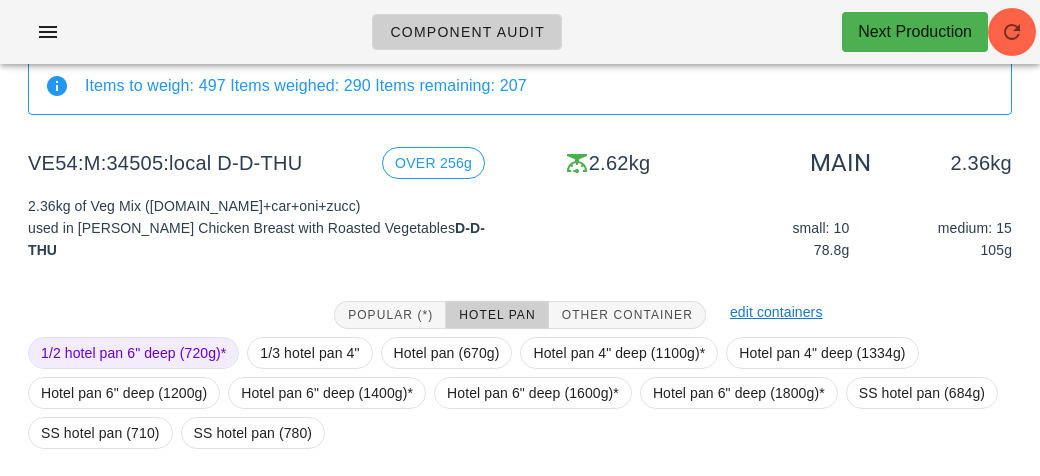 scroll, scrollTop: 321, scrollLeft: 0, axis: vertical 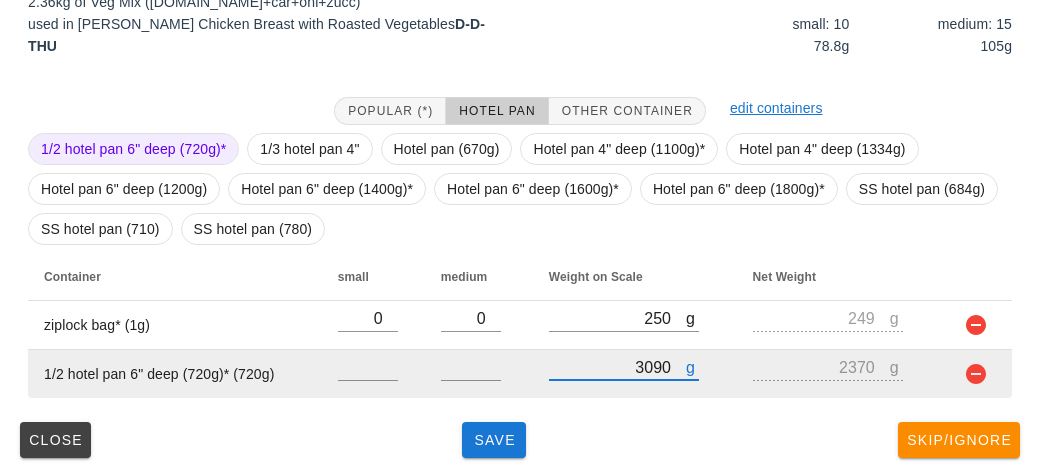 type on "3090" 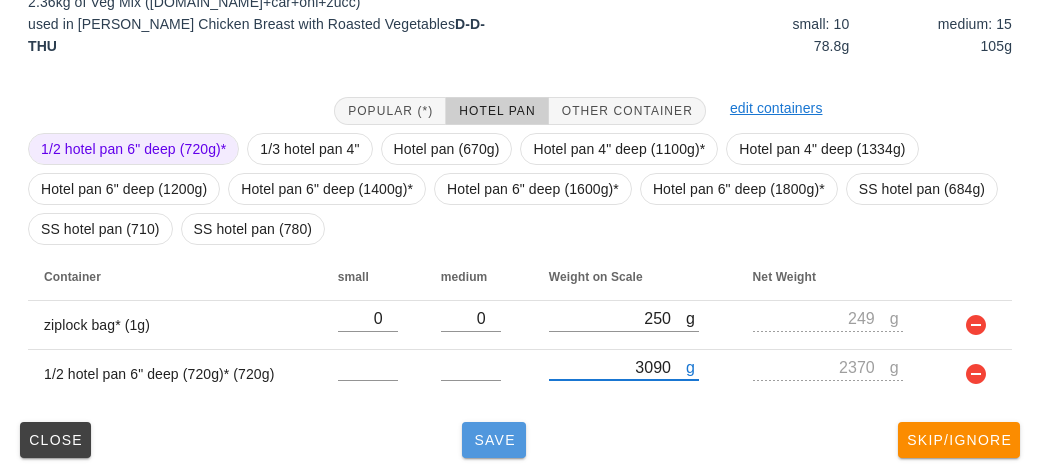 click on "Save" at bounding box center (494, 440) 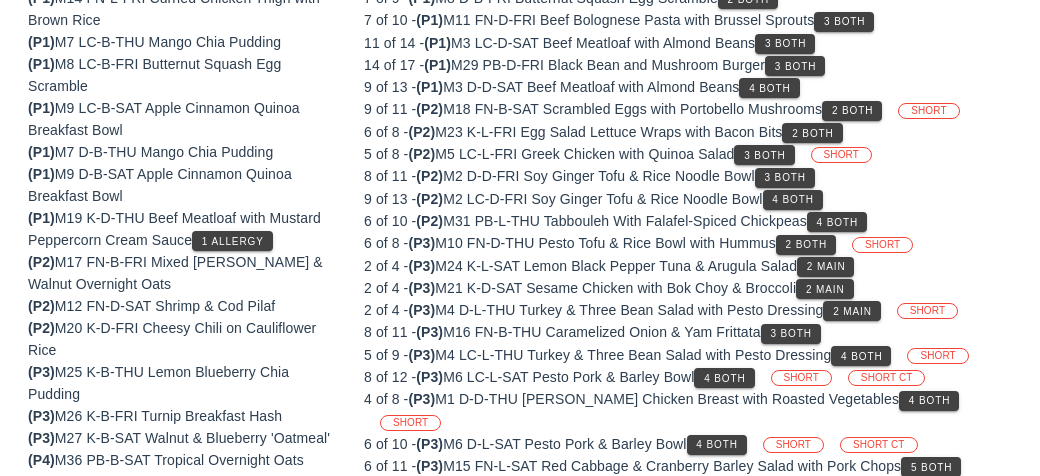 scroll, scrollTop: 290, scrollLeft: 0, axis: vertical 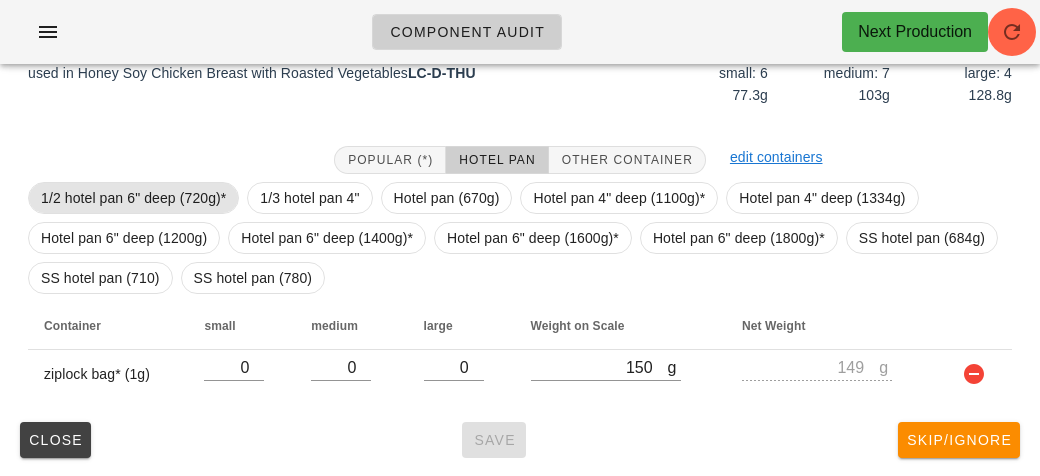 click on "1/2 hotel pan 6" deep (720g)*" at bounding box center (133, 198) 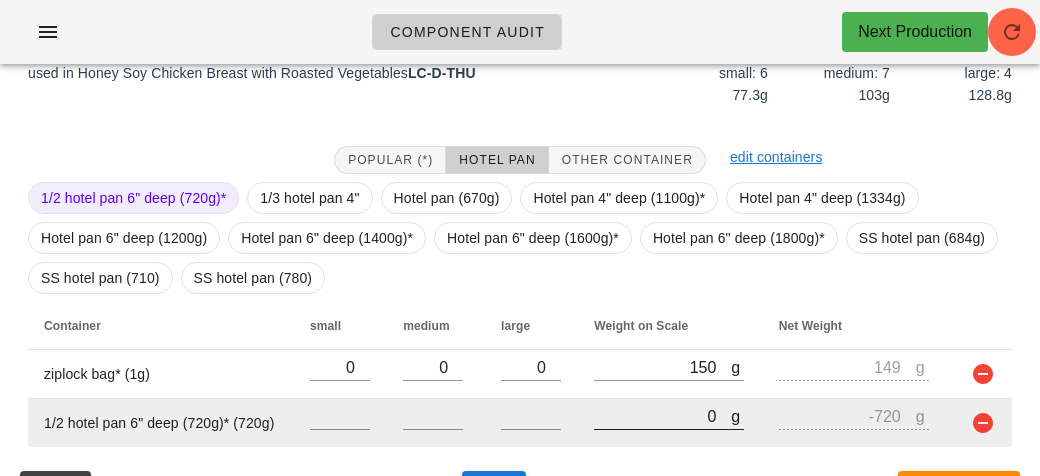 click on "0" at bounding box center (662, 416) 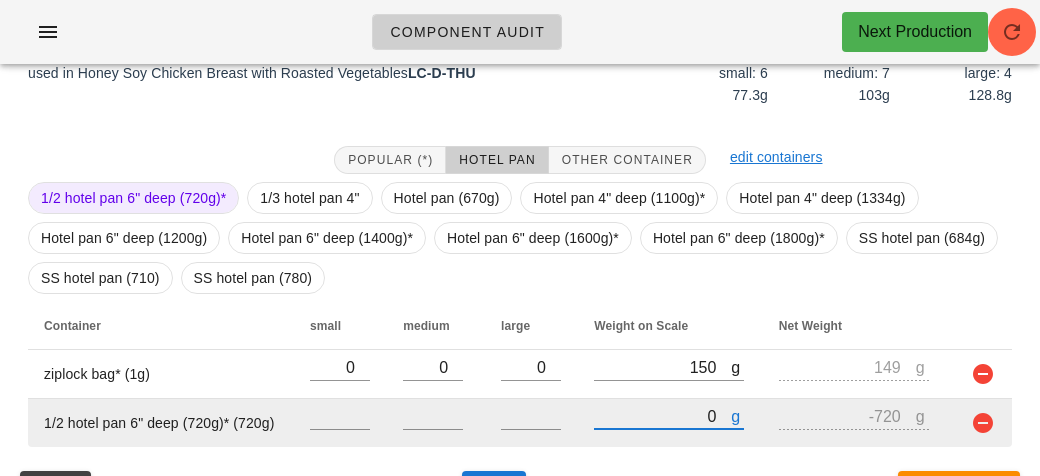type on "20" 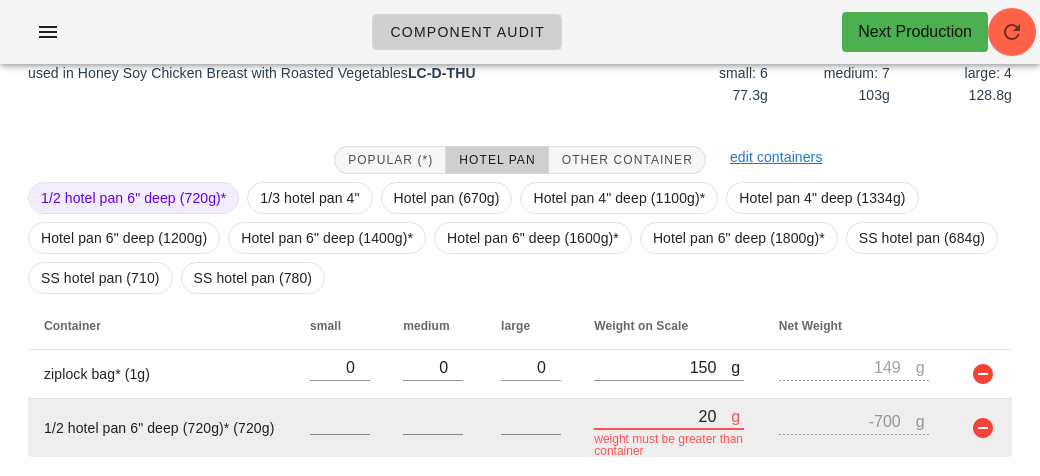 type on "240" 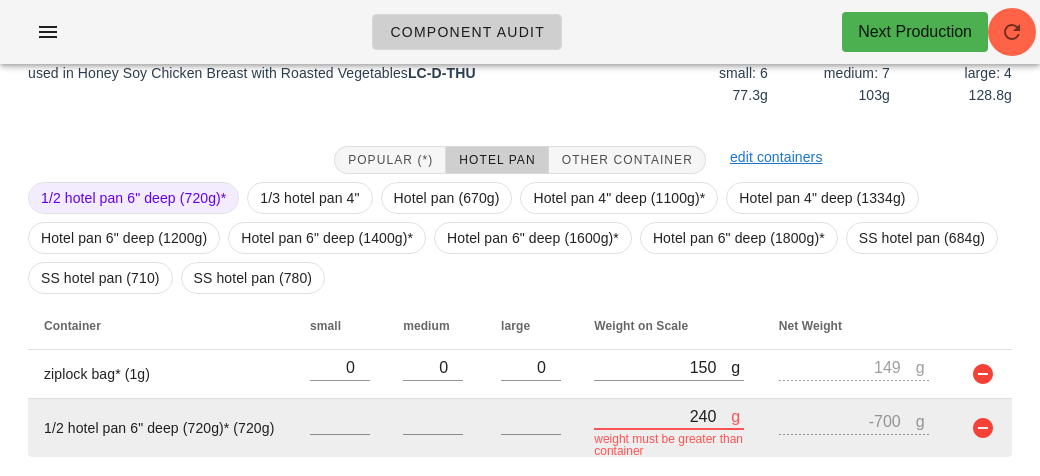 type on "-480" 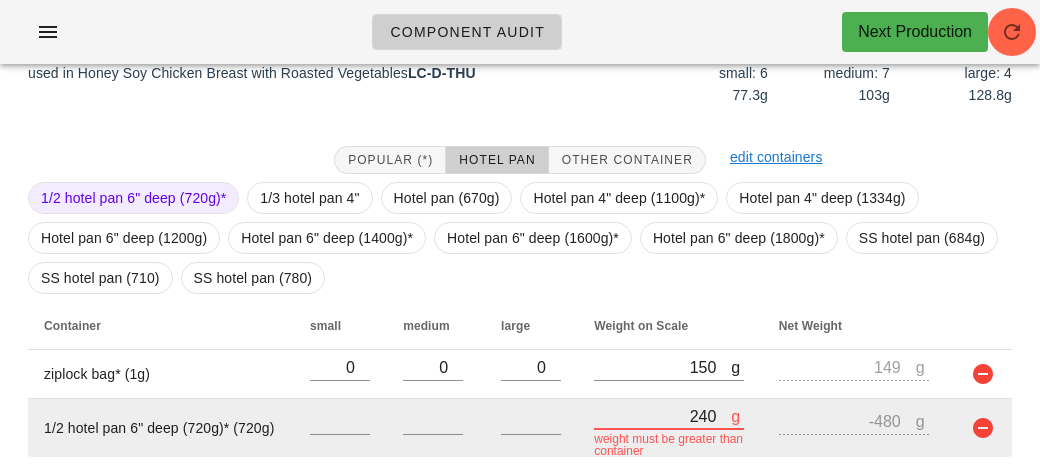 type on "2420" 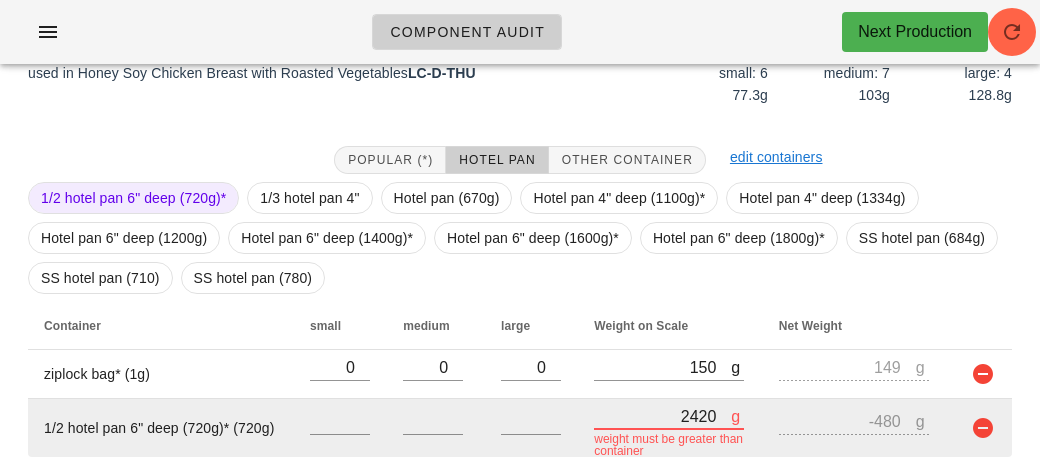 type on "1700" 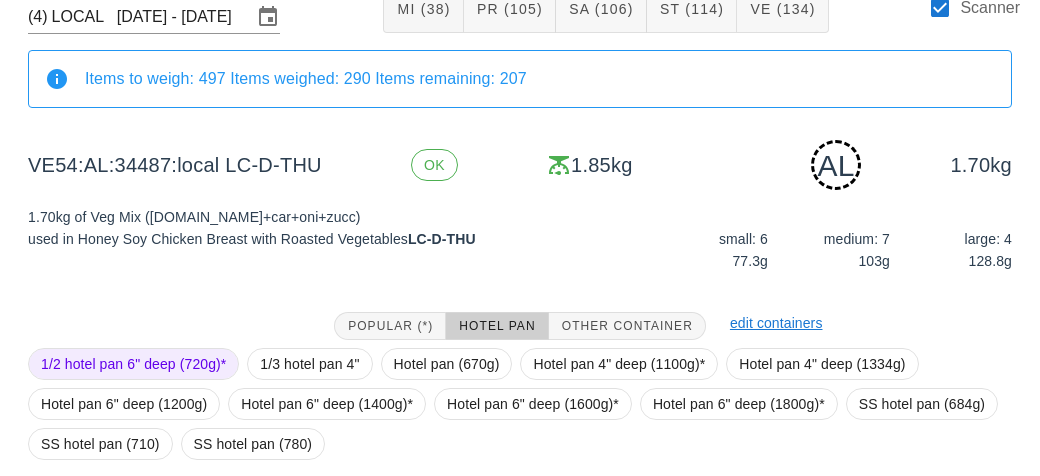 scroll, scrollTop: 339, scrollLeft: 0, axis: vertical 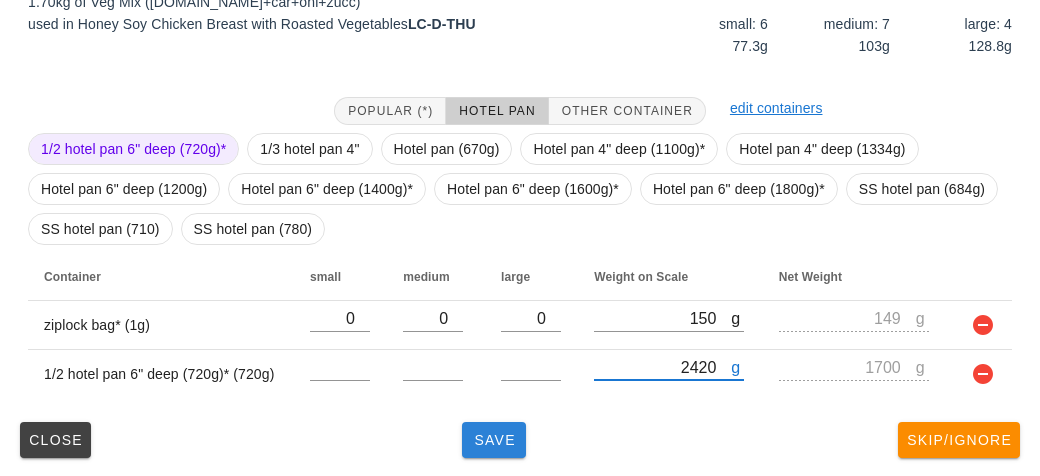 type on "2420" 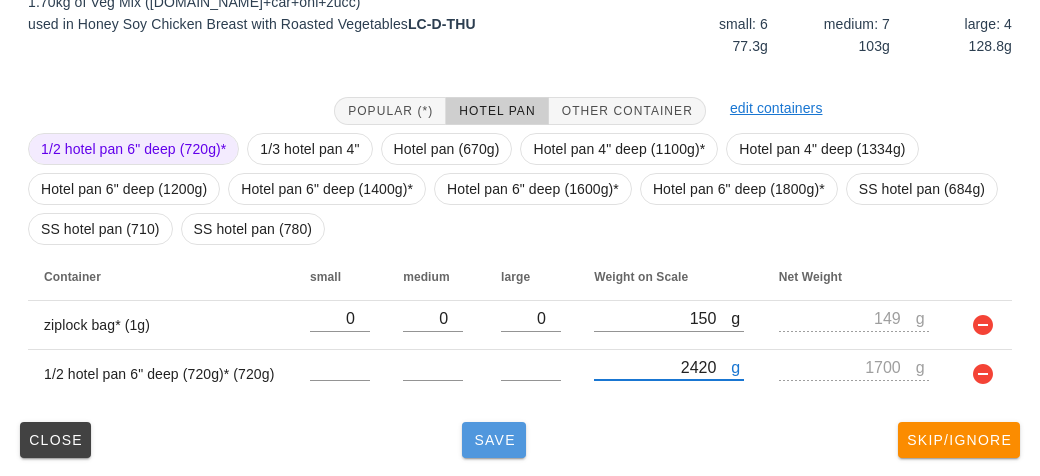 click on "Save" at bounding box center (494, 440) 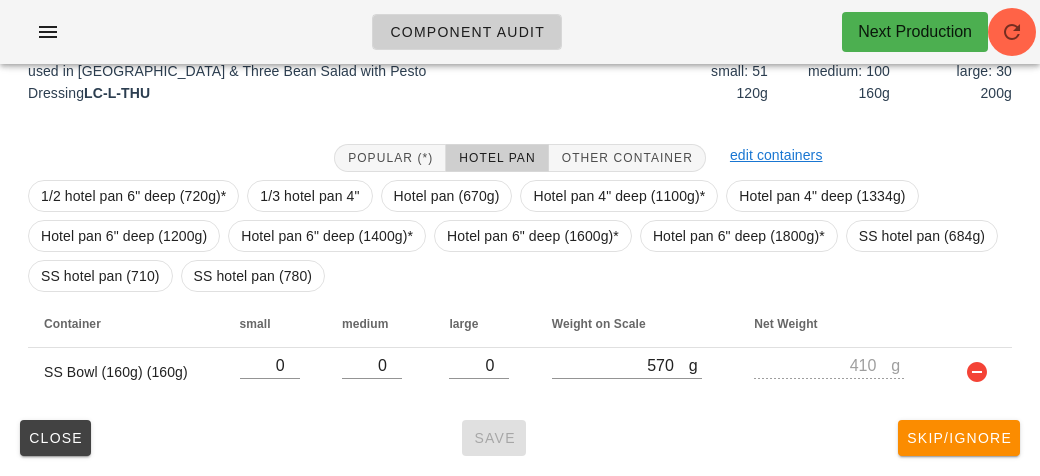 scroll, scrollTop: 272, scrollLeft: 0, axis: vertical 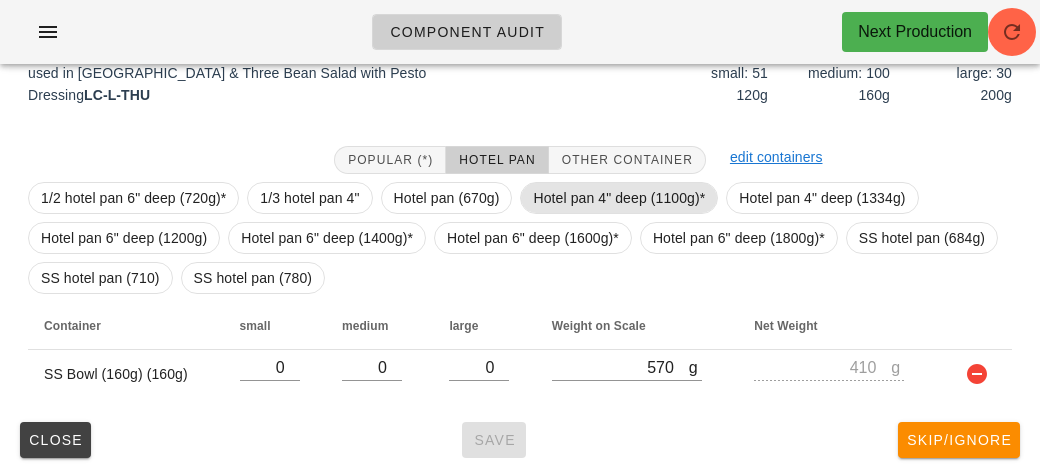 click on "Hotel pan 4" deep (1100g)*" at bounding box center [619, 198] 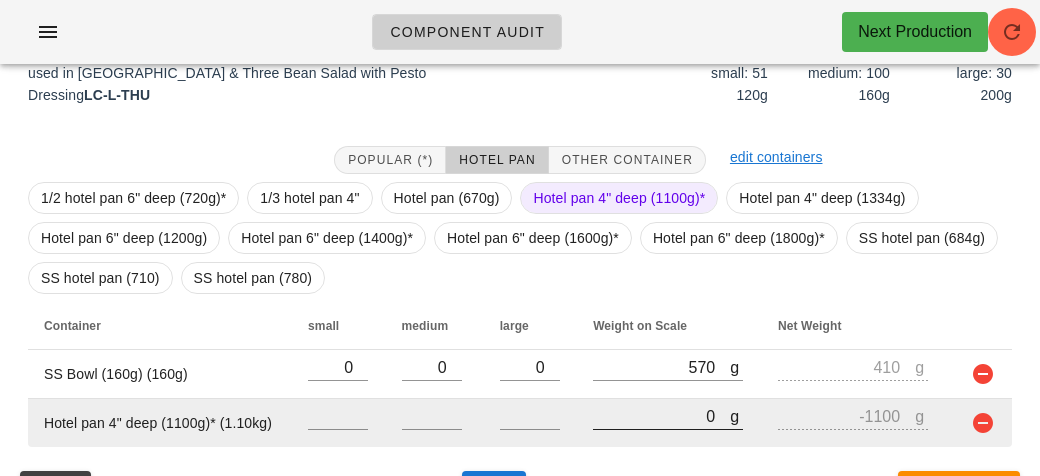 click on "0" at bounding box center [661, 416] 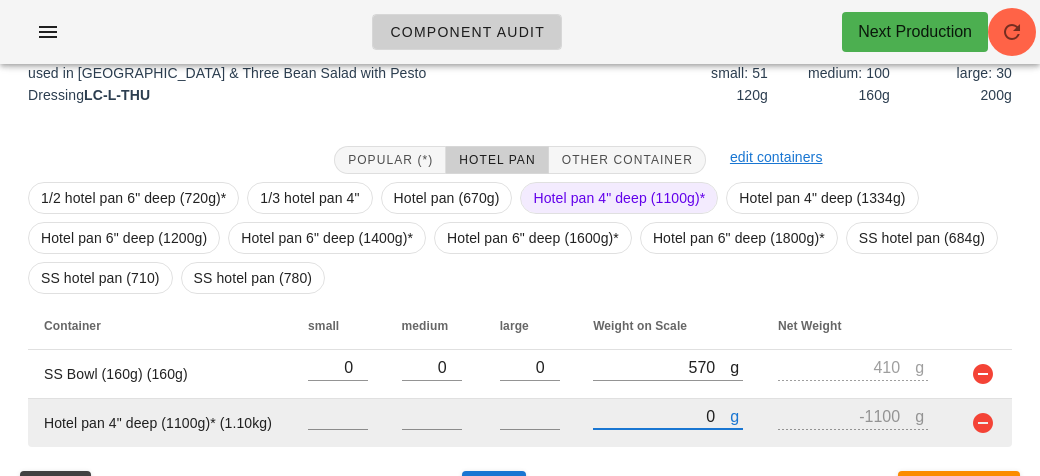 type on "80" 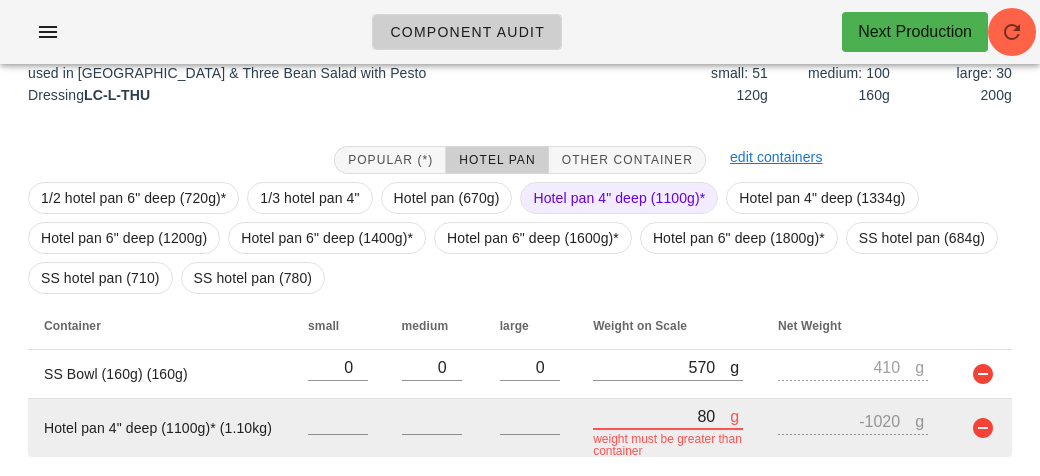 type on "810" 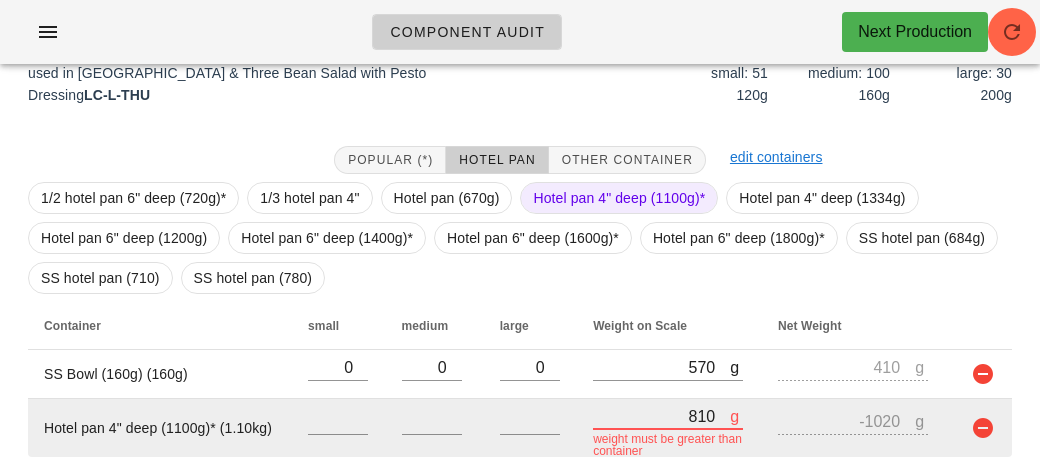 type on "-290" 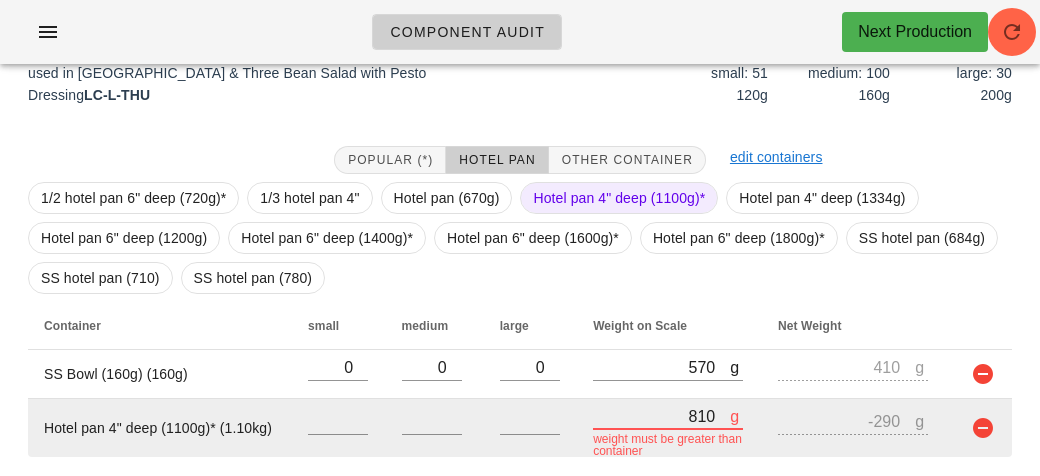 type on "8190" 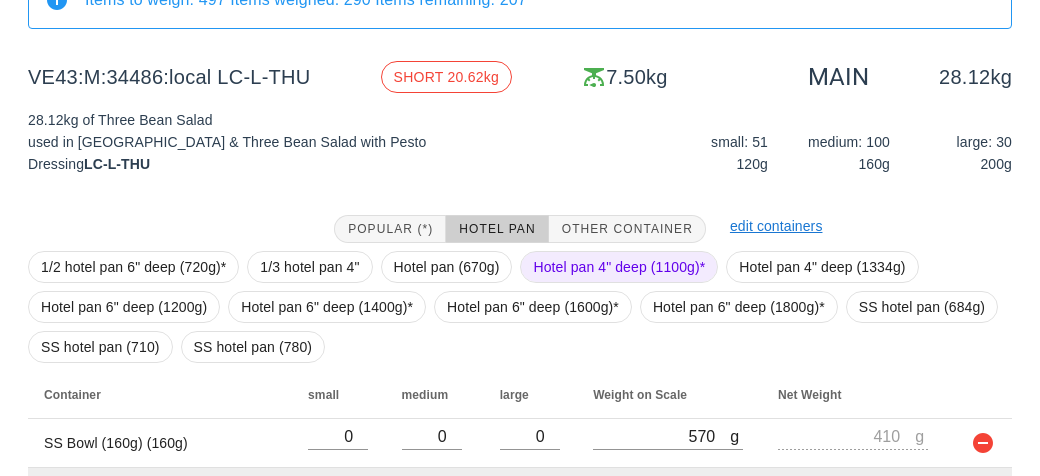 scroll, scrollTop: 321, scrollLeft: 0, axis: vertical 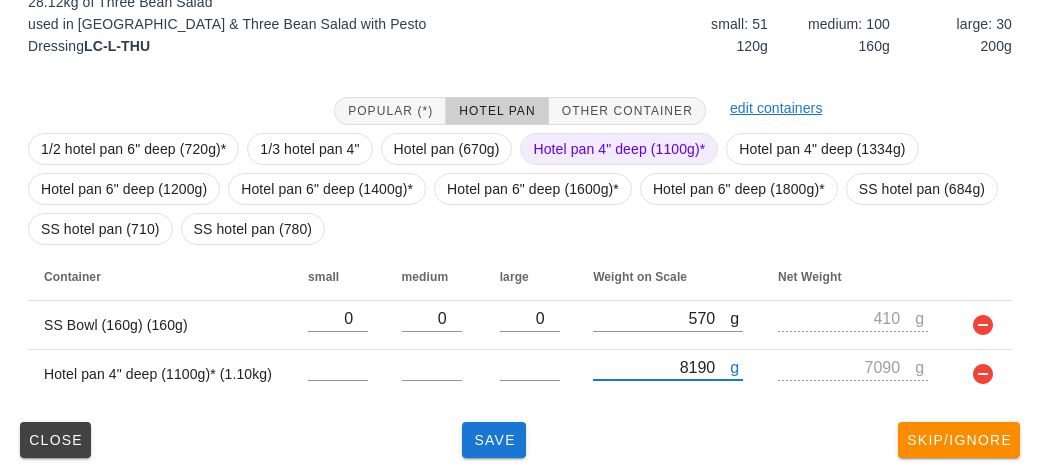type on "8190" 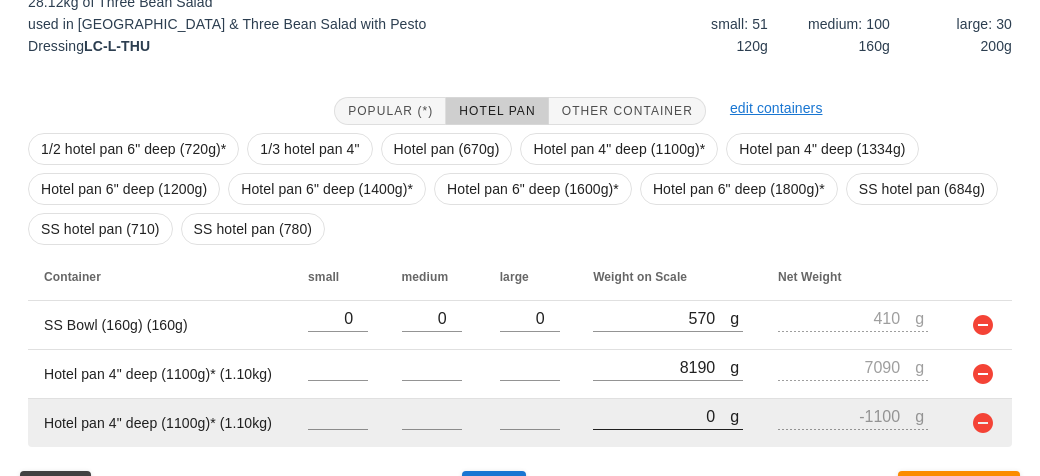 click at bounding box center [668, 440] 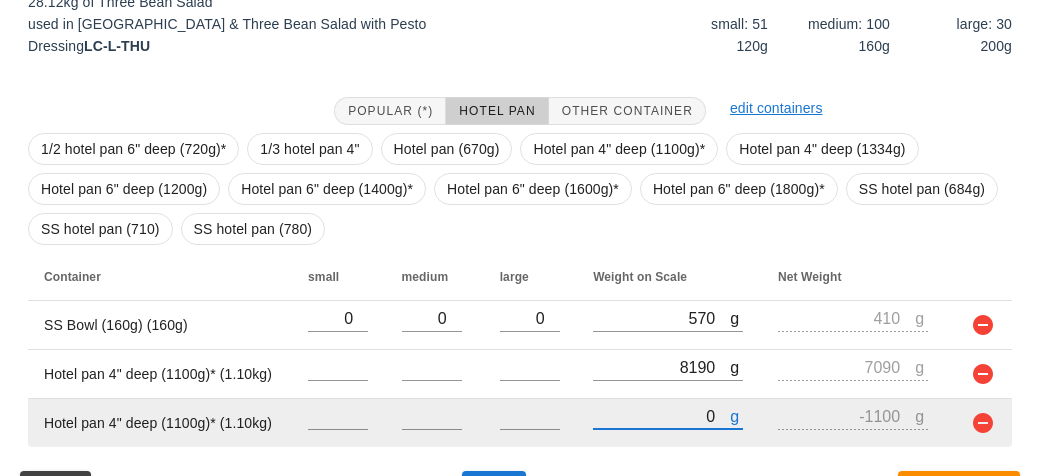 type on "80" 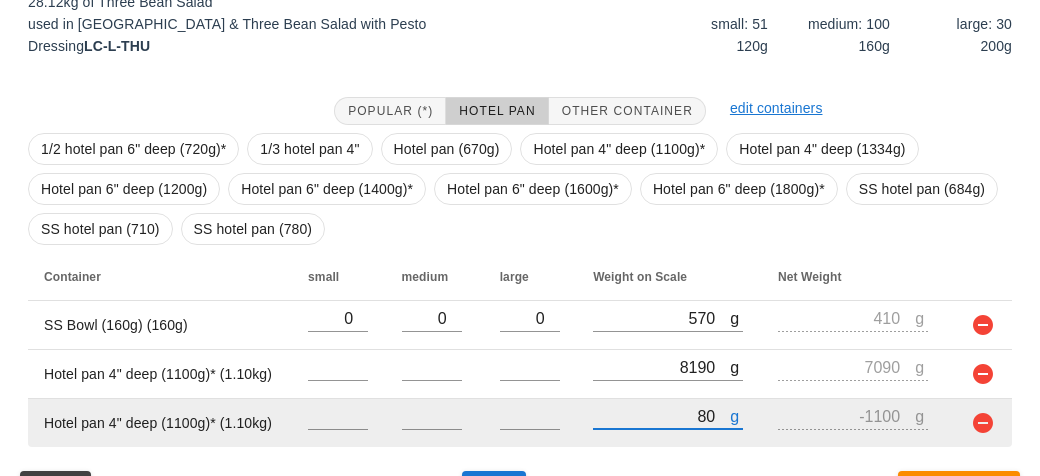 type on "-1020" 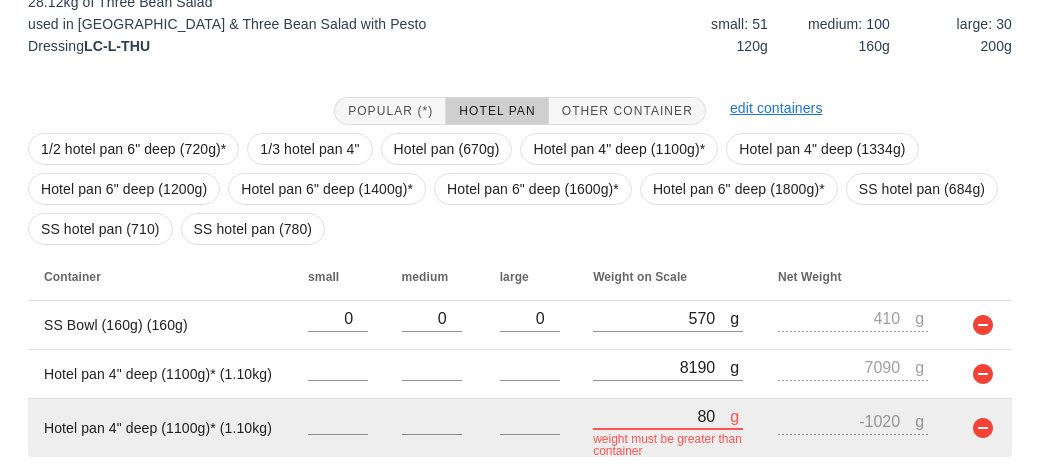 type on "860" 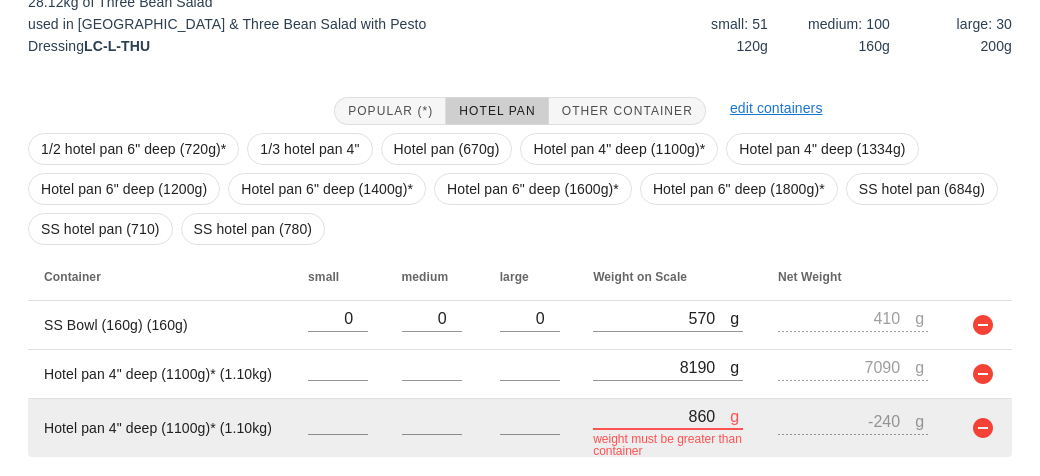 type on "8640" 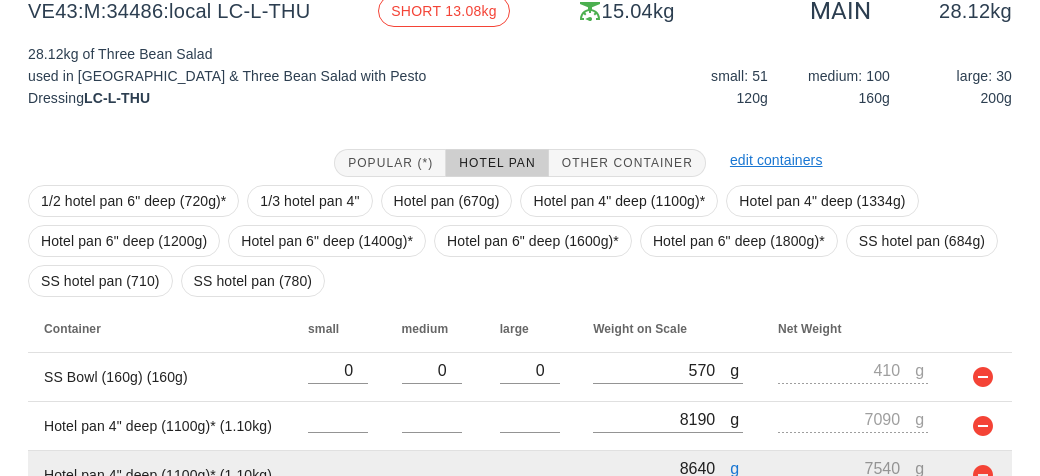scroll, scrollTop: 370, scrollLeft: 0, axis: vertical 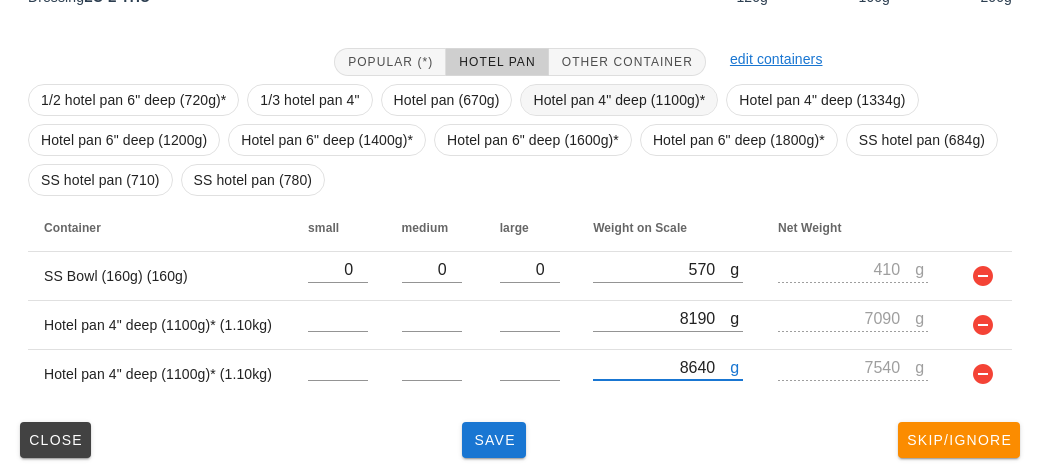 type on "8640" 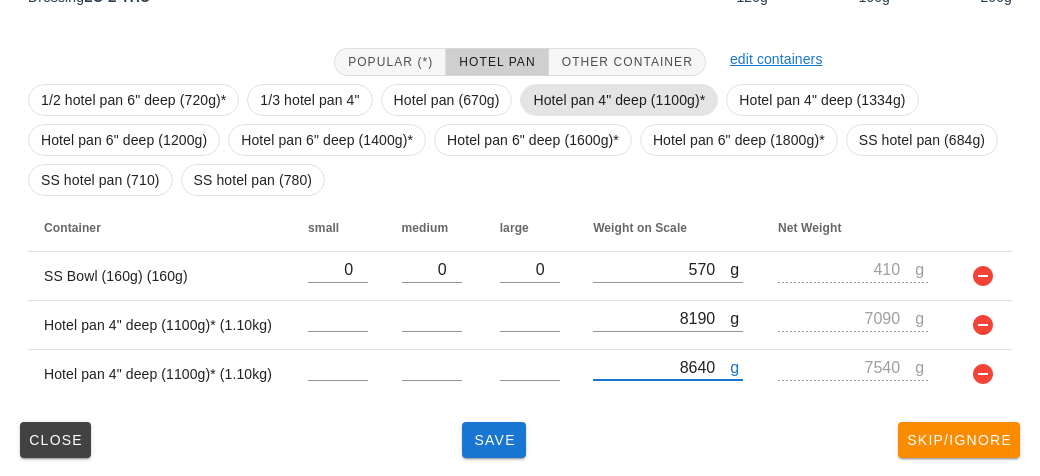 click on "Hotel pan 4" deep (1100g)*" at bounding box center [619, 100] 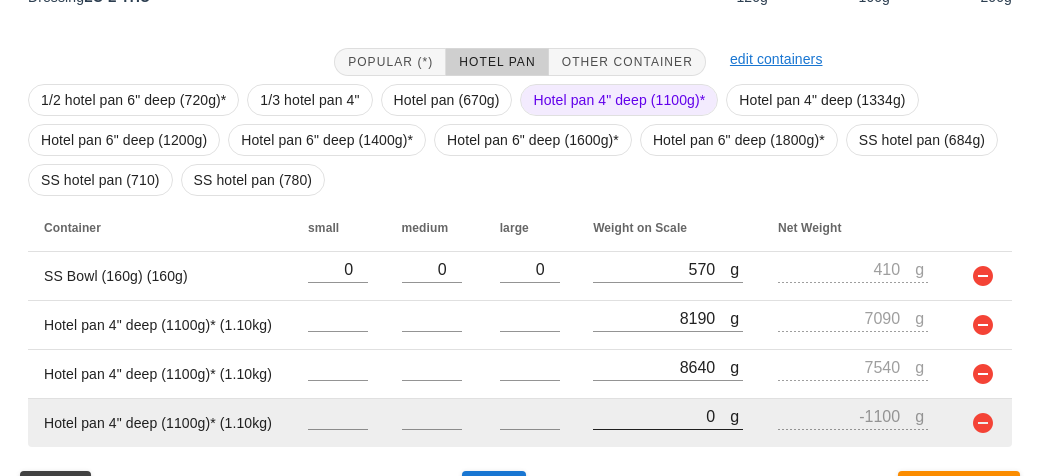 click on "0" at bounding box center [661, 416] 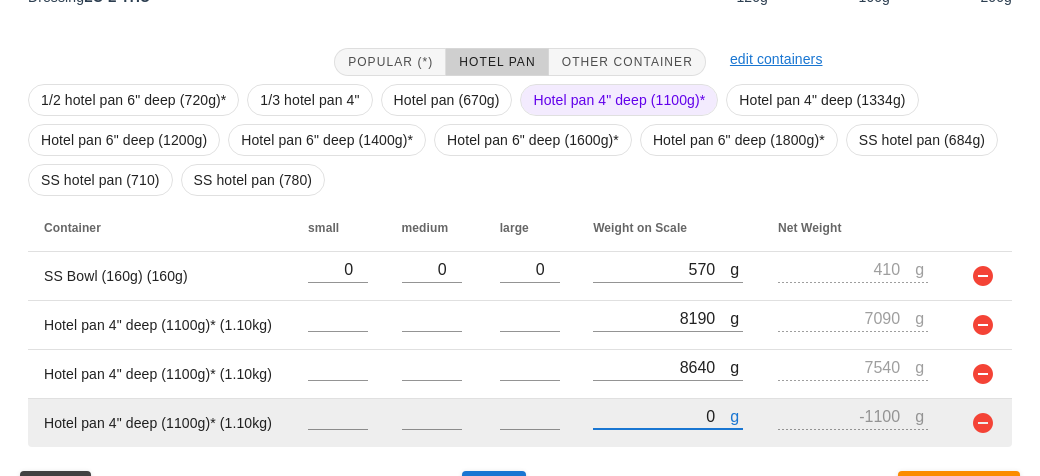 type on "80" 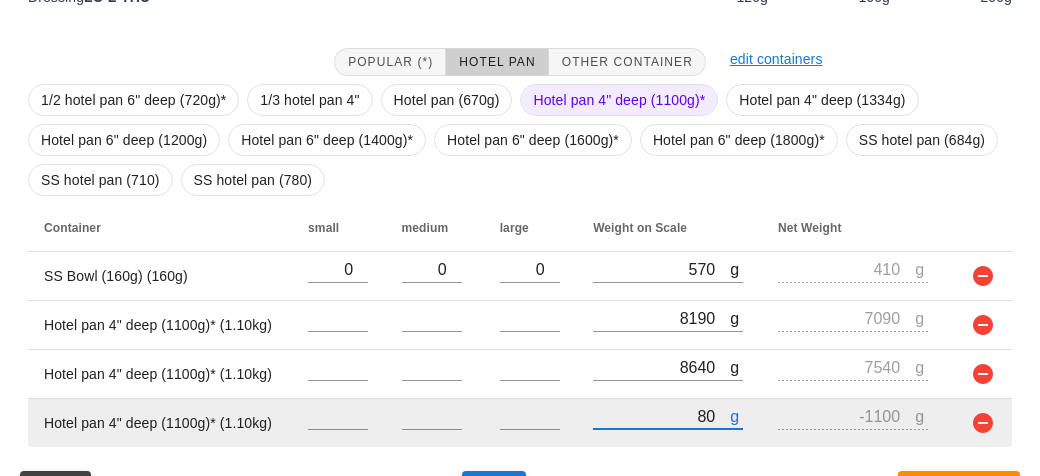 type on "-1020" 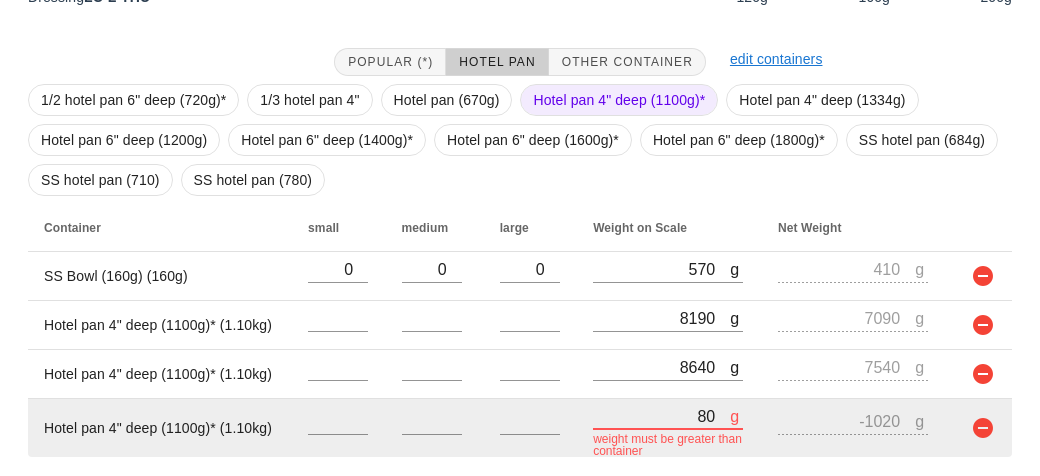 type on "830" 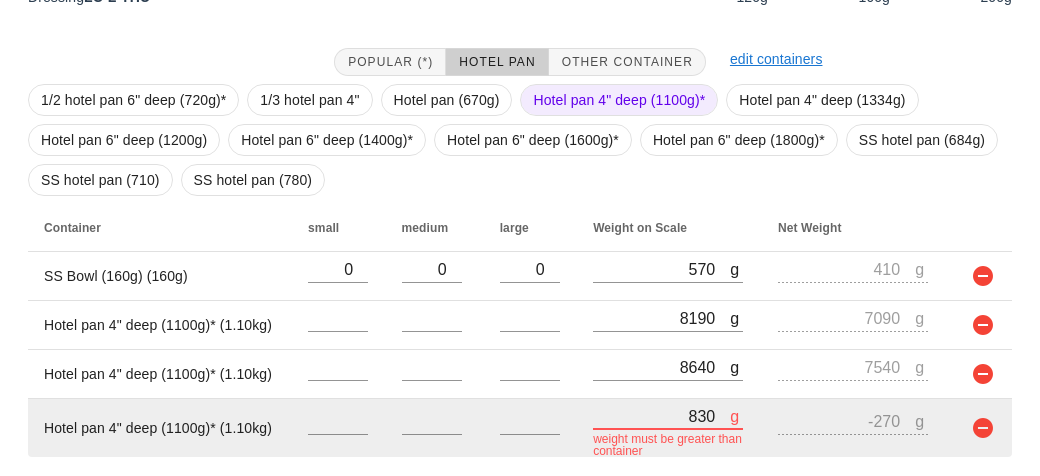 type on "8380" 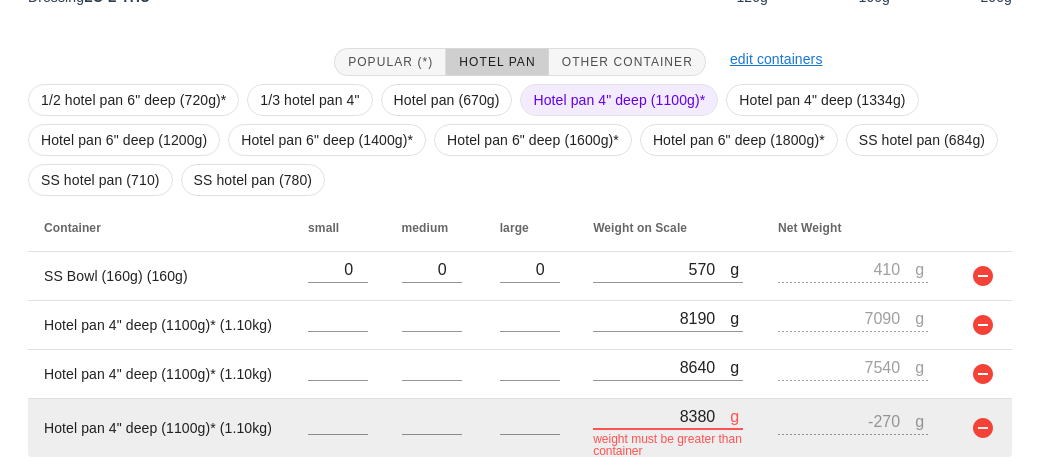 type on "7280" 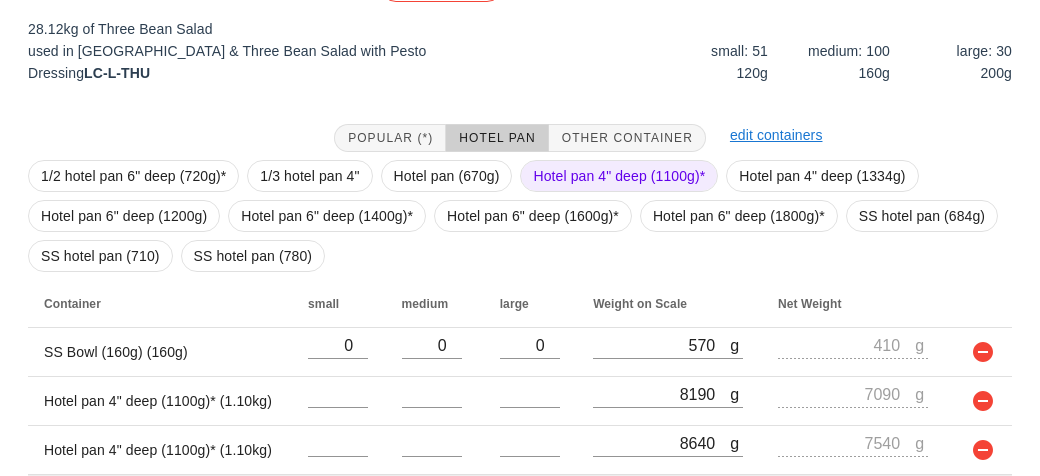 scroll, scrollTop: 418, scrollLeft: 0, axis: vertical 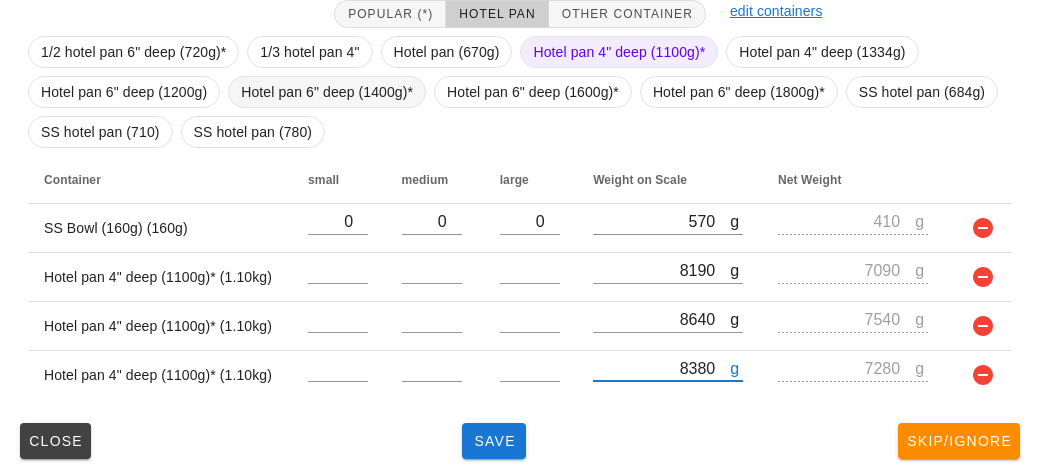 type on "8380" 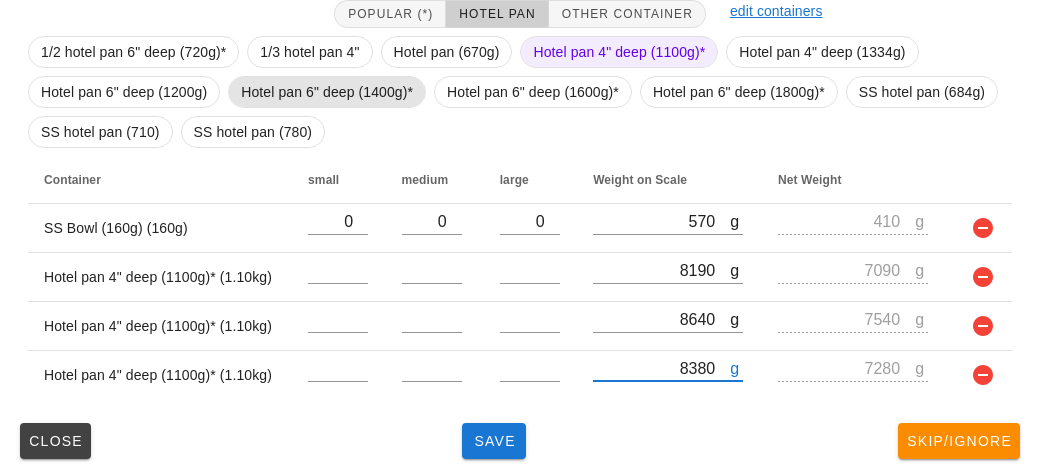 click on "Hotel pan 6" deep (1400g)*" at bounding box center [327, 92] 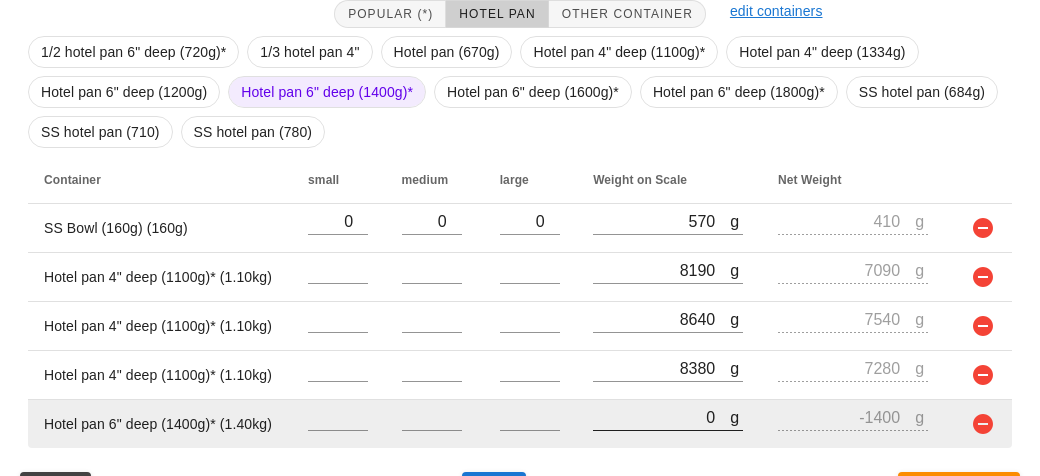 click on "0" at bounding box center (661, 417) 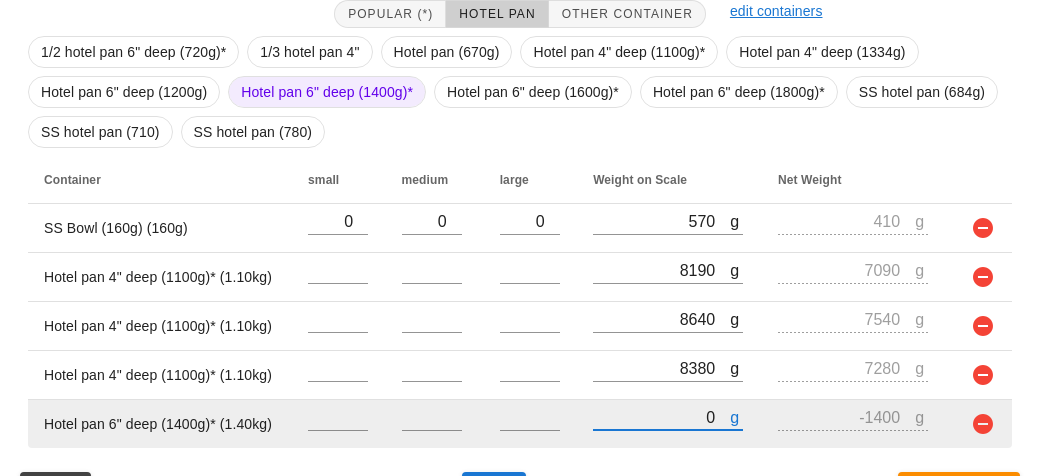 type on "90" 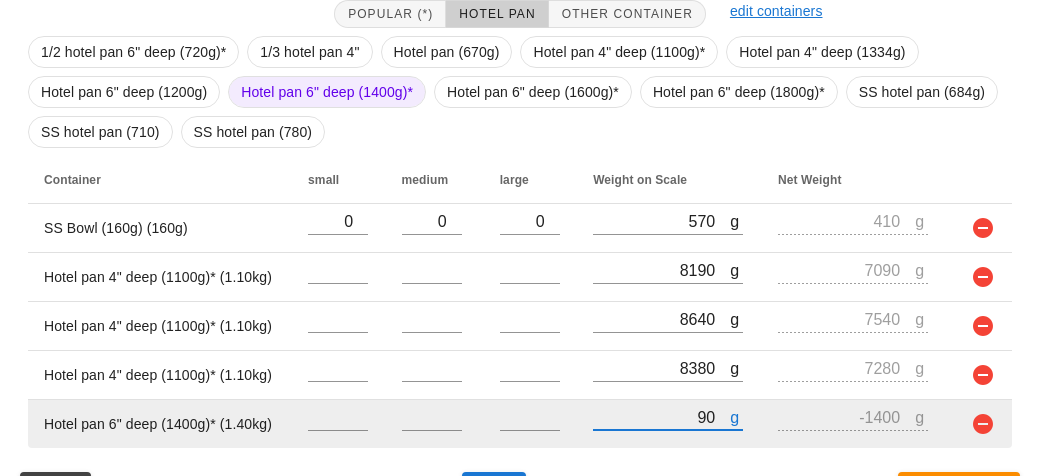type on "-1310" 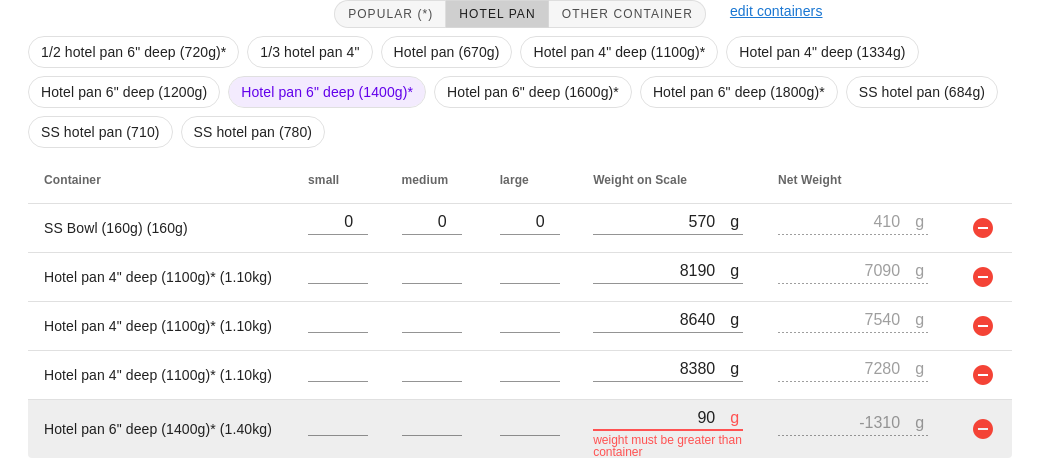 type on "940" 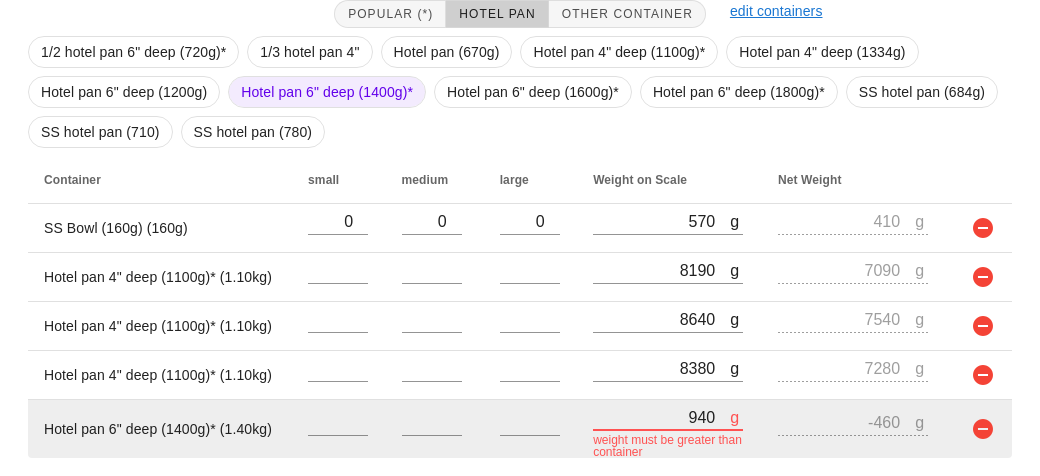 type on "9470" 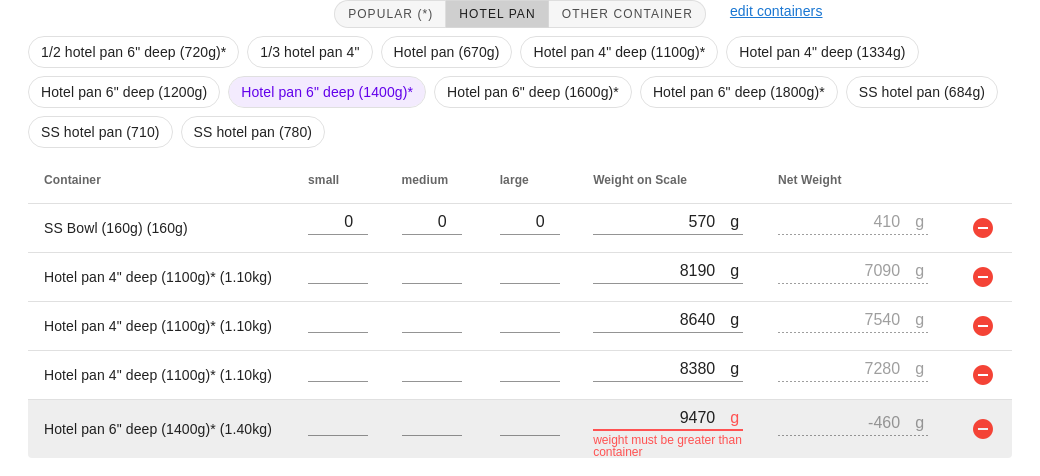 type on "8070" 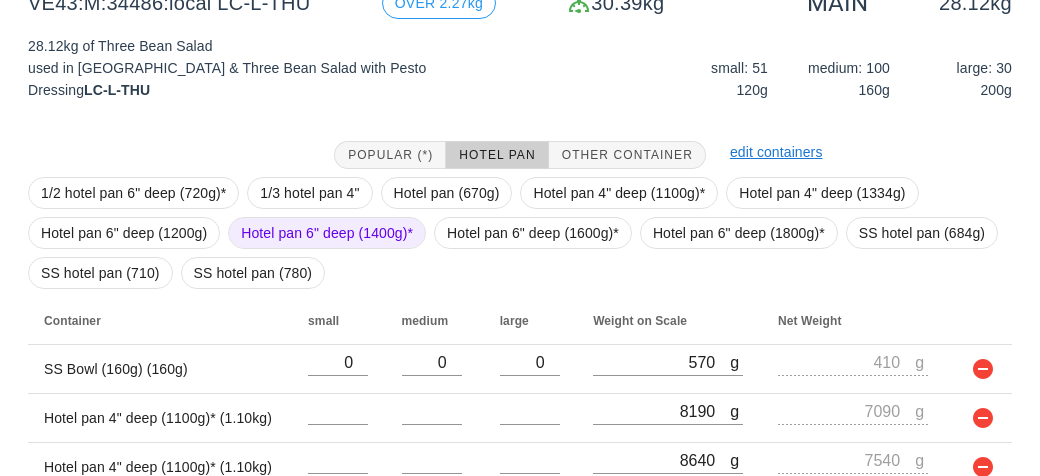 scroll, scrollTop: 467, scrollLeft: 0, axis: vertical 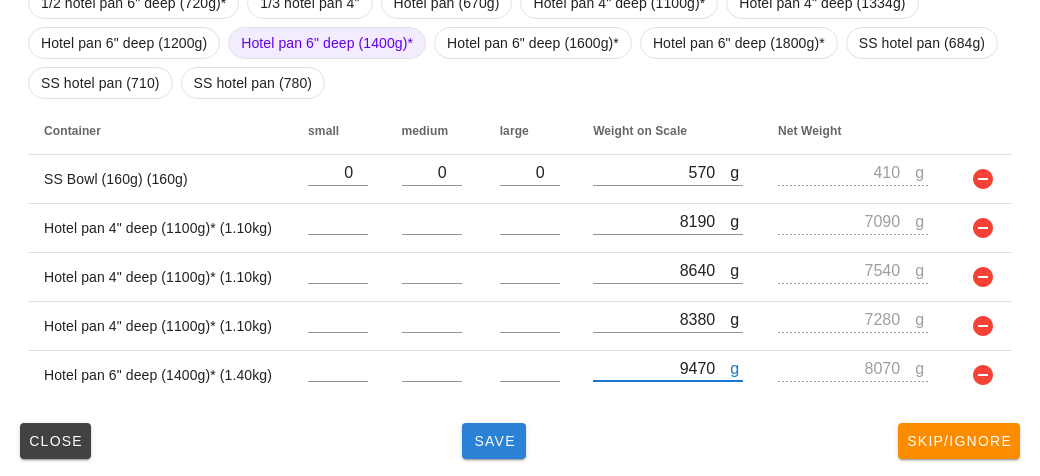 type on "9470" 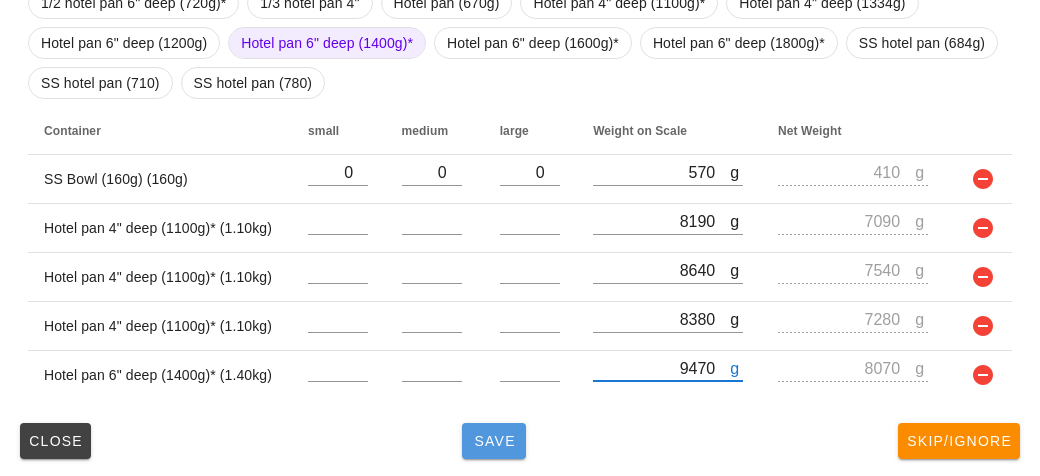 click on "Save" at bounding box center [494, 441] 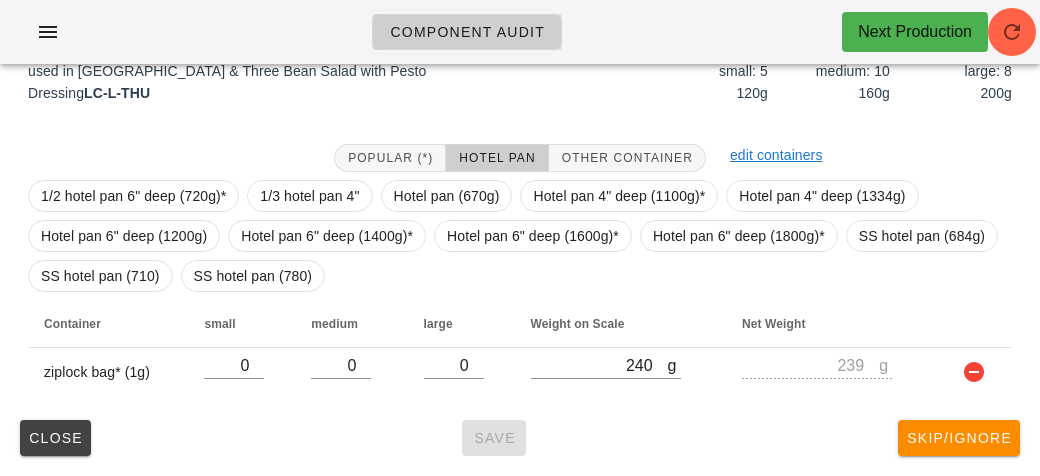 scroll, scrollTop: 290, scrollLeft: 0, axis: vertical 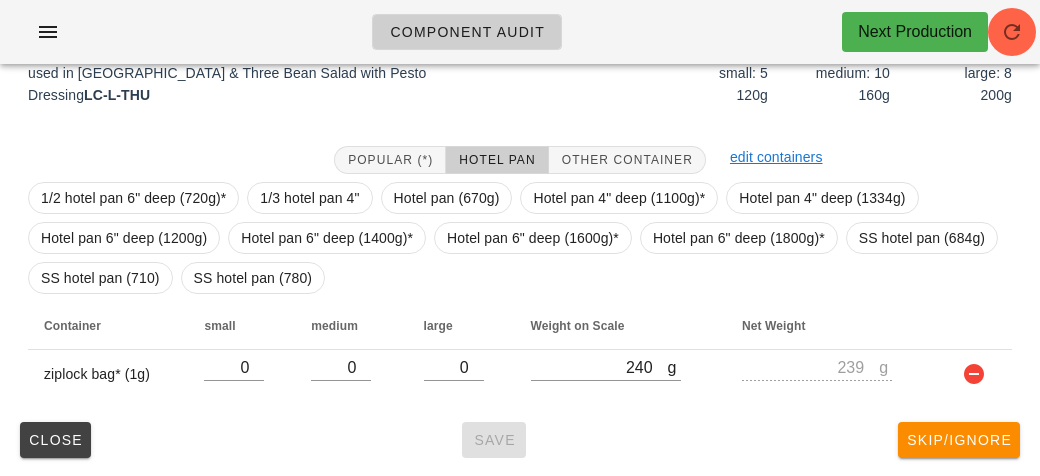 click on "1/2 hotel pan 6" deep (720g)*   1/3 hotel pan 4"   Hotel pan (670g)   Hotel pan 4" deep (1100g)*   Hotel pan 4" deep (1334g)   Hotel pan 6" deep (1200g)   Hotel pan 6" deep (1400g)*   Hotel pan 6" deep (1600g)*   Hotel pan 6" deep (1800g)*   SS hotel pan (684g)   SS hotel pan (710)   SS hotel pan (780)" at bounding box center [520, 238] 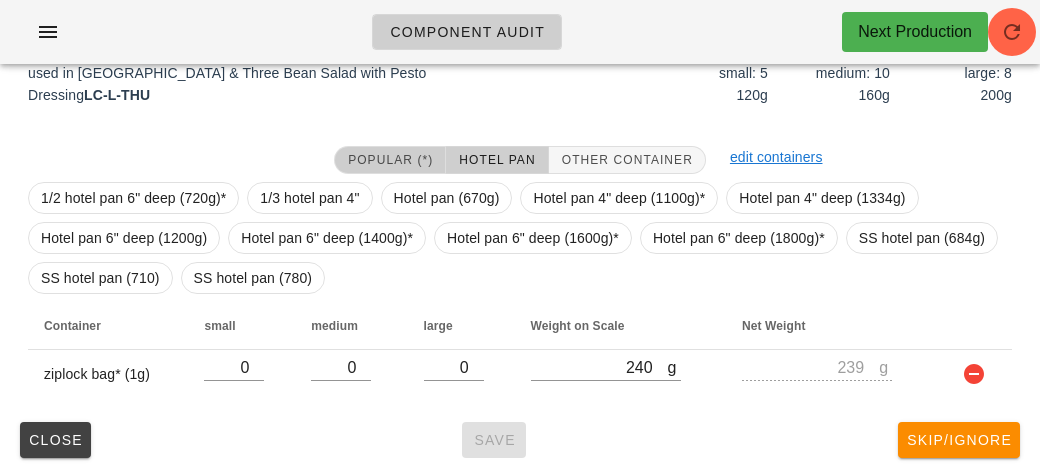 click on "Popular (*)" at bounding box center (390, 160) 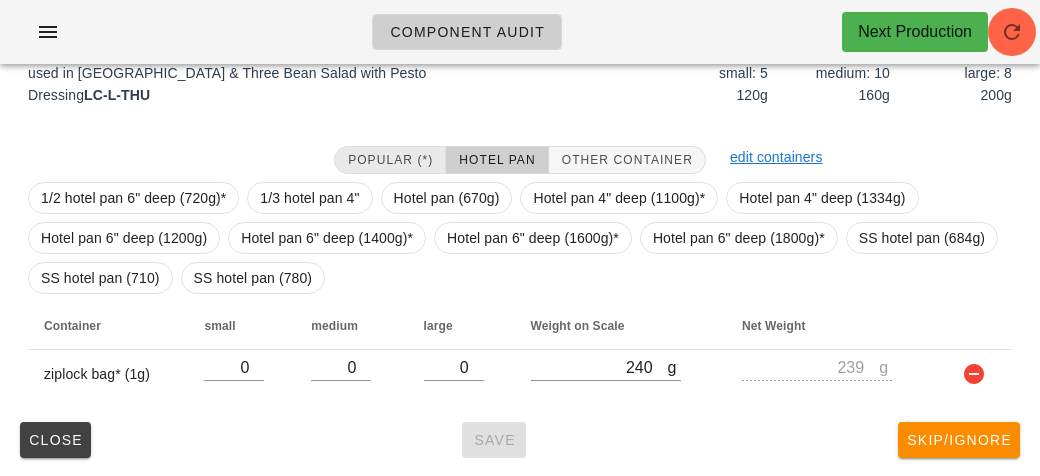 scroll, scrollTop: 250, scrollLeft: 0, axis: vertical 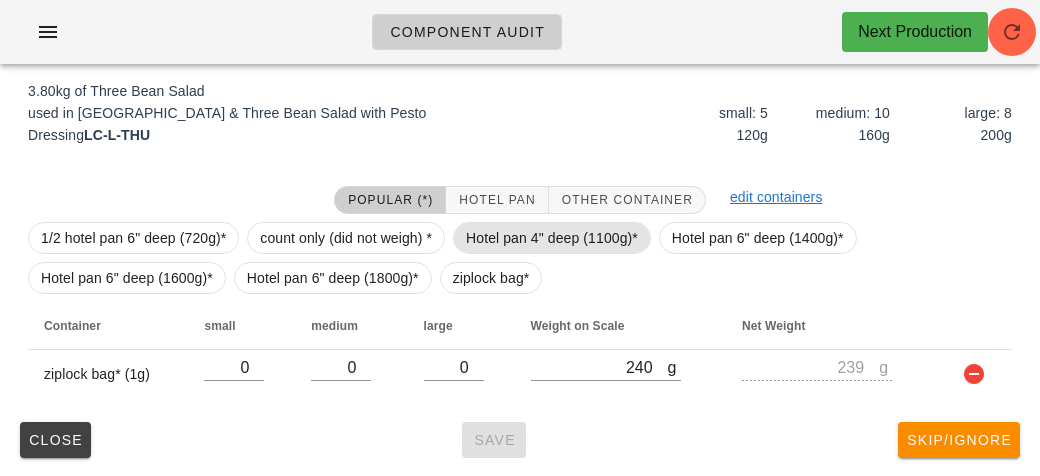 click on "Hotel pan 4" deep (1100g)*" at bounding box center [552, 238] 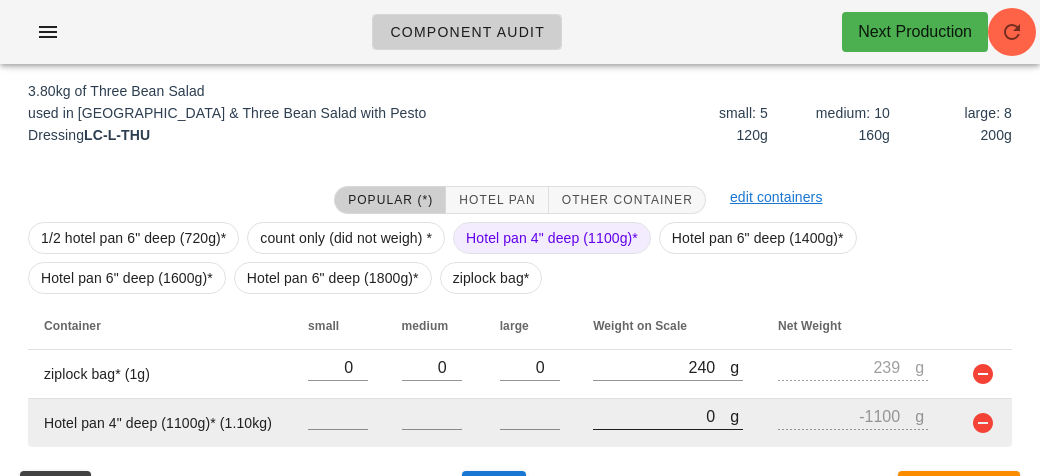 click on "0" at bounding box center [661, 416] 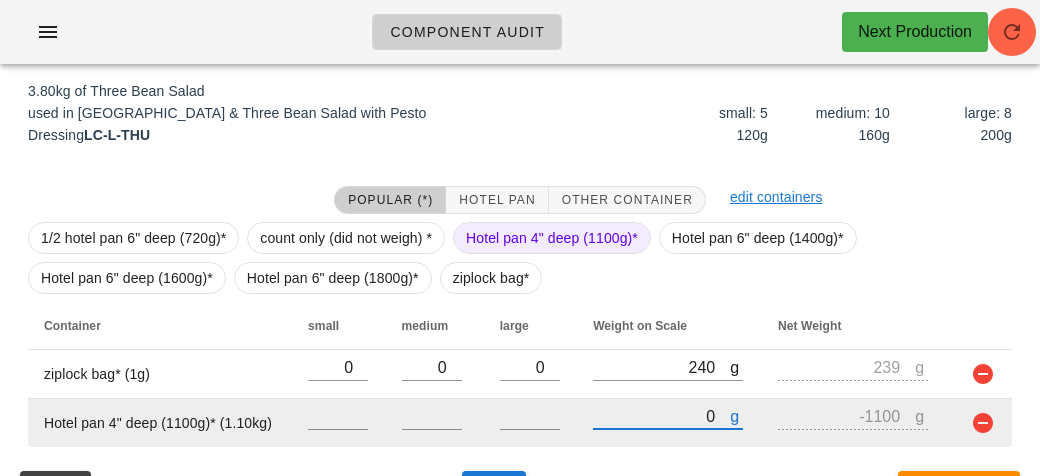 type on "40" 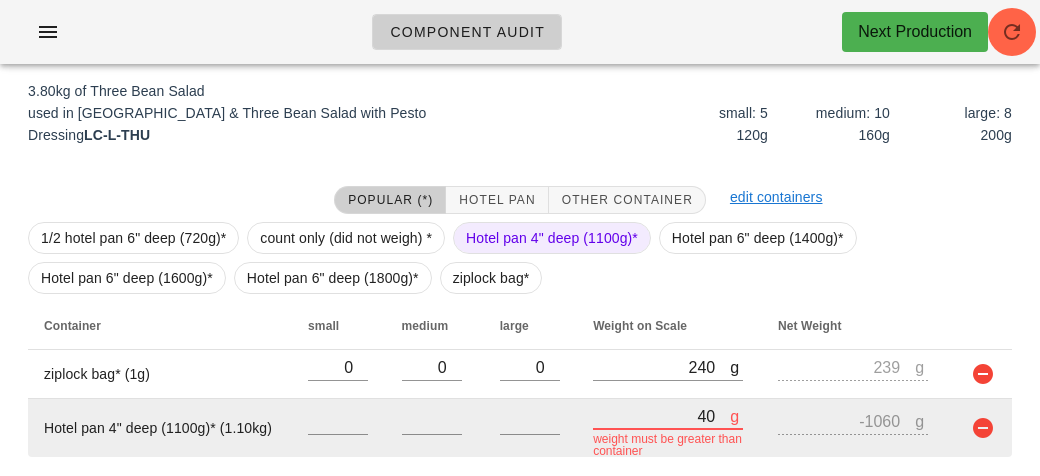 type on "440" 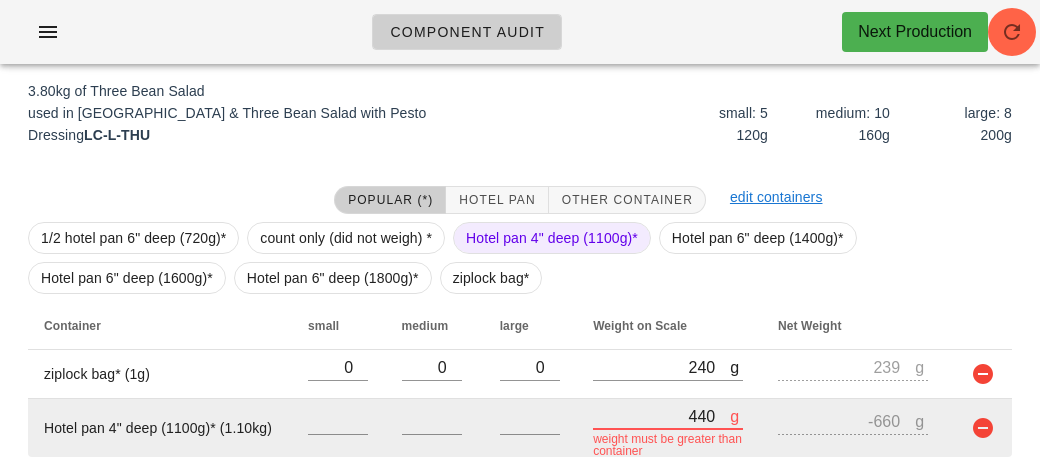 type on "4470" 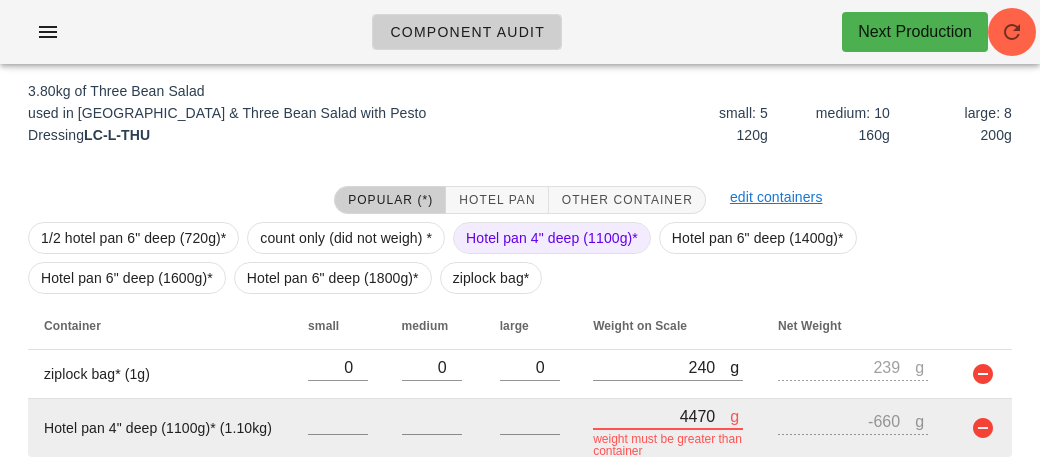 type on "3370" 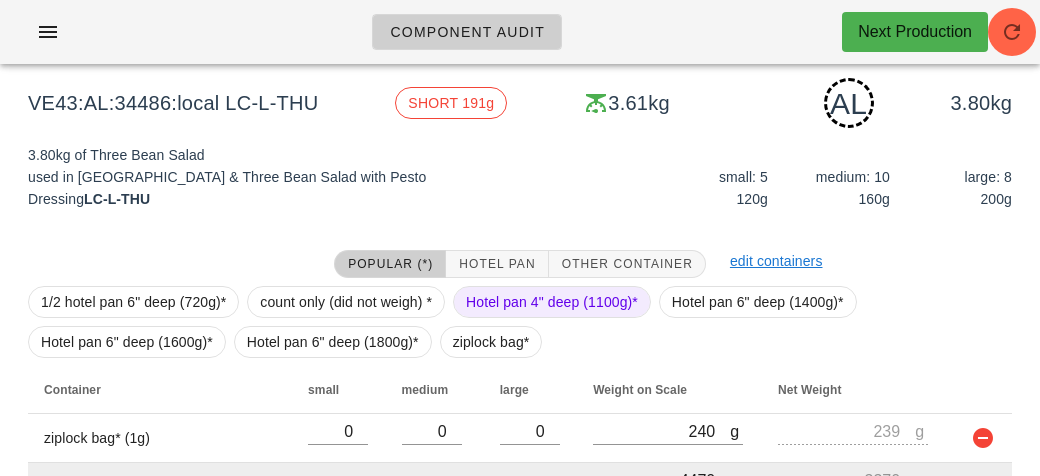 scroll, scrollTop: 299, scrollLeft: 0, axis: vertical 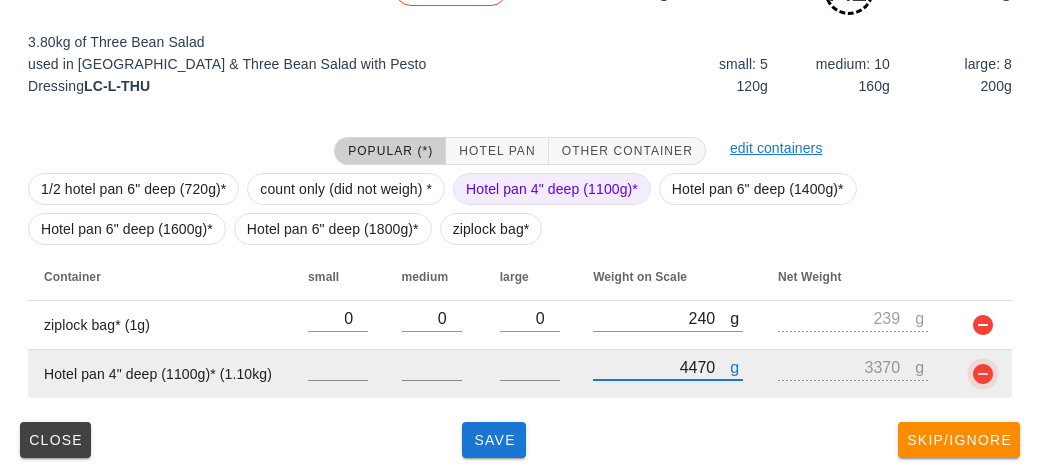 click at bounding box center [983, 374] 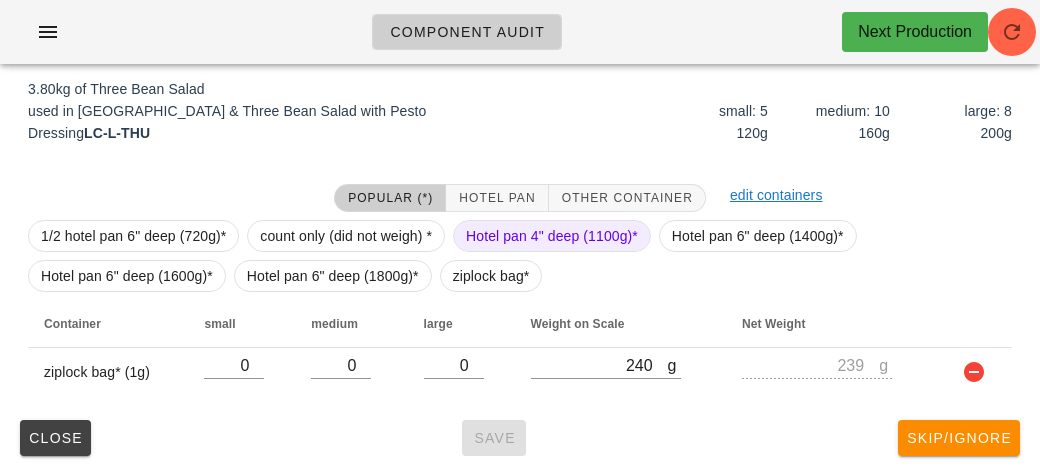 scroll, scrollTop: 250, scrollLeft: 0, axis: vertical 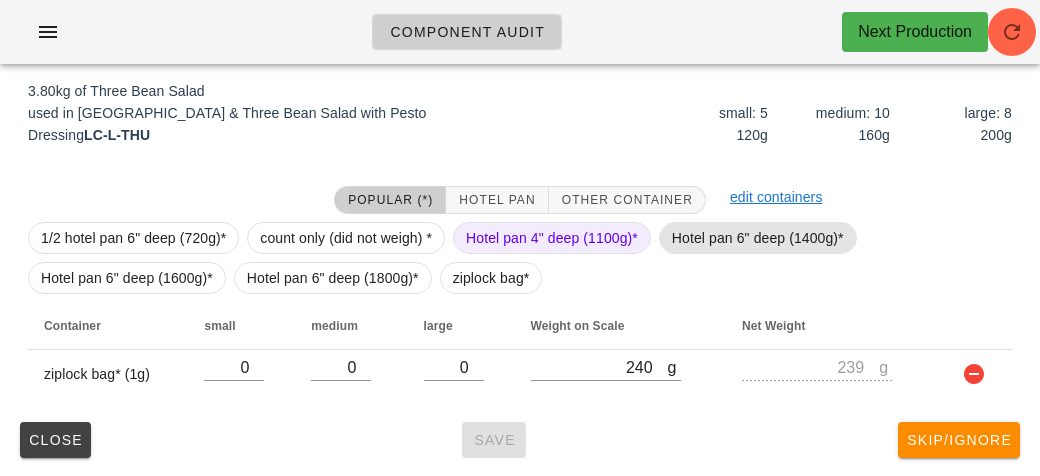 click on "Hotel pan 6" deep (1400g)*" at bounding box center (758, 238) 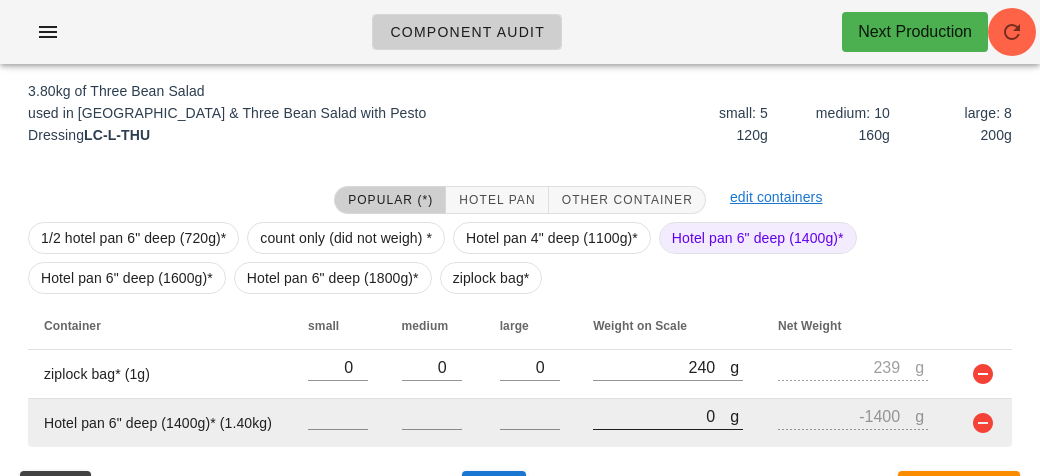 click on "0" at bounding box center (661, 416) 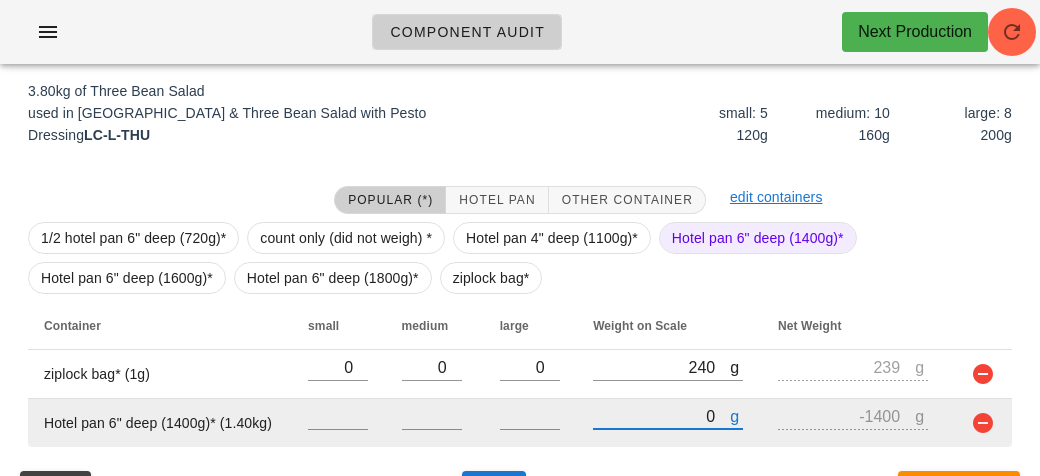 type on "40" 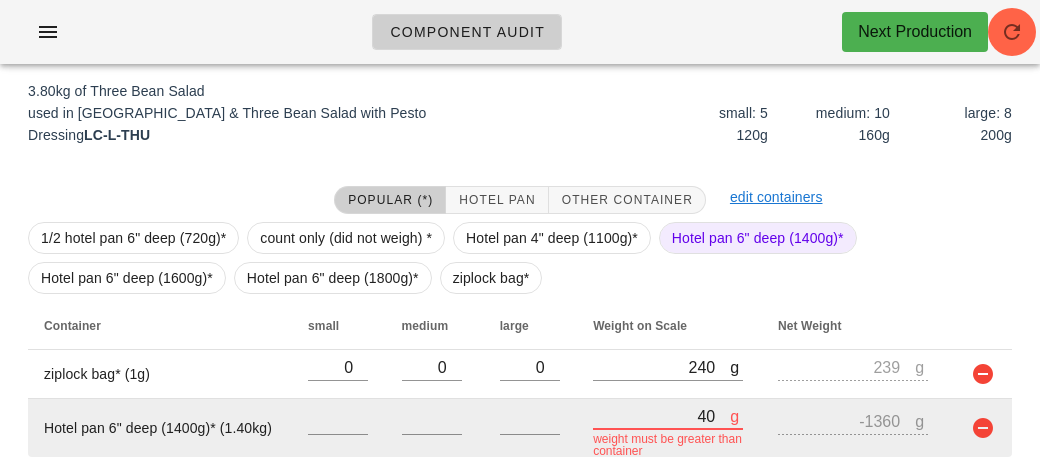type on "440" 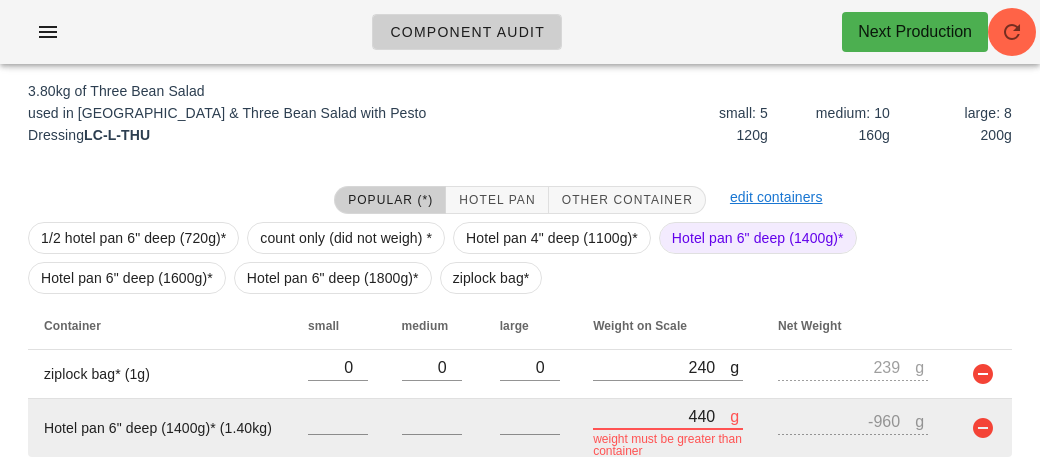 type on "4470" 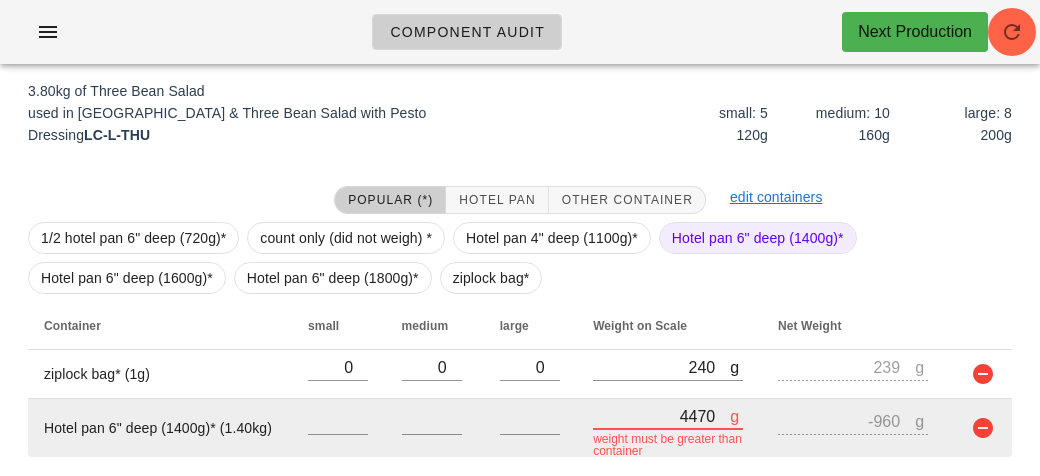 type on "3070" 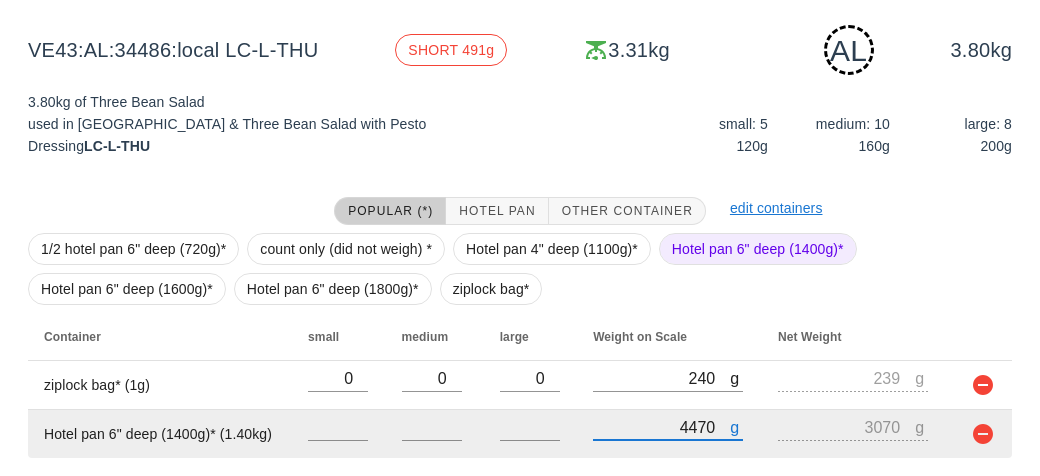 scroll, scrollTop: 299, scrollLeft: 0, axis: vertical 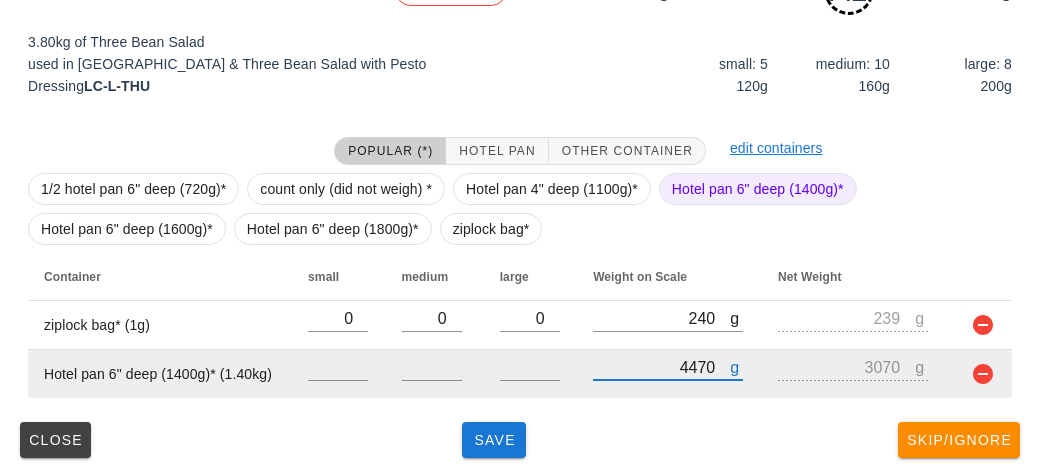 type on "4470" 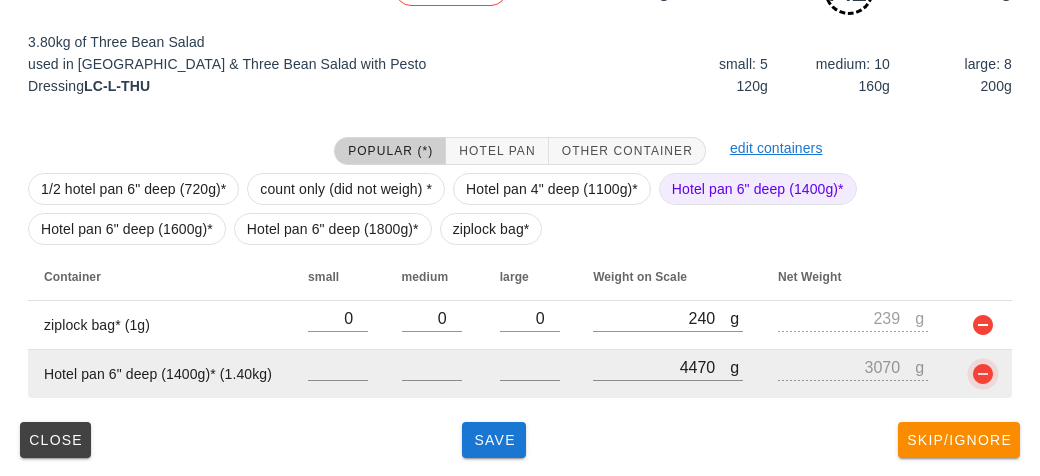 click at bounding box center [983, 374] 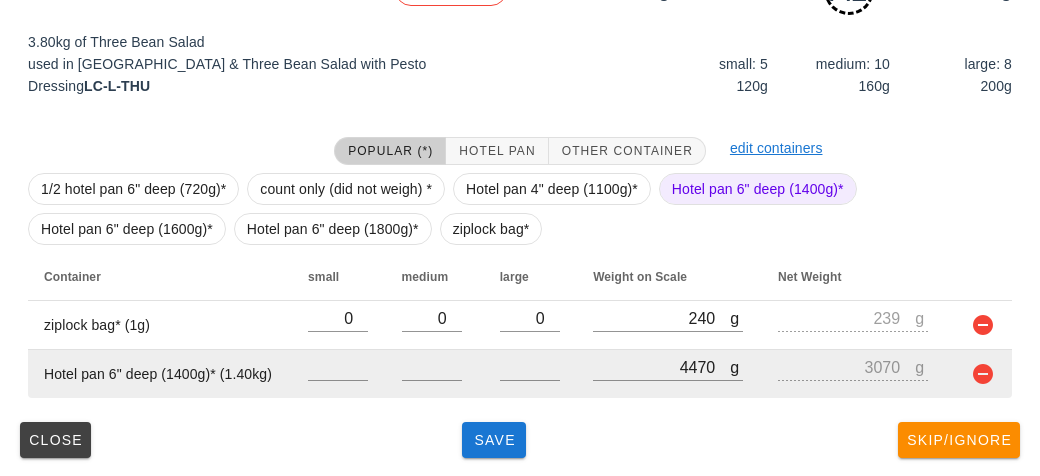 scroll, scrollTop: 250, scrollLeft: 0, axis: vertical 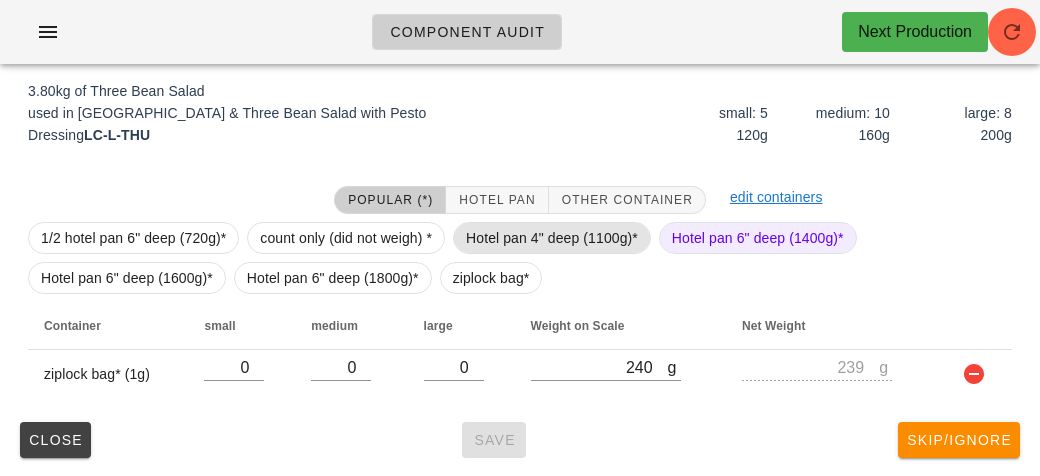 click on "Hotel pan 4" deep (1100g)*" at bounding box center [552, 238] 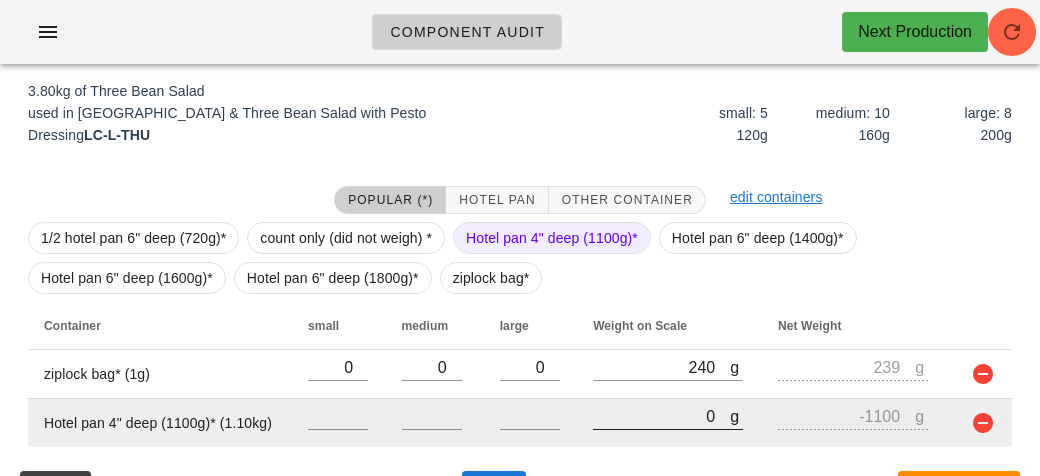 click on "0" at bounding box center (661, 416) 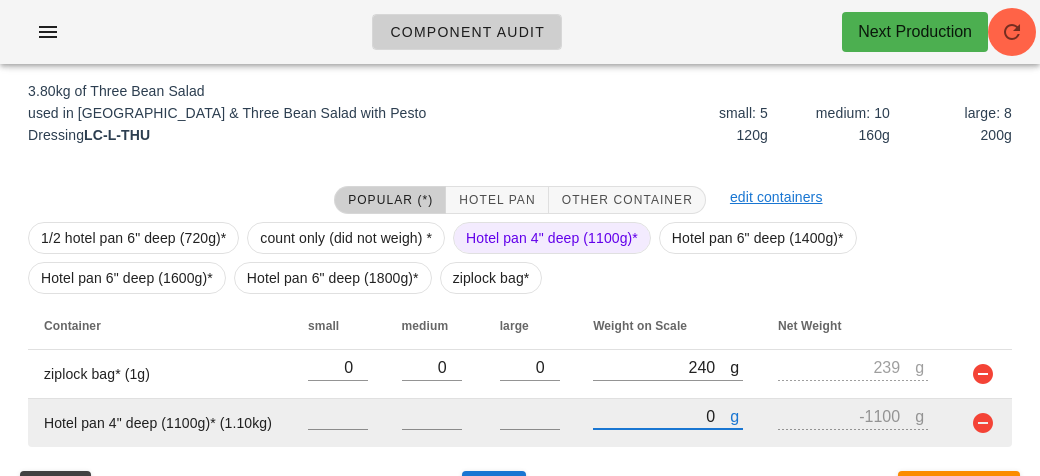 type on "40" 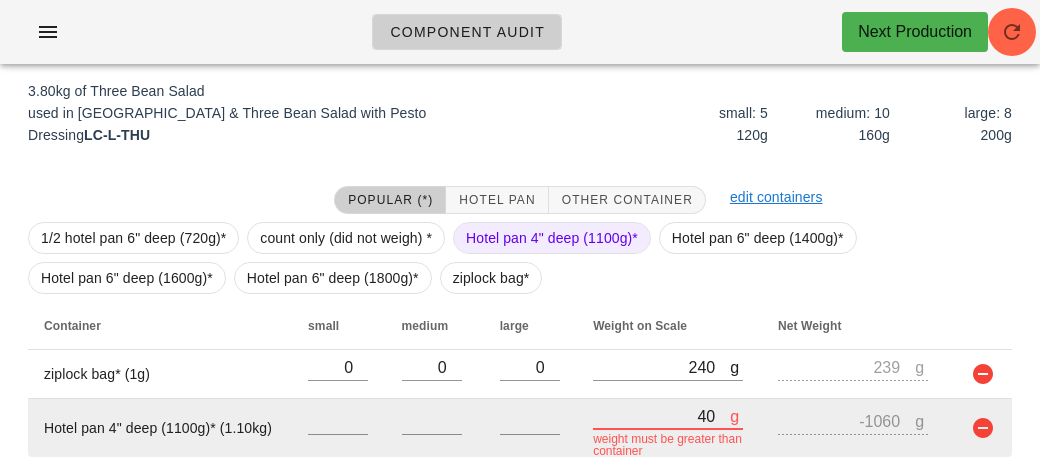 type on "440" 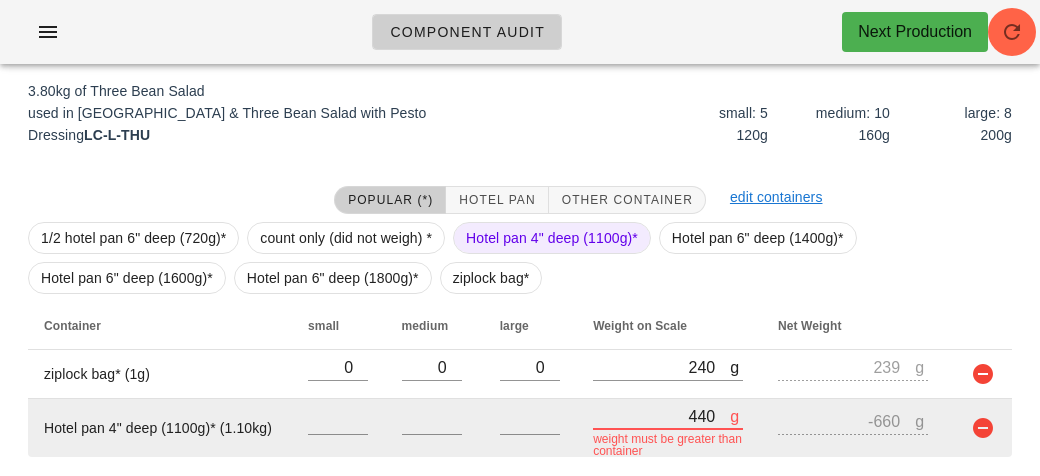 type on "4480" 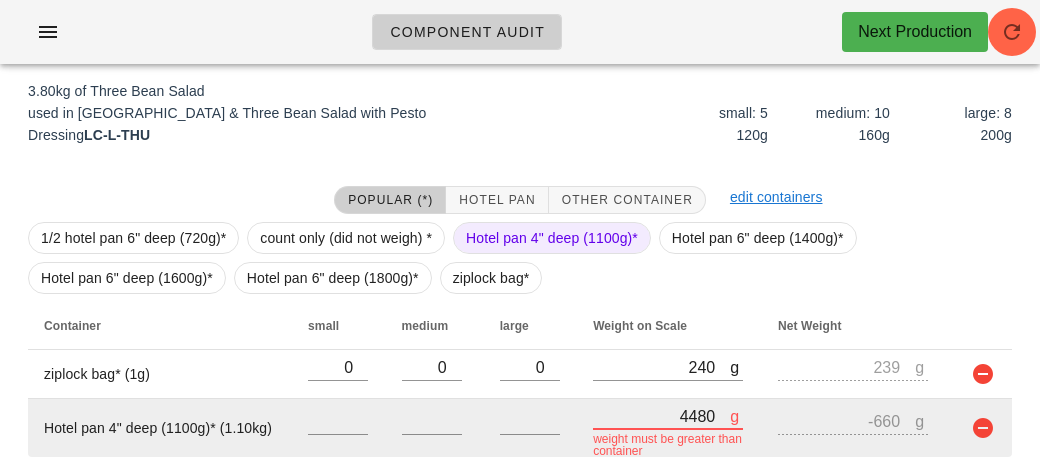 type on "3380" 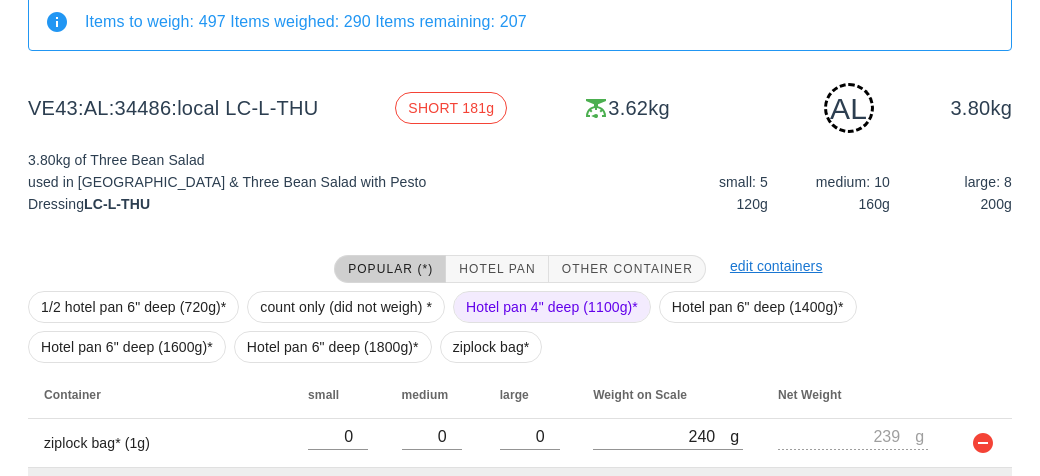 scroll, scrollTop: 299, scrollLeft: 0, axis: vertical 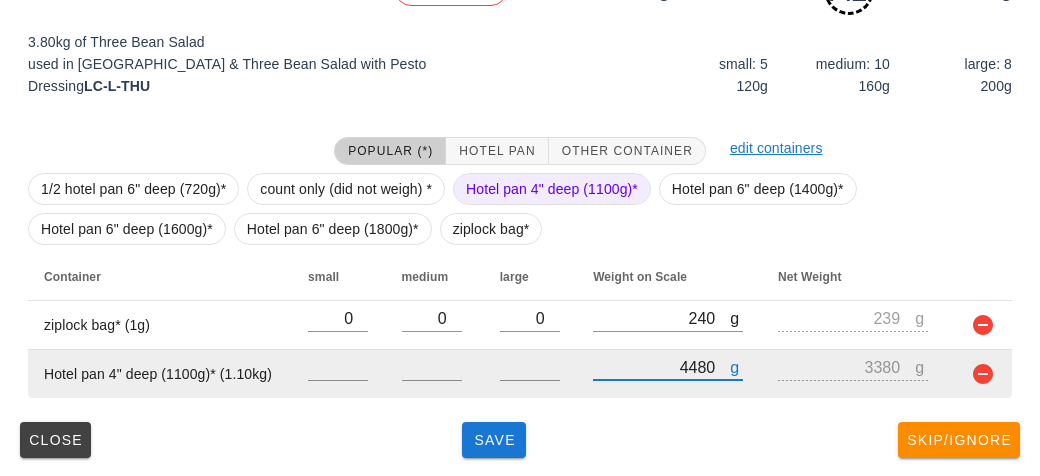 type on "4480" 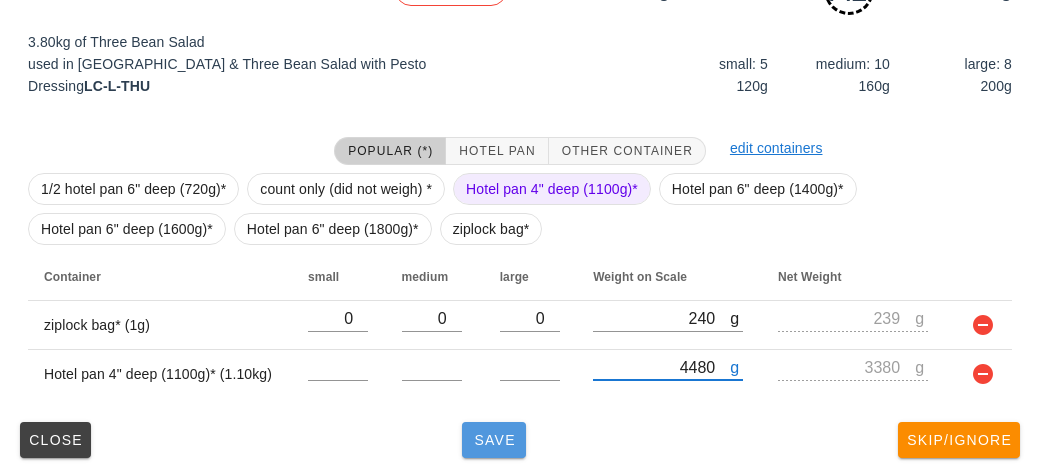 click on "Save" at bounding box center (494, 440) 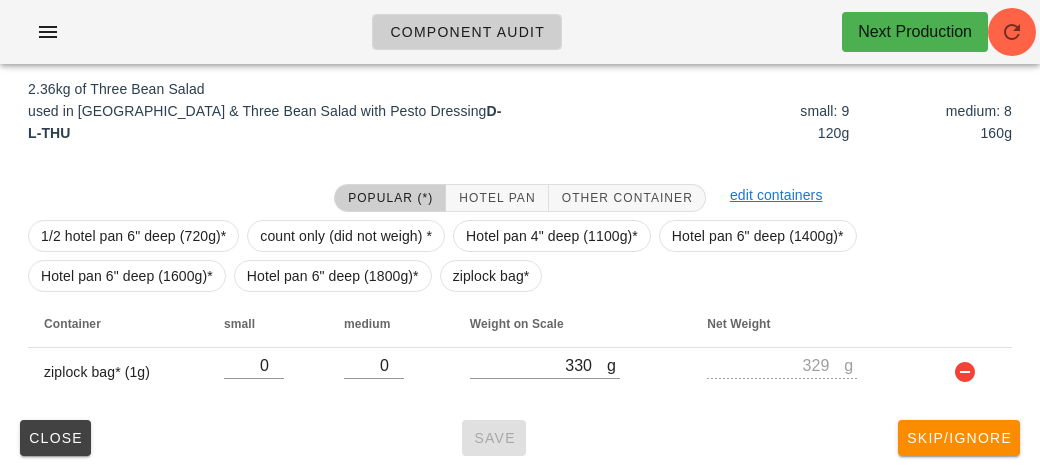 scroll, scrollTop: 232, scrollLeft: 0, axis: vertical 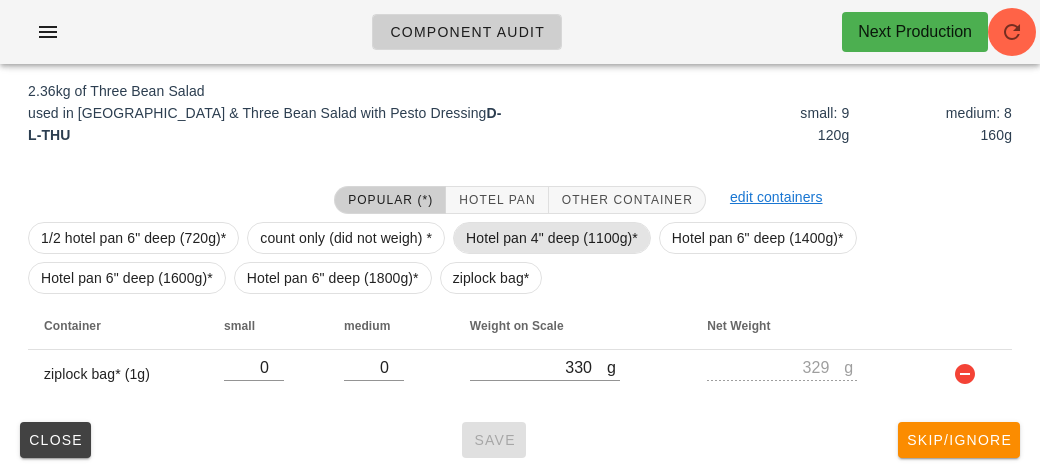 click on "Hotel pan 4" deep (1100g)*" at bounding box center (552, 238) 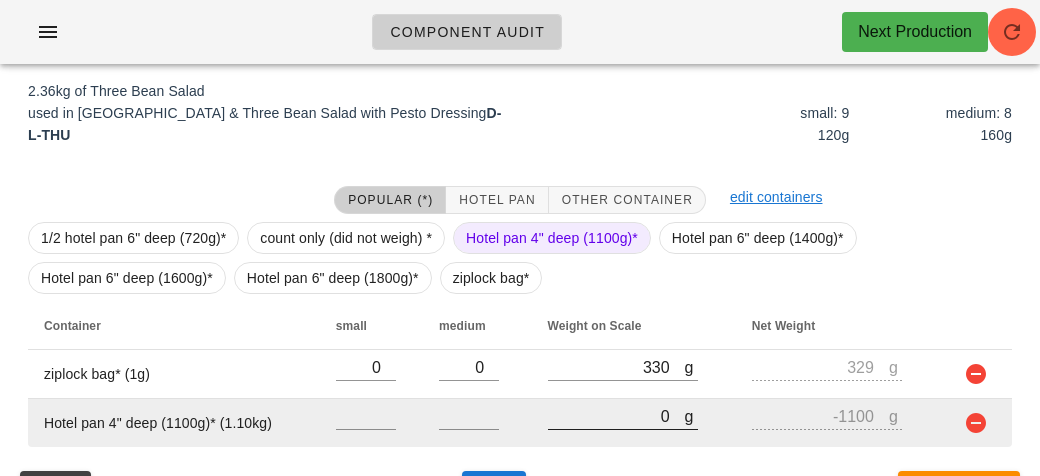click on "0" at bounding box center (616, 416) 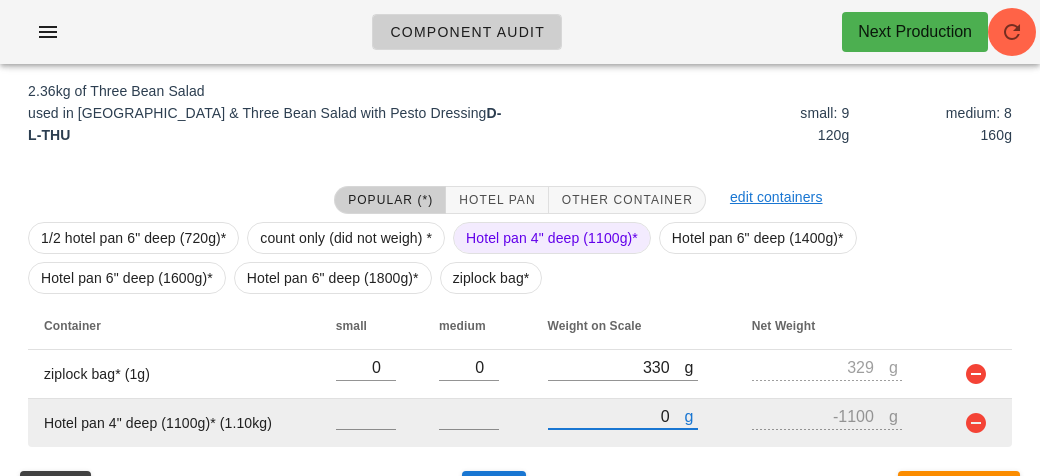 type on "30" 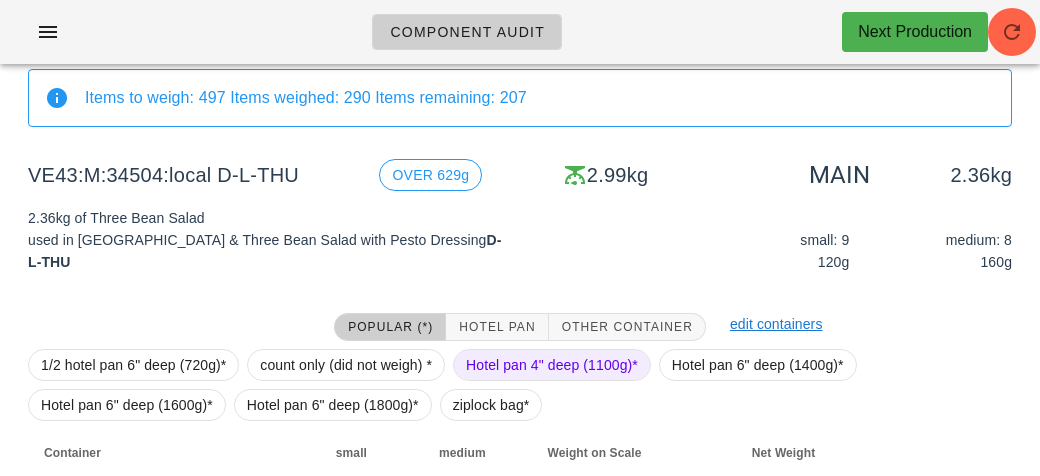 scroll, scrollTop: 281, scrollLeft: 0, axis: vertical 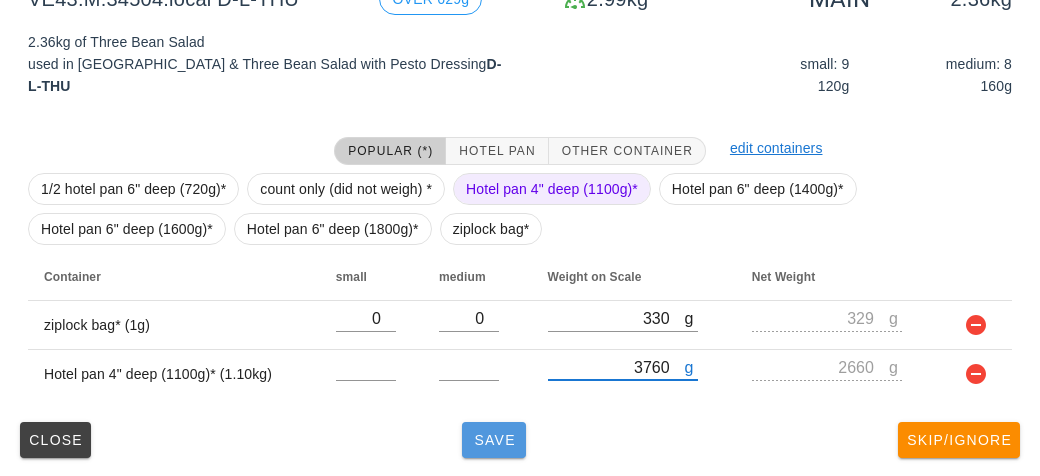 click on "Save" at bounding box center [494, 440] 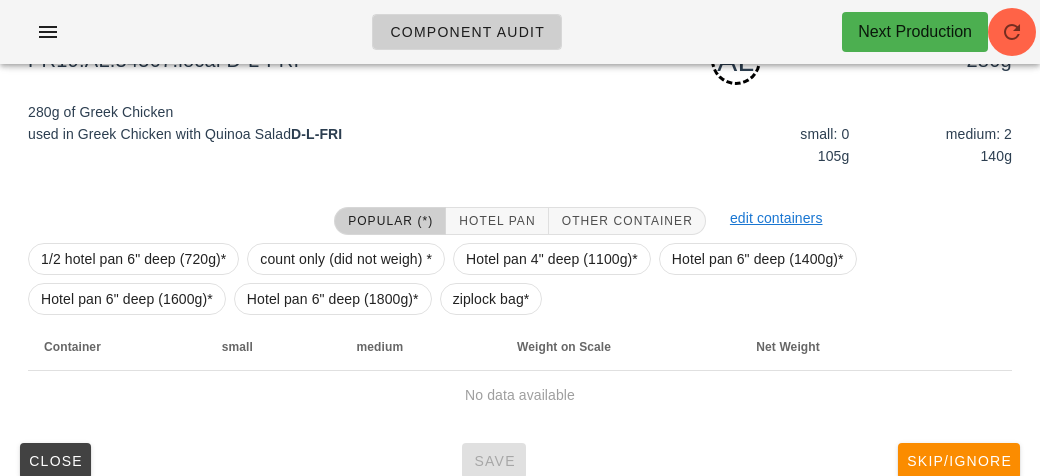 scroll, scrollTop: 226, scrollLeft: 0, axis: vertical 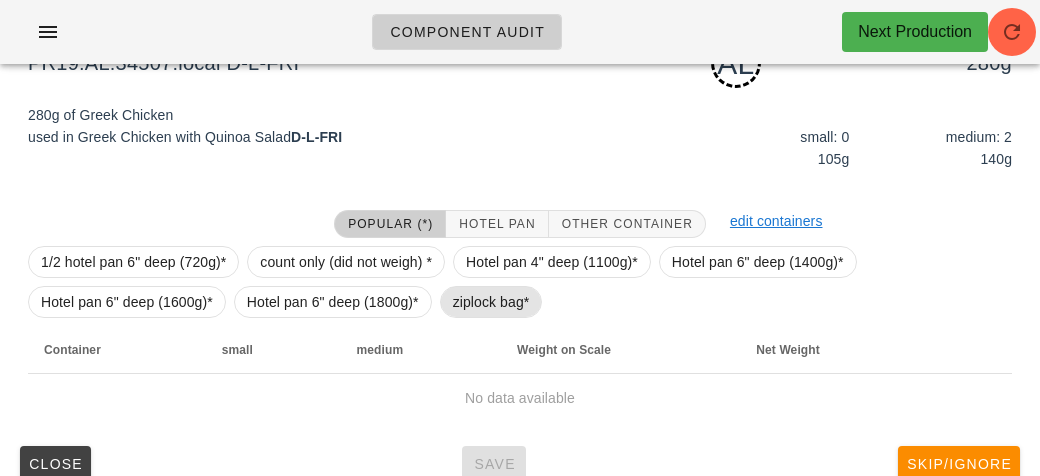 click on "ziplock bag*" at bounding box center (491, 302) 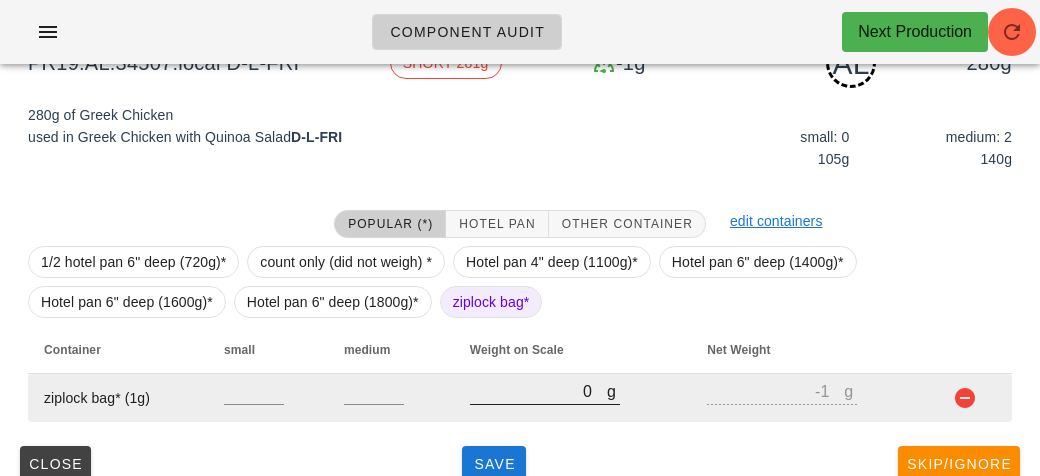 click on "0" at bounding box center [538, 391] 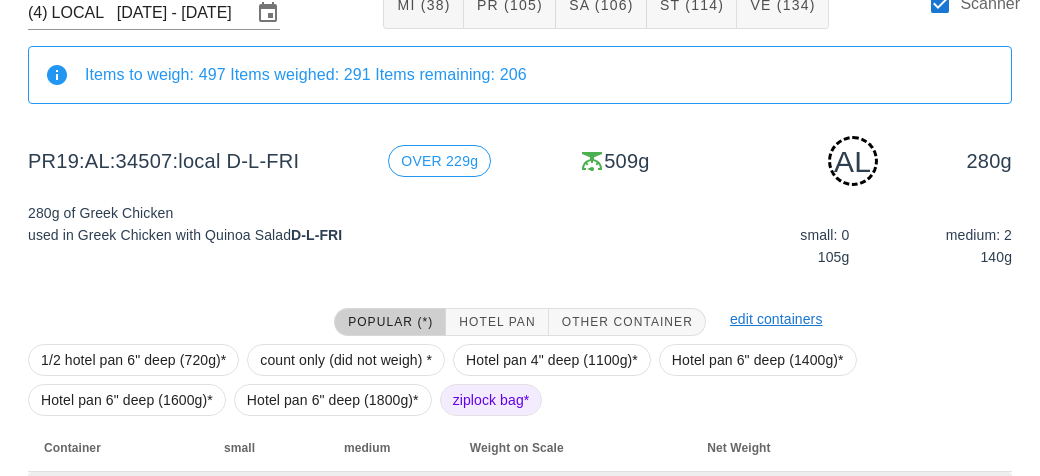 scroll, scrollTop: 250, scrollLeft: 0, axis: vertical 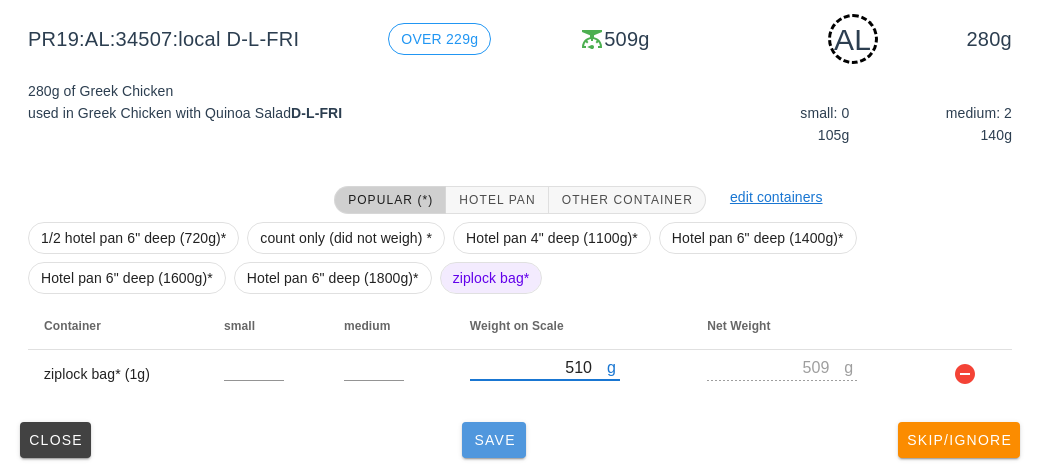 click on "Save" at bounding box center [494, 440] 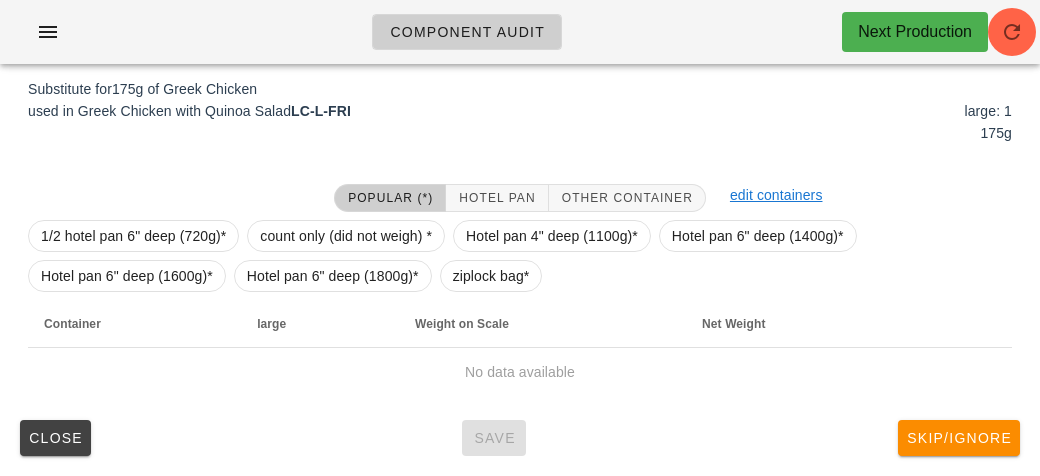 scroll, scrollTop: 240, scrollLeft: 0, axis: vertical 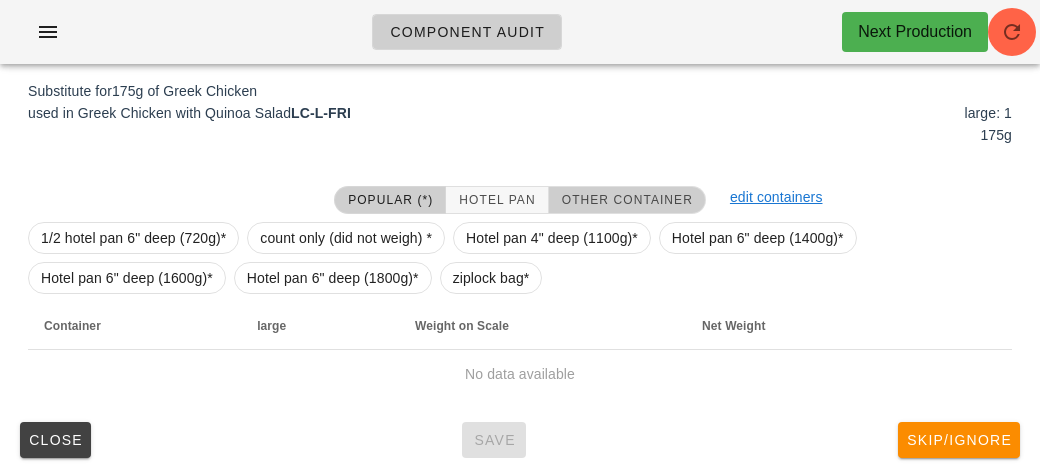 click on "Other Container" at bounding box center (627, 200) 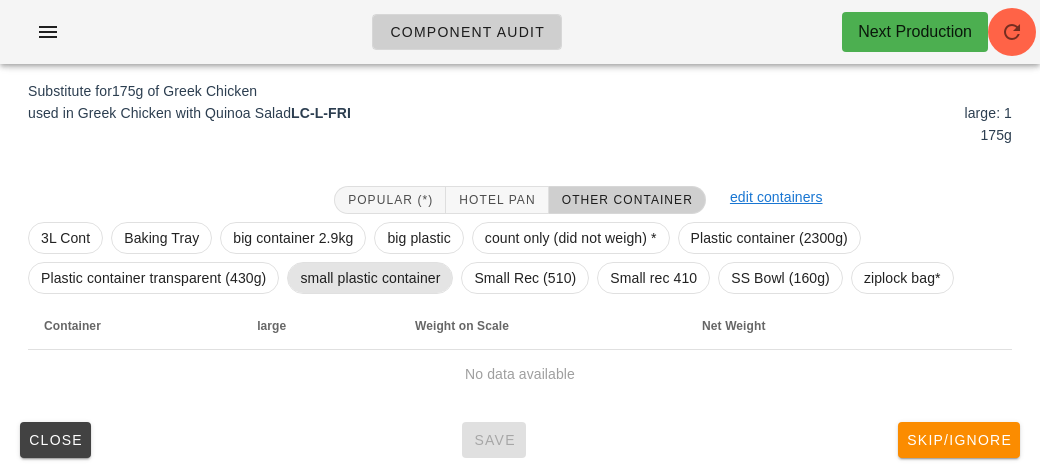 click on "small plastic container" at bounding box center [370, 278] 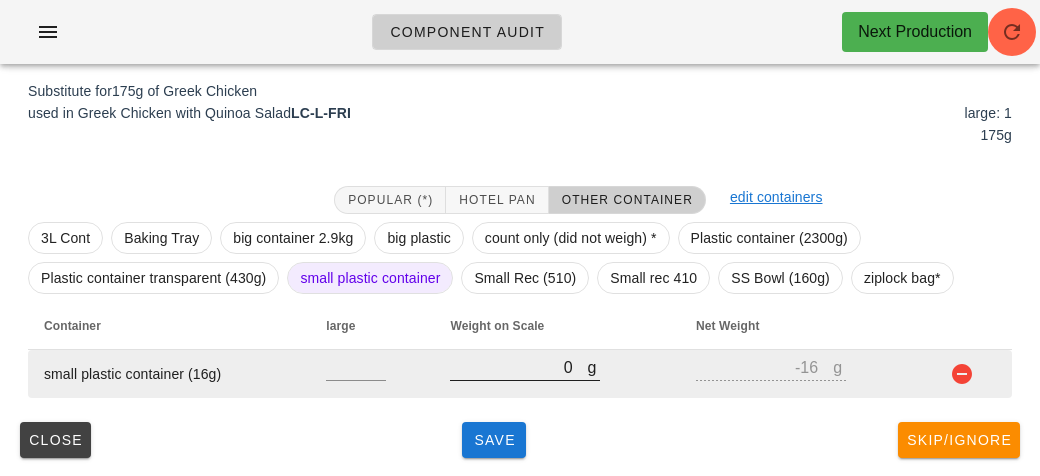click on "0" at bounding box center (518, 367) 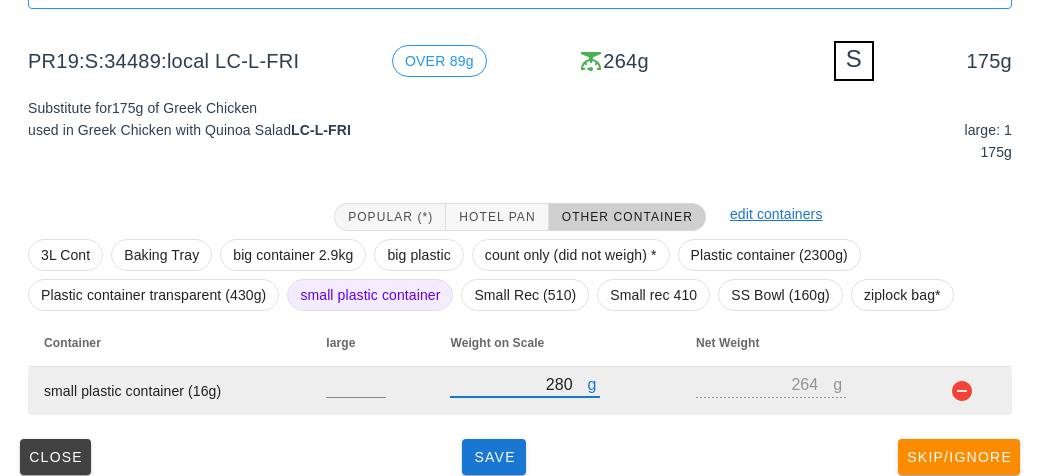 scroll, scrollTop: 240, scrollLeft: 0, axis: vertical 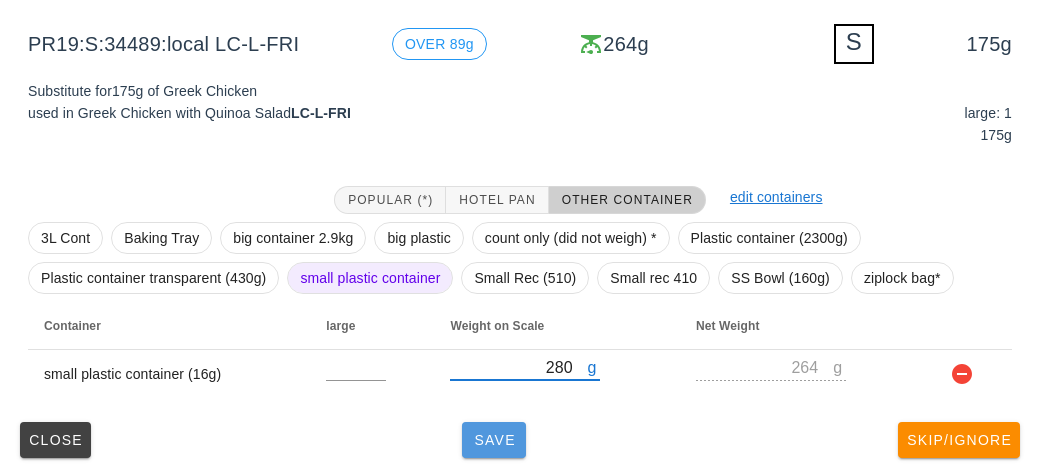 click on "Save" at bounding box center (494, 440) 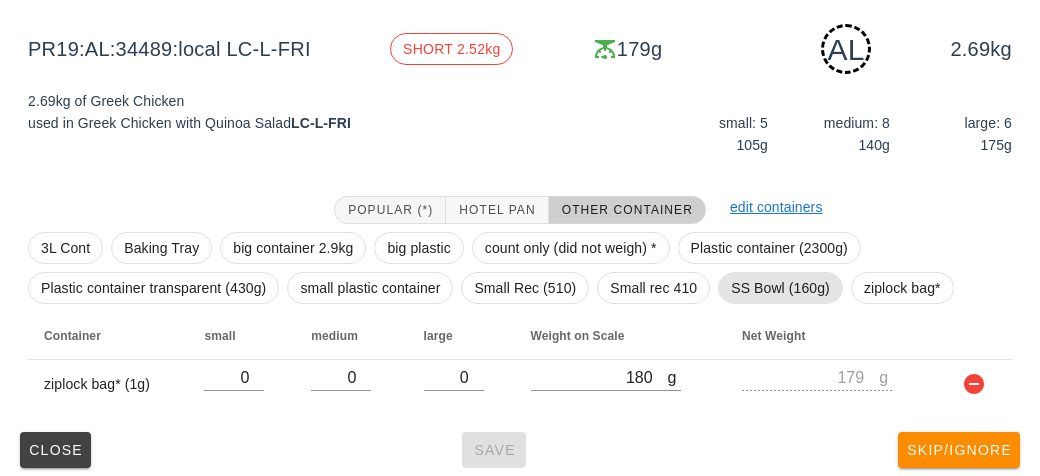 click on "SS Bowl (160g)" at bounding box center (780, 288) 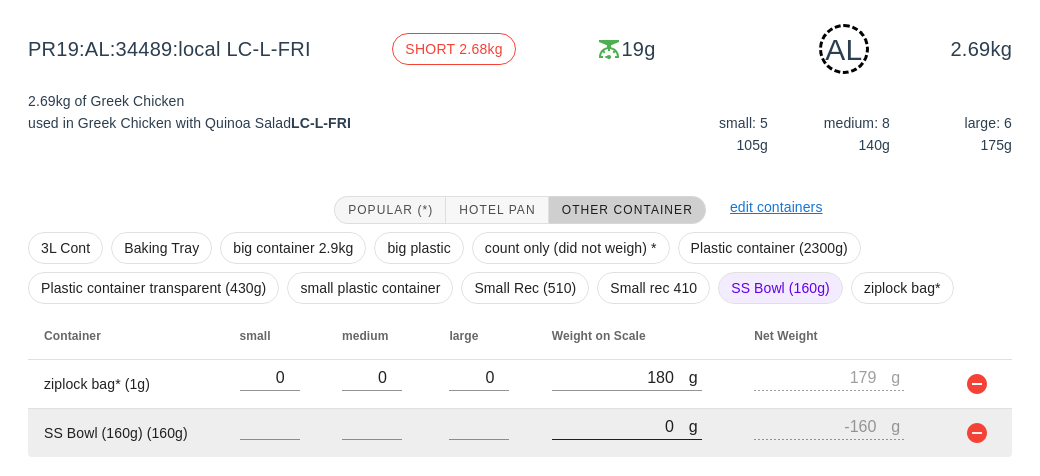 click on "0" at bounding box center [620, 426] 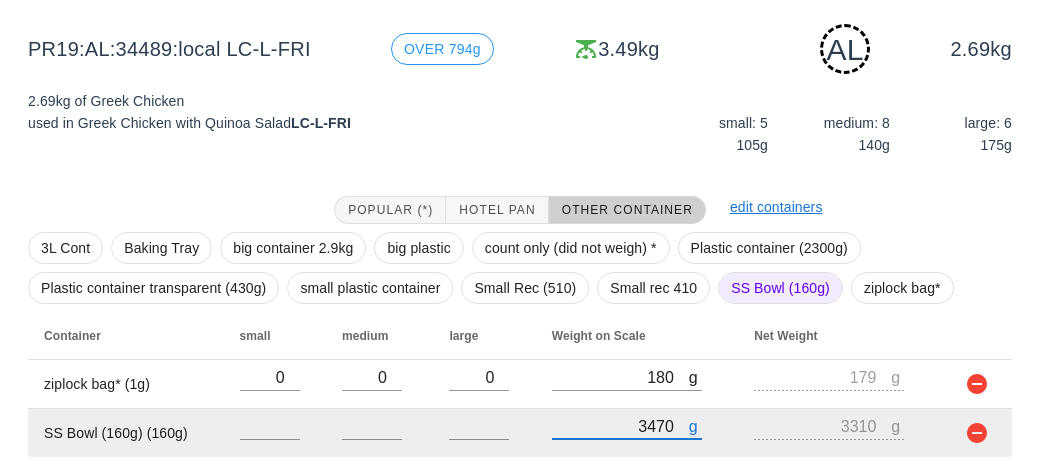 scroll, scrollTop: 299, scrollLeft: 0, axis: vertical 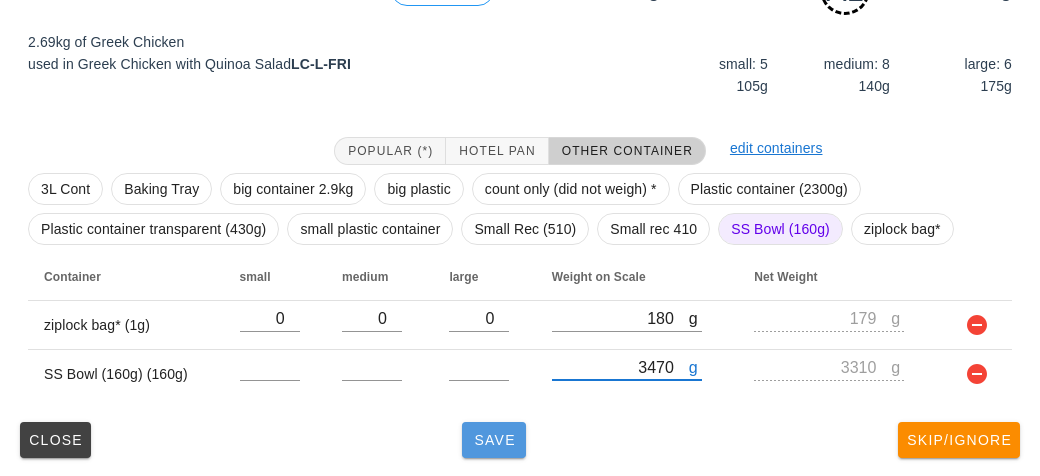 click on "Save" at bounding box center (494, 440) 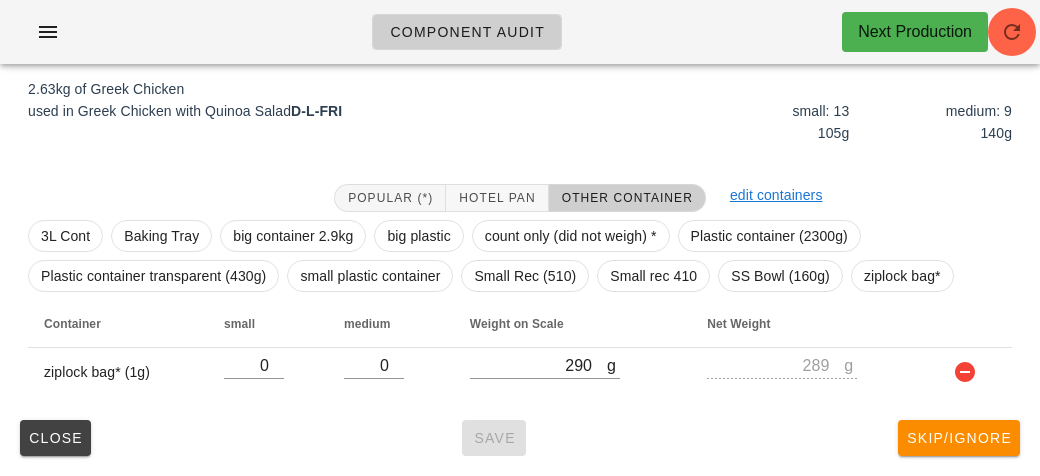 scroll, scrollTop: 232, scrollLeft: 0, axis: vertical 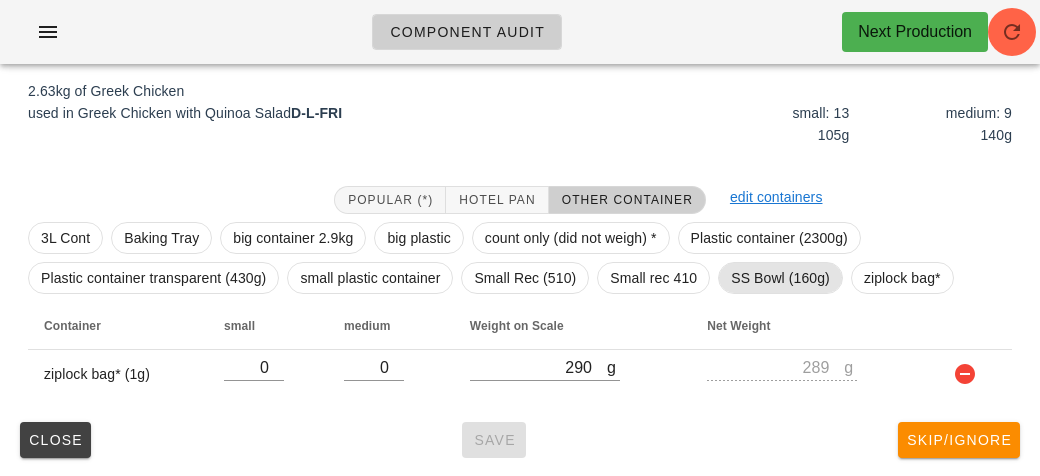 click on "SS Bowl (160g)" at bounding box center [780, 278] 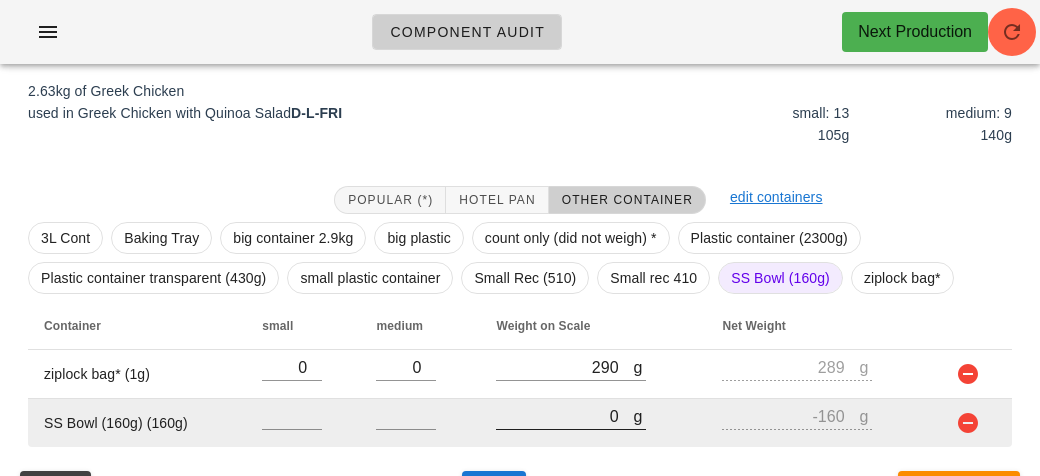 click on "0" at bounding box center (564, 416) 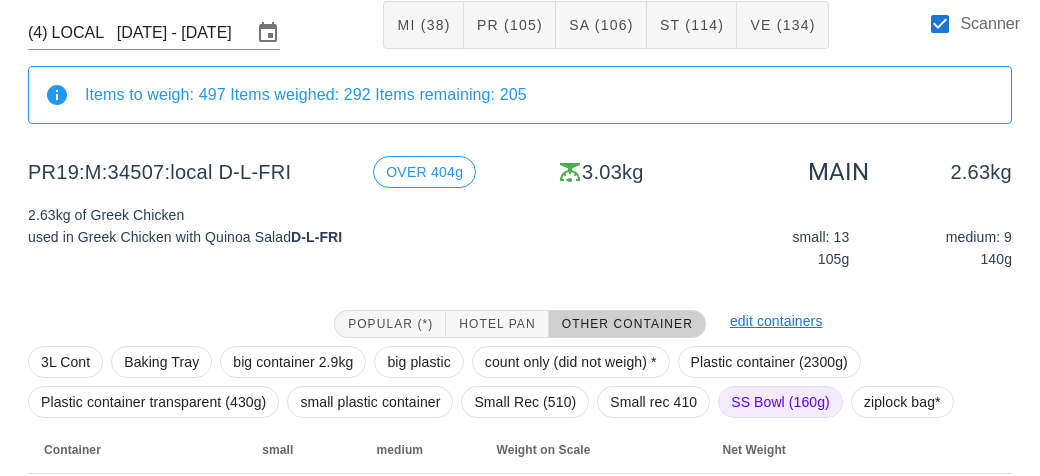 scroll, scrollTop: 281, scrollLeft: 0, axis: vertical 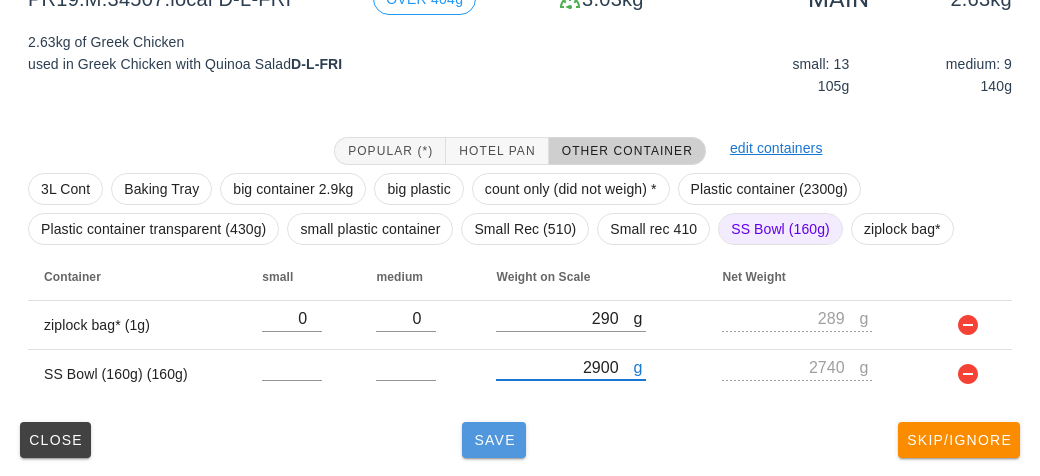 click on "Save" at bounding box center [494, 440] 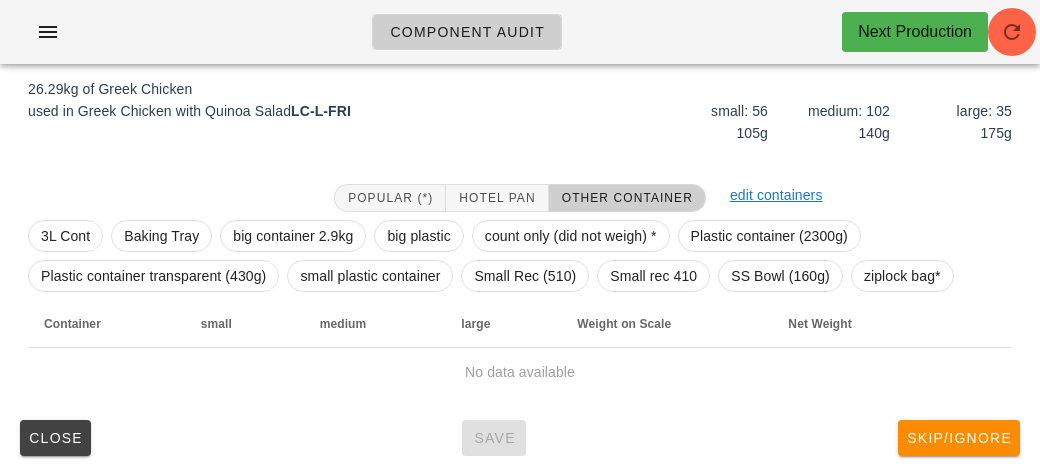 scroll, scrollTop: 232, scrollLeft: 0, axis: vertical 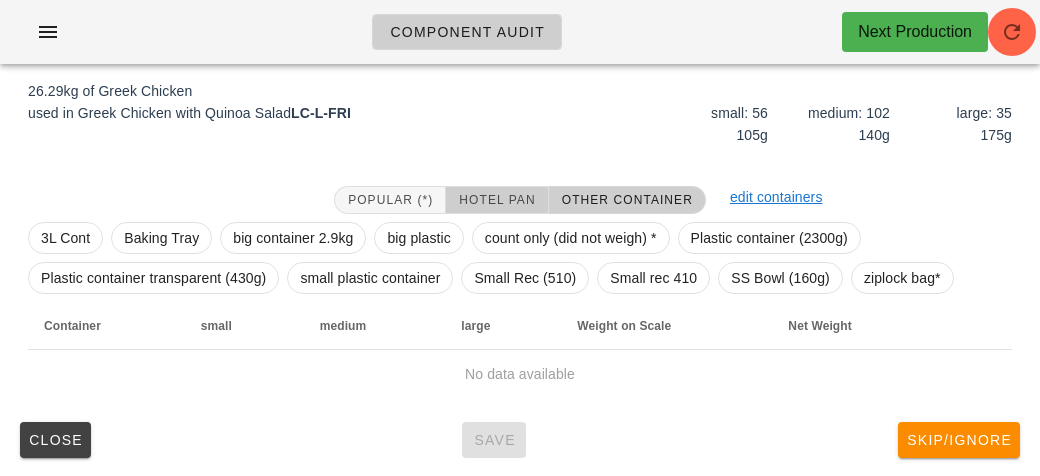 click on "Hotel Pan" at bounding box center (497, 200) 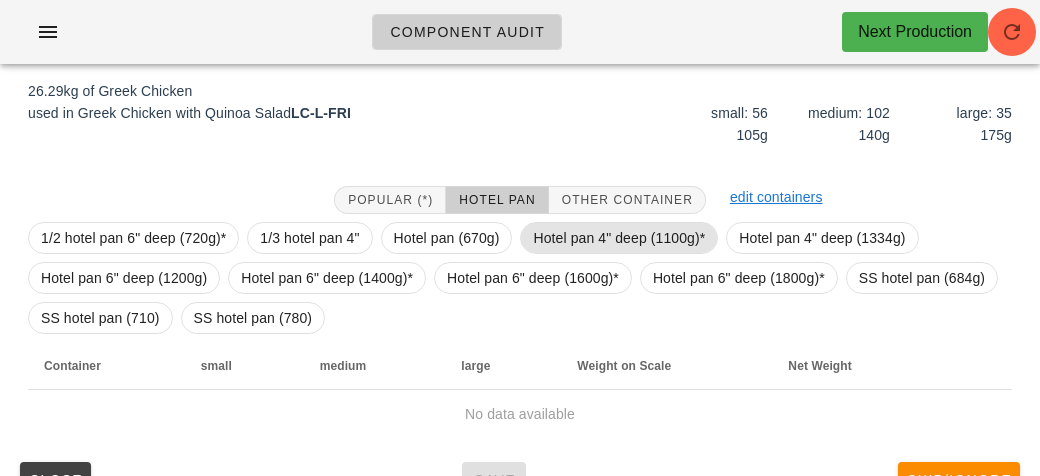 click on "Hotel pan 4" deep (1100g)*" at bounding box center (619, 238) 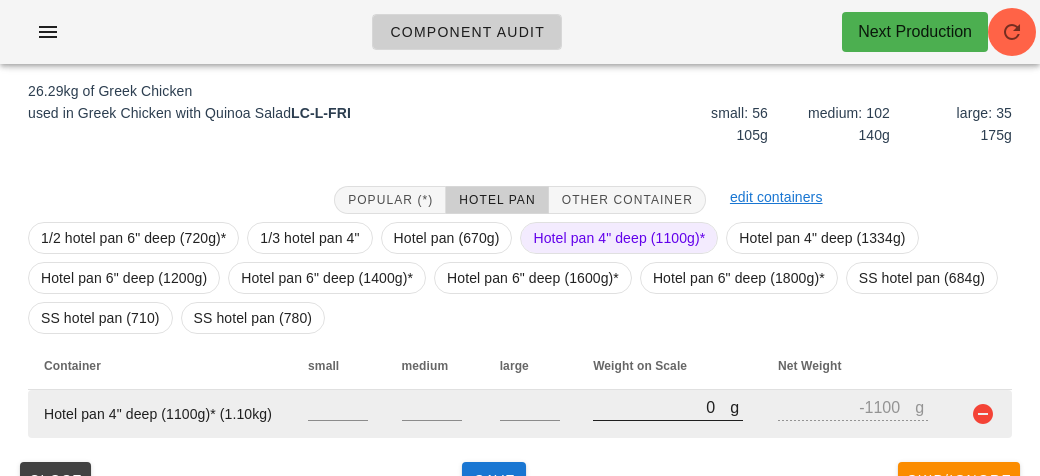 click on "0" at bounding box center [661, 407] 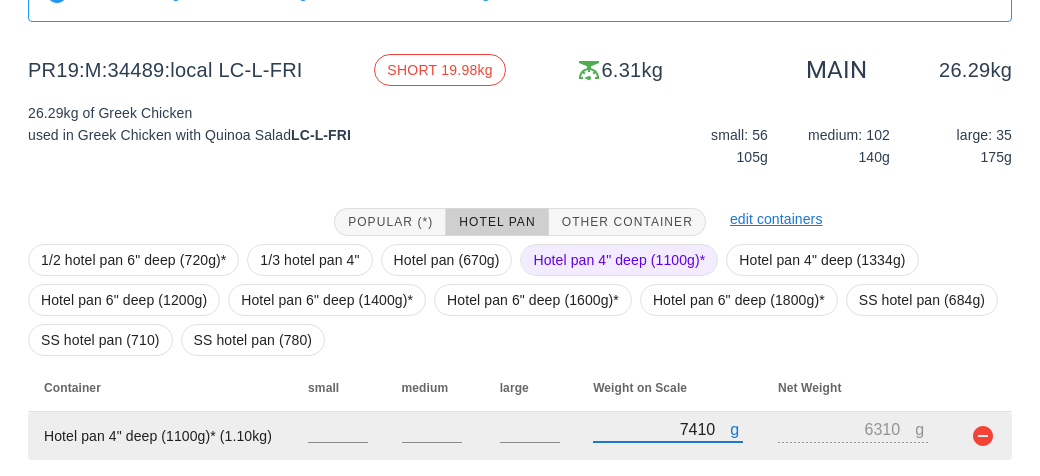 scroll, scrollTop: 213, scrollLeft: 0, axis: vertical 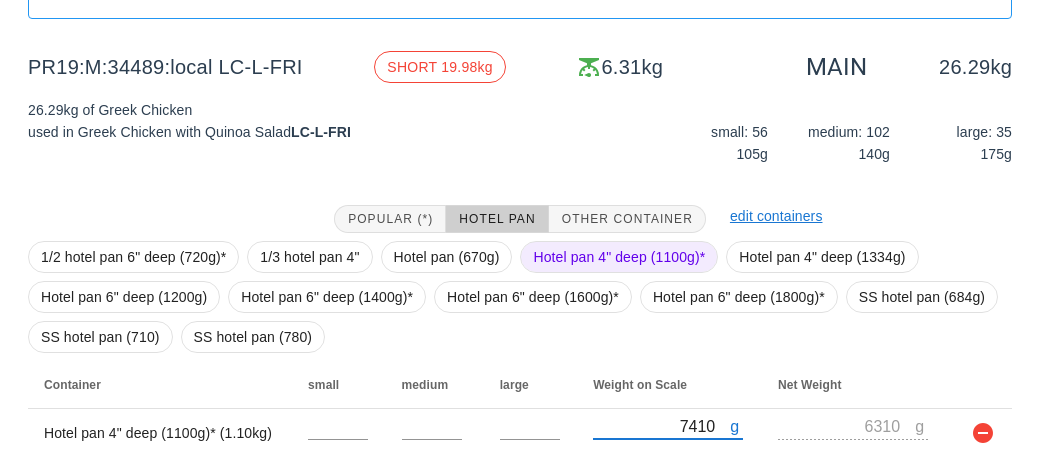 click on "Hotel pan 4" deep (1100g)*" at bounding box center [619, 257] 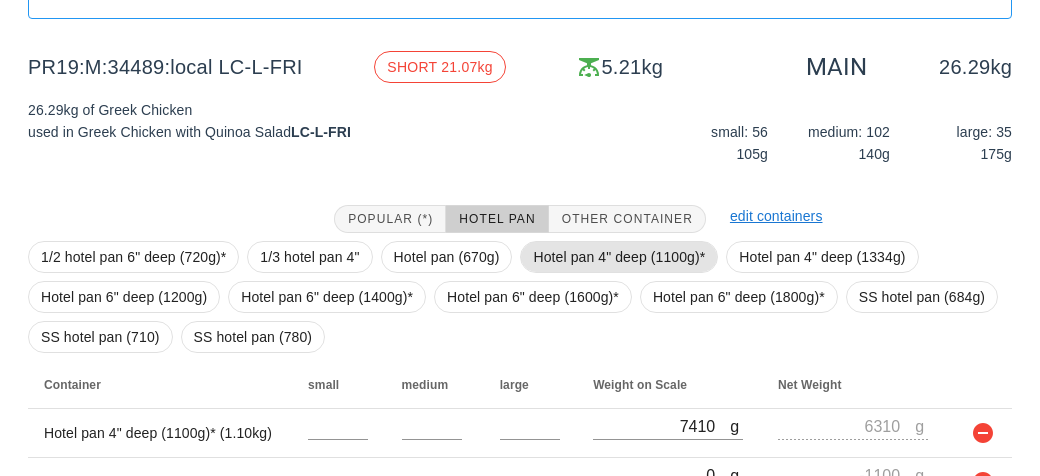 scroll, scrollTop: 321, scrollLeft: 0, axis: vertical 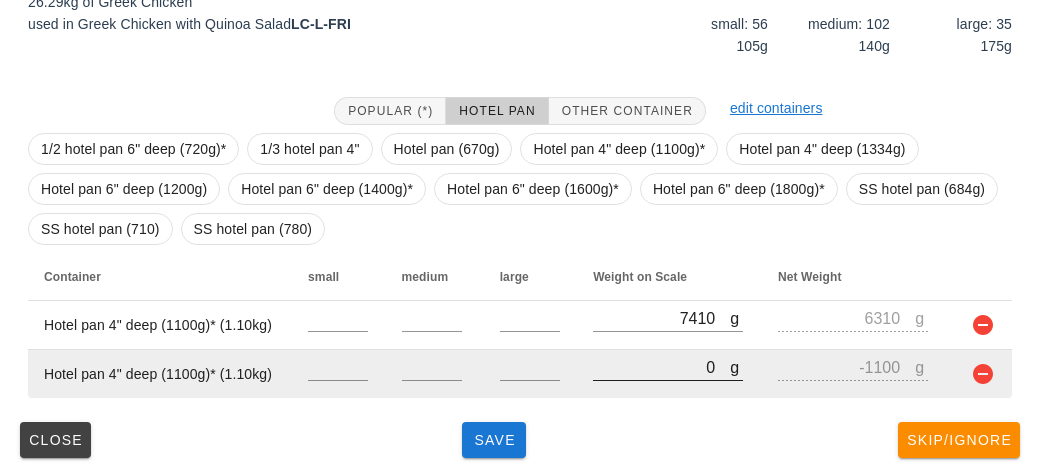 click on "0" at bounding box center [661, 367] 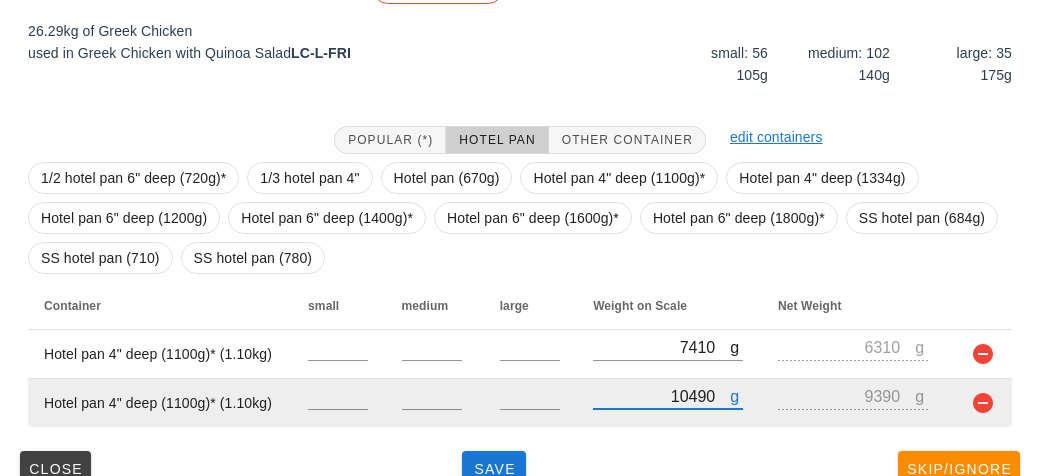 scroll, scrollTop: 293, scrollLeft: 0, axis: vertical 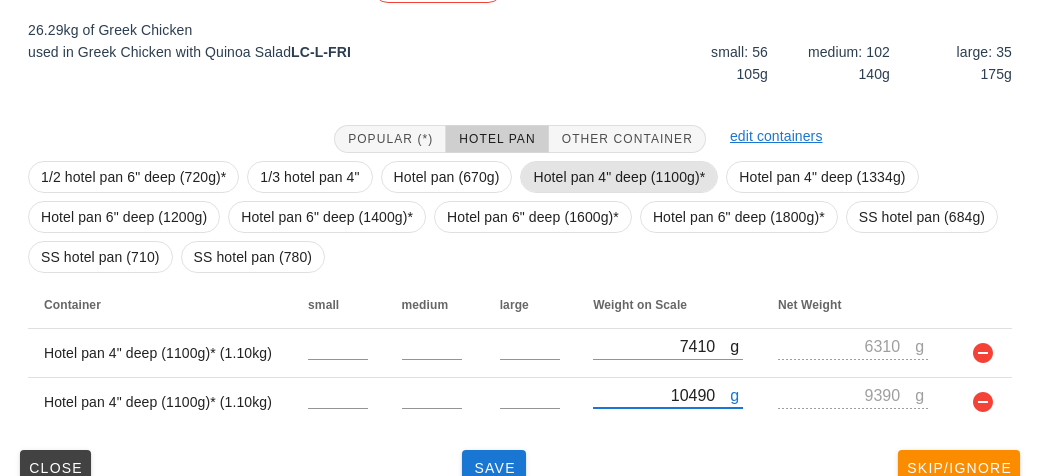 click on "Hotel pan 4" deep (1100g)*" at bounding box center (619, 177) 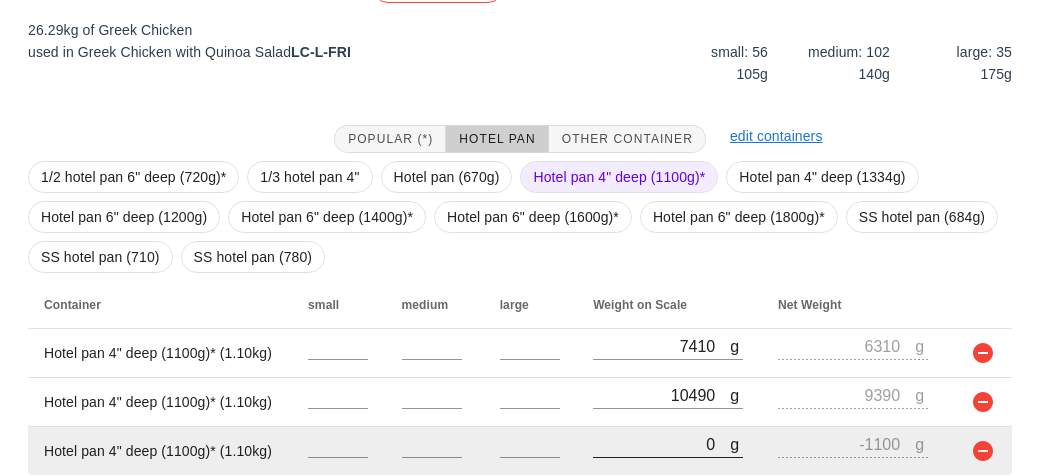 click on "0" at bounding box center (661, 444) 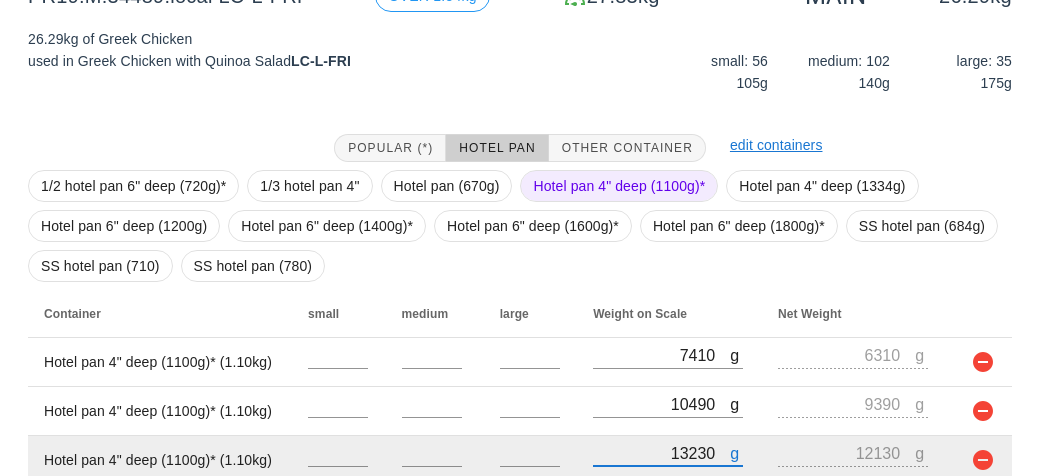 scroll, scrollTop: 370, scrollLeft: 0, axis: vertical 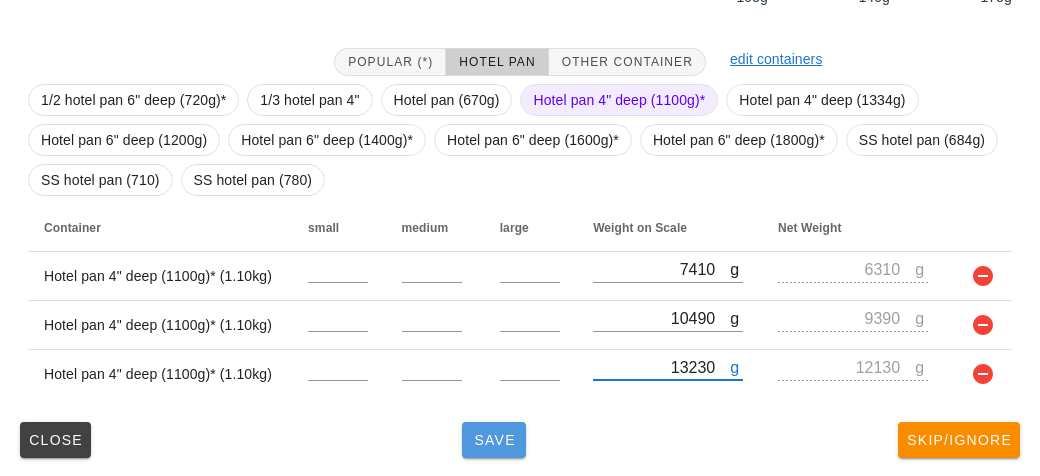 click on "Save" at bounding box center (494, 440) 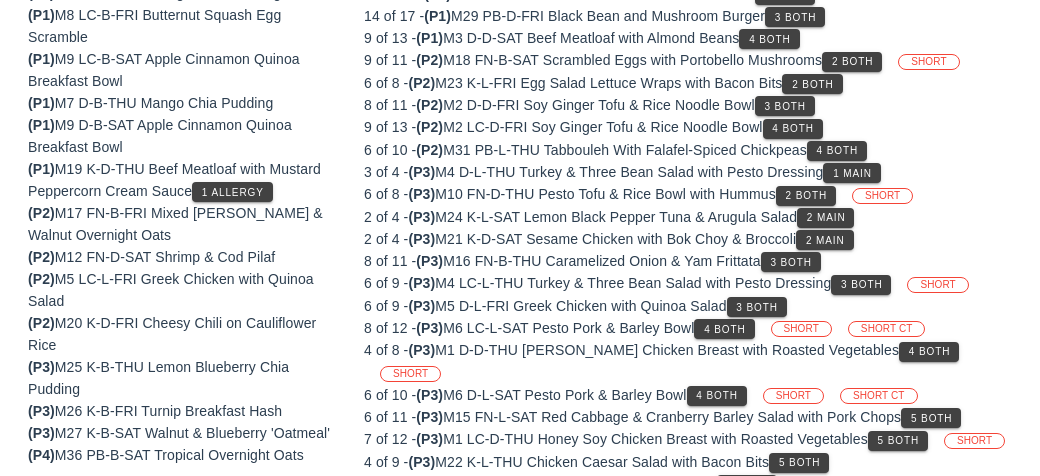 scroll, scrollTop: 290, scrollLeft: 0, axis: vertical 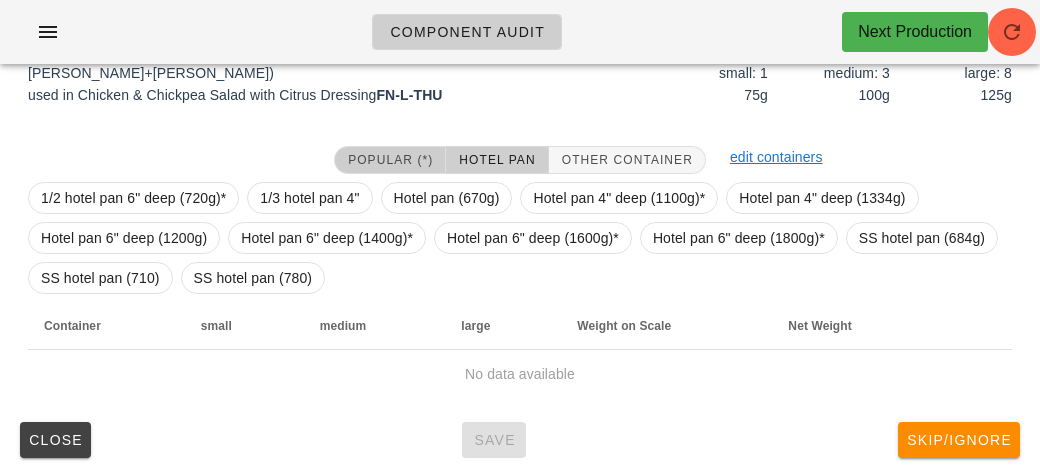 click on "Popular (*)" at bounding box center (390, 160) 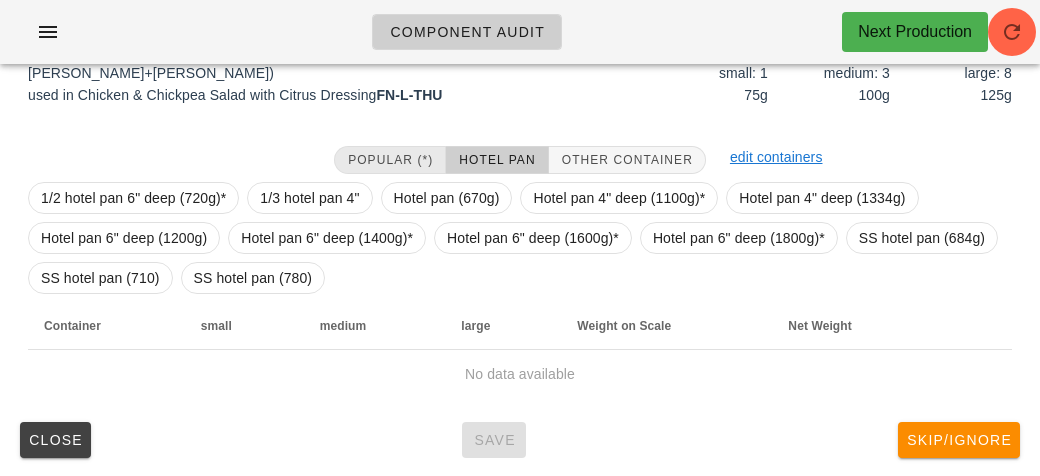 scroll, scrollTop: 250, scrollLeft: 0, axis: vertical 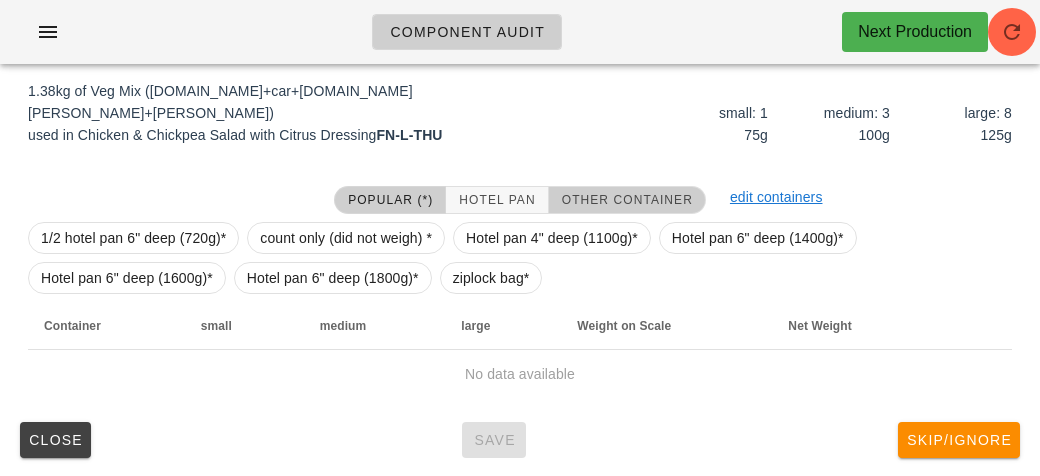 click on "Other Container" at bounding box center (627, 200) 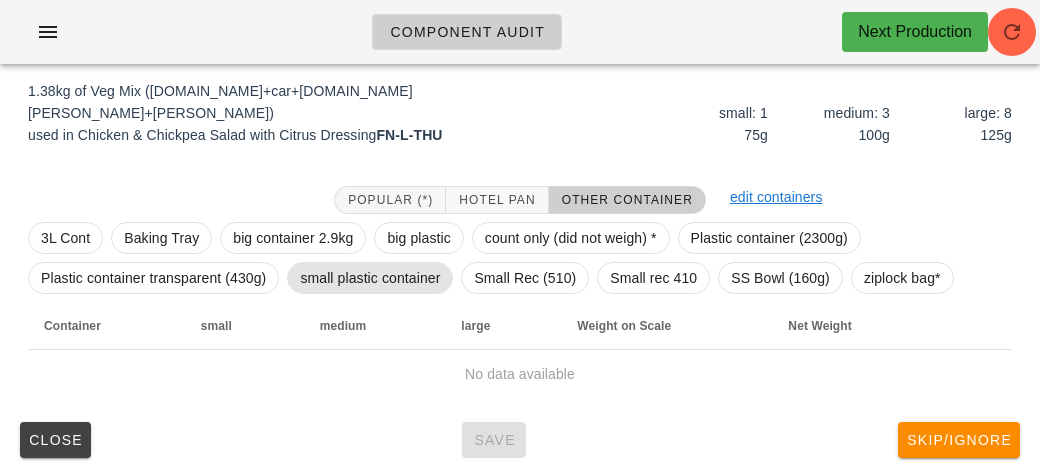 click on "small plastic container" at bounding box center [370, 278] 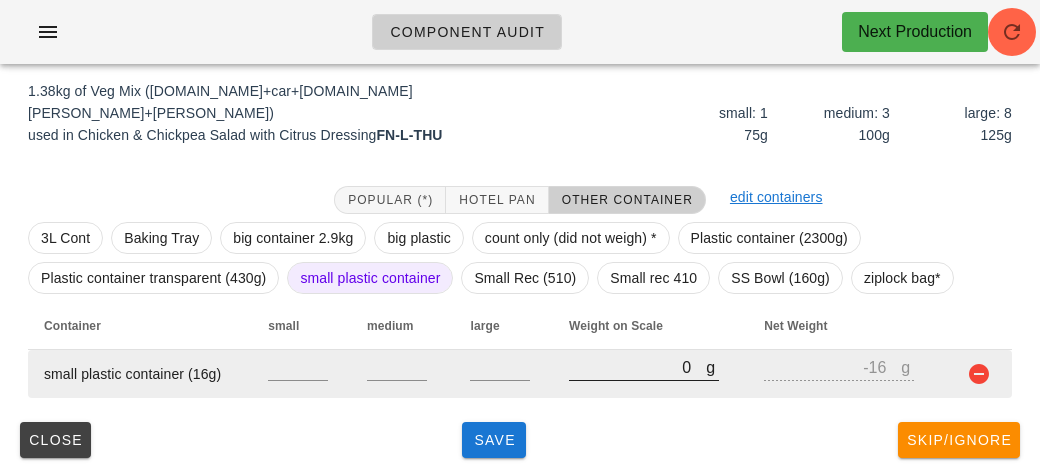 click on "0" at bounding box center (637, 367) 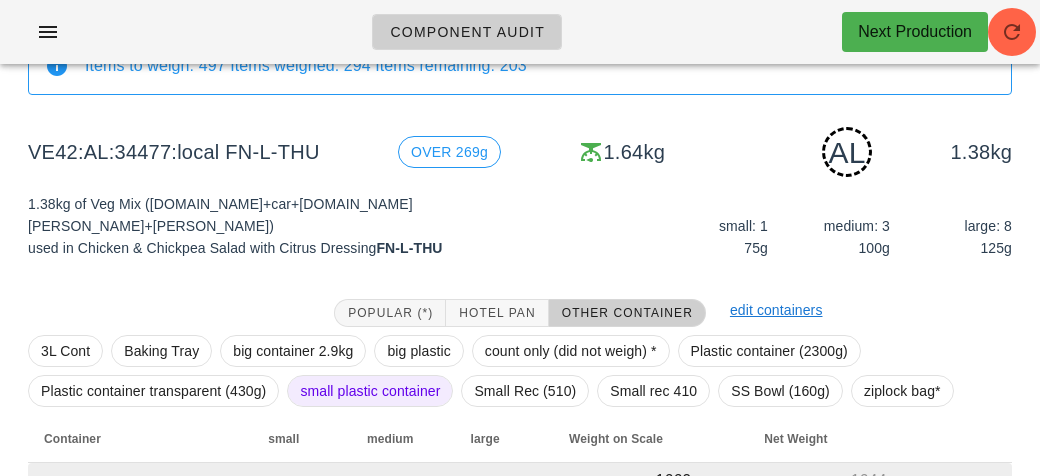 scroll, scrollTop: 250, scrollLeft: 0, axis: vertical 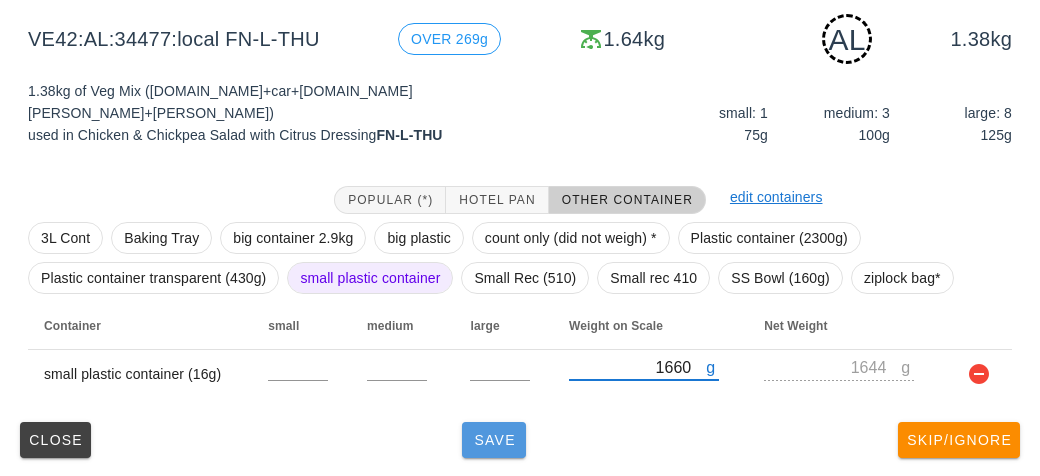 click on "Save" at bounding box center (494, 440) 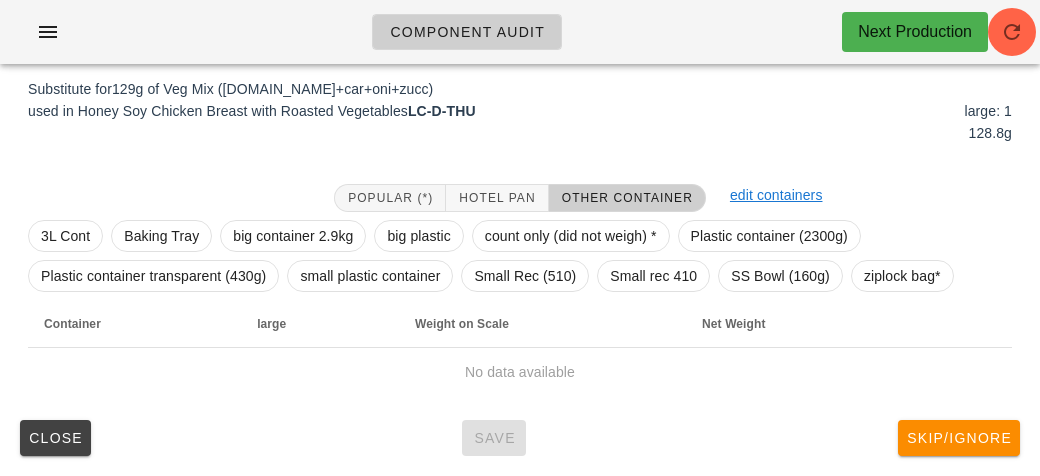 scroll, scrollTop: 240, scrollLeft: 0, axis: vertical 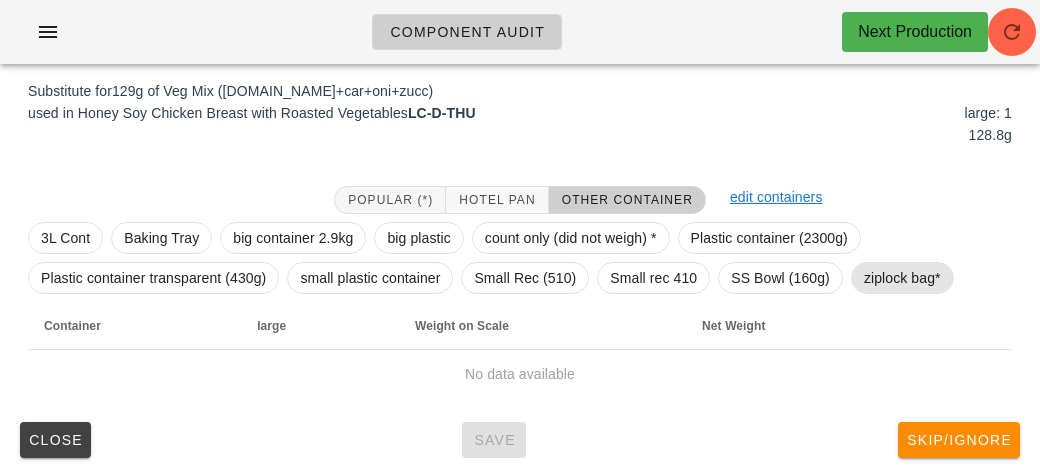 click on "ziplock bag*" at bounding box center [902, 278] 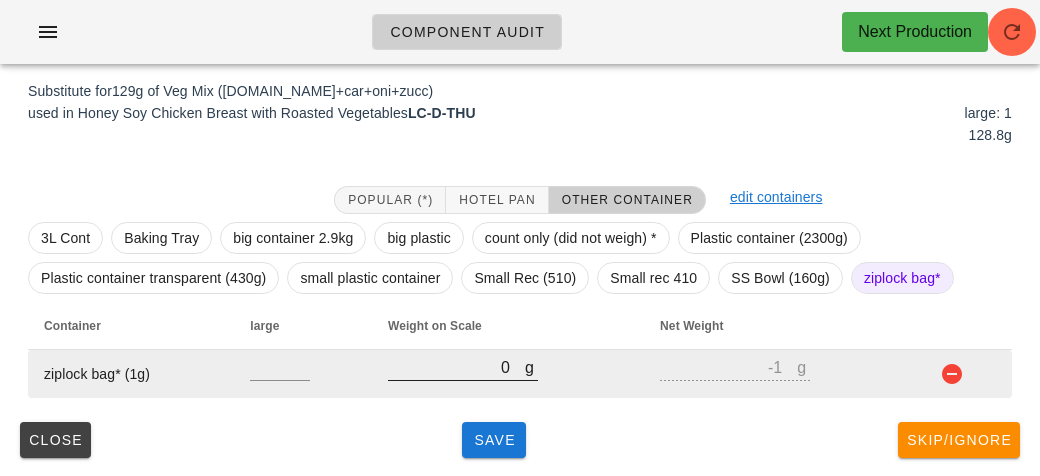 click on "0" at bounding box center [456, 367] 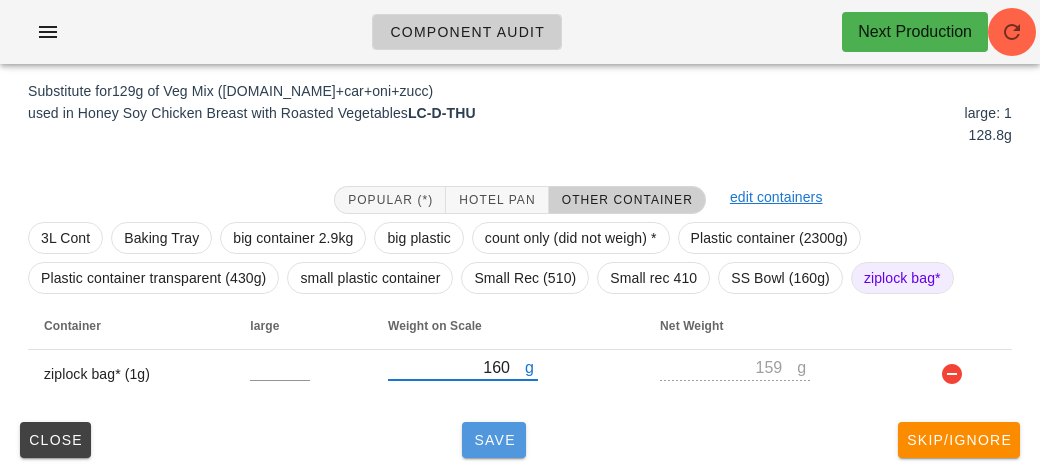 click on "Save" at bounding box center [494, 440] 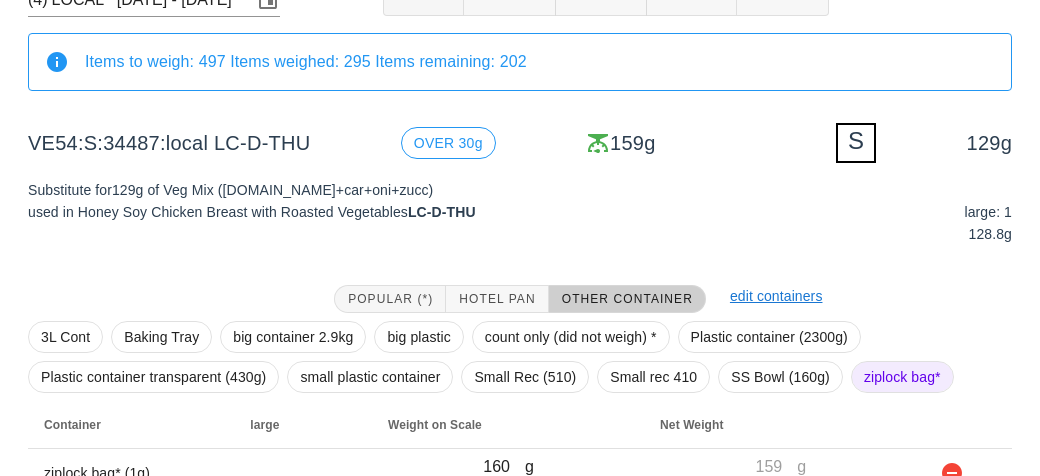 scroll, scrollTop: 240, scrollLeft: 0, axis: vertical 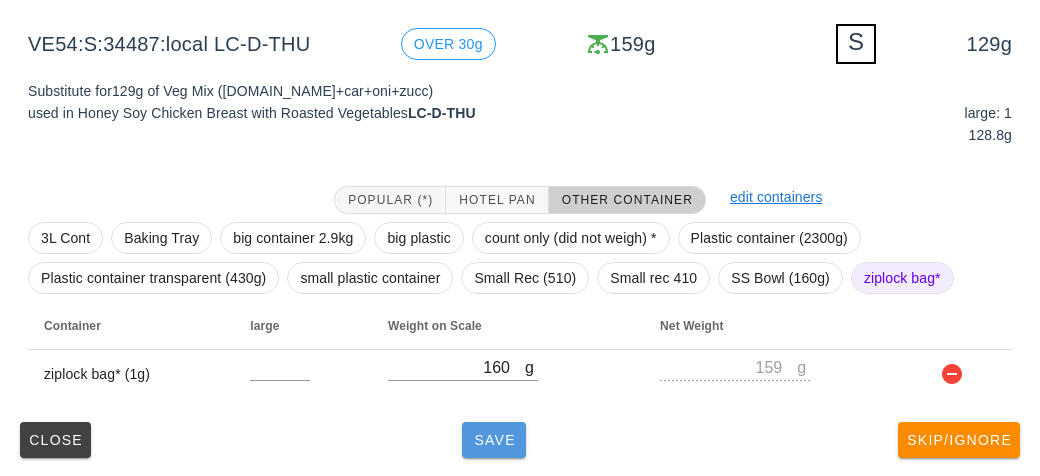 click on "Save" at bounding box center (494, 440) 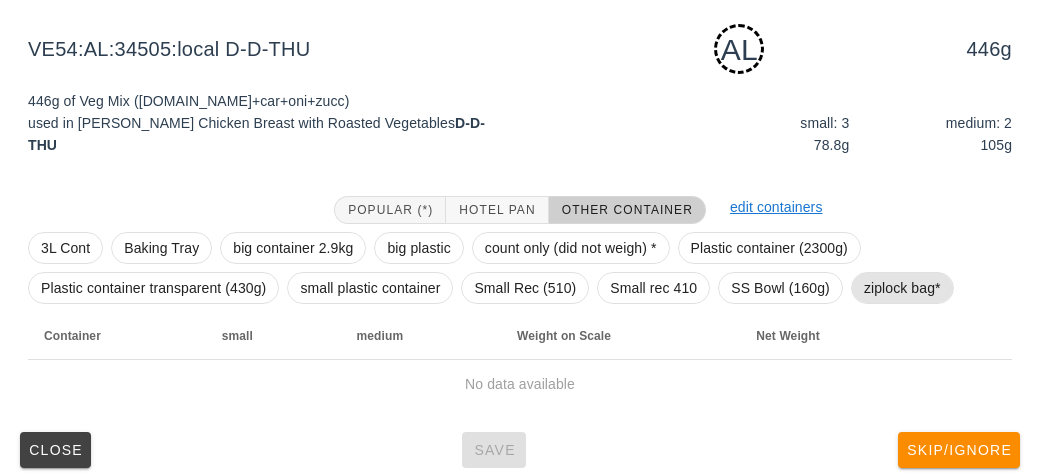 click on "ziplock bag*" at bounding box center [902, 288] 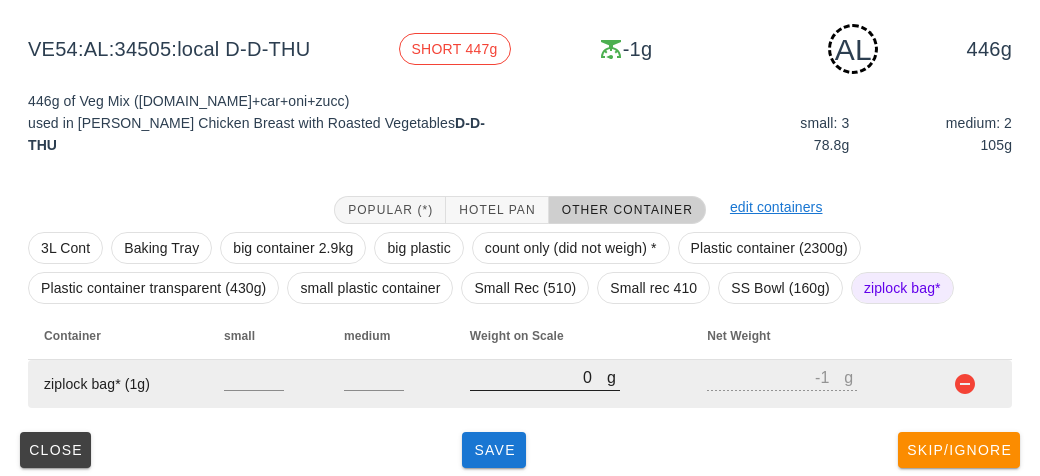 click on "0" at bounding box center [538, 377] 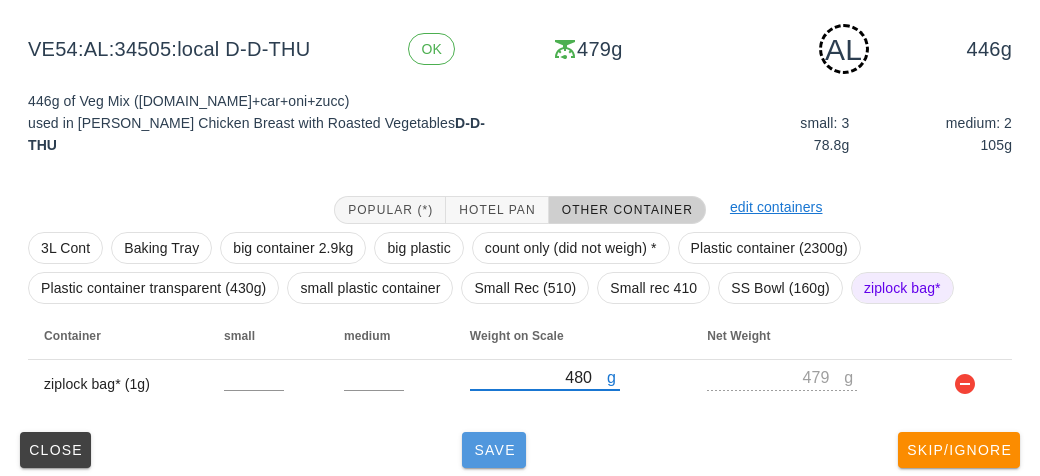 click on "Save" at bounding box center [494, 450] 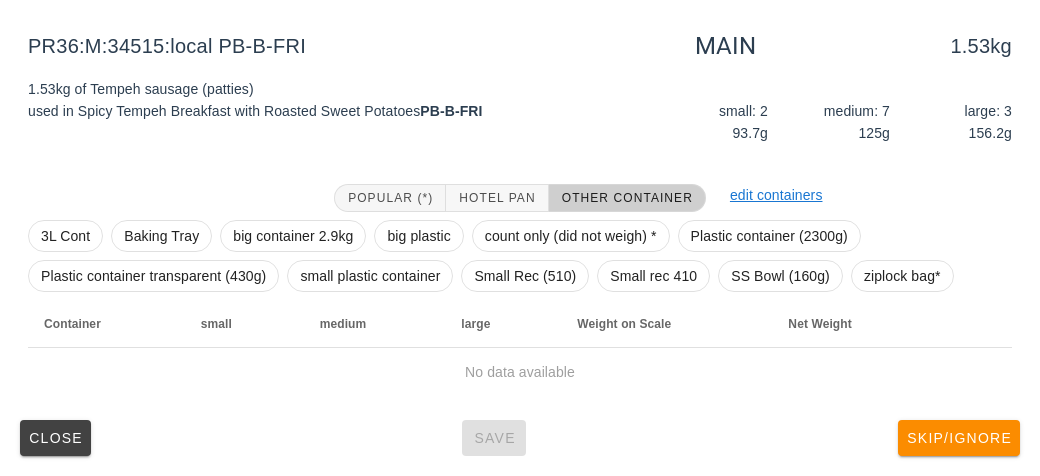 scroll, scrollTop: 232, scrollLeft: 0, axis: vertical 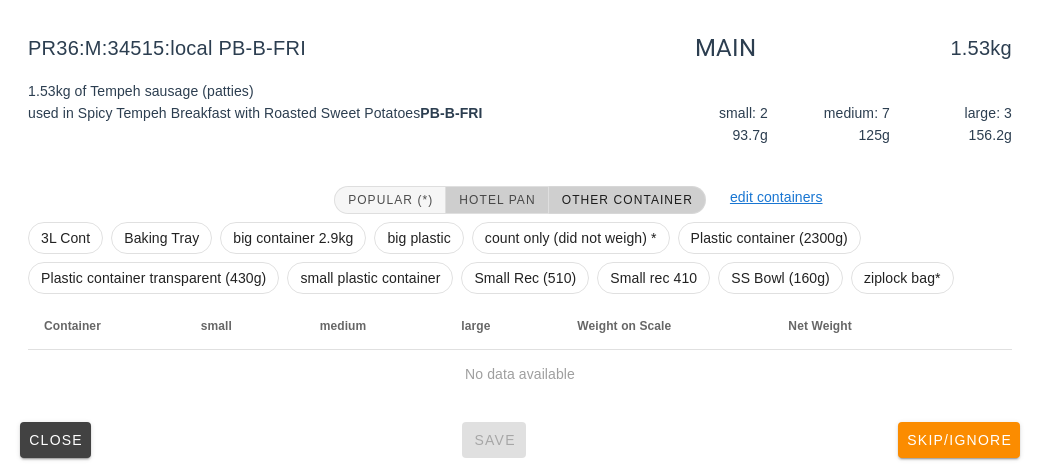 click on "Hotel Pan" at bounding box center [496, 200] 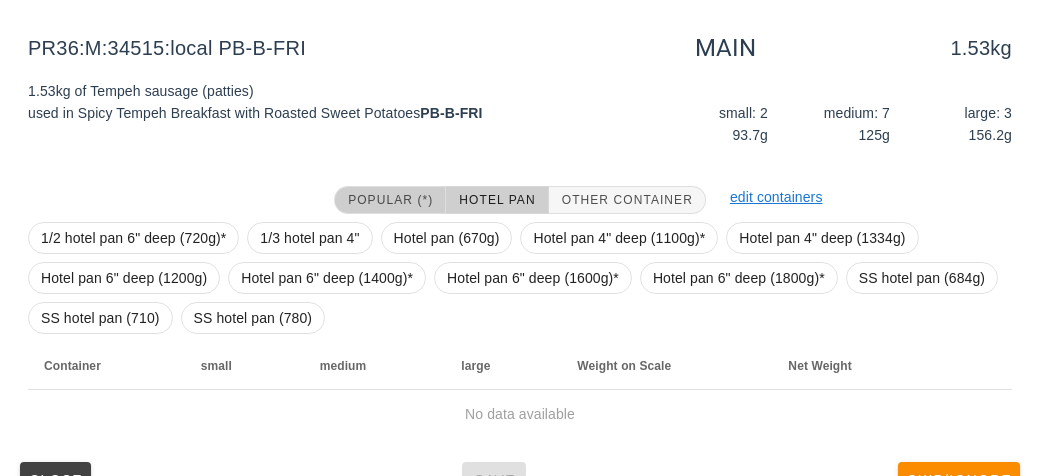 click on "Popular (*)" at bounding box center [390, 200] 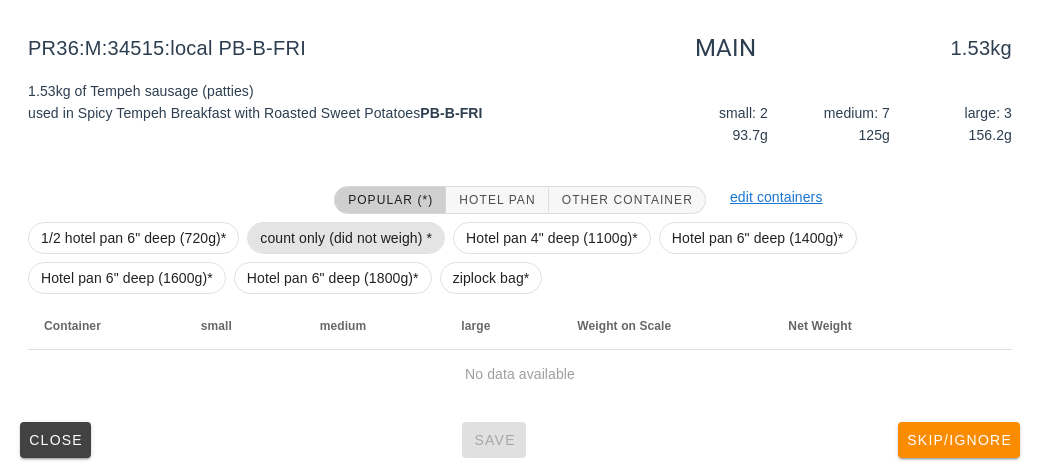 click on "count only (did not weigh) *" at bounding box center (346, 238) 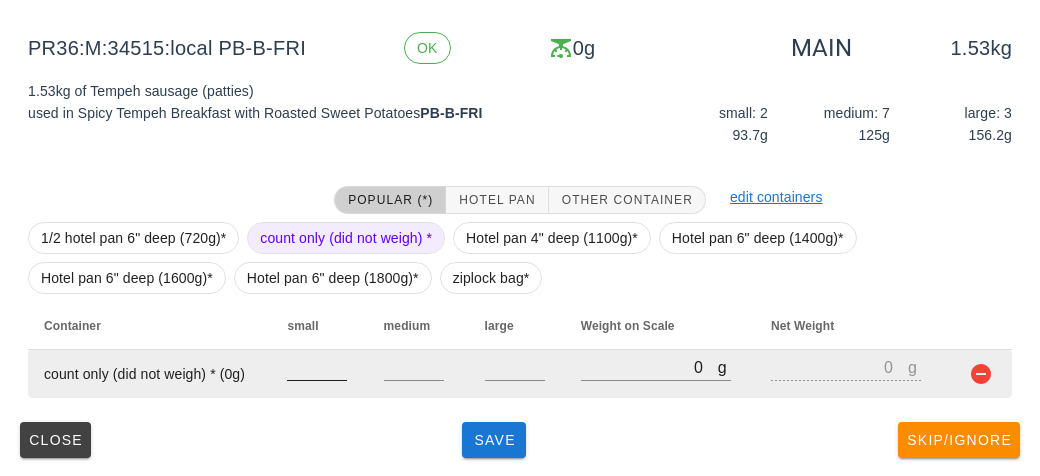 click at bounding box center (317, 367) 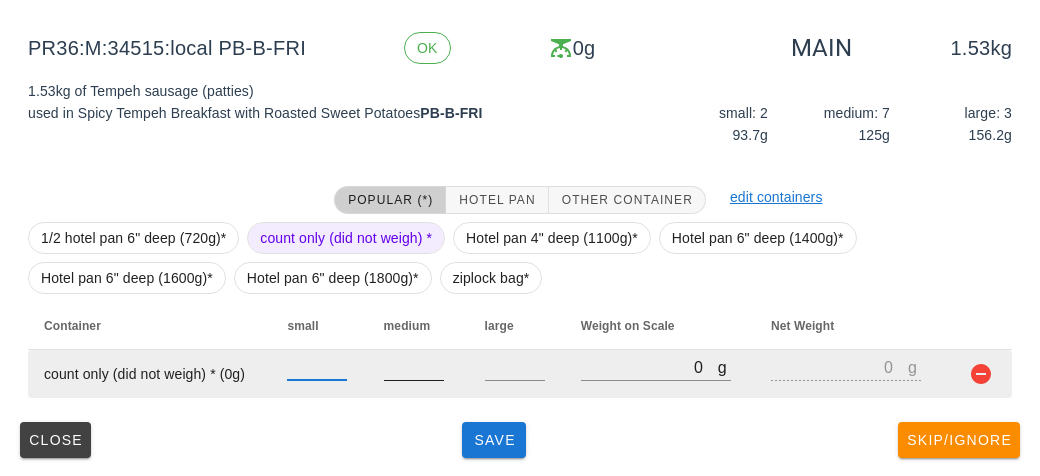 click at bounding box center [414, 367] 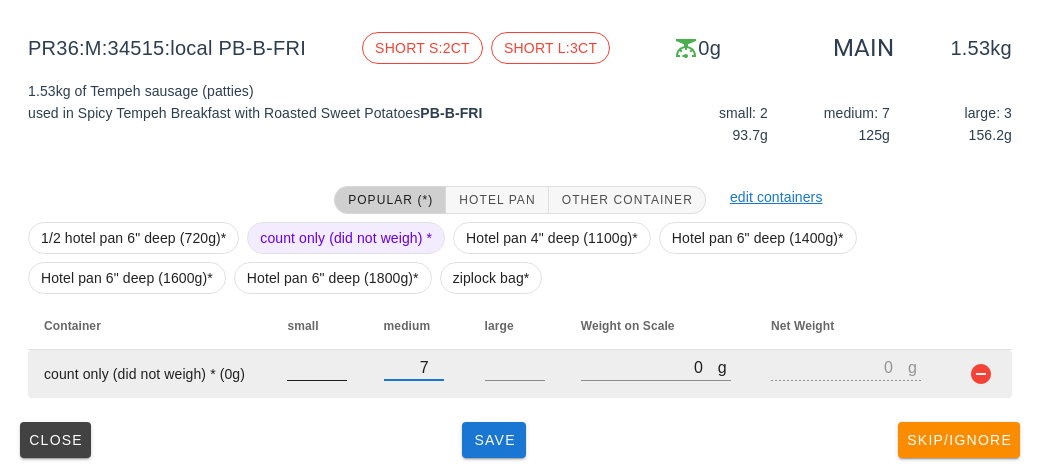 click at bounding box center (317, 367) 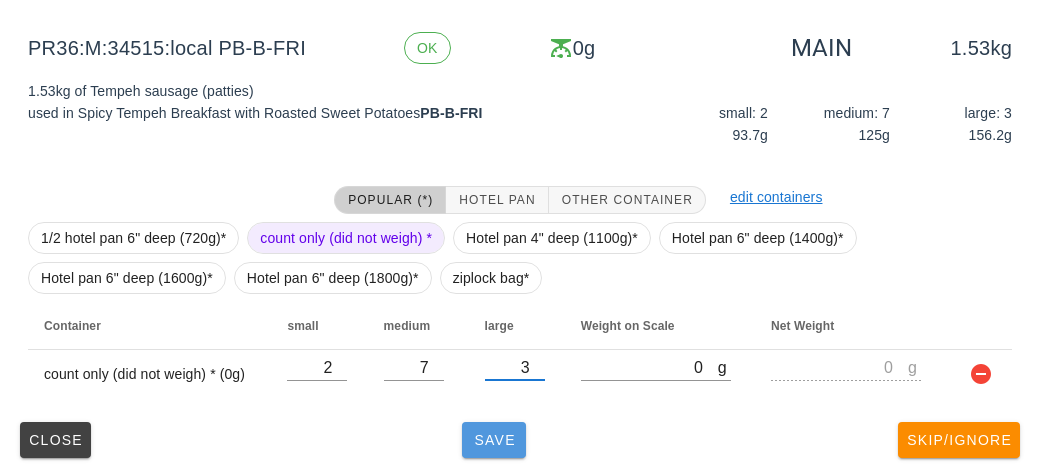 click on "Save" at bounding box center (494, 440) 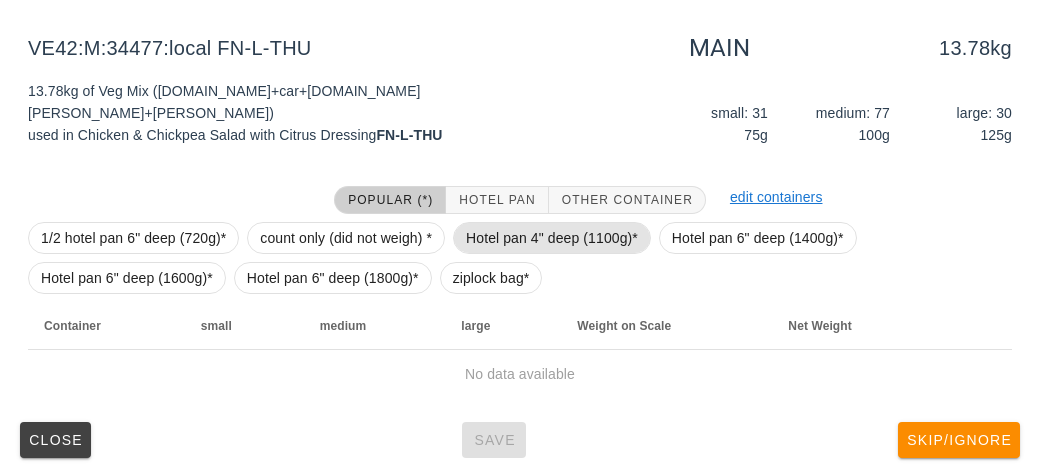 click on "Hotel pan 4" deep (1100g)*" at bounding box center (552, 238) 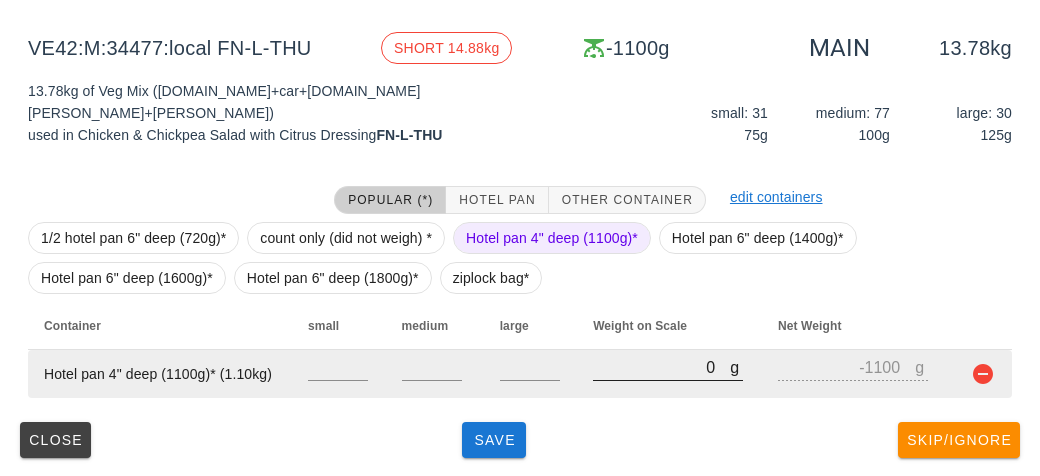 click on "0" at bounding box center (661, 367) 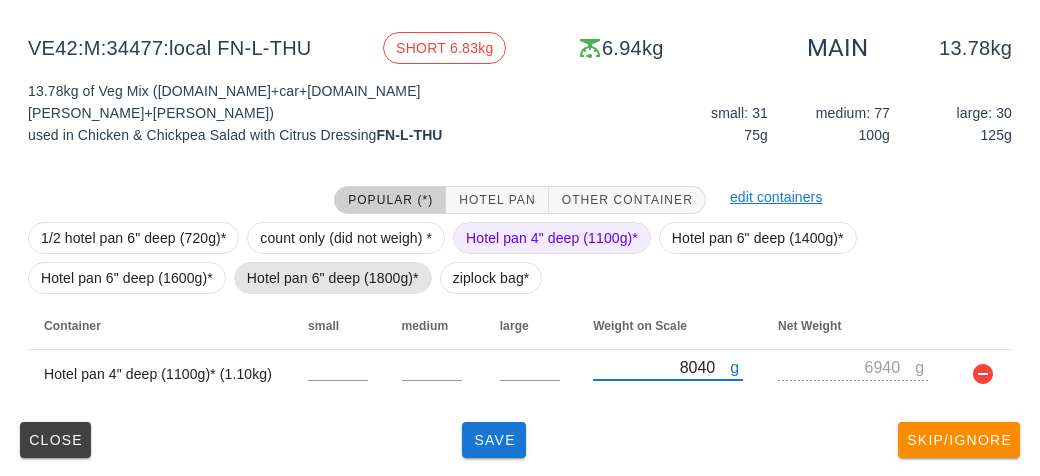 click on "Hotel pan 6" deep (1800g)*" at bounding box center [333, 278] 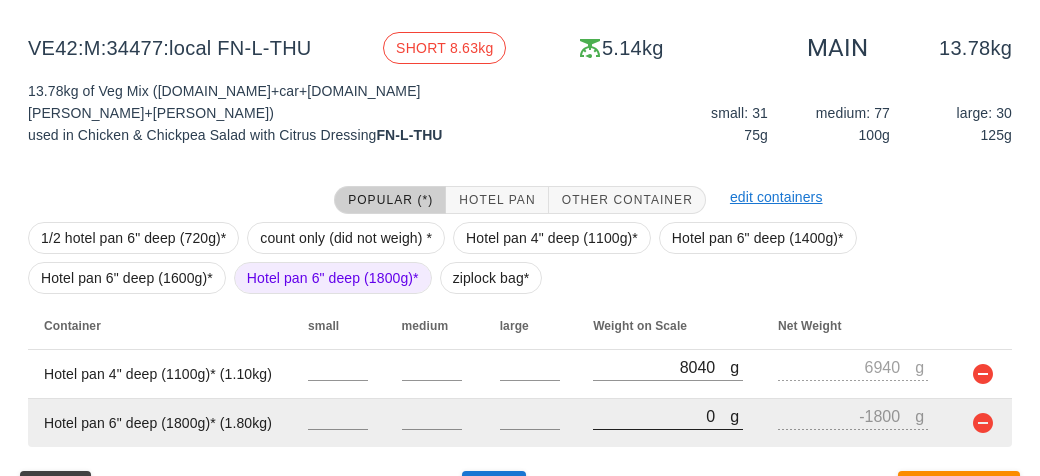 click on "0" at bounding box center (661, 416) 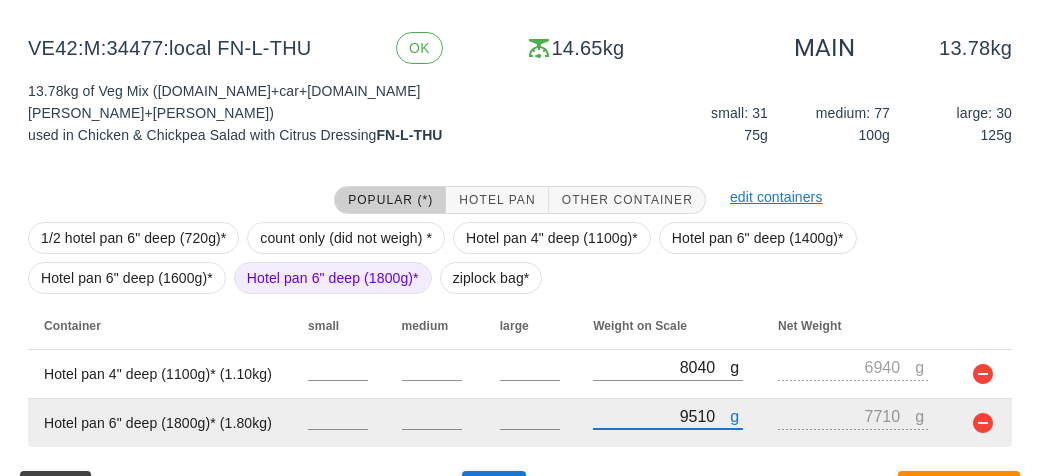 scroll, scrollTop: 281, scrollLeft: 0, axis: vertical 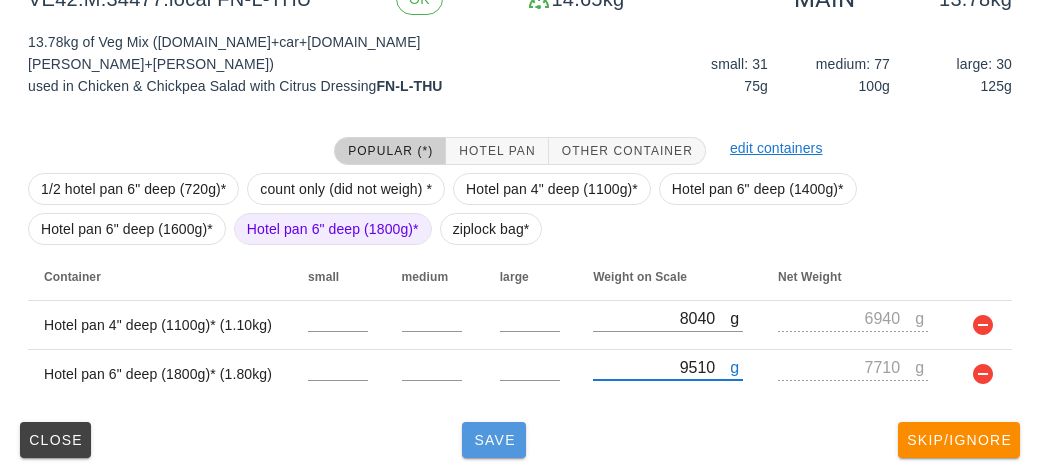 click on "Save" at bounding box center (494, 440) 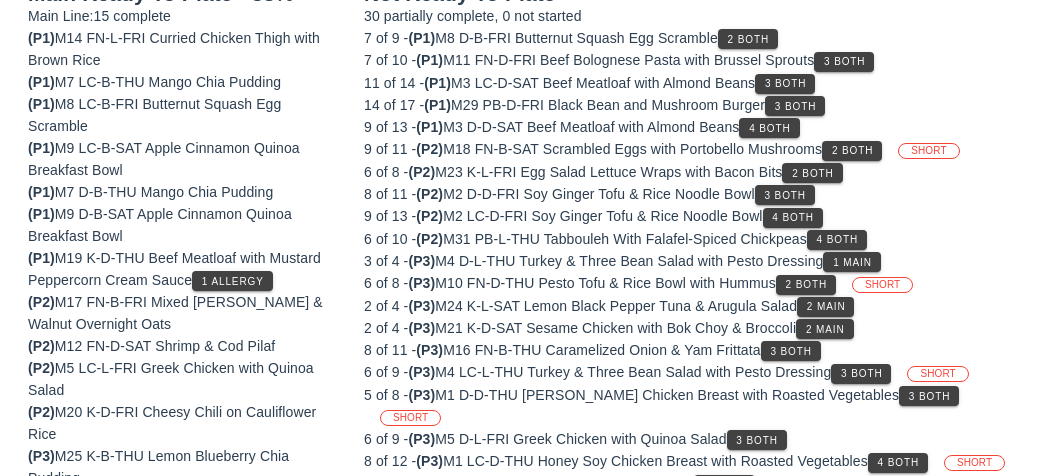 scroll, scrollTop: 250, scrollLeft: 0, axis: vertical 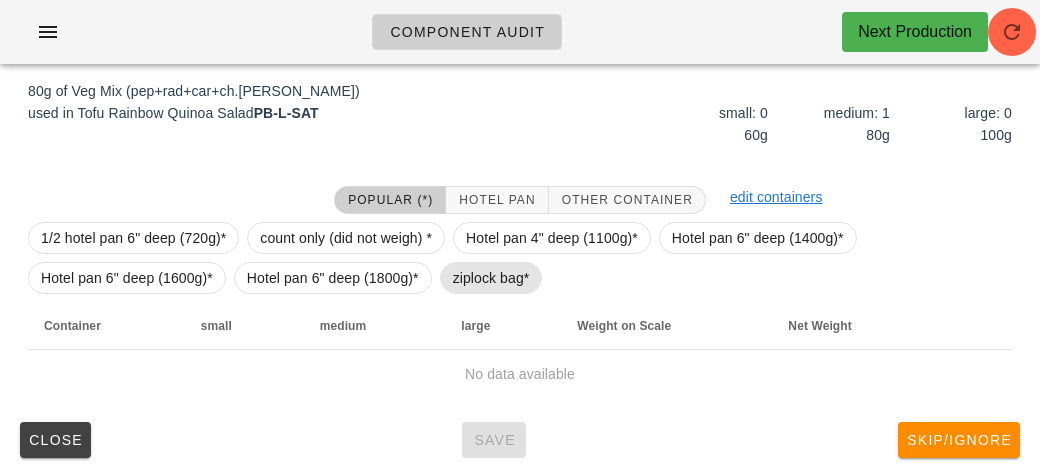 click on "ziplock bag*" at bounding box center [491, 278] 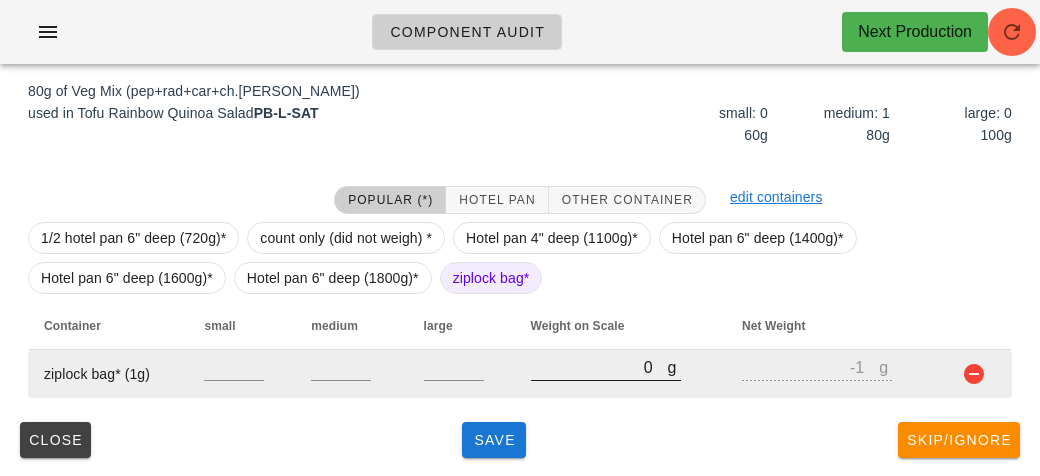 click on "0" at bounding box center (599, 367) 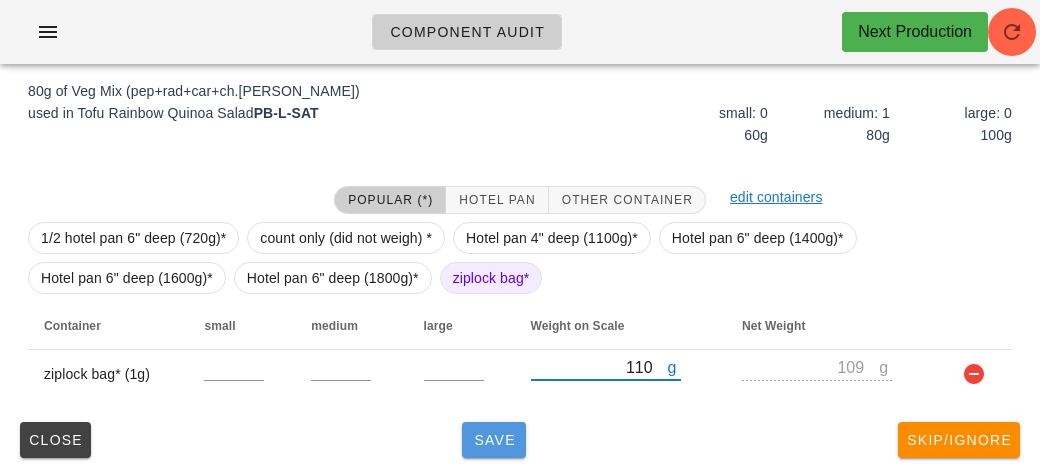 click on "Save" at bounding box center (494, 440) 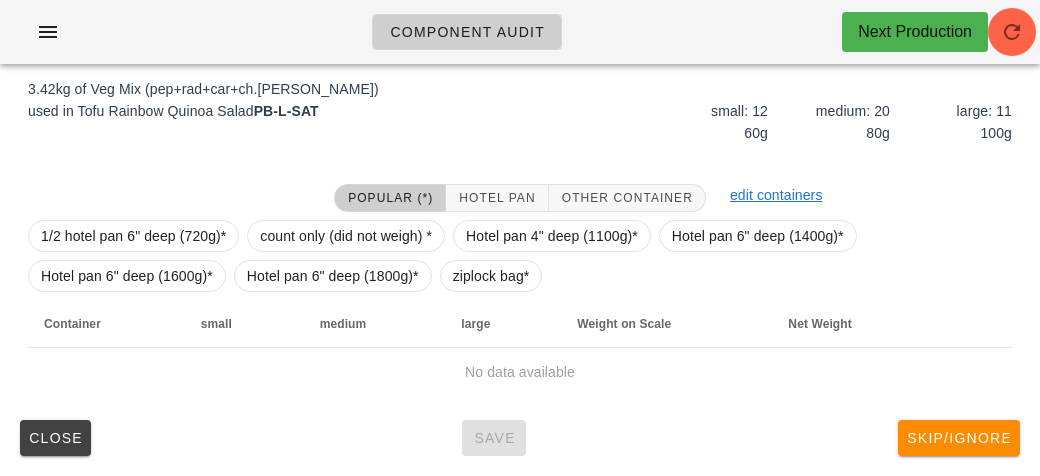 scroll, scrollTop: 232, scrollLeft: 0, axis: vertical 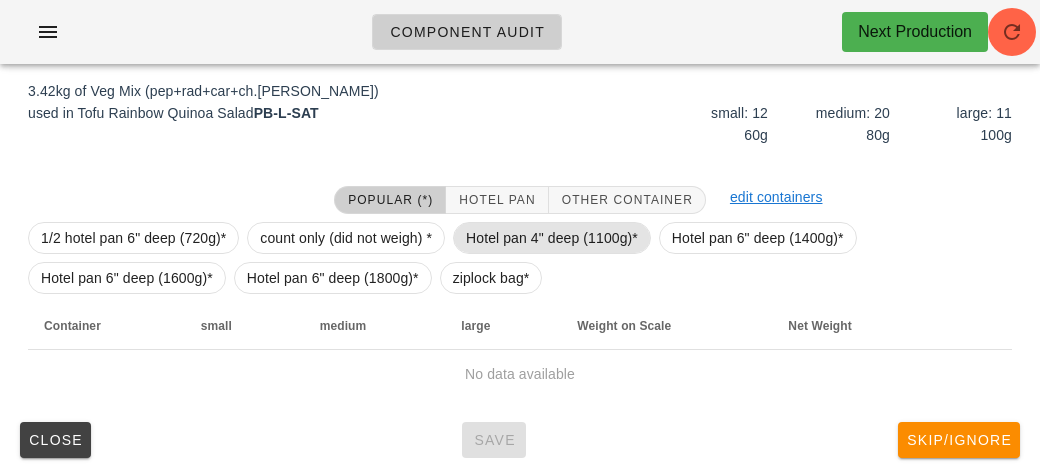 click on "Hotel pan 4" deep (1100g)*" at bounding box center (552, 238) 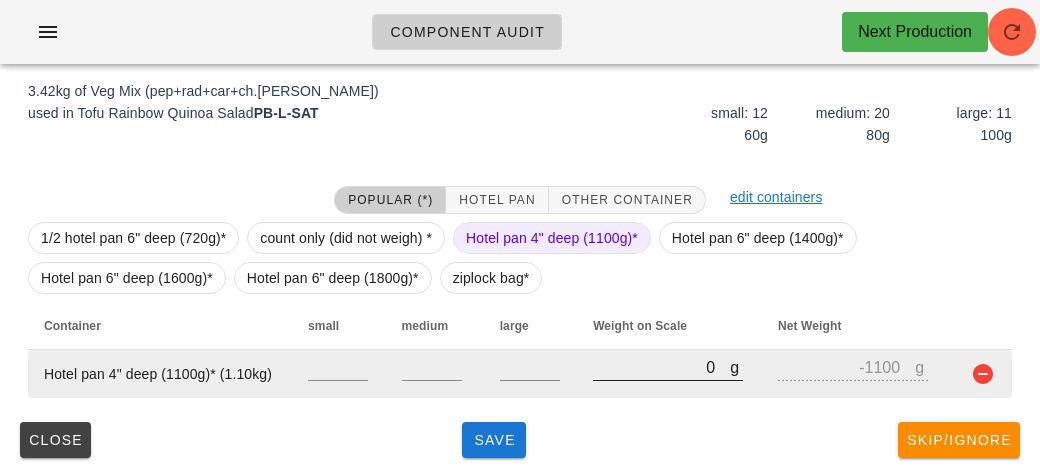 click on "0" at bounding box center [661, 367] 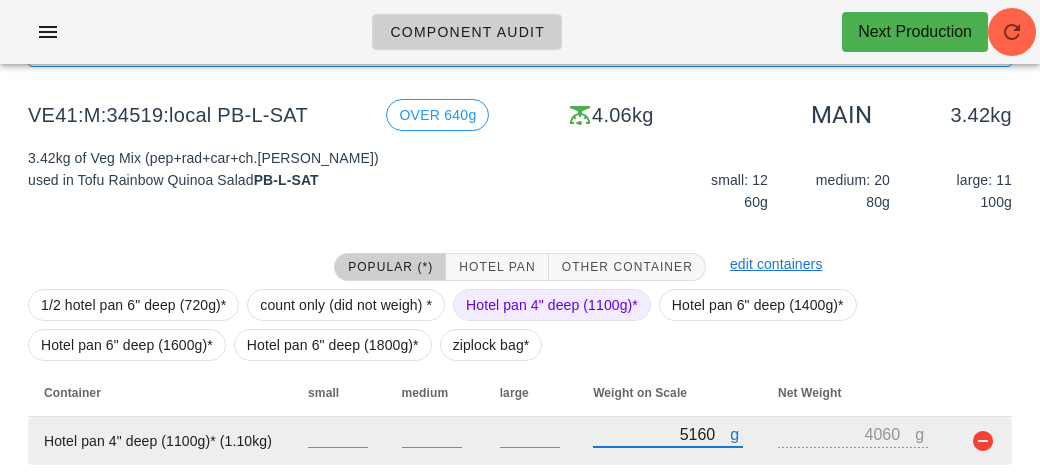 scroll, scrollTop: 232, scrollLeft: 0, axis: vertical 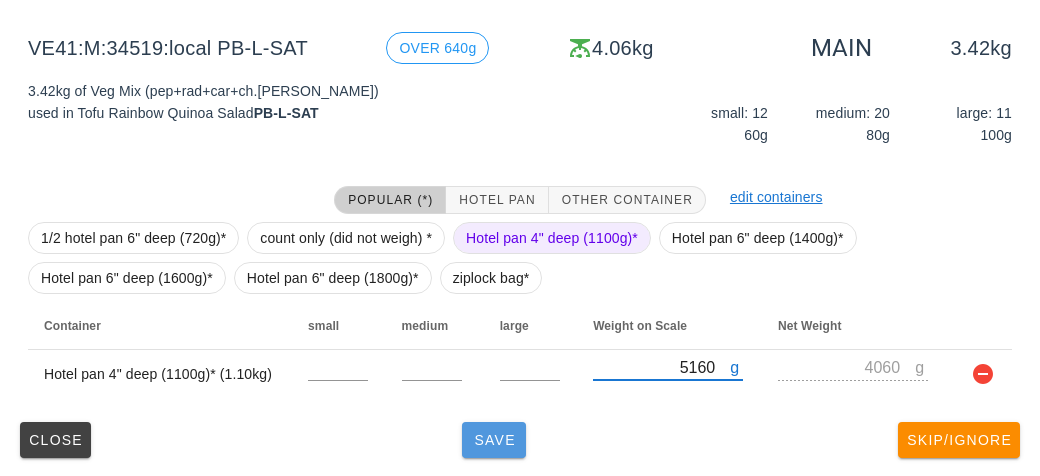 click on "Save" at bounding box center (494, 440) 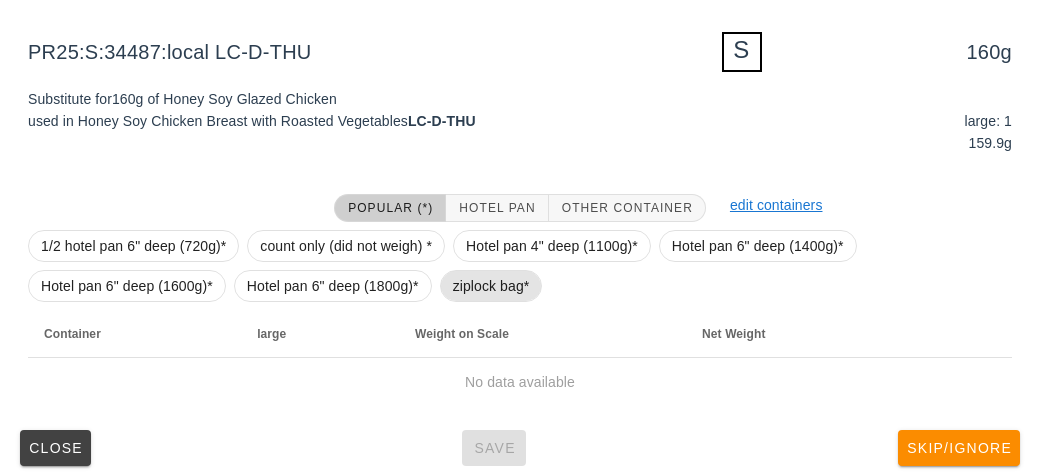 click on "ziplock bag*" at bounding box center [491, 286] 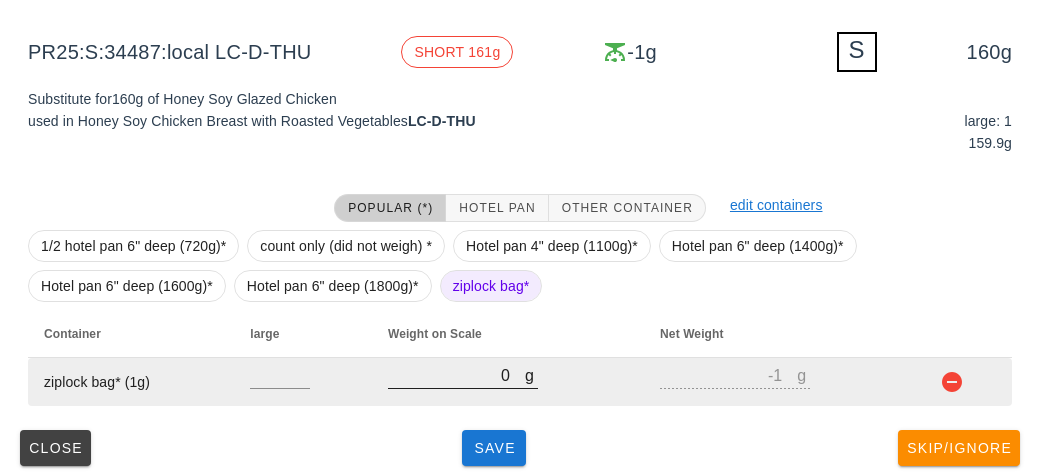 click on "0" at bounding box center (456, 375) 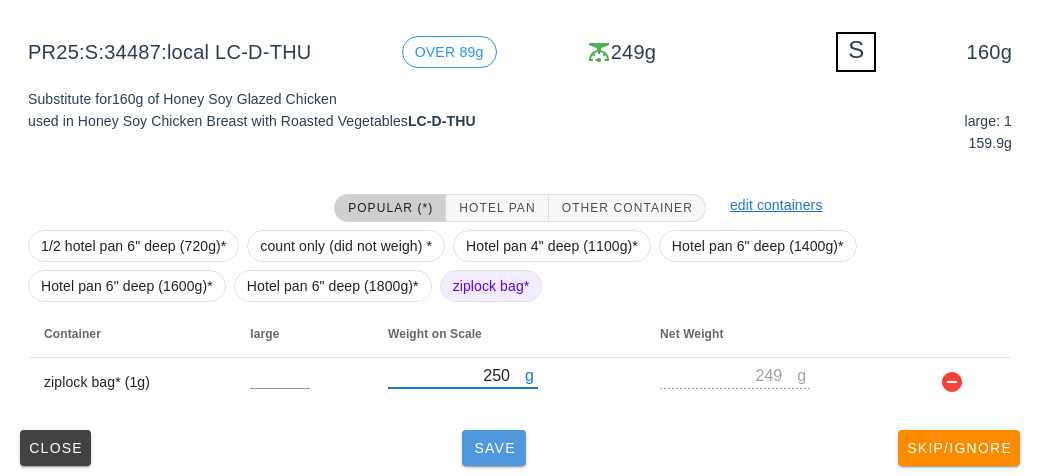 click on "Save" at bounding box center (494, 448) 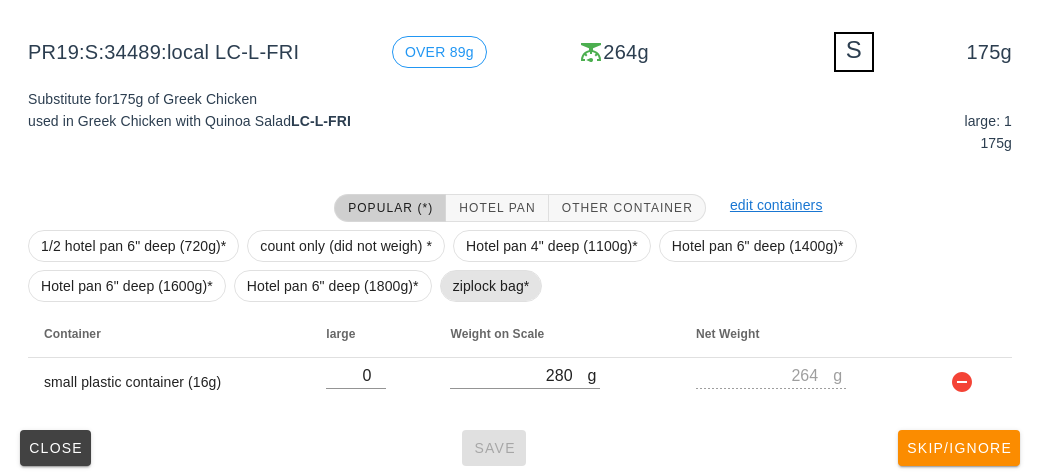 click on "ziplock bag*" at bounding box center [491, 286] 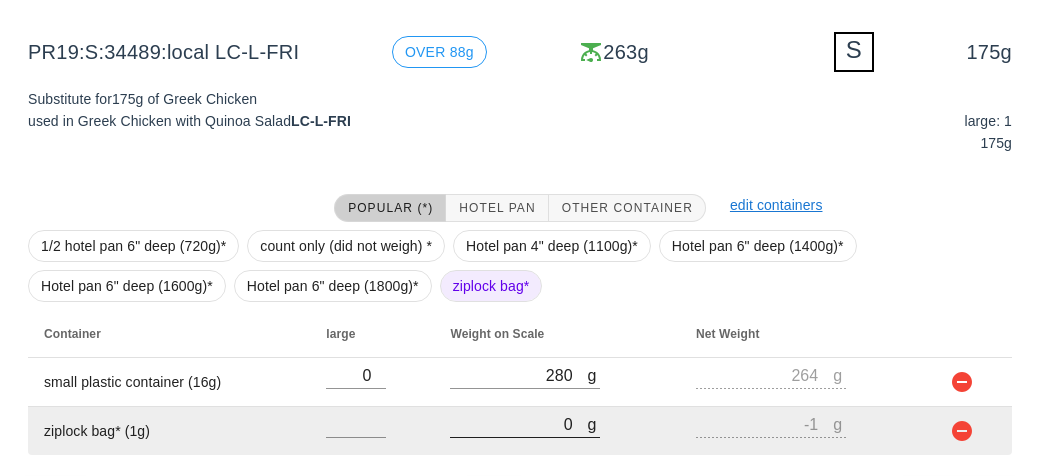 click on "0" at bounding box center (518, 424) 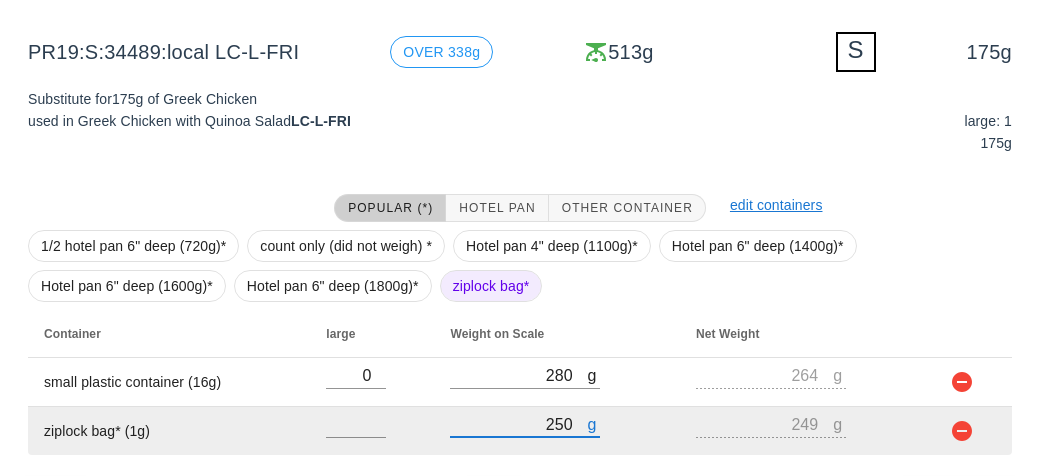 scroll, scrollTop: 289, scrollLeft: 0, axis: vertical 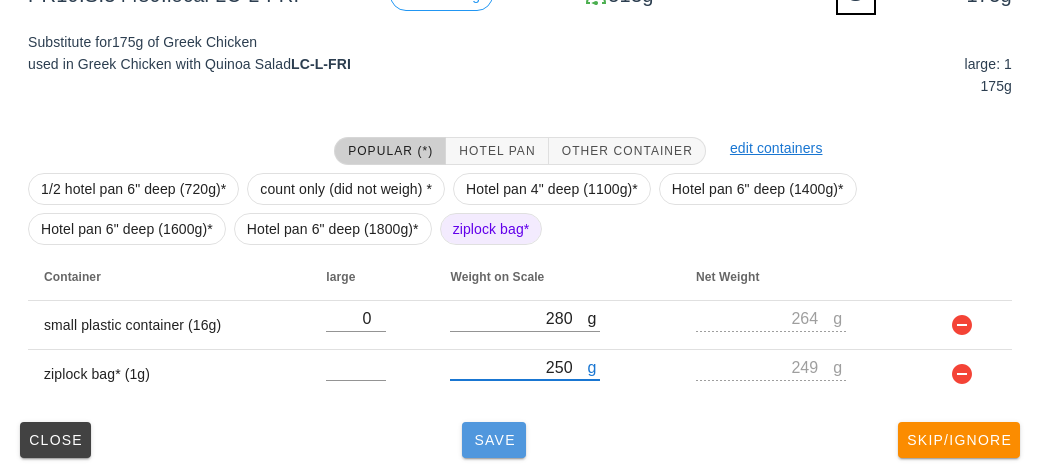 click on "Save" at bounding box center (494, 440) 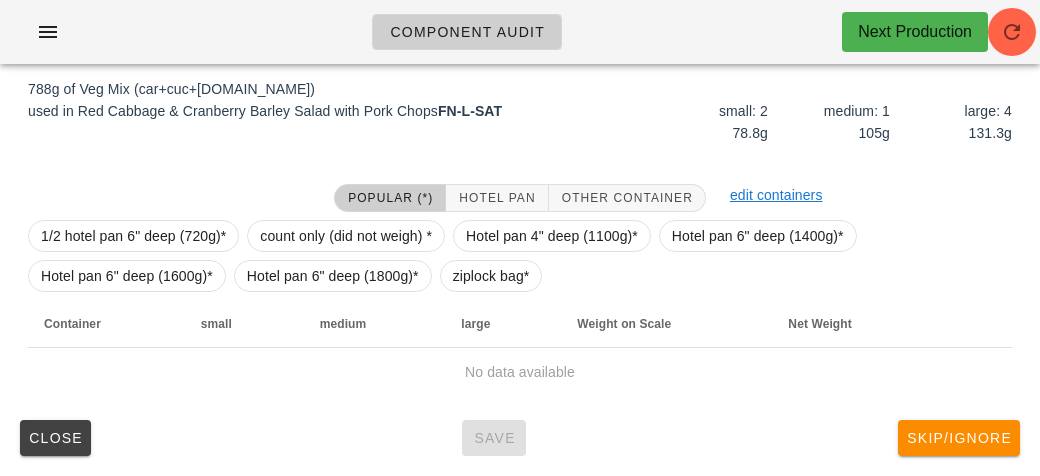 scroll, scrollTop: 250, scrollLeft: 0, axis: vertical 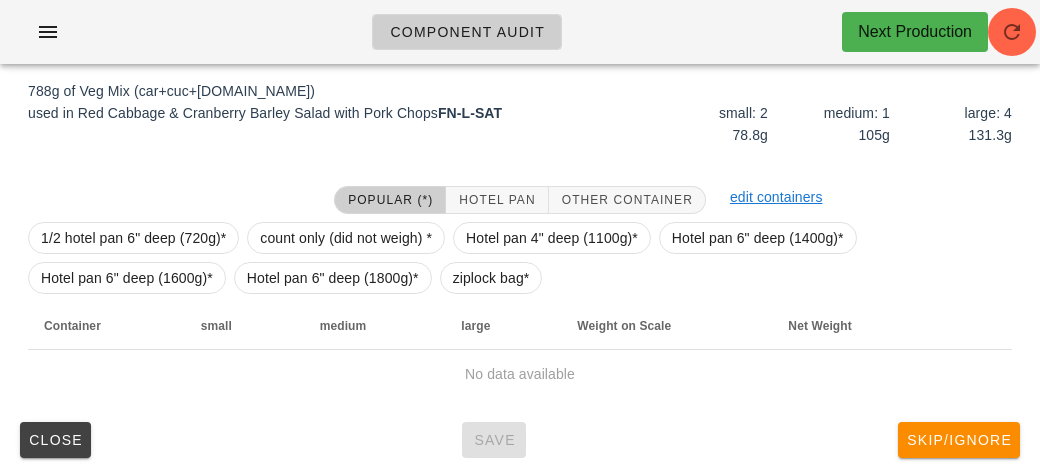 click on "Popular (*) Hotel Pan Other Container edit containers  1/2 hotel pan 6" deep (720g)*   count only (did not weigh) *   Hotel pan 4" deep (1100g)*   Hotel pan 6" deep (1400g)*   Hotel pan 6" deep (1600g)*   Hotel pan 6" deep (1800g)*   ziplock bag*  Container small medium large Weight on Scale Net Weight No data available" at bounding box center (520, 292) 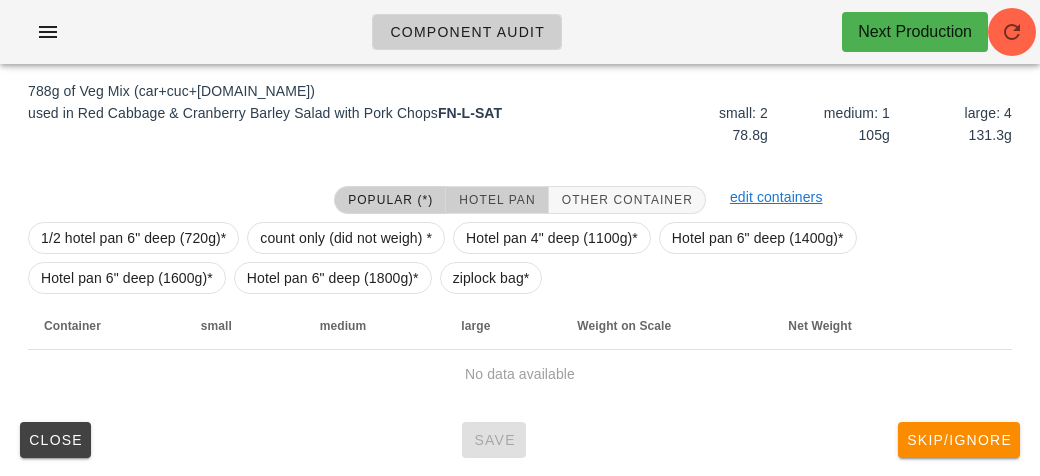 click on "Hotel Pan" at bounding box center [496, 200] 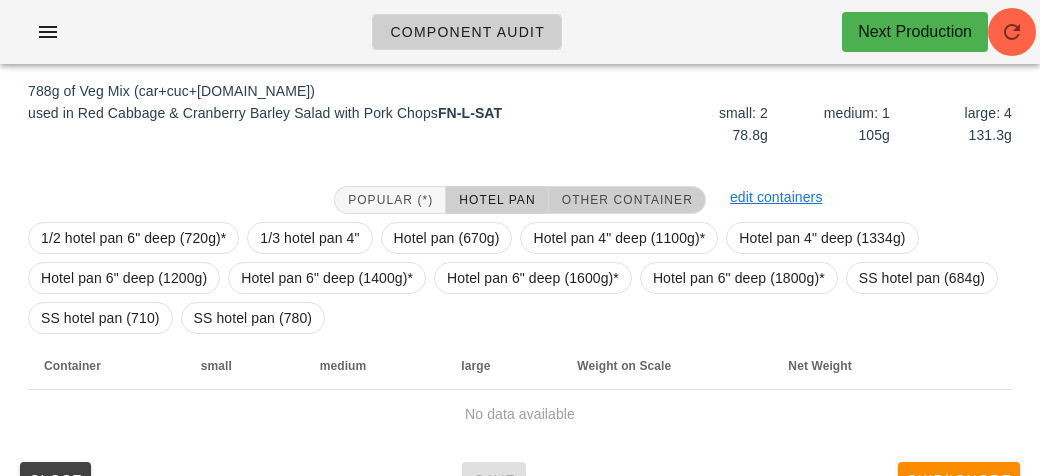 click on "Other Container" at bounding box center [627, 200] 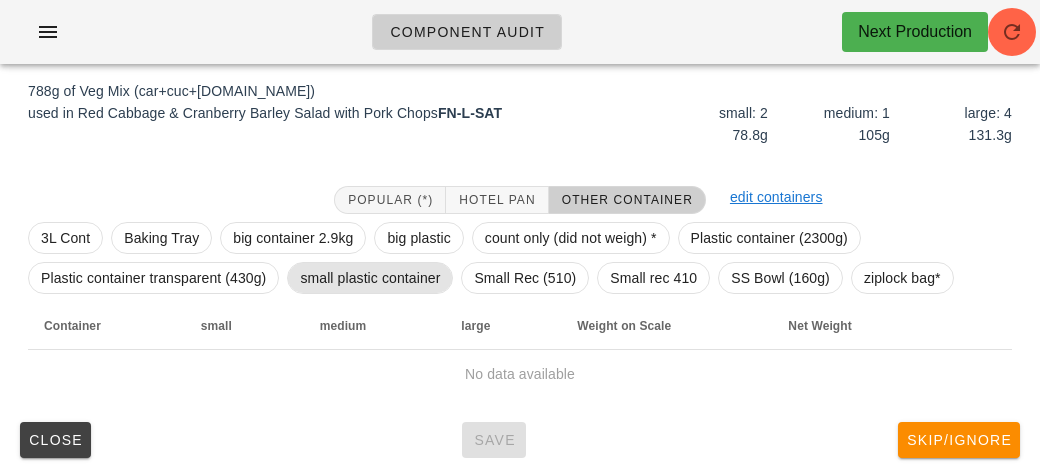 click on "small plastic container" at bounding box center (370, 278) 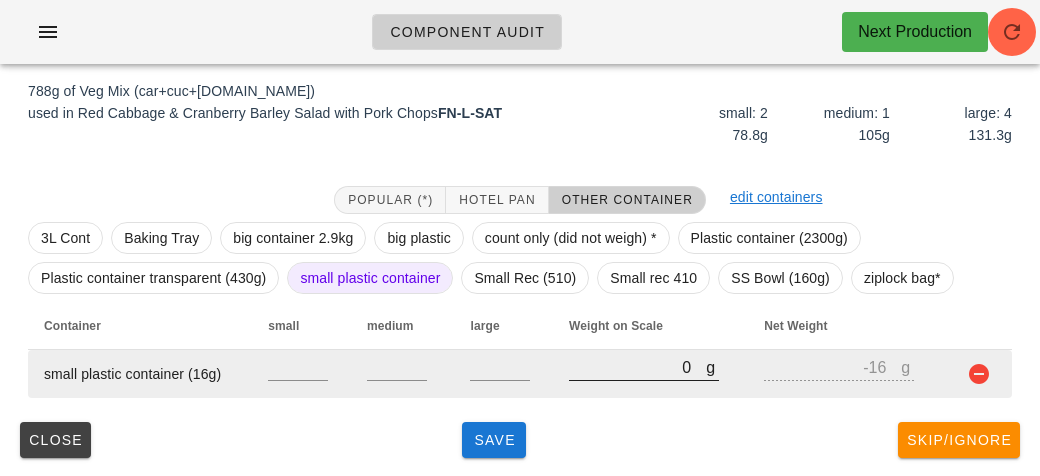 click on "0" at bounding box center (637, 367) 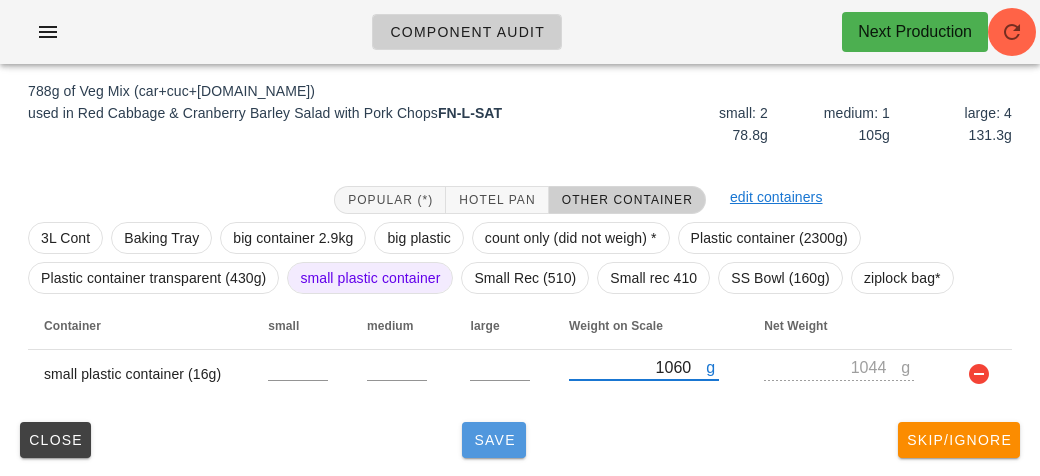 click on "Save" at bounding box center [494, 440] 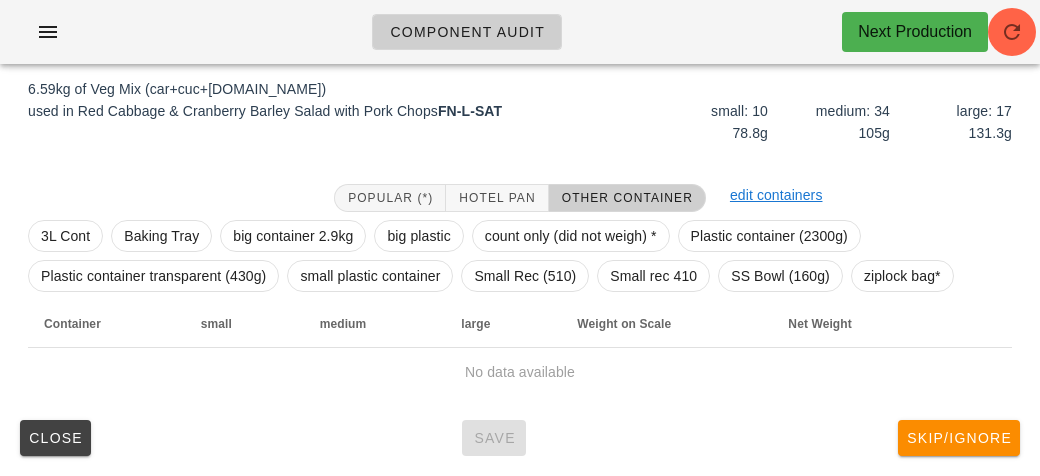 scroll, scrollTop: 232, scrollLeft: 0, axis: vertical 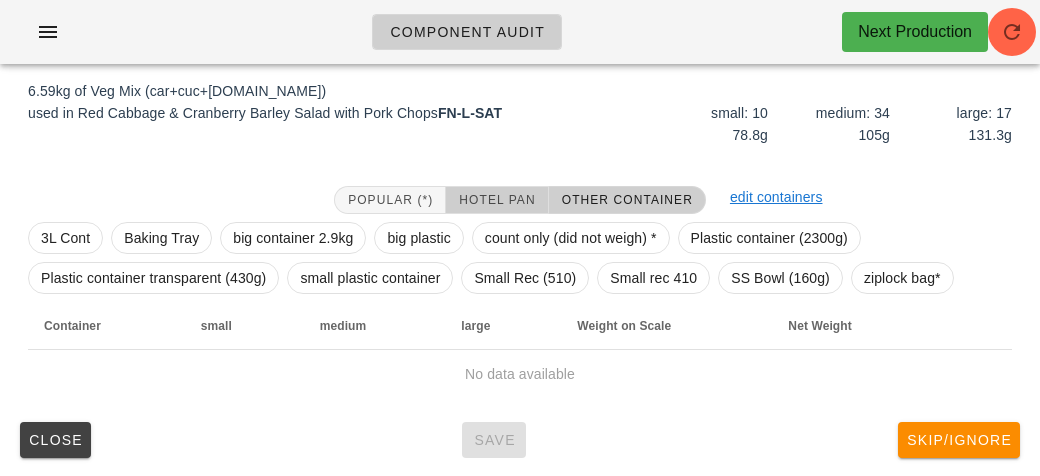 click on "Hotel Pan" at bounding box center [497, 200] 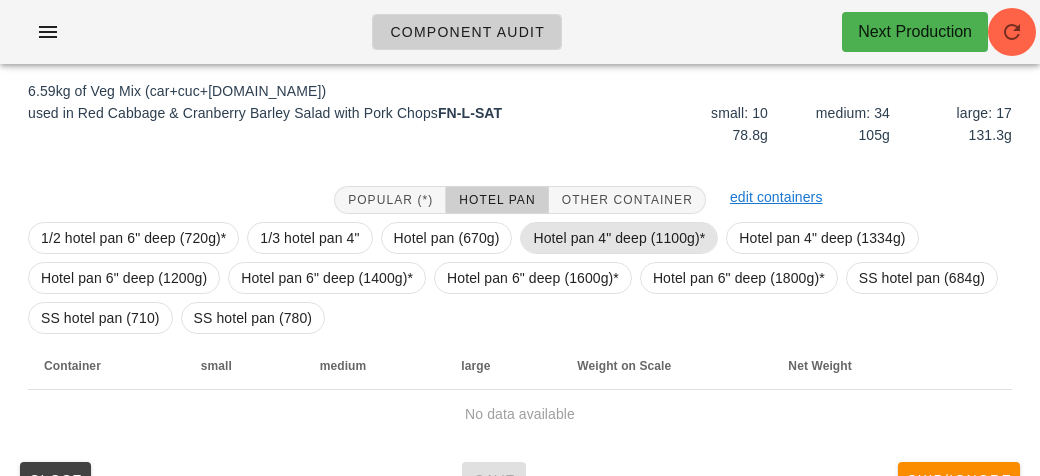 click on "Hotel pan 4" deep (1100g)*" at bounding box center (619, 238) 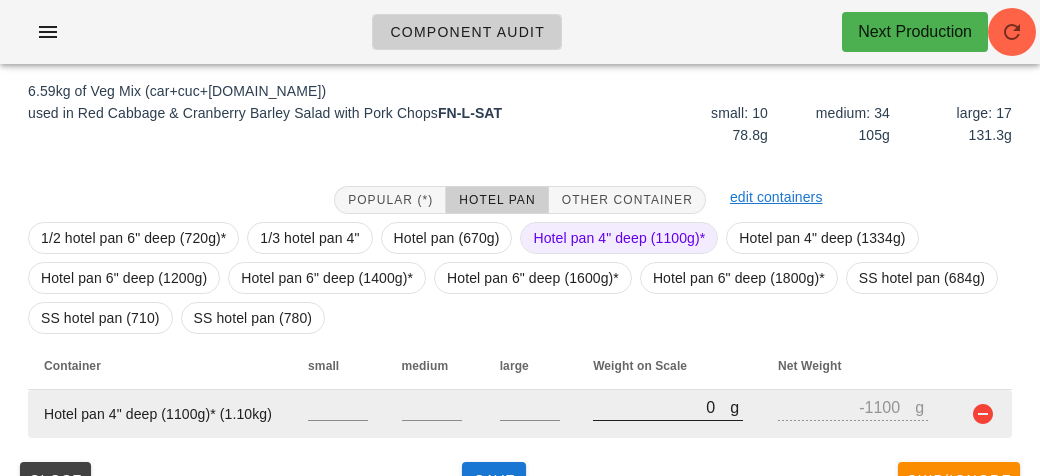 click on "0" at bounding box center [661, 407] 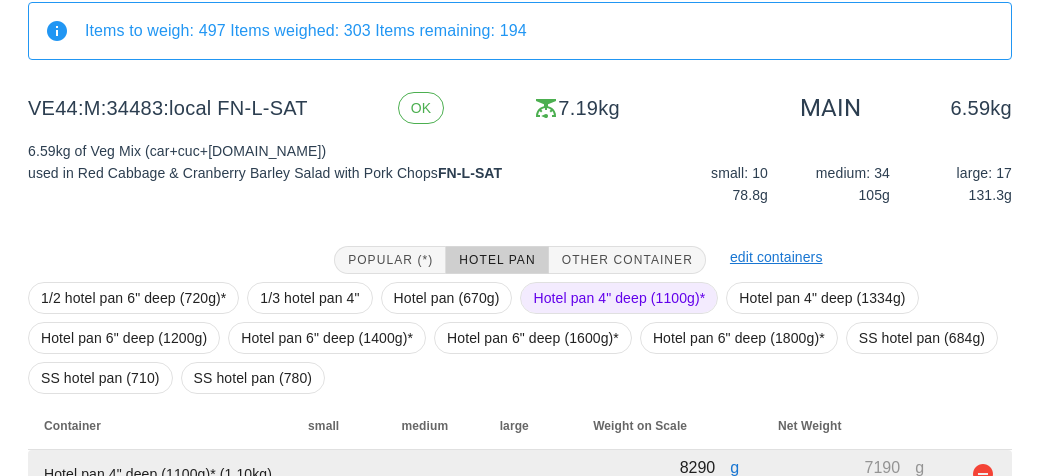 scroll, scrollTop: 272, scrollLeft: 0, axis: vertical 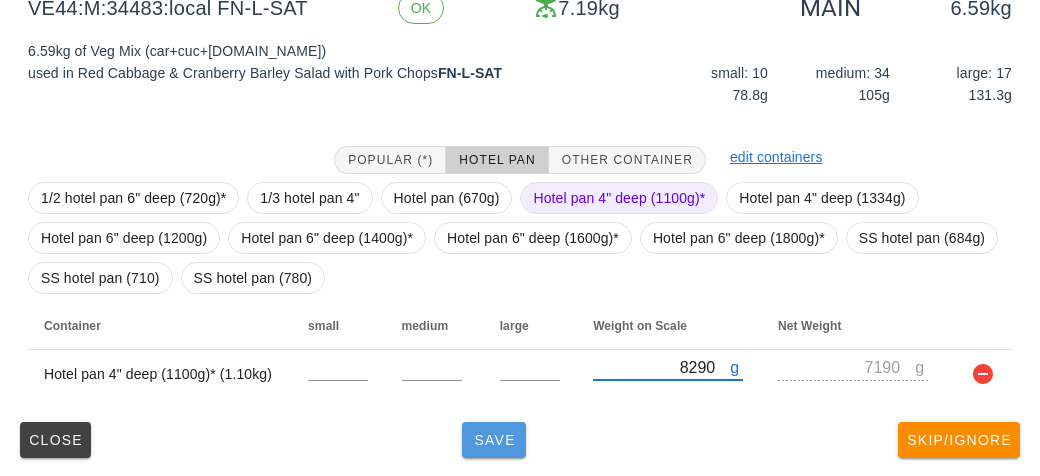 click on "Save" at bounding box center [494, 440] 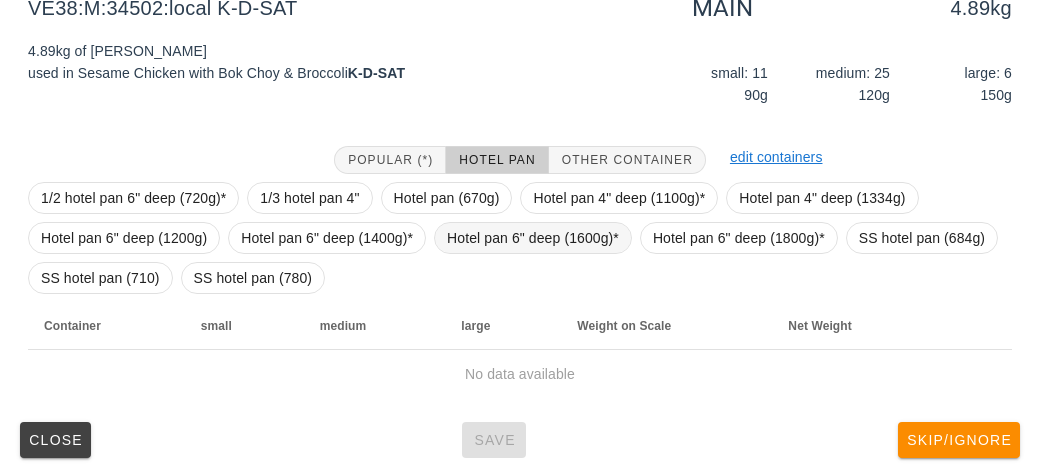click on "Hotel pan 6" deep (1600g)*" at bounding box center (533, 238) 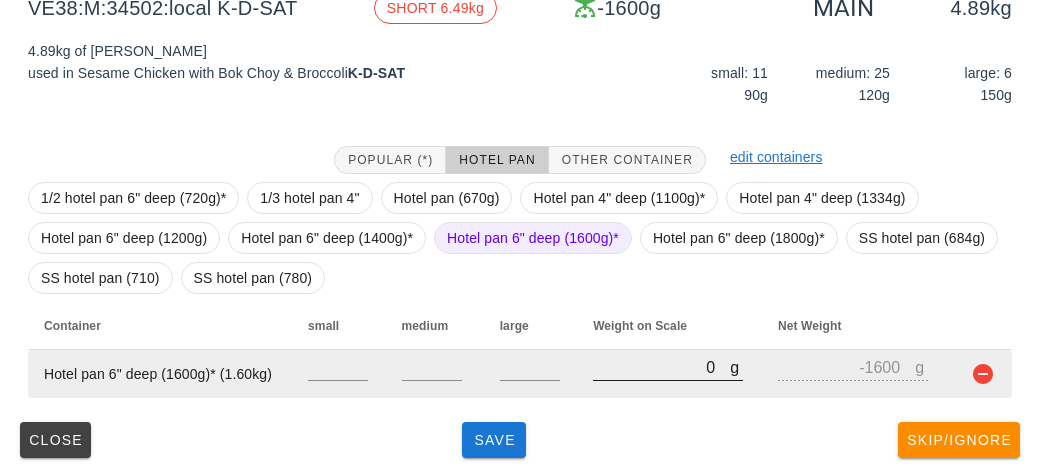 click on "0" at bounding box center (661, 367) 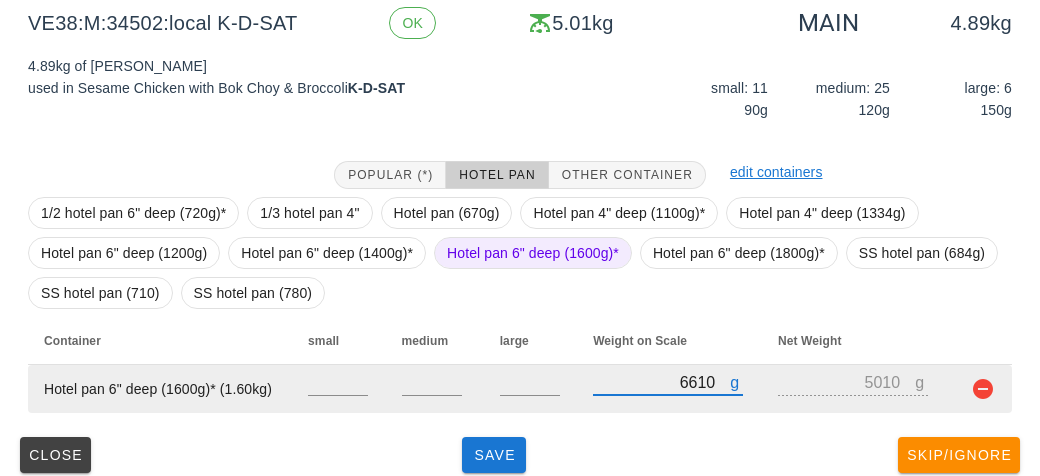 scroll, scrollTop: 259, scrollLeft: 0, axis: vertical 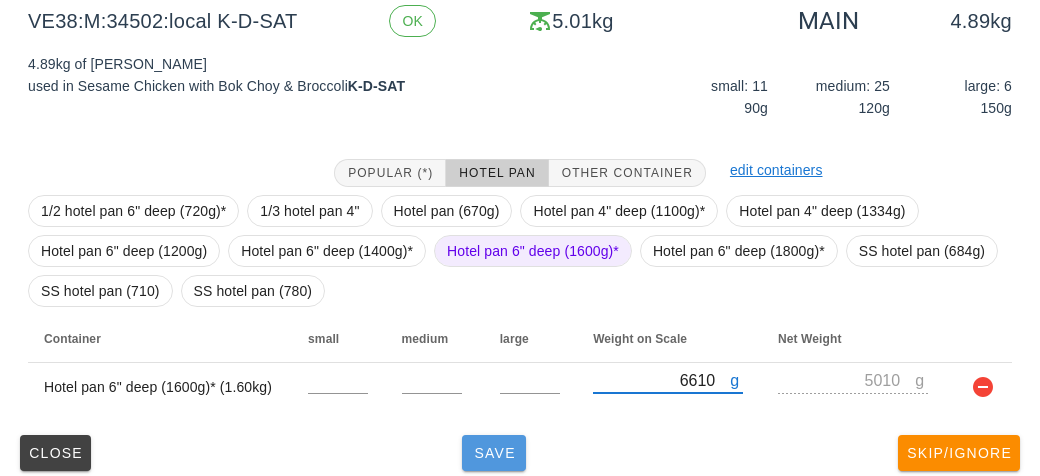 click on "Save" at bounding box center [494, 453] 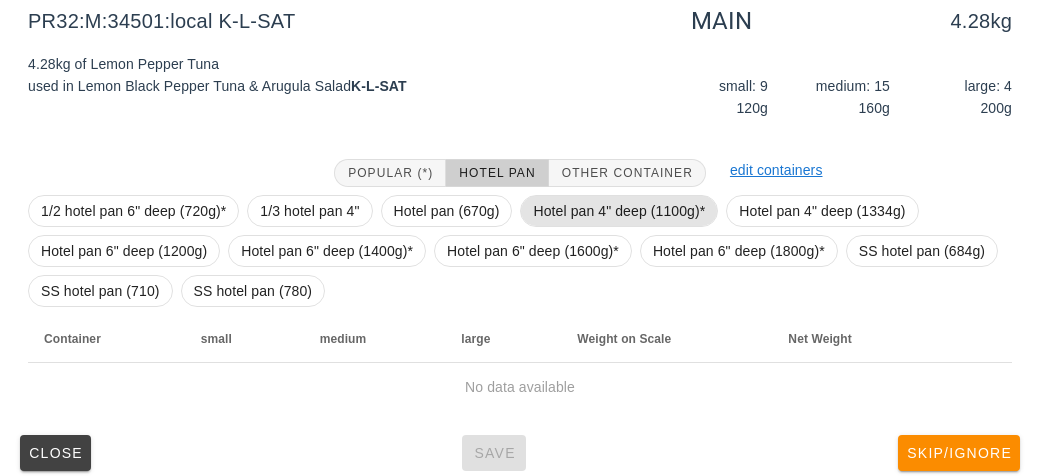 click on "Hotel pan 4" deep (1100g)*" at bounding box center (619, 211) 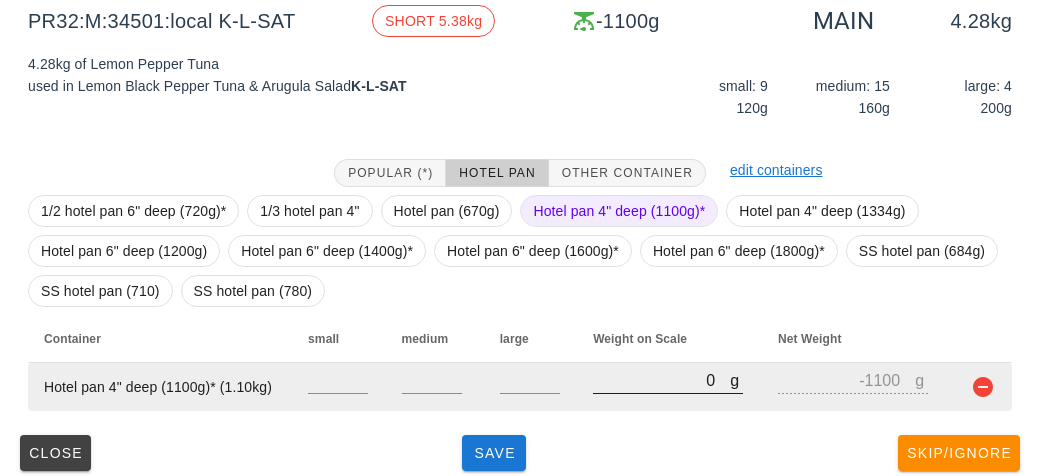 click on "0" at bounding box center [661, 380] 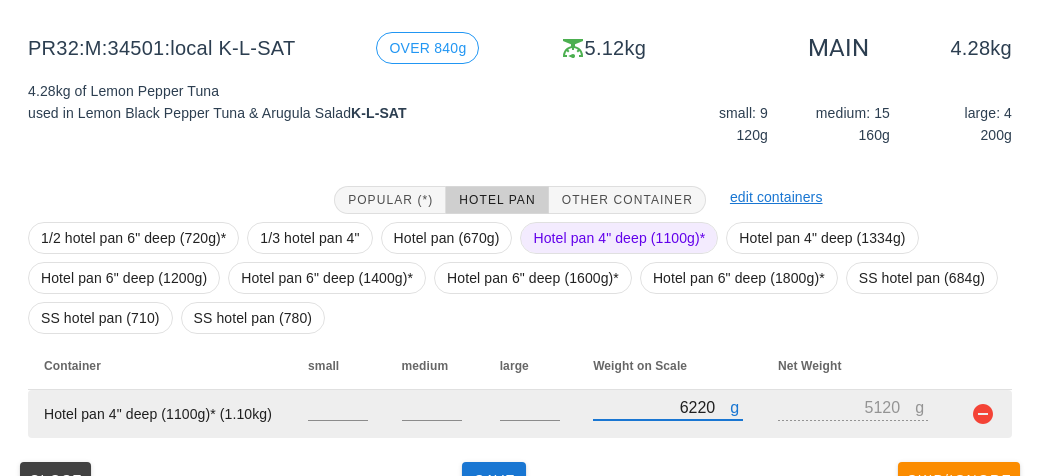 scroll, scrollTop: 272, scrollLeft: 0, axis: vertical 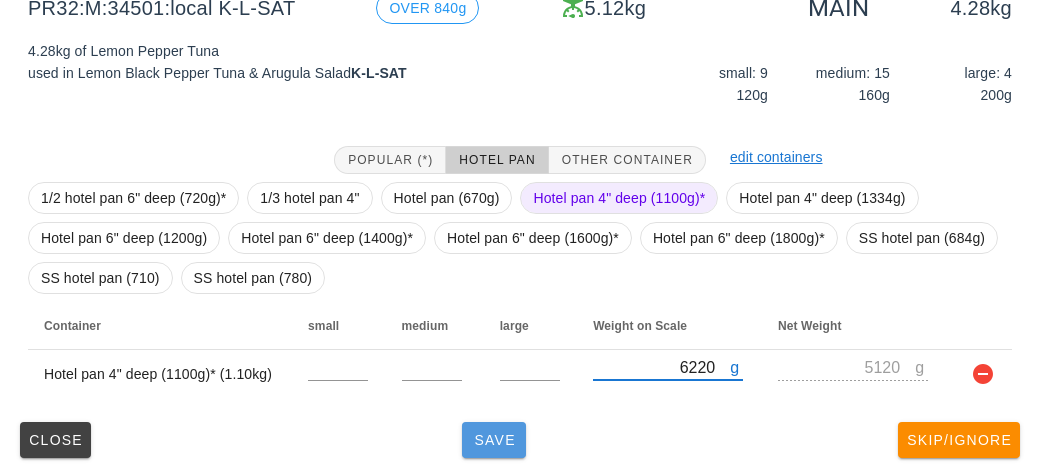 click on "Save" at bounding box center [494, 440] 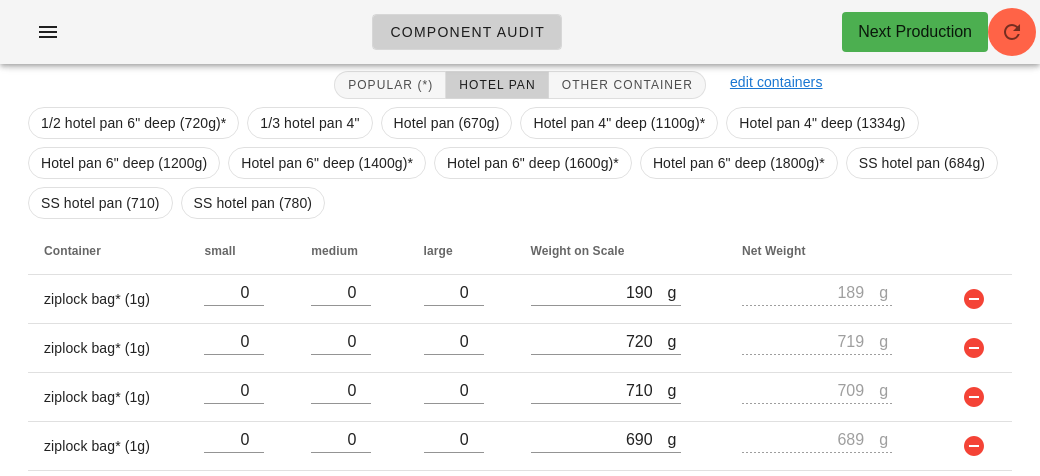 scroll, scrollTop: 353, scrollLeft: 0, axis: vertical 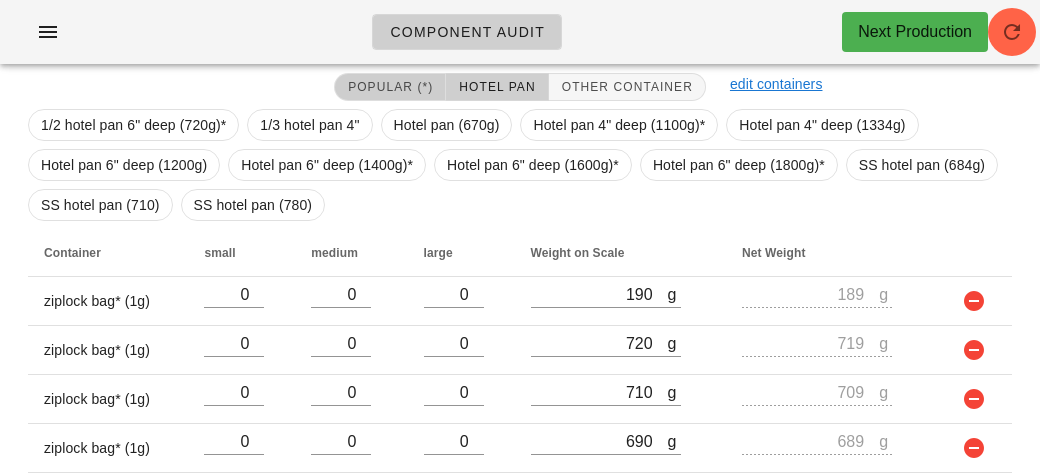 click on "Popular (*)" at bounding box center (390, 87) 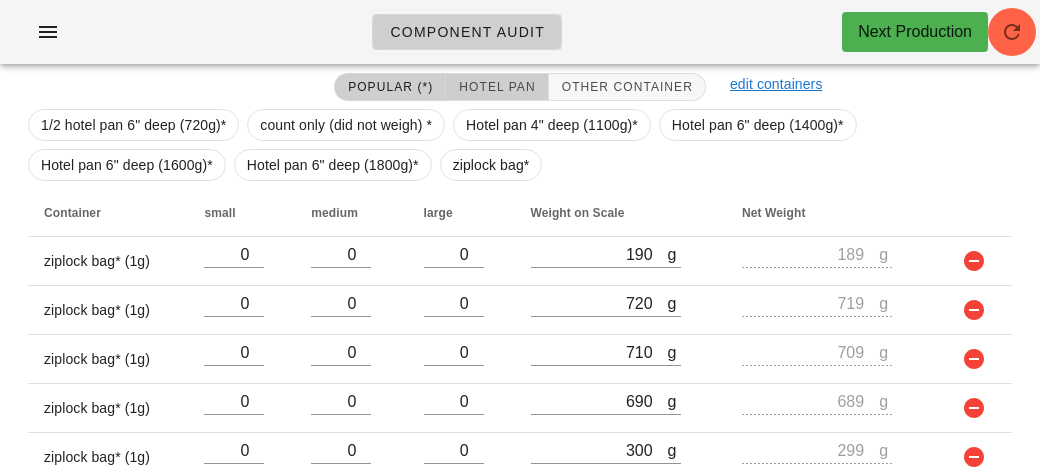 click on "Hotel Pan" at bounding box center (496, 87) 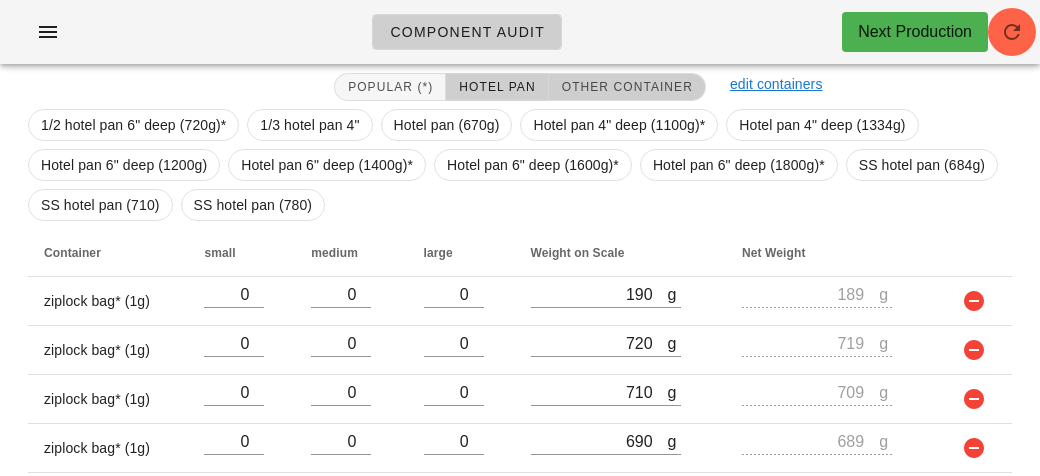 click on "Other Container" at bounding box center (627, 87) 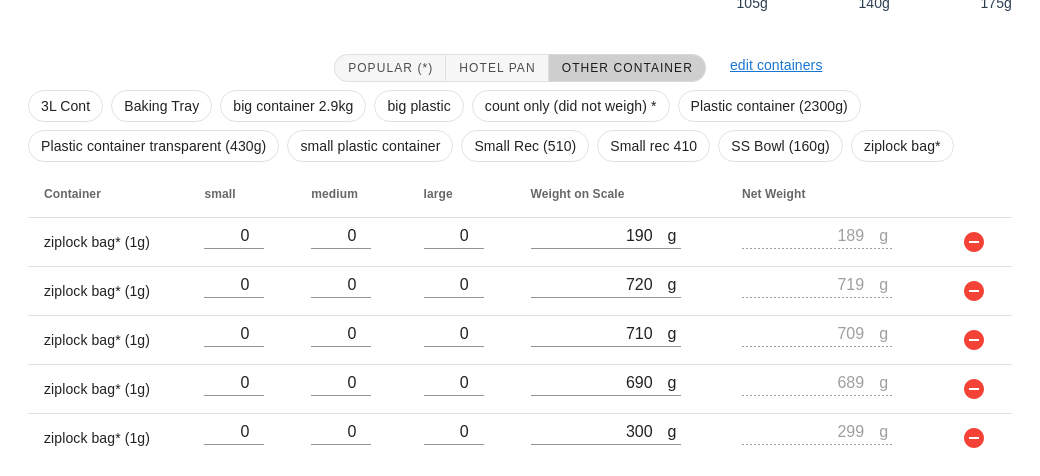 scroll, scrollTop: 395, scrollLeft: 0, axis: vertical 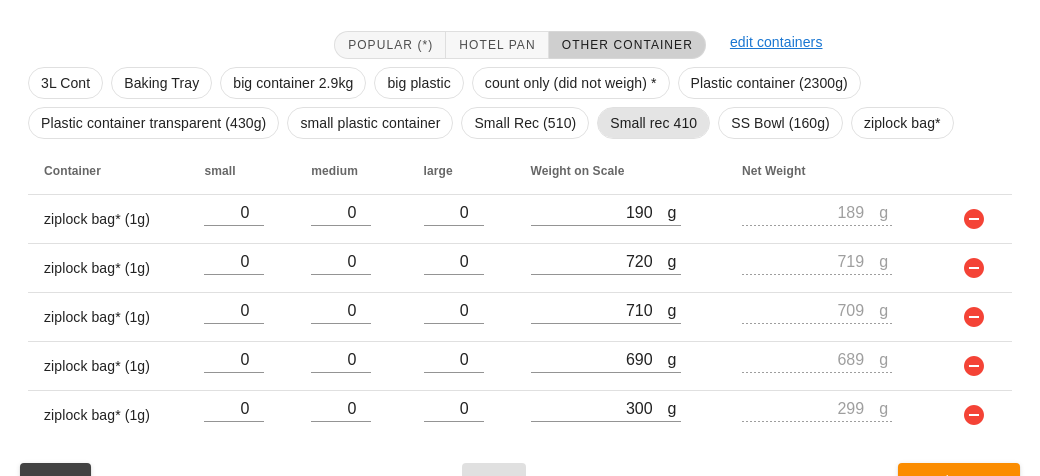 click on "Small rec 410" at bounding box center [653, 123] 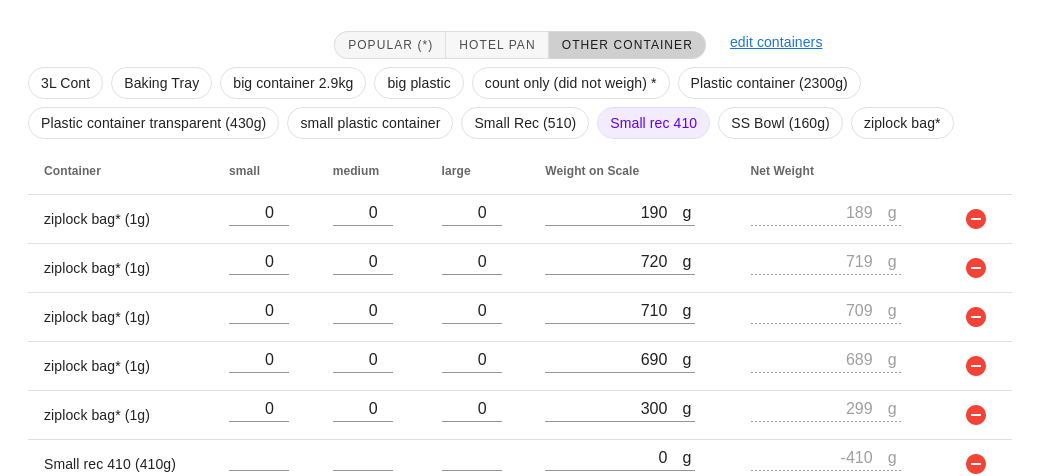 scroll, scrollTop: 484, scrollLeft: 0, axis: vertical 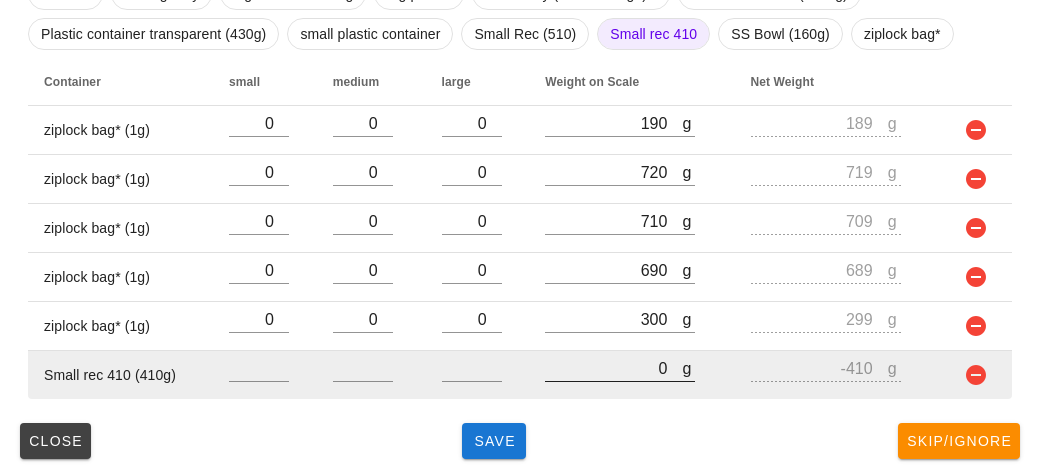 click at bounding box center [620, 392] 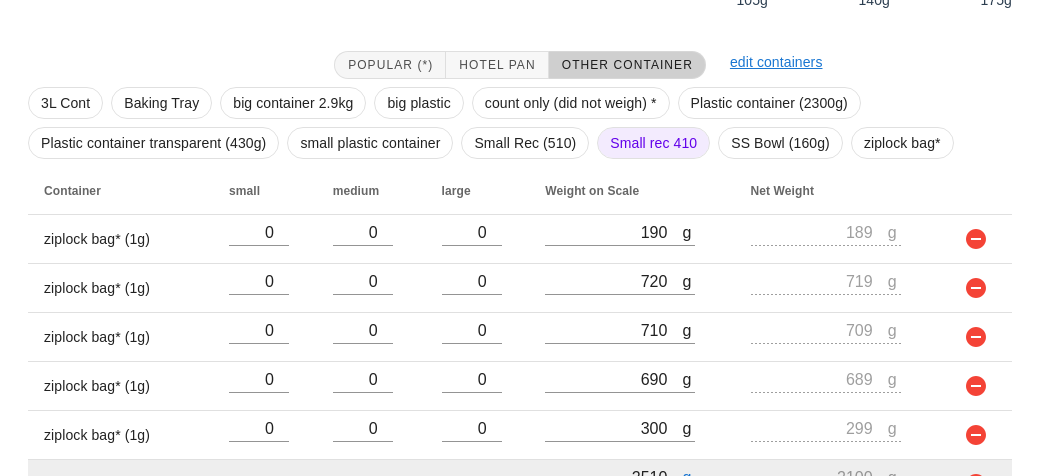 scroll, scrollTop: 484, scrollLeft: 0, axis: vertical 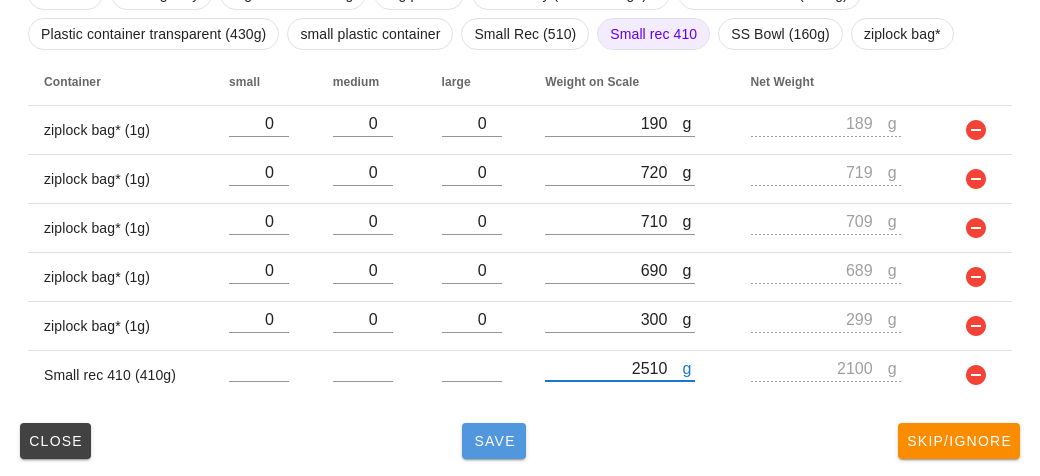 click on "Save" at bounding box center (494, 441) 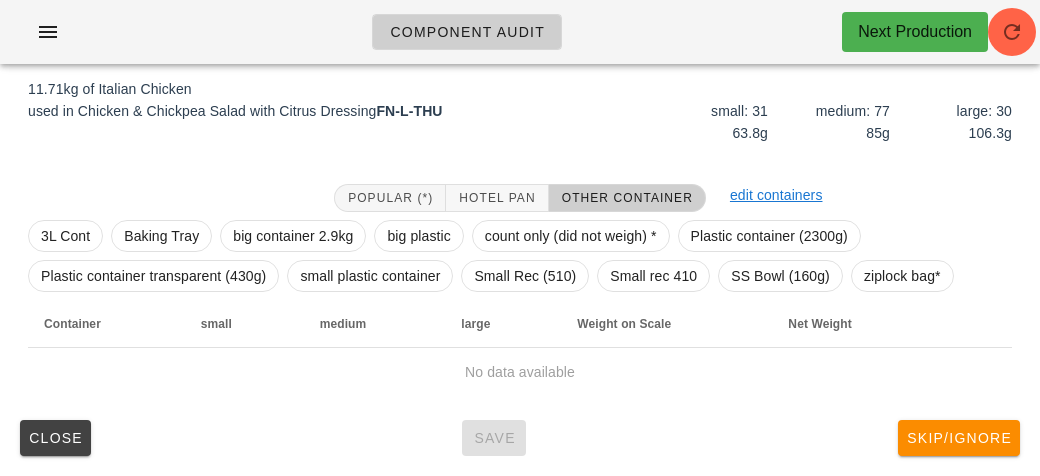 scroll, scrollTop: 232, scrollLeft: 0, axis: vertical 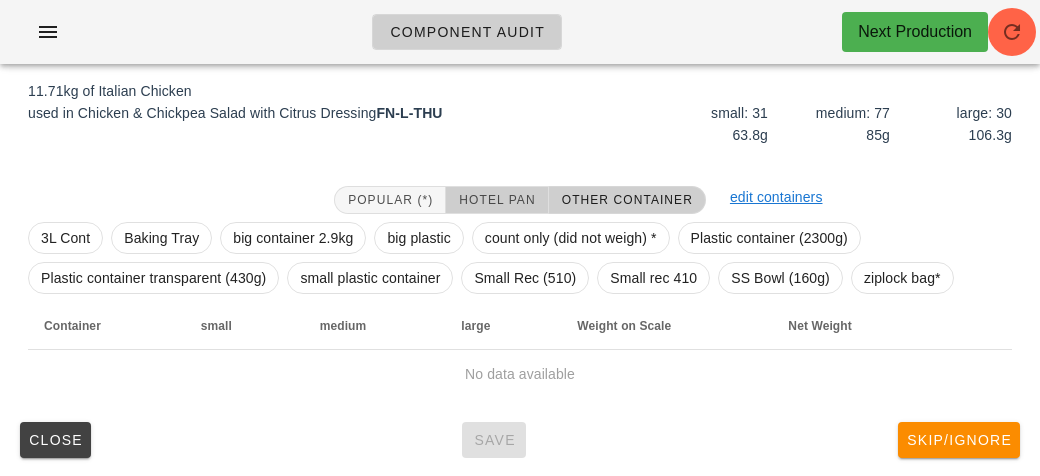 click on "Hotel Pan" at bounding box center [496, 200] 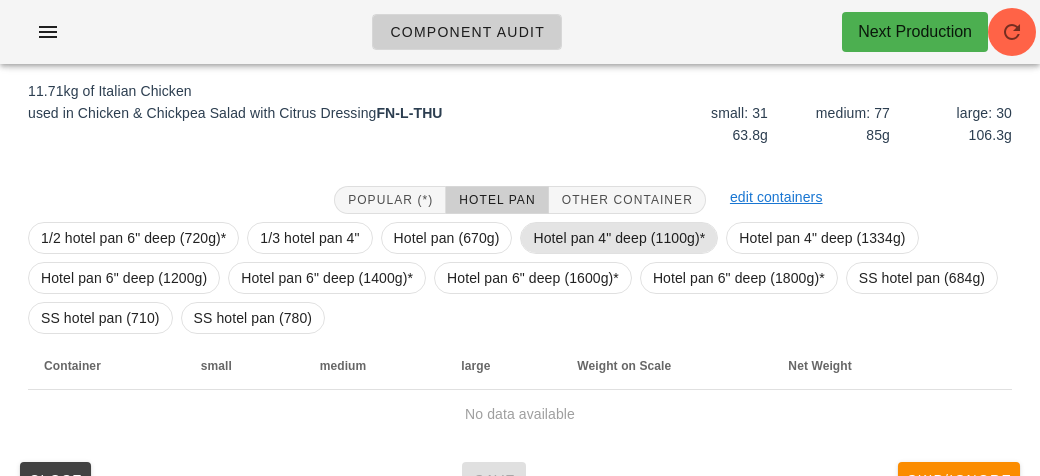 click on "Hotel pan 4" deep (1100g)*" at bounding box center [619, 238] 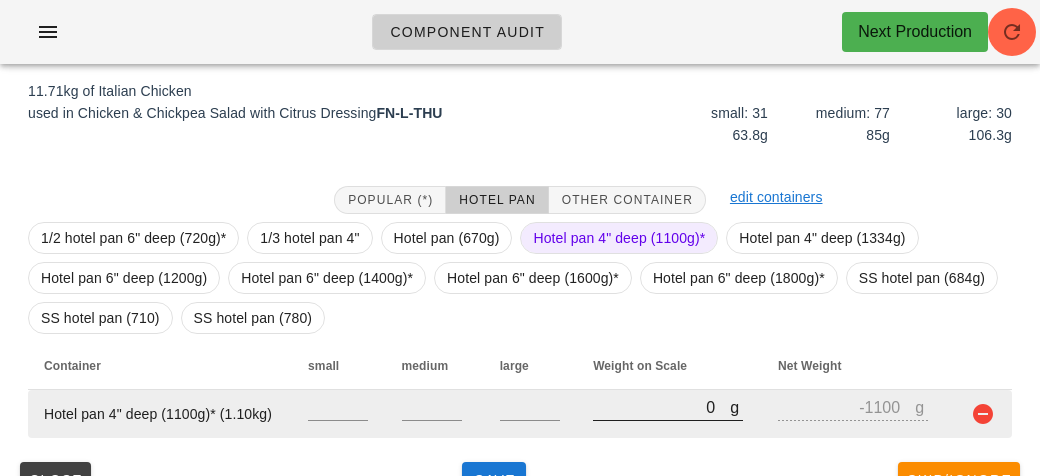 click on "0" at bounding box center [661, 407] 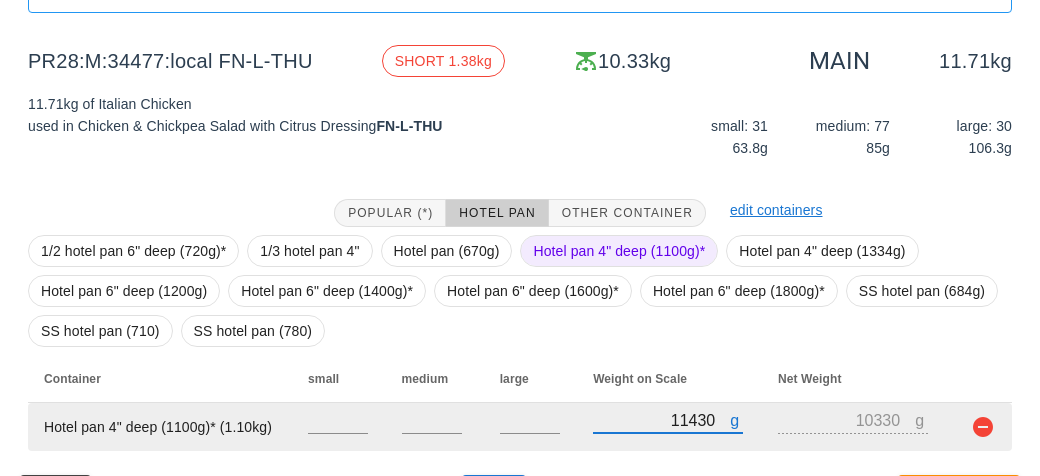 scroll, scrollTop: 272, scrollLeft: 0, axis: vertical 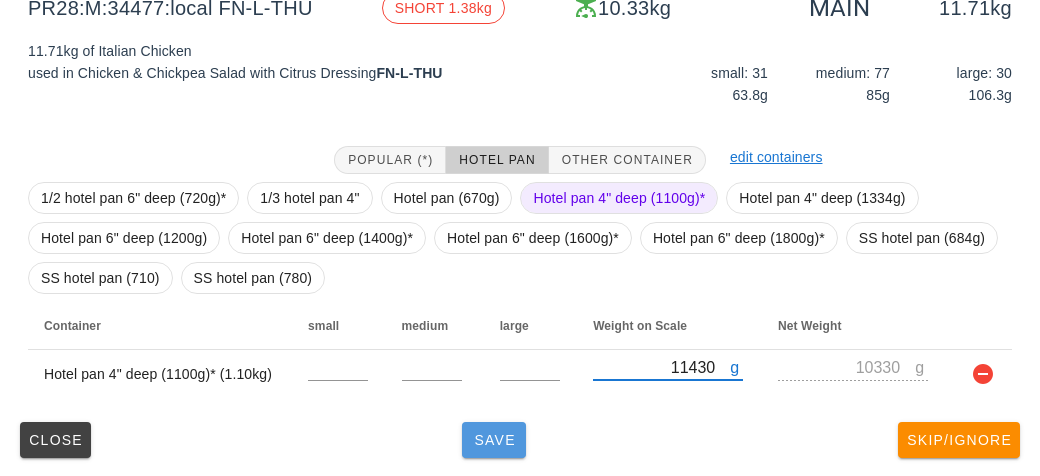 click on "Save" at bounding box center (494, 440) 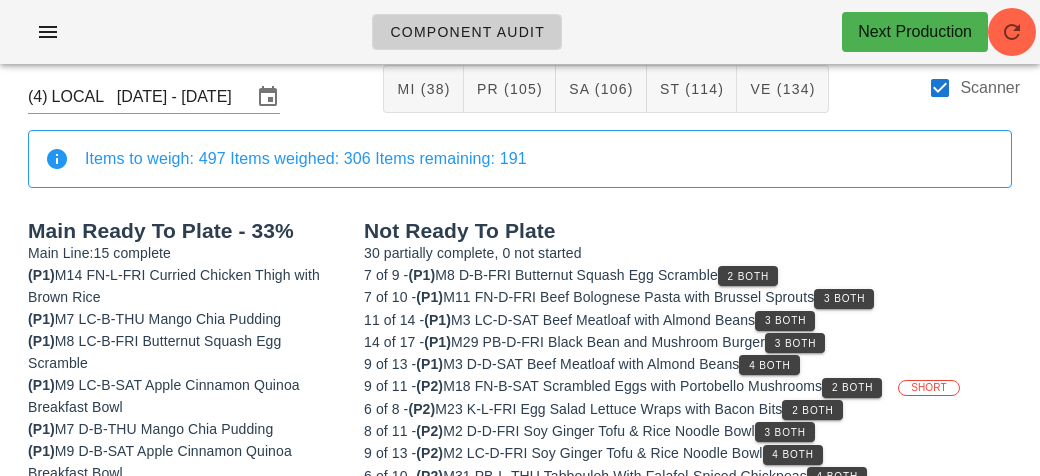 scroll, scrollTop: 0, scrollLeft: 0, axis: both 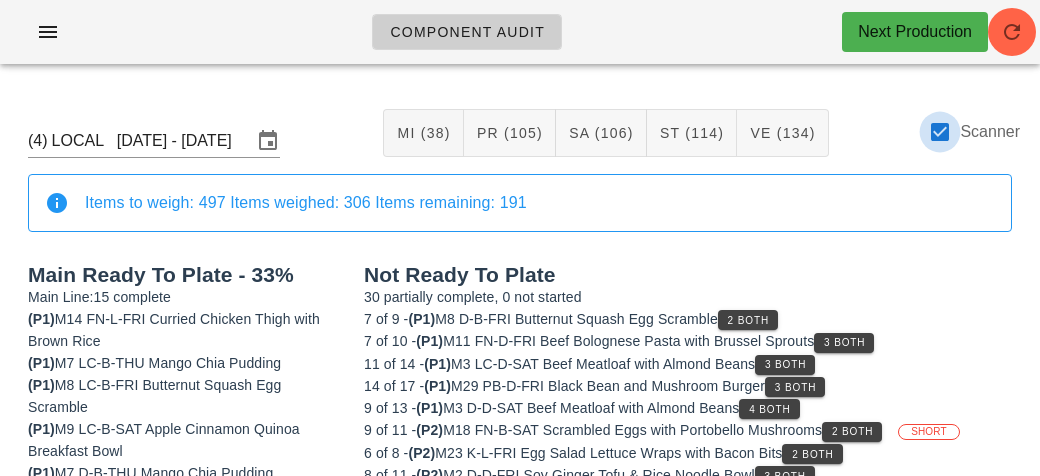 click at bounding box center (940, 132) 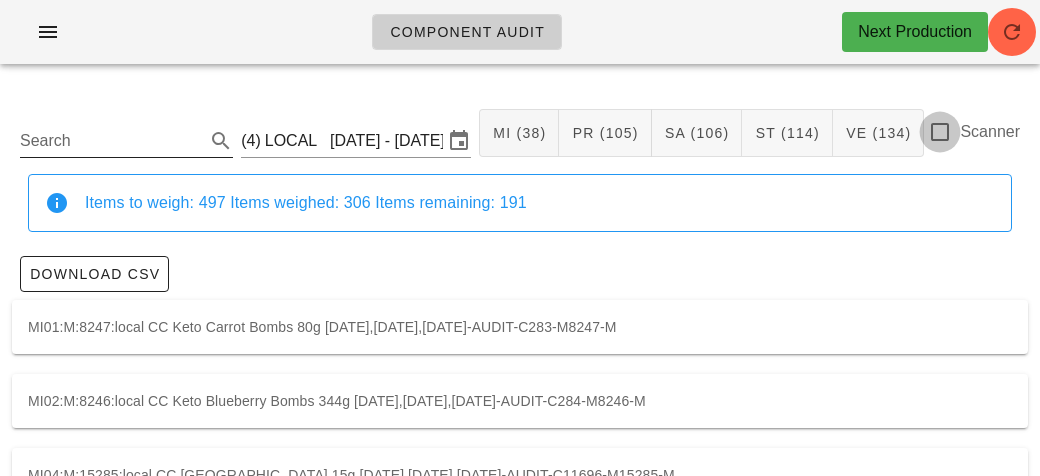 click on "Search" at bounding box center (110, 141) 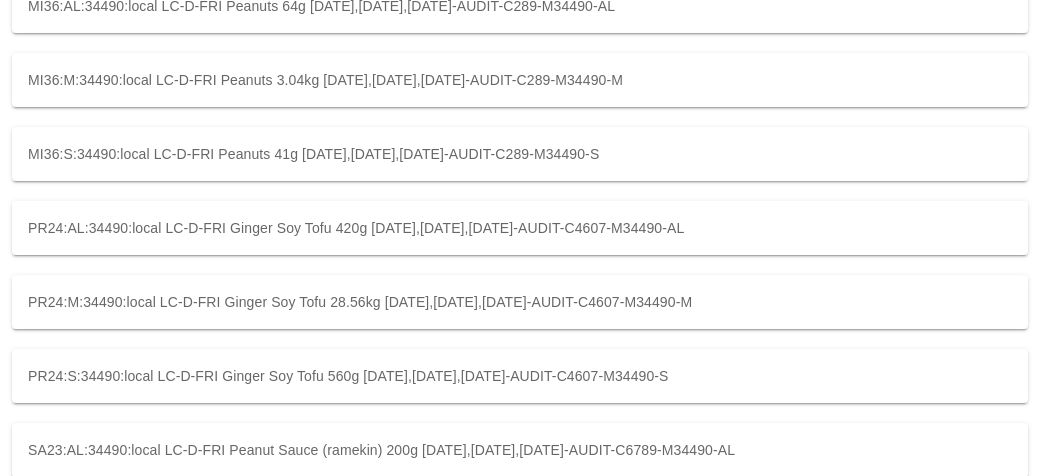 scroll, scrollTop: 325, scrollLeft: 0, axis: vertical 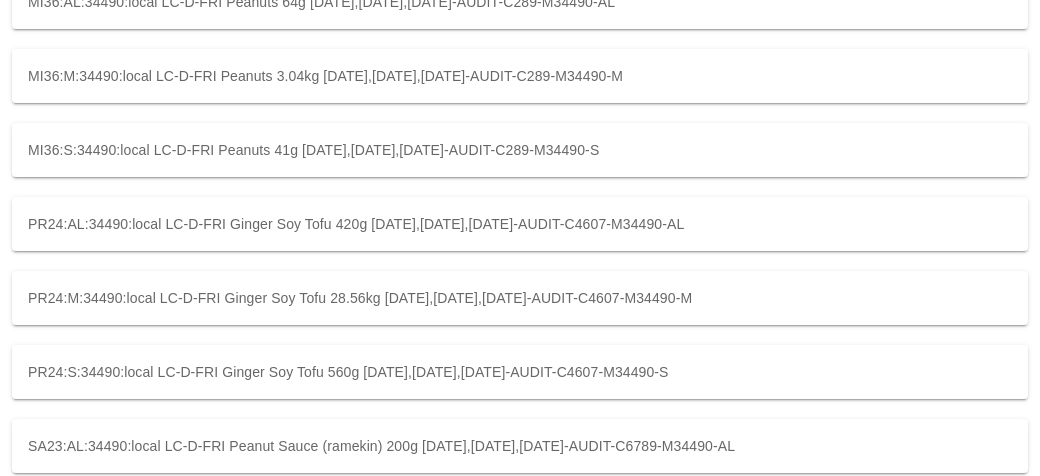 click on "PR24:S:34490:local LC-D-FRI Ginger Soy Tofu 560g [DATE],[DATE],[DATE]-AUDIT-C4607-M34490-S" at bounding box center (520, 372) 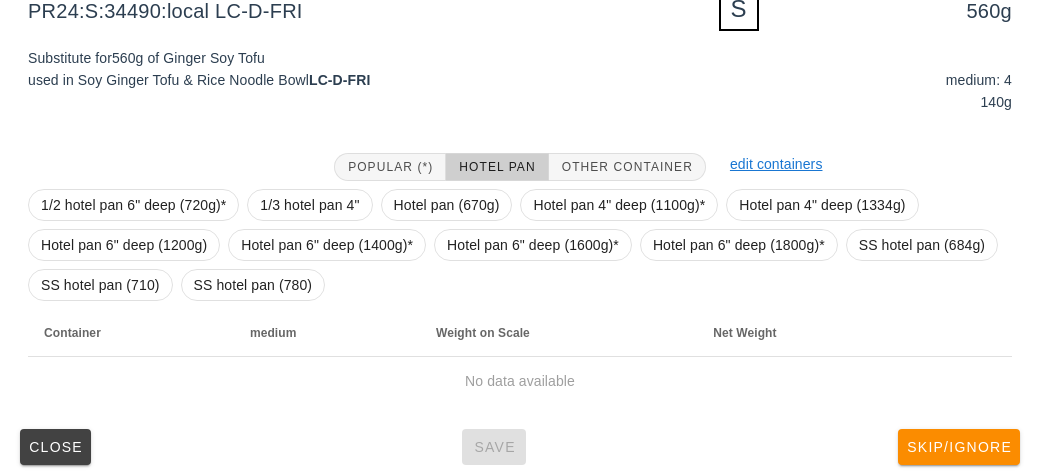 scroll, scrollTop: 332, scrollLeft: 0, axis: vertical 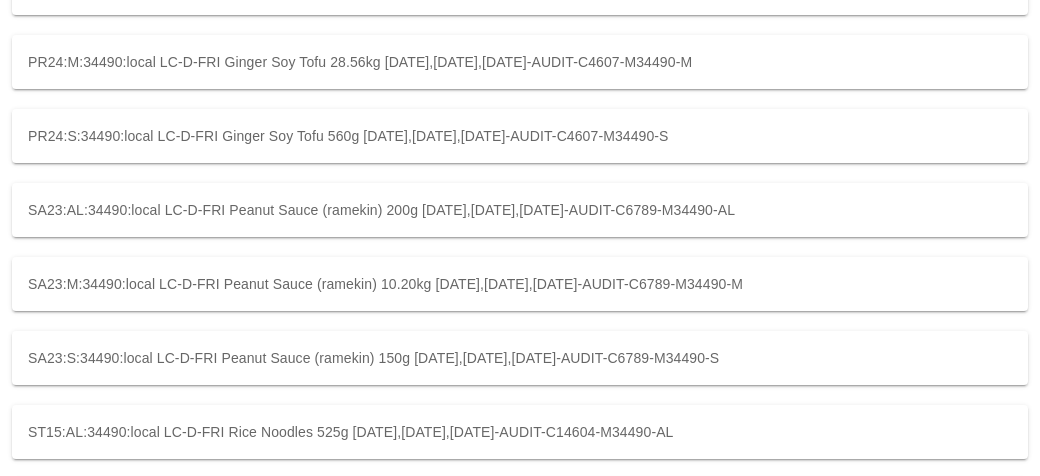 click on "SA23:S:34490:local LC-D-FRI Peanut Sauce (ramekin) 150g [DATE],[DATE],[DATE]-AUDIT-C6789-M34490-S" at bounding box center [520, 358] 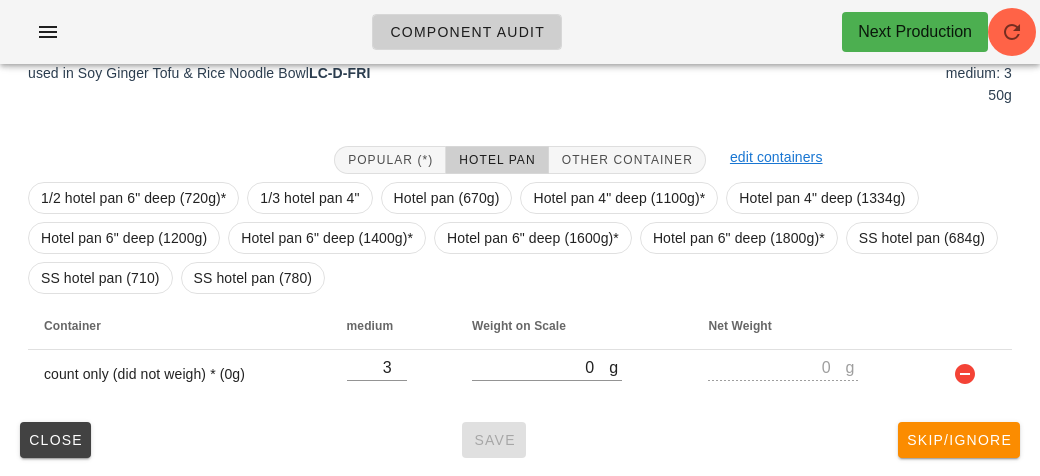 click on "Container" at bounding box center (179, 326) 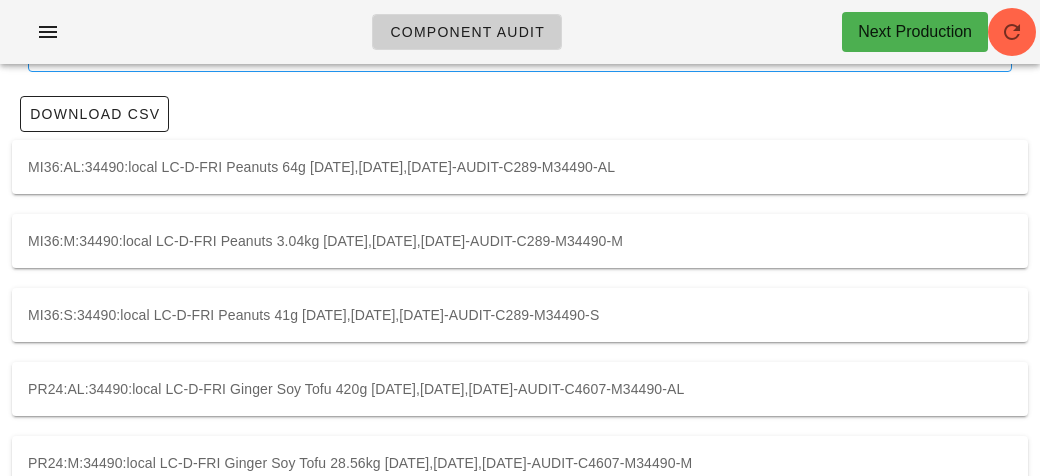 scroll, scrollTop: 0, scrollLeft: 0, axis: both 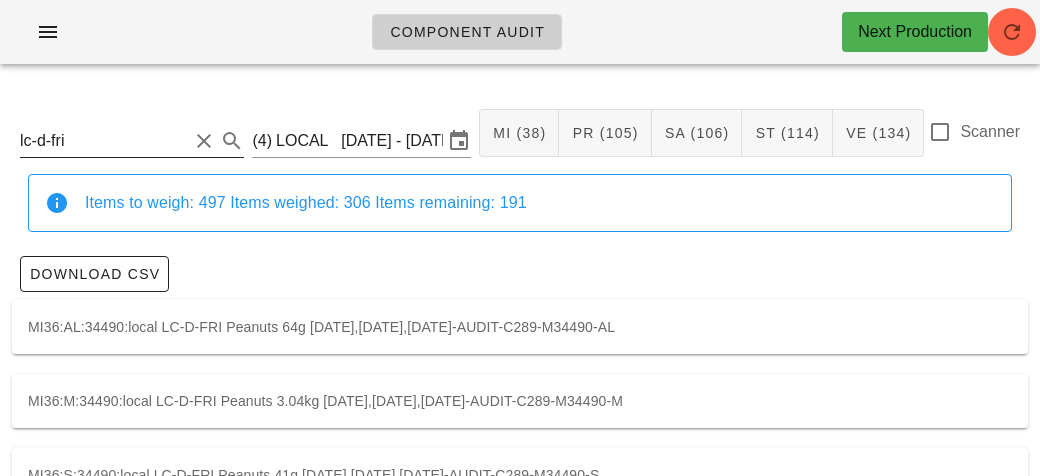click on "lc-d-fri" at bounding box center [104, 141] 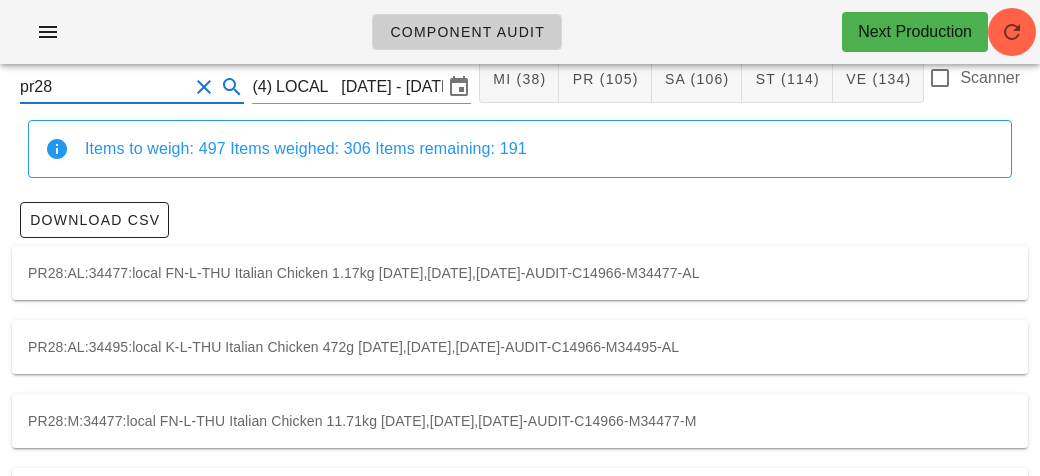 scroll, scrollTop: 130, scrollLeft: 0, axis: vertical 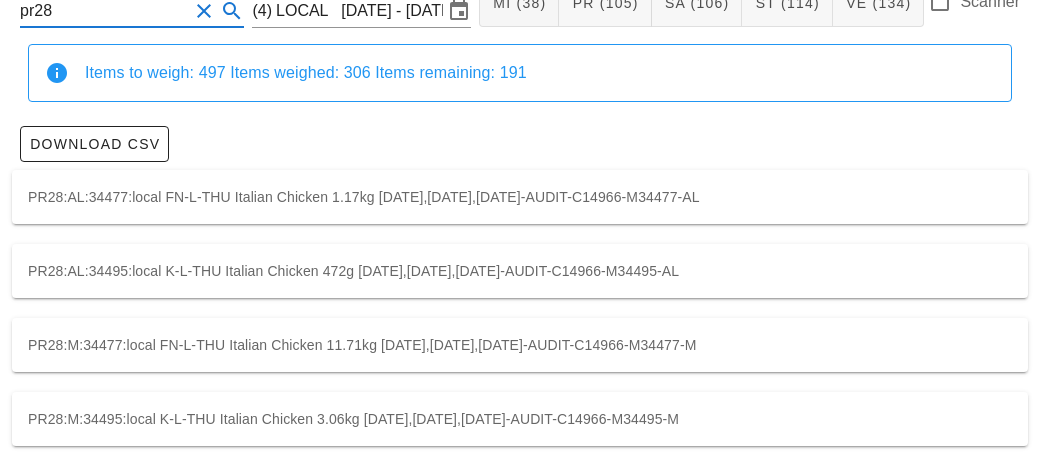 click on "PR28:M:34477:local FN-L-THU Italian Chicken 11.71kg [DATE],[DATE],[DATE]-AUDIT-C14966-M34477-M" at bounding box center [520, 345] 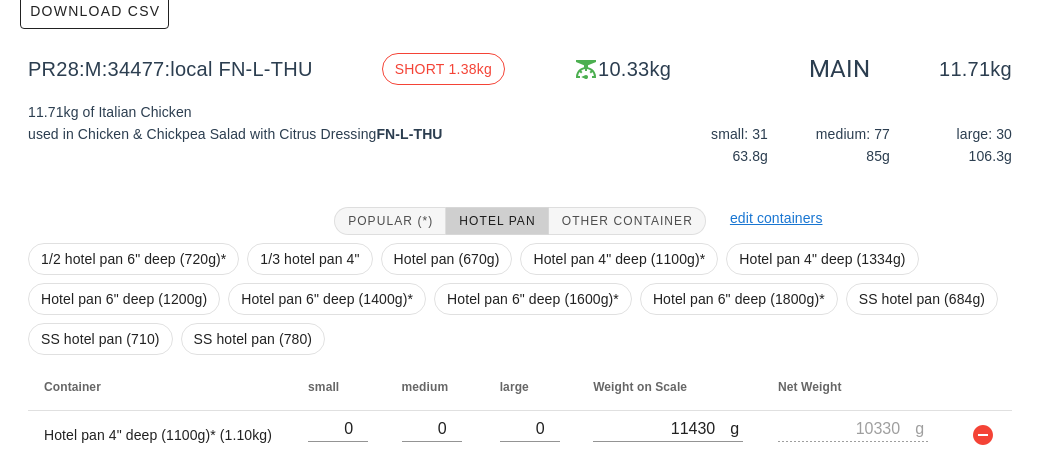 scroll, scrollTop: 324, scrollLeft: 0, axis: vertical 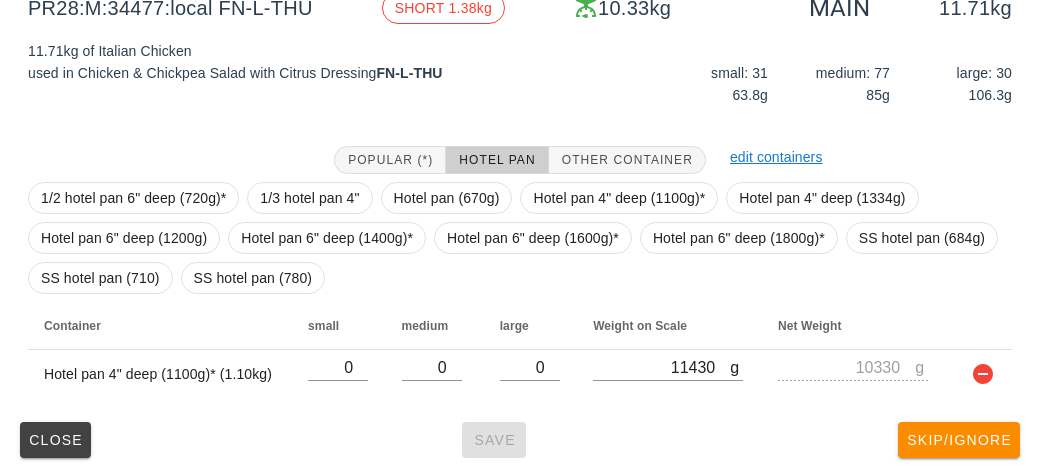 click on "Close Save Skip/Ignore" at bounding box center (520, 440) 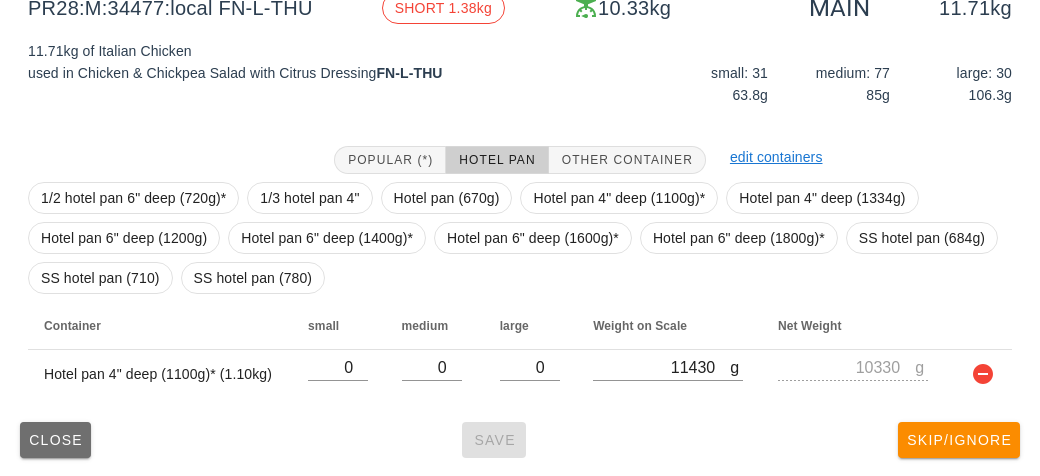click on "Close" at bounding box center (55, 440) 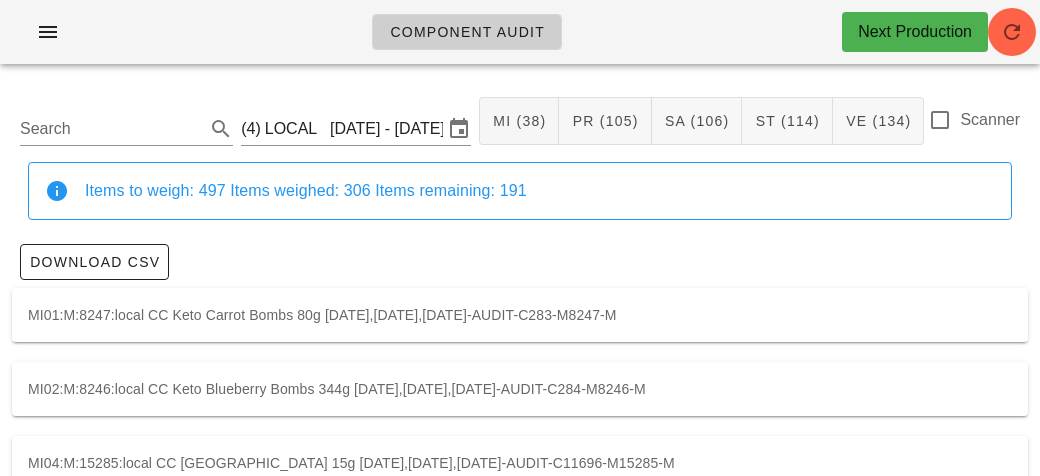 scroll, scrollTop: 0, scrollLeft: 0, axis: both 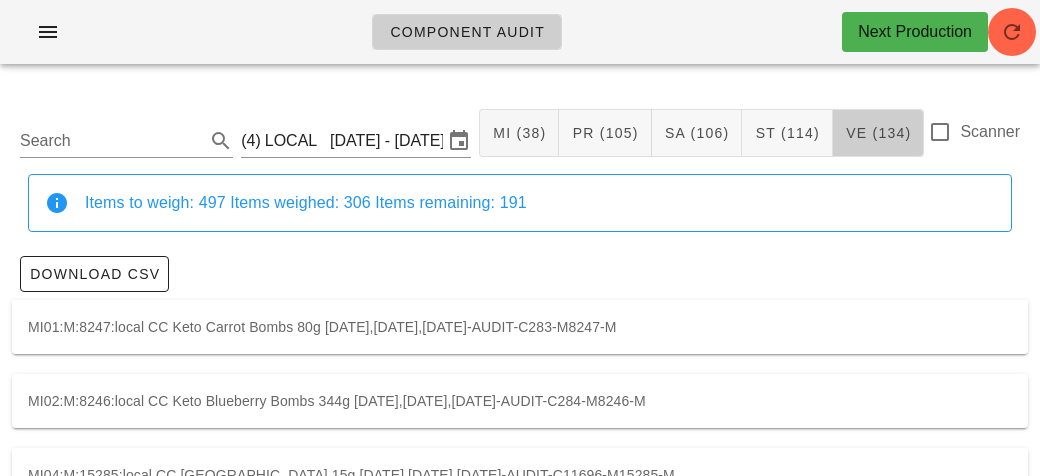 click on "VE (134)" at bounding box center (879, 133) 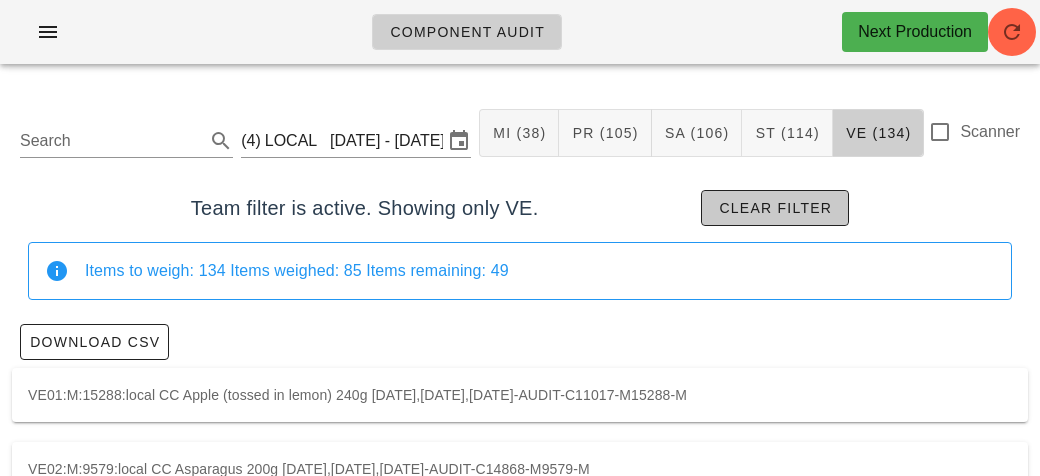 click on "Clear filter" at bounding box center (775, 208) 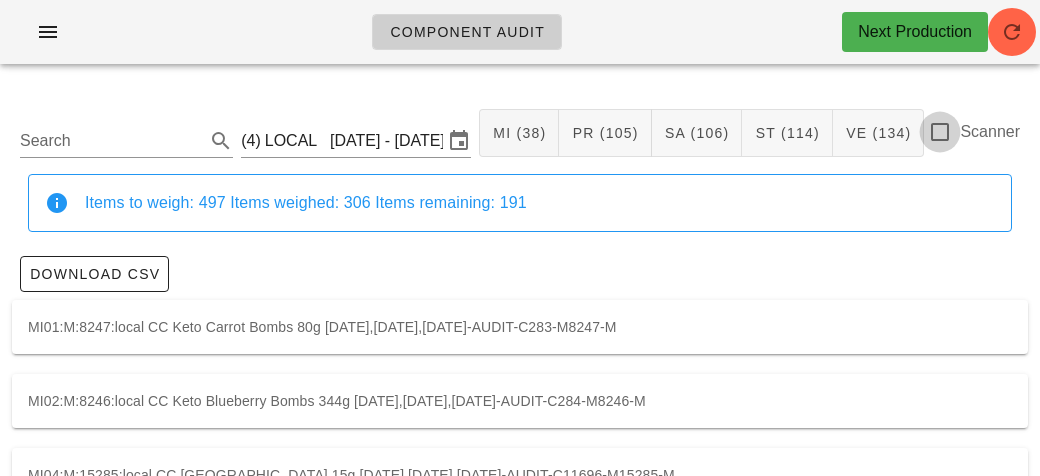click at bounding box center [940, 132] 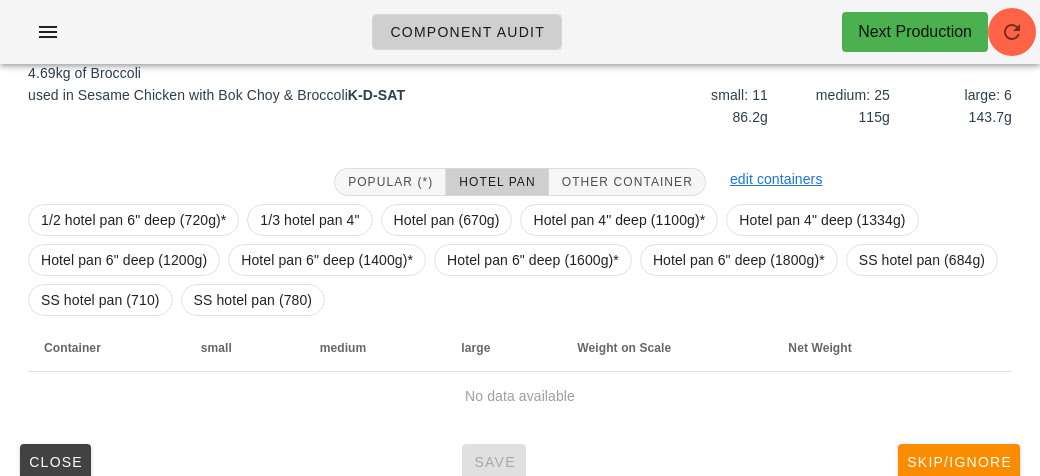 scroll, scrollTop: 272, scrollLeft: 0, axis: vertical 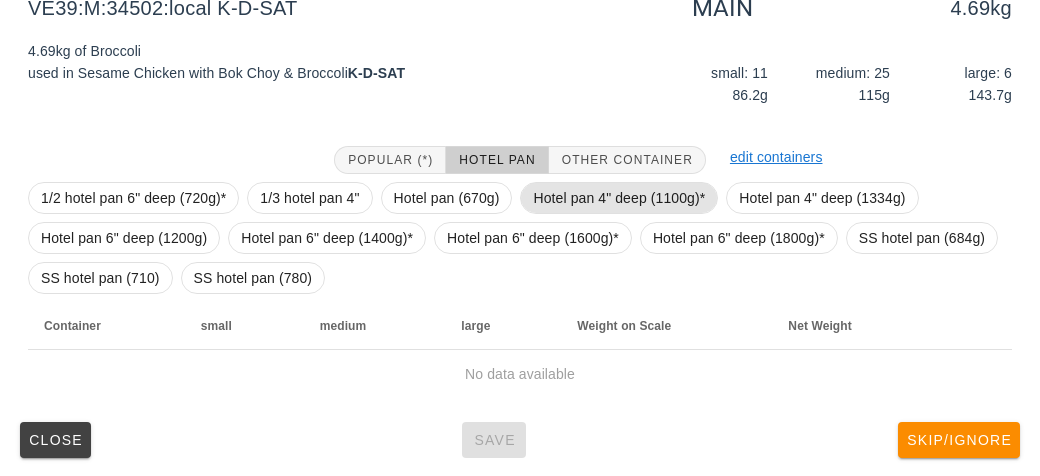 click on "Hotel pan 4" deep (1100g)*" at bounding box center [619, 198] 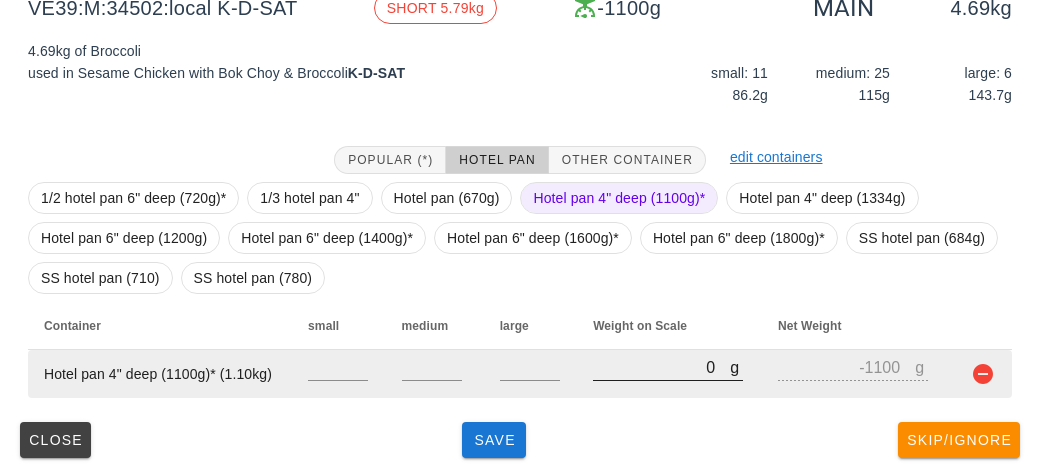 click on "0" at bounding box center (661, 367) 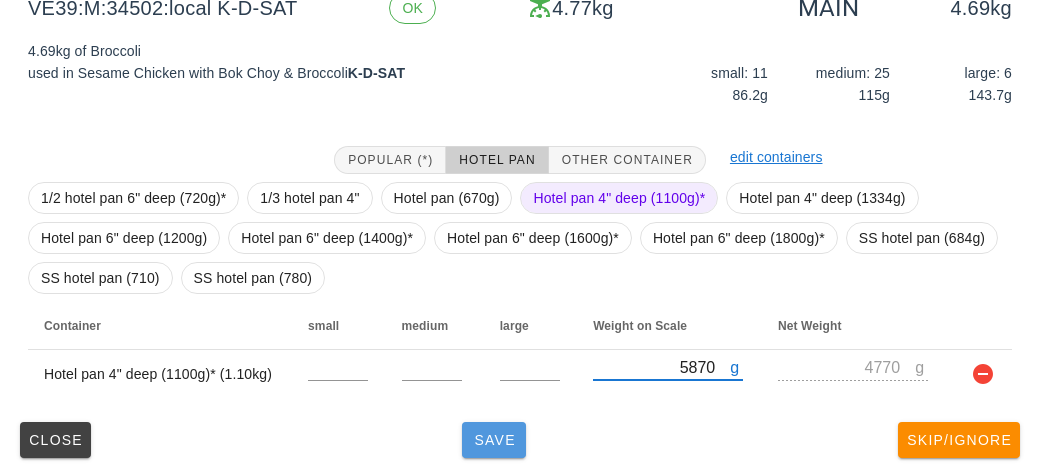 click on "Save" at bounding box center (494, 440) 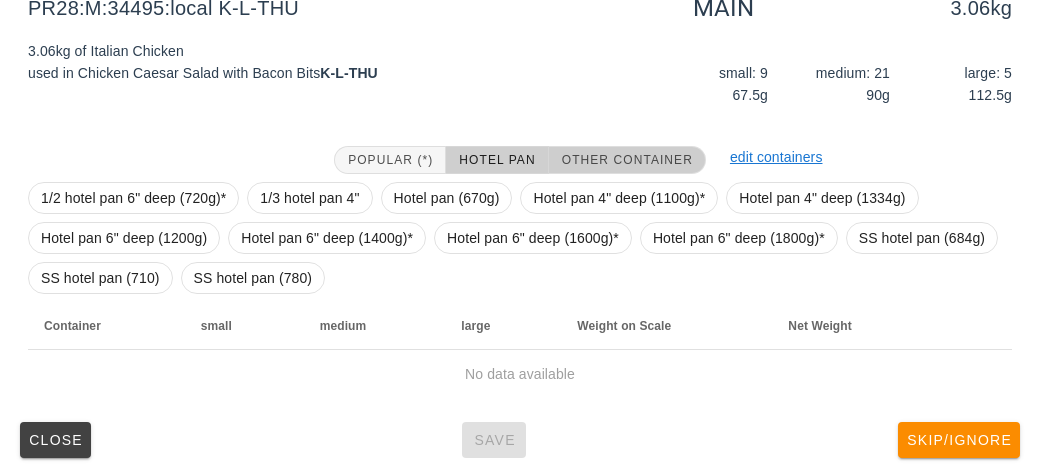 click on "Other Container" at bounding box center [627, 160] 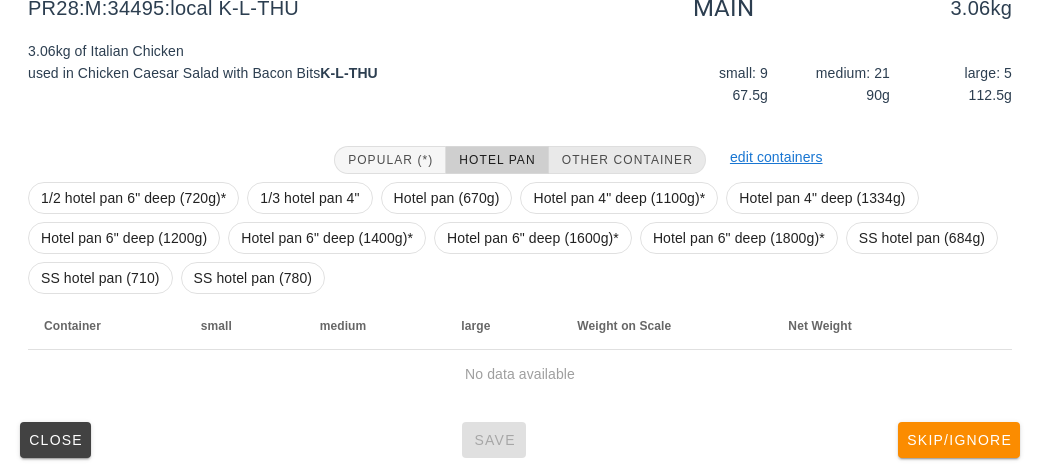 scroll, scrollTop: 232, scrollLeft: 0, axis: vertical 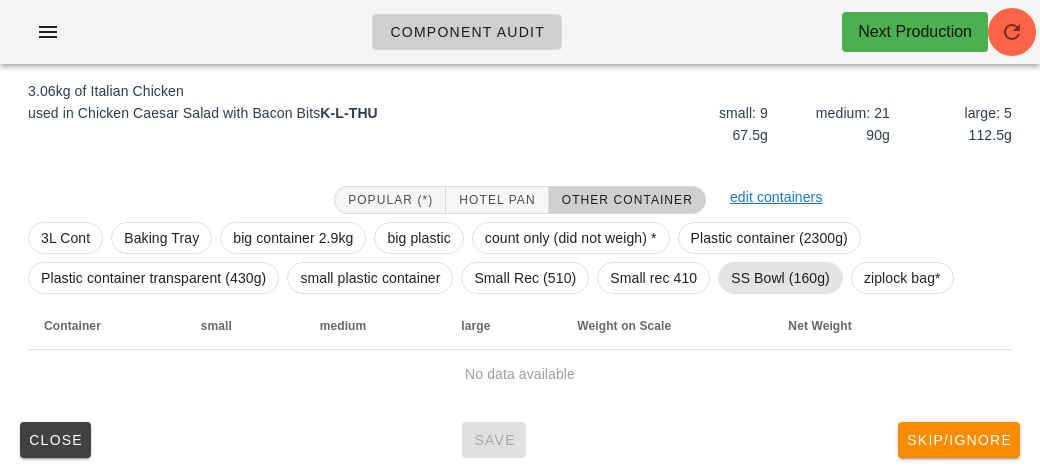 click on "SS Bowl (160g)" at bounding box center [780, 278] 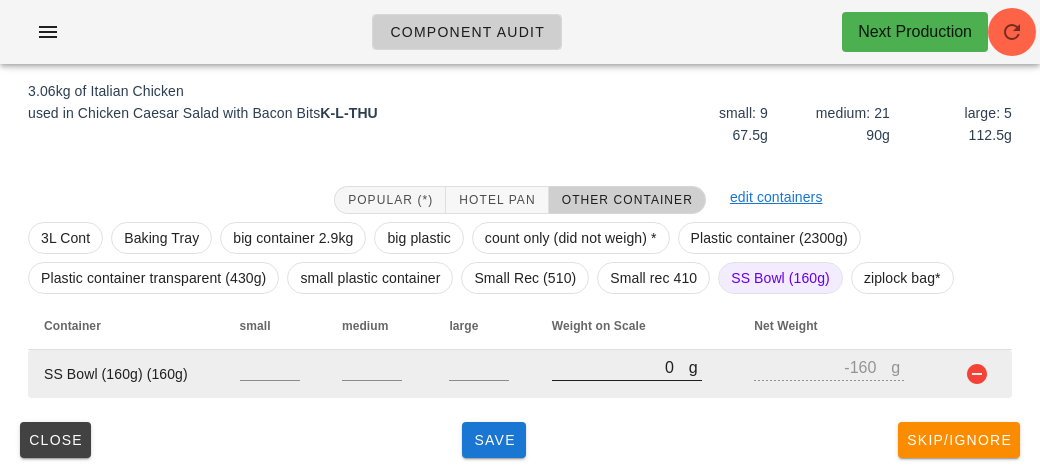 click on "0" at bounding box center [620, 367] 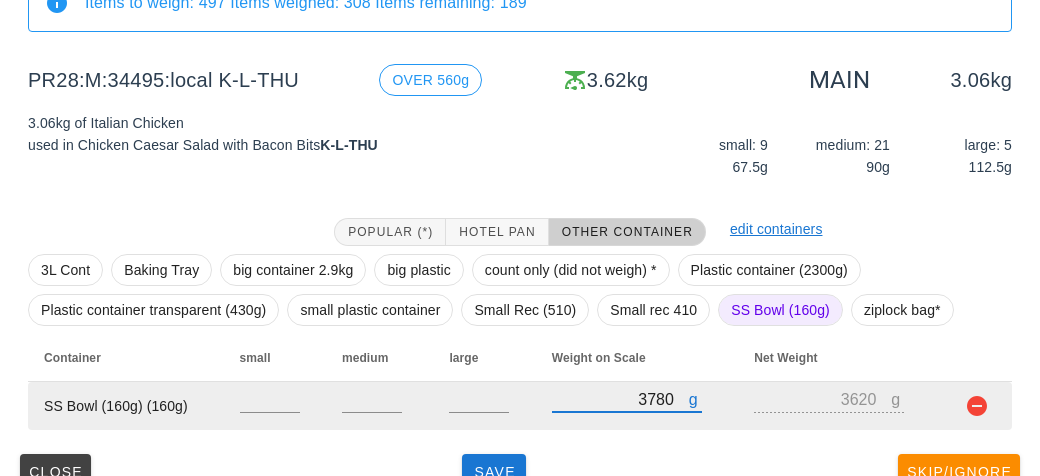 scroll, scrollTop: 232, scrollLeft: 0, axis: vertical 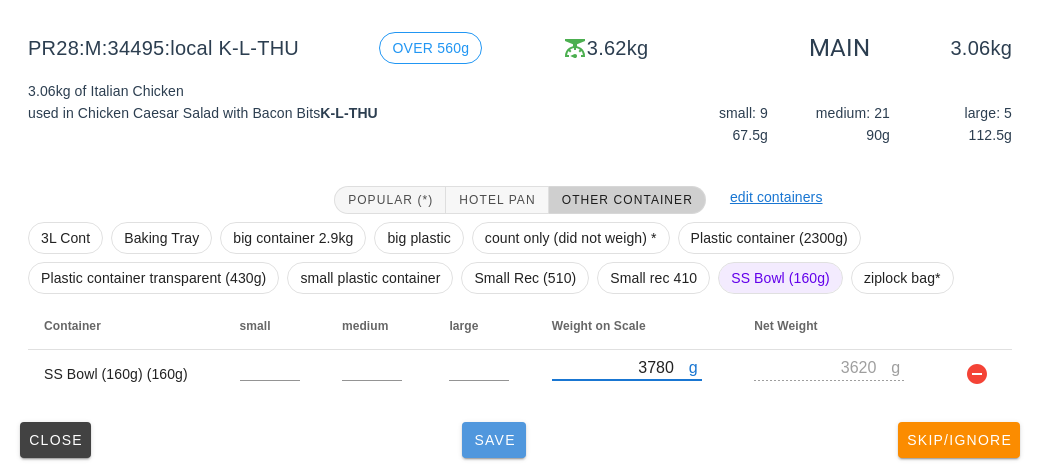 click on "Save" at bounding box center (494, 440) 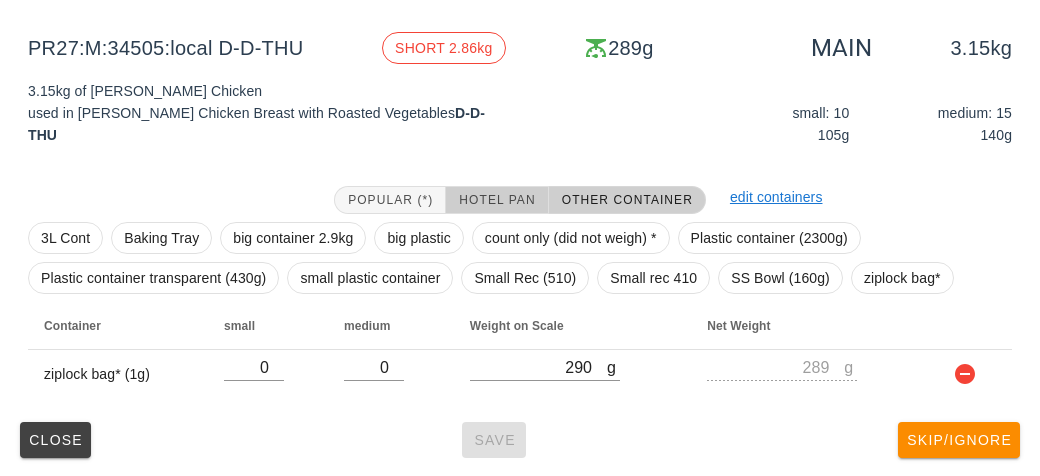 click on "Hotel Pan" at bounding box center (496, 200) 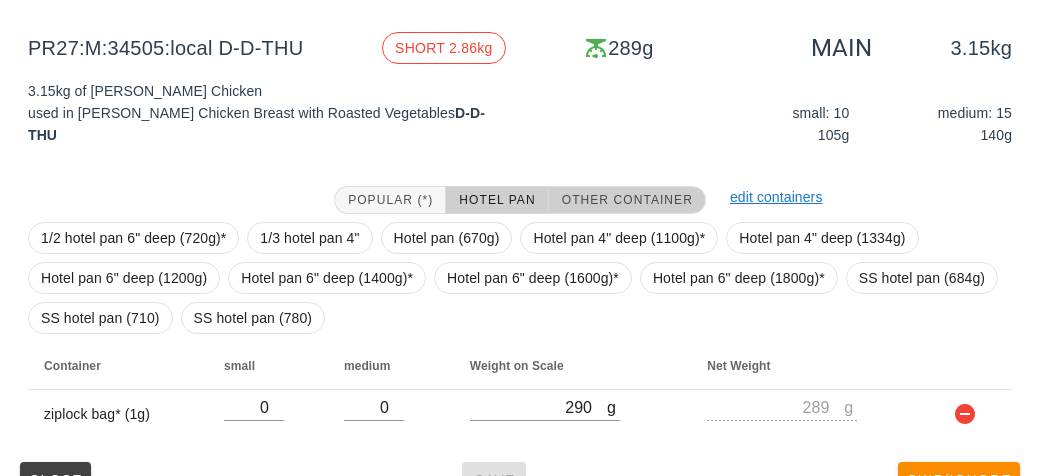 click on "Other Container" at bounding box center [627, 200] 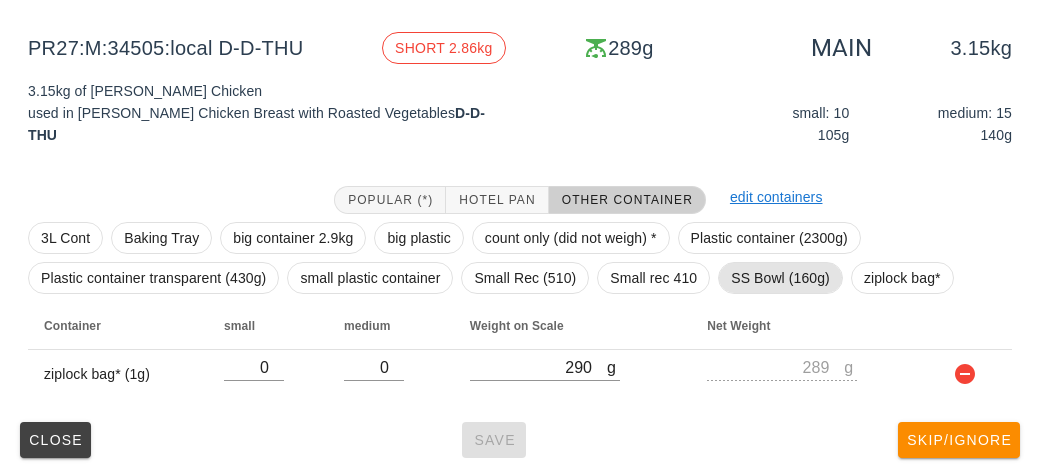 click on "SS Bowl (160g)" at bounding box center (780, 278) 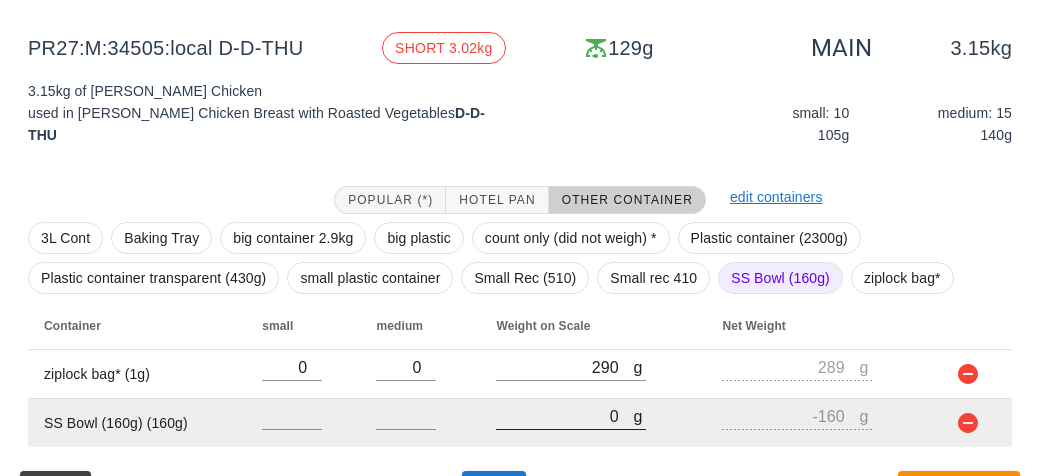 click on "0" at bounding box center [564, 416] 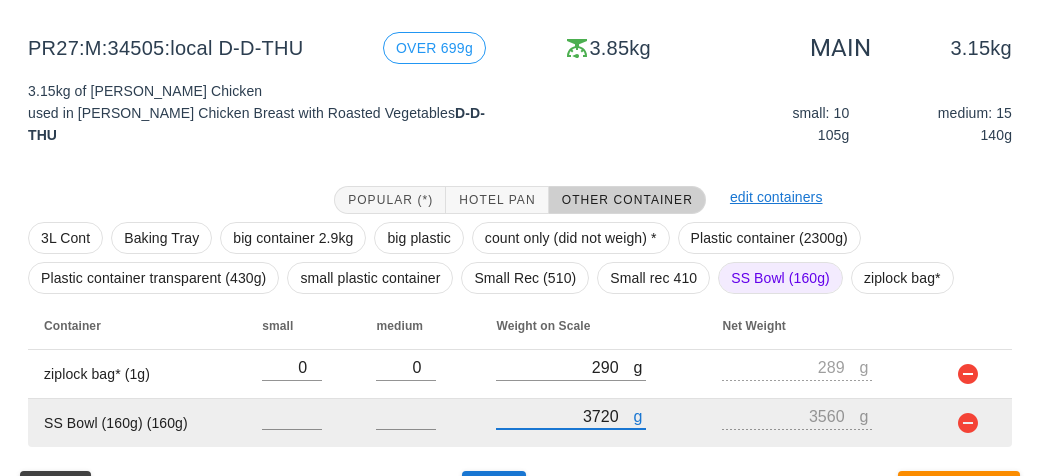 scroll, scrollTop: 281, scrollLeft: 0, axis: vertical 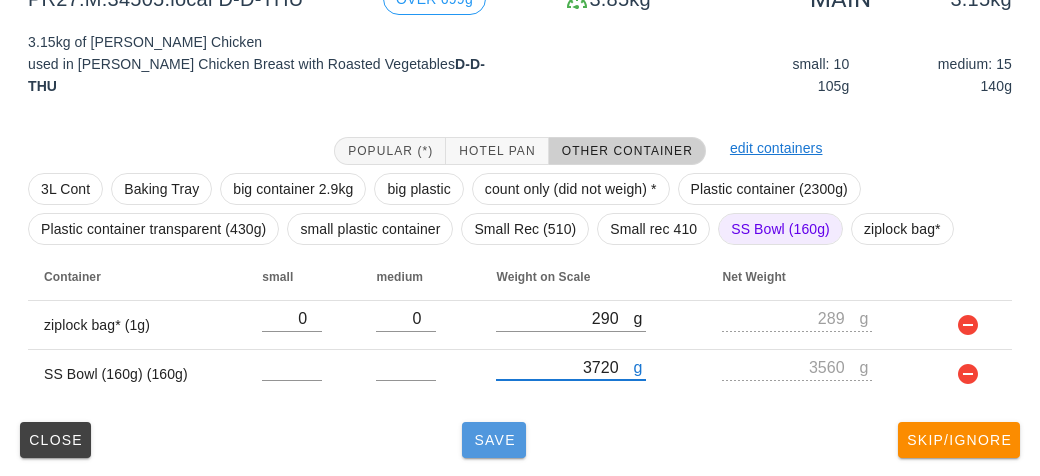 click on "Save" at bounding box center (494, 440) 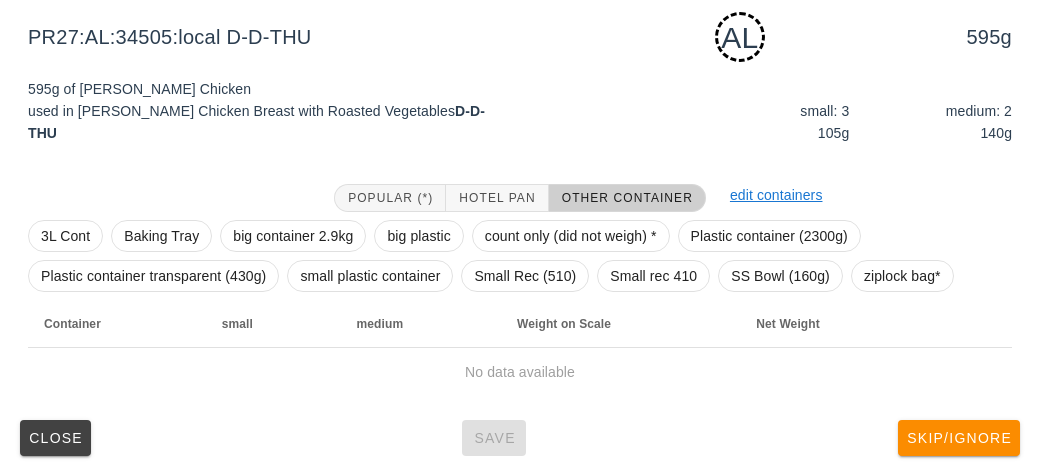 scroll, scrollTop: 250, scrollLeft: 0, axis: vertical 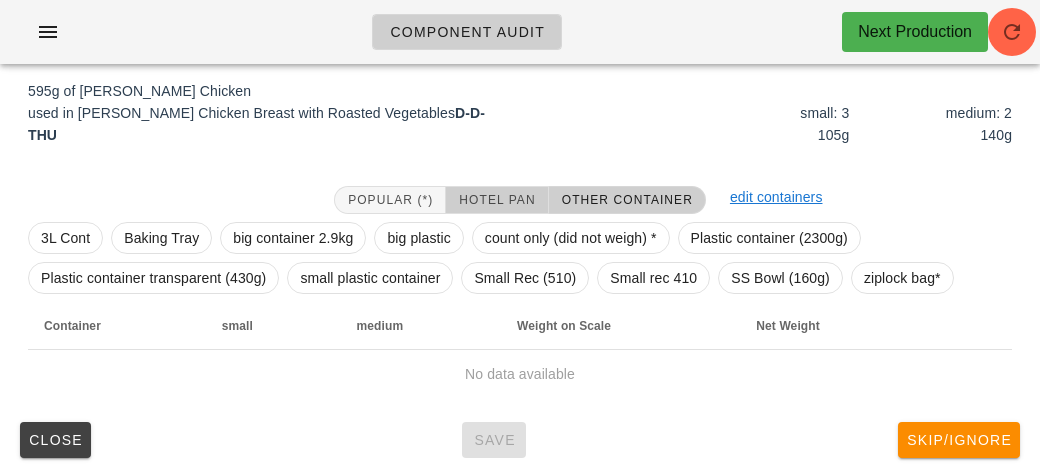 click on "Hotel Pan" at bounding box center [496, 200] 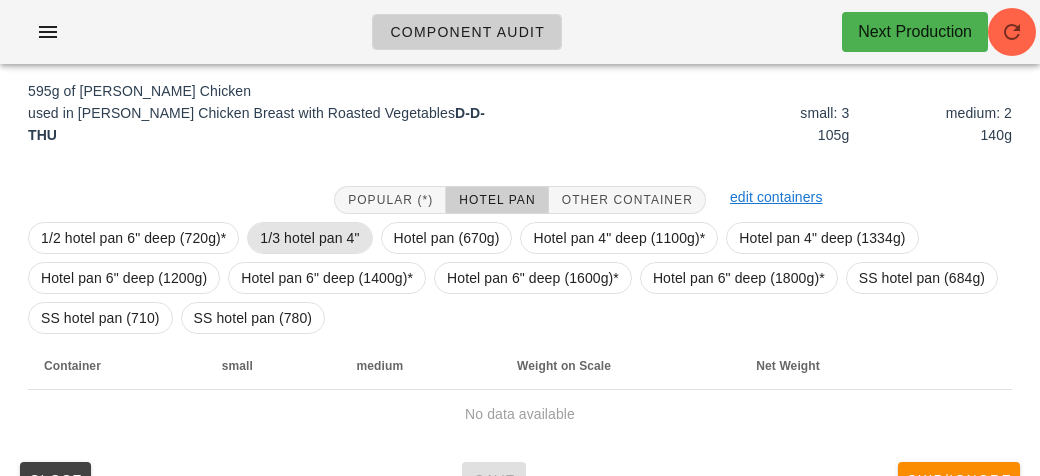 click on "1/3 hotel pan 4"" at bounding box center (309, 238) 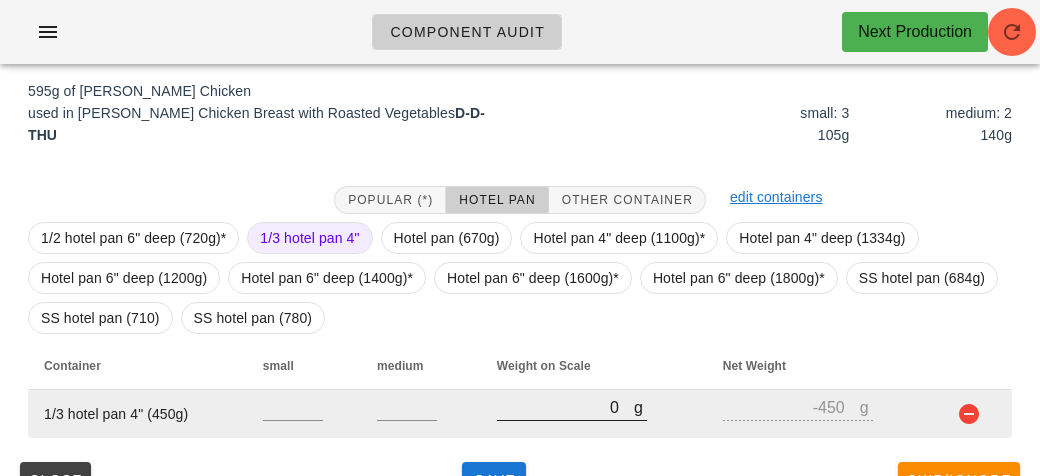 click on "0" at bounding box center [565, 407] 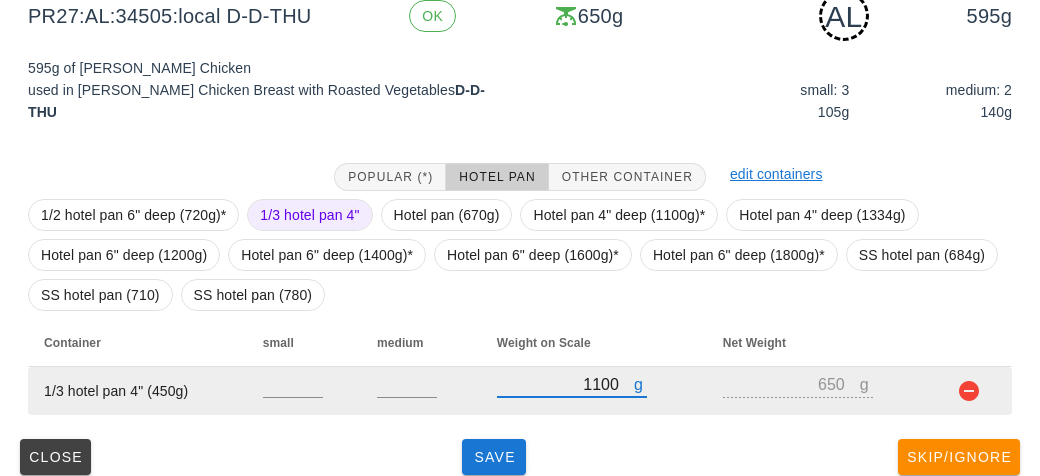 scroll, scrollTop: 290, scrollLeft: 0, axis: vertical 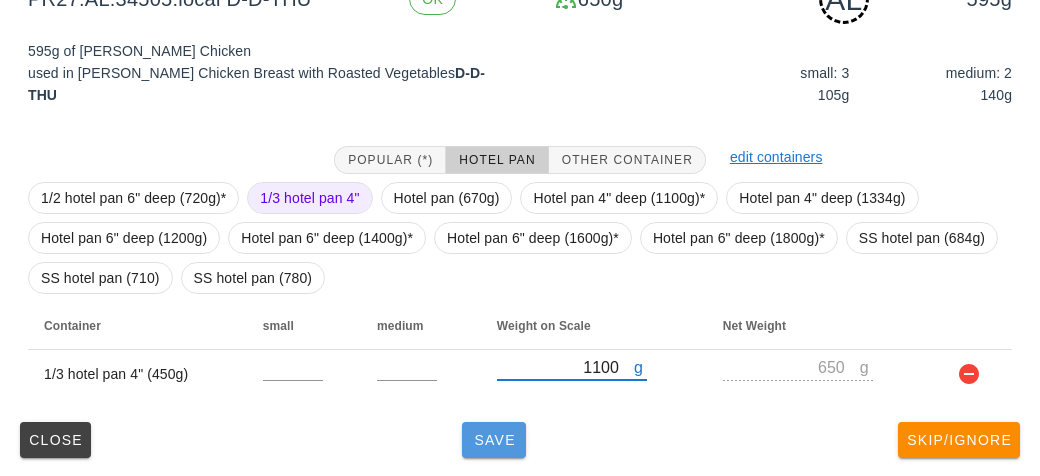 click on "Save" at bounding box center [494, 440] 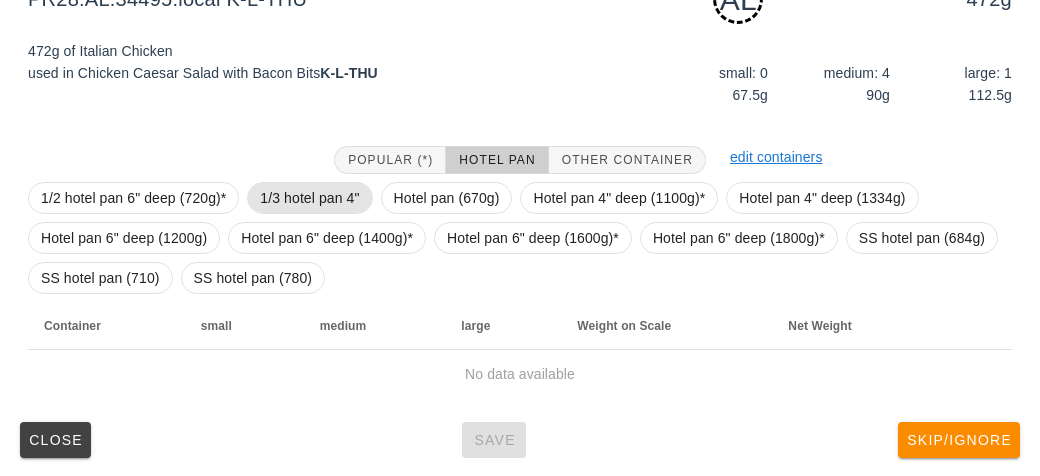 click on "1/3 hotel pan 4"" at bounding box center [309, 198] 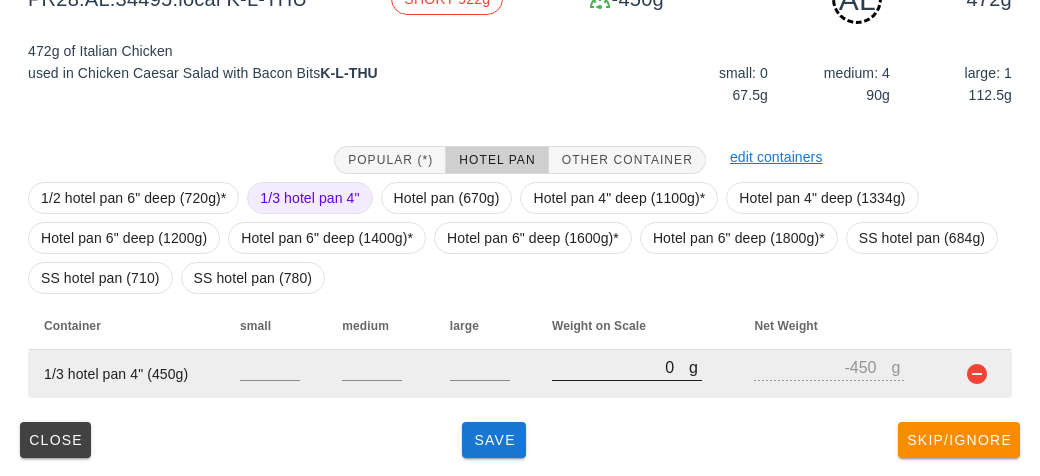click at bounding box center (627, 391) 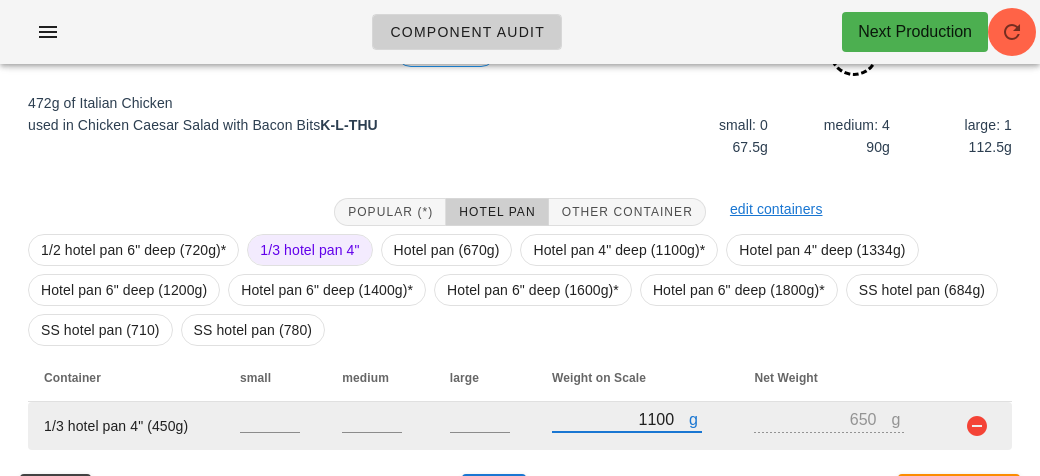 scroll, scrollTop: 290, scrollLeft: 0, axis: vertical 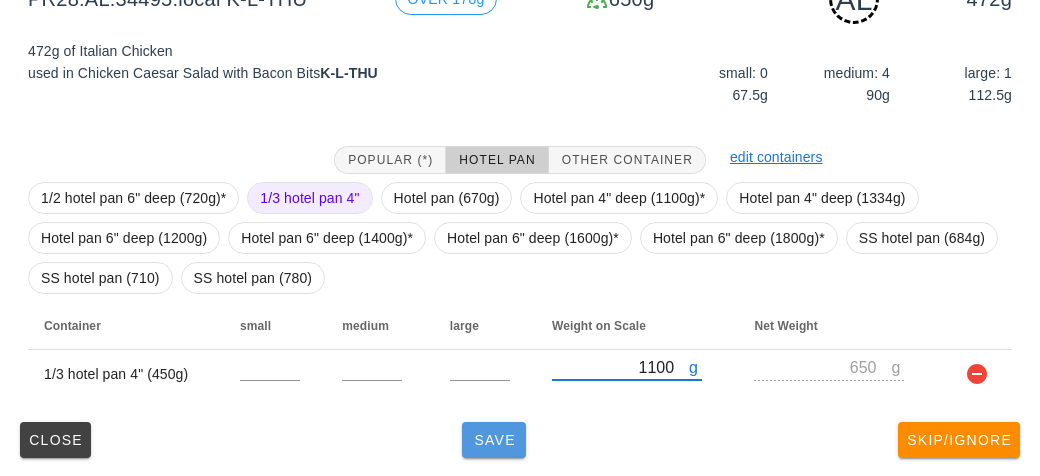 click on "Save" at bounding box center [494, 440] 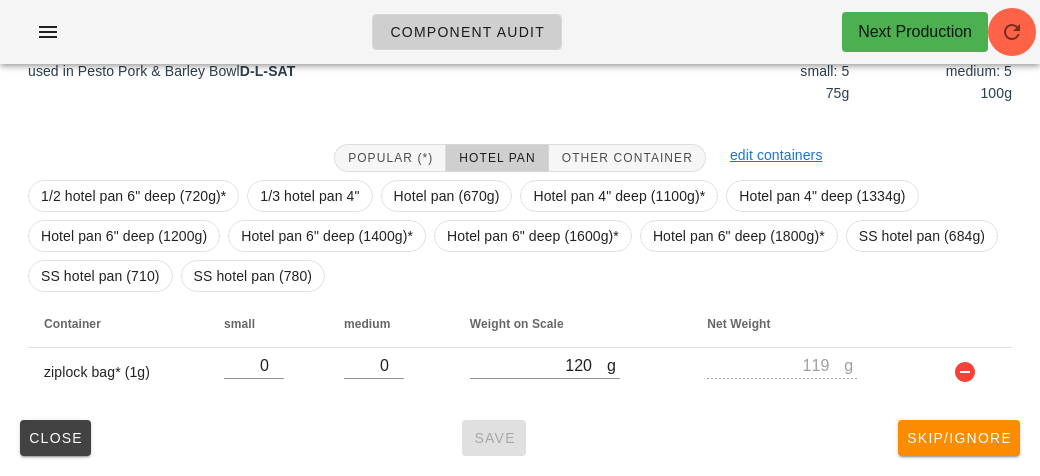 scroll, scrollTop: 272, scrollLeft: 0, axis: vertical 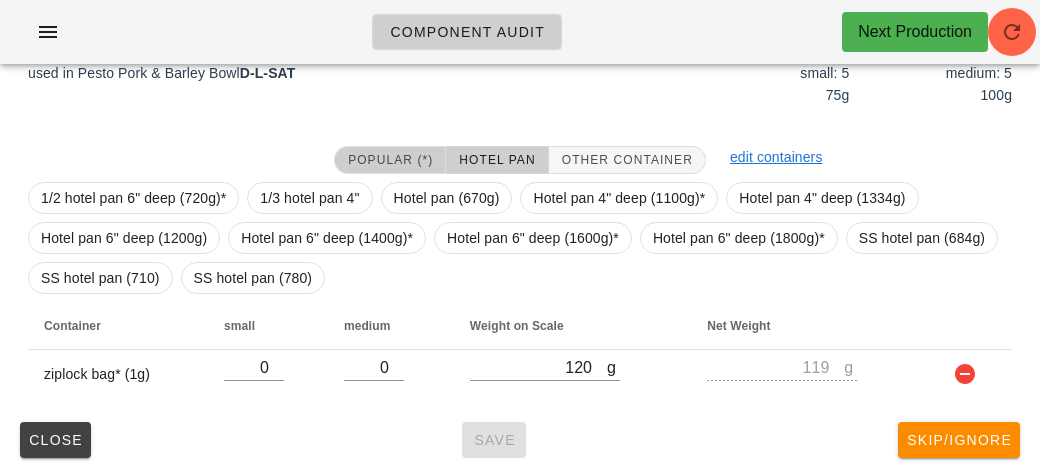 click on "Popular (*)" at bounding box center (390, 160) 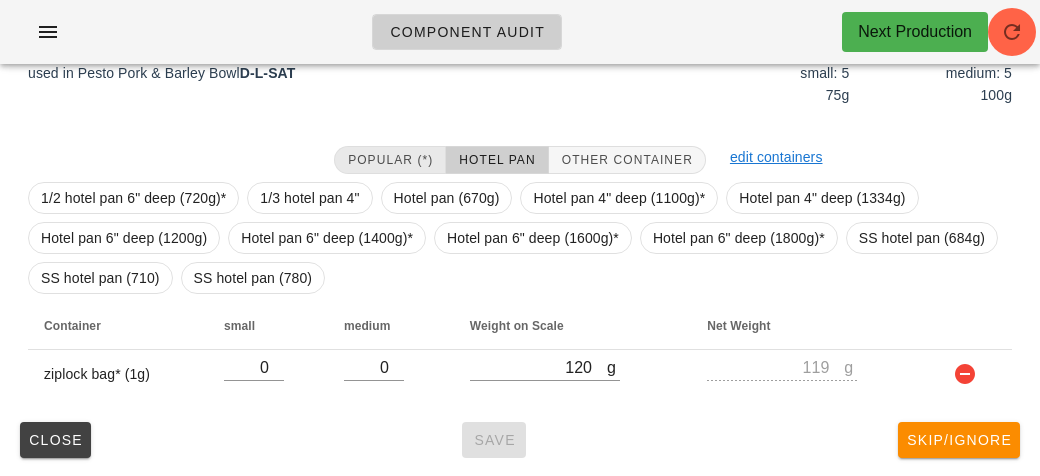 scroll, scrollTop: 232, scrollLeft: 0, axis: vertical 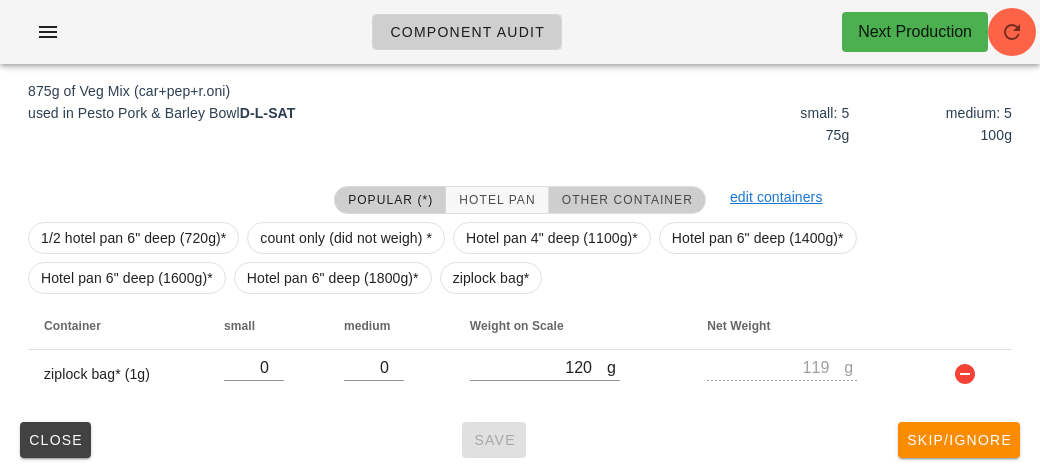 click on "Other Container" at bounding box center (627, 200) 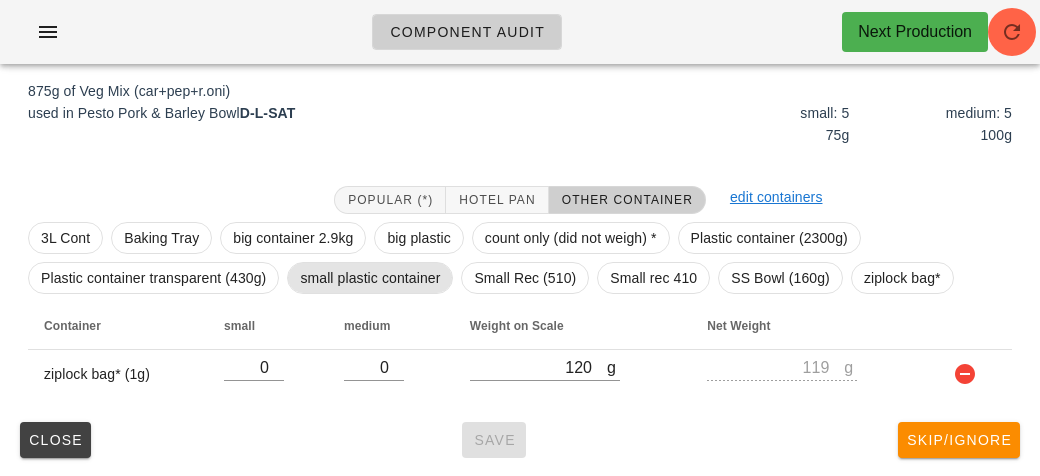 click on "small plastic container" at bounding box center (370, 278) 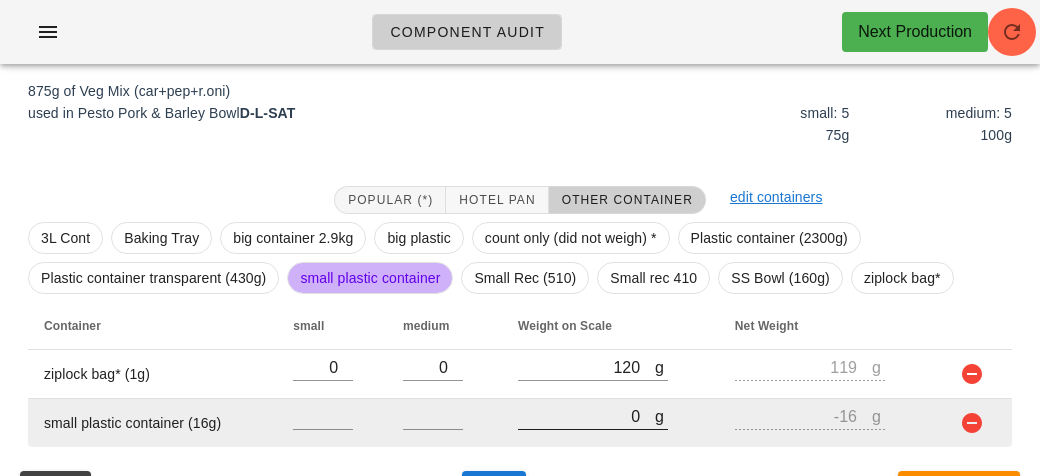 click on "0" at bounding box center [586, 416] 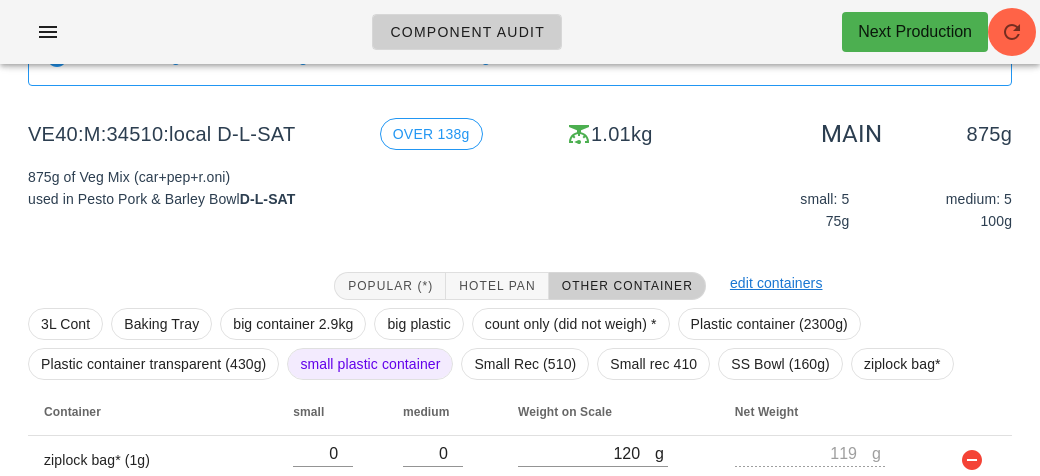 scroll, scrollTop: 281, scrollLeft: 0, axis: vertical 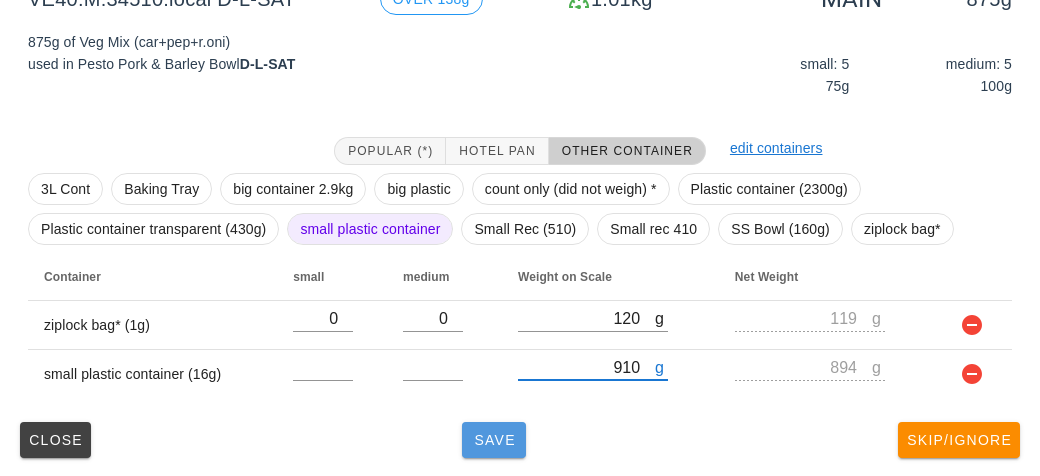 click on "Save" at bounding box center [494, 440] 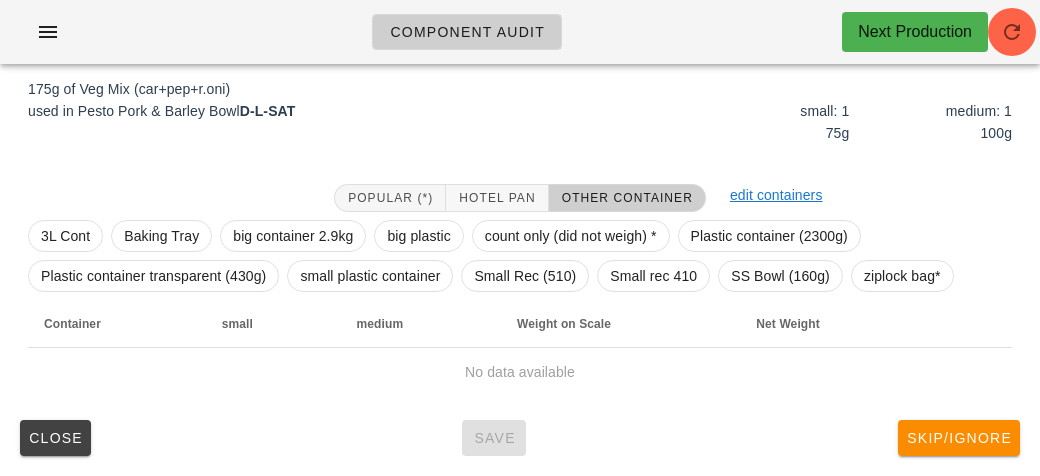 scroll, scrollTop: 250, scrollLeft: 0, axis: vertical 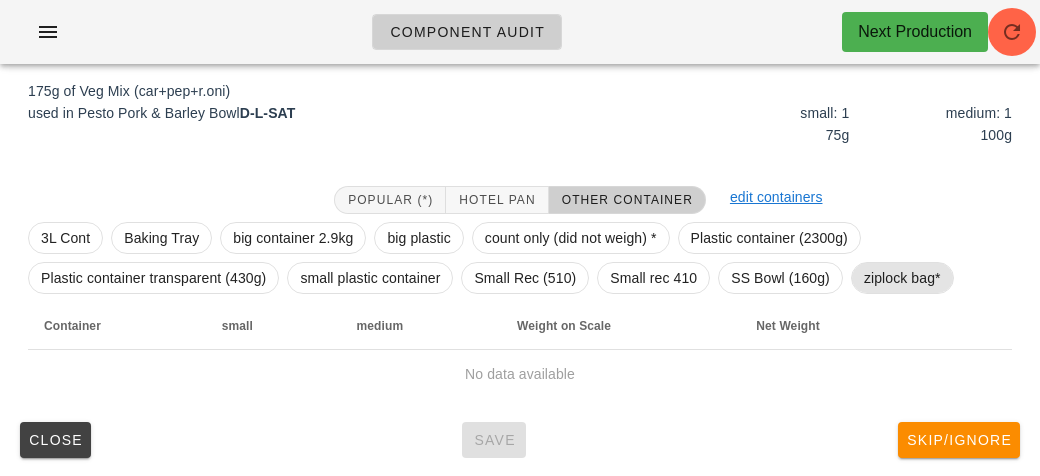 click on "ziplock bag*" at bounding box center (902, 278) 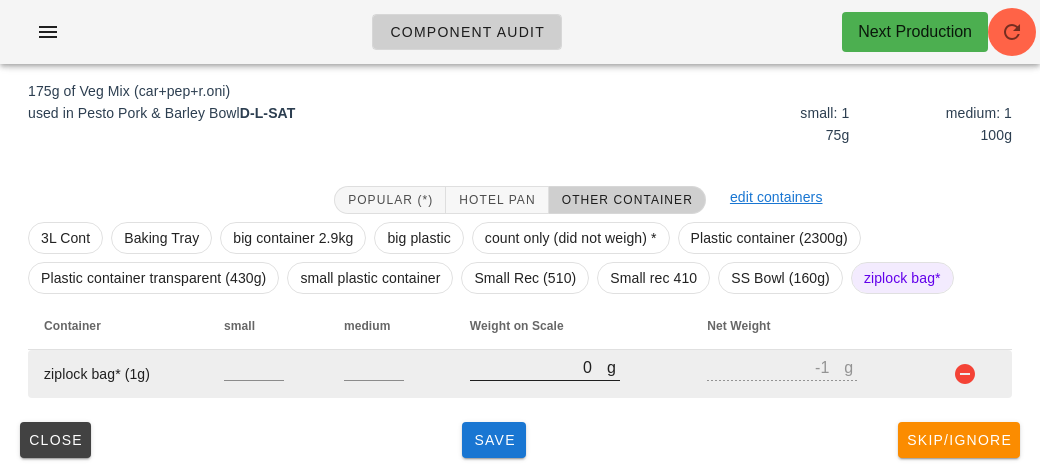 click on "0" at bounding box center [538, 367] 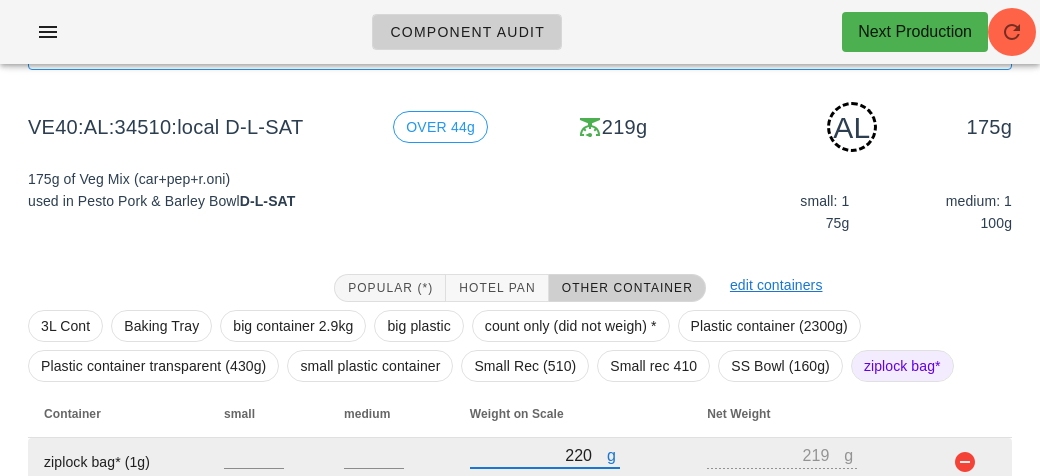 scroll, scrollTop: 250, scrollLeft: 0, axis: vertical 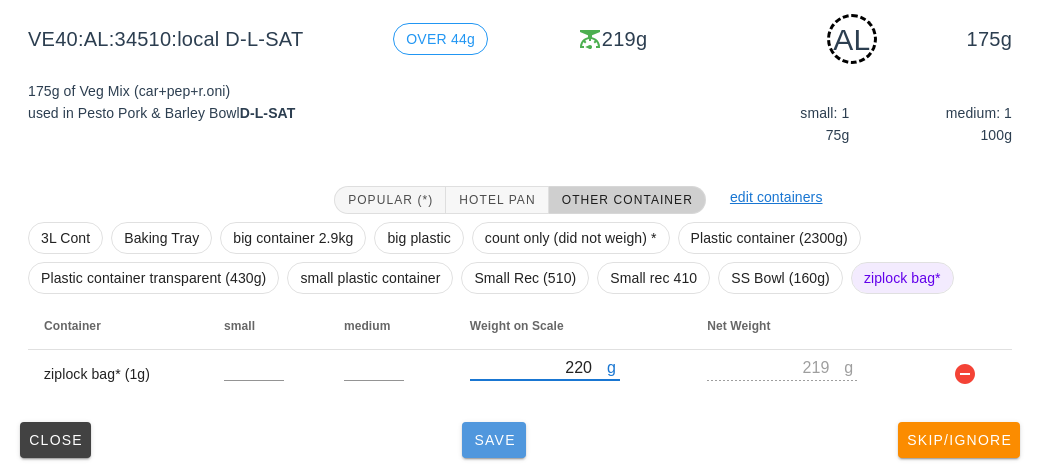 click on "Save" at bounding box center (494, 440) 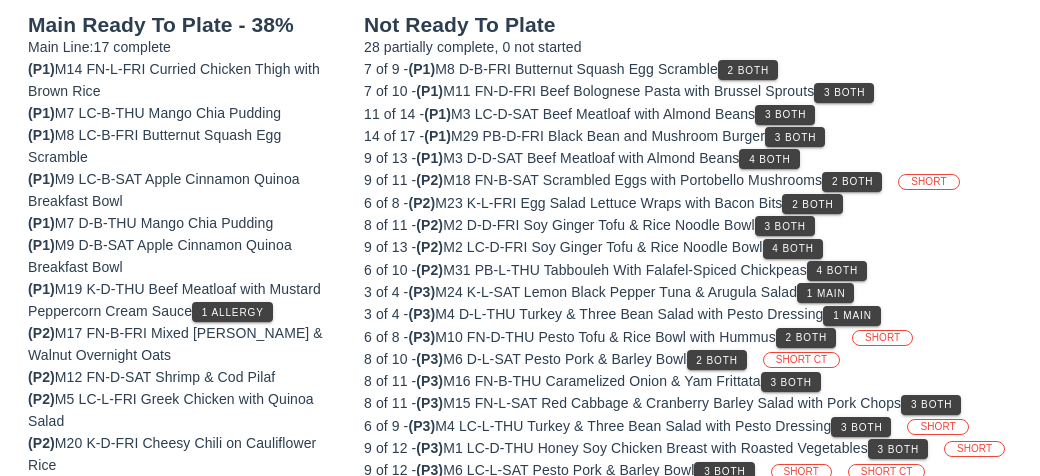 scroll, scrollTop: 232, scrollLeft: 0, axis: vertical 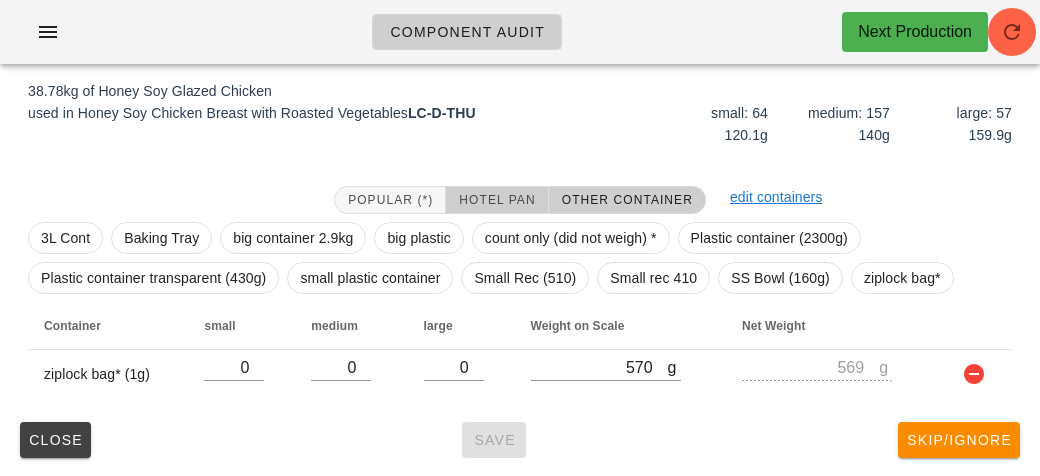 click on "Hotel Pan" at bounding box center (496, 200) 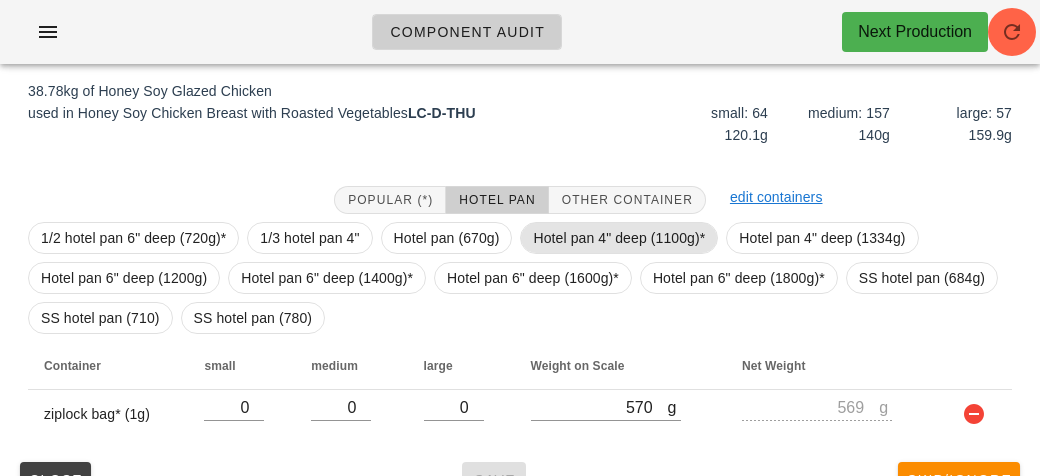 click on "Hotel pan 4" deep (1100g)*" at bounding box center [619, 238] 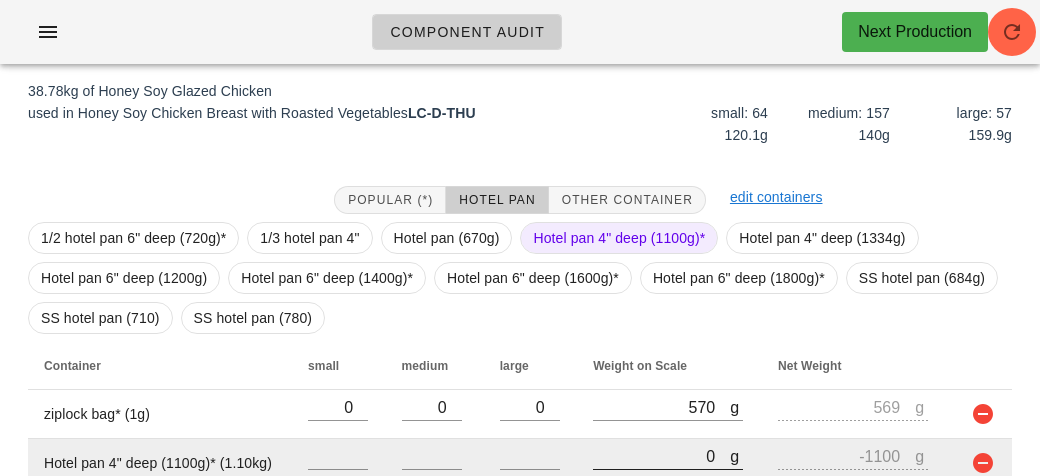 click on "0" at bounding box center (661, 456) 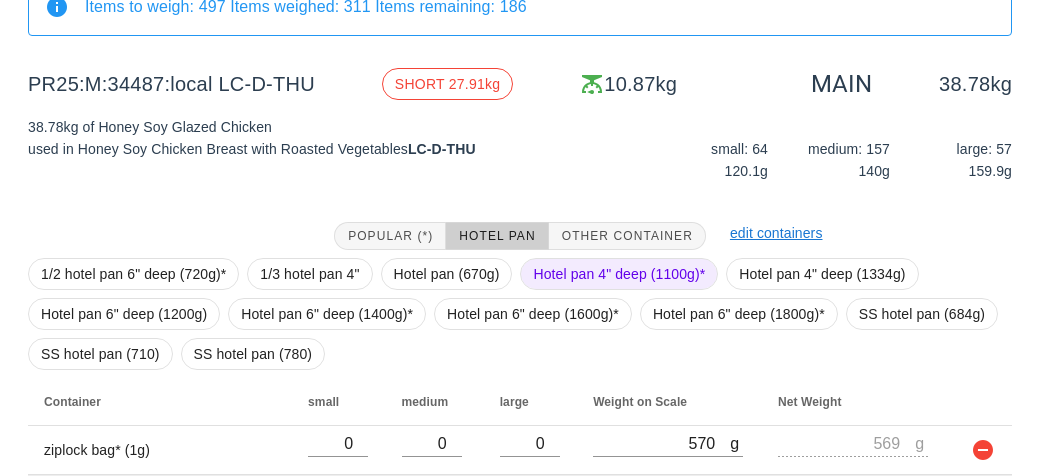 scroll, scrollTop: 321, scrollLeft: 0, axis: vertical 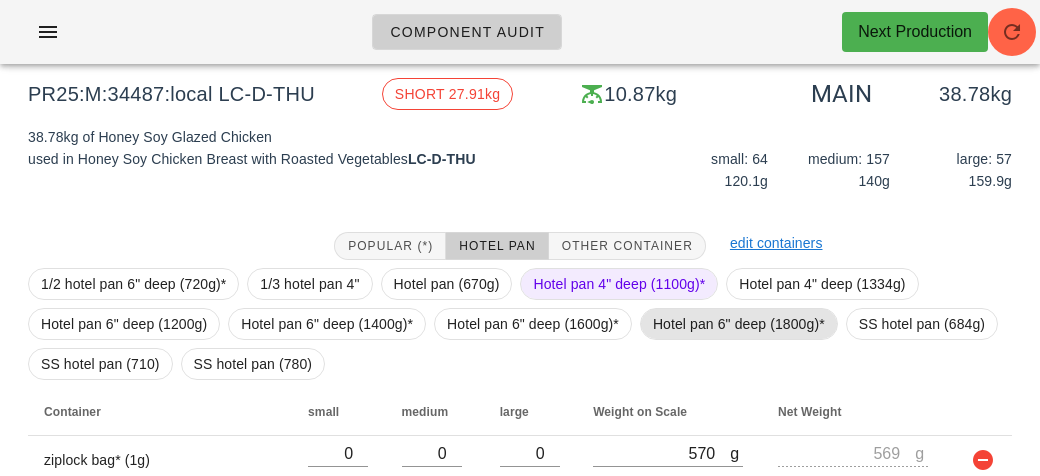 click on "Hotel pan 6" deep (1800g)*" at bounding box center (739, 324) 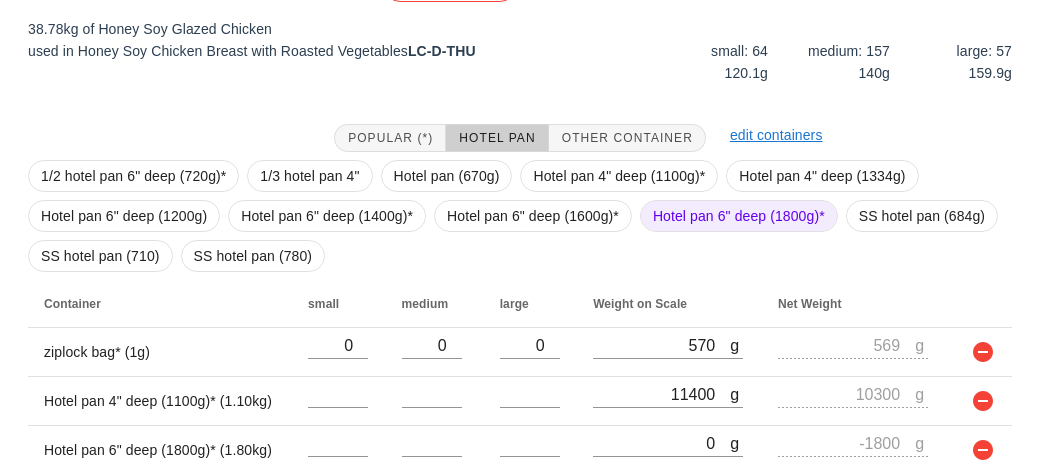 scroll, scrollTop: 370, scrollLeft: 0, axis: vertical 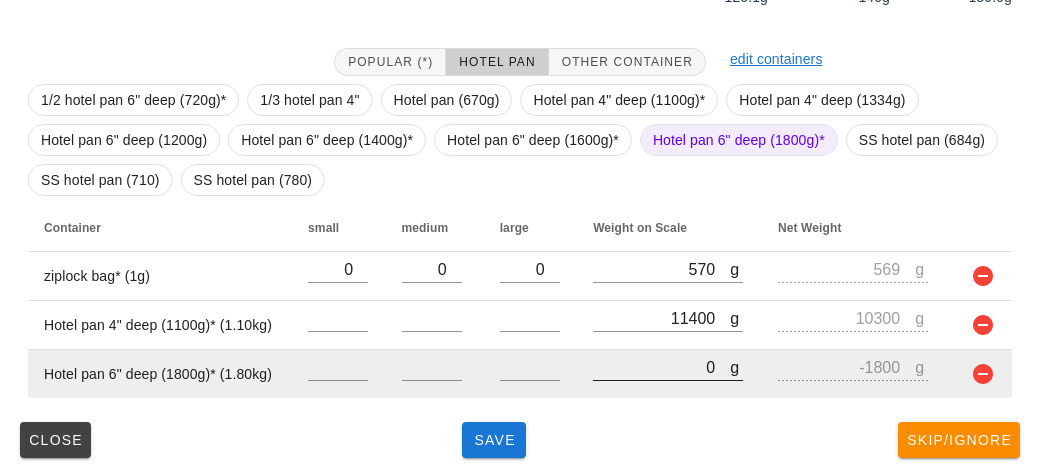 click on "0" at bounding box center (661, 367) 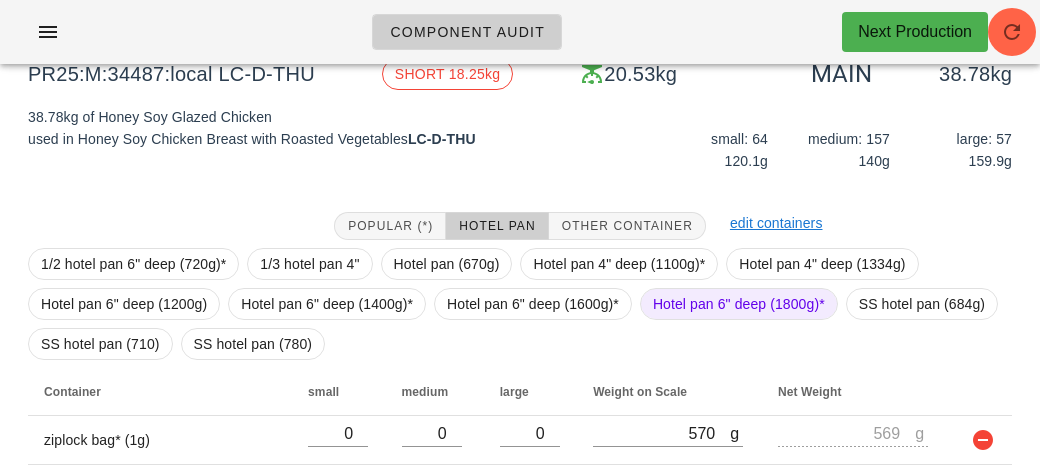 scroll, scrollTop: 208, scrollLeft: 0, axis: vertical 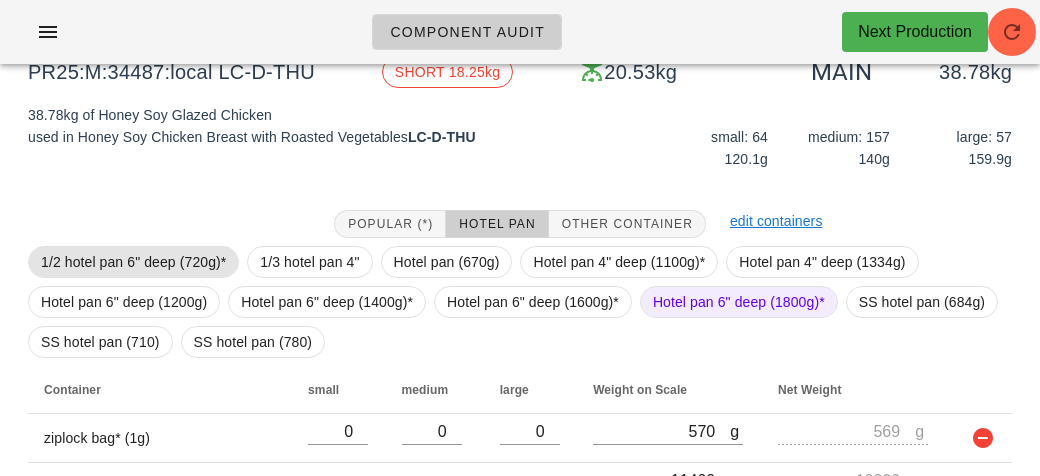 click on "1/2 hotel pan 6" deep (720g)*" at bounding box center [133, 262] 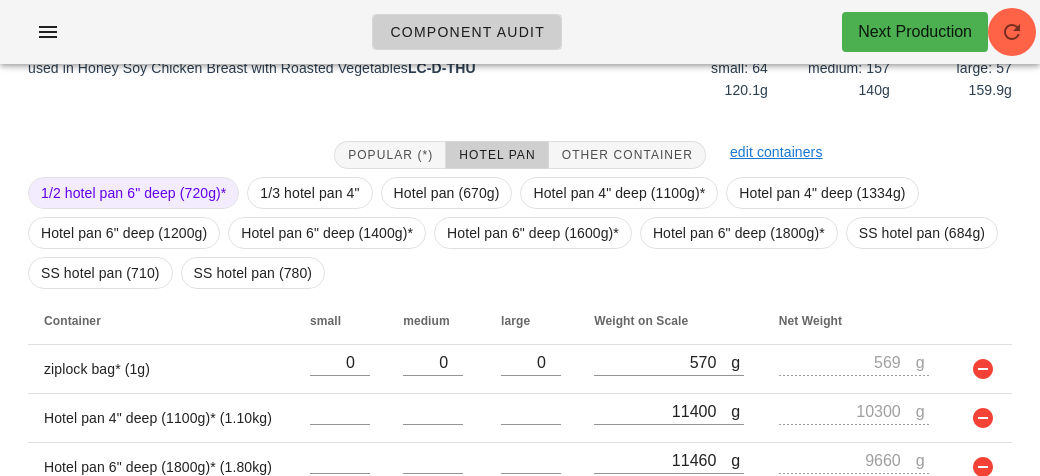 scroll, scrollTop: 418, scrollLeft: 0, axis: vertical 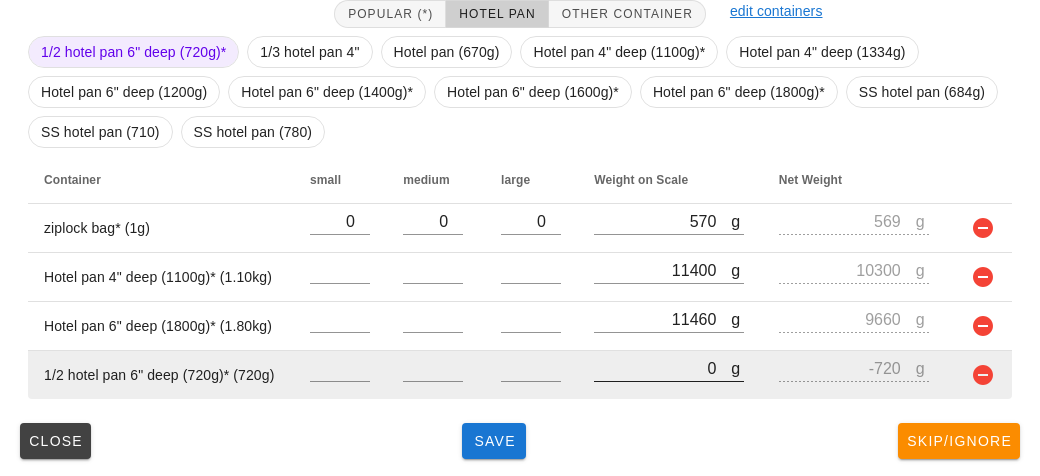 click on "0" at bounding box center (662, 368) 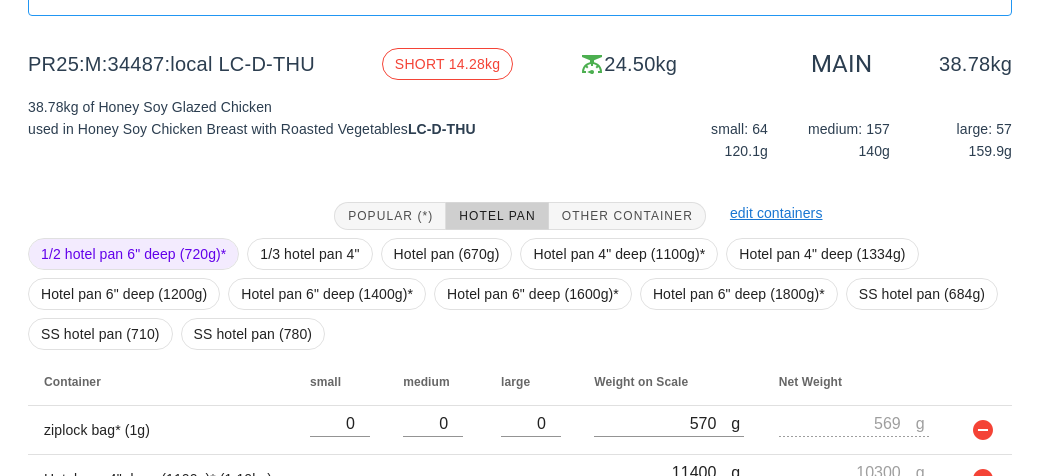 scroll, scrollTop: 418, scrollLeft: 0, axis: vertical 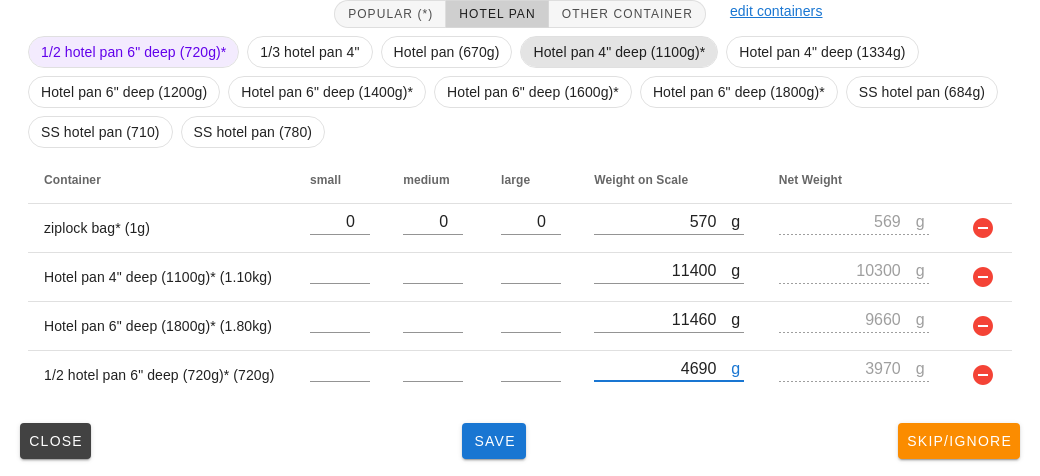 click on "Hotel pan 4" deep (1100g)*" at bounding box center [619, 52] 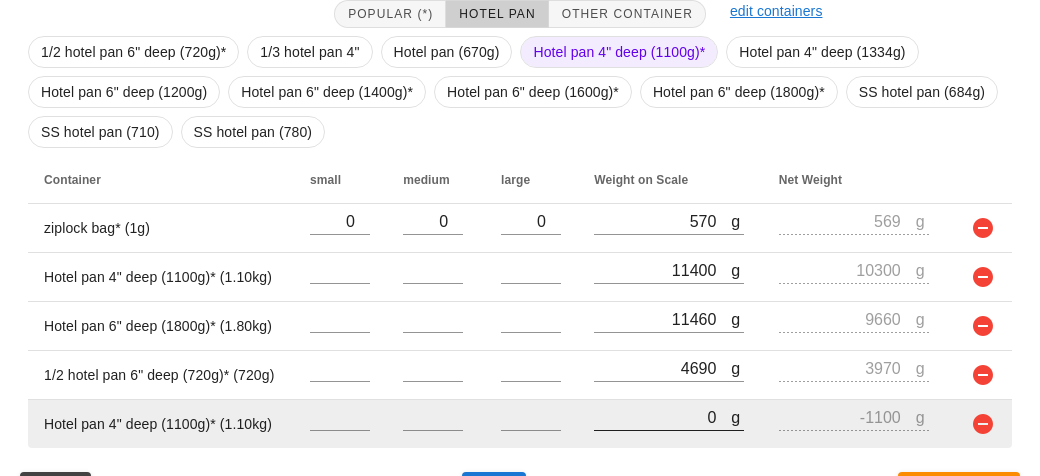 click on "0" at bounding box center [662, 417] 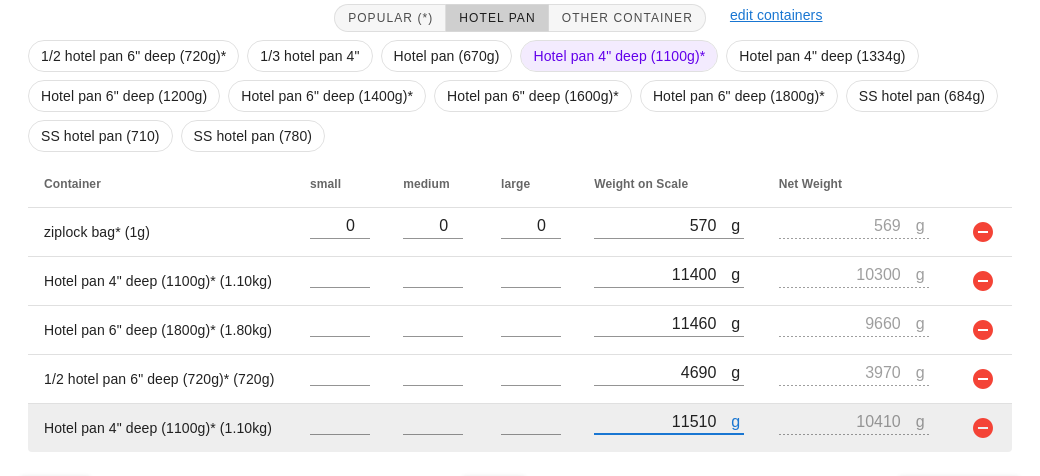 scroll, scrollTop: 467, scrollLeft: 0, axis: vertical 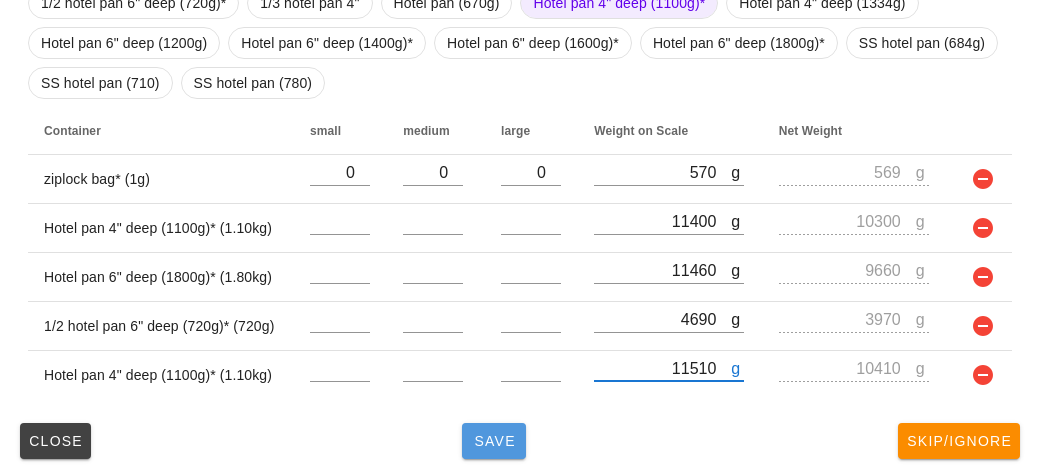 click on "Save" at bounding box center (494, 441) 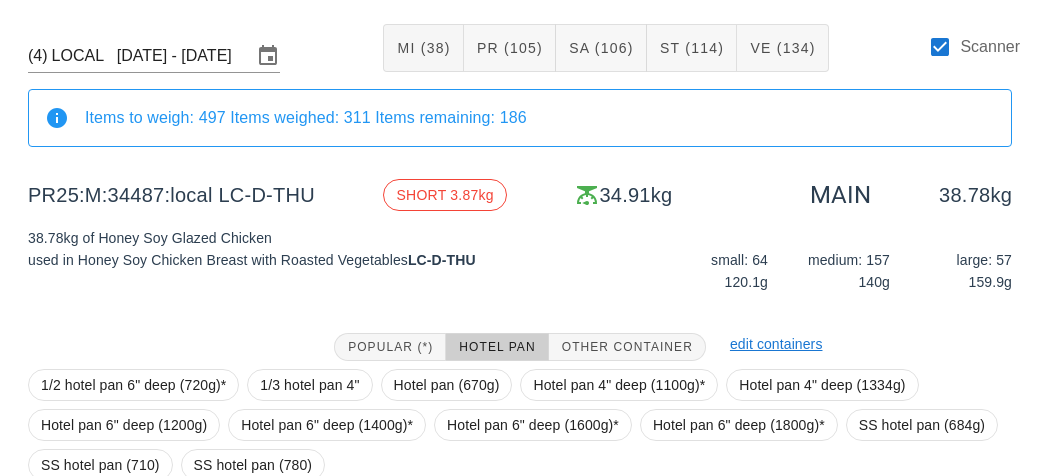 scroll, scrollTop: 0, scrollLeft: 0, axis: both 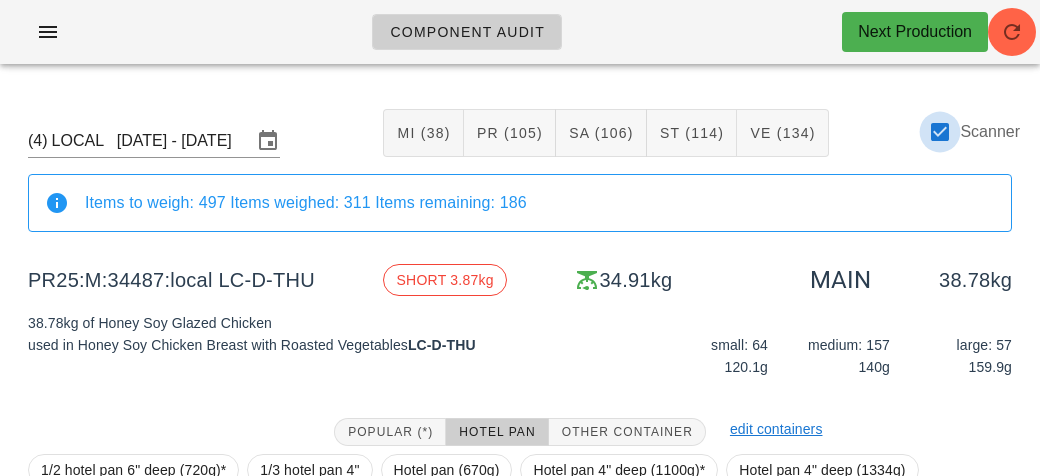 click at bounding box center [940, 132] 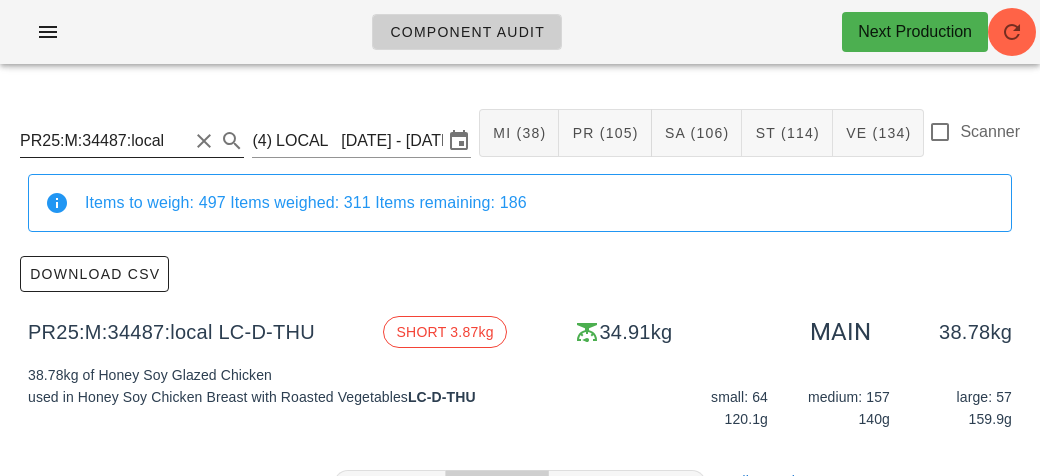 click on "PR25:M:34487:local" at bounding box center [104, 141] 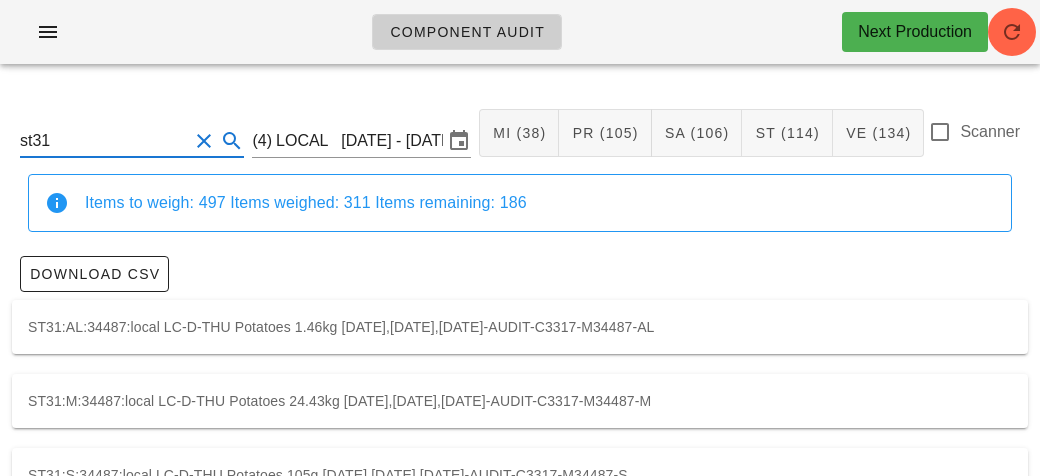 scroll, scrollTop: 56, scrollLeft: 0, axis: vertical 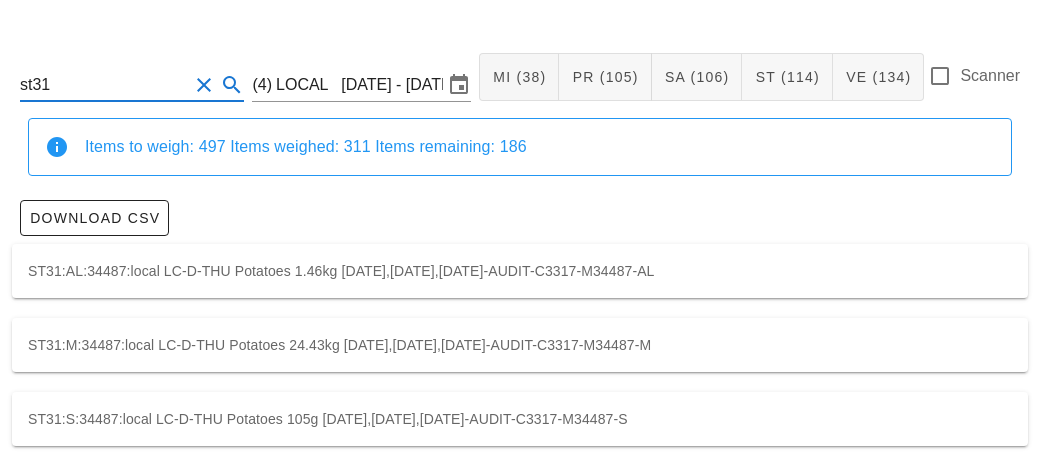 click on "ST31:M:34487:local LC-D-THU Potatoes 24.43kg [DATE],[DATE],[DATE]-AUDIT-C3317-M34487-M" at bounding box center [520, 345] 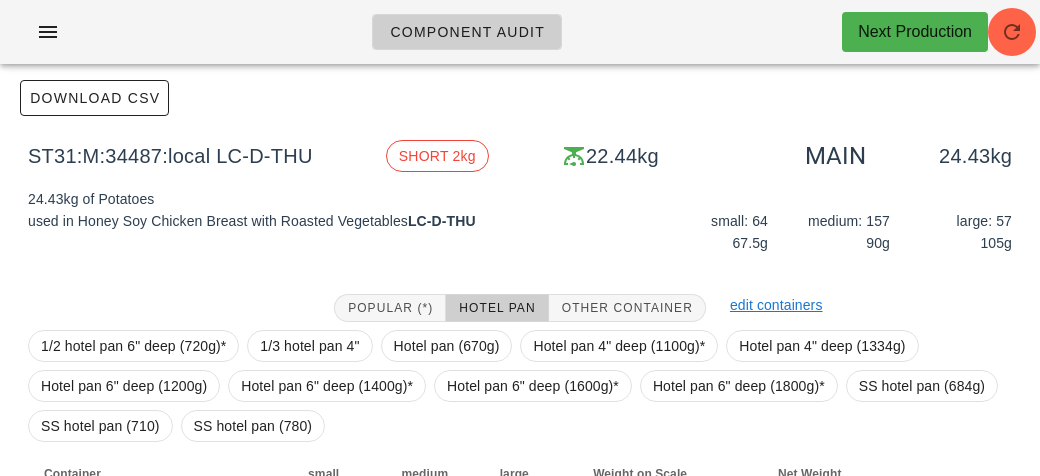 scroll, scrollTop: 0, scrollLeft: 0, axis: both 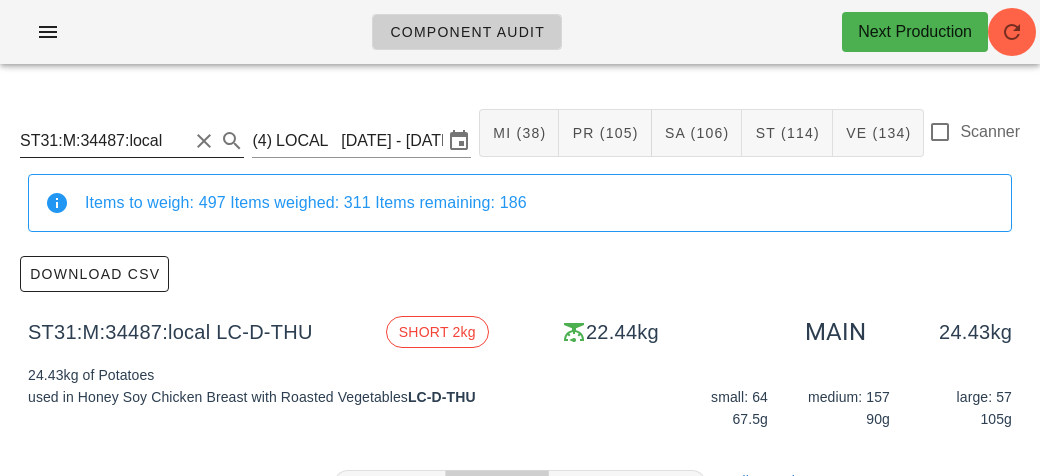 click on "ST31:M:34487:local" at bounding box center [132, 141] 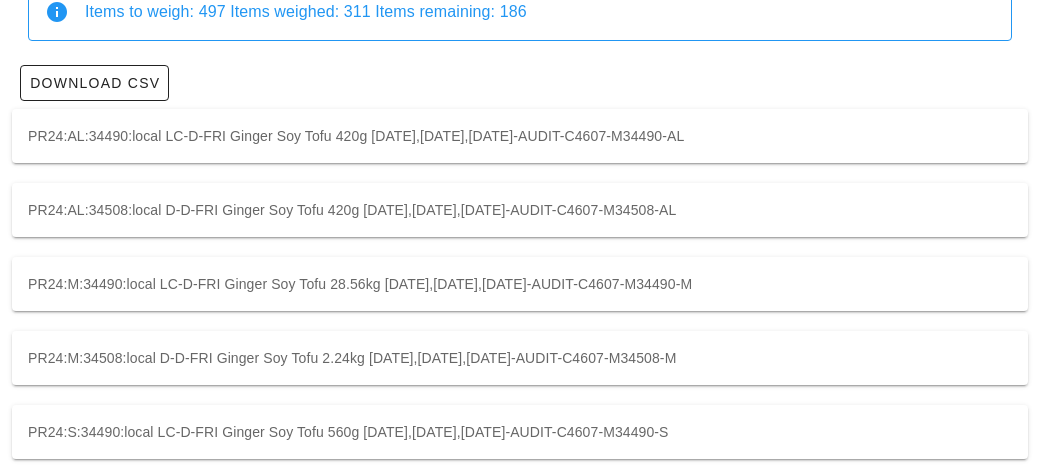 click on "PR24:S:34490:local LC-D-FRI Ginger Soy Tofu 560g [DATE],[DATE],[DATE]-AUDIT-C4607-M34490-S" at bounding box center [520, 432] 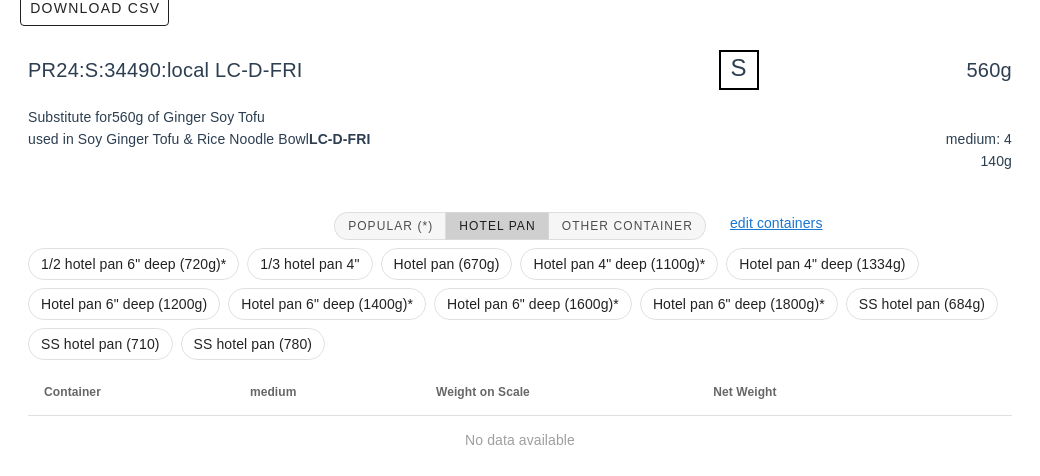 scroll, scrollTop: 332, scrollLeft: 0, axis: vertical 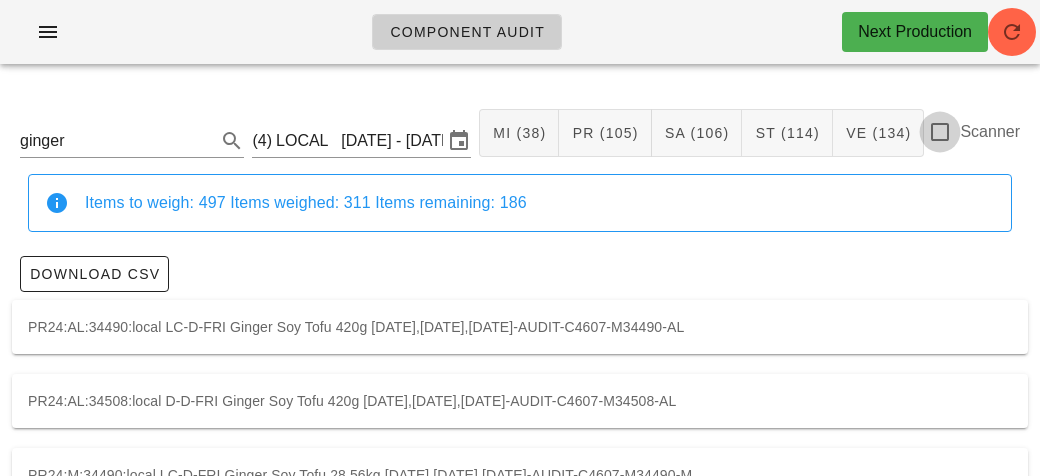 click at bounding box center (940, 132) 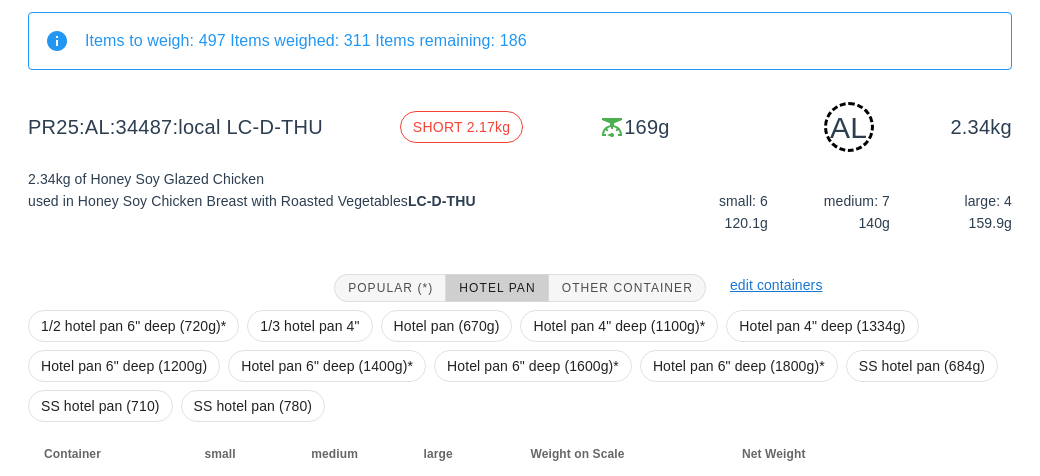 scroll, scrollTop: 290, scrollLeft: 0, axis: vertical 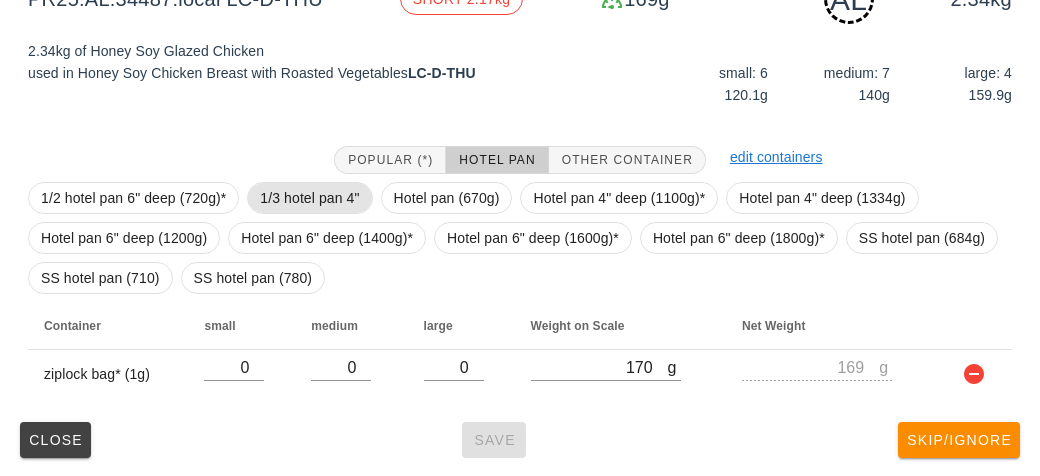 click on "1/3 hotel pan 4"" at bounding box center (309, 198) 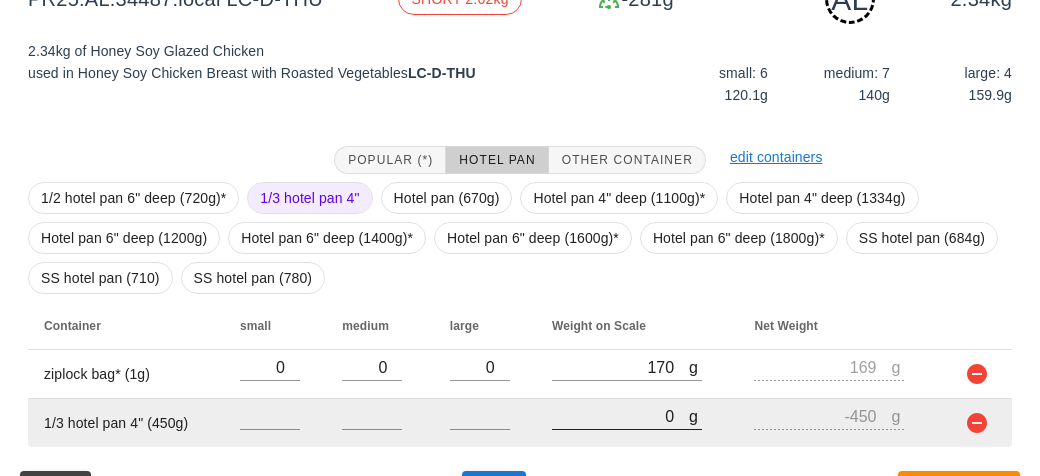 click on "0" at bounding box center [620, 416] 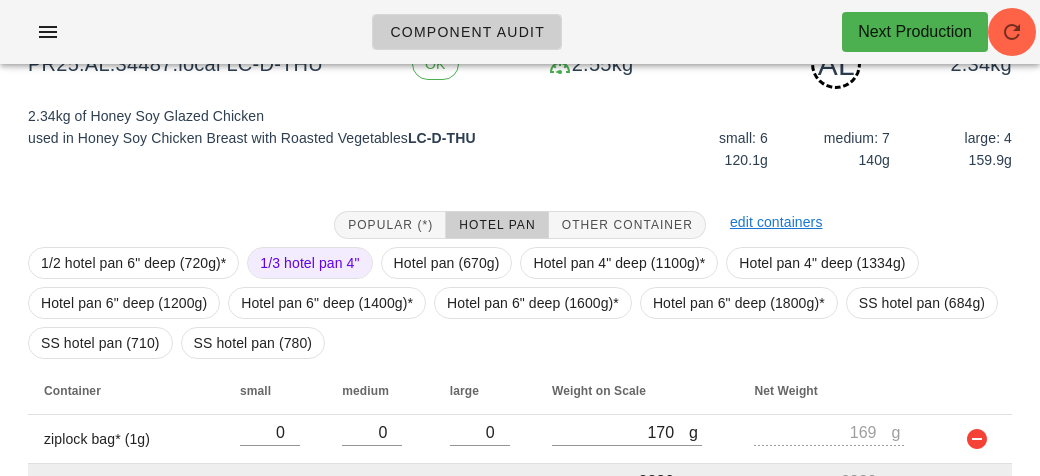 scroll, scrollTop: 339, scrollLeft: 0, axis: vertical 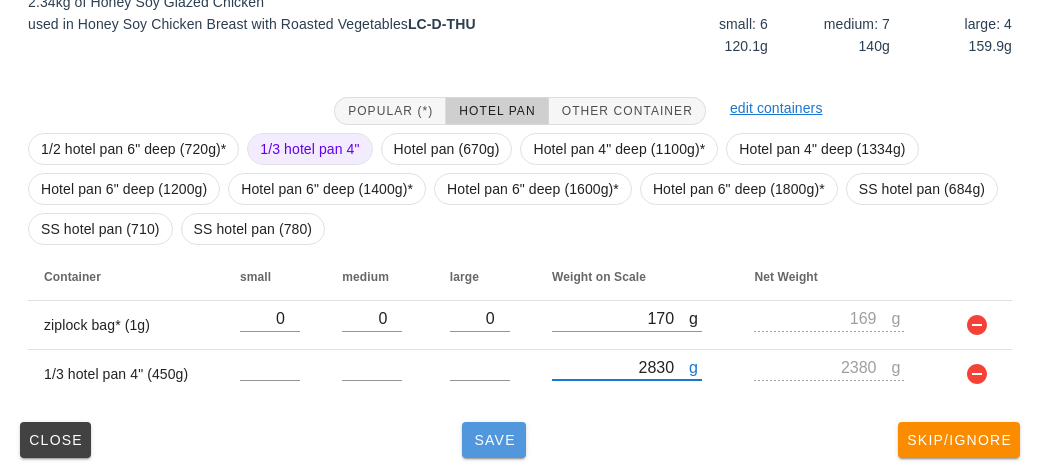 click on "Save" at bounding box center (494, 440) 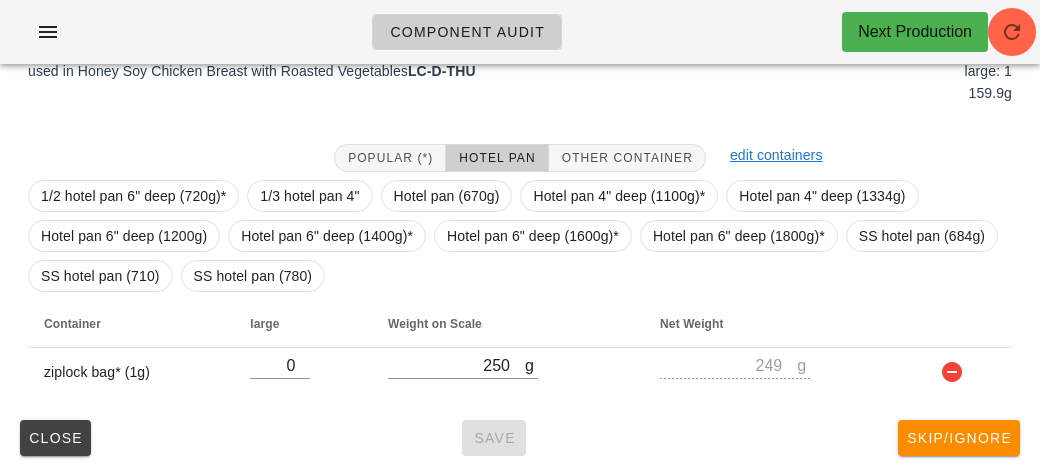scroll, scrollTop: 280, scrollLeft: 0, axis: vertical 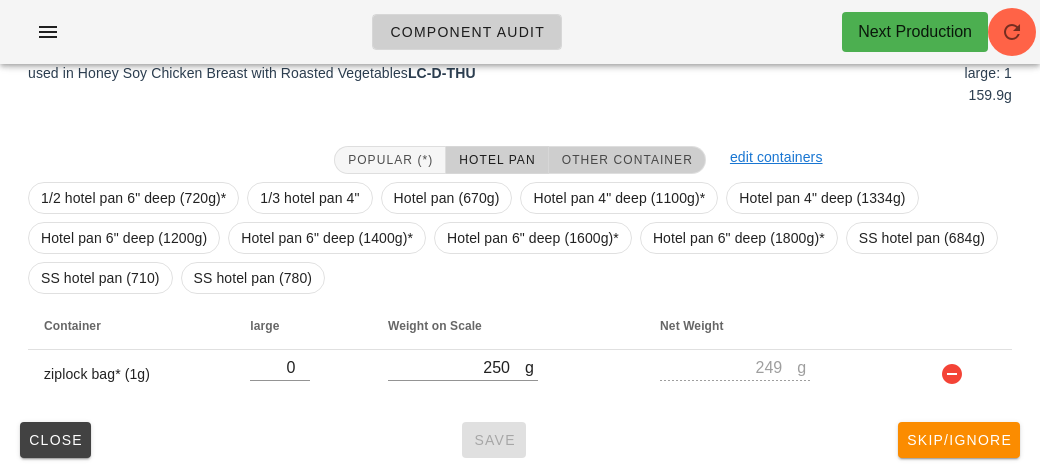click on "Other Container" at bounding box center [627, 160] 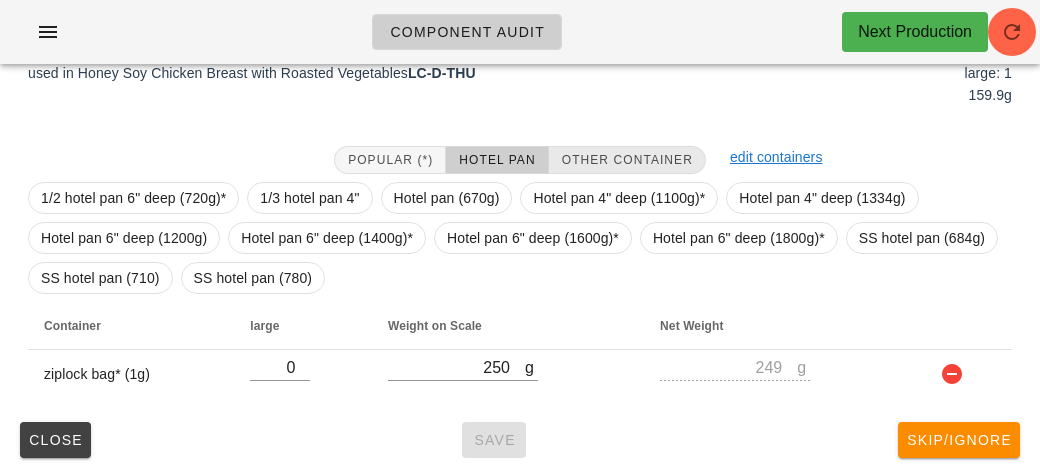 scroll, scrollTop: 240, scrollLeft: 0, axis: vertical 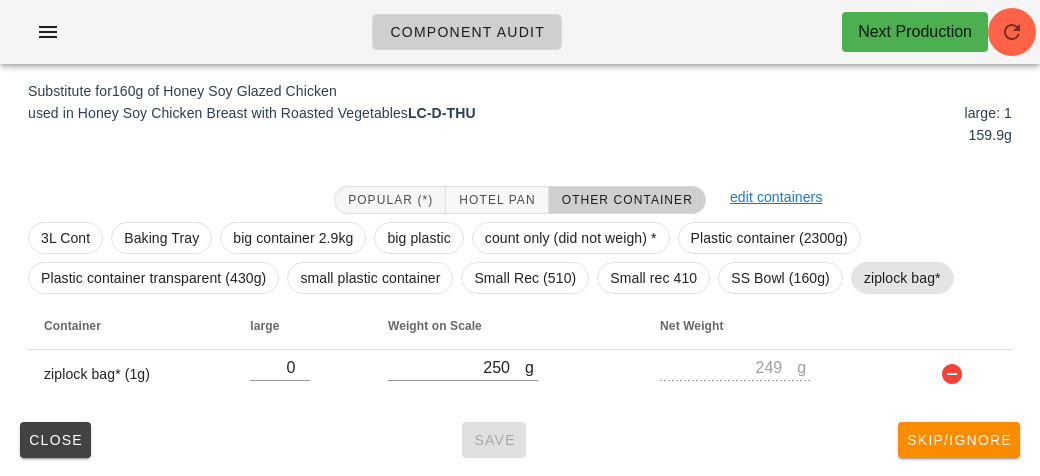 click on "ziplock bag*" at bounding box center [902, 278] 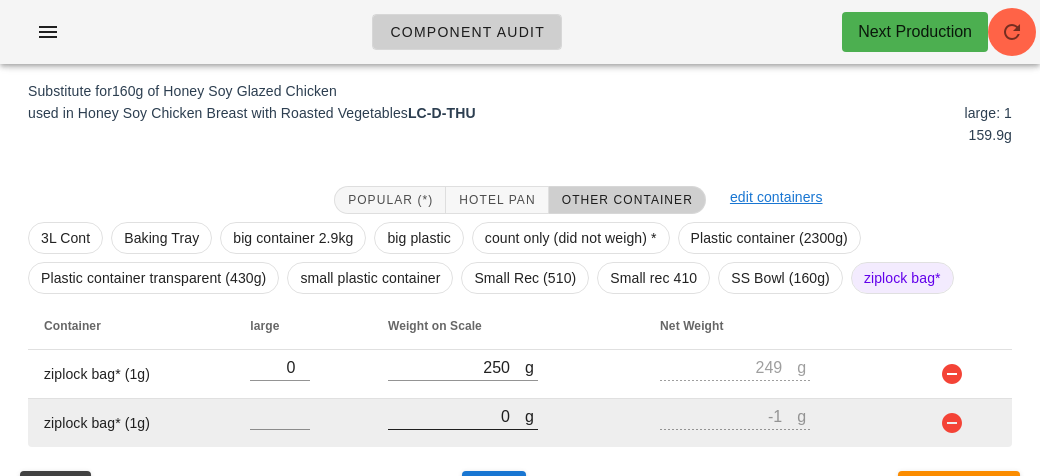 click on "0" at bounding box center [456, 416] 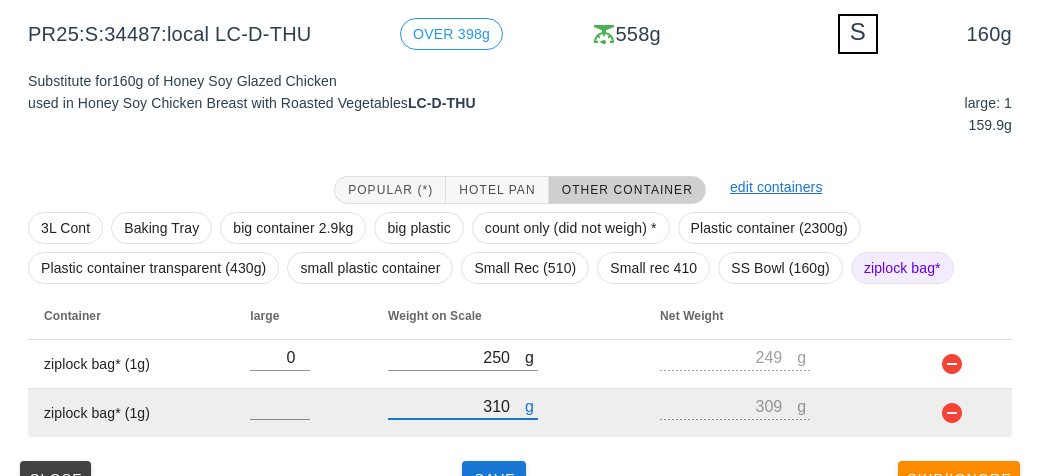 scroll, scrollTop: 289, scrollLeft: 0, axis: vertical 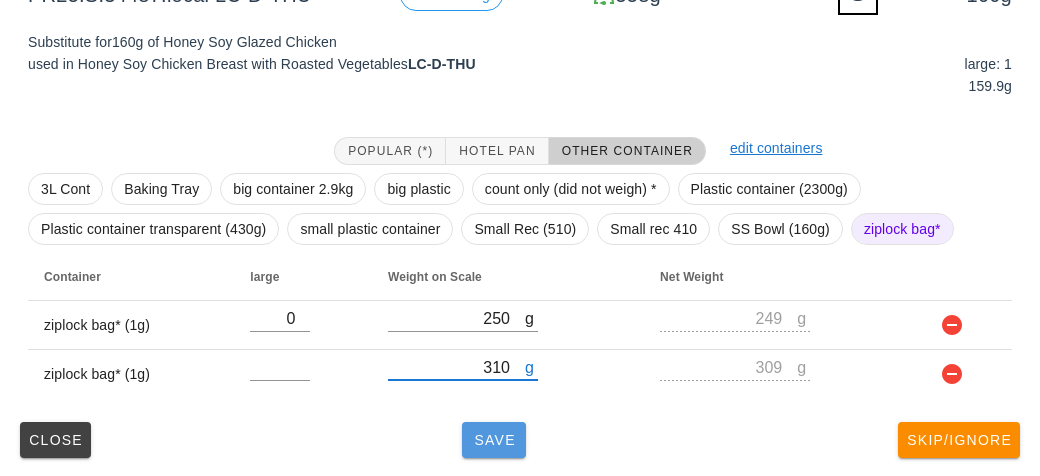 click on "Save" at bounding box center (494, 440) 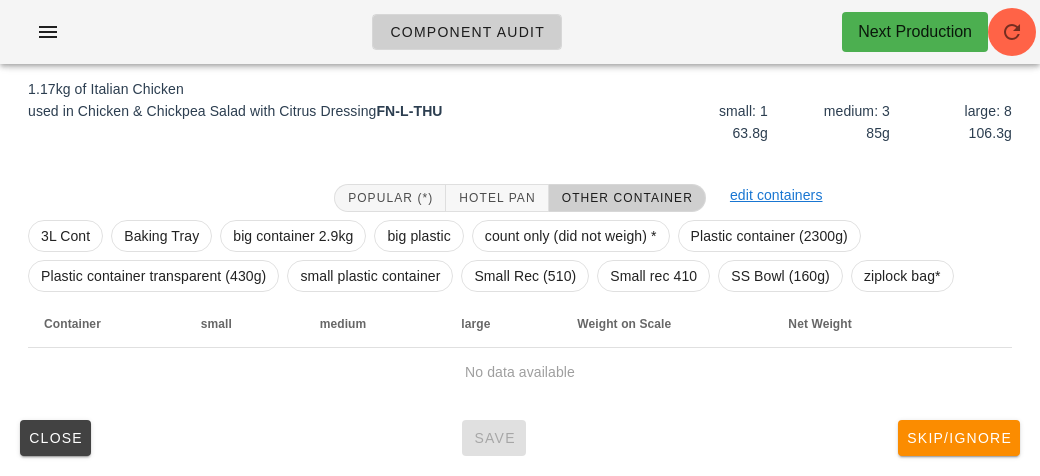 scroll, scrollTop: 250, scrollLeft: 0, axis: vertical 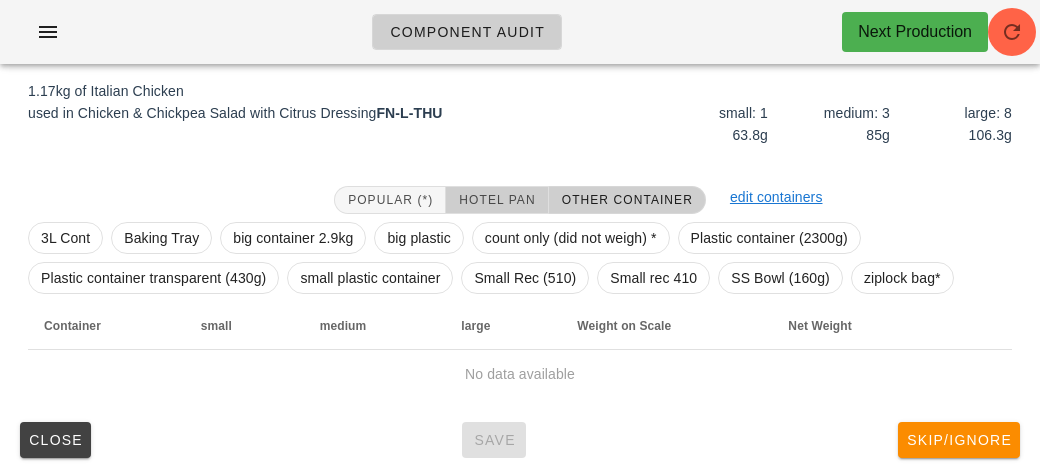 click on "Hotel Pan" at bounding box center [496, 200] 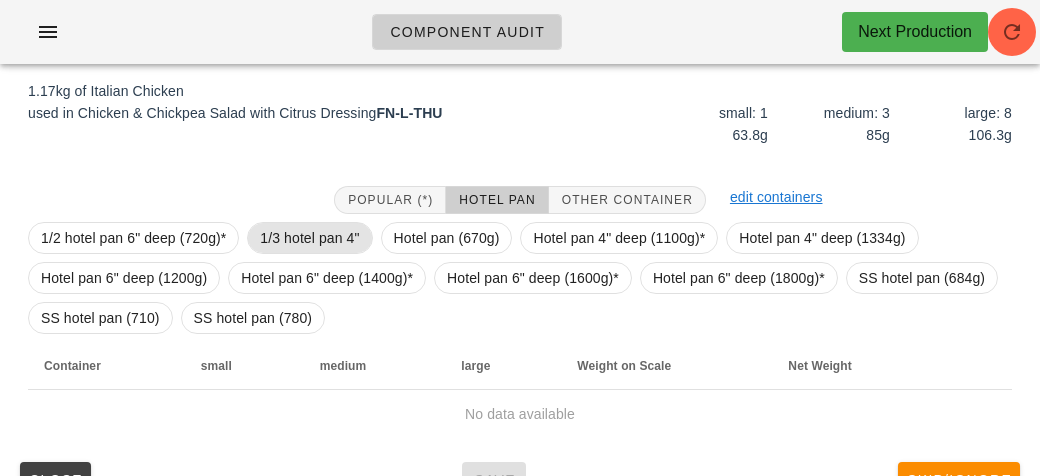 click on "1/3 hotel pan 4"" at bounding box center (309, 238) 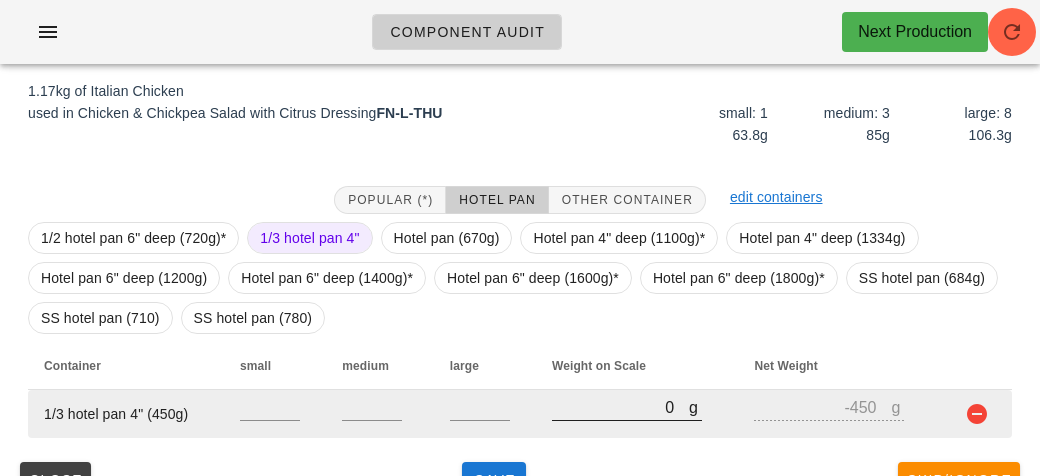 click on "0" at bounding box center [620, 407] 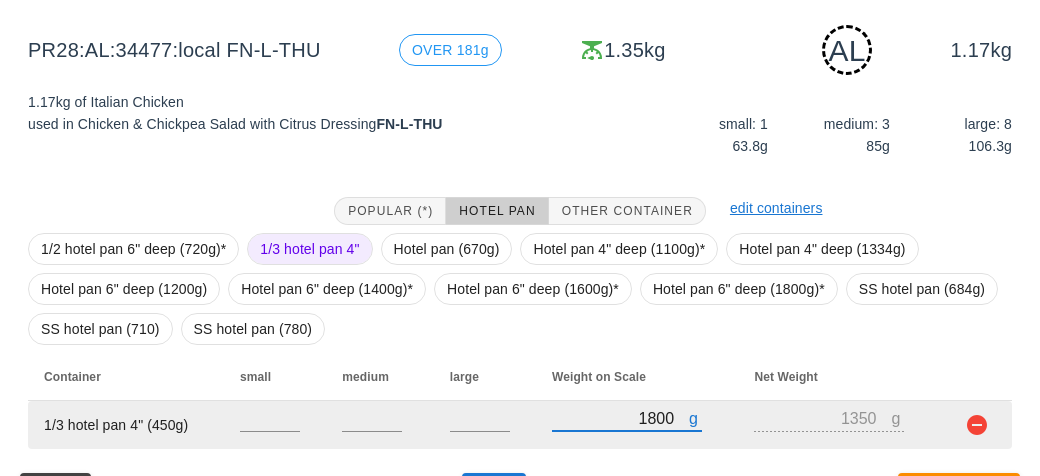 scroll, scrollTop: 290, scrollLeft: 0, axis: vertical 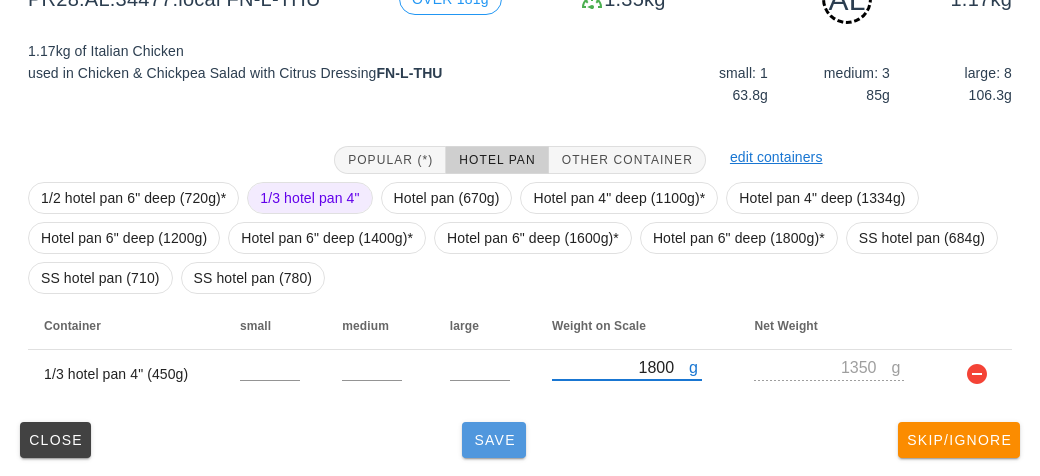click on "Save" at bounding box center [494, 440] 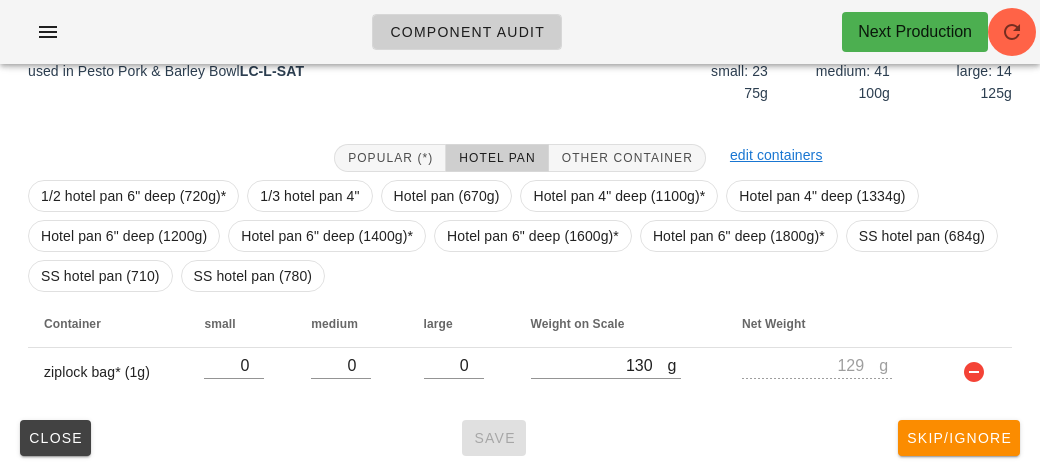 scroll, scrollTop: 272, scrollLeft: 0, axis: vertical 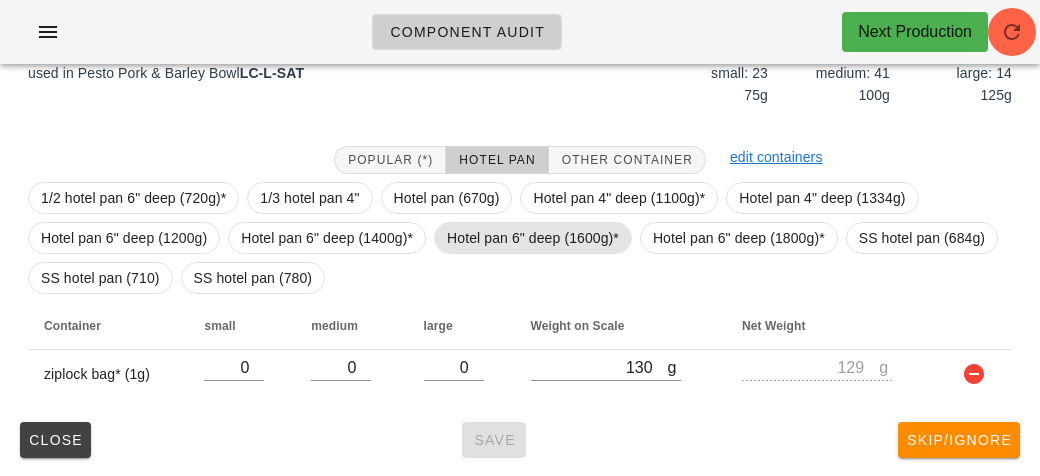 click on "Hotel pan 6" deep (1600g)*" at bounding box center [533, 238] 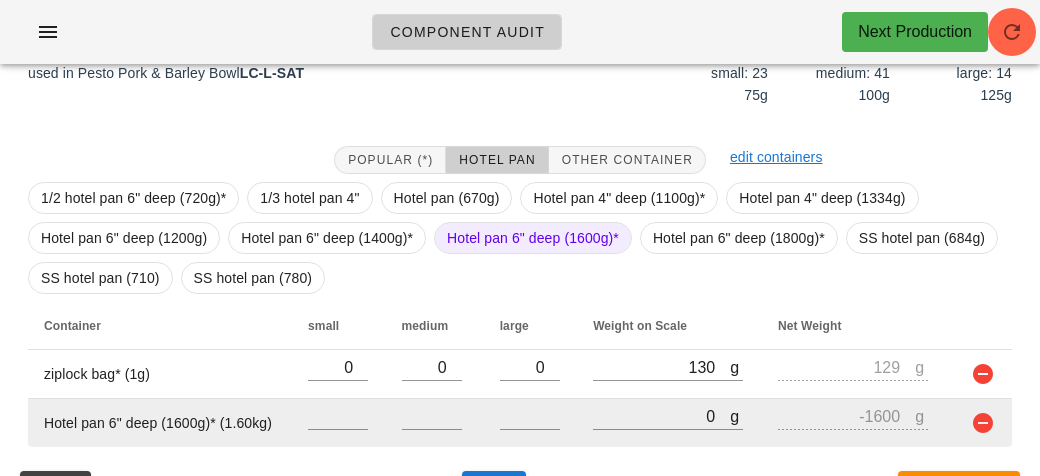 click on "g 0" at bounding box center [669, 423] 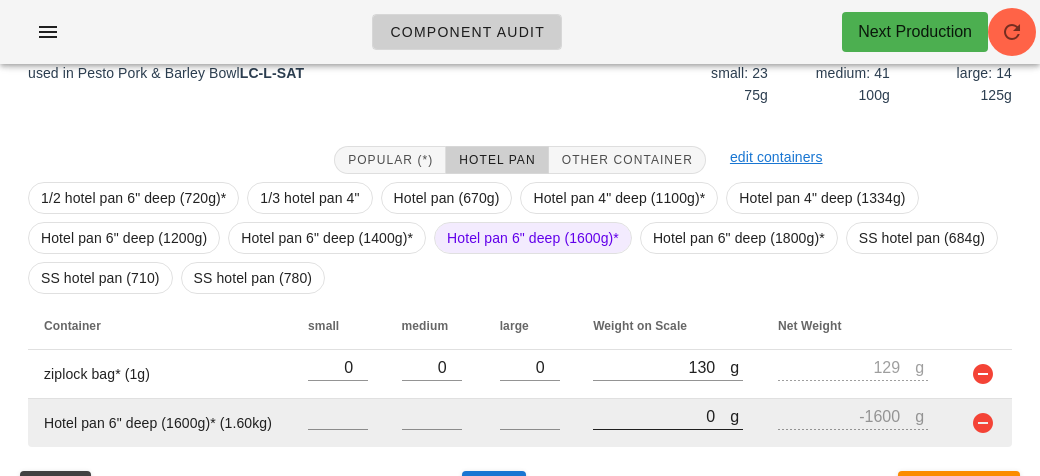 click on "0" at bounding box center [661, 416] 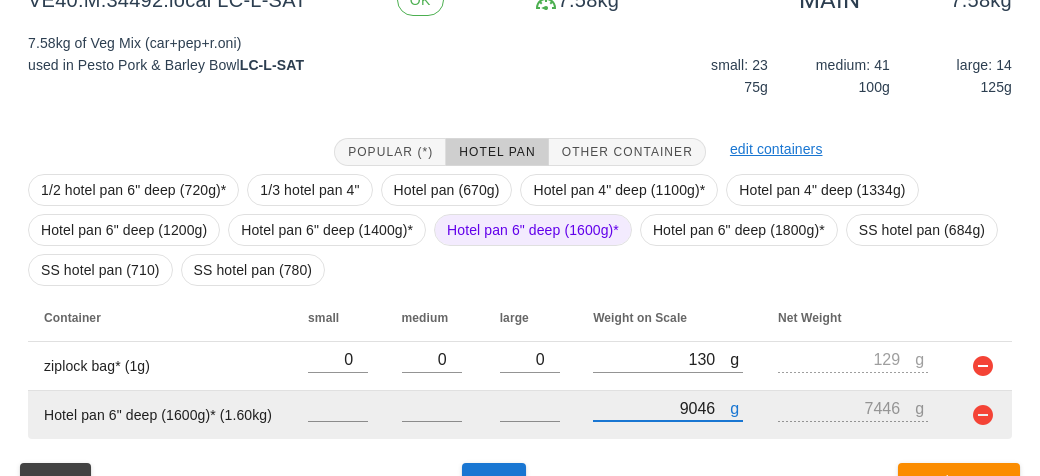 scroll, scrollTop: 321, scrollLeft: 0, axis: vertical 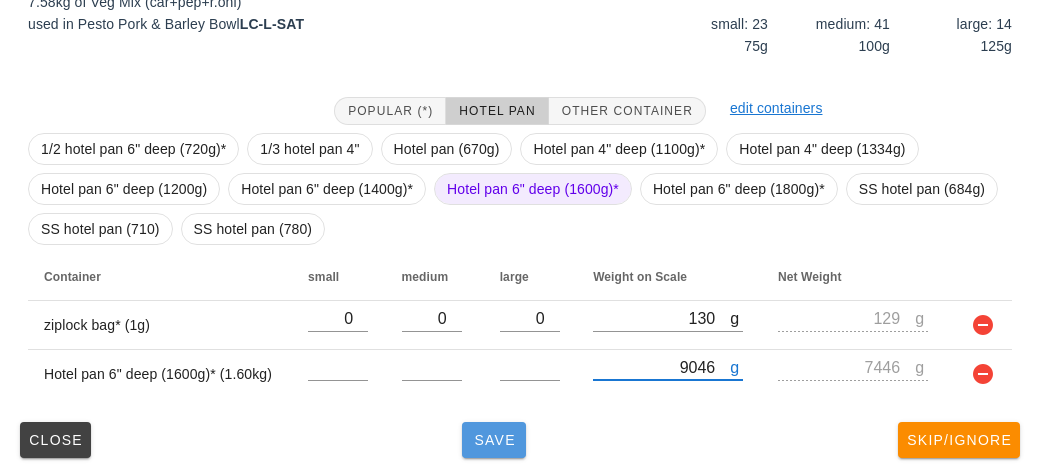 click on "Save" at bounding box center [494, 440] 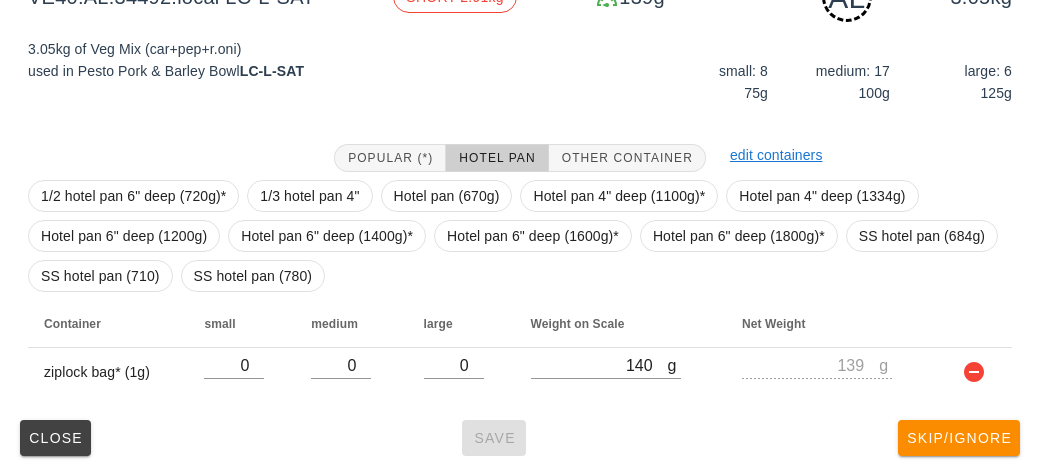 scroll, scrollTop: 290, scrollLeft: 0, axis: vertical 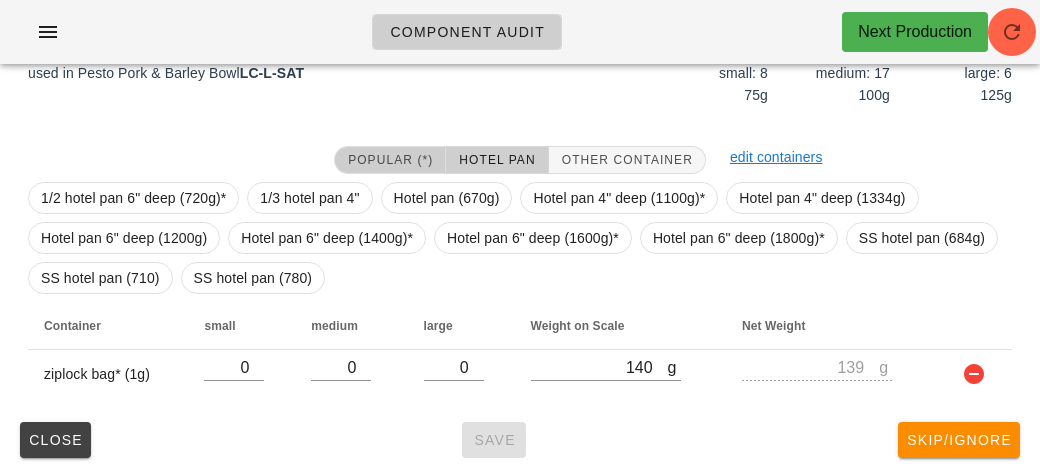 click on "Popular (*)" at bounding box center [390, 160] 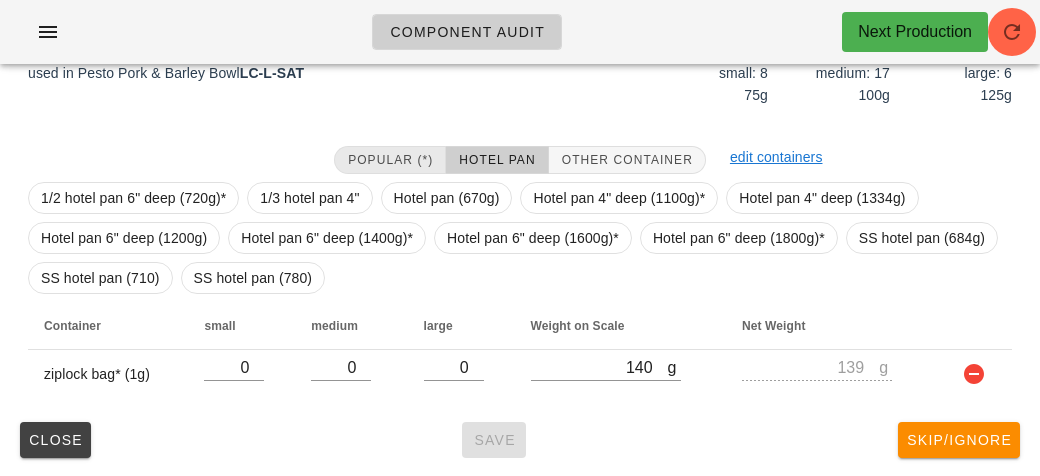 scroll, scrollTop: 250, scrollLeft: 0, axis: vertical 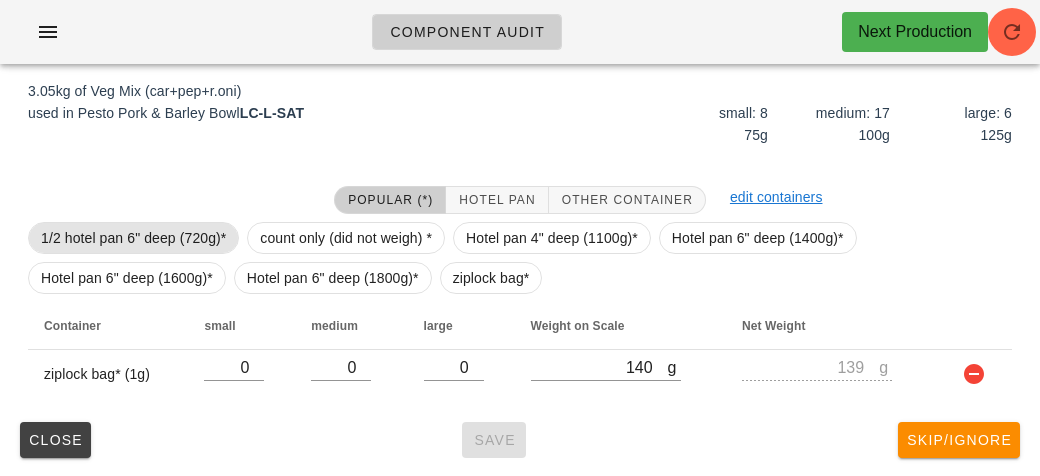 click on "1/2 hotel pan 6" deep (720g)*" at bounding box center (133, 238) 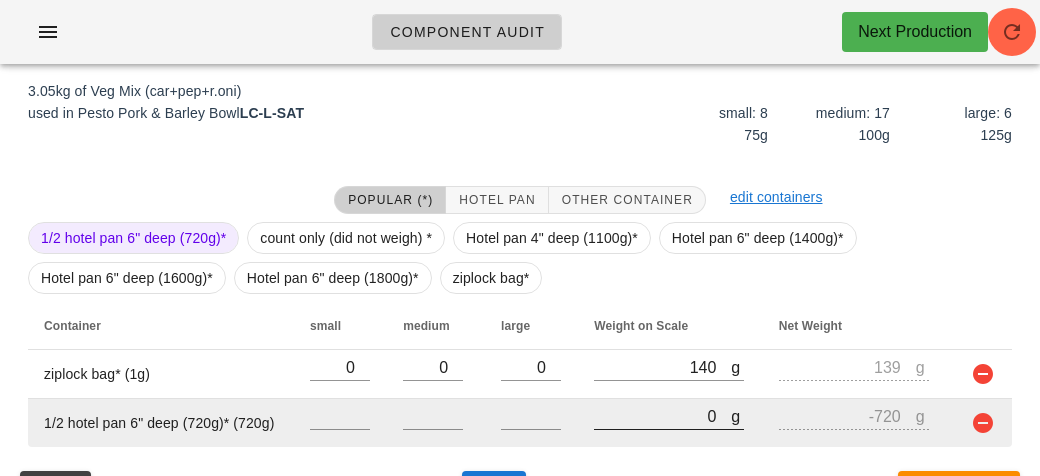 click on "0" at bounding box center (662, 416) 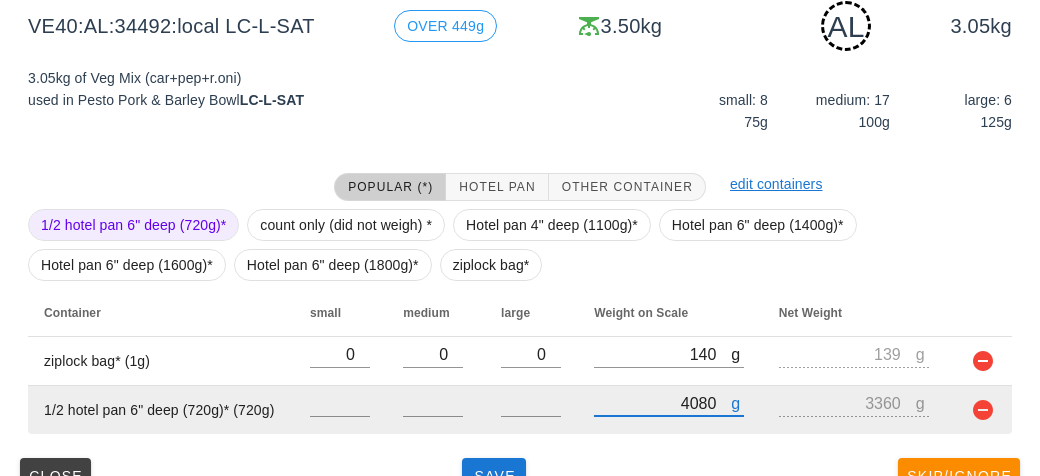 scroll, scrollTop: 299, scrollLeft: 0, axis: vertical 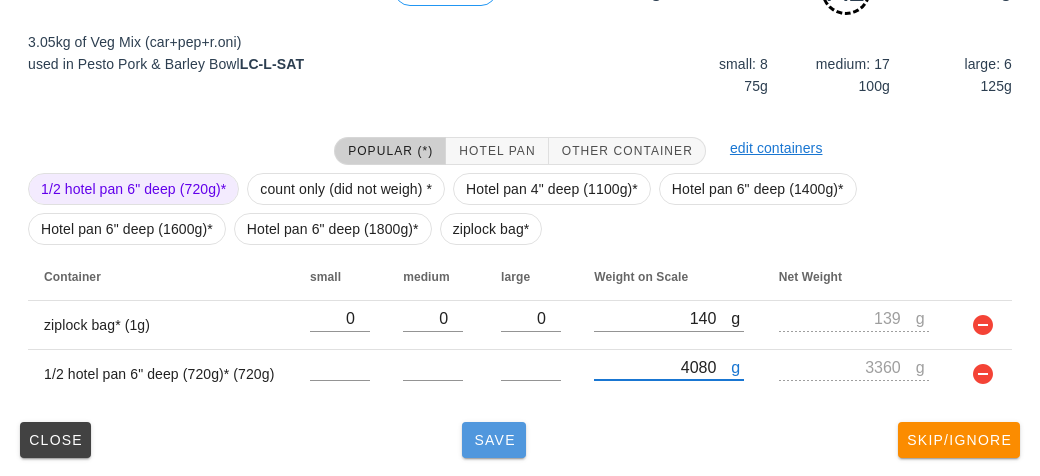 click on "Save" at bounding box center [494, 440] 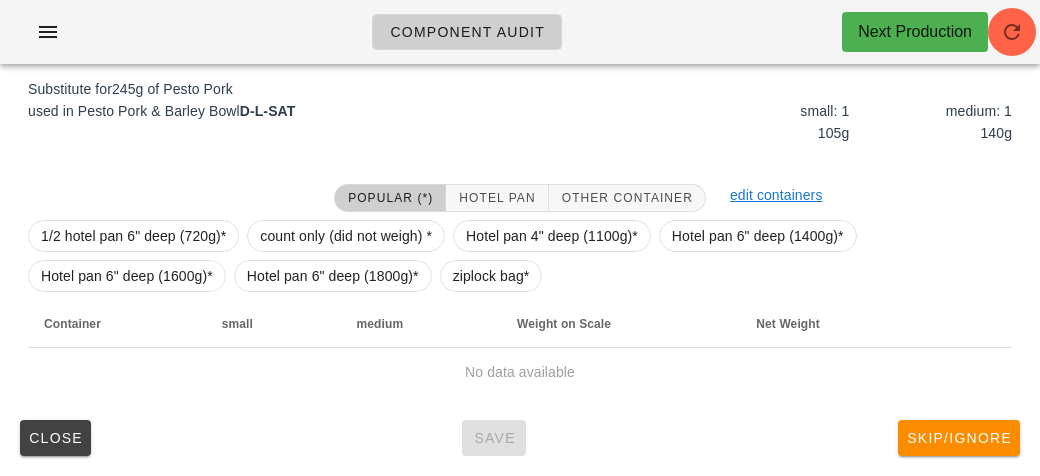 scroll, scrollTop: 240, scrollLeft: 0, axis: vertical 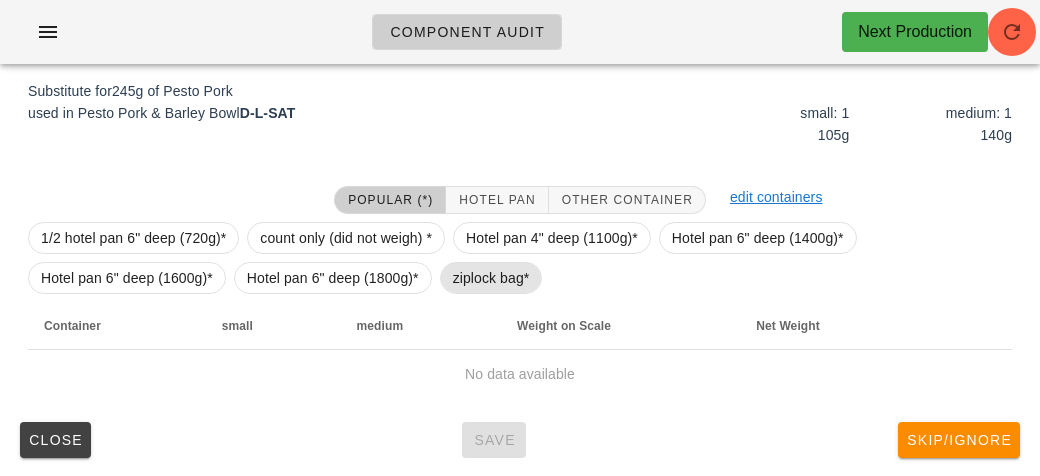 click on "ziplock bag*" at bounding box center (491, 278) 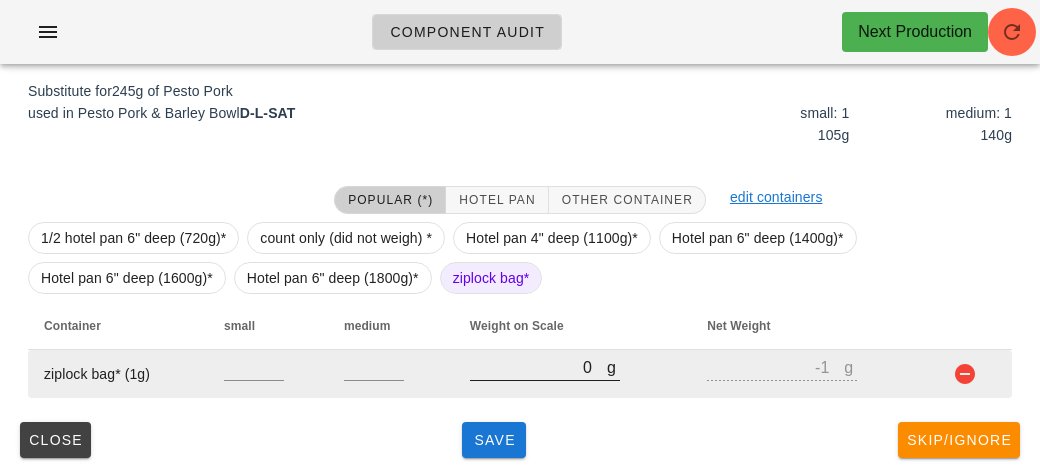 click on "0" at bounding box center [538, 367] 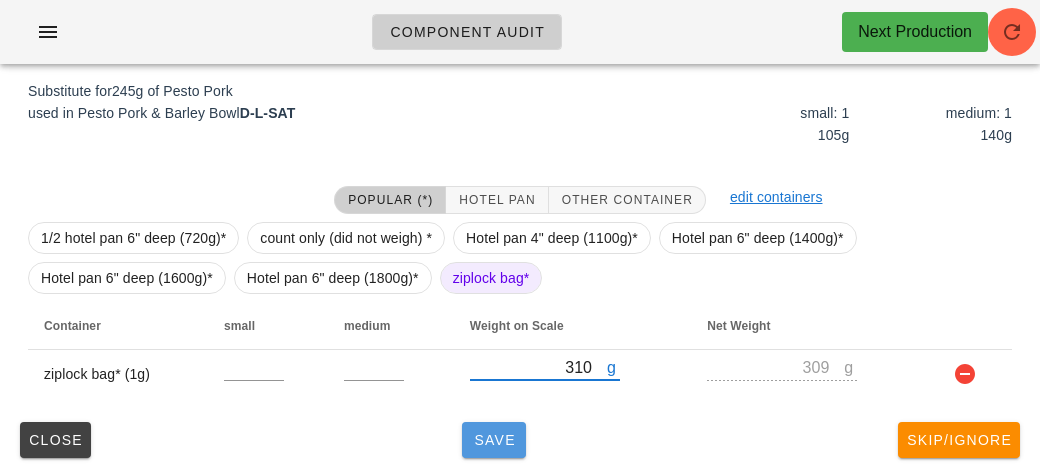 click on "Save" at bounding box center (494, 440) 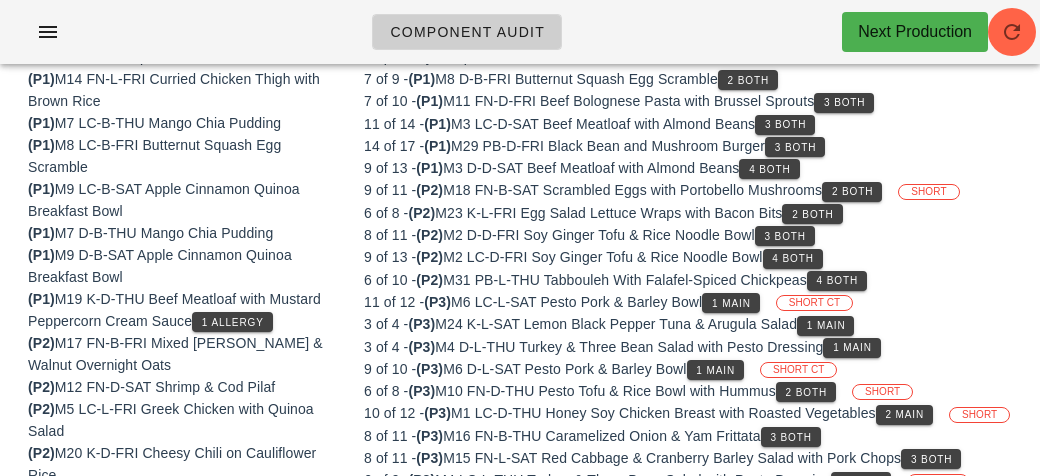 scroll, scrollTop: 0, scrollLeft: 0, axis: both 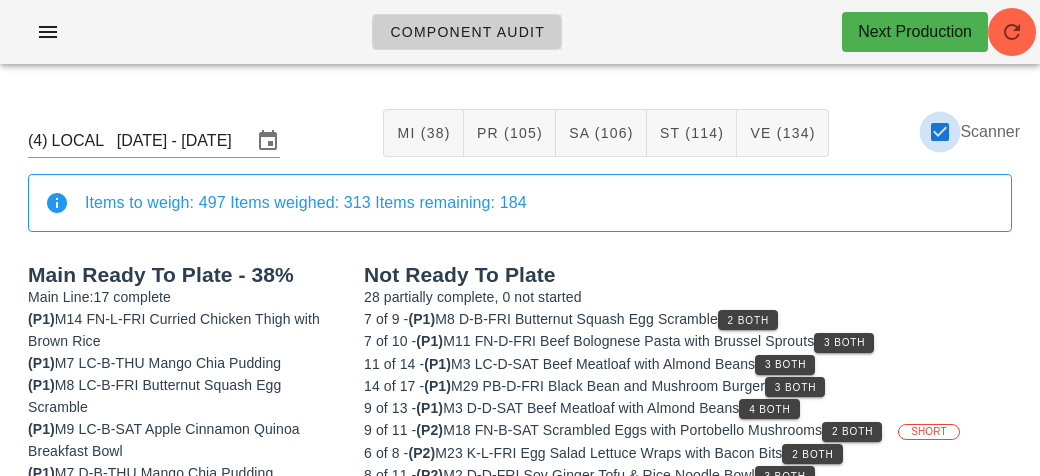 click at bounding box center (940, 132) 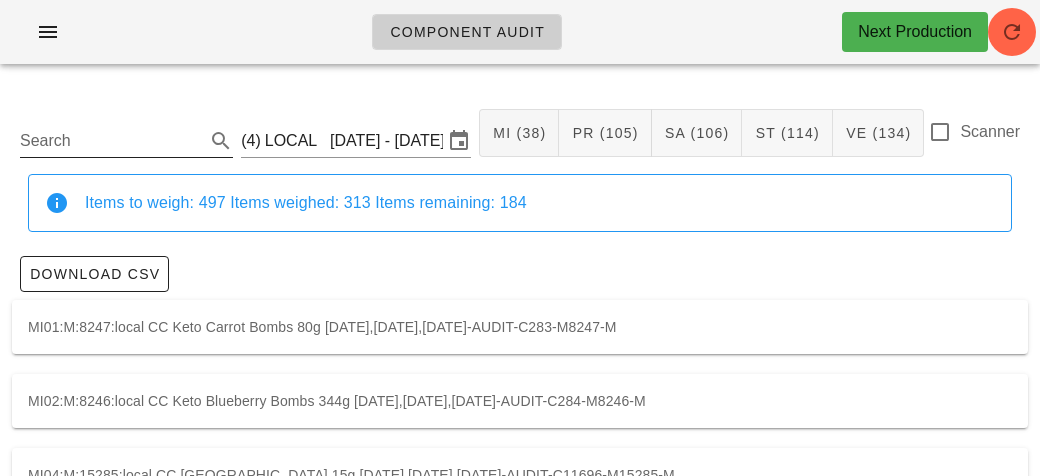 click on "Search" at bounding box center (110, 141) 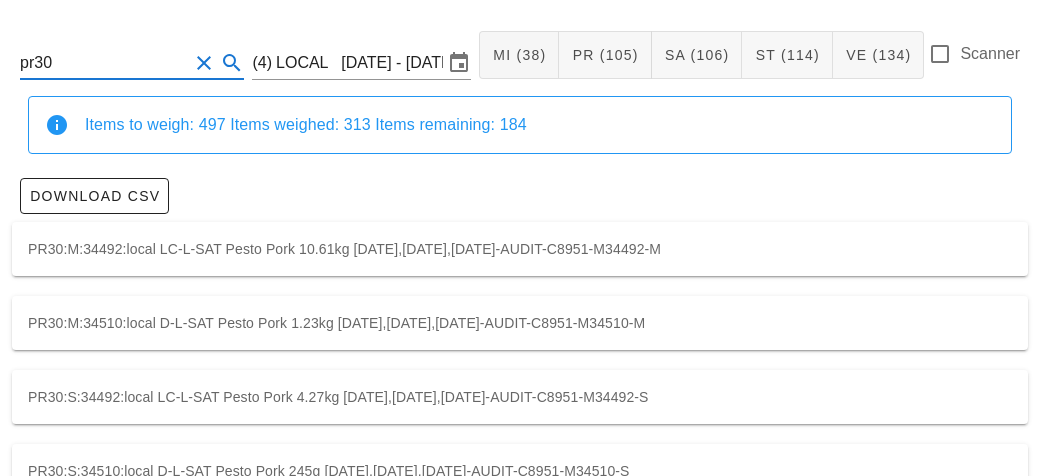 scroll, scrollTop: 130, scrollLeft: 0, axis: vertical 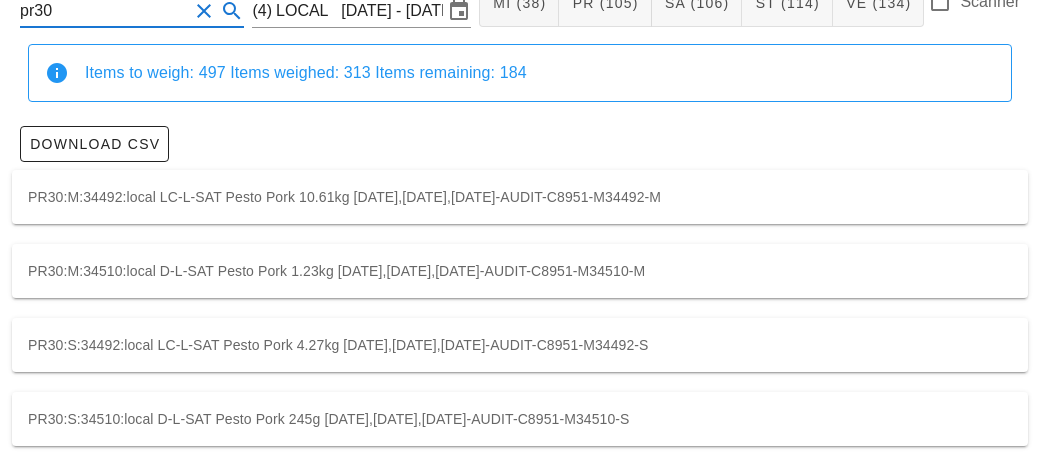 click on "PR30:M:34510:local D-L-SAT Pesto Pork 1.23kg [DATE],[DATE],[DATE]-AUDIT-C8951-M34510-M" at bounding box center [520, 271] 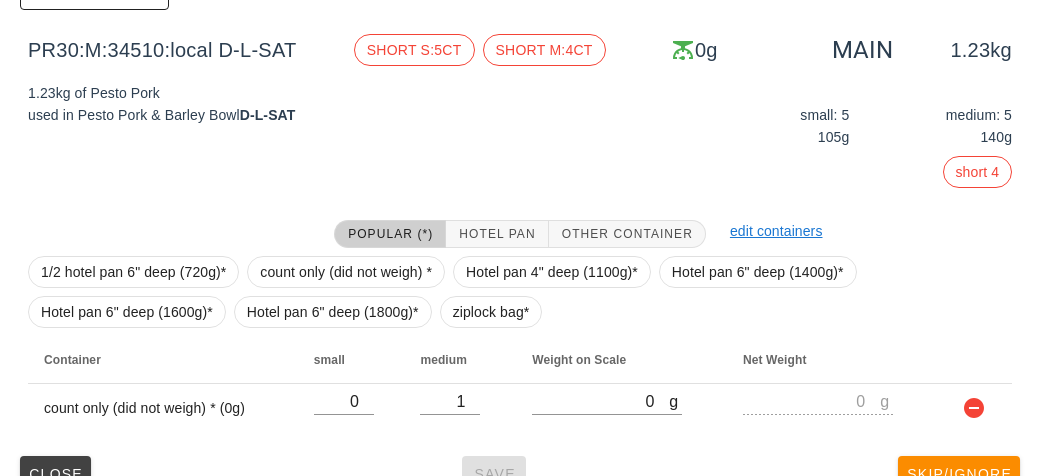scroll, scrollTop: 316, scrollLeft: 0, axis: vertical 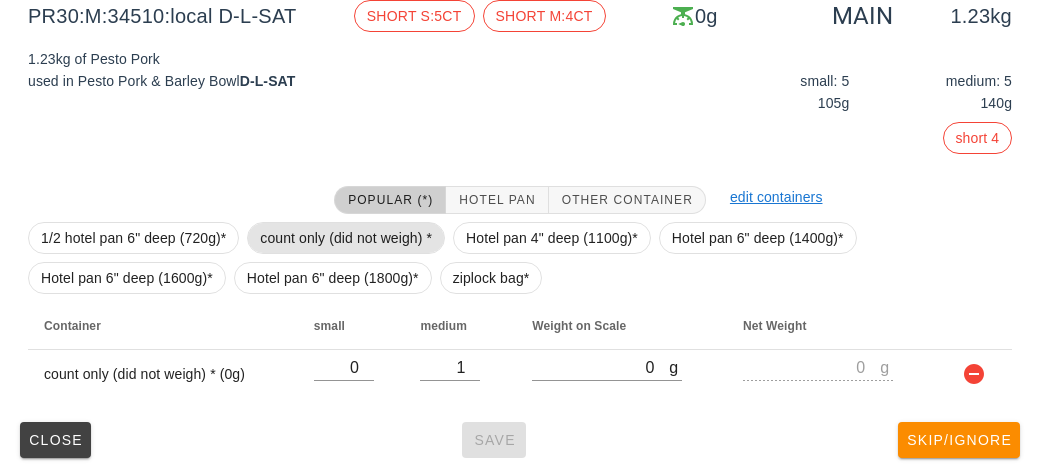click on "count only (did not weigh) *" at bounding box center [346, 238] 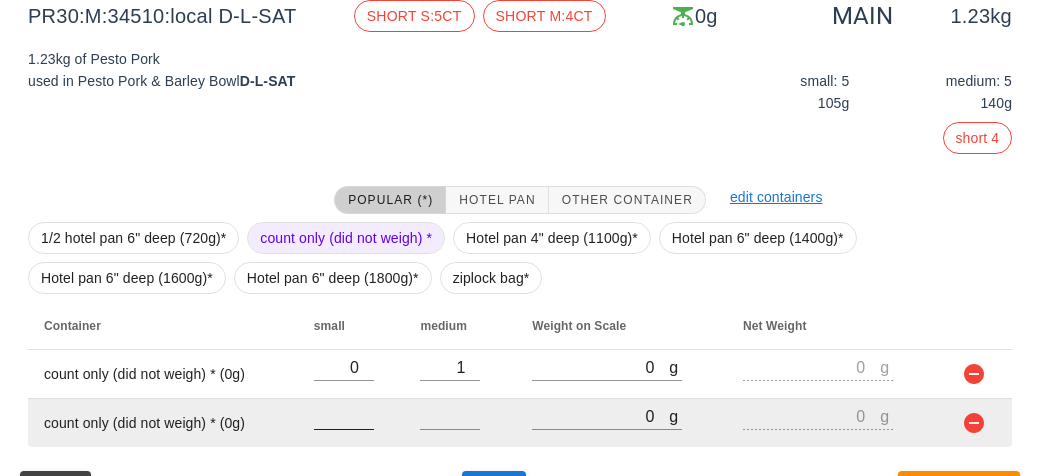 click at bounding box center [344, 416] 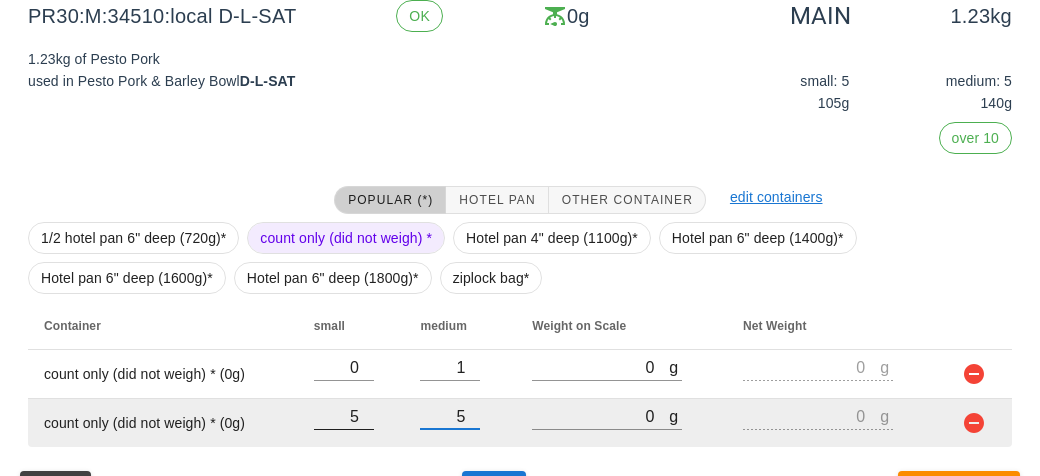 scroll, scrollTop: 365, scrollLeft: 0, axis: vertical 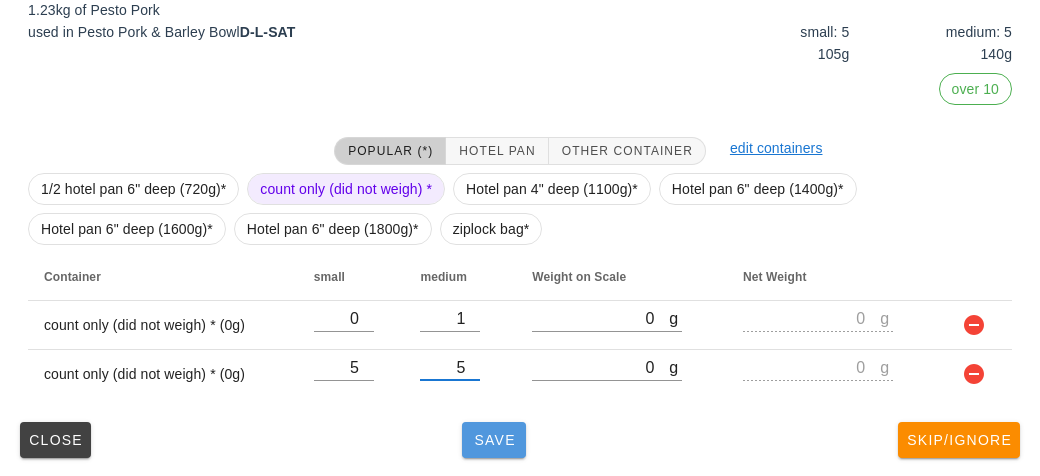 click on "Save" at bounding box center [494, 440] 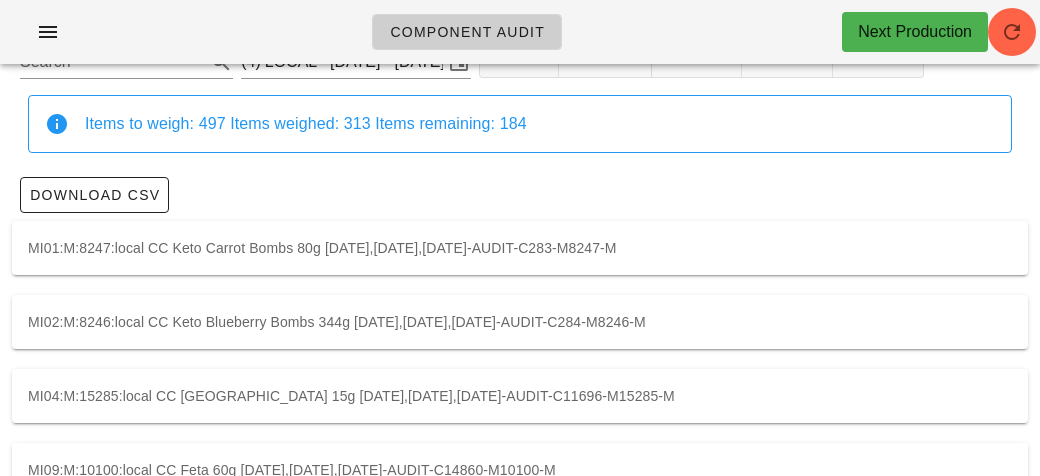 scroll, scrollTop: 0, scrollLeft: 0, axis: both 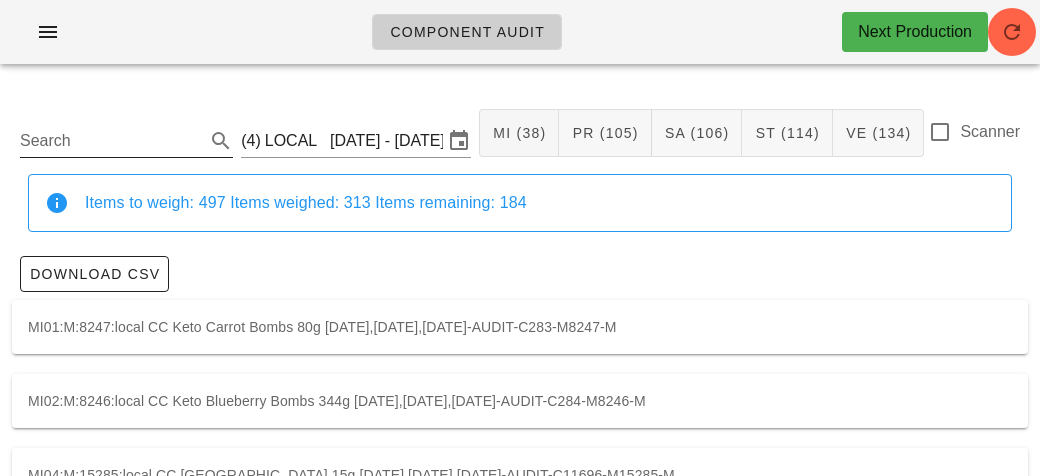 click on "Search" at bounding box center (110, 141) 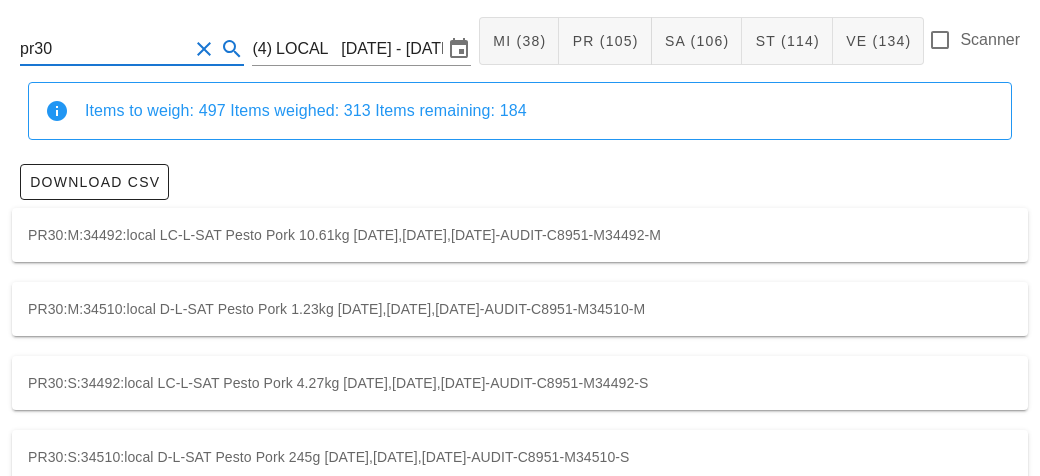 scroll, scrollTop: 111, scrollLeft: 0, axis: vertical 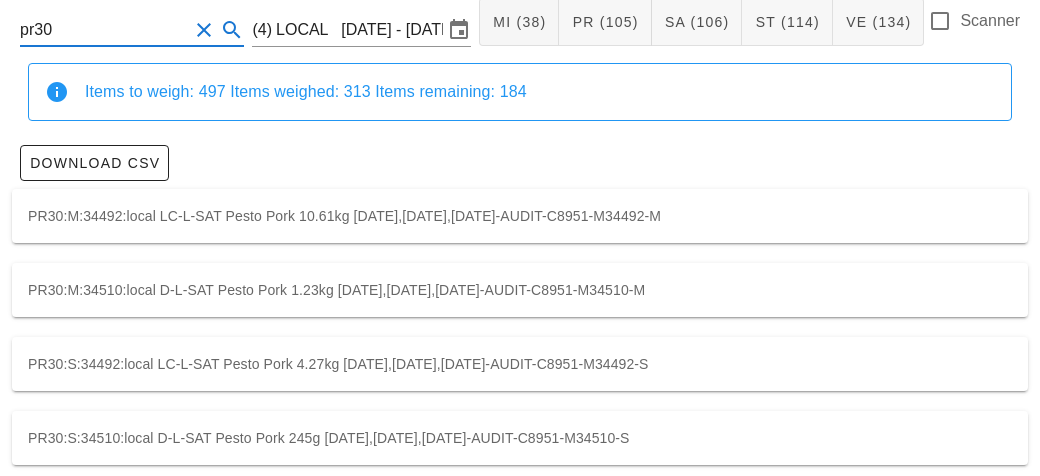 click on "PR30:M:34492:local LC-L-SAT Pesto Pork 10.61kg [DATE],[DATE],[DATE]-AUDIT-C8951-M34492-M" at bounding box center (520, 216) 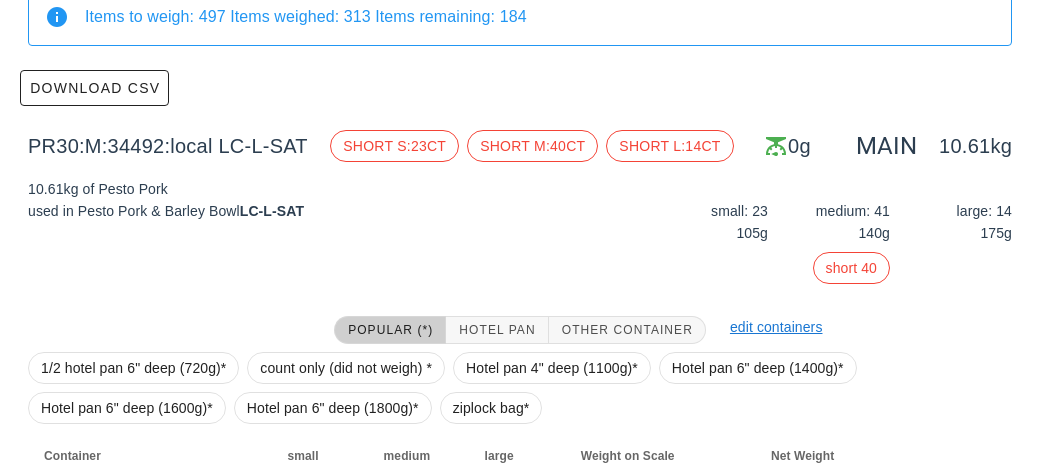 scroll, scrollTop: 316, scrollLeft: 0, axis: vertical 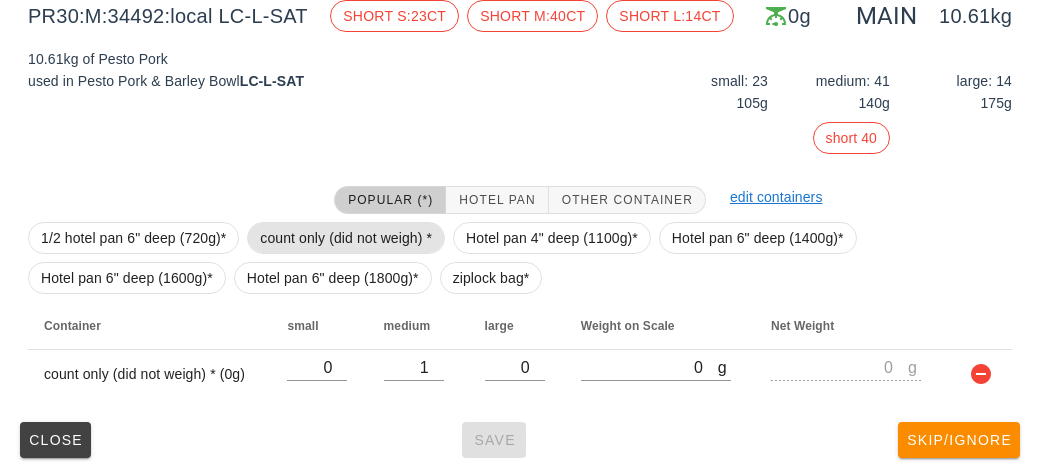 click on "count only (did not weigh) *" at bounding box center [346, 238] 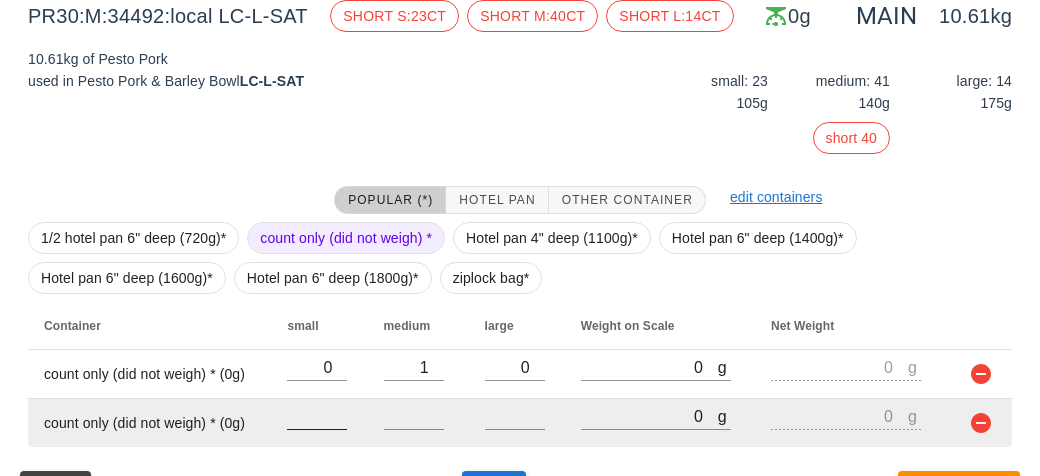 click at bounding box center (317, 416) 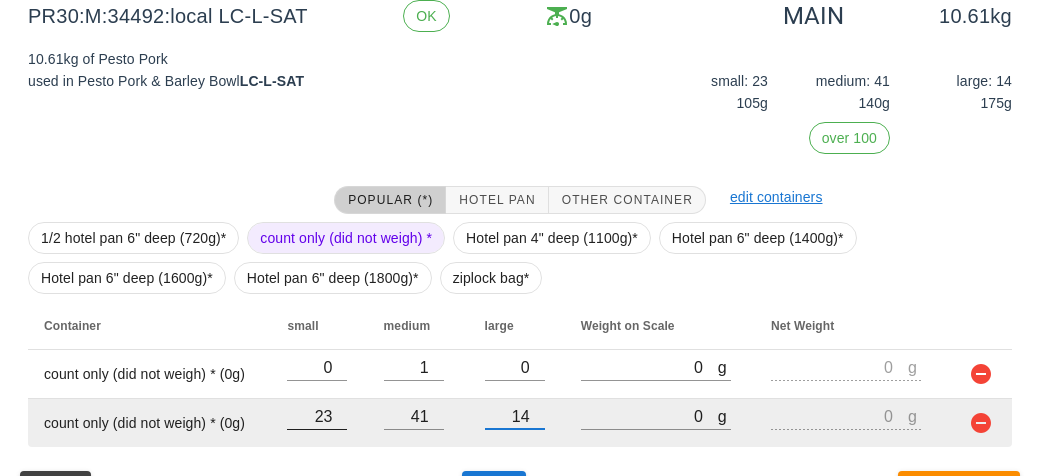 scroll, scrollTop: 365, scrollLeft: 0, axis: vertical 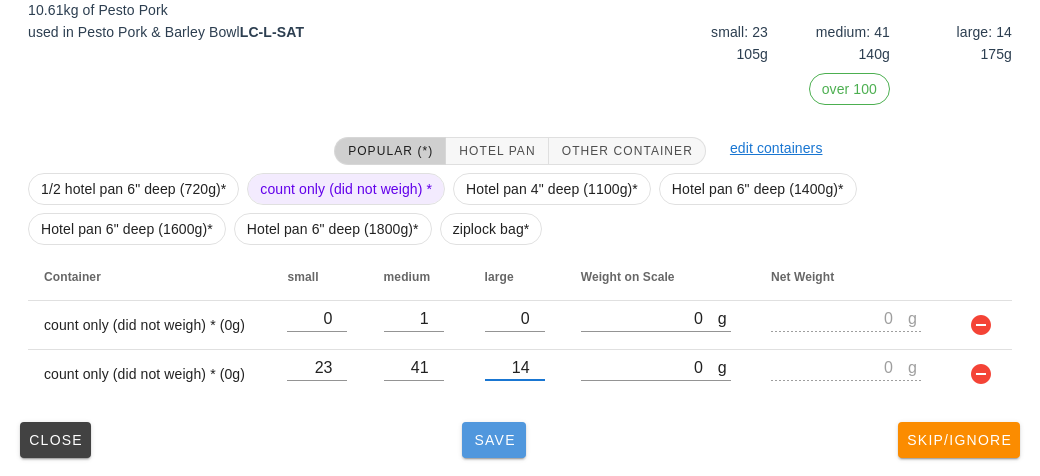 click on "Save" at bounding box center (494, 440) 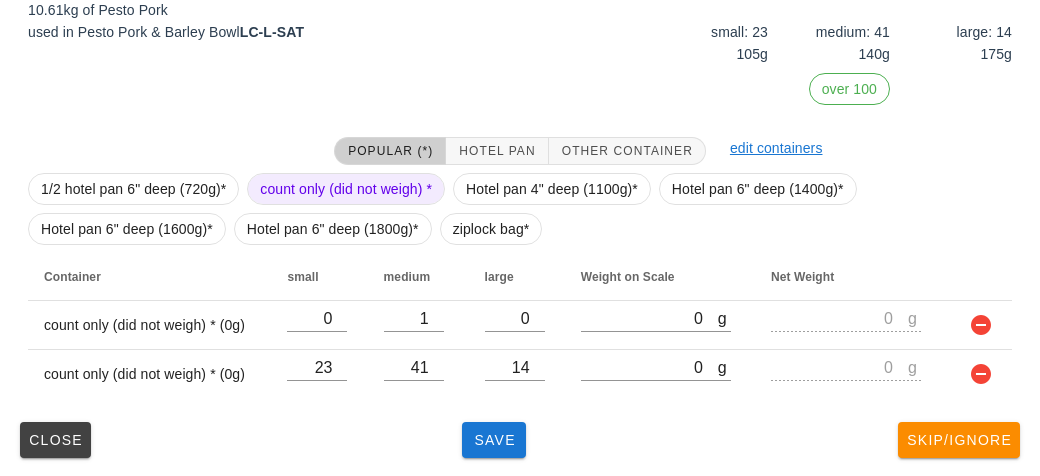 click on "PR30:M:34492:local (4) LOCAL   [DATE] - [DATE] MI (38)  PR (105)  SA (106)  ST (114)  VE (134)  Scanner  Items to weigh: 497 Items weighed: 313 Items remaining: 184  Download CSV  PR30:M:34492:local LC-L-SAT  OK   0g  MAIN  10.61kg   10.61kg of Pesto Pork   used in Pesto Pork & Barley Bowl  LC-L-SAT   small: 23 105g   medium: 41 140g   large: 14 175g   over 100  Popular (*) Hotel Pan Other Container edit containers  1/2 hotel pan 6" deep (720g)*   count only (did not weigh) *   Hotel pan 4" deep (1100g)*   Hotel pan 6" deep (1400g)*   Hotel pan 6" deep (1600g)*   Hotel pan 6" deep (1800g)*   ziplock bag*  Container small medium large Weight on Scale Net Weight  count only (did not weigh) * (0g)  0 1 0 g 0 g 0  count only (did not weigh) * (0g)  23 41 14 g 0 g 0 Close Save Skip/Ignore" at bounding box center [520, 96] 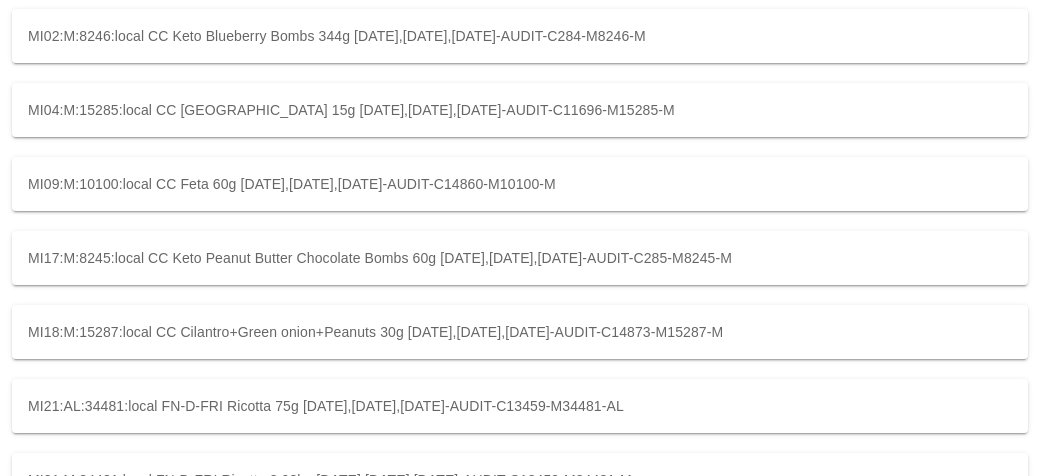 click on "MI21:M:34481:local FN-D-FRI Ricotta 3.08kg [DATE],[DATE],[DATE]-AUDIT-C13459-M34481-M" at bounding box center [520, 480] 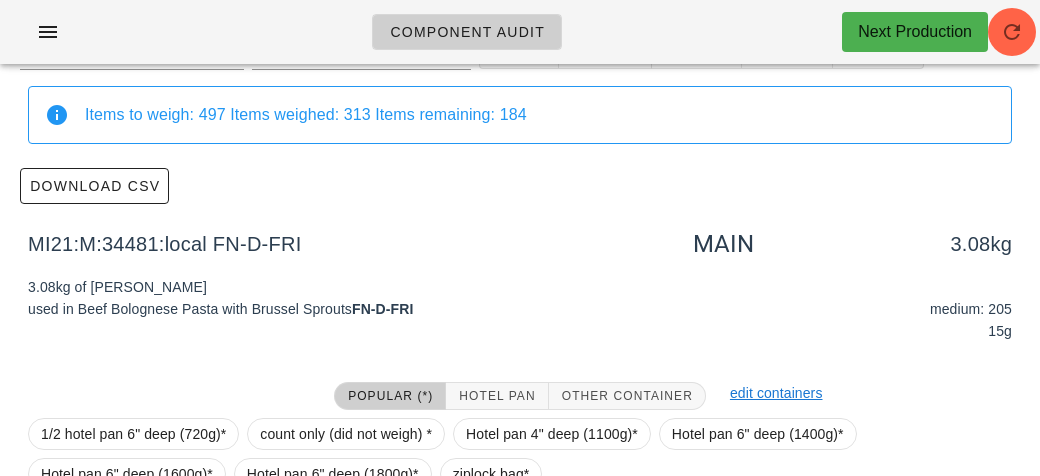 scroll, scrollTop: 0, scrollLeft: 0, axis: both 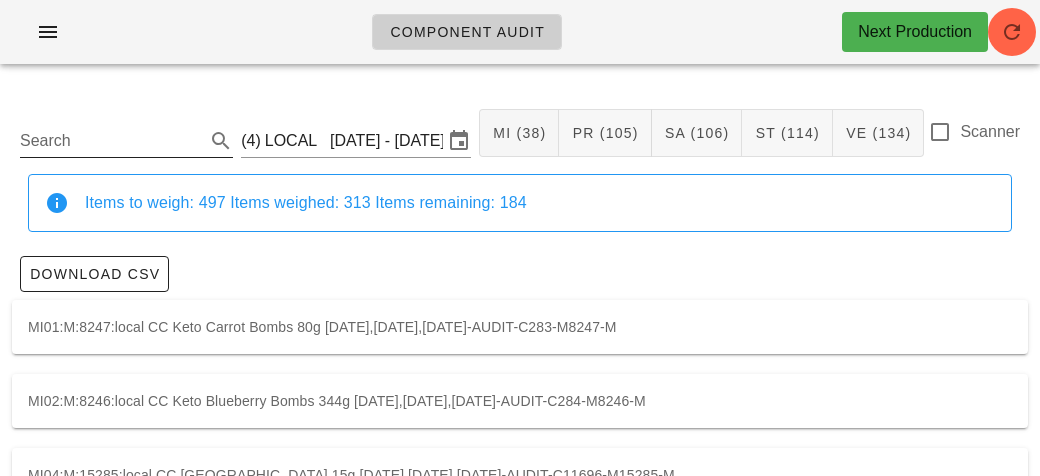 click on "Search" at bounding box center (110, 141) 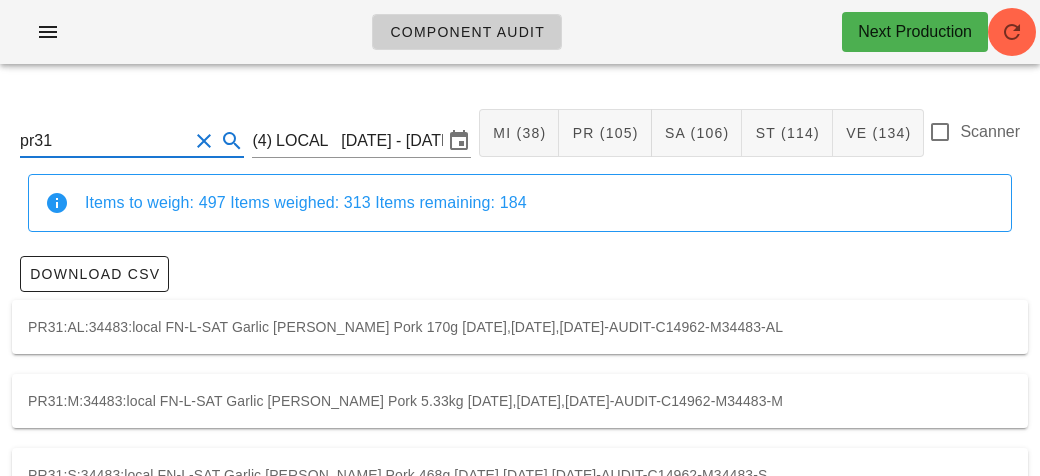 scroll, scrollTop: 56, scrollLeft: 0, axis: vertical 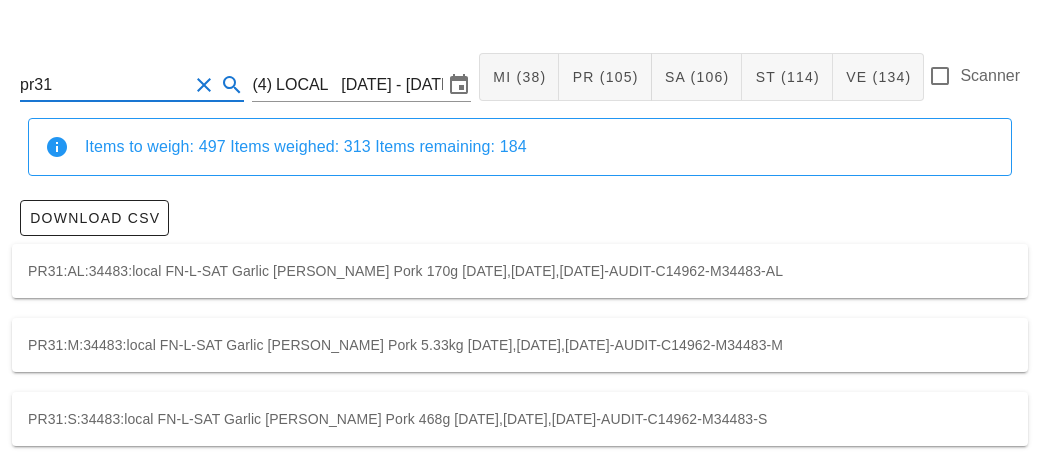 click on "PR31:M:34483:local FN-L-SAT Garlic [PERSON_NAME] Pork 5.33kg [DATE],[DATE],[DATE]-AUDIT-C14962-M34483-M" at bounding box center (520, 345) 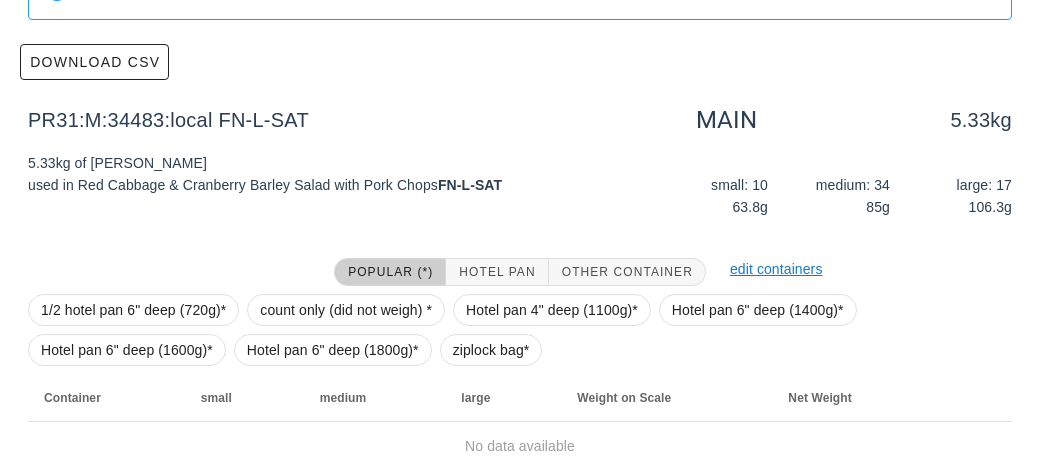 scroll, scrollTop: 284, scrollLeft: 0, axis: vertical 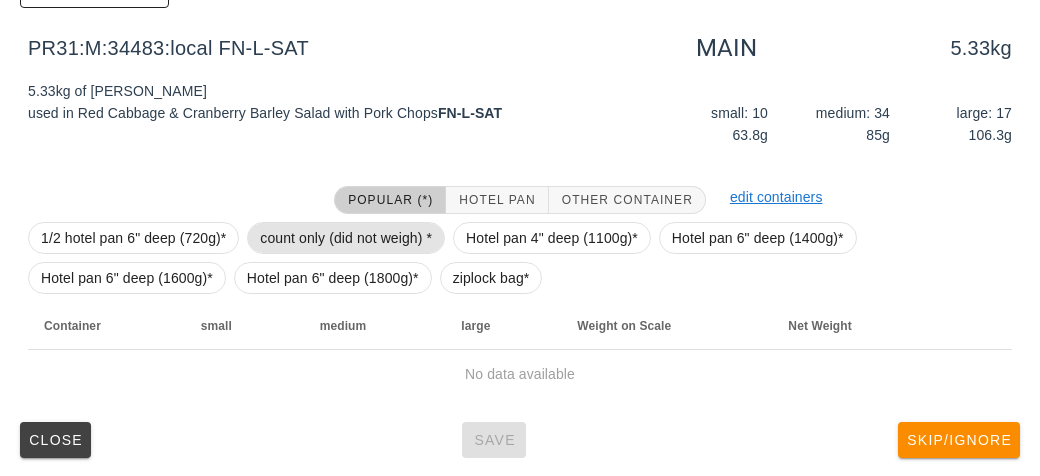 click on "count only (did not weigh) *" at bounding box center (346, 238) 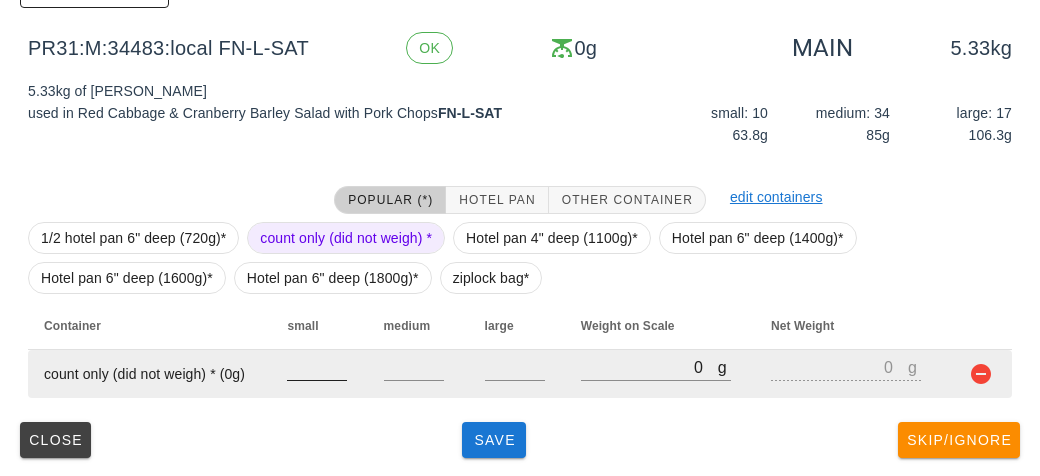 click at bounding box center [317, 367] 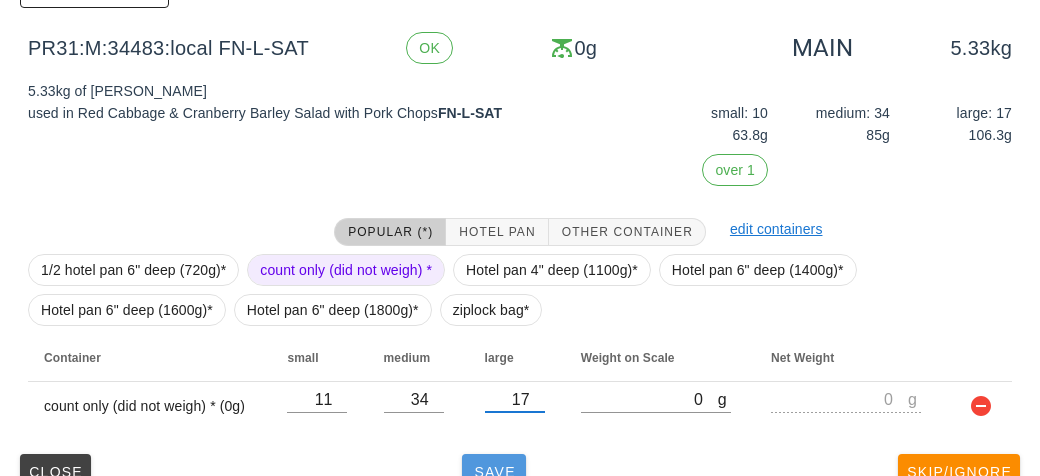 click on "Save" at bounding box center [494, 472] 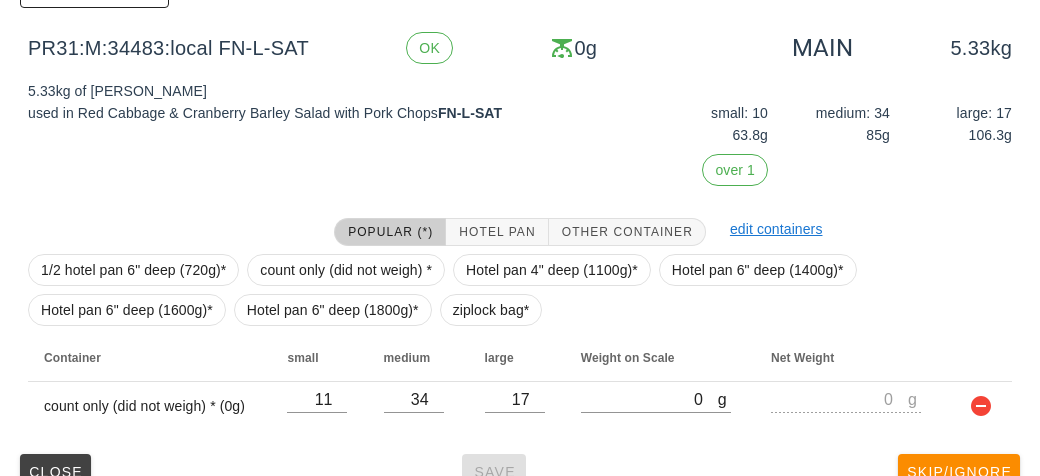scroll, scrollTop: 316, scrollLeft: 0, axis: vertical 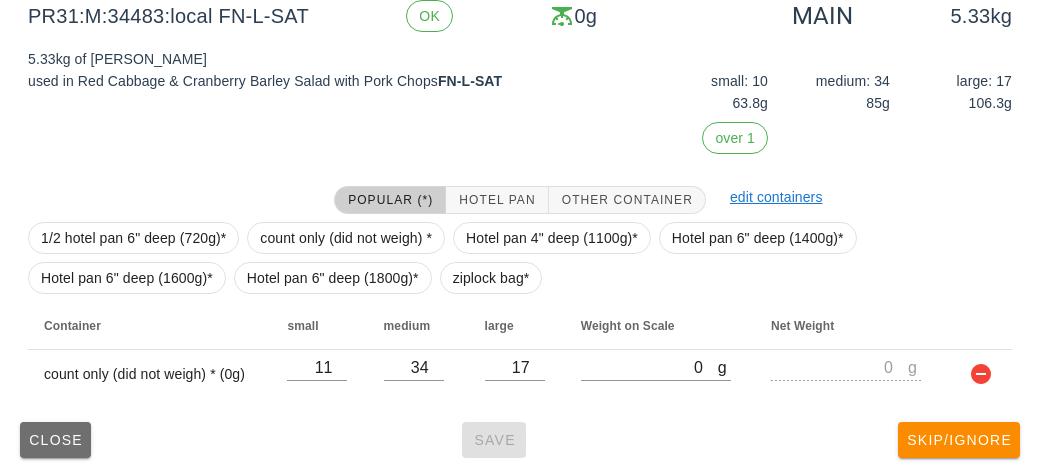 click on "Close" at bounding box center (55, 440) 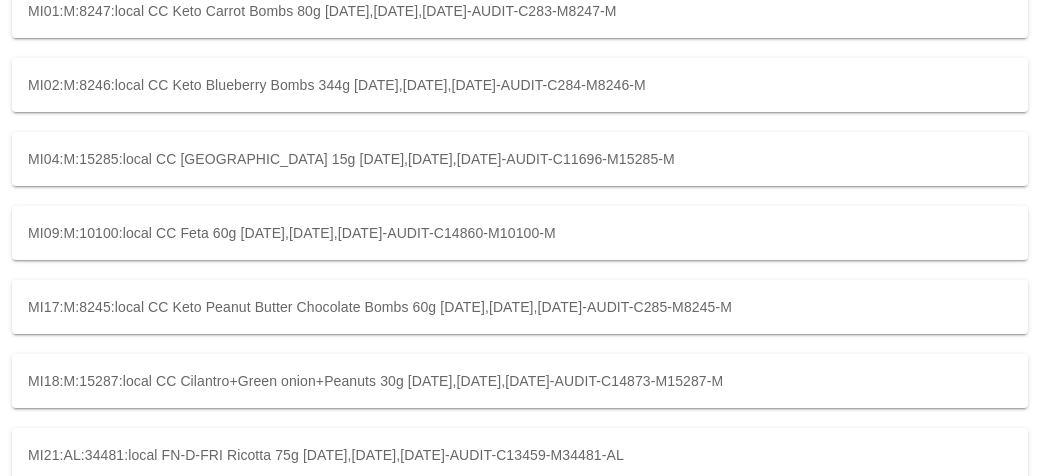 scroll, scrollTop: 0, scrollLeft: 0, axis: both 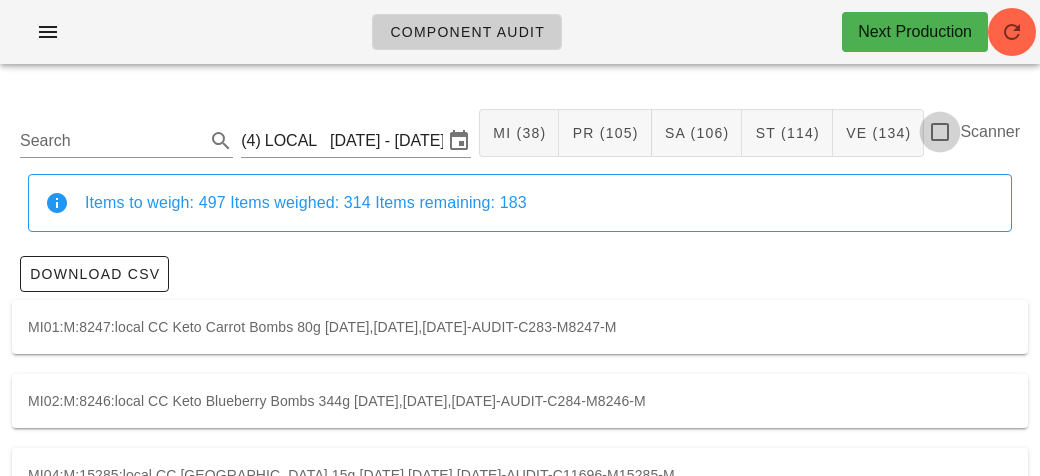 click at bounding box center [940, 132] 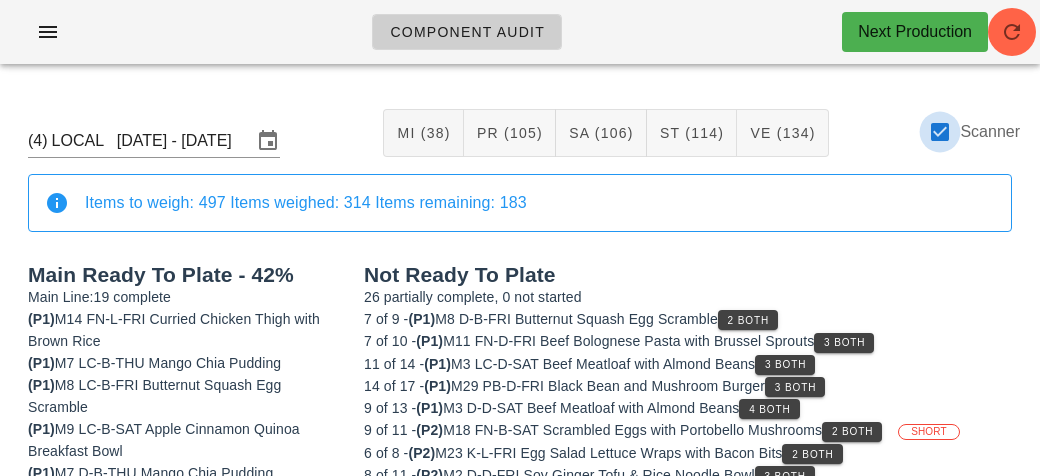 click at bounding box center (940, 132) 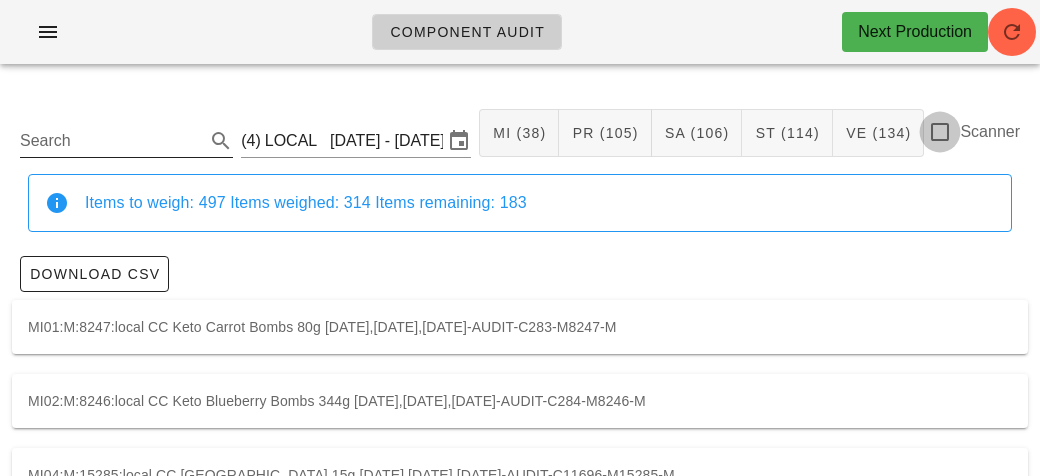 click on "Search" at bounding box center [110, 141] 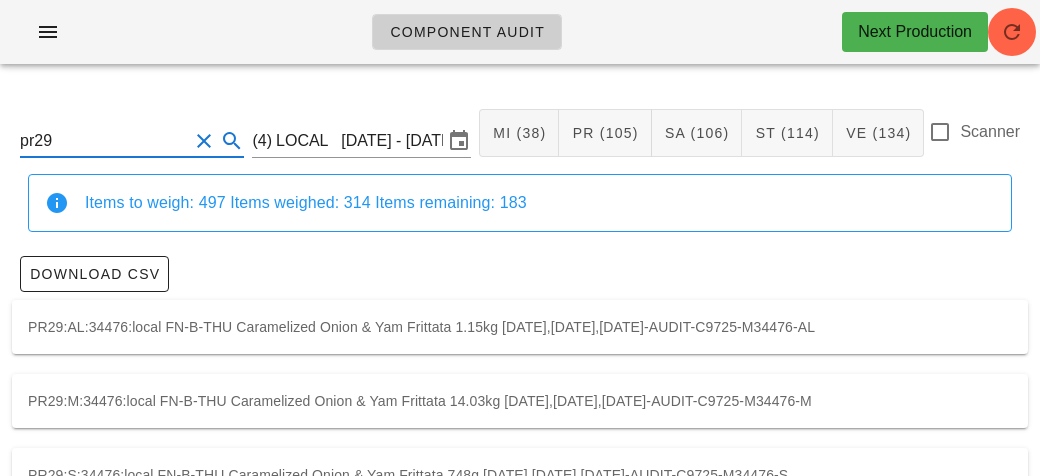 scroll, scrollTop: 56, scrollLeft: 0, axis: vertical 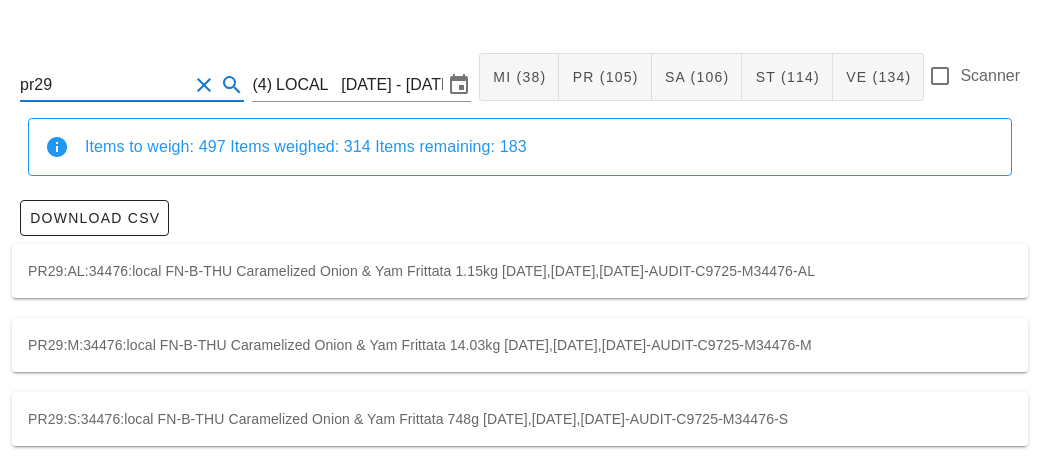 click on "PR29:M:34476:local FN-B-THU Caramelized Onion & Yam Frittata 14.03kg [DATE],[DATE],[DATE]-AUDIT-C9725-M34476-M" at bounding box center [520, 345] 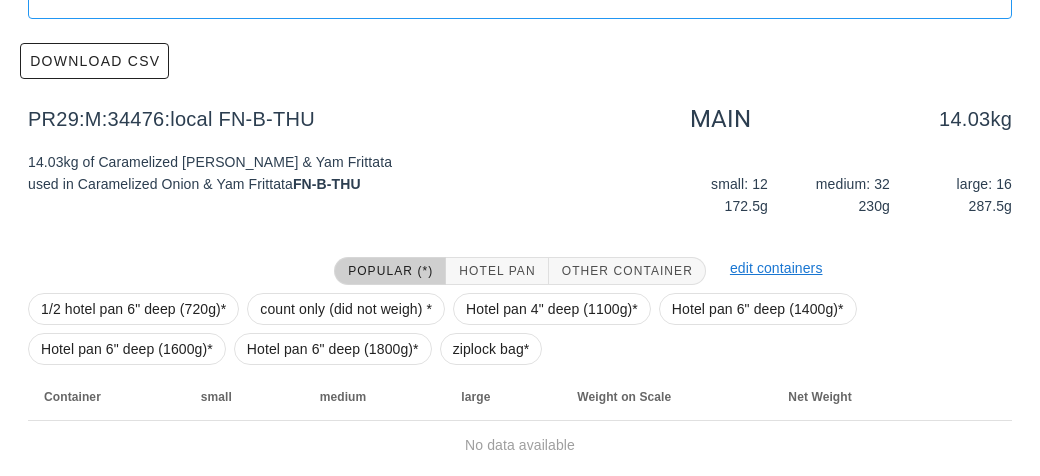 scroll, scrollTop: 284, scrollLeft: 0, axis: vertical 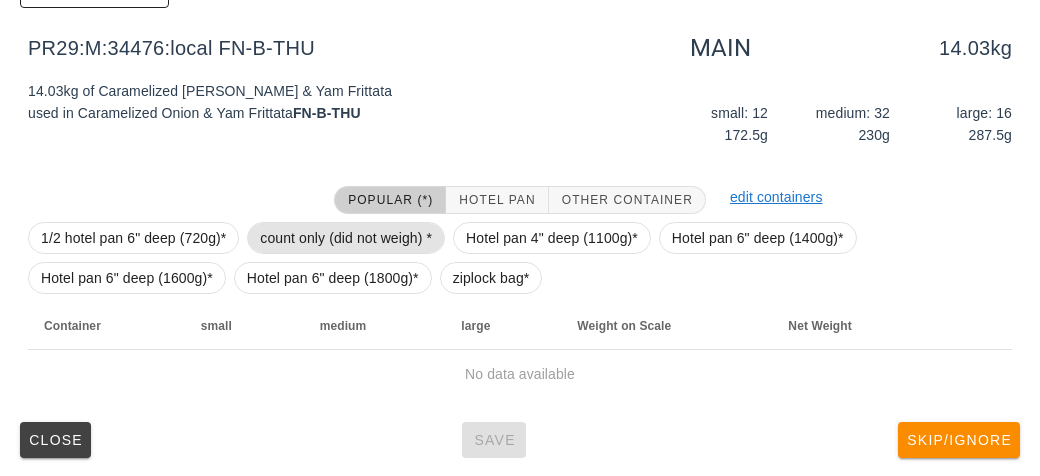click on "count only (did not weigh) *" at bounding box center (346, 238) 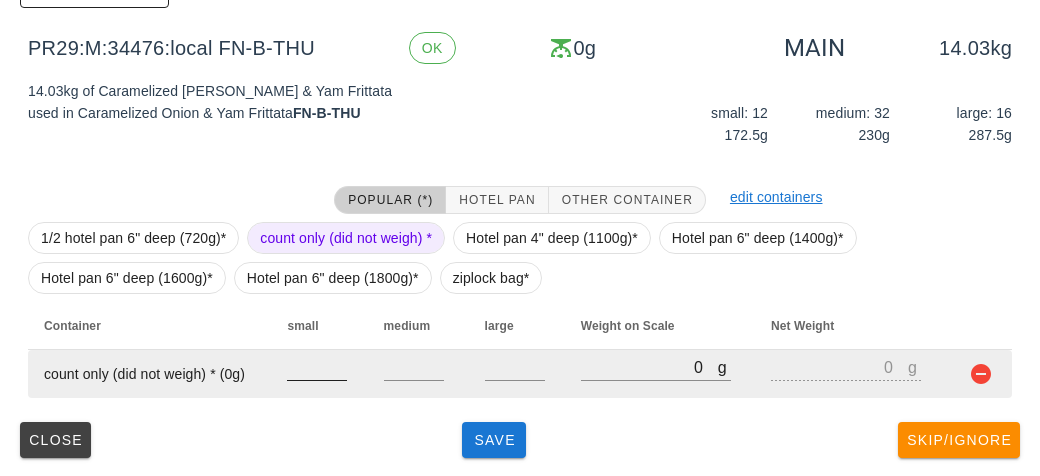 click at bounding box center (317, 367) 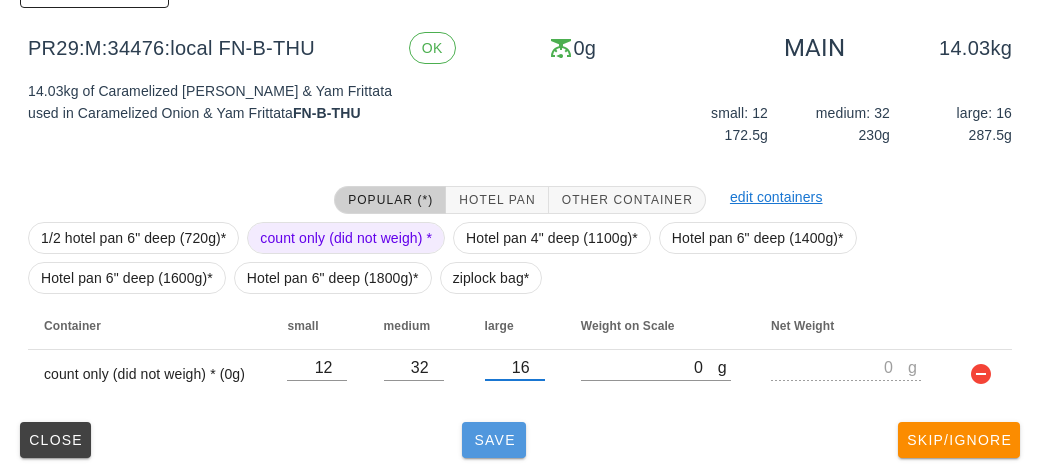 click on "Save" at bounding box center [494, 440] 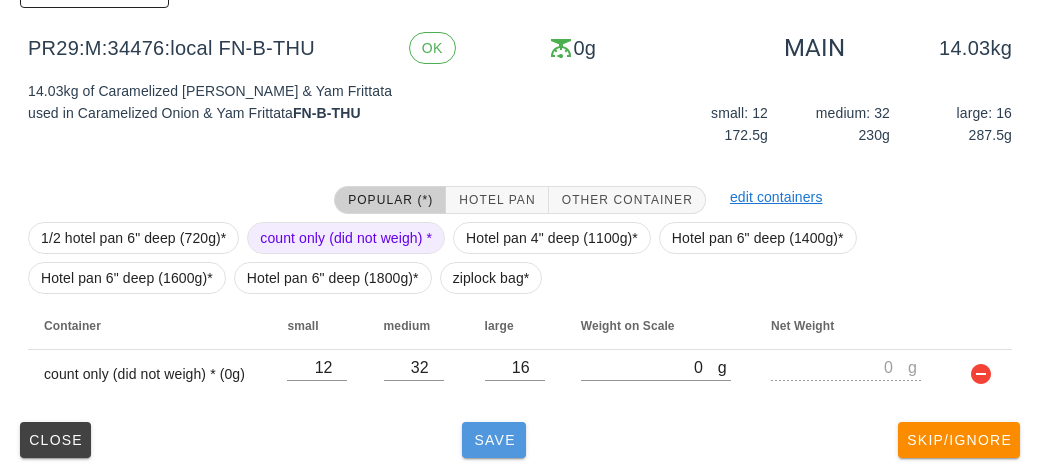 click on "Save" at bounding box center [494, 440] 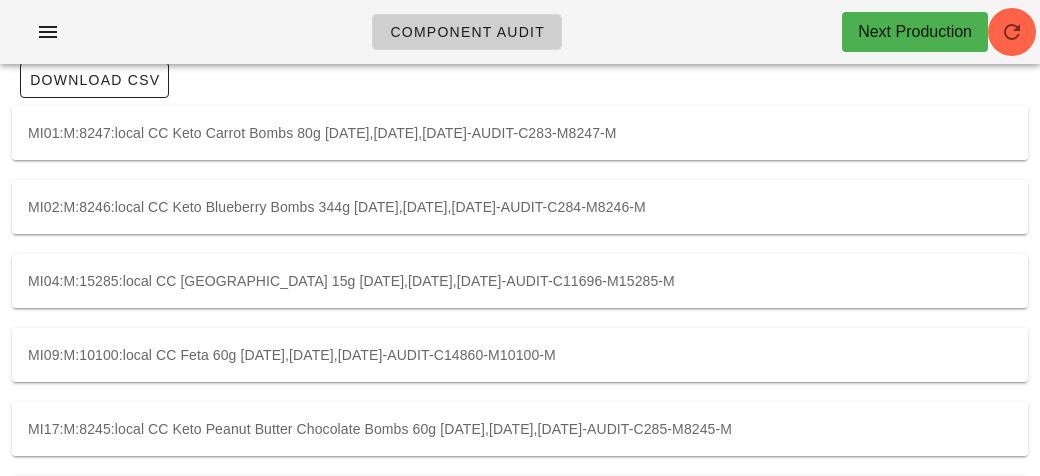scroll, scrollTop: 0, scrollLeft: 0, axis: both 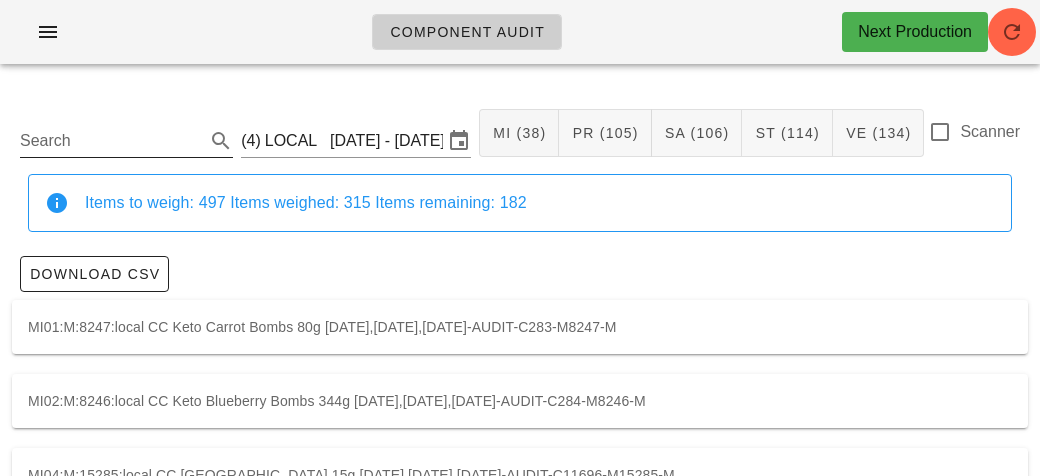 click on "Search" at bounding box center [110, 141] 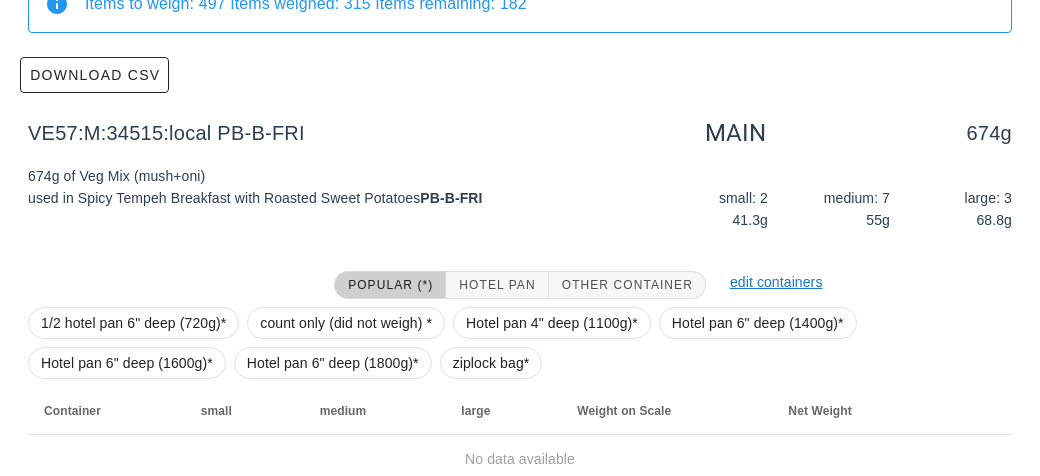 scroll, scrollTop: 284, scrollLeft: 0, axis: vertical 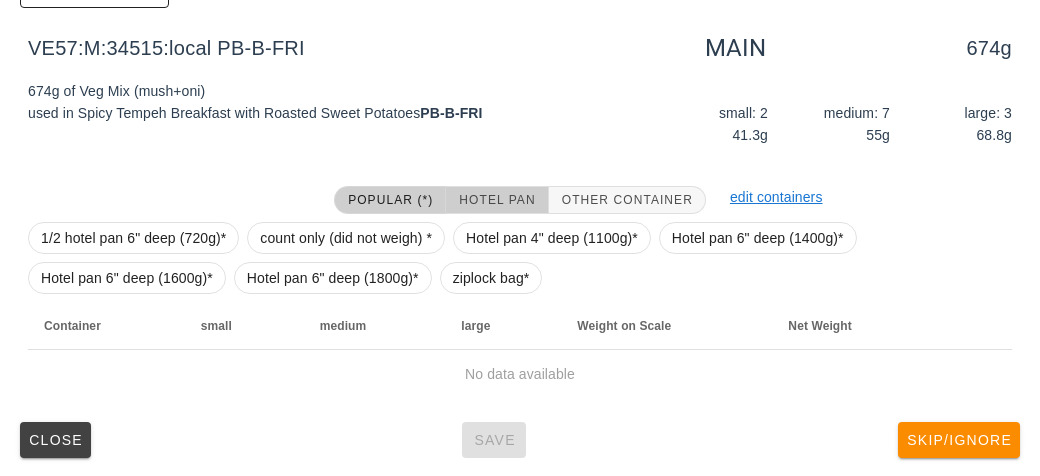click on "Hotel Pan" at bounding box center [496, 200] 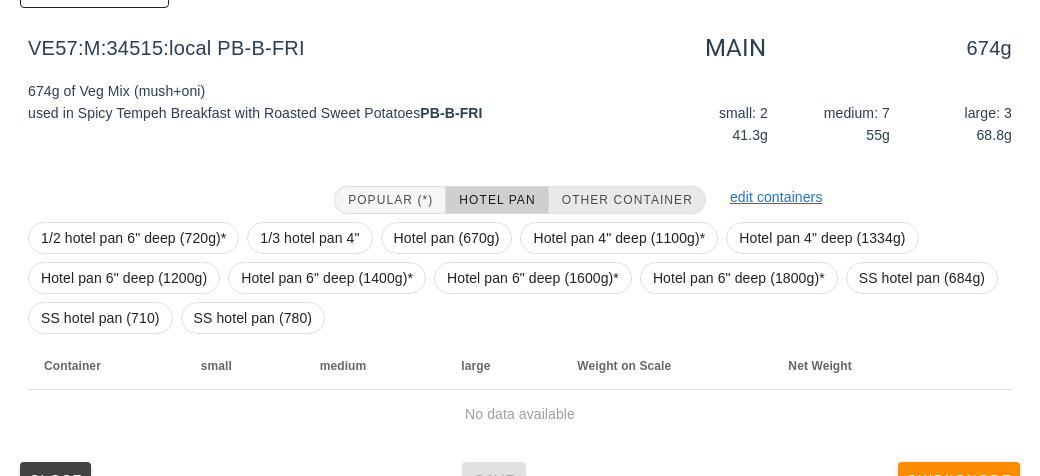 click on "Other Container" at bounding box center (627, 200) 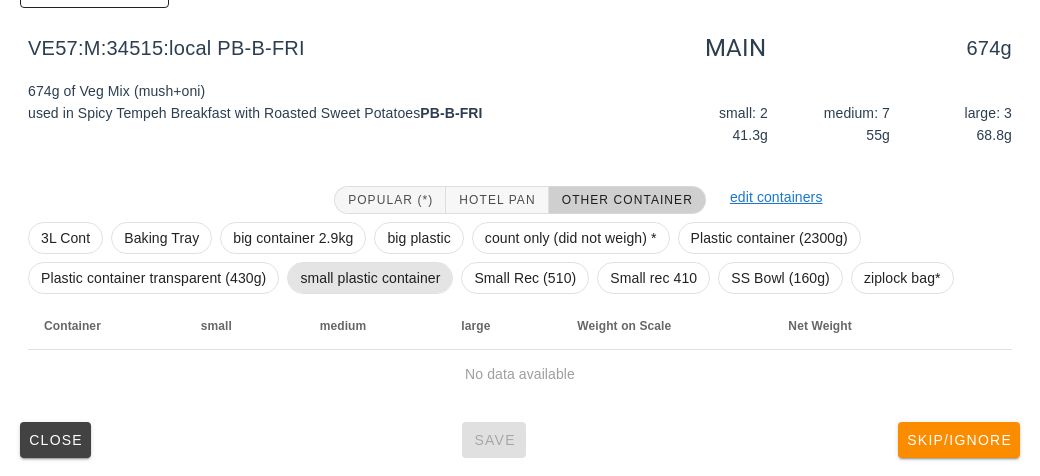click on "small plastic container" at bounding box center (370, 278) 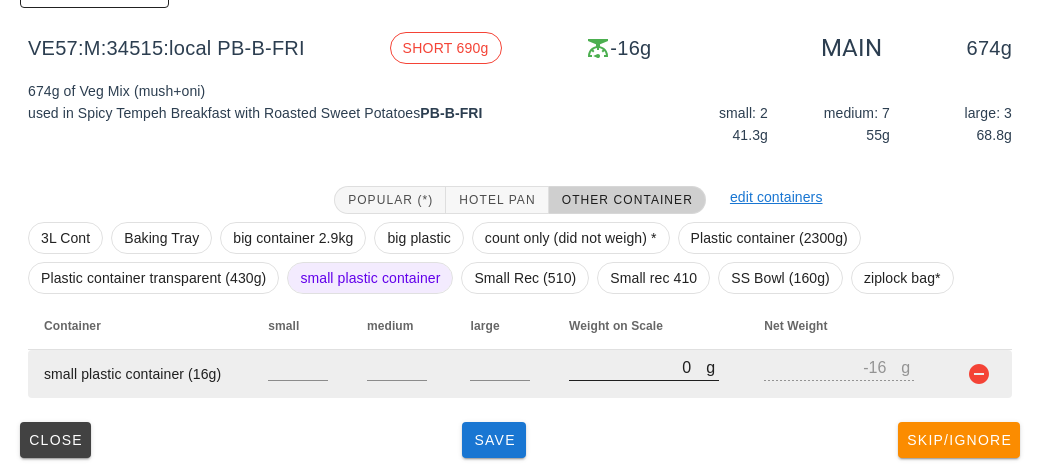 click on "0" at bounding box center (637, 367) 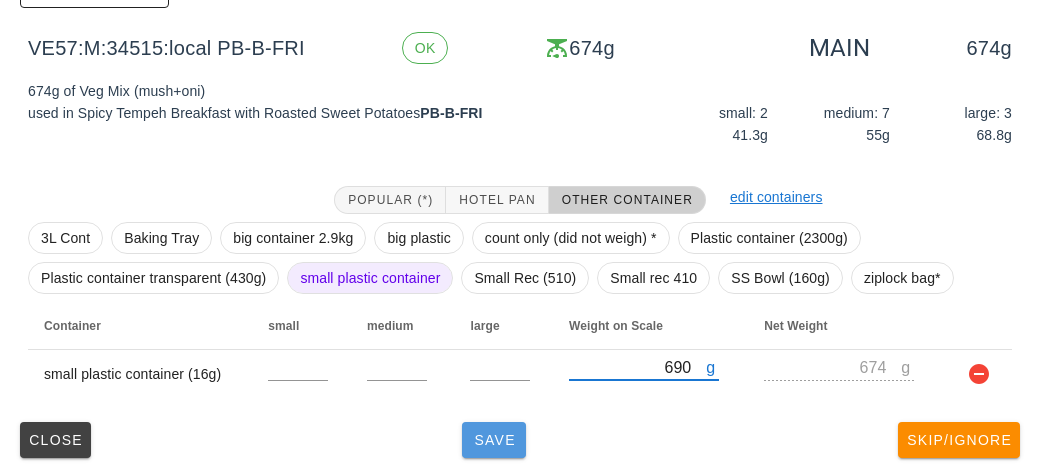 click on "Save" at bounding box center (494, 440) 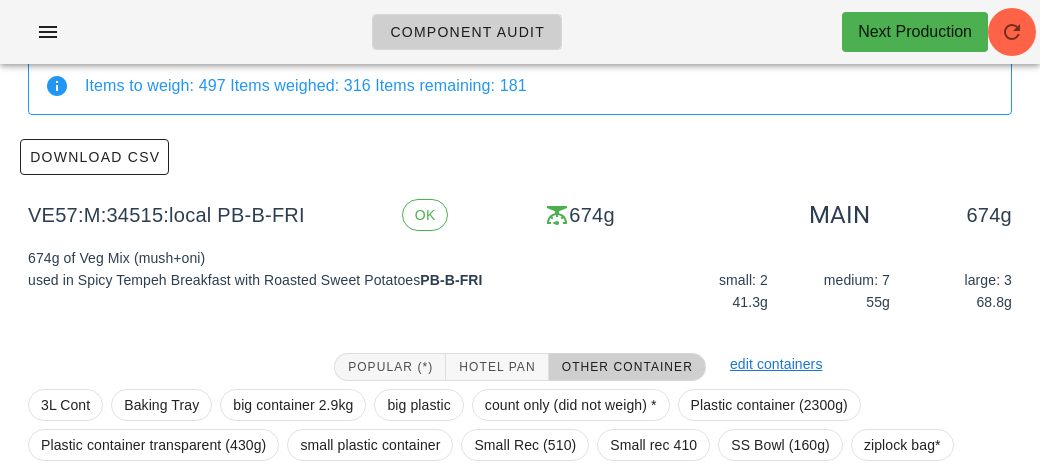 scroll, scrollTop: 0, scrollLeft: 0, axis: both 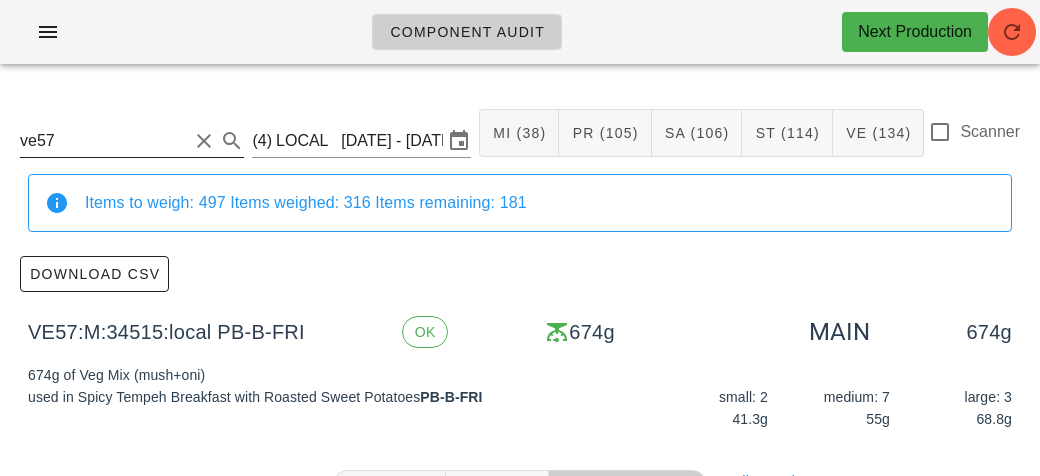 click on "ve57" at bounding box center [104, 141] 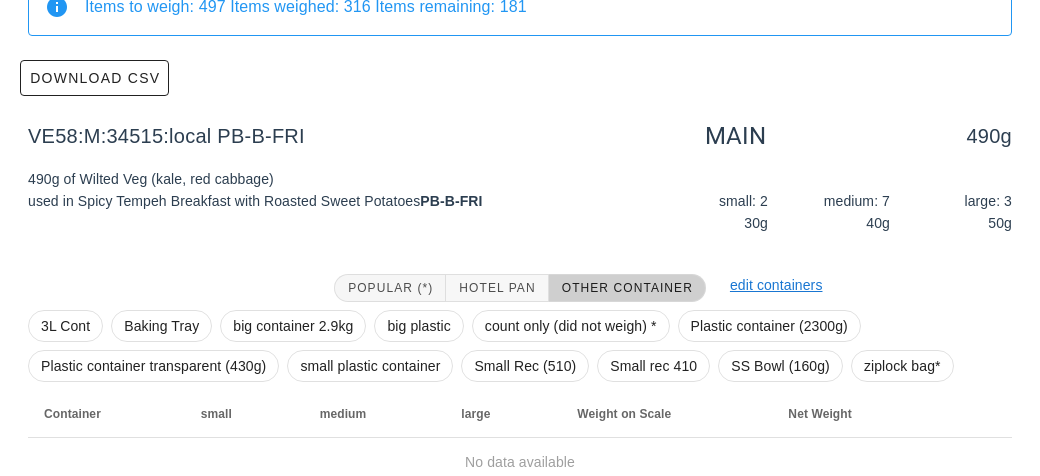 scroll, scrollTop: 284, scrollLeft: 0, axis: vertical 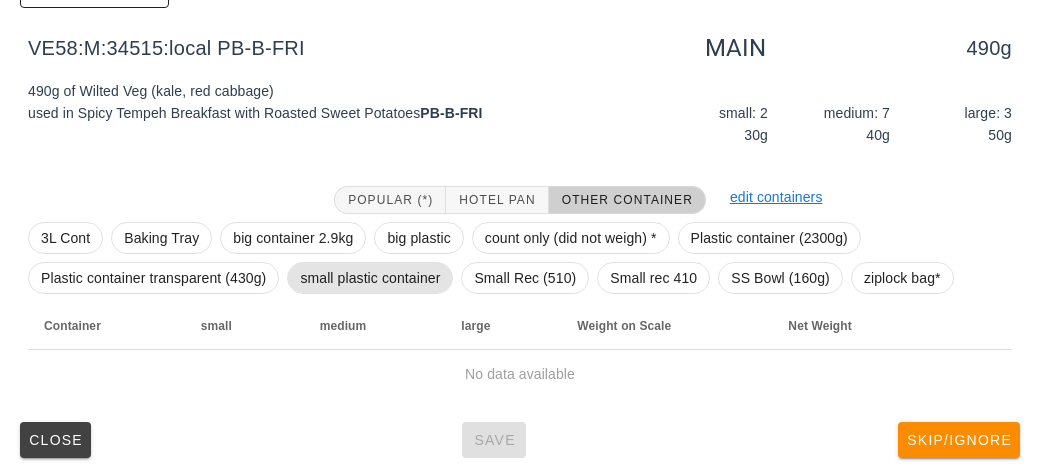 click on "small plastic container" at bounding box center (370, 278) 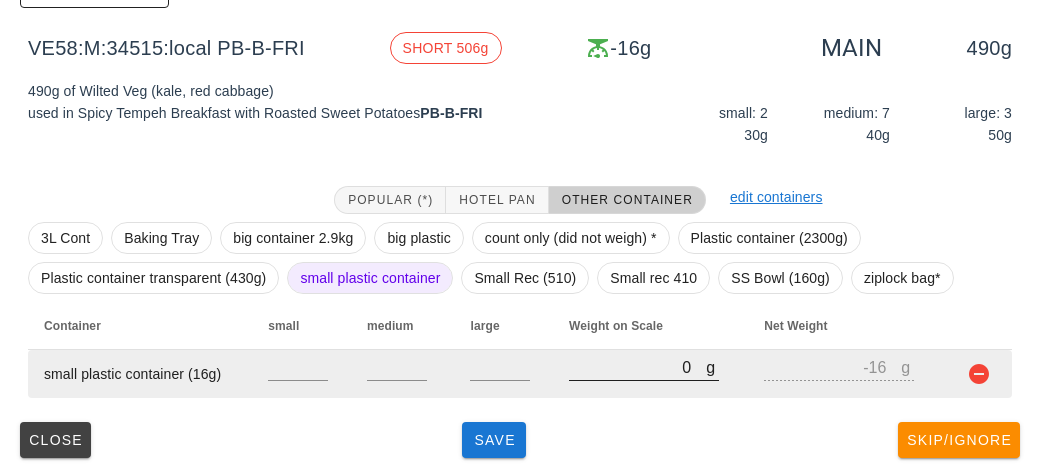 click on "0" at bounding box center (637, 367) 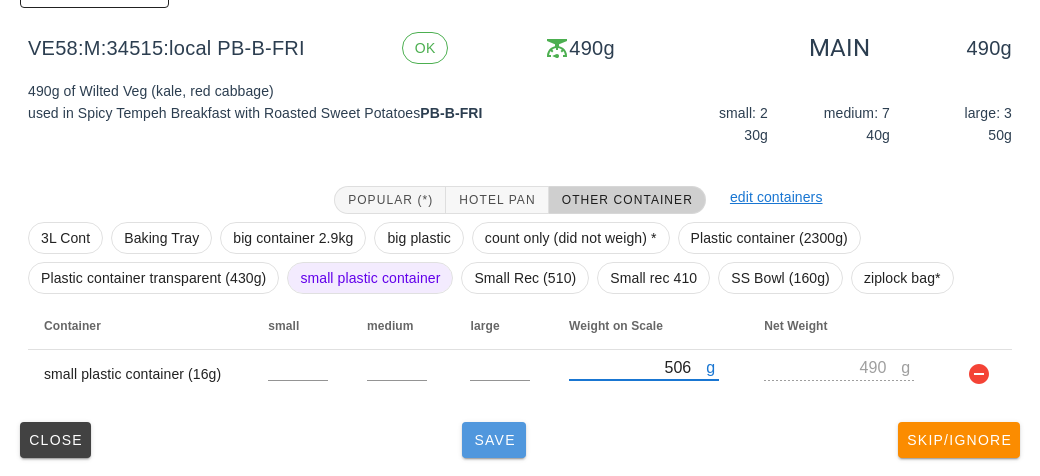 click on "Save" at bounding box center (494, 440) 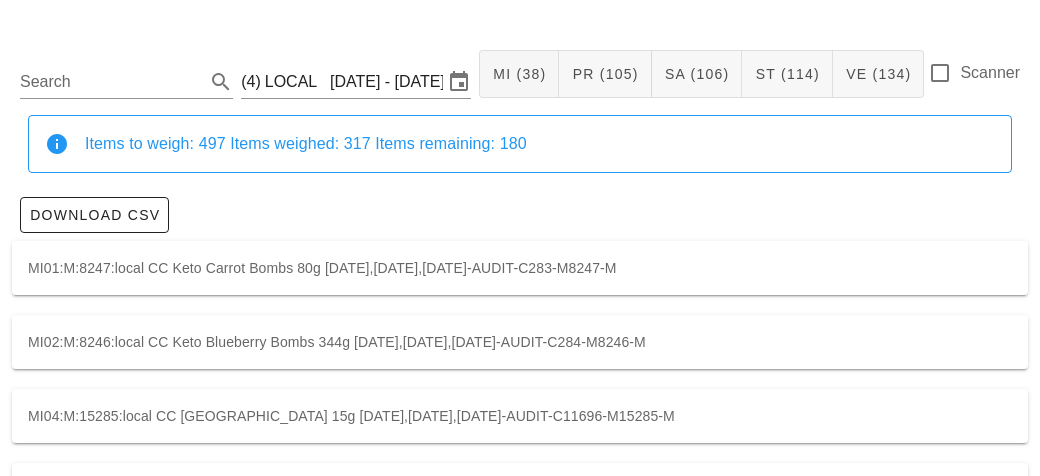 scroll, scrollTop: 0, scrollLeft: 0, axis: both 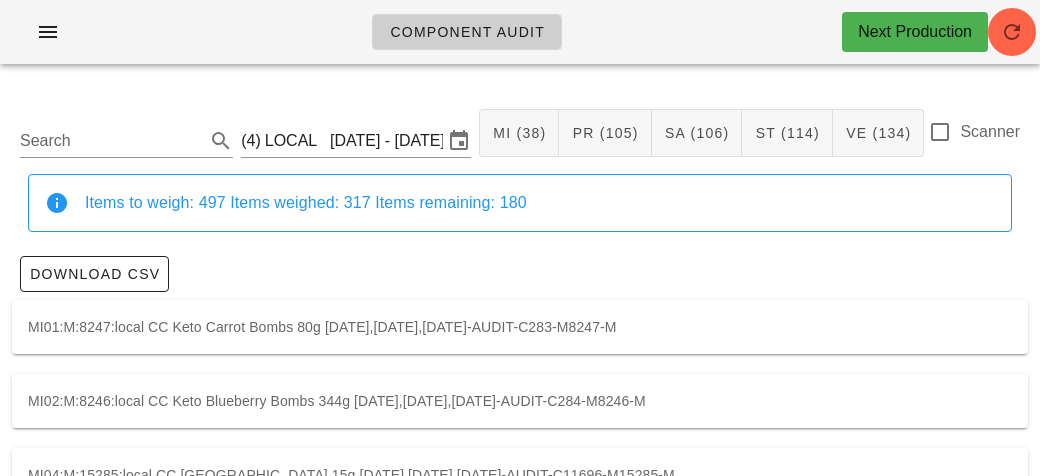click at bounding box center [974, 159] 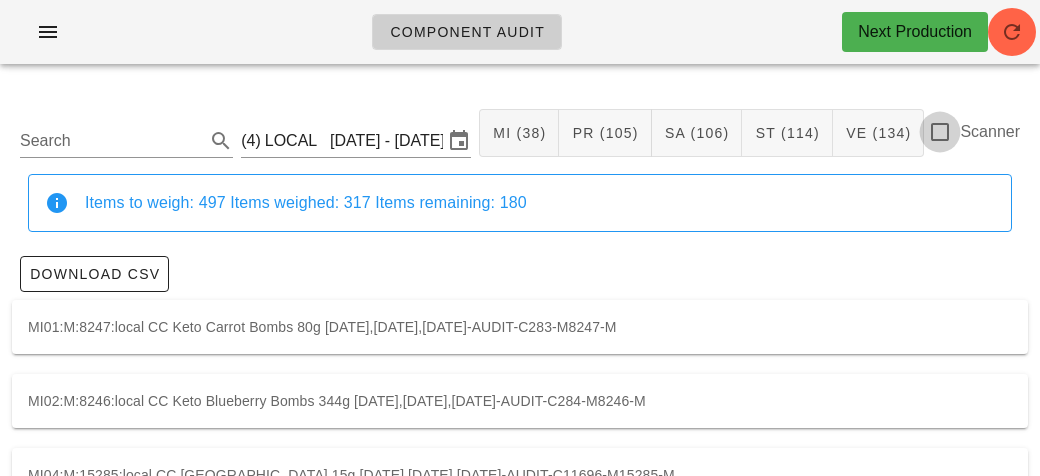 click at bounding box center [940, 132] 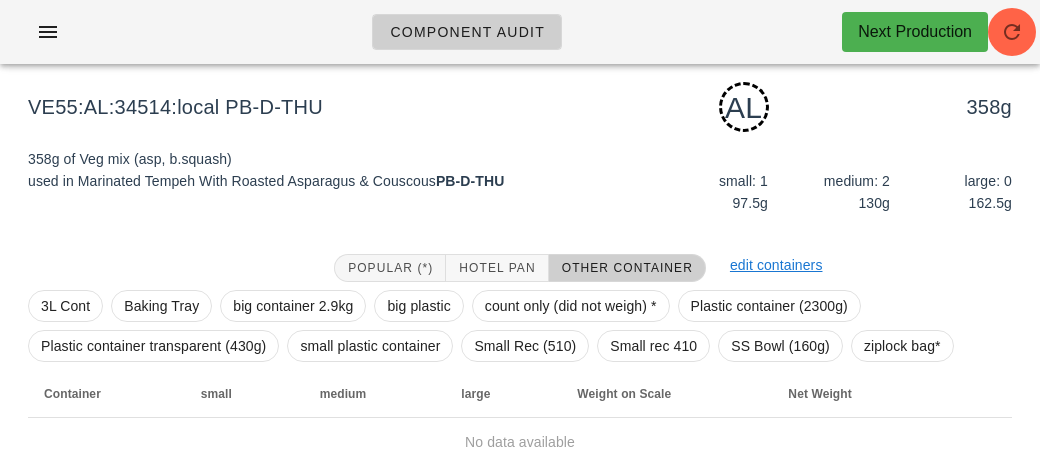 scroll, scrollTop: 250, scrollLeft: 0, axis: vertical 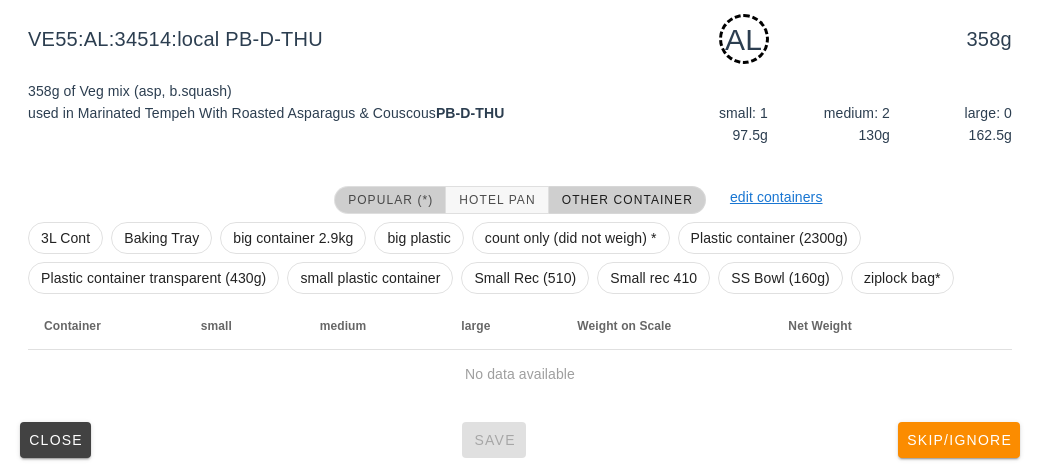 click on "Popular (*)" at bounding box center [390, 200] 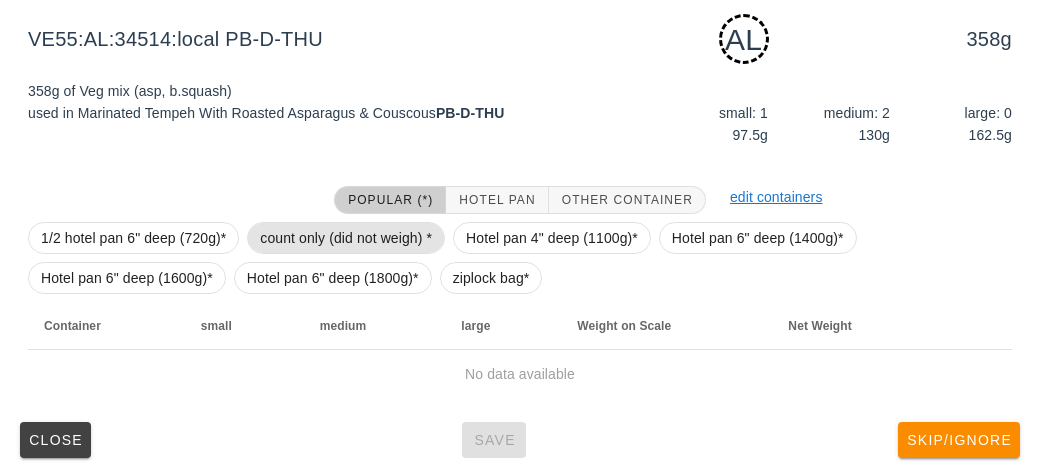 click on "count only (did not weigh) *" at bounding box center [346, 238] 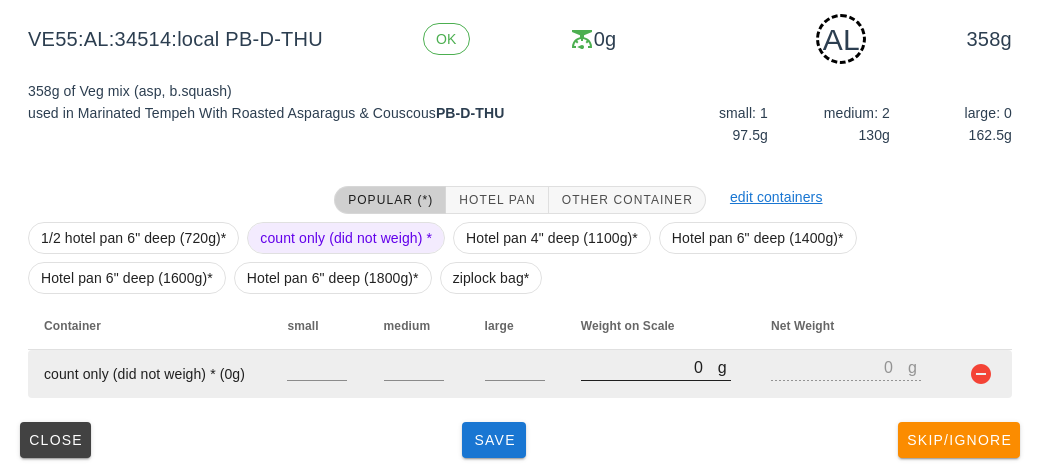 click on "0" at bounding box center [649, 367] 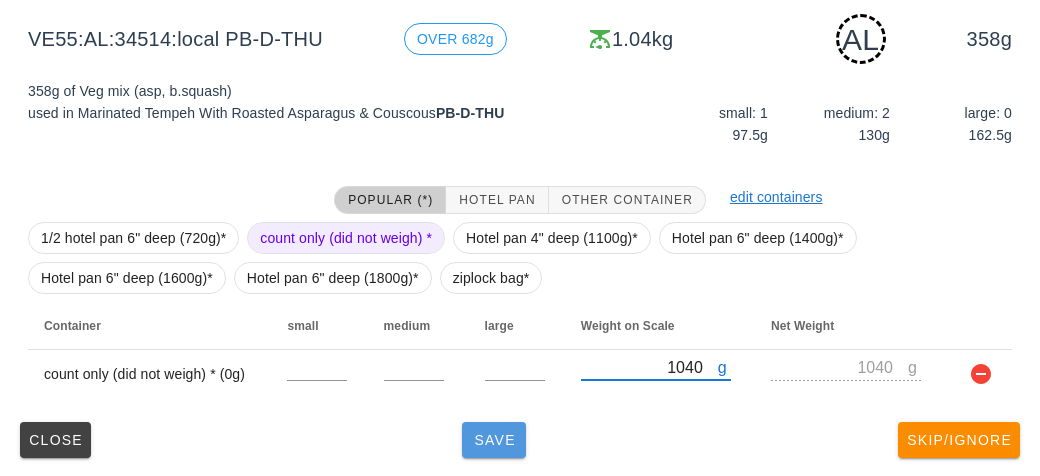 click on "Save" at bounding box center (494, 440) 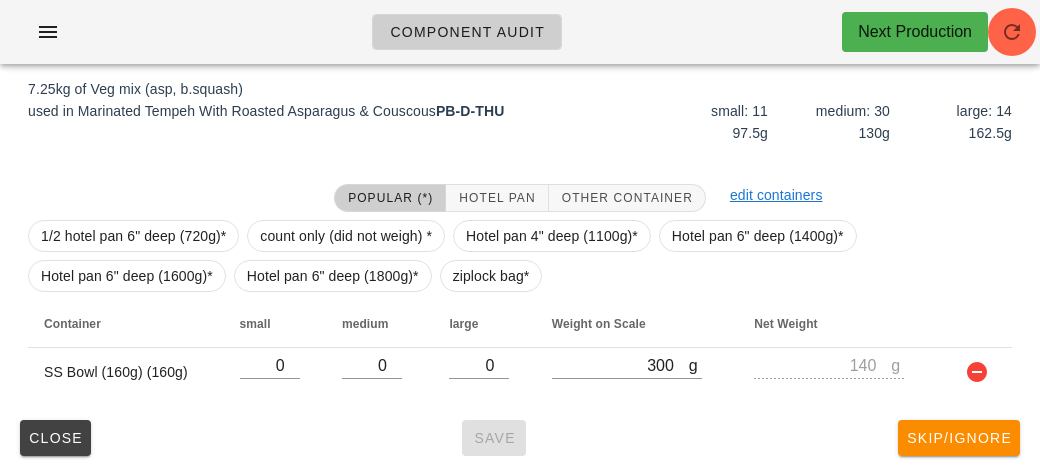 scroll, scrollTop: 232, scrollLeft: 0, axis: vertical 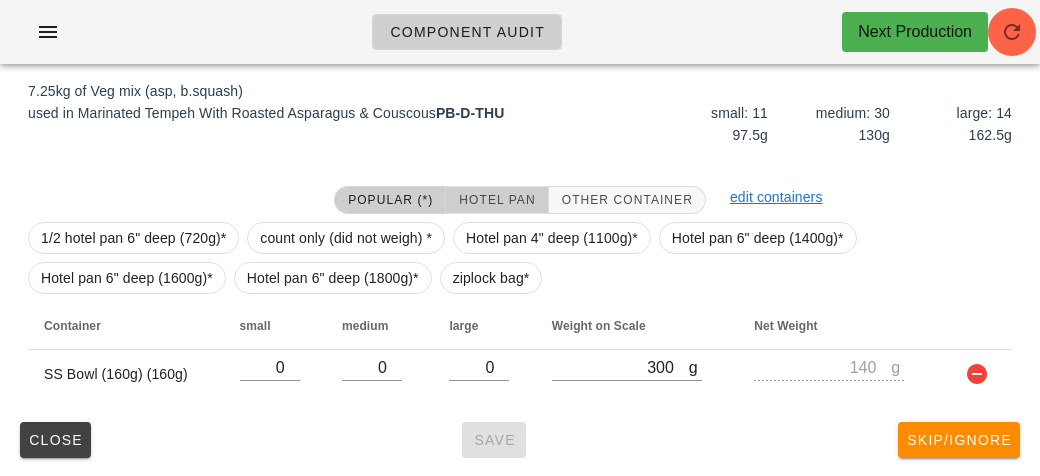 click on "Hotel Pan" at bounding box center [496, 200] 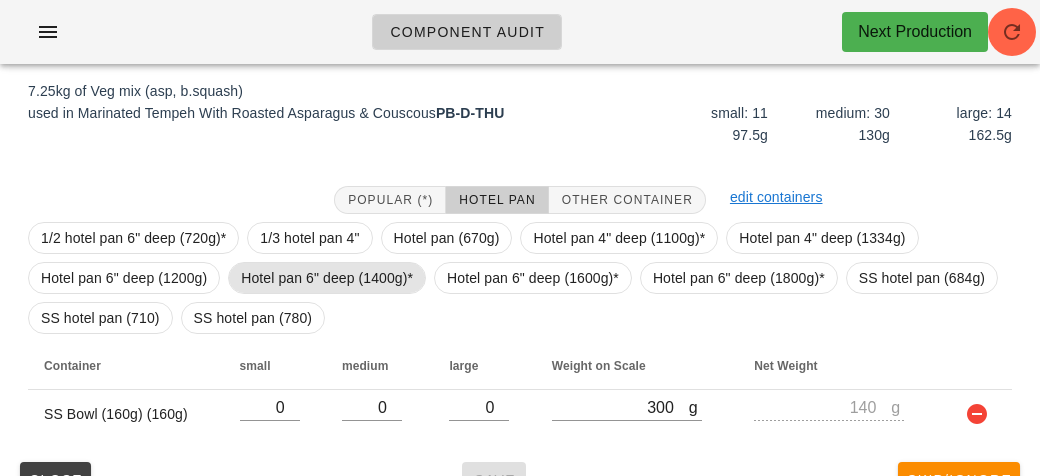 click on "Hotel pan 6" deep (1400g)*" at bounding box center (327, 278) 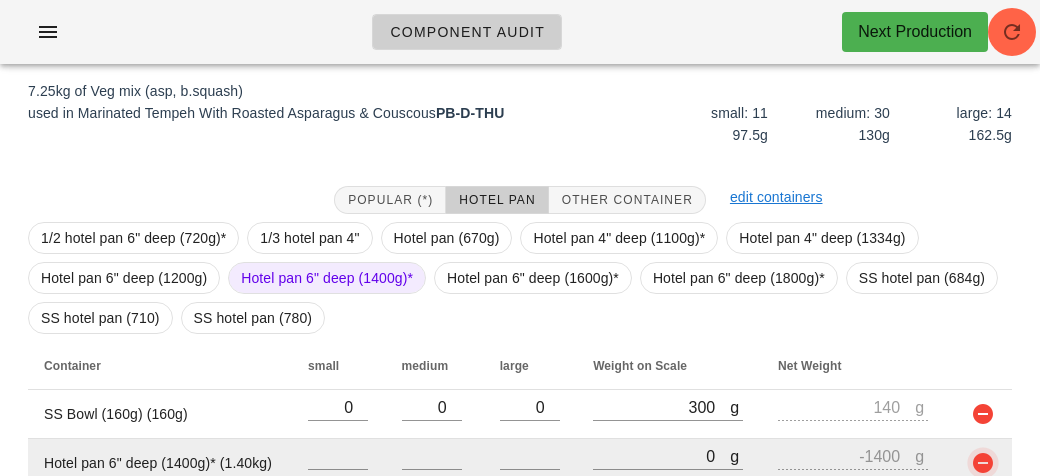 click at bounding box center [983, 463] 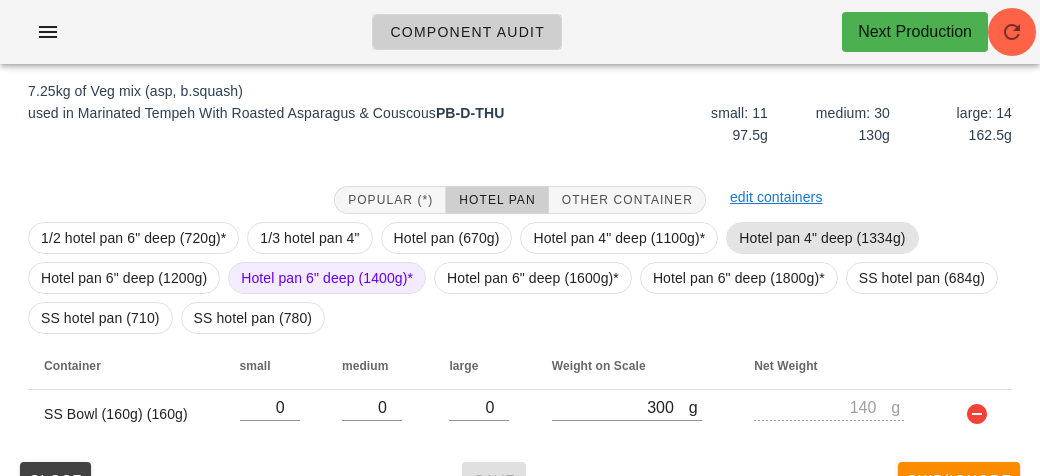 click on "Hotel pan 4" deep (1334g)" at bounding box center [822, 238] 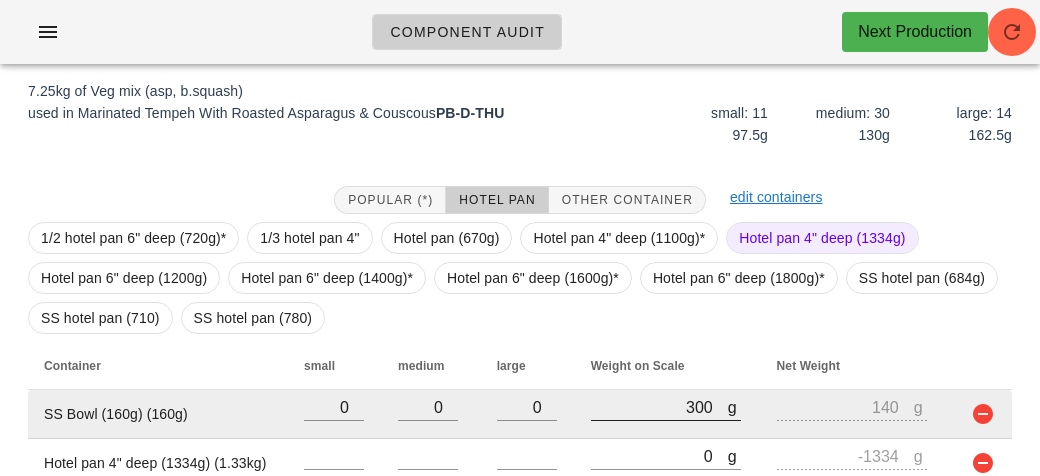 click at bounding box center (666, 431) 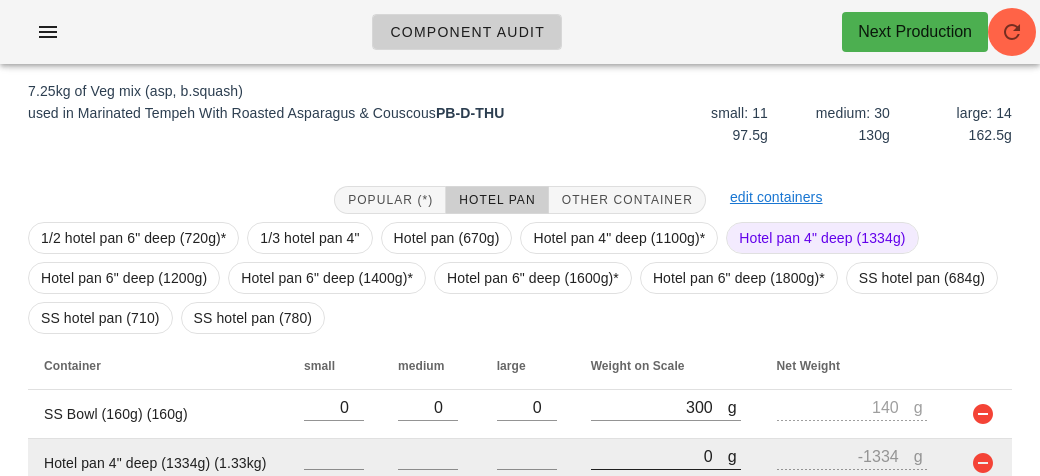 click on "0" at bounding box center (659, 456) 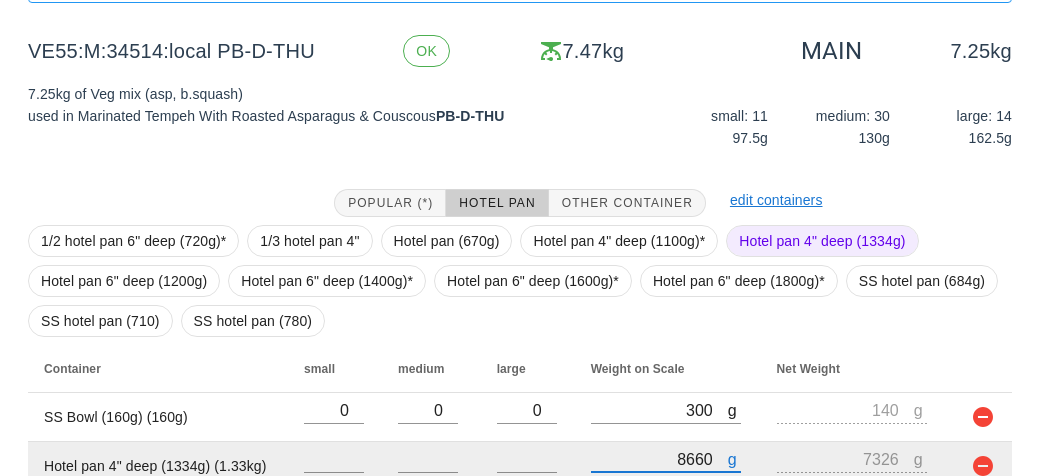 scroll, scrollTop: 321, scrollLeft: 0, axis: vertical 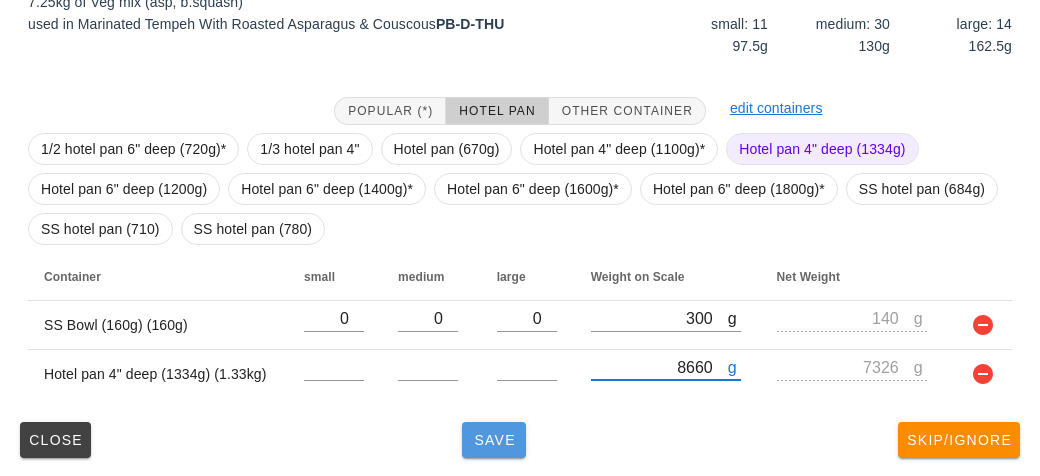 click on "Save" at bounding box center [494, 440] 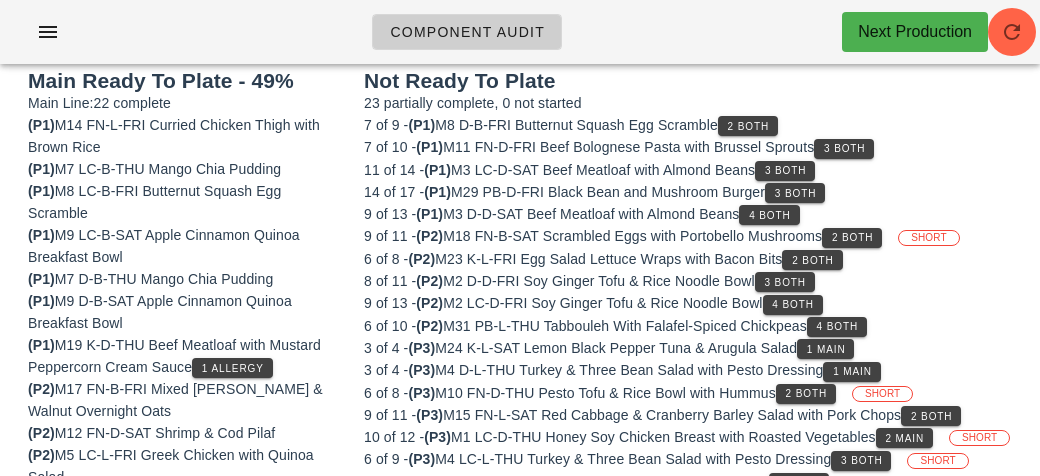 scroll, scrollTop: 0, scrollLeft: 0, axis: both 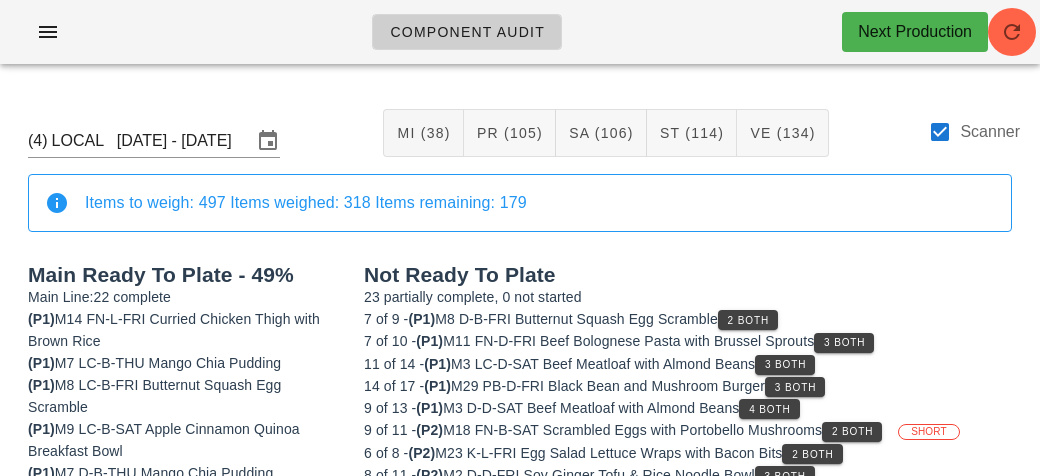 click on "Scanner" at bounding box center [990, 132] 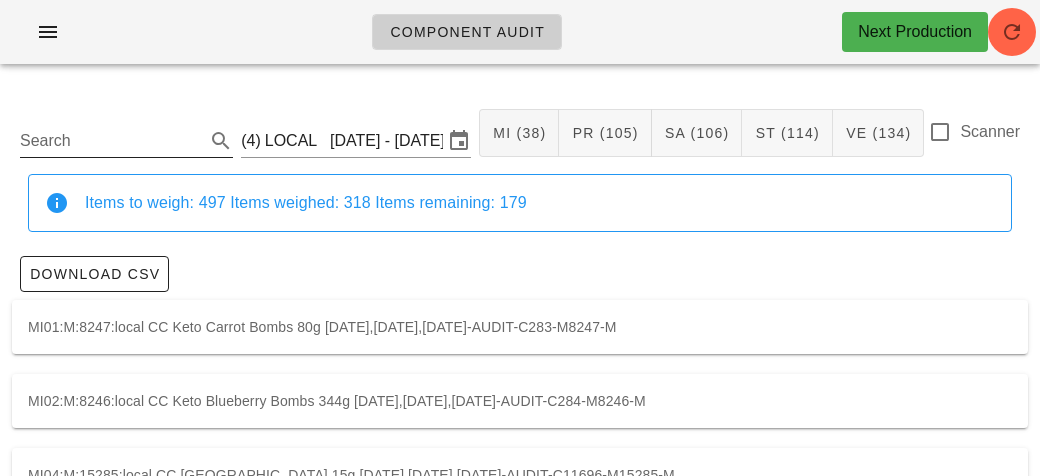 click on "Search" at bounding box center [110, 141] 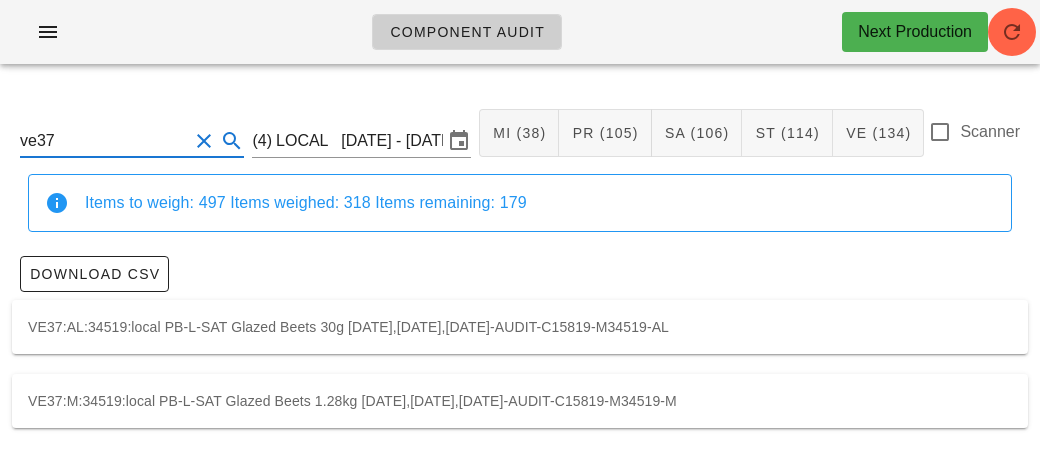 click on "VE37:M:34519:local PB-L-SAT Glazed Beets 1.28kg [DATE],[DATE],[DATE]-AUDIT-C15819-M34519-M" at bounding box center [520, 401] 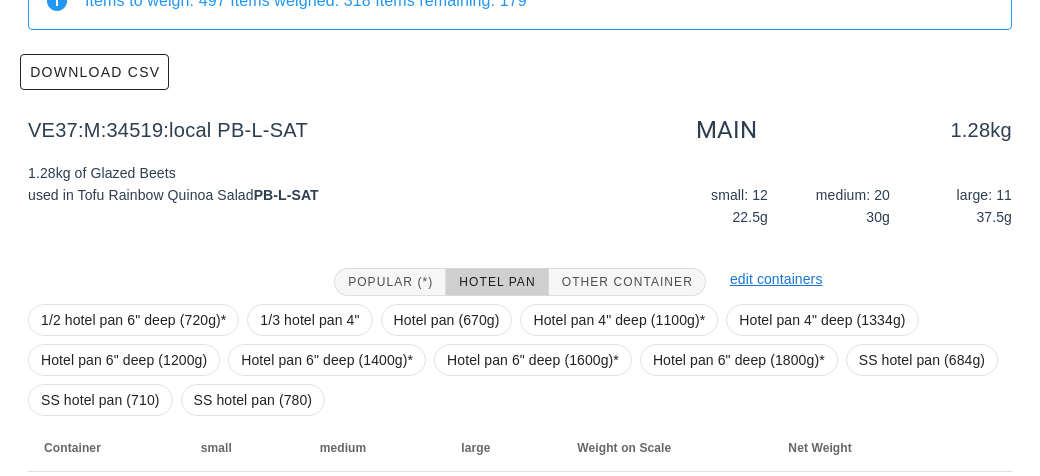 scroll, scrollTop: 324, scrollLeft: 0, axis: vertical 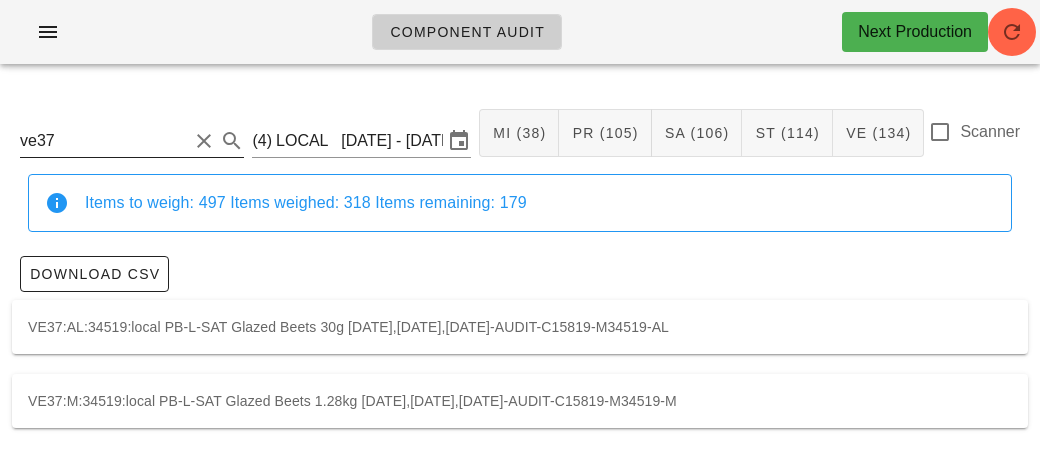 click on "ve37" at bounding box center [104, 141] 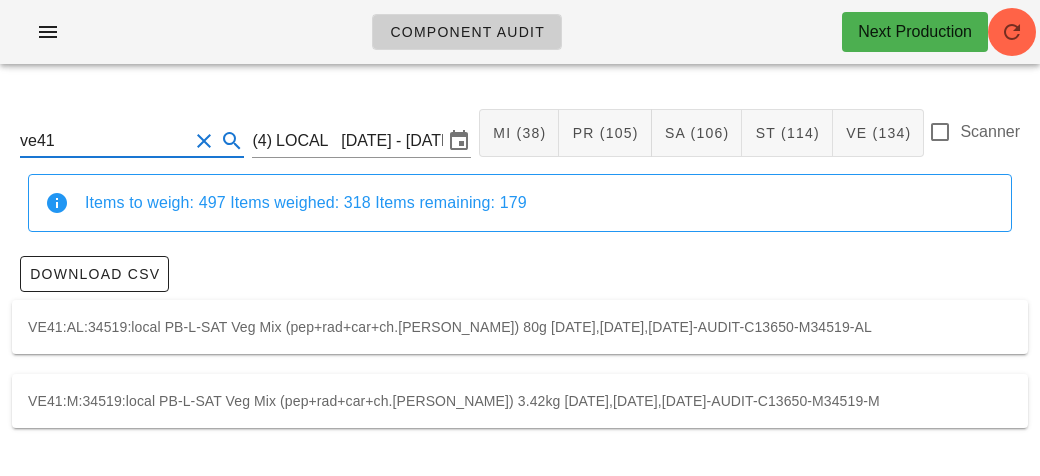 click on "VE41:M:34519:local PB-L-SAT Veg Mix (pep+rad+car+ch.[PERSON_NAME]) 3.42kg [DATE],[DATE],[DATE]-AUDIT-C13650-M34519-M" at bounding box center [520, 401] 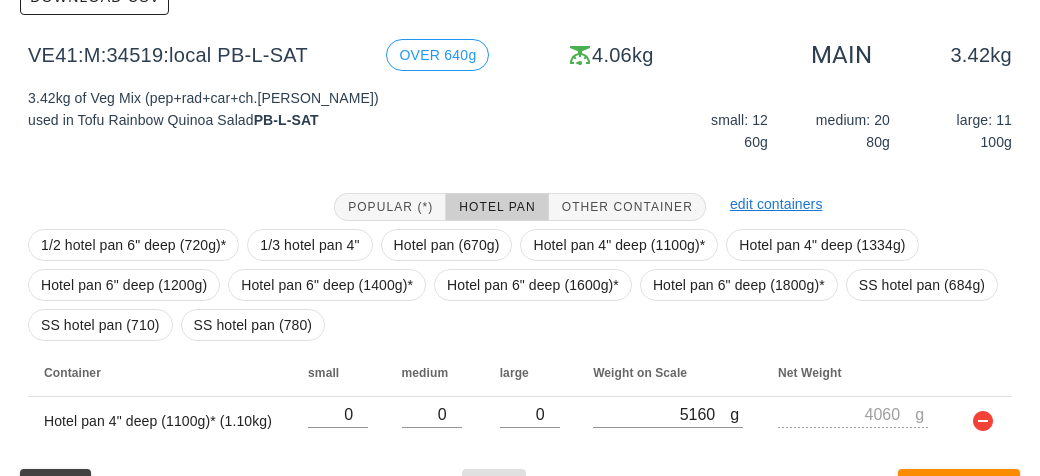 scroll, scrollTop: 324, scrollLeft: 0, axis: vertical 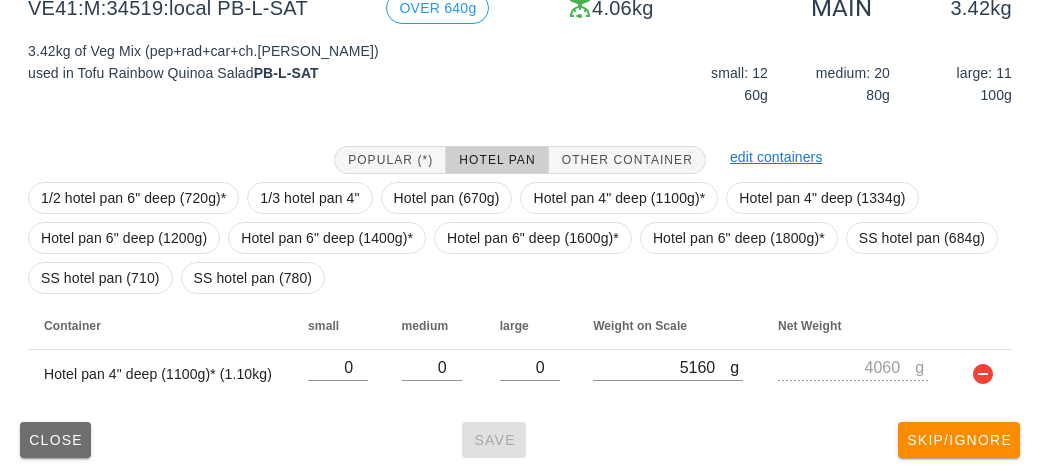click on "Close" at bounding box center (55, 440) 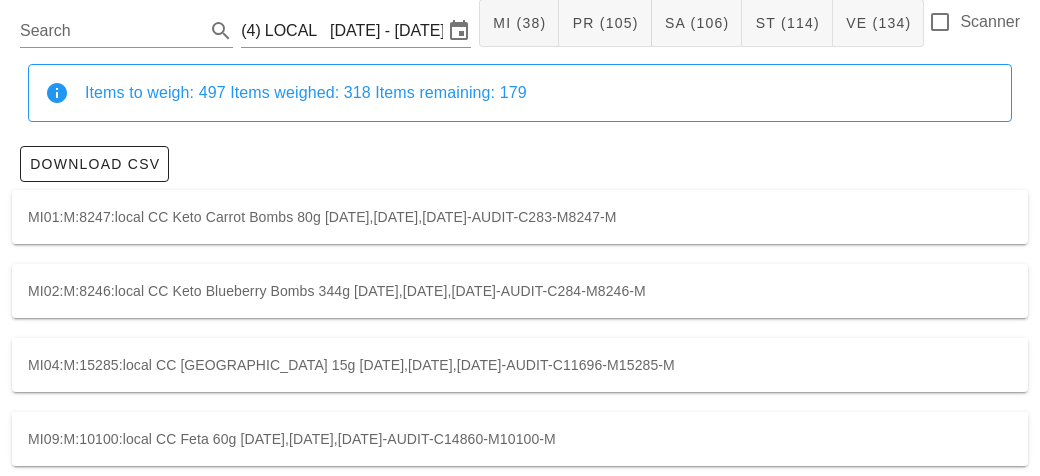 scroll, scrollTop: 0, scrollLeft: 0, axis: both 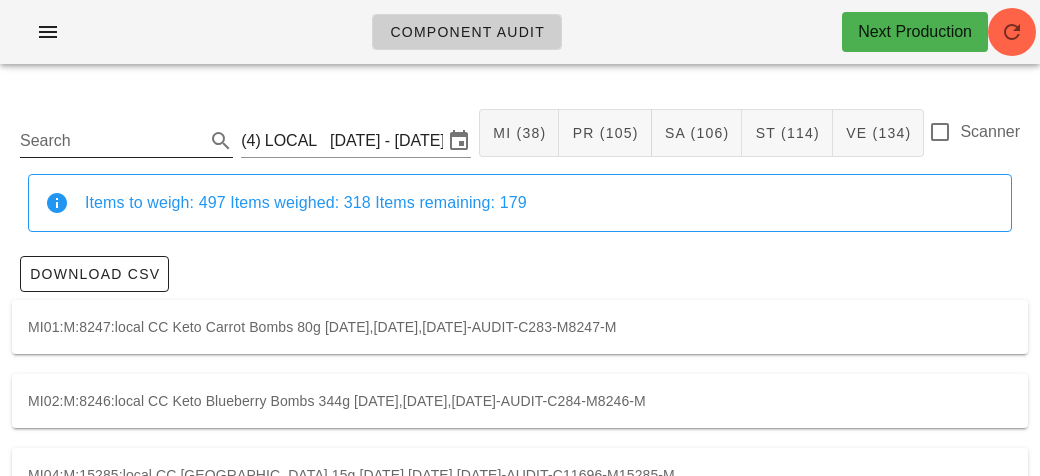 click on "Search" at bounding box center [110, 141] 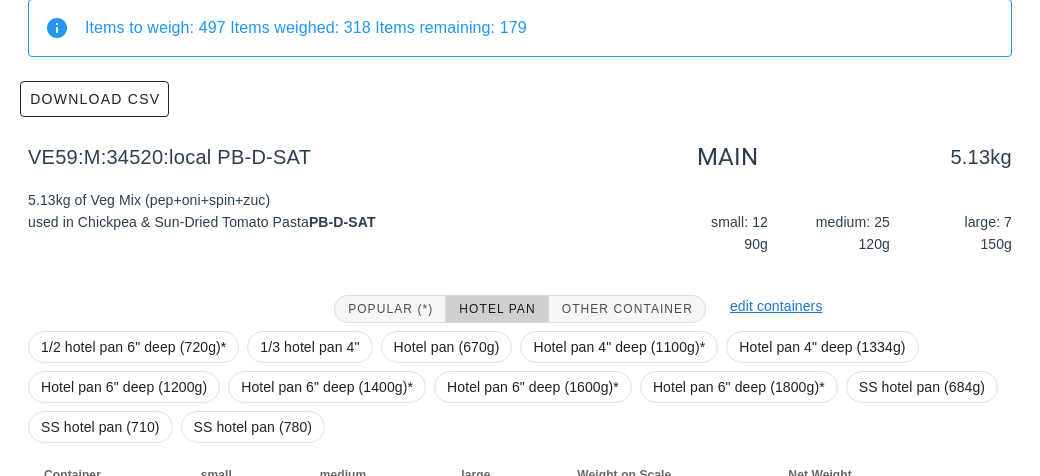 scroll, scrollTop: 324, scrollLeft: 0, axis: vertical 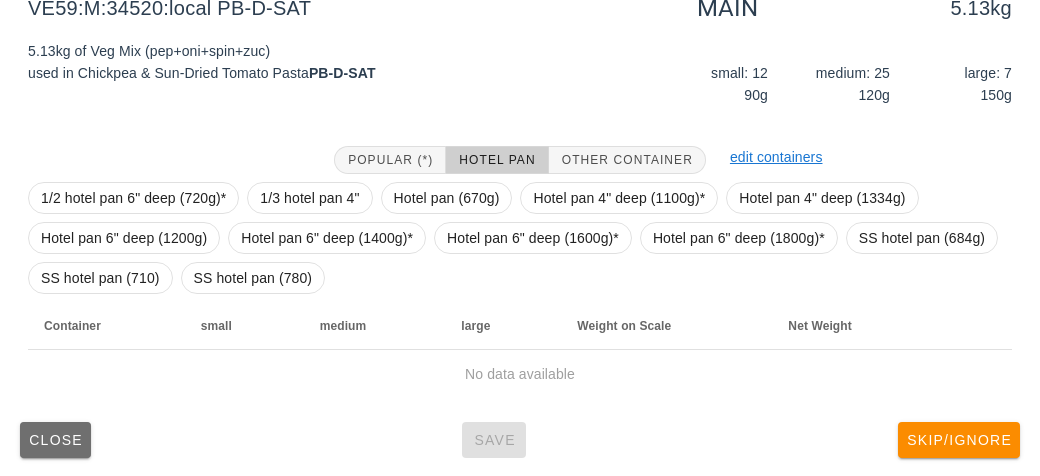 click on "Close" at bounding box center [55, 440] 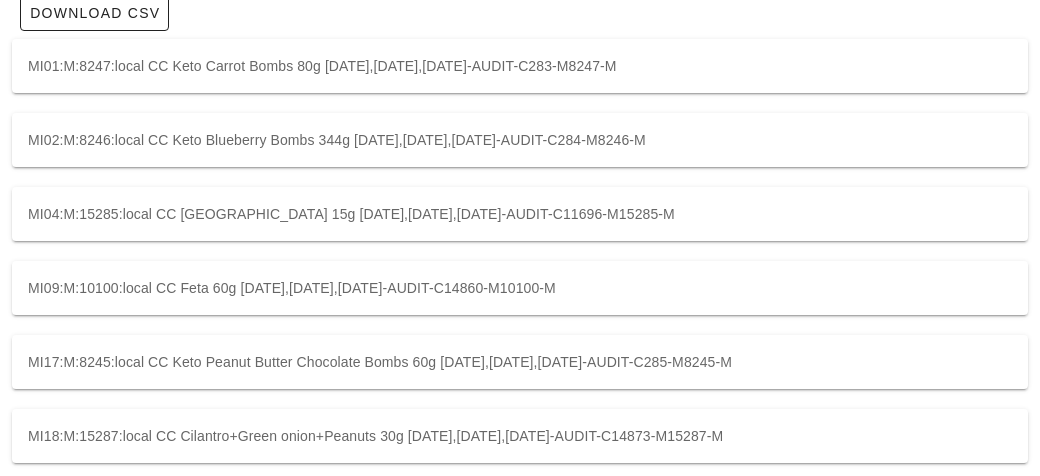 scroll, scrollTop: 0, scrollLeft: 0, axis: both 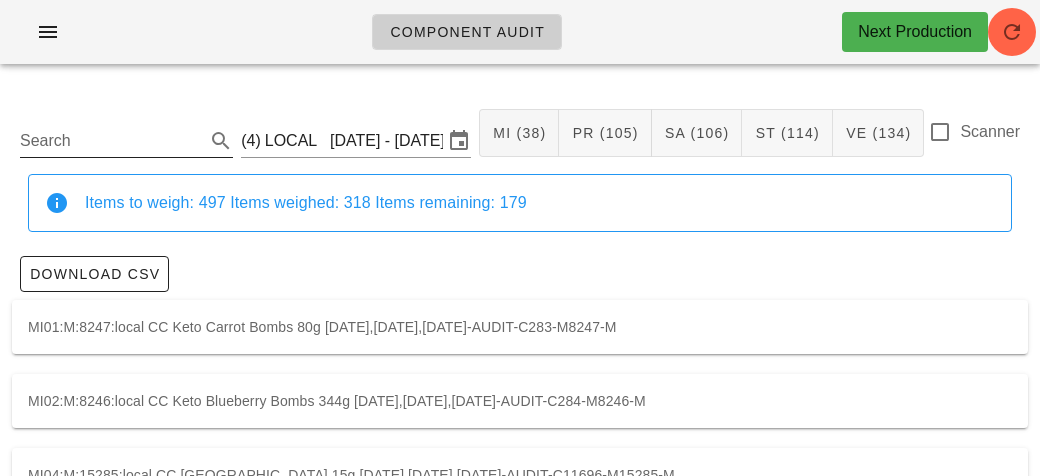 click on "Search" at bounding box center [110, 141] 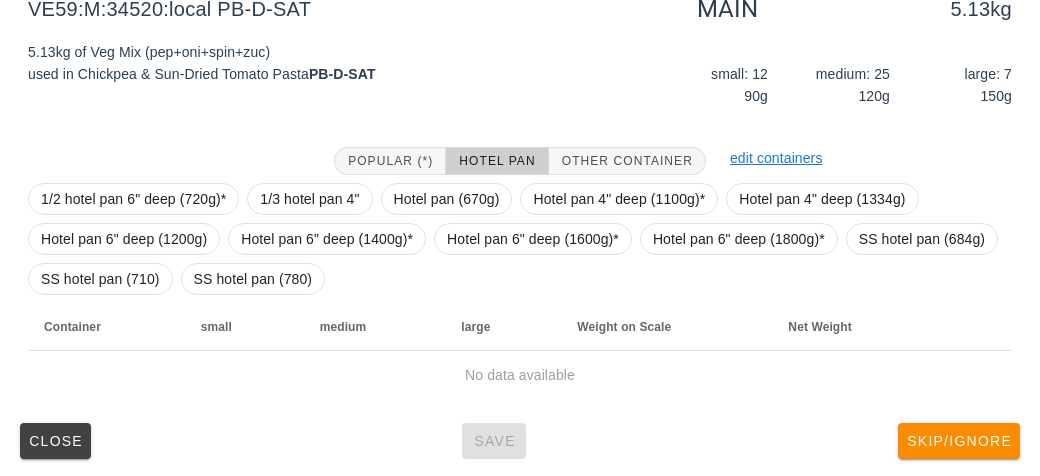 scroll, scrollTop: 324, scrollLeft: 0, axis: vertical 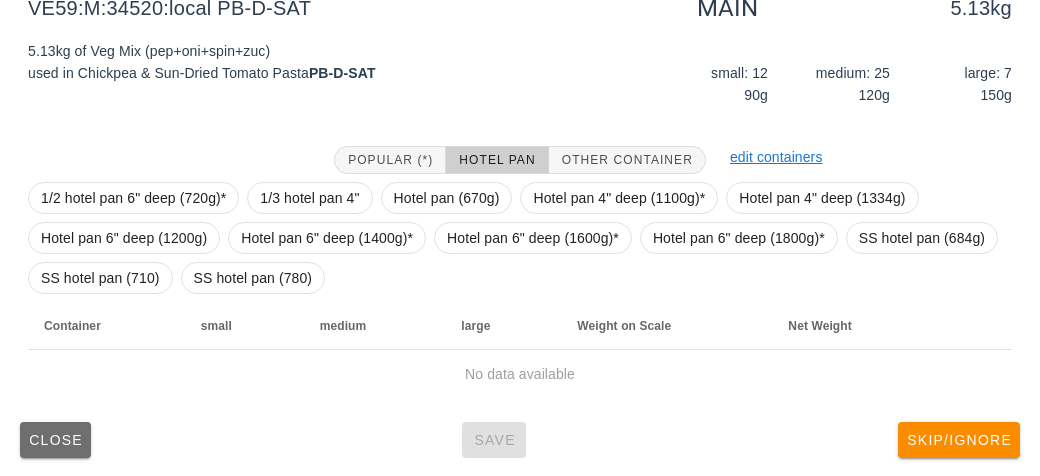 click on "Close" at bounding box center (55, 440) 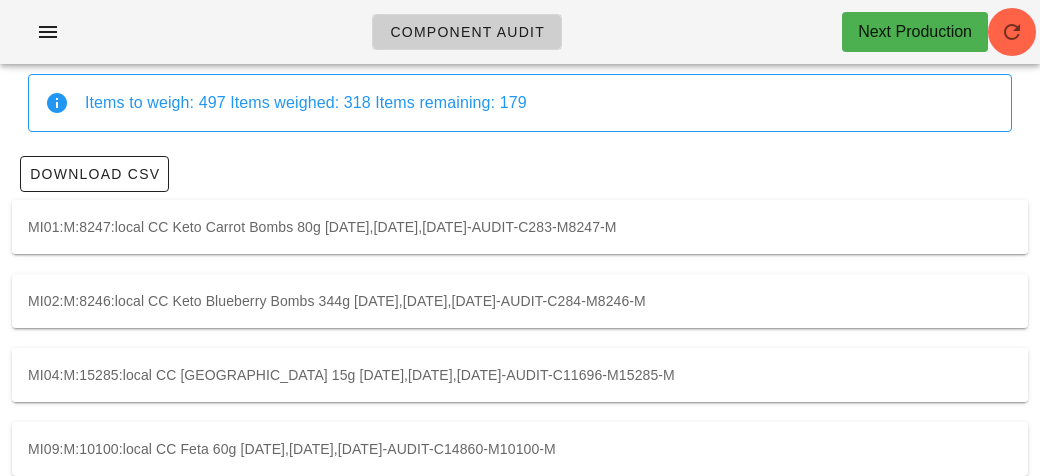 scroll, scrollTop: 0, scrollLeft: 0, axis: both 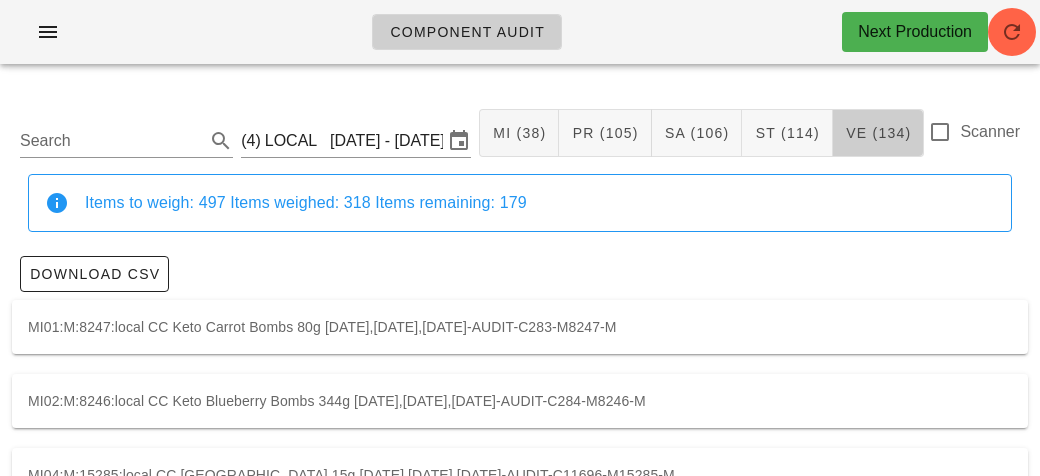 click on "VE (134)" at bounding box center [879, 133] 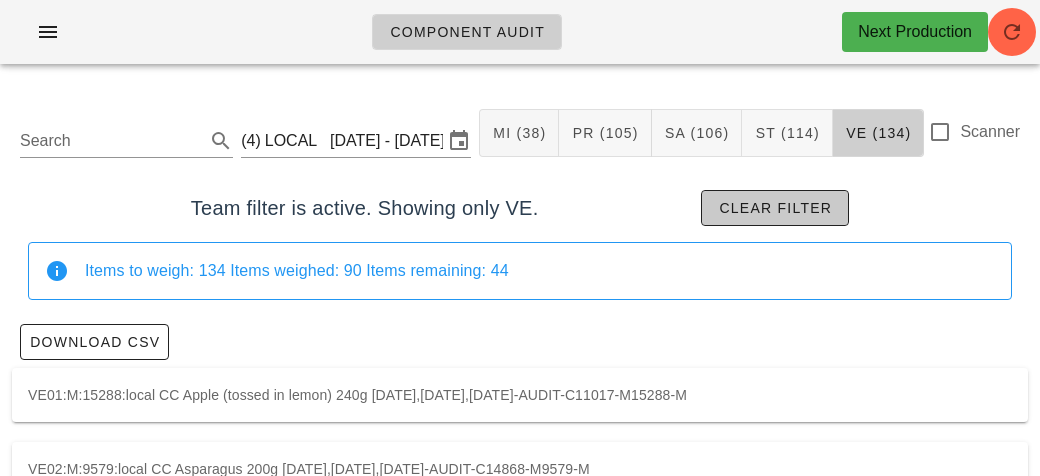 click on "Clear filter" at bounding box center [775, 208] 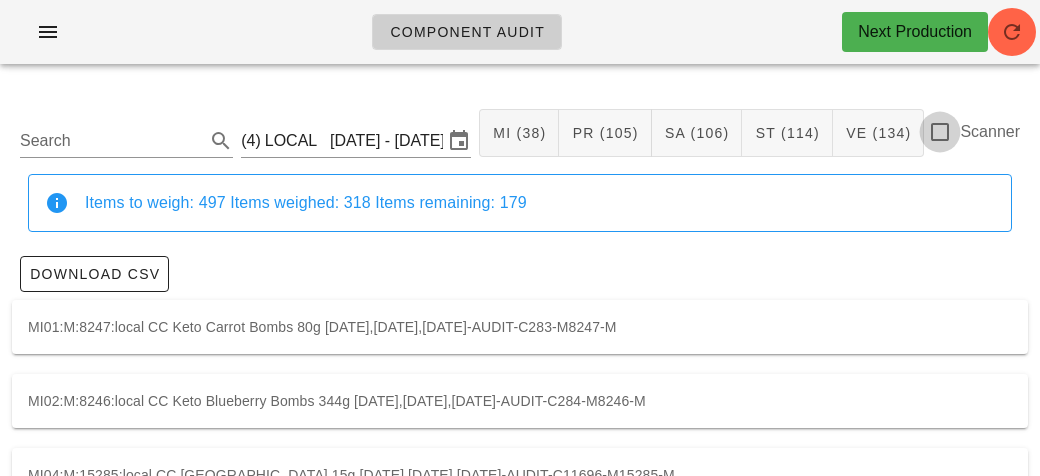 click at bounding box center (940, 132) 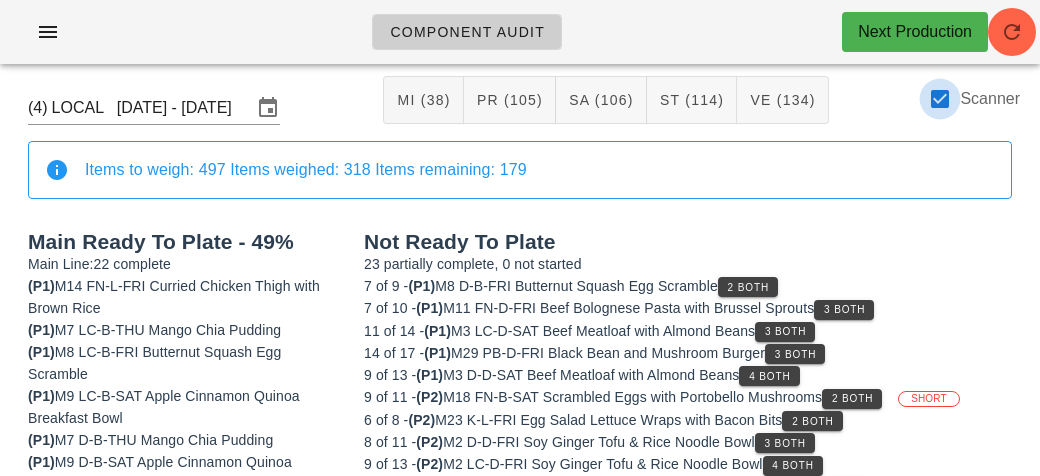 scroll, scrollTop: 0, scrollLeft: 0, axis: both 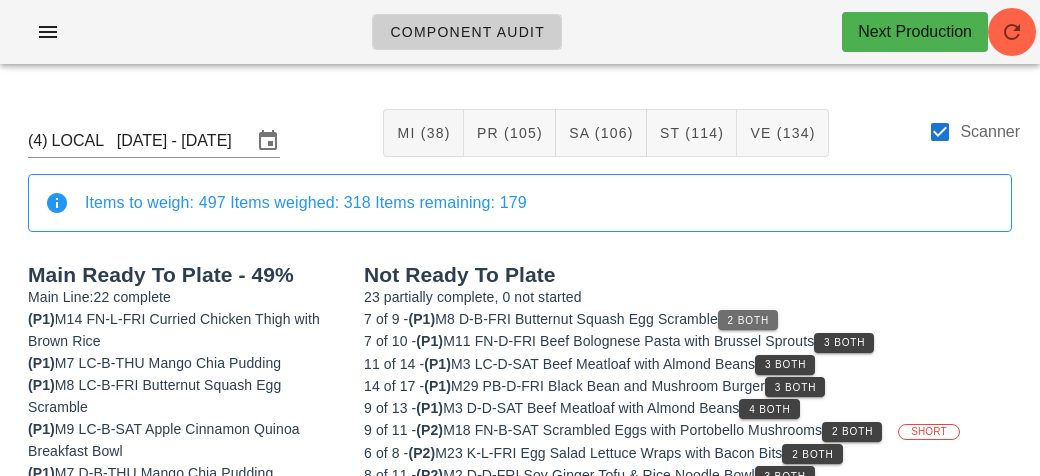 click on "2 Both" at bounding box center [748, 320] 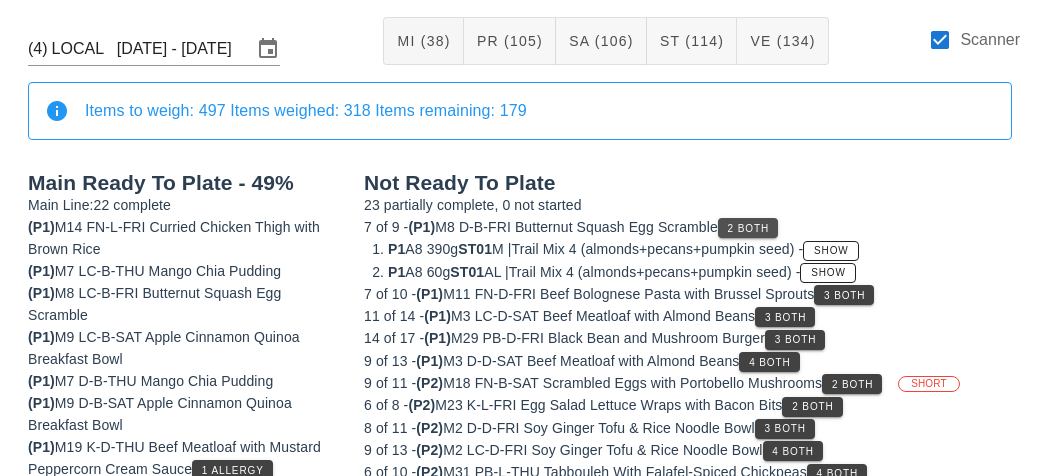 scroll, scrollTop: 93, scrollLeft: 0, axis: vertical 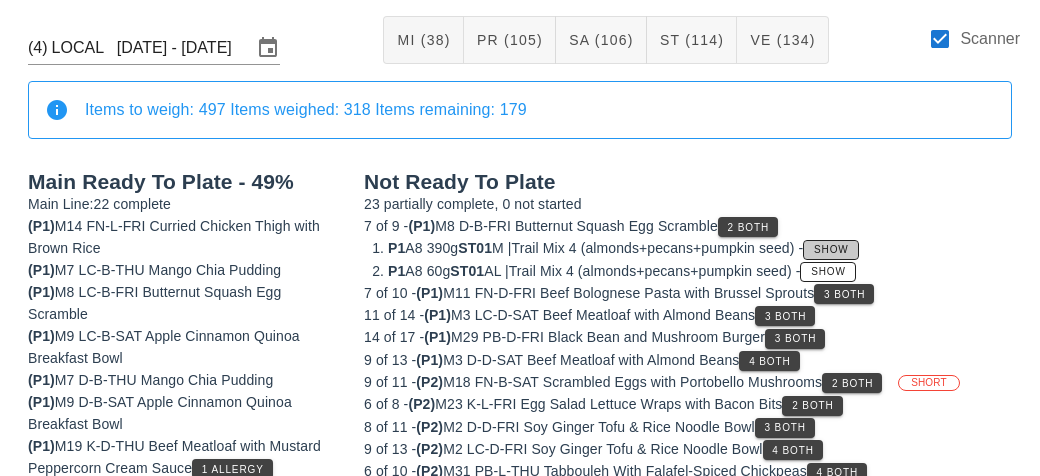 click on "Show" at bounding box center (830, 250) 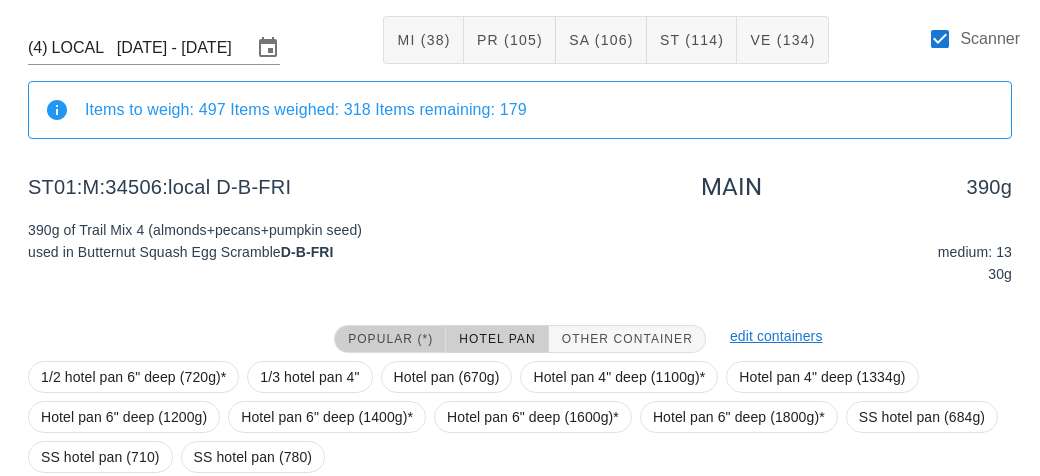 click on "Popular (*)" at bounding box center [390, 339] 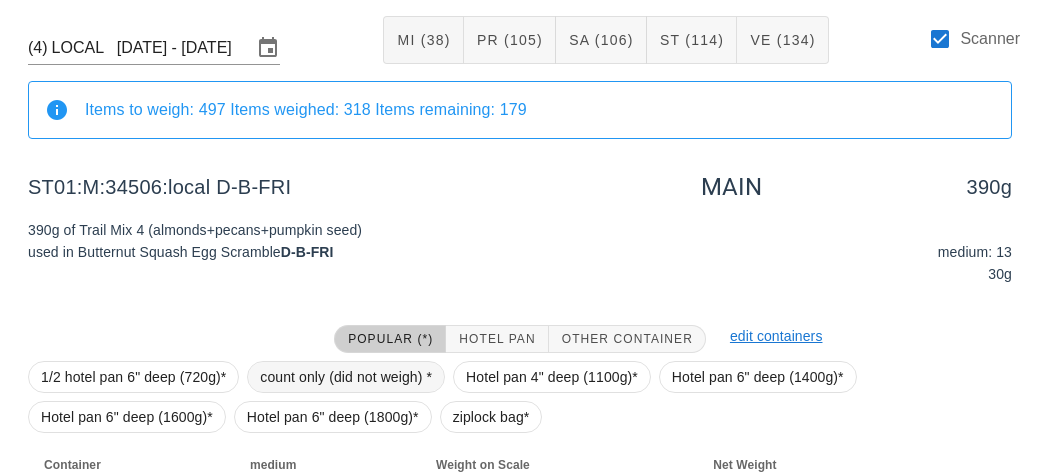 click on "count only (did not weigh) *" at bounding box center [346, 377] 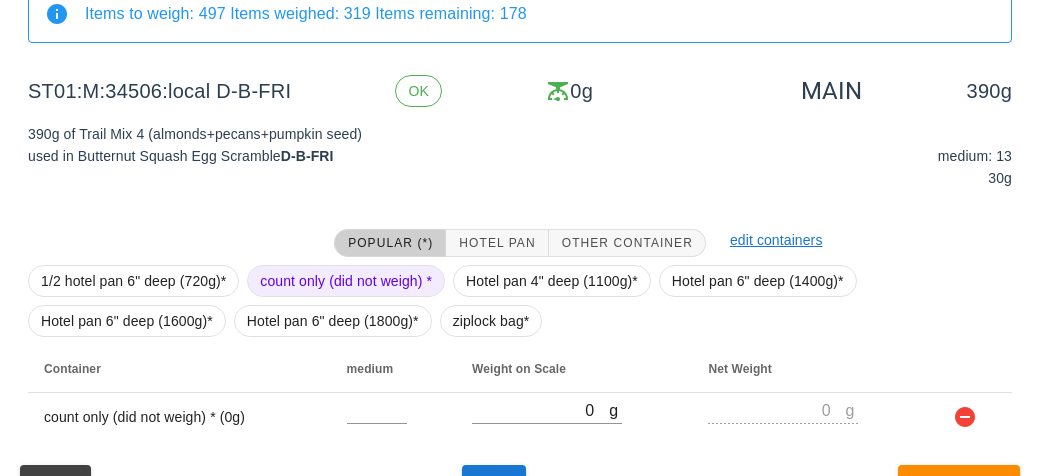 scroll, scrollTop: 232, scrollLeft: 0, axis: vertical 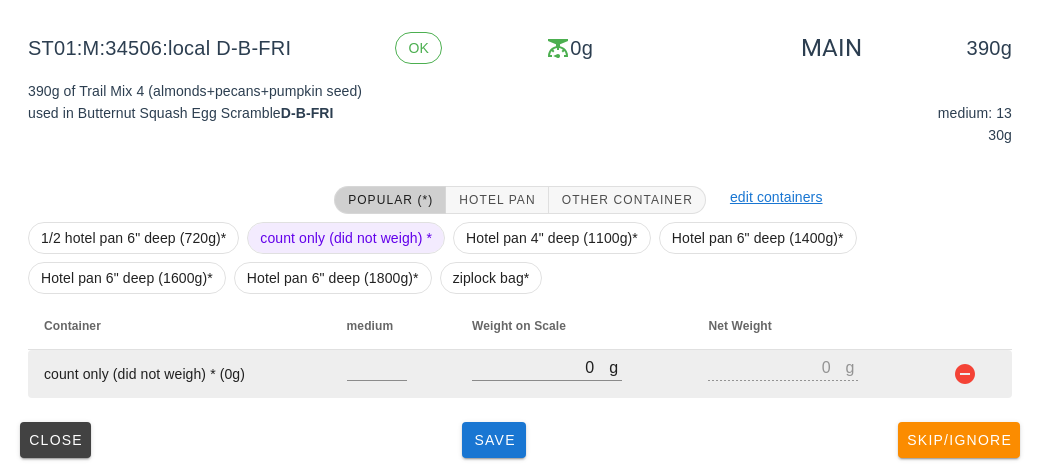 click at bounding box center [393, 374] 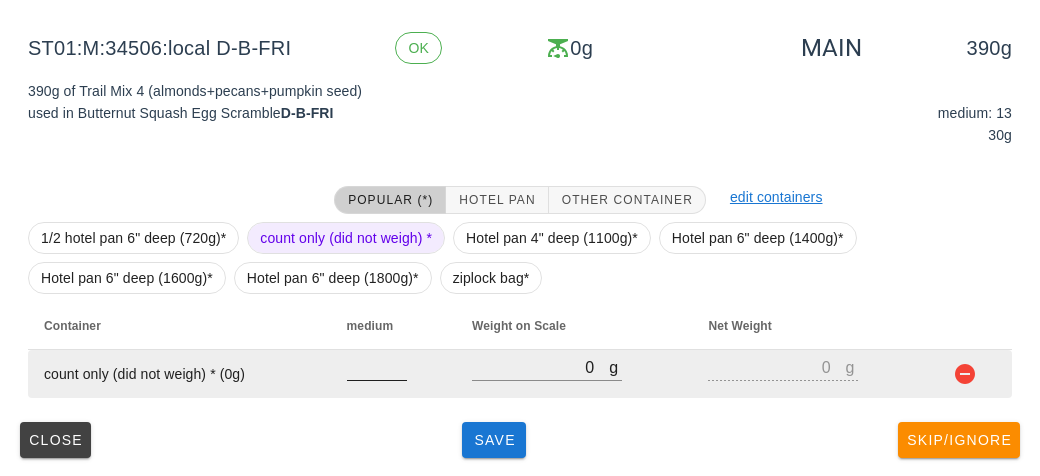 click at bounding box center [377, 367] 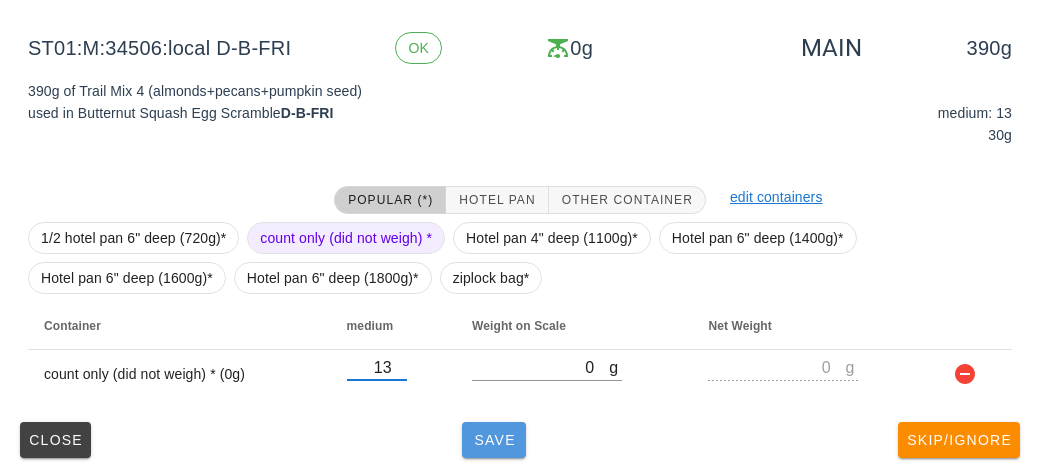 click on "Save" at bounding box center (494, 440) 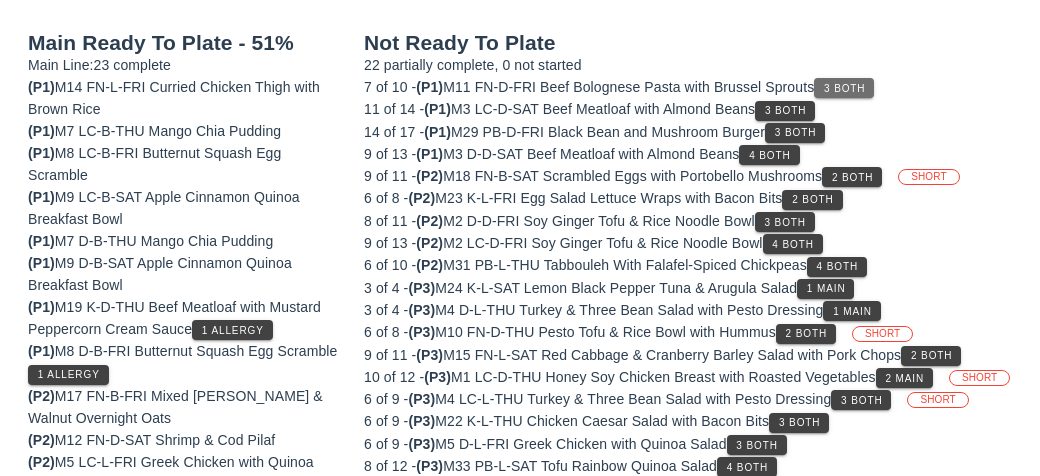 click on "3 Both" at bounding box center (844, 88) 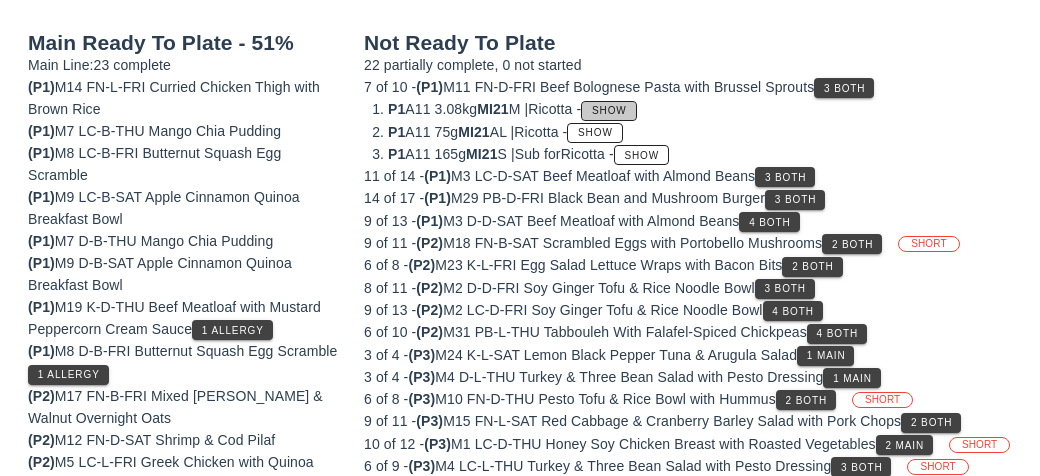 click on "Show" at bounding box center (609, 110) 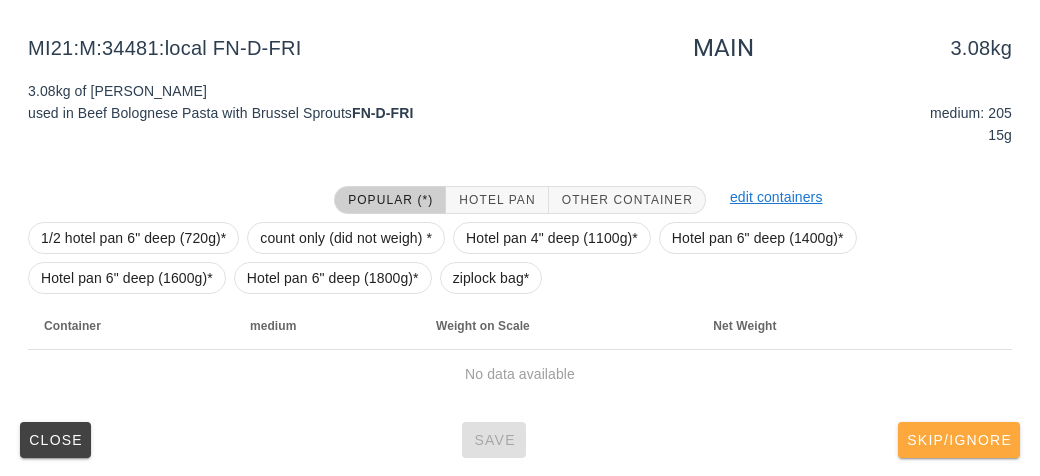 click on "Skip/Ignore" at bounding box center (959, 440) 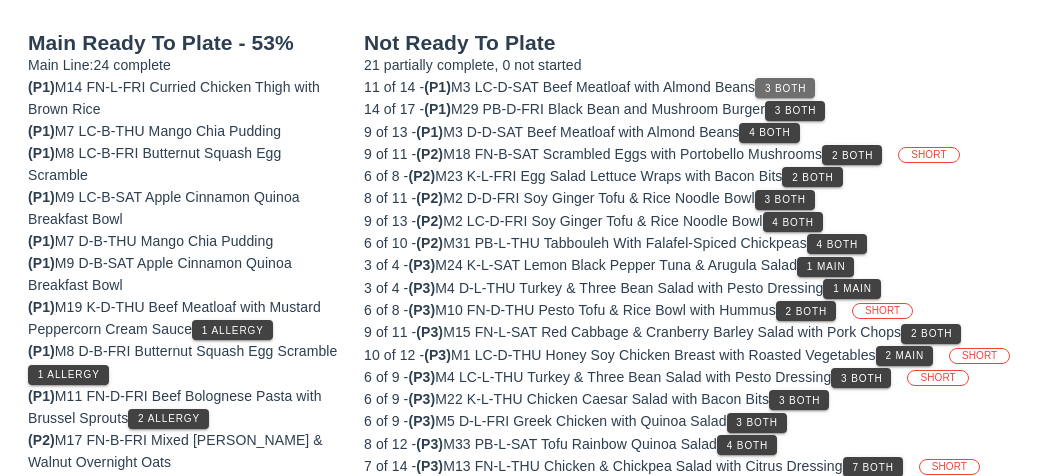 click on "3 Both" at bounding box center (785, 88) 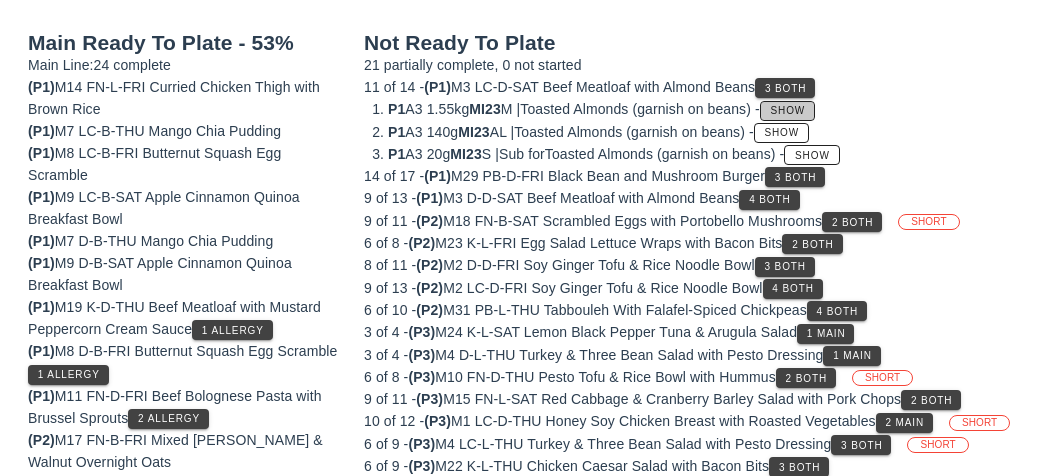 click on "Show" at bounding box center (787, 111) 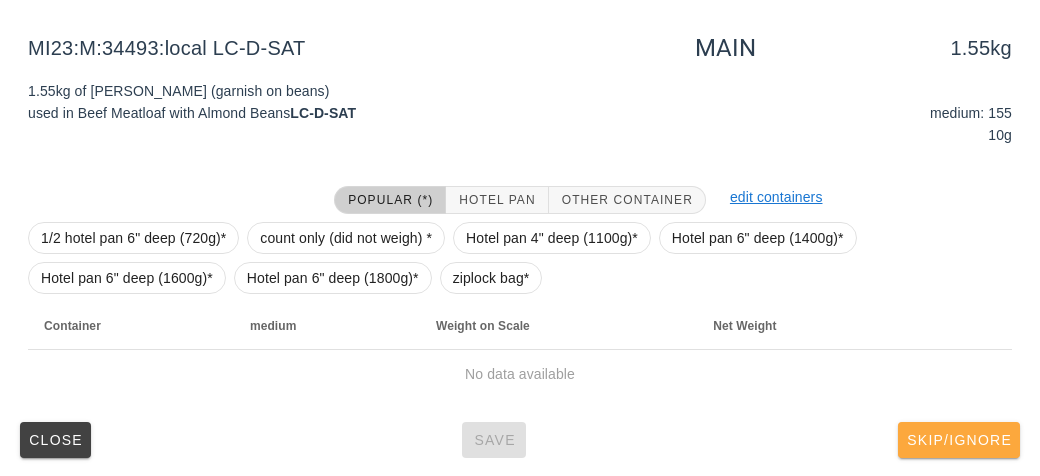 click on "Skip/Ignore" at bounding box center (959, 440) 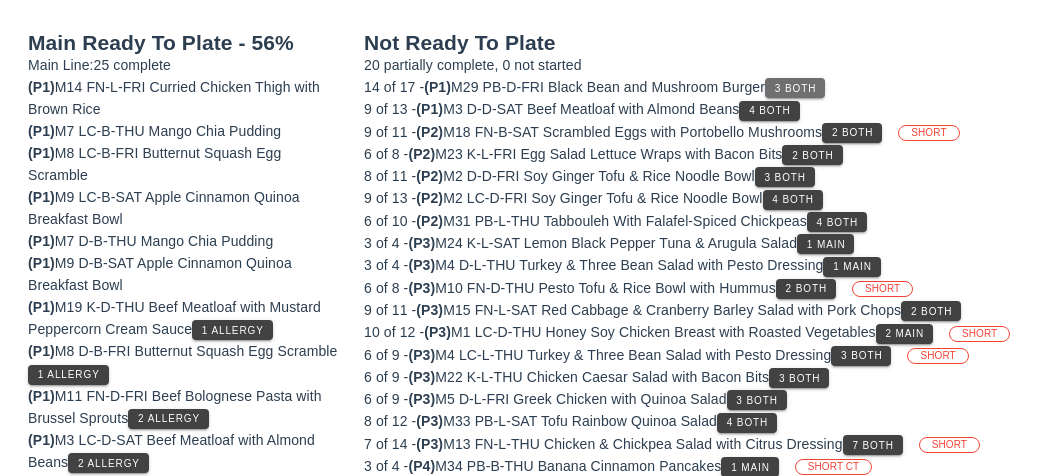 click on "3 Both" at bounding box center [795, 88] 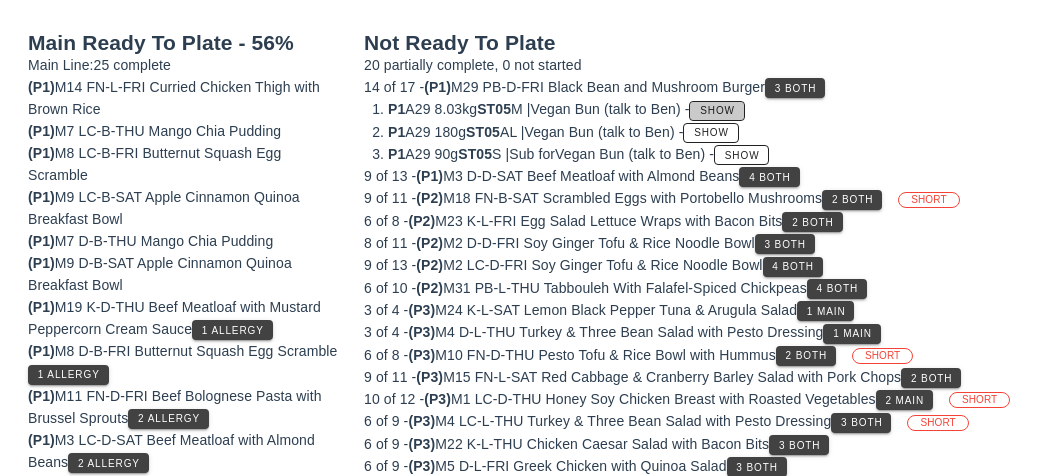 click on "Show" at bounding box center [717, 110] 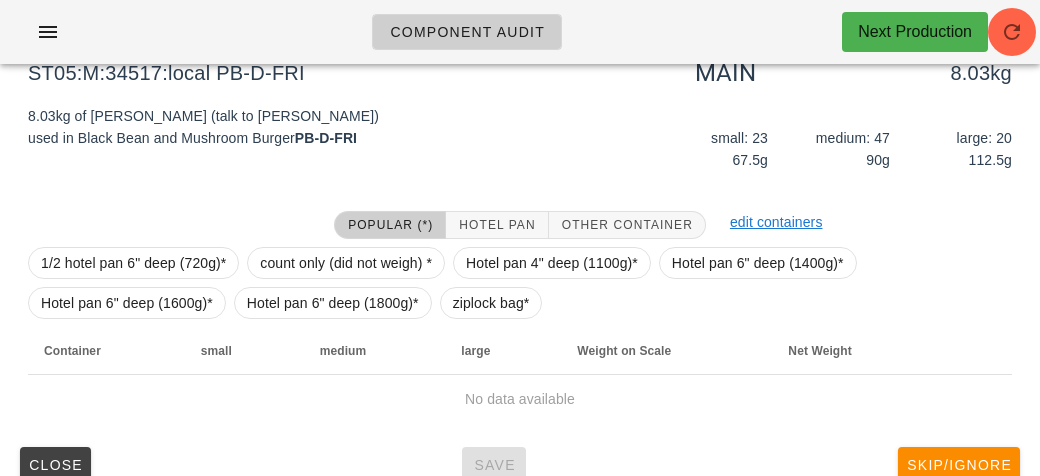 scroll, scrollTop: 232, scrollLeft: 0, axis: vertical 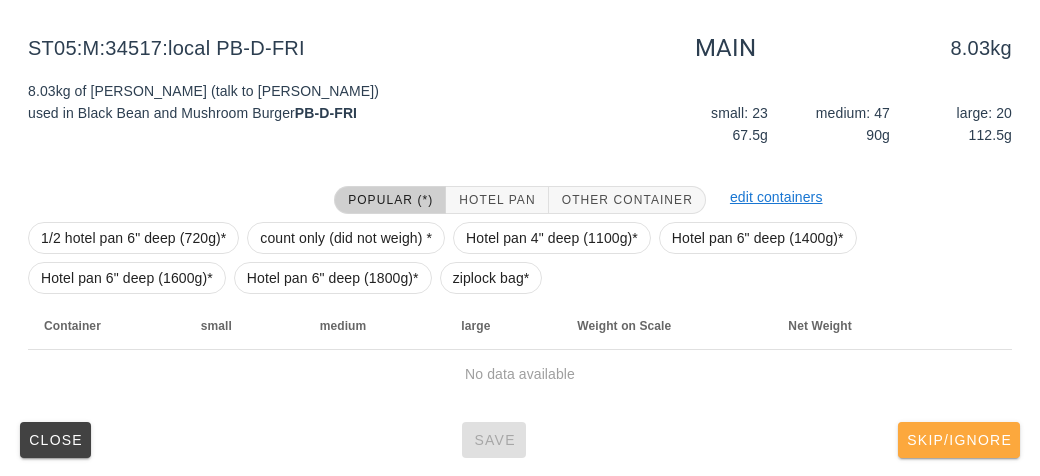 click on "Skip/Ignore" at bounding box center [959, 440] 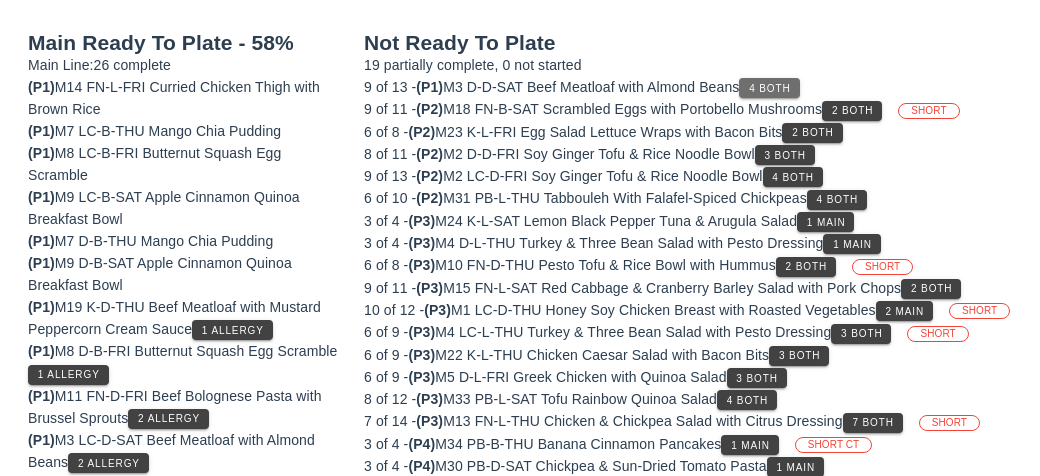 click on "4 Both" at bounding box center (769, 88) 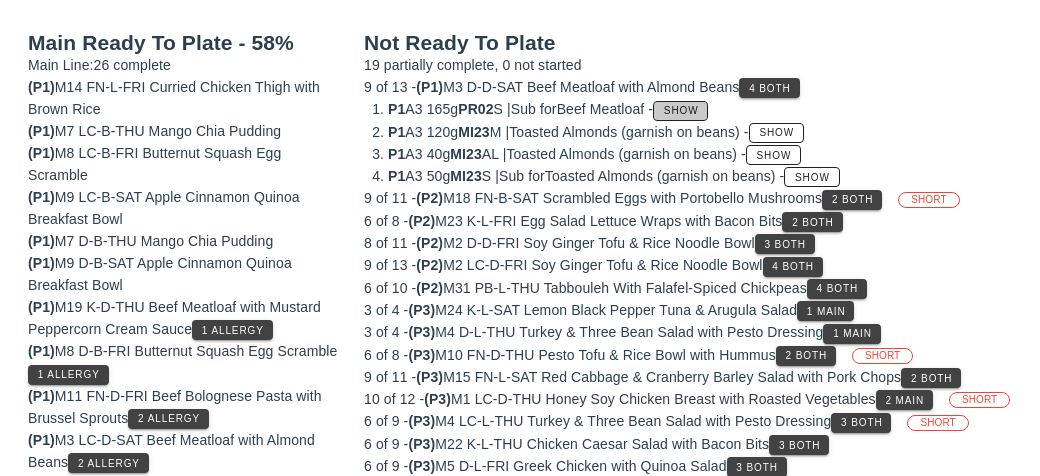 click on "Show" at bounding box center (681, 110) 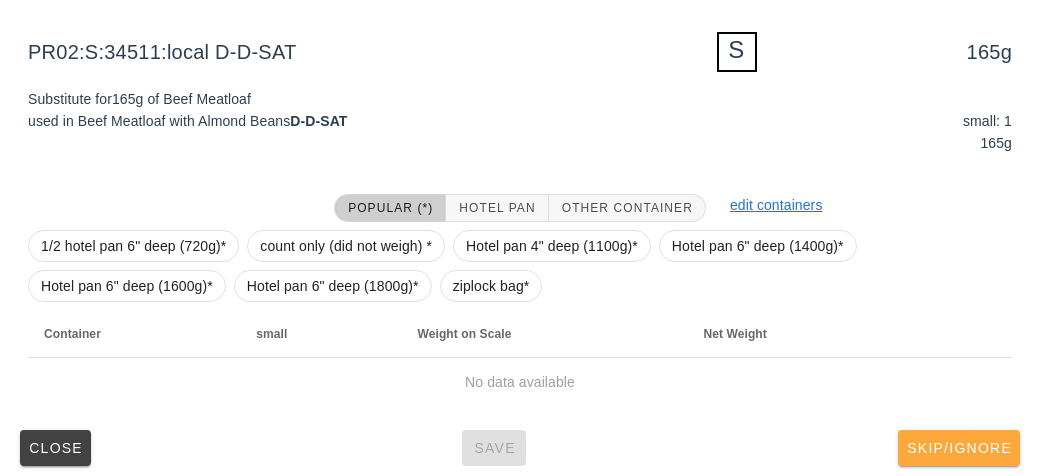 click on "Skip/Ignore" at bounding box center [959, 448] 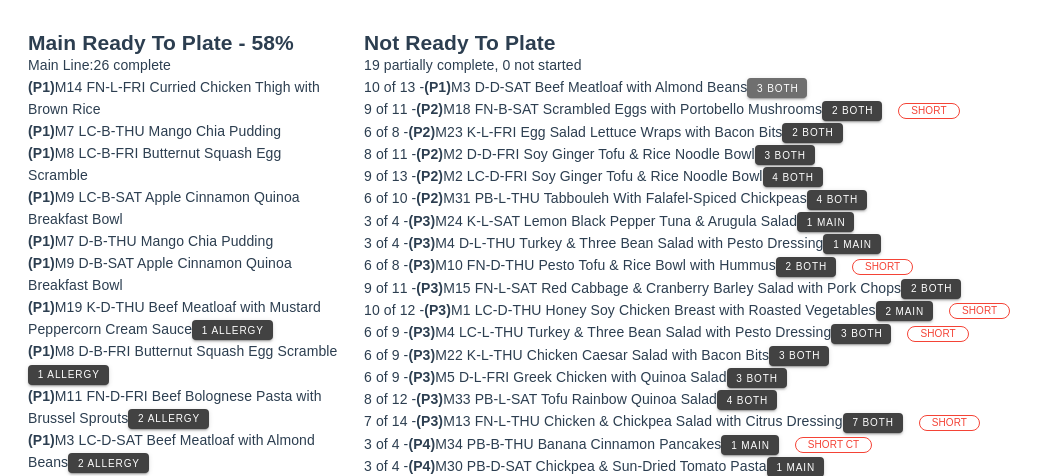 click on "3 Both" at bounding box center (777, 88) 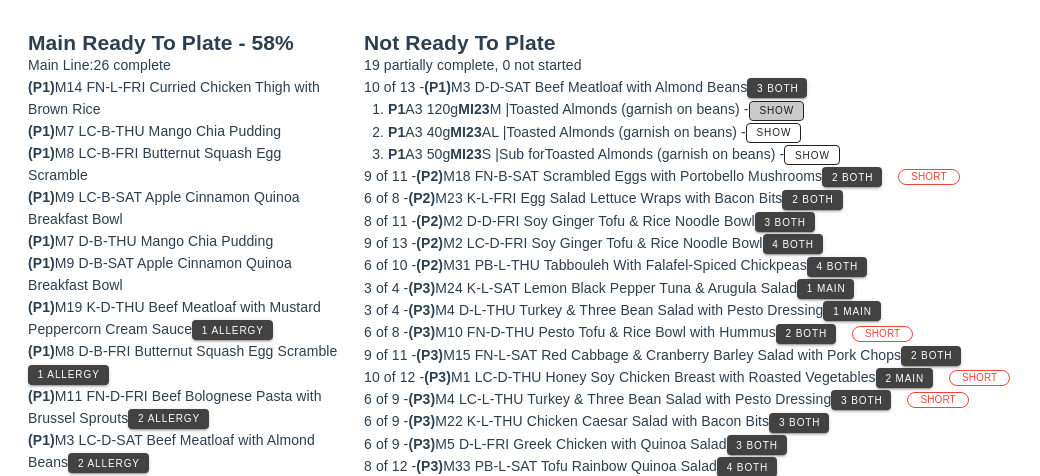 click on "Show" at bounding box center [776, 111] 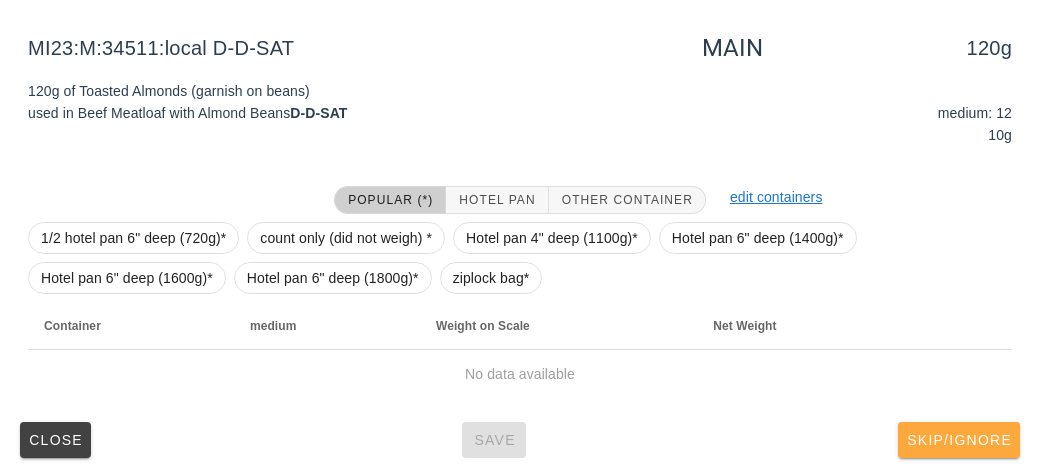 click on "Skip/Ignore" at bounding box center (959, 440) 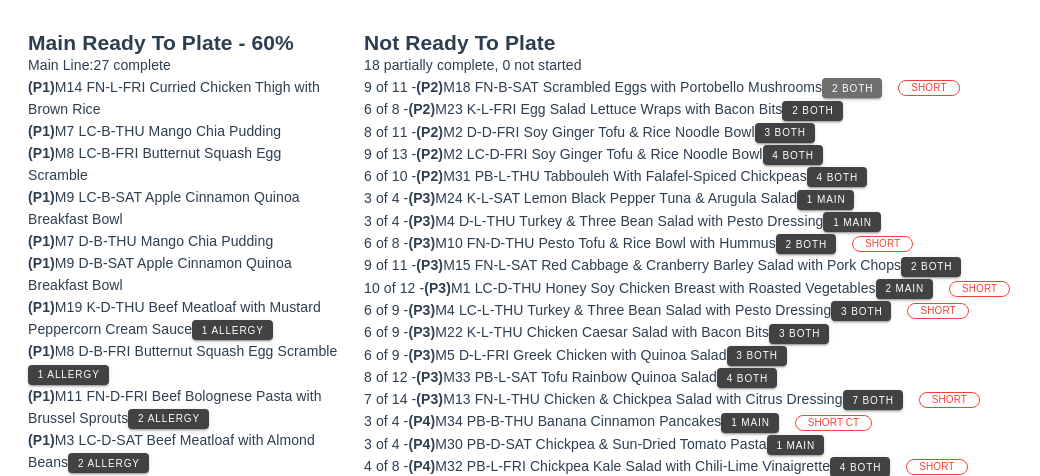 click on "2 Both" at bounding box center [852, 88] 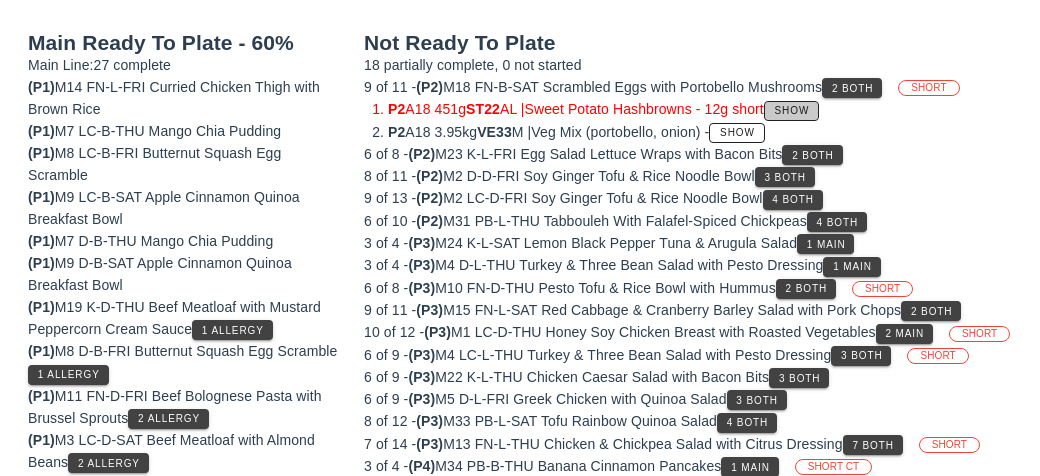 click on "Show" at bounding box center [792, 110] 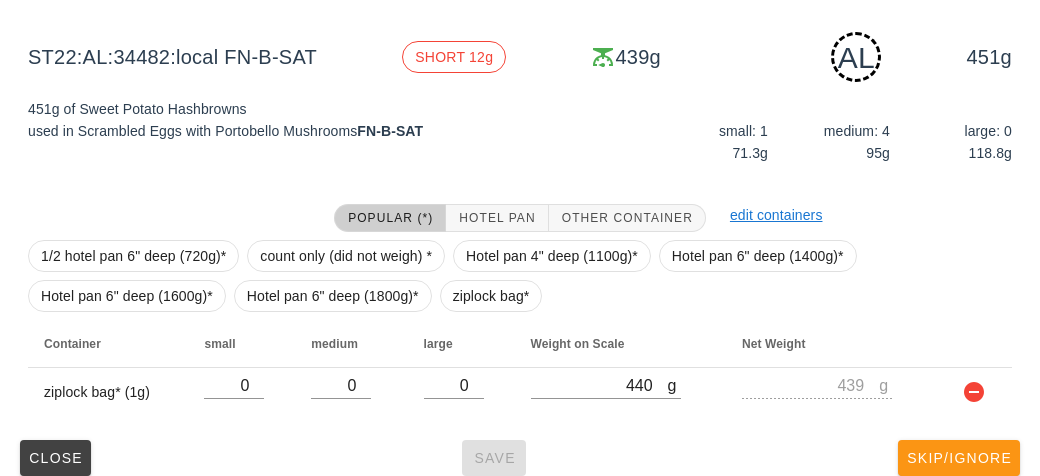 click on "Skip/Ignore" at bounding box center [959, 458] 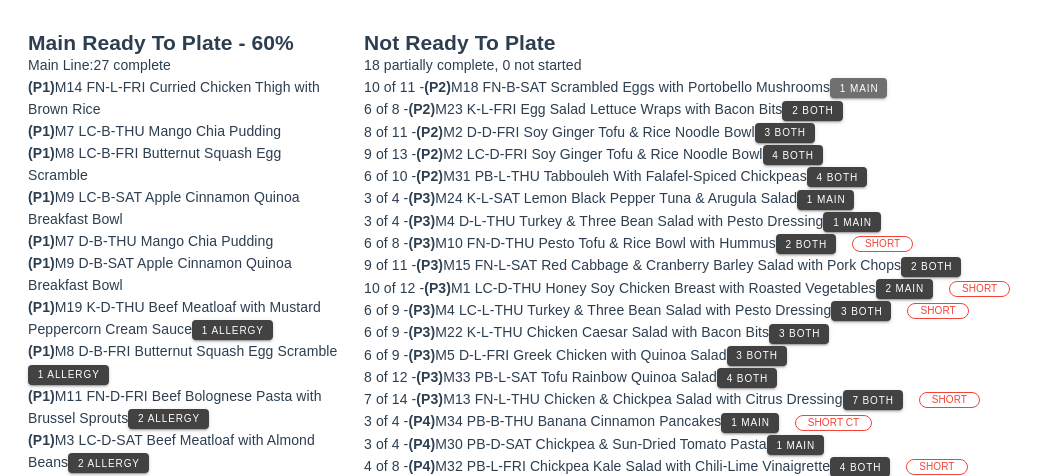 click on "1 Main" at bounding box center (859, 88) 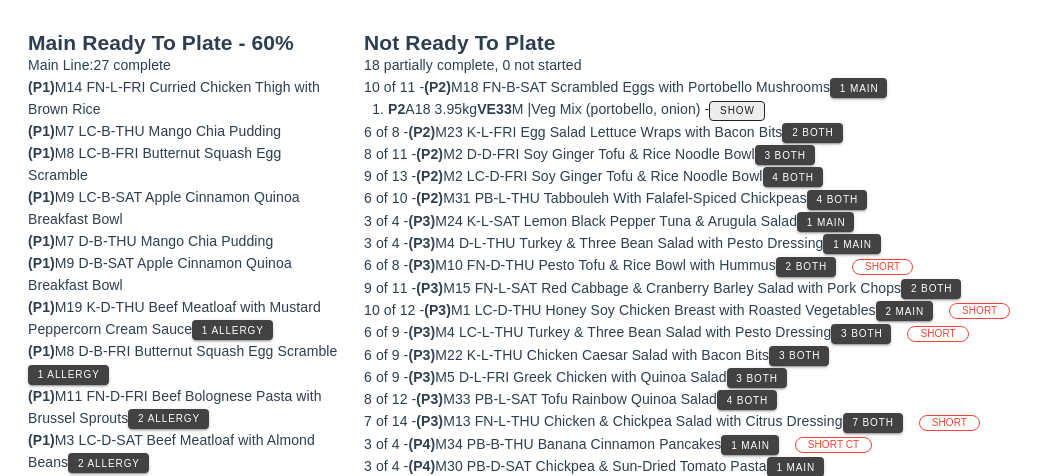 click on "Show" at bounding box center [737, 110] 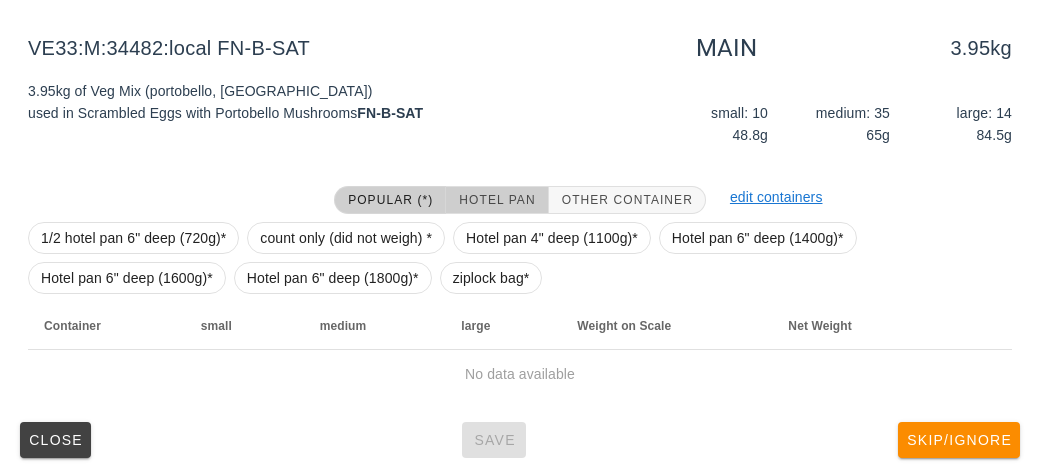 click on "Hotel Pan" at bounding box center [497, 200] 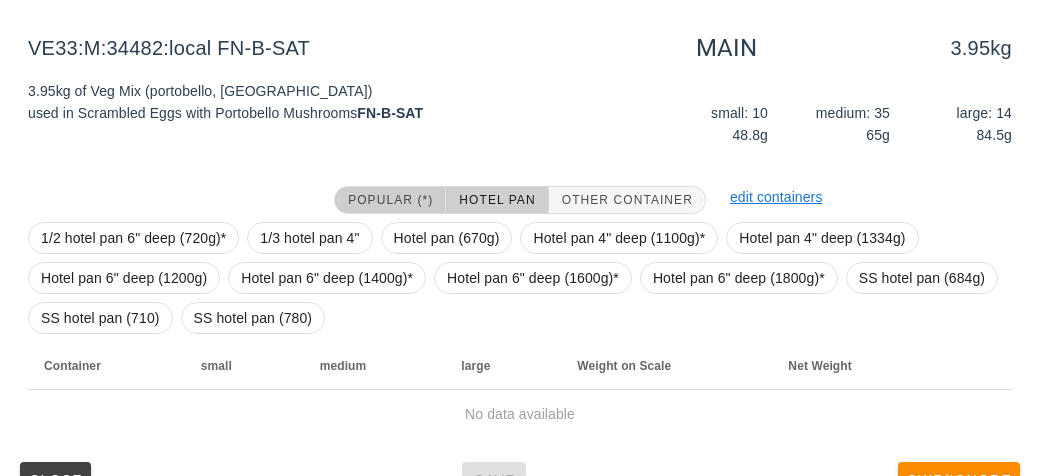 click on "Popular (*)" at bounding box center (390, 200) 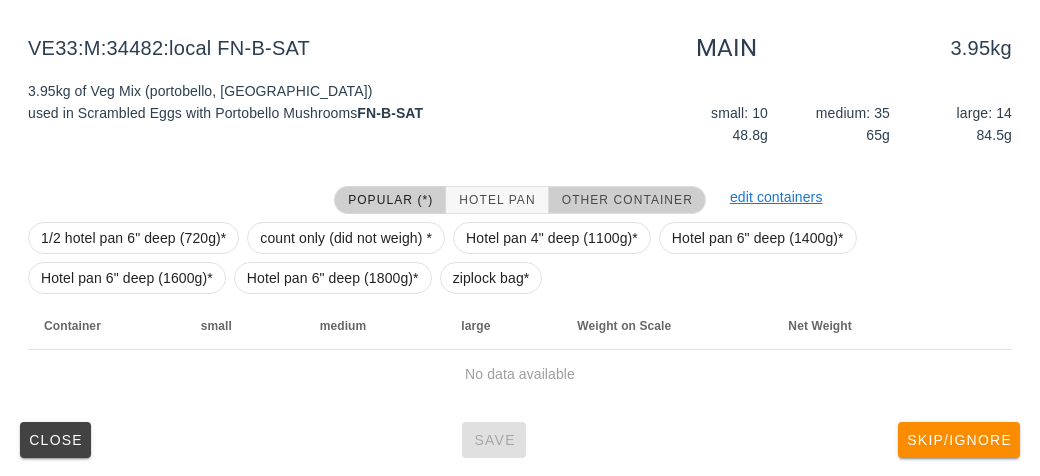 click on "Other Container" at bounding box center [627, 200] 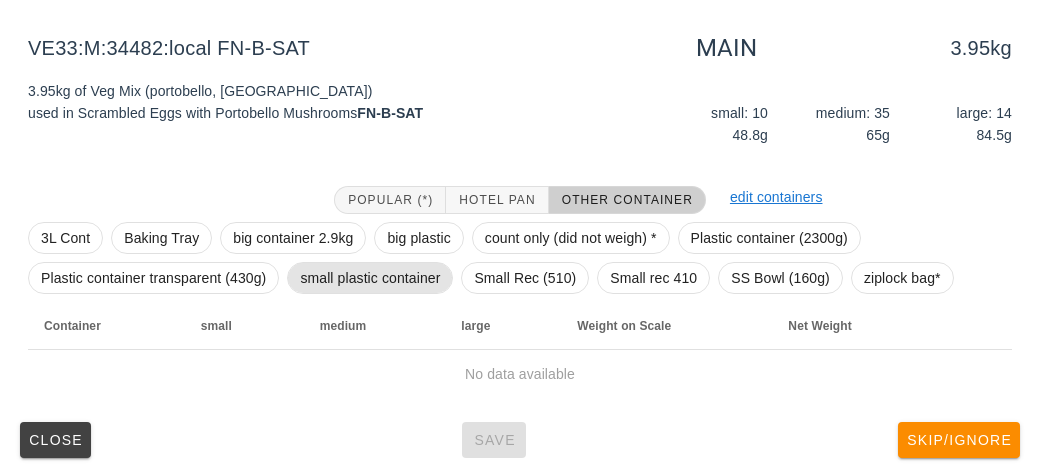 click on "small plastic container" at bounding box center (370, 278) 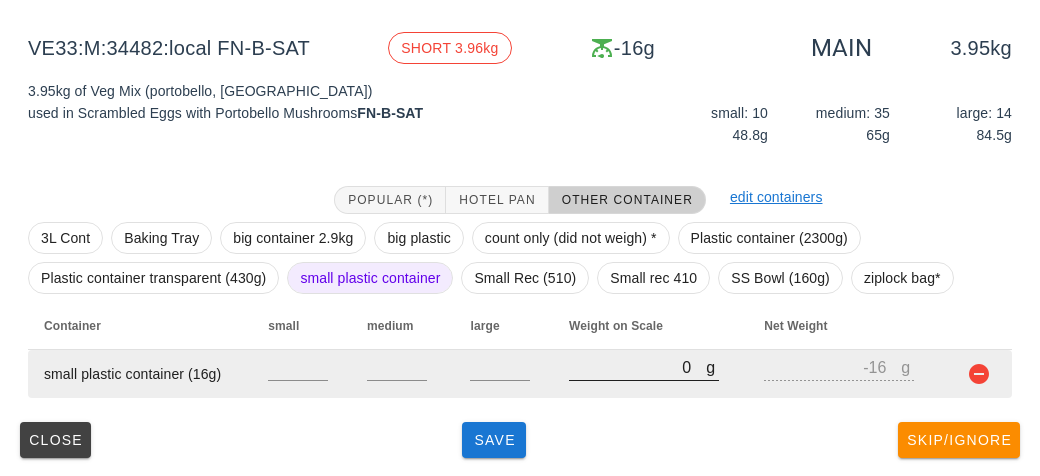 click on "0" at bounding box center (637, 367) 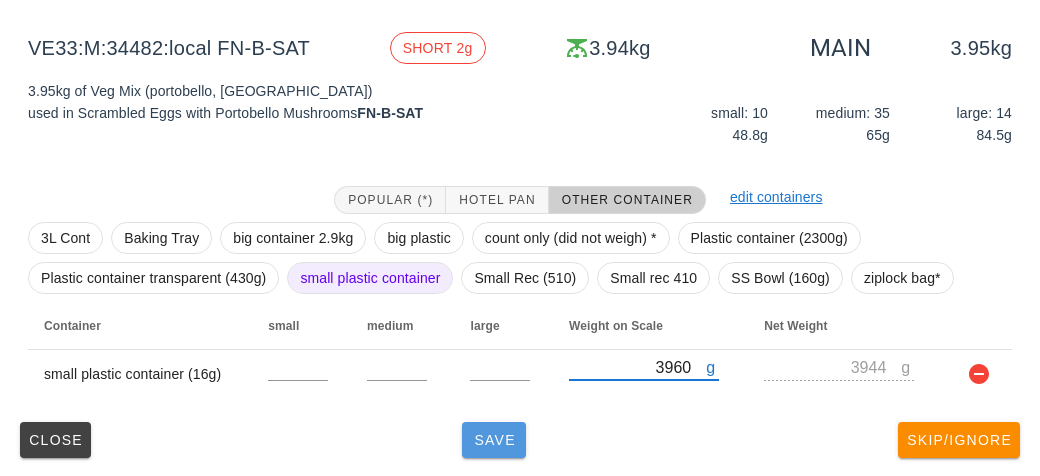 click on "Save" at bounding box center [494, 440] 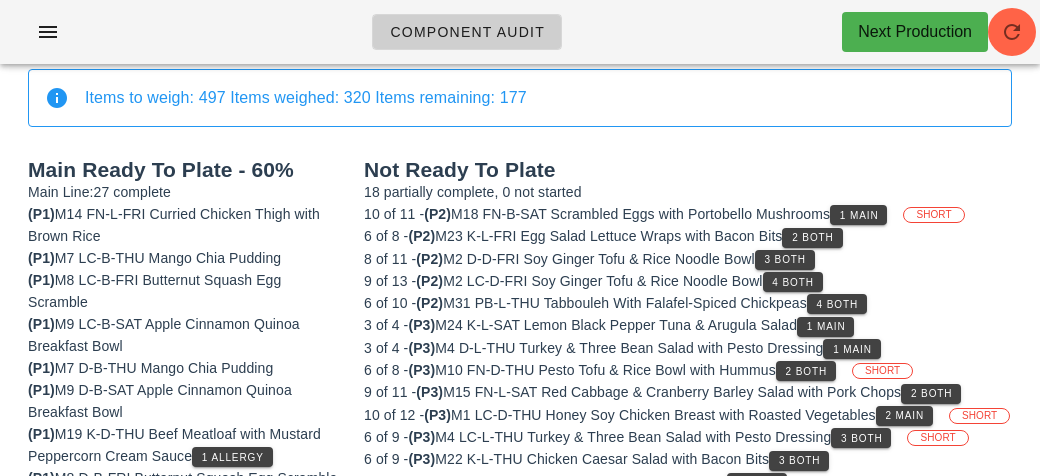 scroll, scrollTop: 232, scrollLeft: 0, axis: vertical 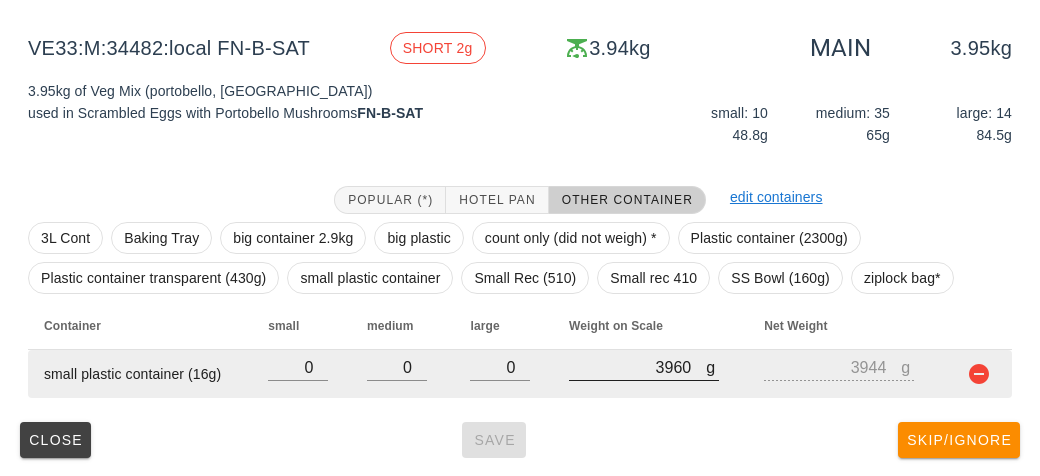 click on "3960" at bounding box center [637, 367] 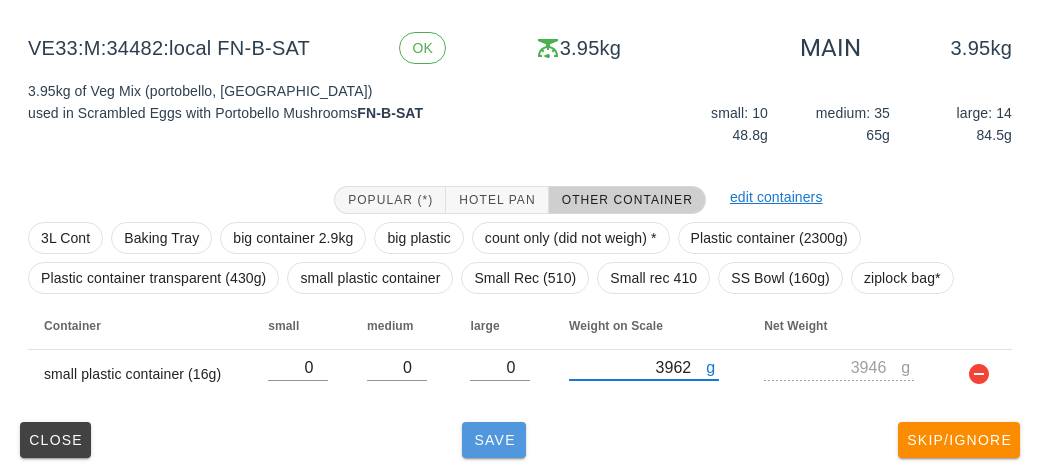 click on "Save" at bounding box center (494, 440) 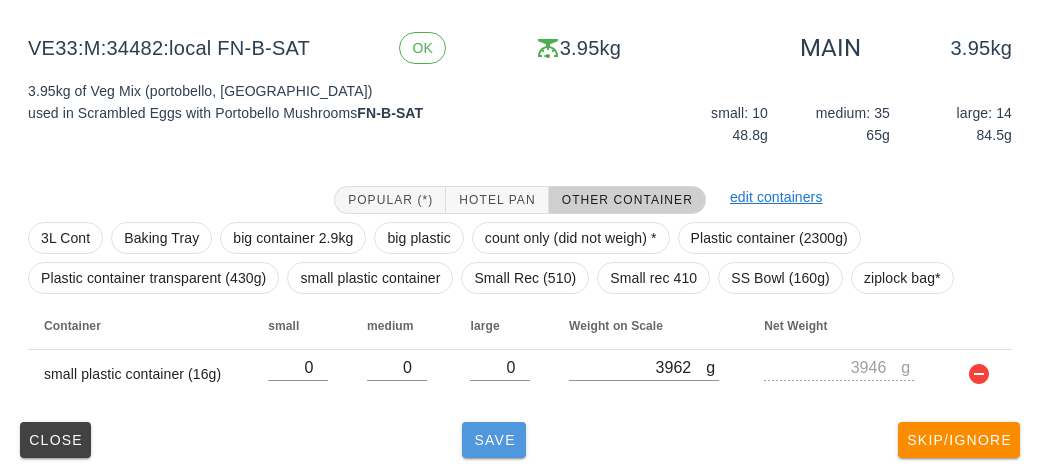 click on "Save" at bounding box center (494, 440) 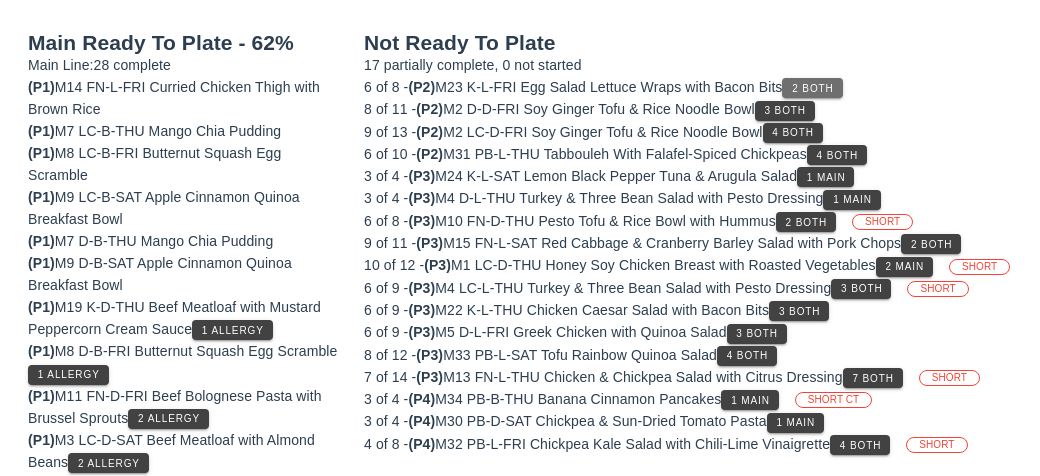 click on "2 Both" at bounding box center (812, 88) 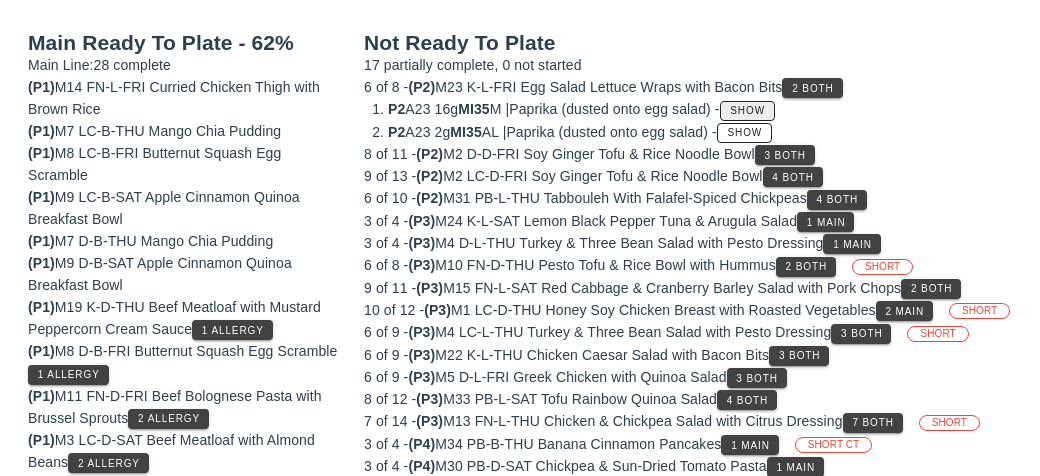 click on "Show" at bounding box center [747, 110] 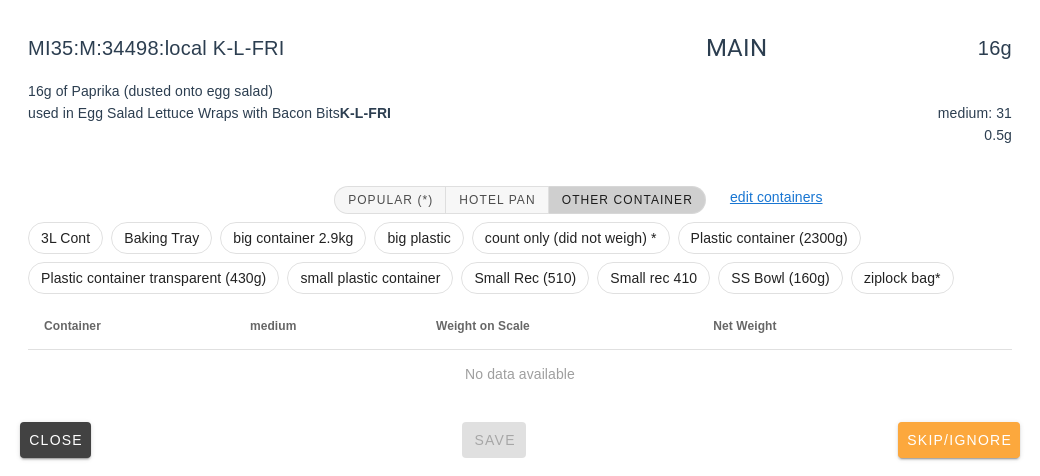 click on "Skip/Ignore" at bounding box center (959, 440) 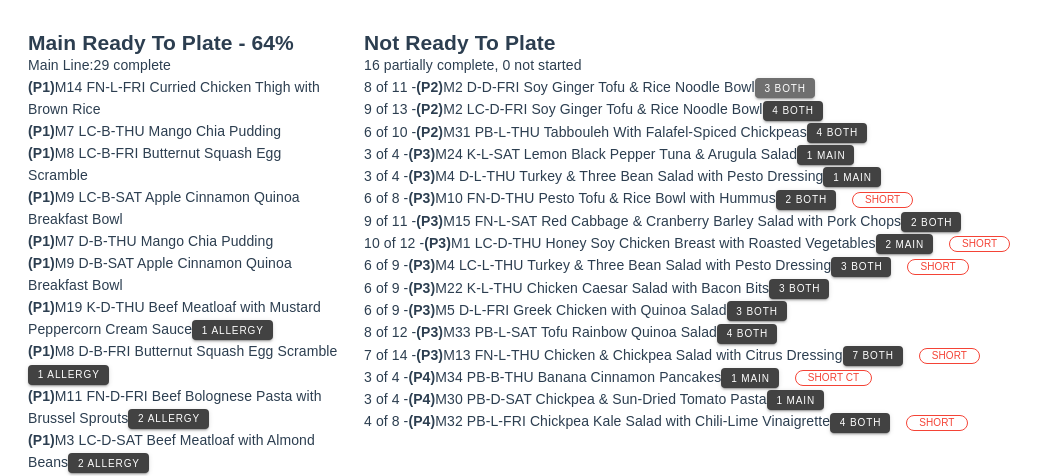 click on "3 Both" at bounding box center (785, 88) 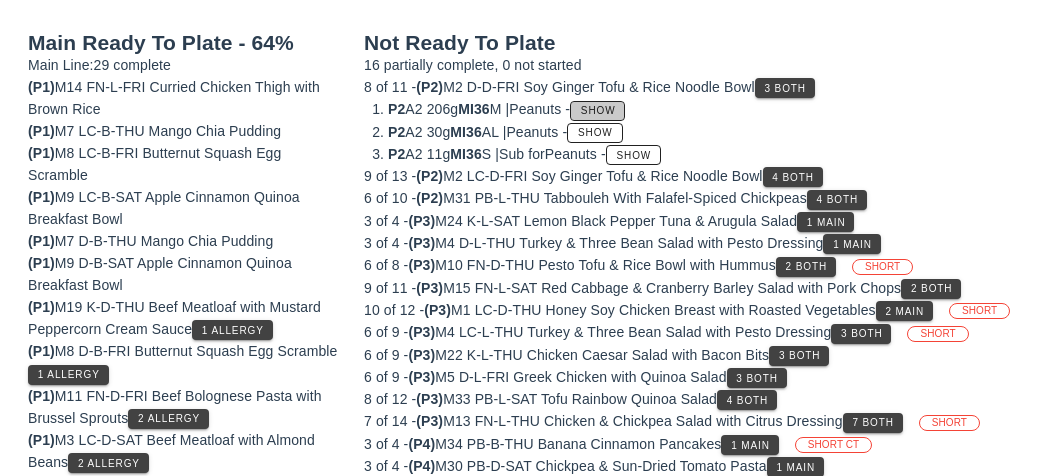 click on "Show" at bounding box center (598, 110) 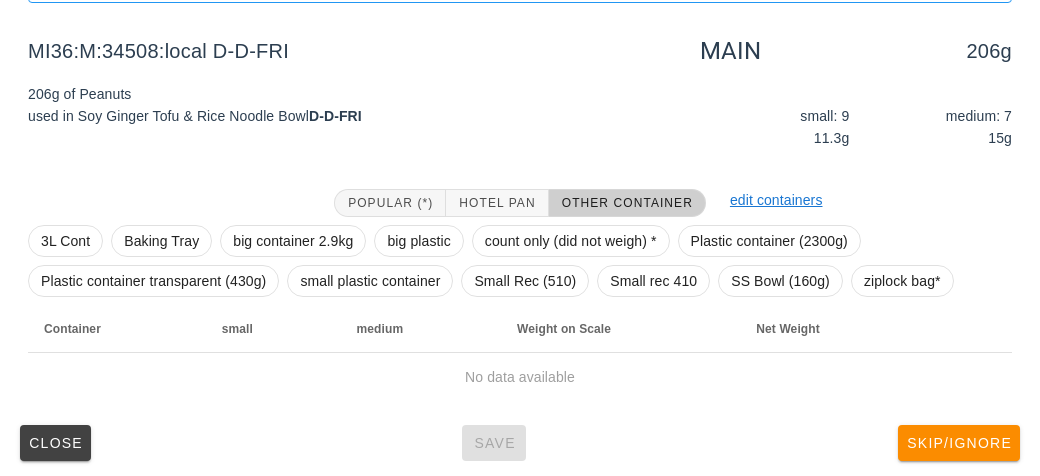 scroll, scrollTop: 232, scrollLeft: 0, axis: vertical 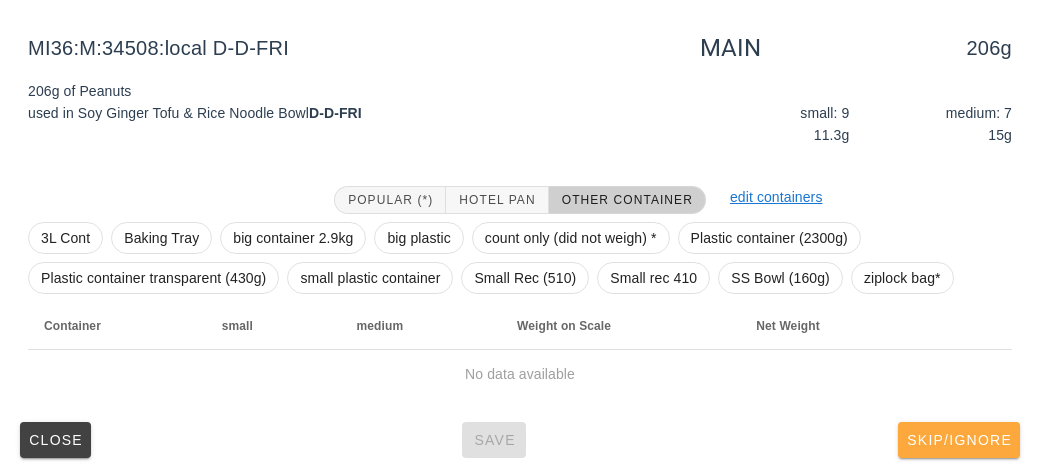 click on "Skip/Ignore" at bounding box center [959, 440] 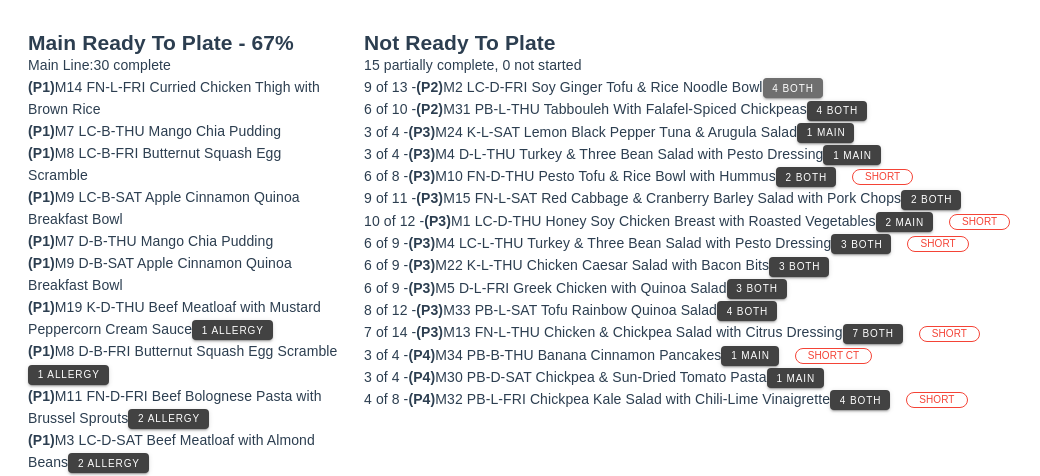 click on "4 Both" at bounding box center [793, 88] 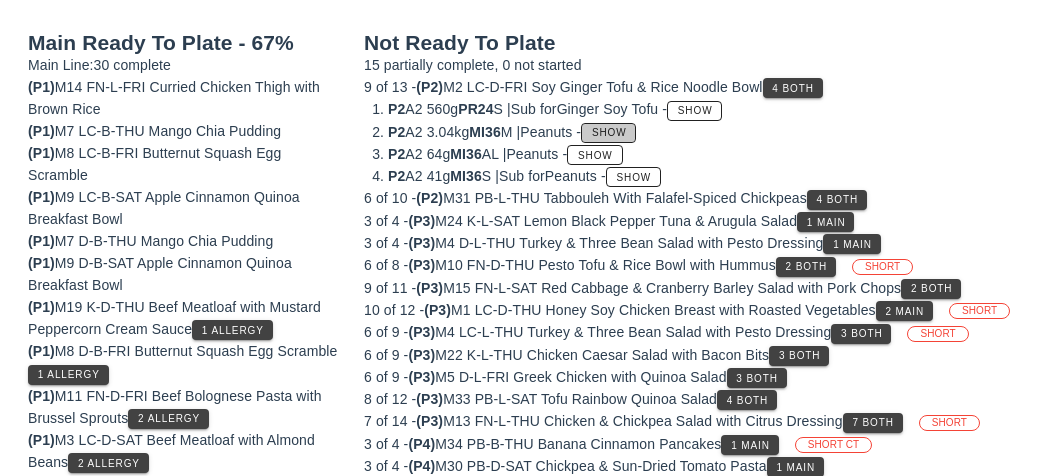 click on "Show" at bounding box center (609, 132) 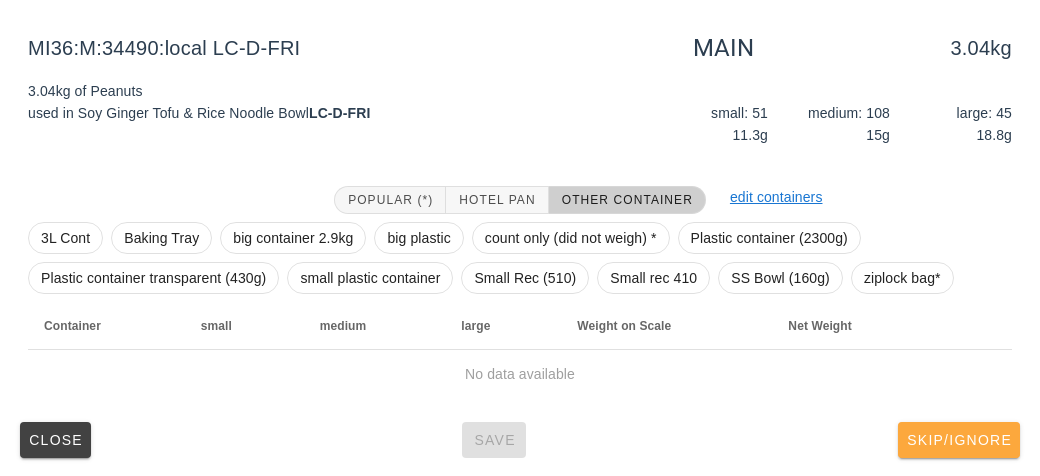 click on "Skip/Ignore" at bounding box center [959, 440] 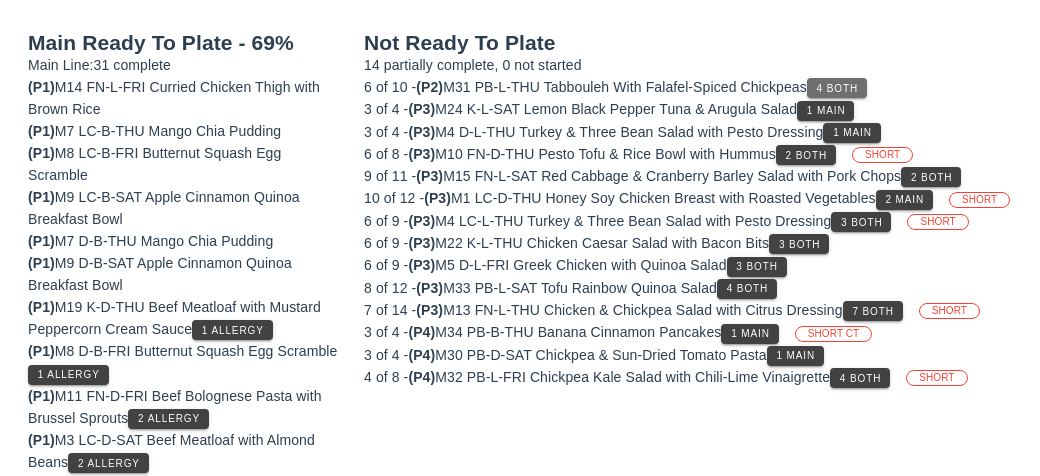 click on "4 Both" at bounding box center [837, 88] 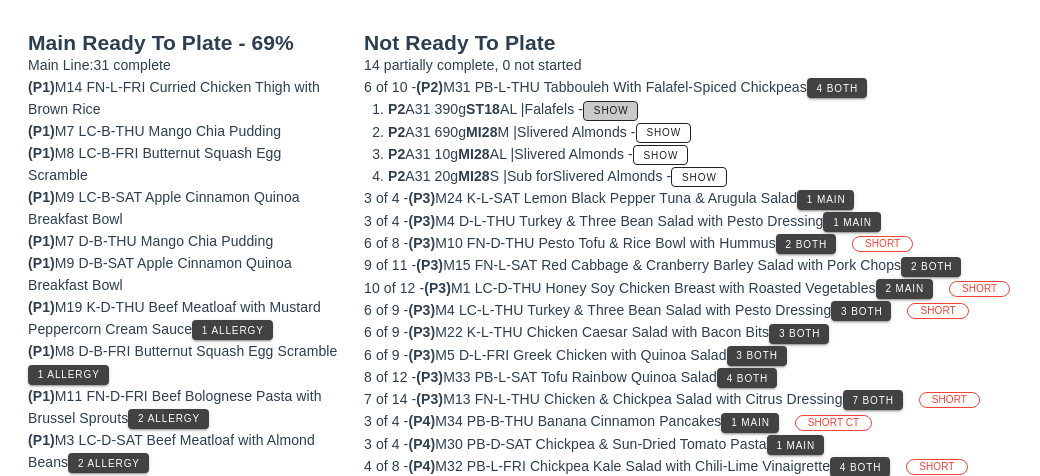 click on "Show" at bounding box center (611, 110) 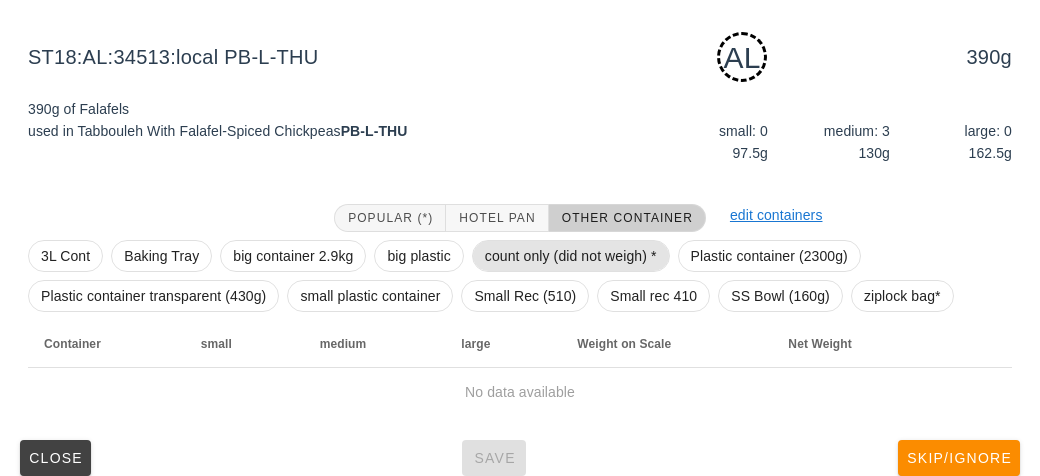 click on "count only (did not weigh) *" at bounding box center (571, 256) 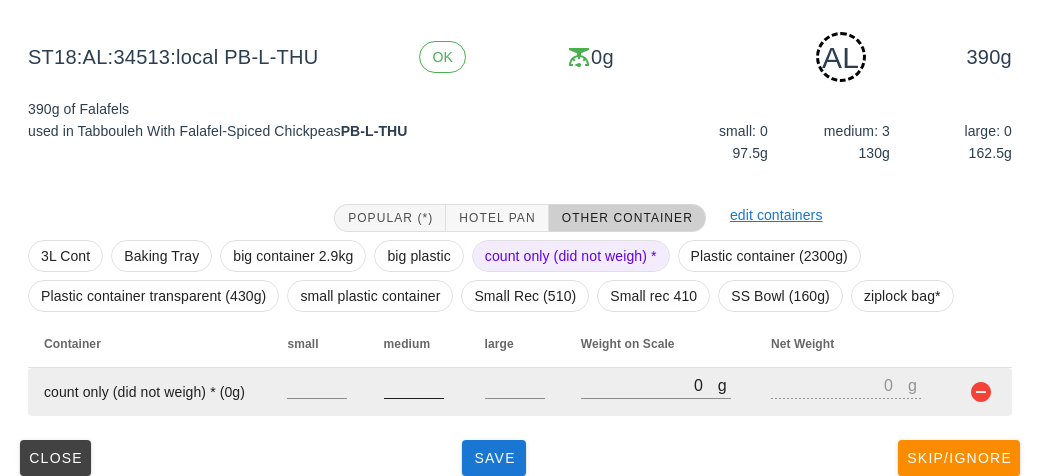 click at bounding box center [414, 385] 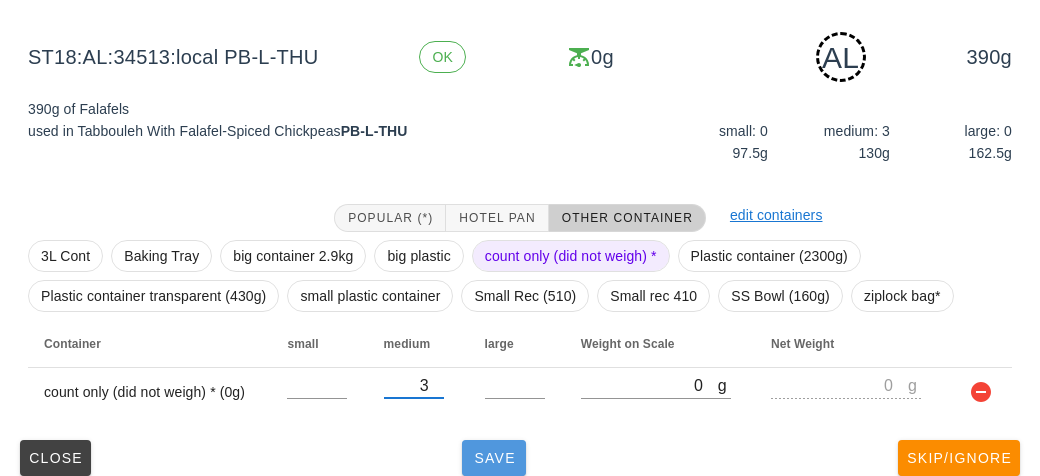click on "Save" at bounding box center [494, 458] 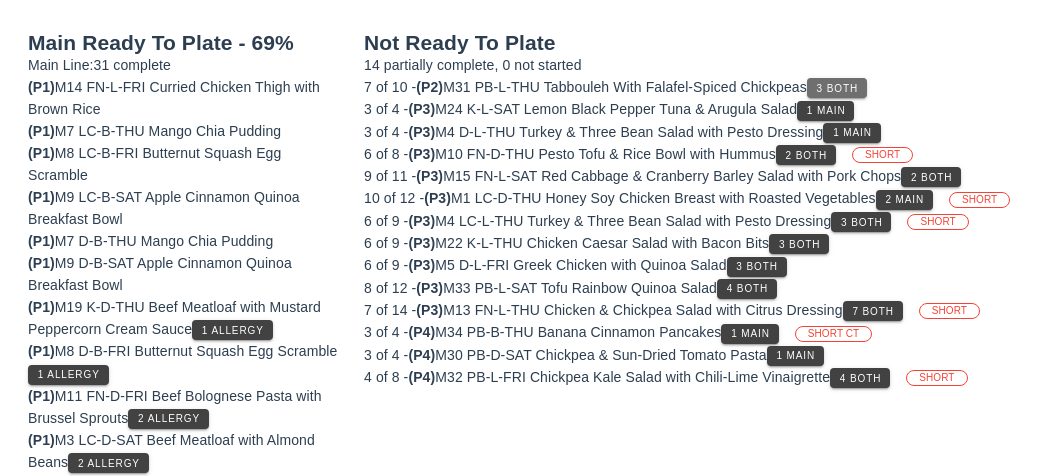 click on "3 Both" at bounding box center [837, 88] 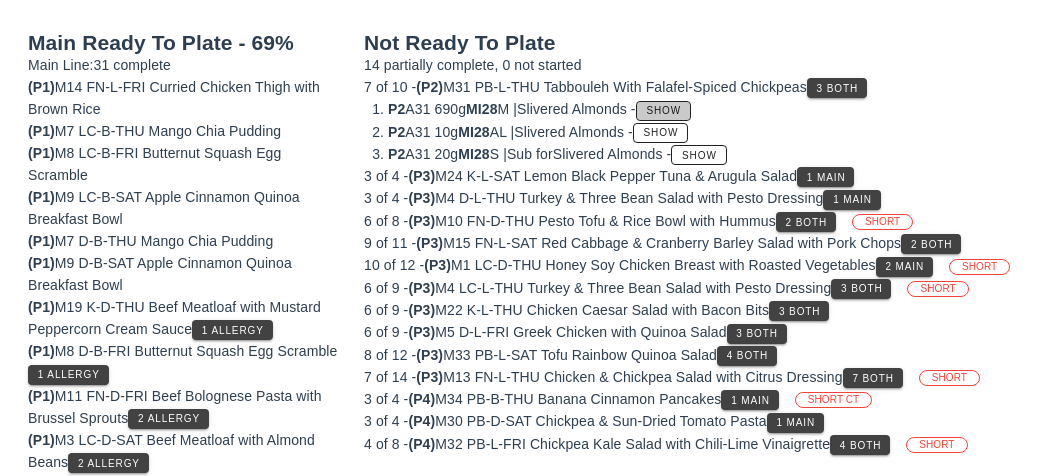 click on "Show" at bounding box center [664, 110] 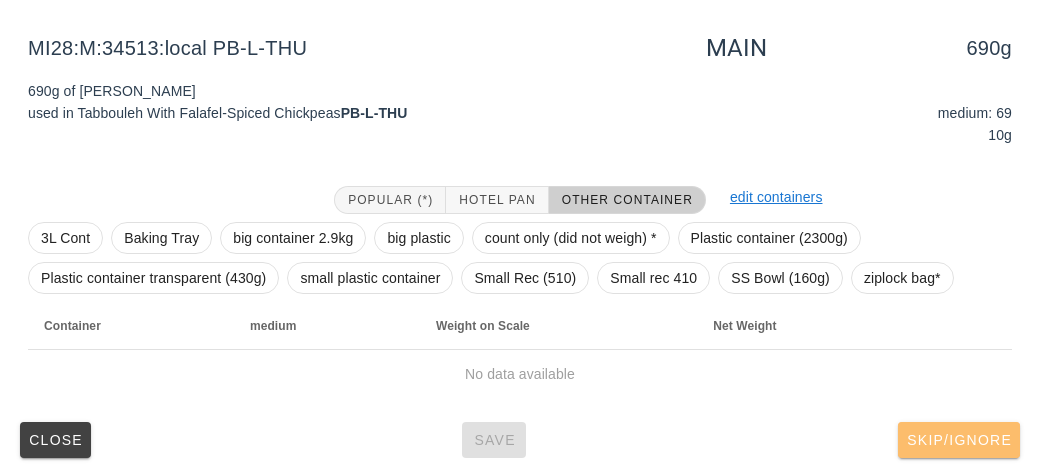 click on "Skip/Ignore" at bounding box center (959, 440) 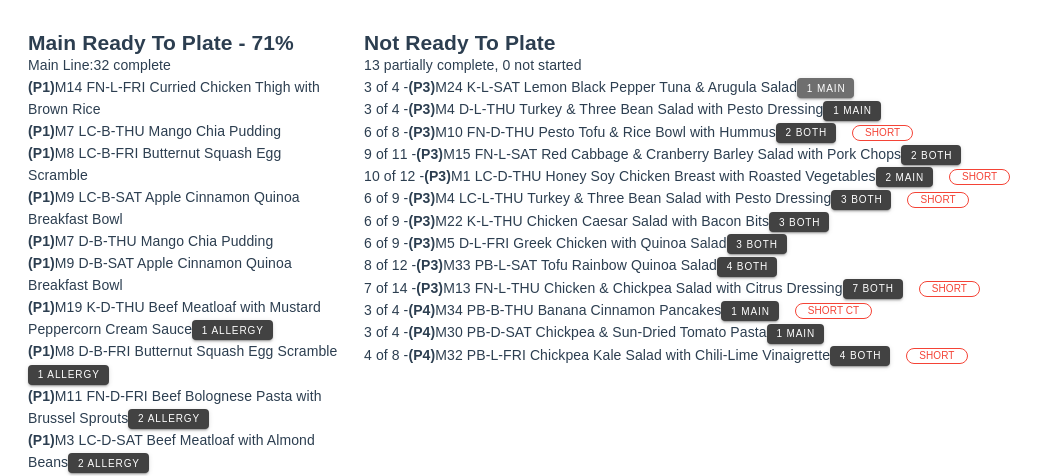 click on "1 Main" at bounding box center [826, 88] 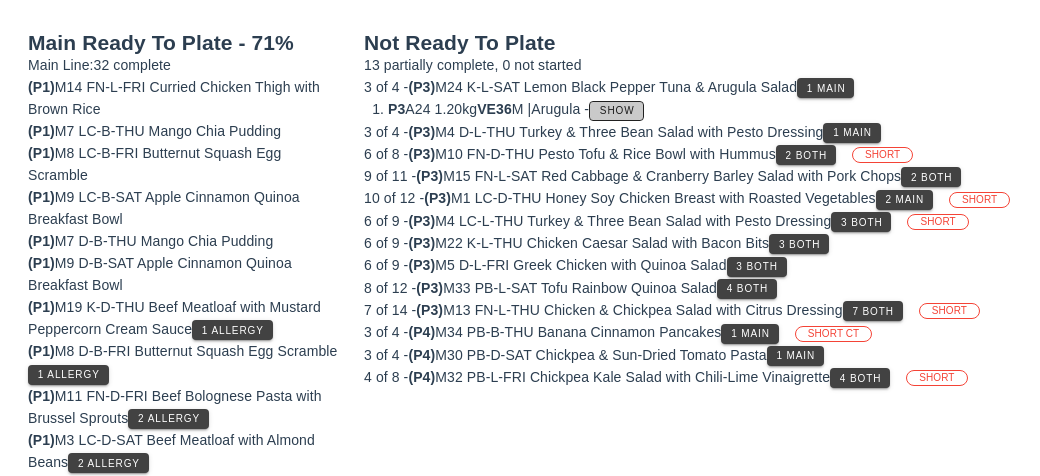 click on "Show" at bounding box center (617, 110) 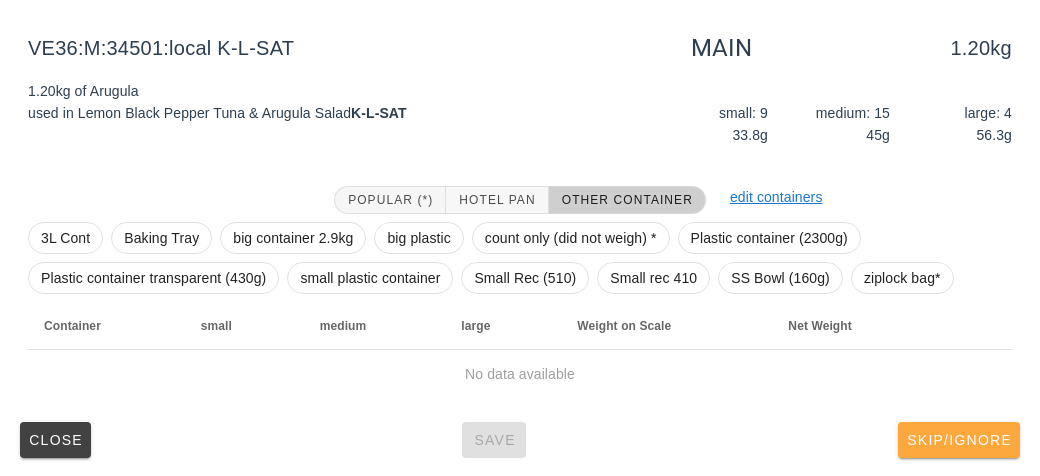 click on "Skip/Ignore" at bounding box center (959, 440) 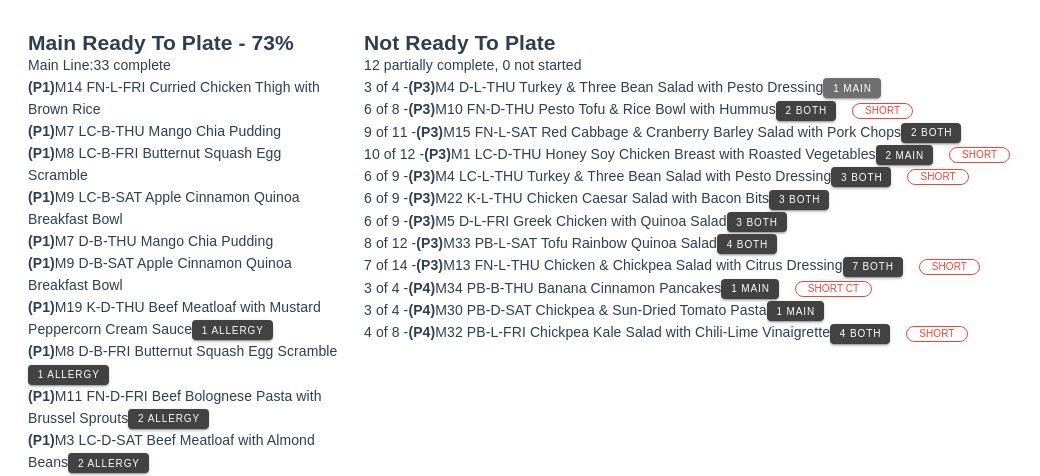 click on "1 Main" at bounding box center [851, 88] 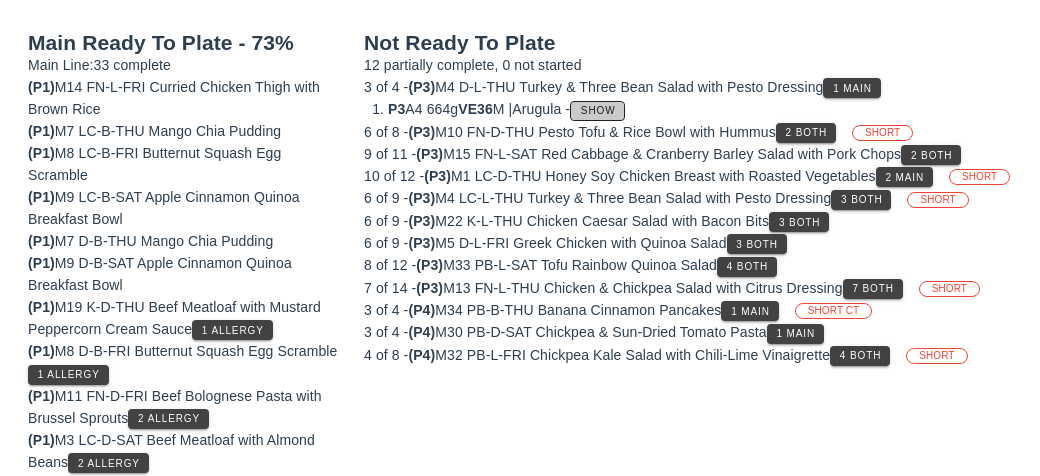 click on "Show" at bounding box center (598, 110) 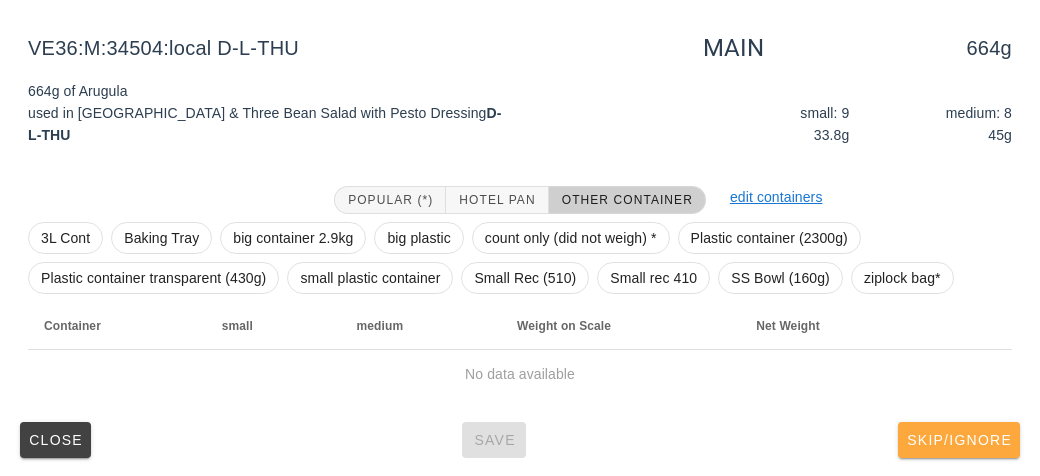 click on "Skip/Ignore" at bounding box center [959, 440] 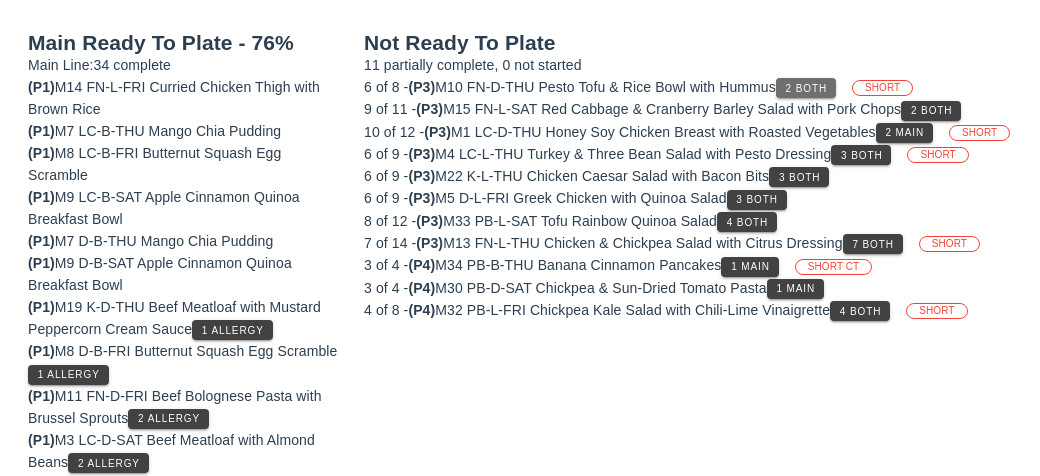 click on "2 Both" at bounding box center (806, 88) 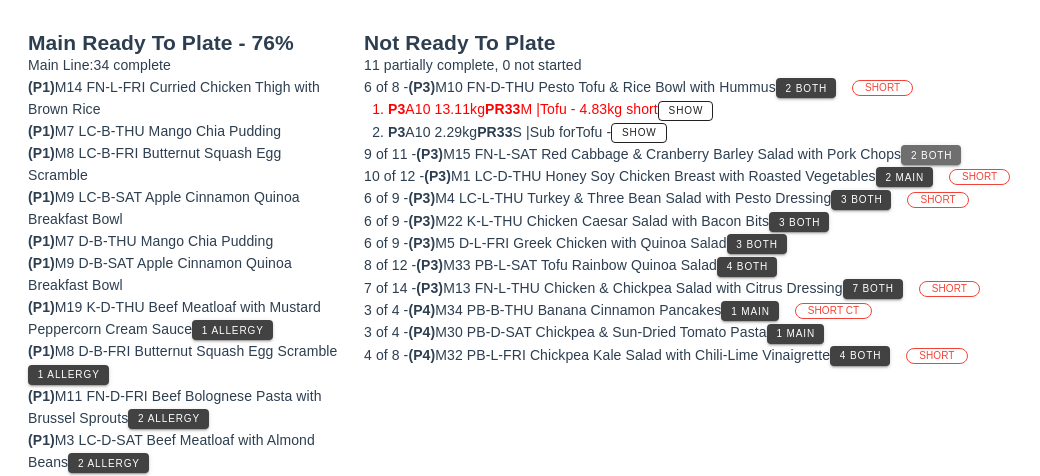 click on "2 Both" at bounding box center [931, 155] 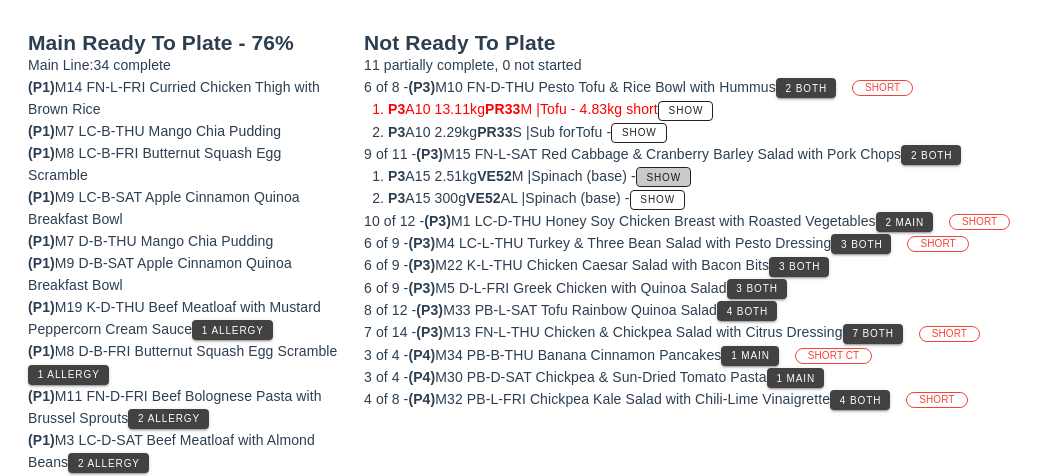 click on "Show" at bounding box center (664, 177) 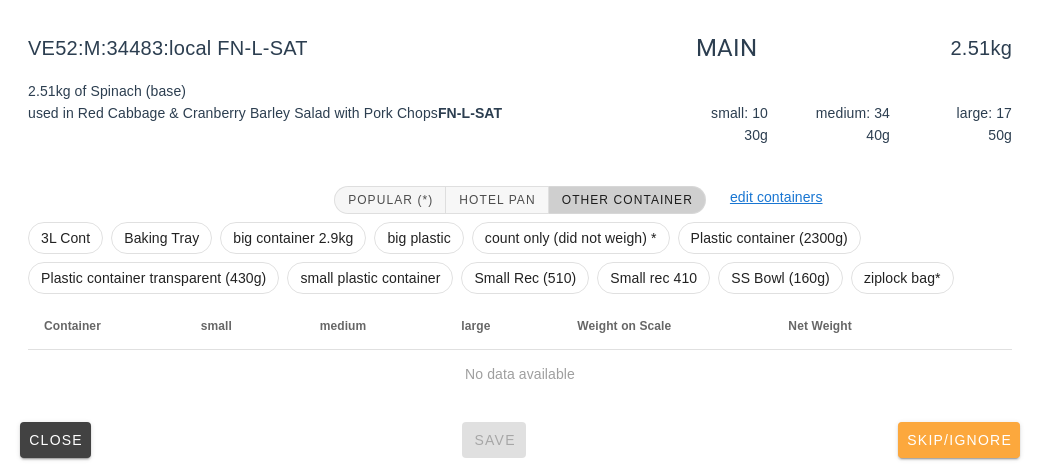click on "Skip/Ignore" at bounding box center [959, 440] 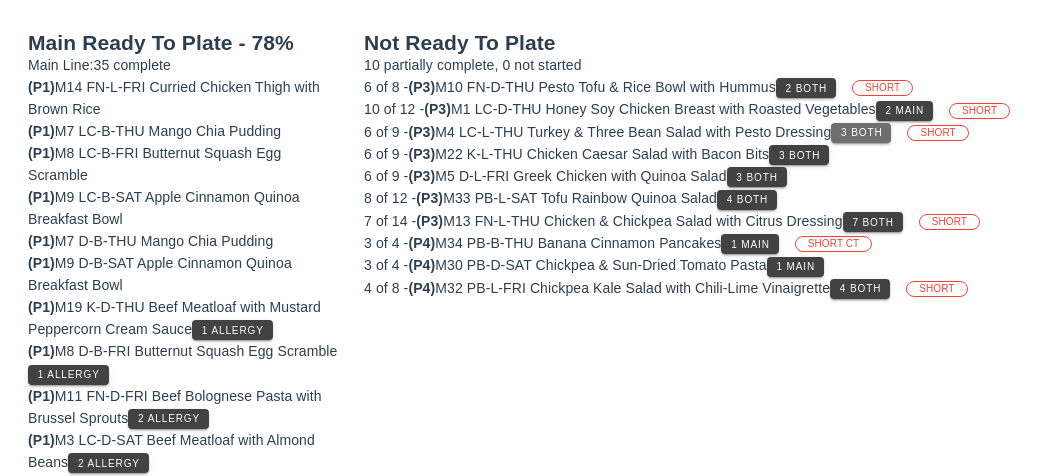 click on "3 Both" at bounding box center [861, 133] 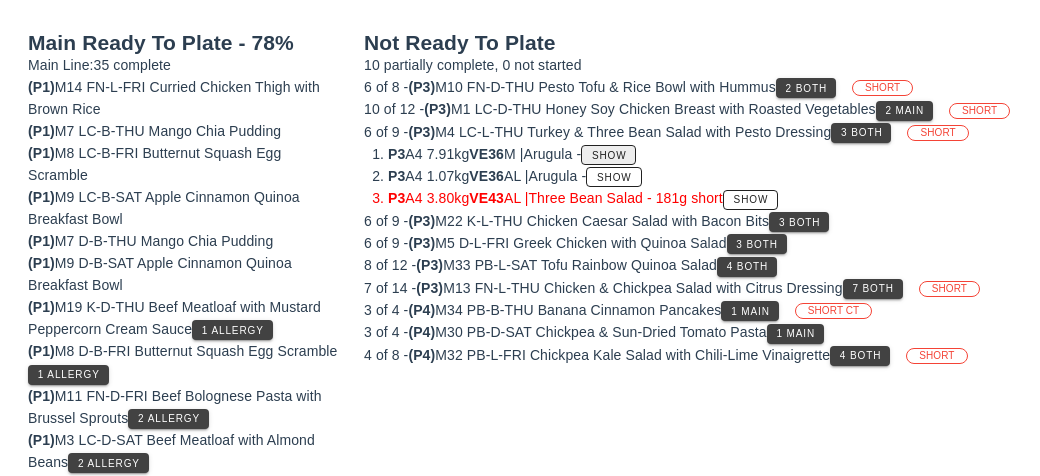 click on "Show" at bounding box center [609, 155] 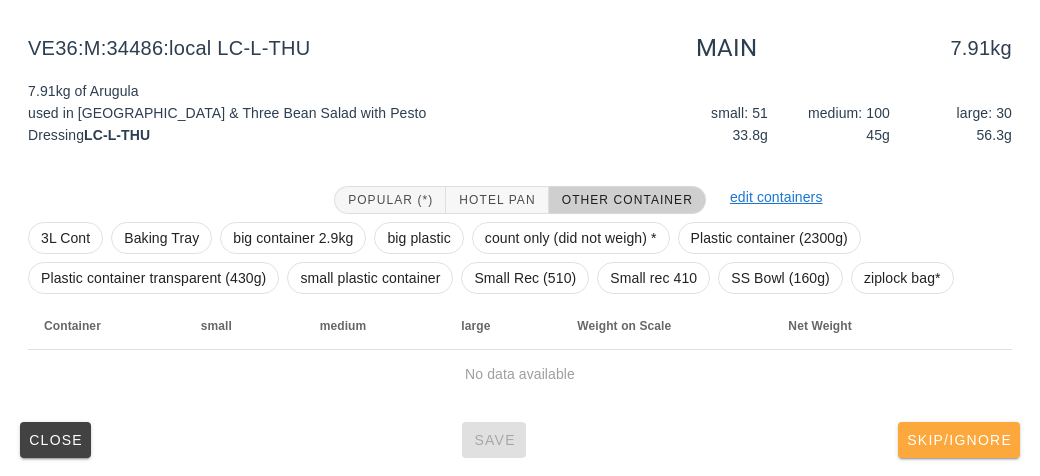 click on "Skip/Ignore" at bounding box center [959, 440] 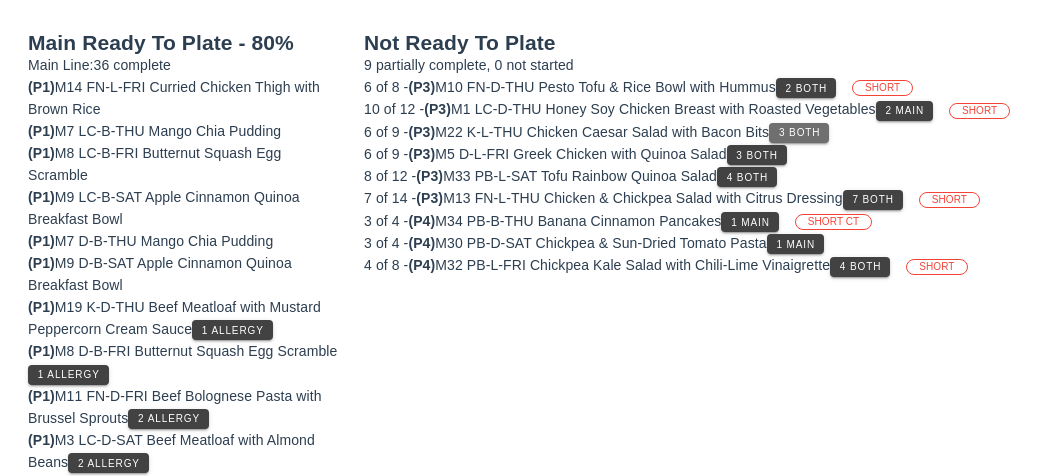 click on "3 Both" at bounding box center [799, 132] 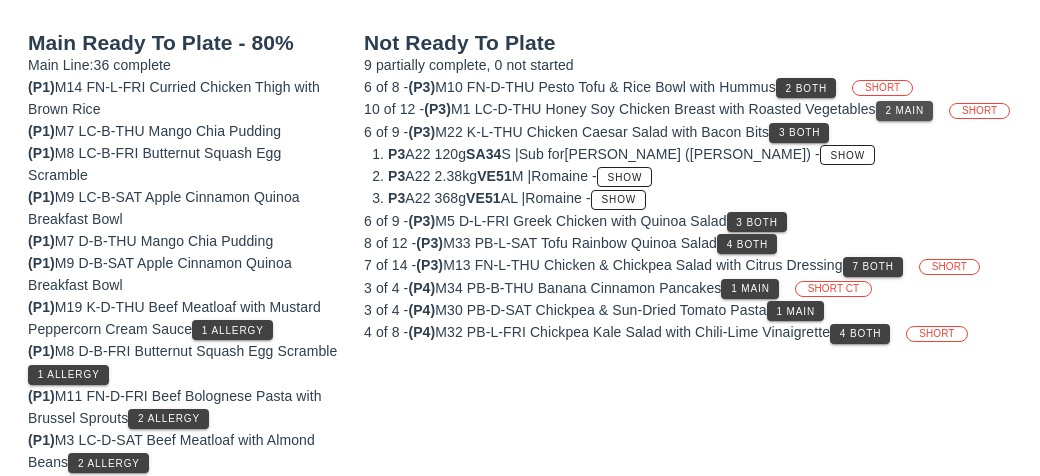 click on "2 Main" at bounding box center [905, 110] 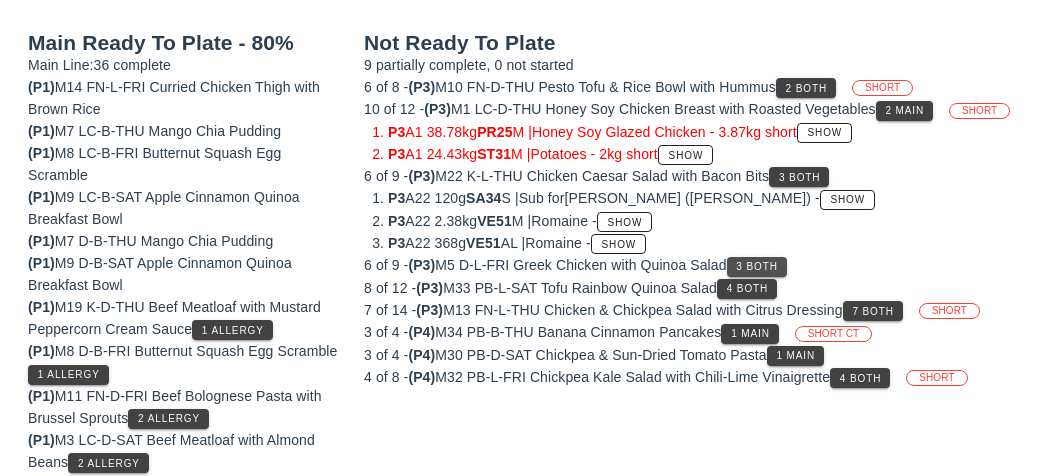 click on "3 Both" at bounding box center (756, 266) 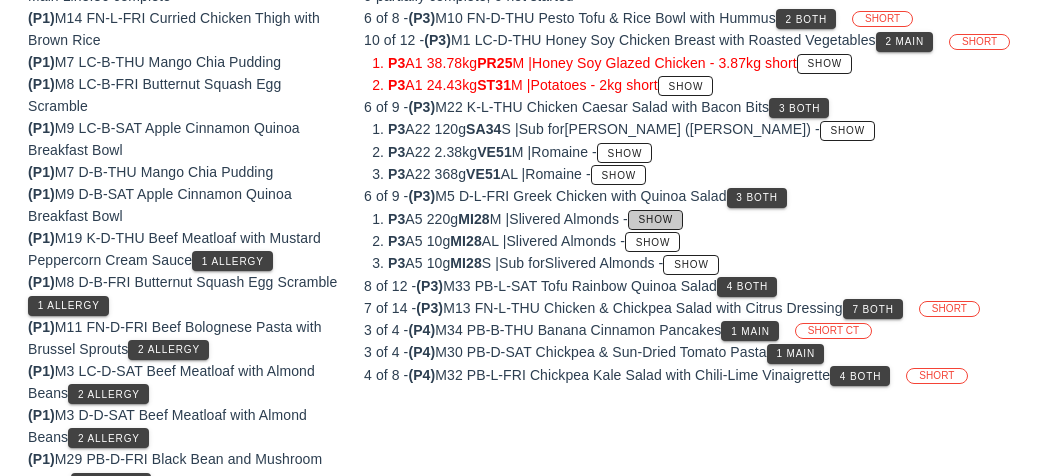 click on "Show" at bounding box center [656, 219] 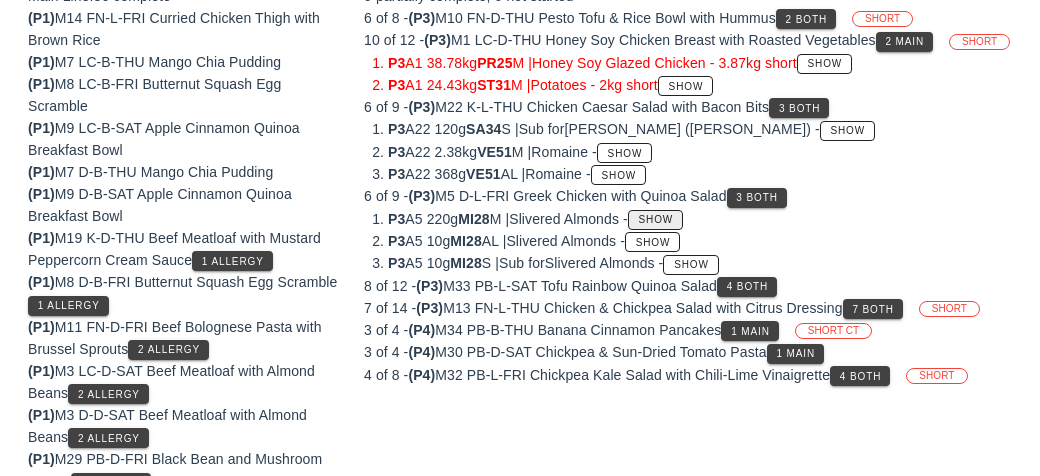 scroll, scrollTop: 232, scrollLeft: 0, axis: vertical 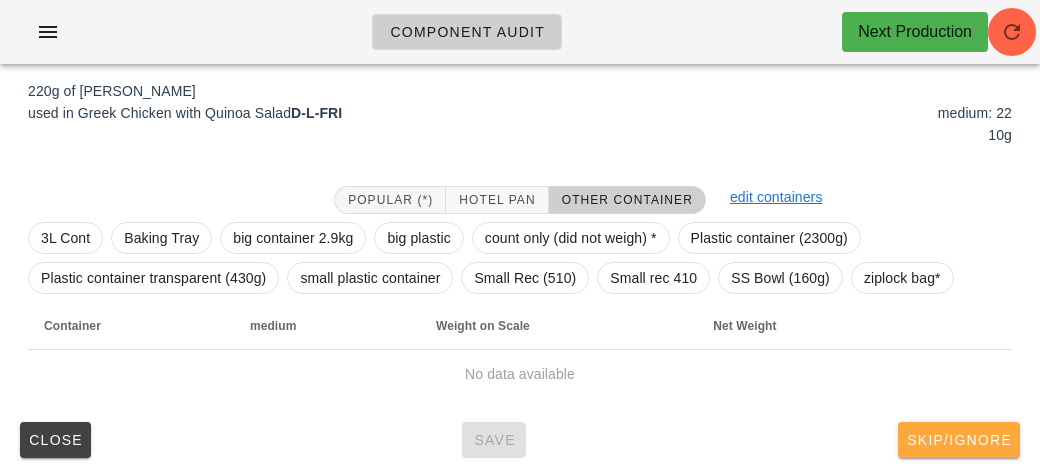 click on "Skip/Ignore" at bounding box center (959, 440) 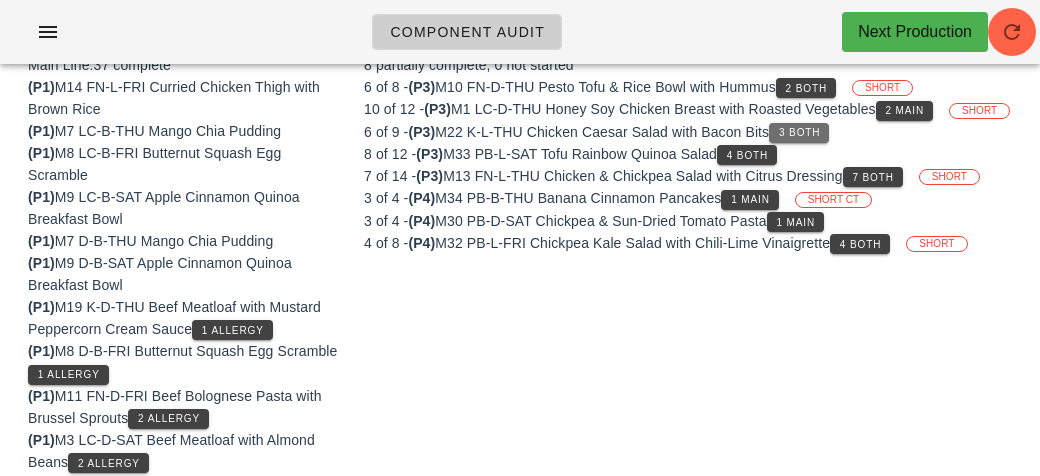 click on "3 Both" at bounding box center (799, 132) 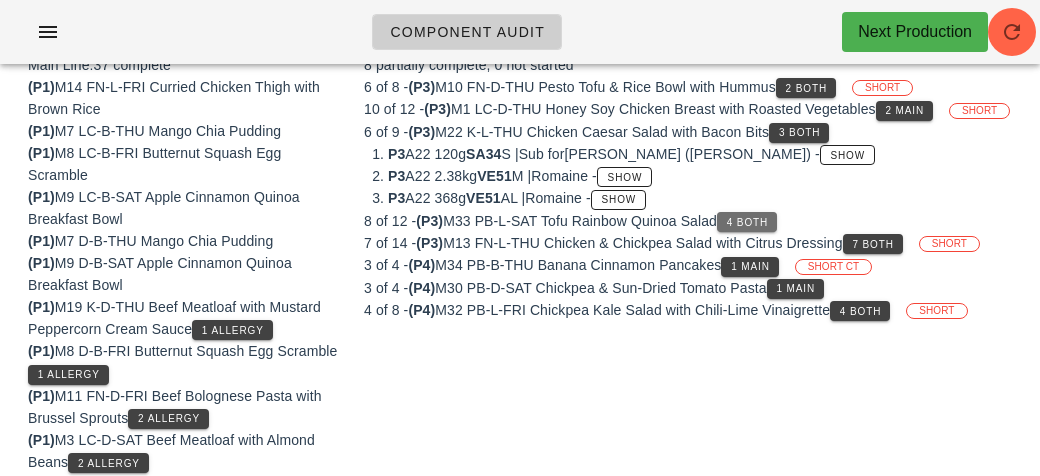 click on "4 Both" at bounding box center (747, 222) 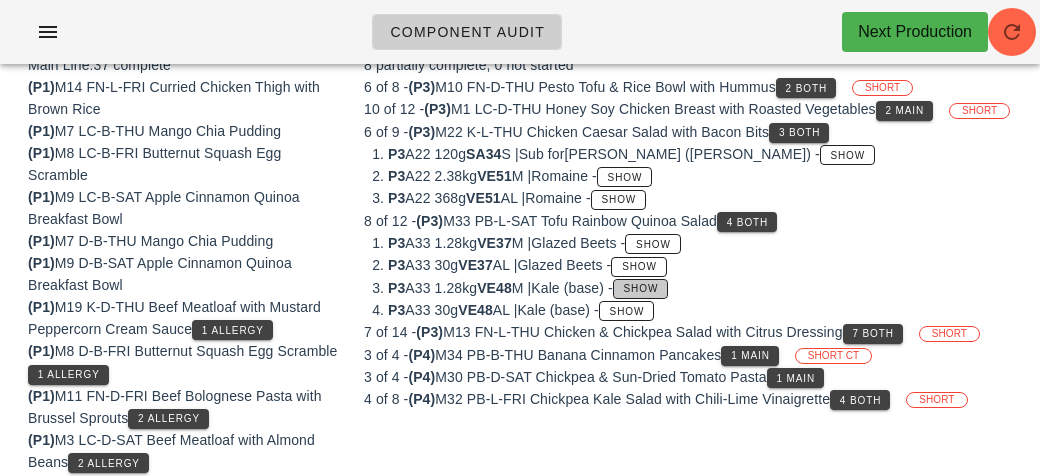 click on "Show" at bounding box center [641, 288] 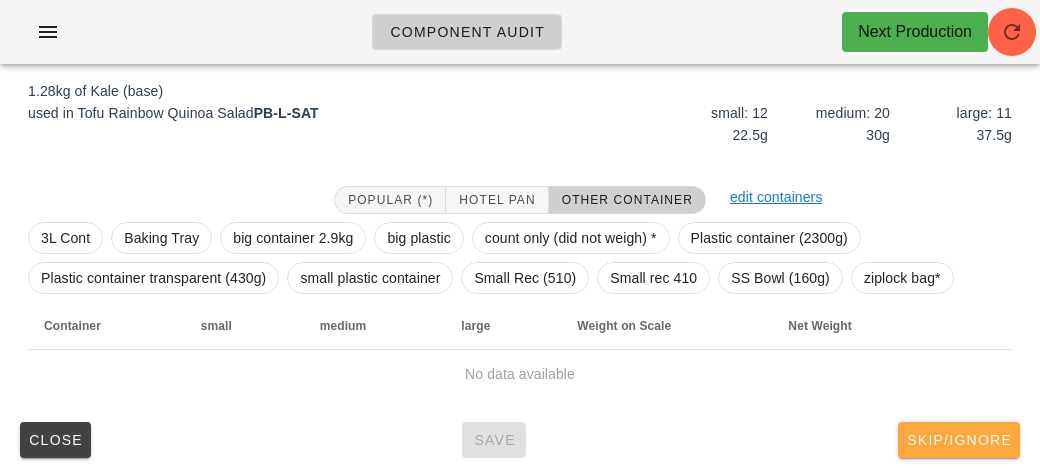 click on "Skip/Ignore" at bounding box center [959, 440] 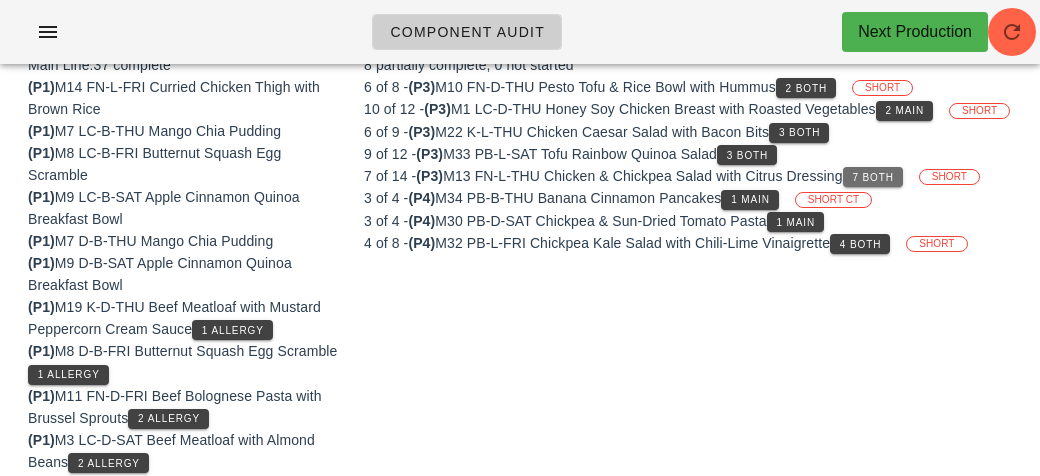 click on "7 Both" at bounding box center [873, 177] 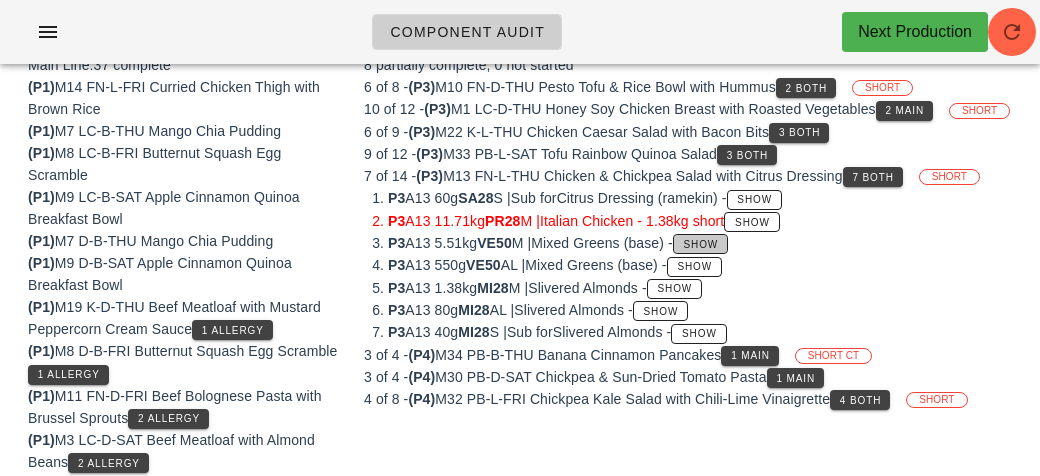 click on "Show" at bounding box center [701, 244] 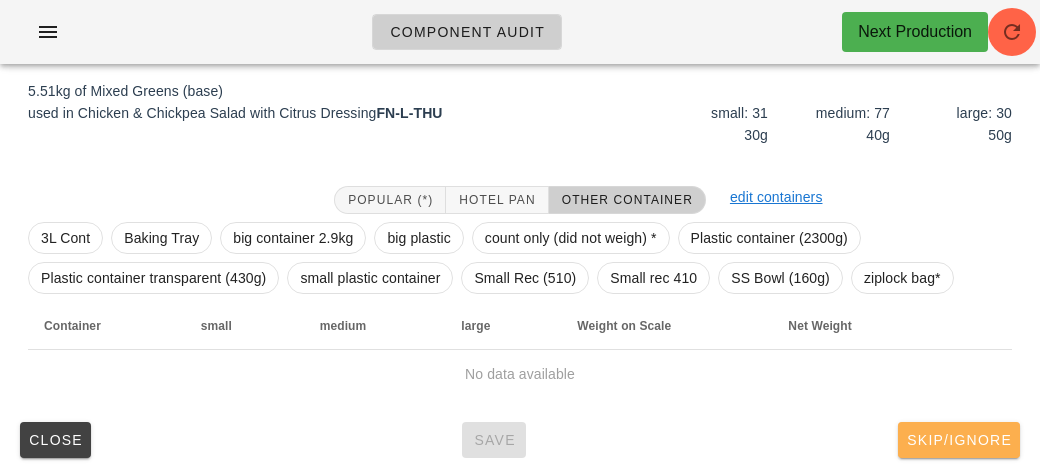 click on "Skip/Ignore" at bounding box center [959, 440] 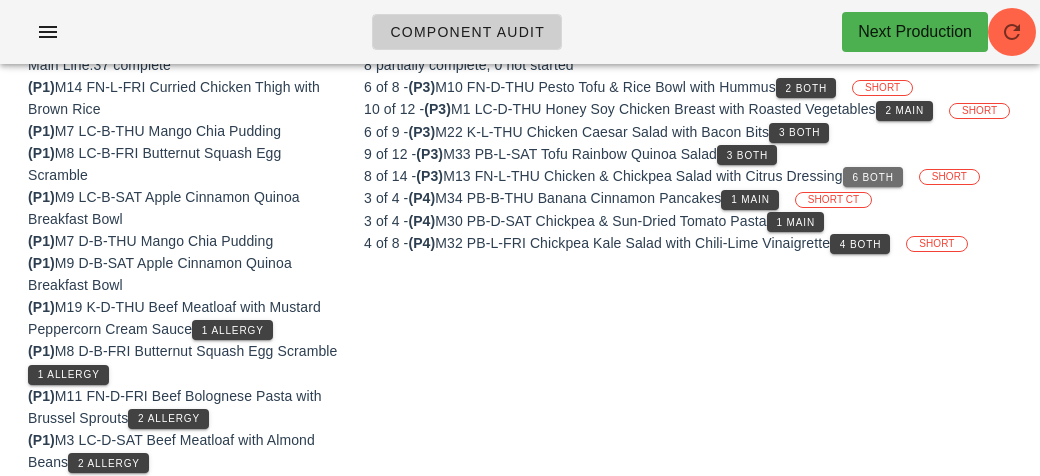 click on "6 Both" at bounding box center [872, 177] 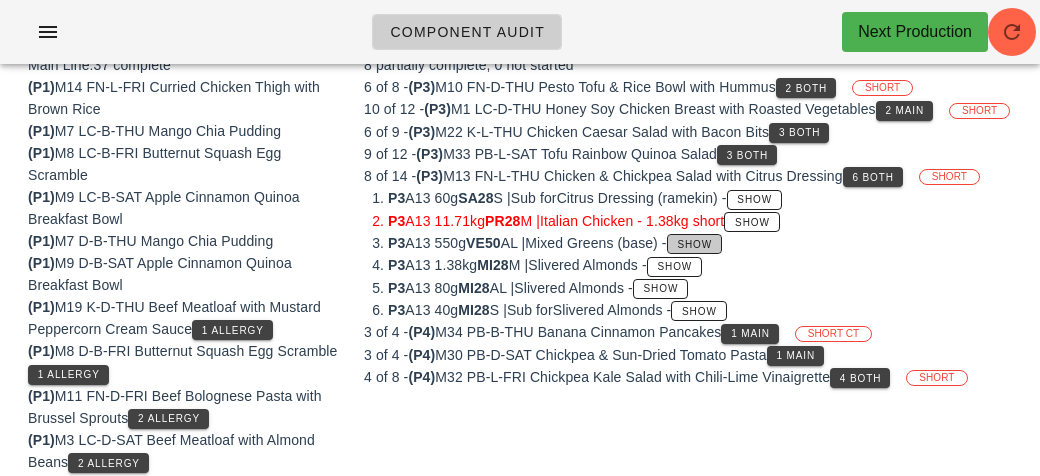 click on "Show" at bounding box center (694, 244) 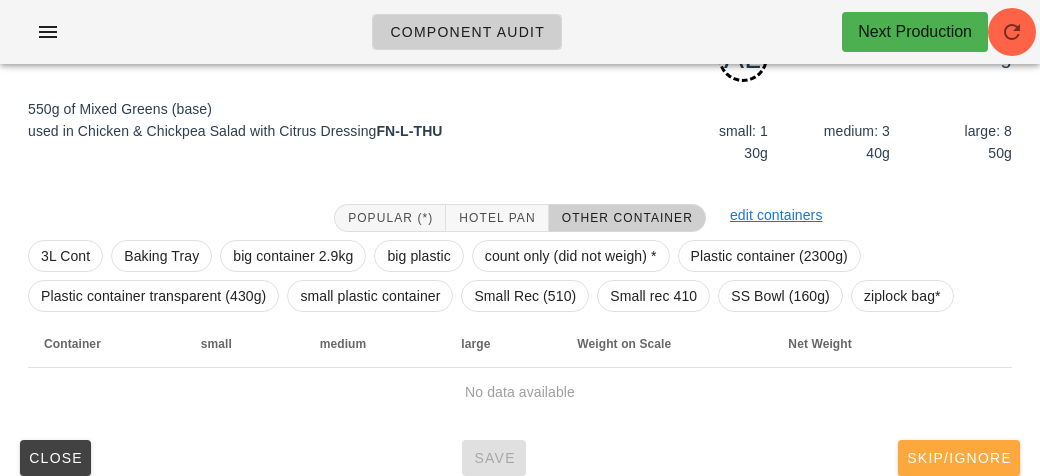 click on "Skip/Ignore" at bounding box center [959, 458] 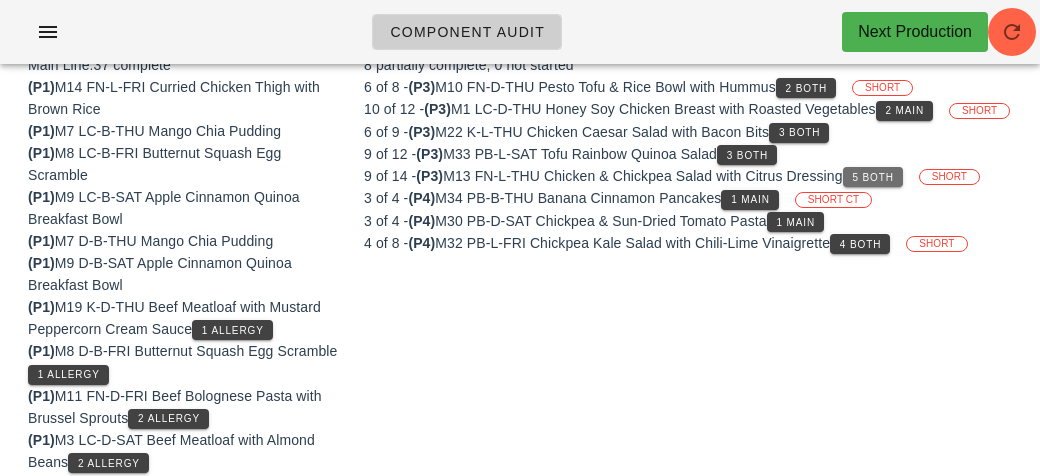 click on "5 Both" at bounding box center (872, 177) 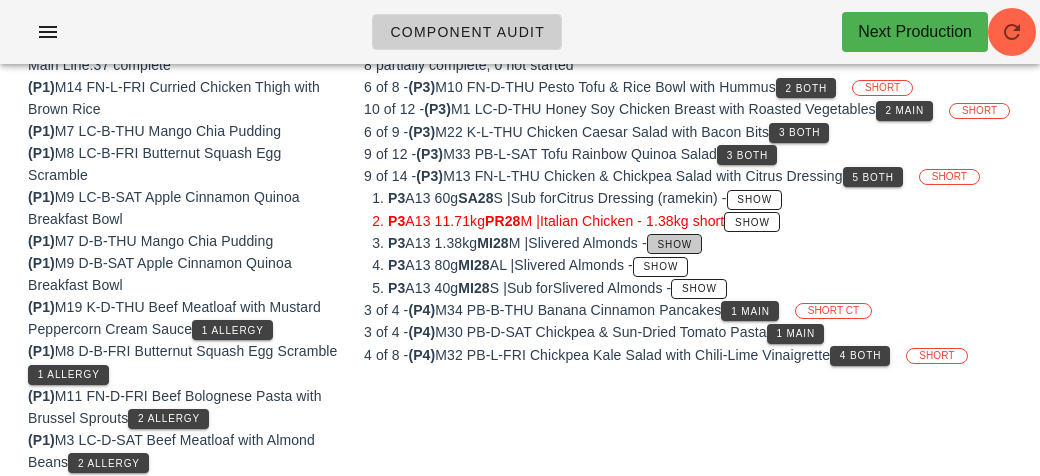 click on "Show" at bounding box center [675, 244] 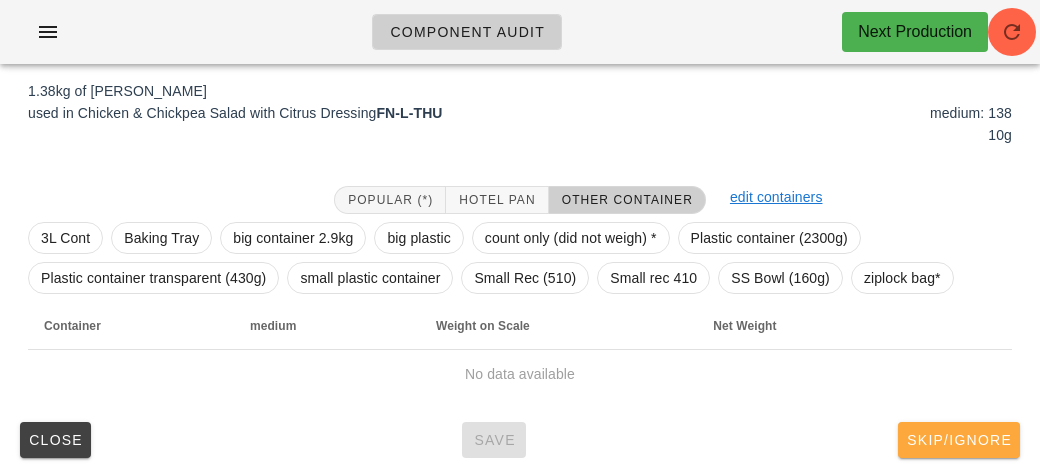 click on "Skip/Ignore" at bounding box center (959, 440) 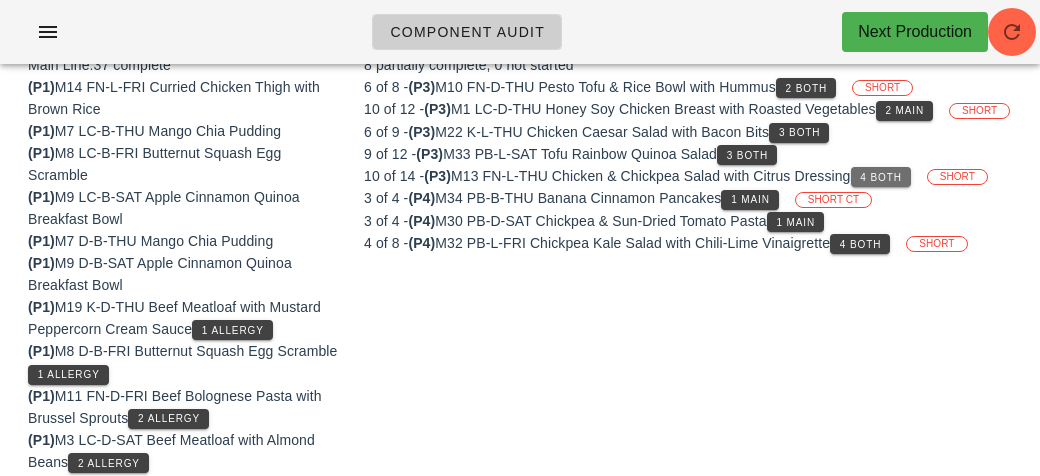 click on "4 Both" at bounding box center [880, 177] 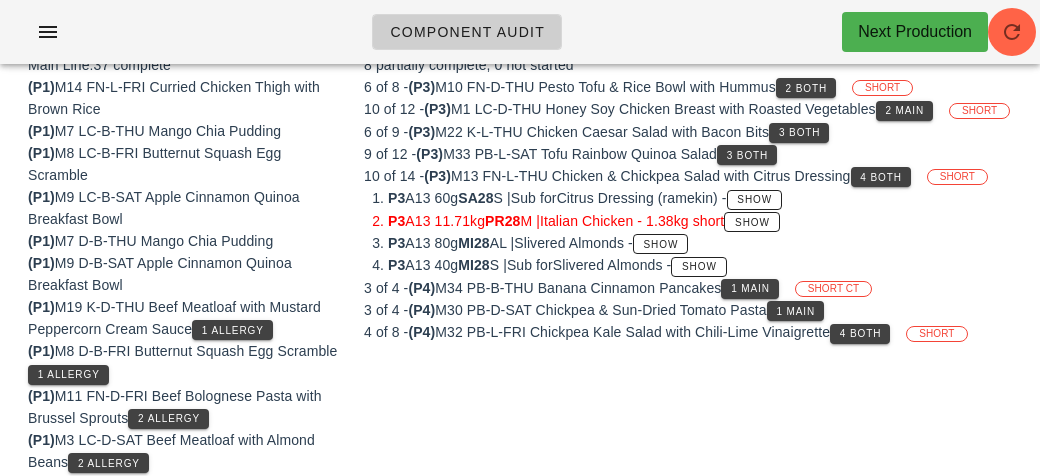 click on "P3   A13 80g   MI28   AL |   Slivered Almonds -  Show" at bounding box center (700, 243) 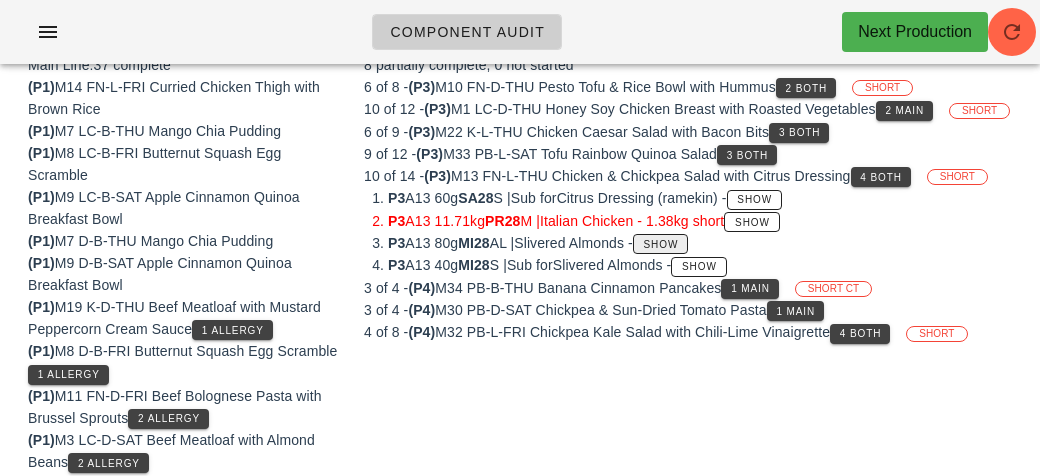 click on "Show" at bounding box center (661, 244) 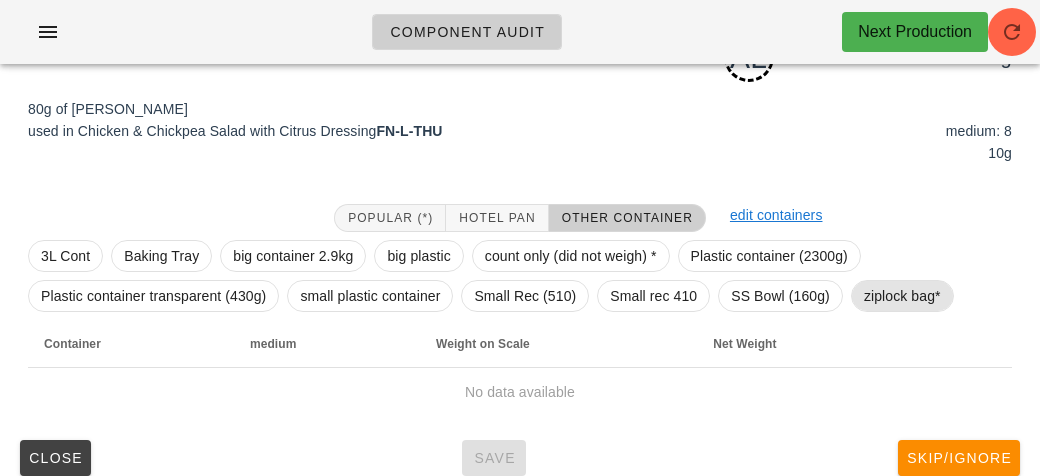 click on "ziplock bag*" at bounding box center (902, 296) 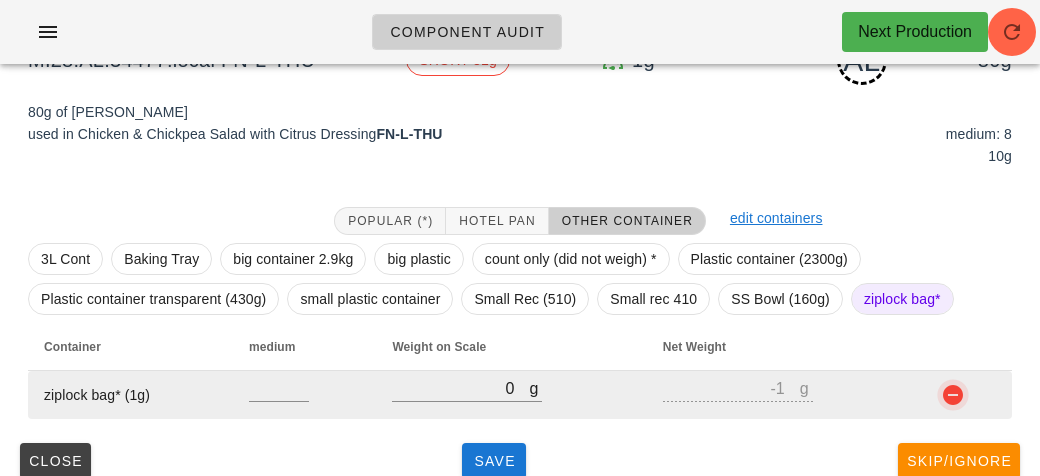 click at bounding box center (953, 395) 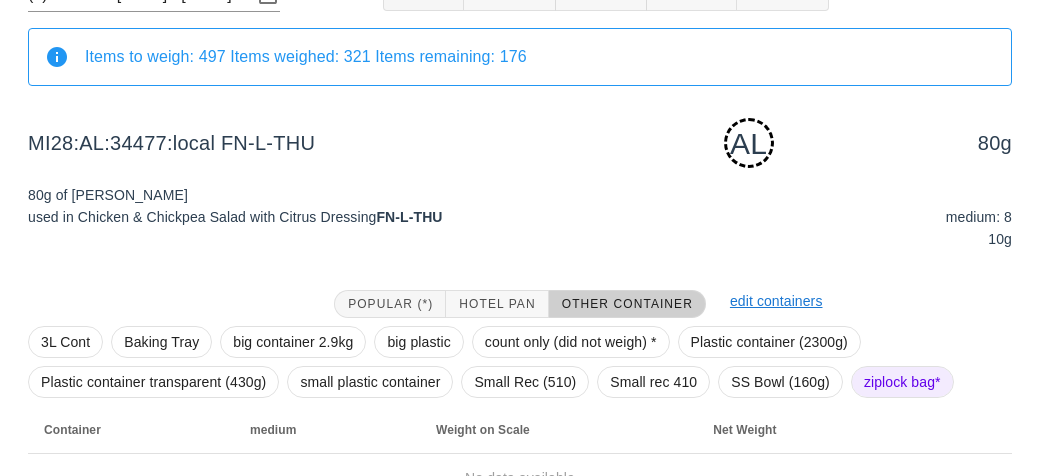 scroll, scrollTop: 250, scrollLeft: 0, axis: vertical 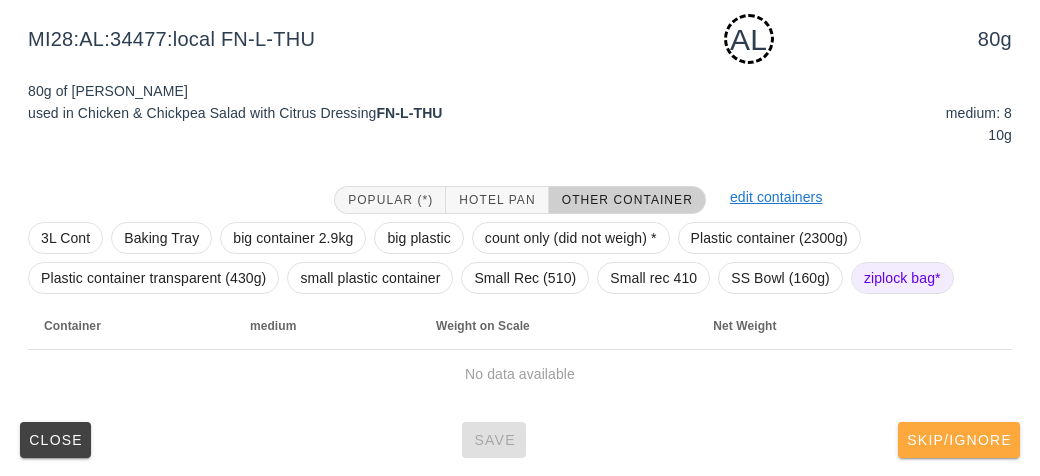 click on "Skip/Ignore" at bounding box center [959, 440] 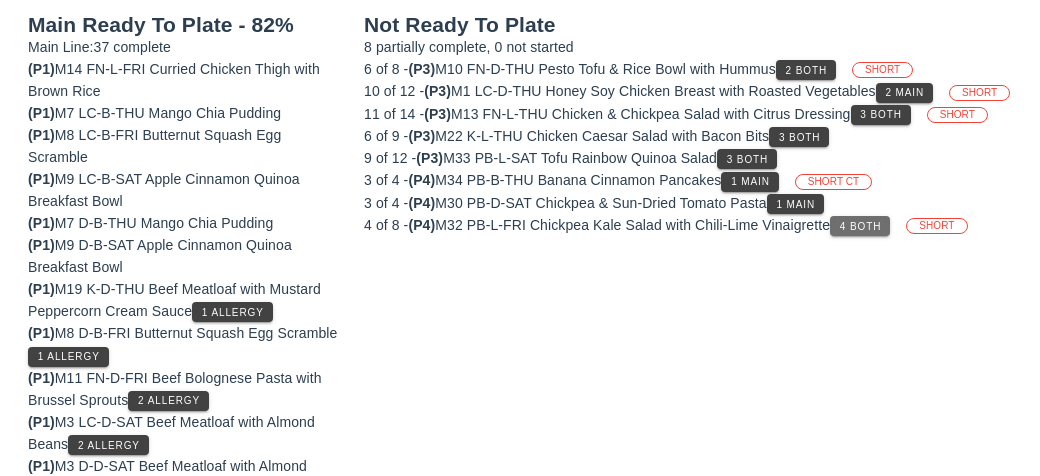 click on "4 Both" at bounding box center (860, 226) 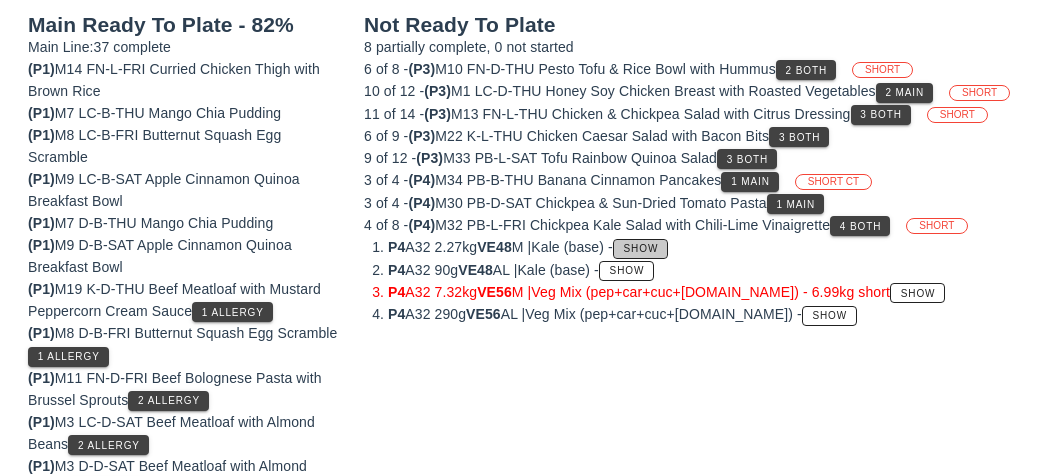 click on "Show" at bounding box center [640, 249] 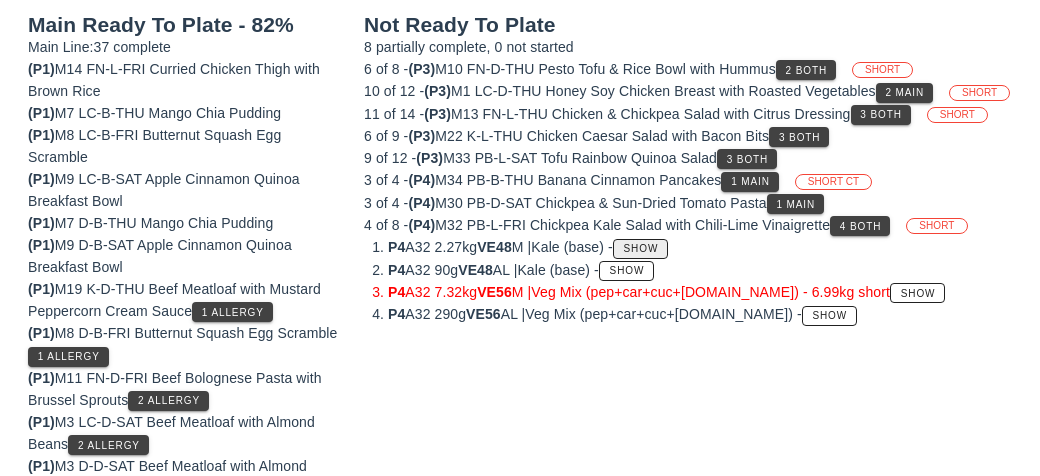 scroll, scrollTop: 232, scrollLeft: 0, axis: vertical 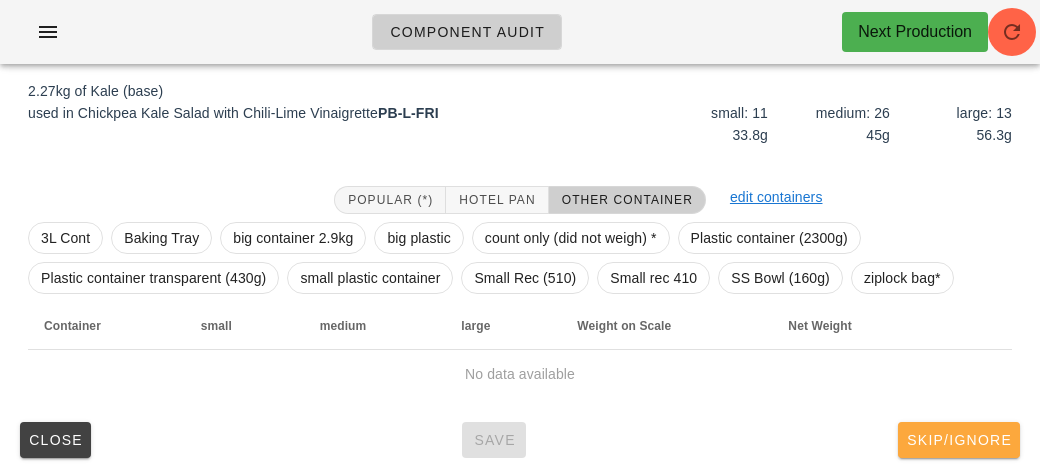 click on "Skip/Ignore" at bounding box center (959, 440) 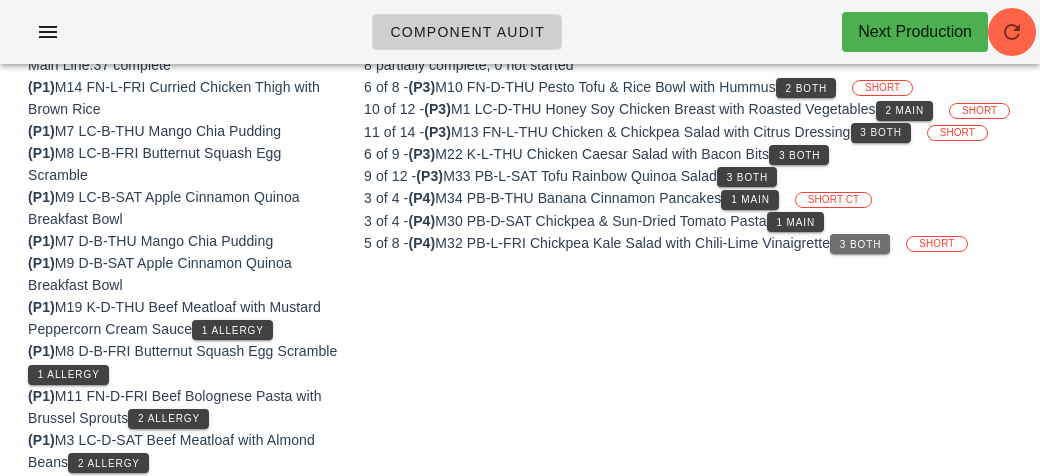 click on "3 Both" at bounding box center (860, 244) 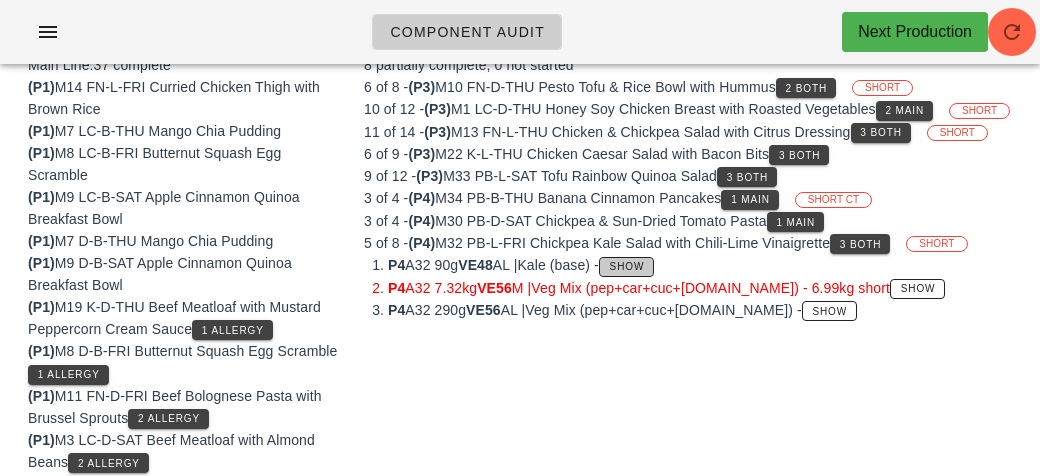click on "Show" at bounding box center (626, 267) 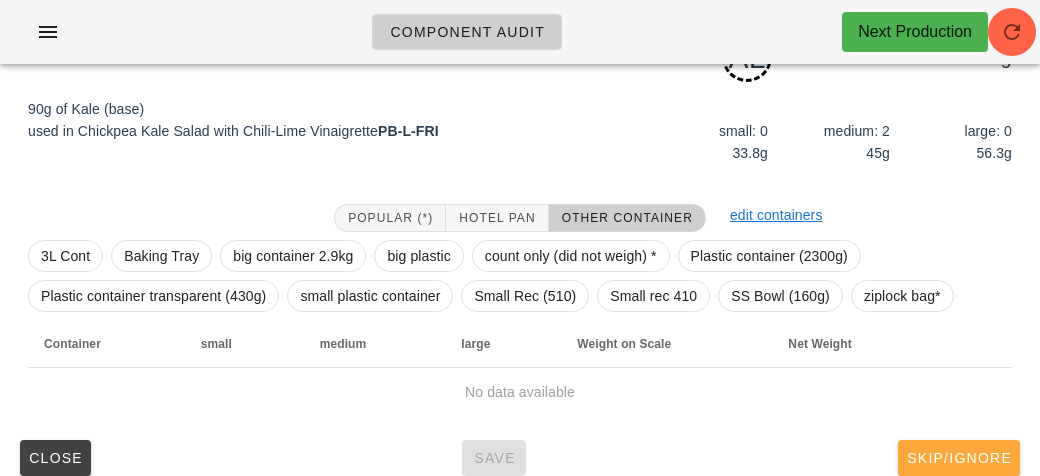 click on "Skip/Ignore" at bounding box center [959, 458] 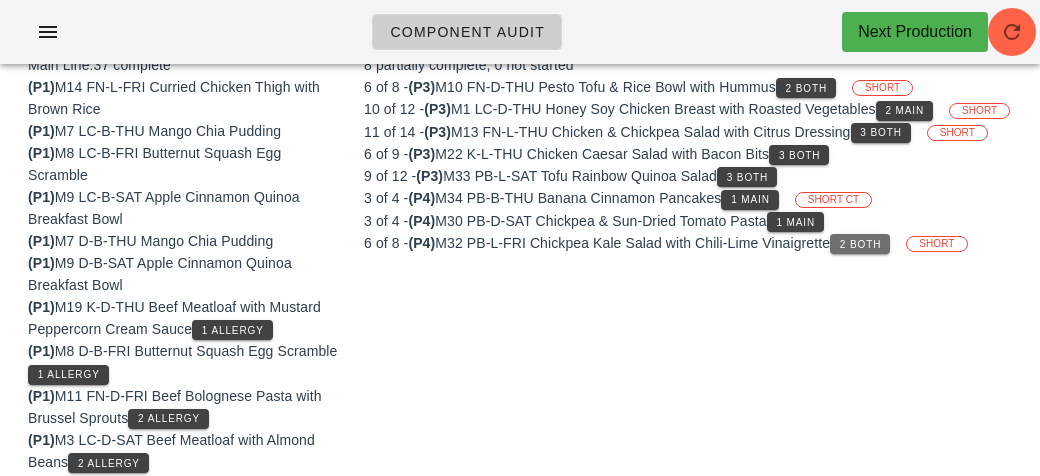 click on "2 Both" at bounding box center [860, 244] 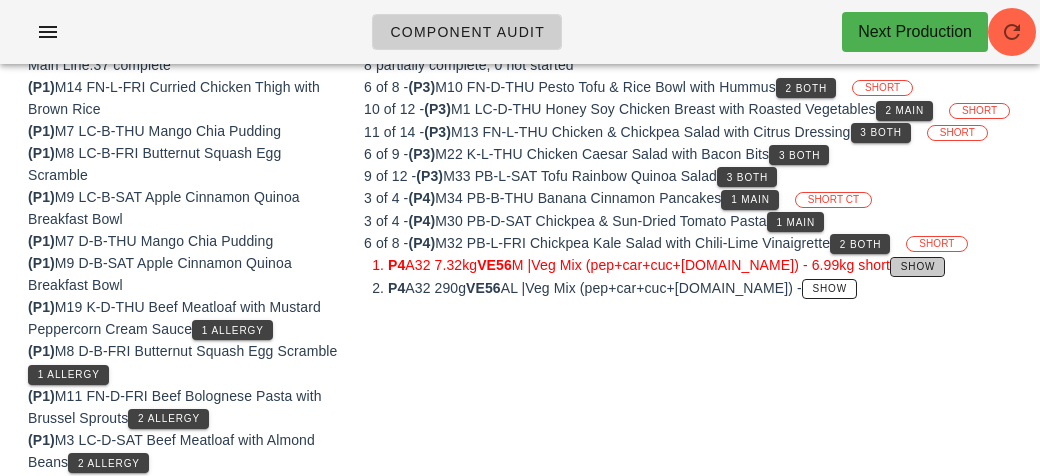click on "Show" at bounding box center (918, 266) 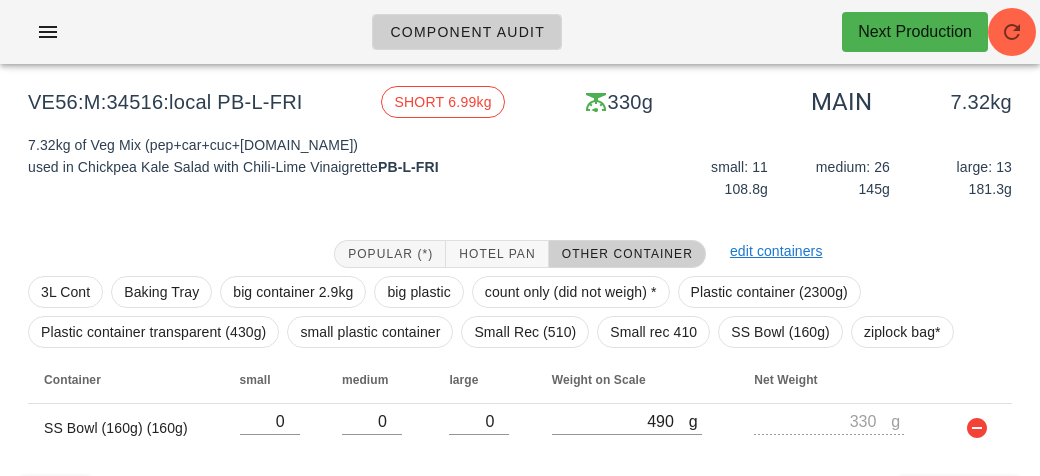 scroll, scrollTop: 232, scrollLeft: 0, axis: vertical 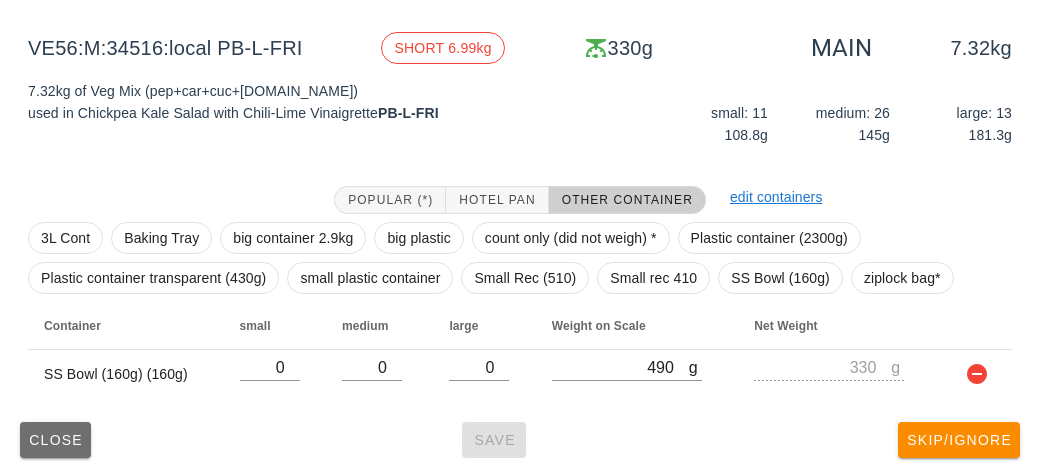 click on "Close" at bounding box center (55, 440) 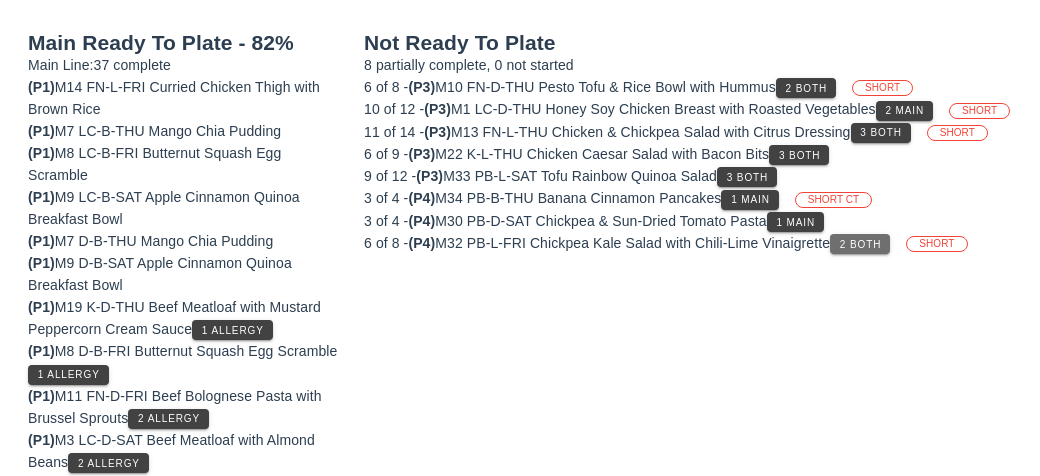 click on "2 Both" at bounding box center [860, 244] 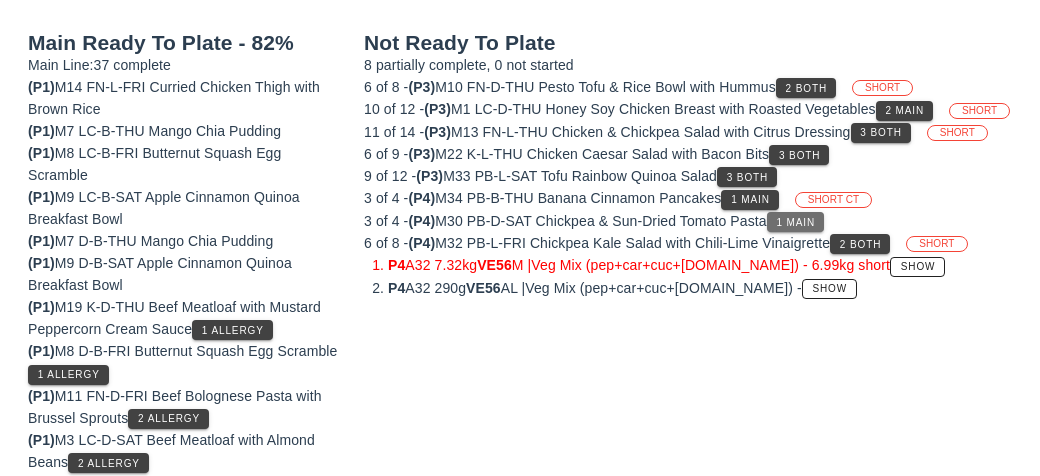 click on "1 Main" at bounding box center [796, 222] 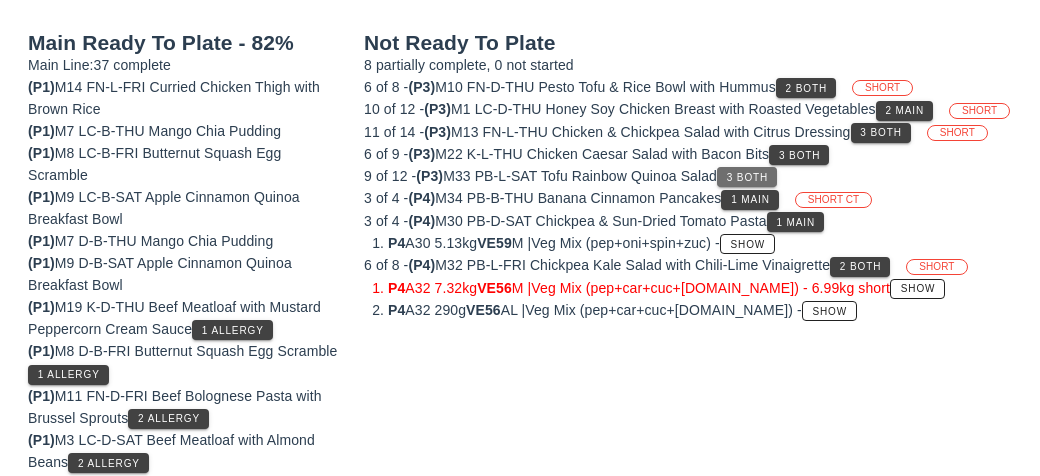 click on "3 Both" at bounding box center (747, 177) 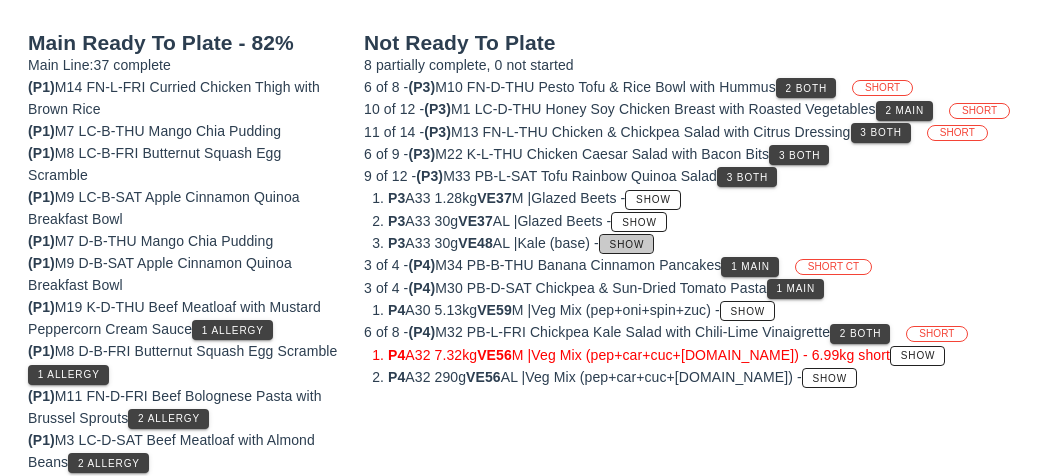 click on "Show" at bounding box center (626, 244) 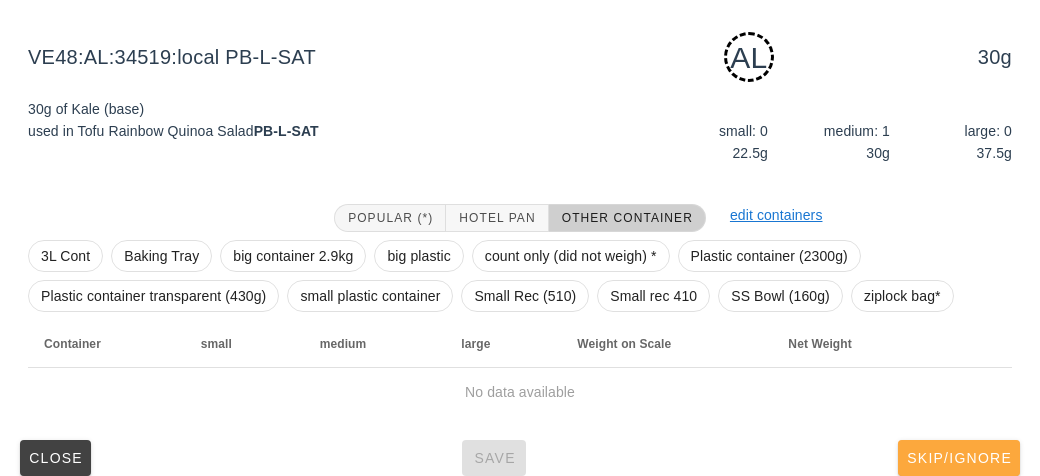 click on "Skip/Ignore" at bounding box center [959, 458] 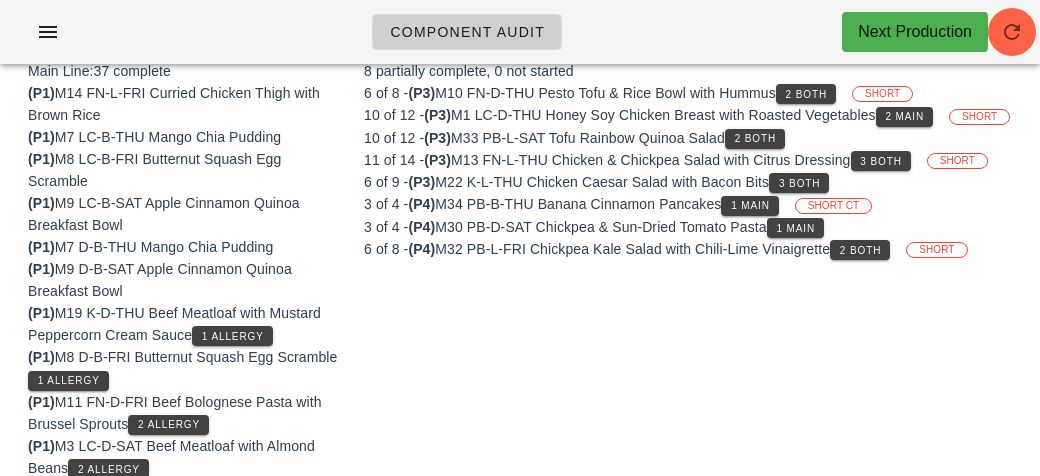 scroll, scrollTop: 215, scrollLeft: 0, axis: vertical 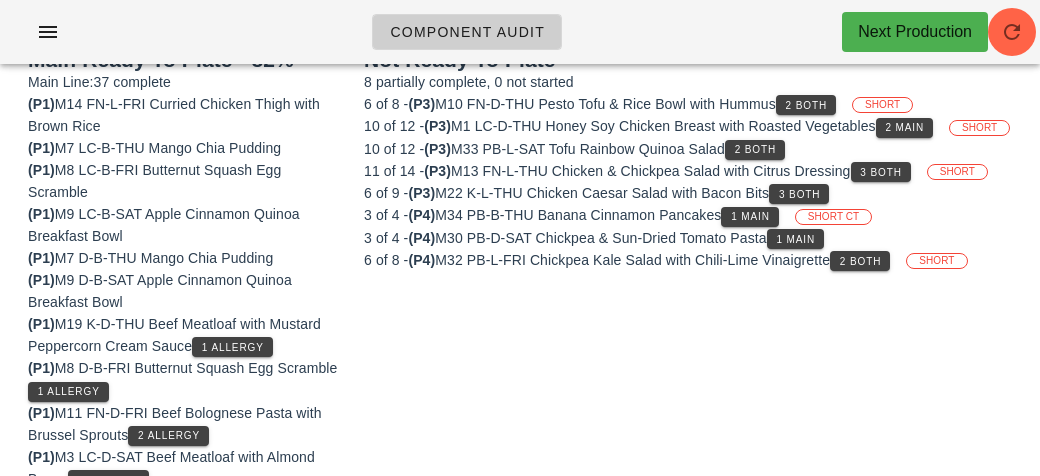 click on "Not Ready To Plate  8 partially complete, 0 not started   6 of 8 -  (P3)  M10 FN-D-THU Pesto Tofu & Rice Bowl with Hummus  2 Both  SHORT   10 of 12 -  (P3)  M1 LC-D-THU Honey Soy Chicken Breast with Roasted Vegetables  2 Main  SHORT   10 of 12 -  (P3)  M33 PB-L-SAT Tofu Rainbow Quinoa Salad  2 Both  11 of 14 -  (P3)  M13 FN-L-THU Chicken & Chickpea Salad with Citrus Dressing  3 Both  SHORT   6 of 9 -  (P3)  M22 K-L-THU Chicken Caesar Salad with Bacon Bits  3 Both  3 of 4 -  (P4)  M34 PB-B-THU Banana Cinnamon Pancakes  1 Main  SHORT CT   3 of 4 -  (P4)  M30 PB-D-SAT Chickpea & Sun-Dried Tomato Pasta  1 Main  6 of 8 -  (P4)  M32 PB-L-FRI Chickpea Kale Salad with Chili-Lime Vinaigrette  2 Both  SHORT" at bounding box center (688, 799) 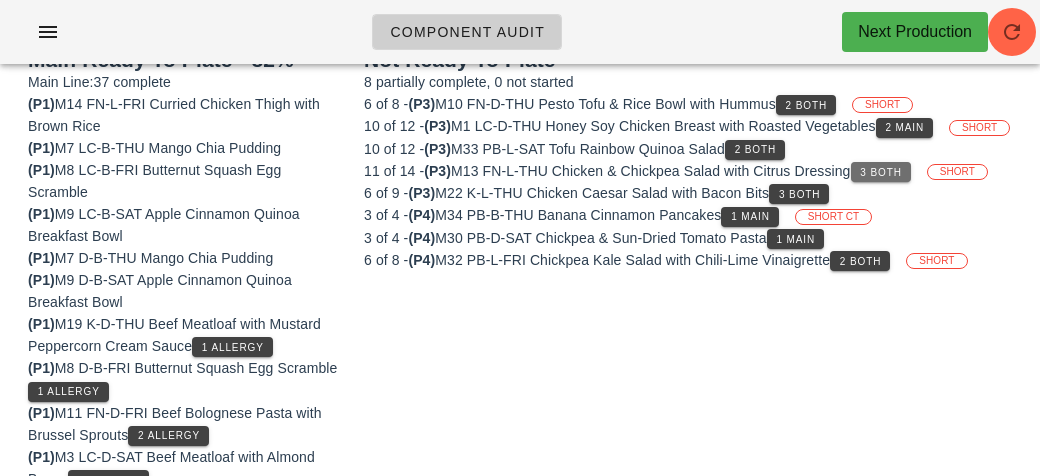 click on "3 Both" at bounding box center (881, 172) 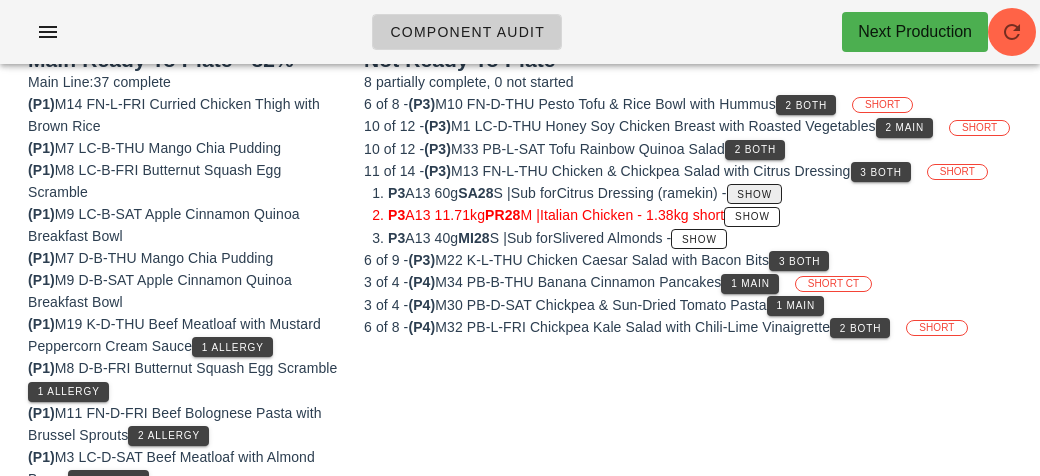 click on "Show" at bounding box center [754, 194] 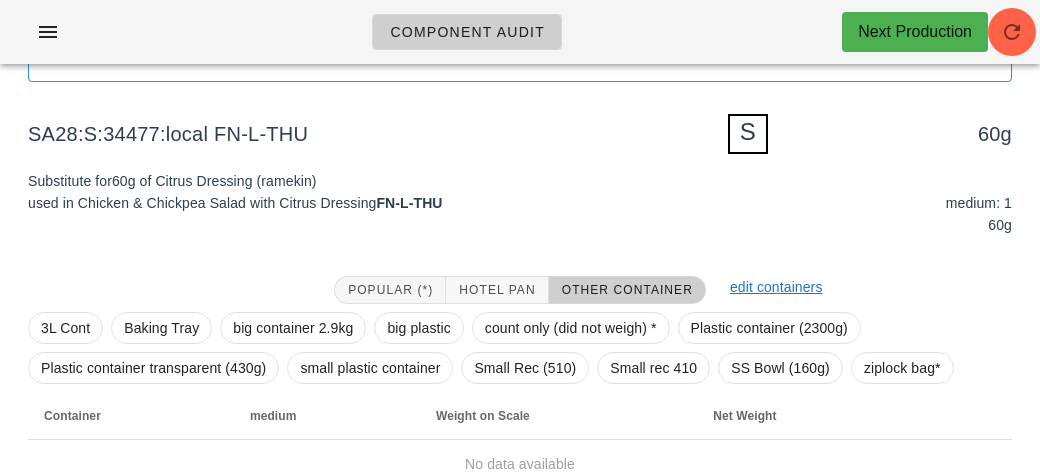 scroll, scrollTop: 240, scrollLeft: 0, axis: vertical 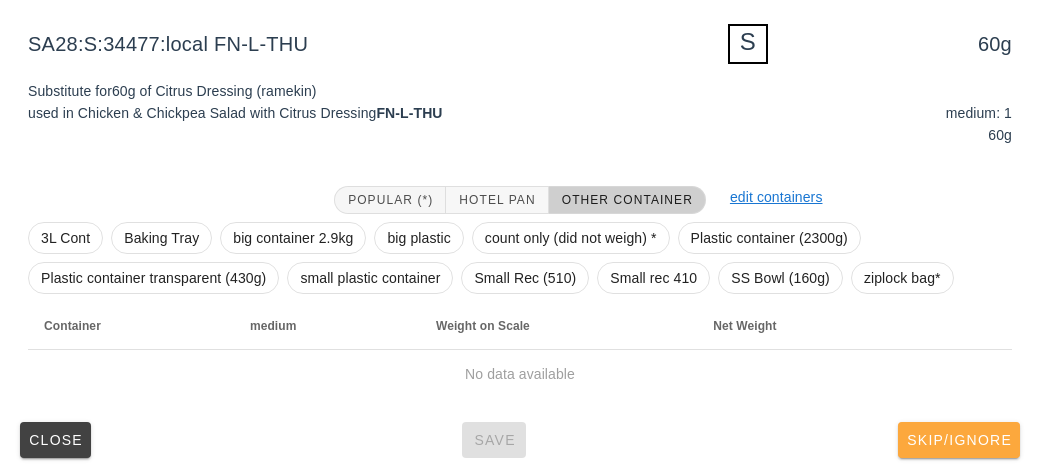 click on "Skip/Ignore" at bounding box center (959, 440) 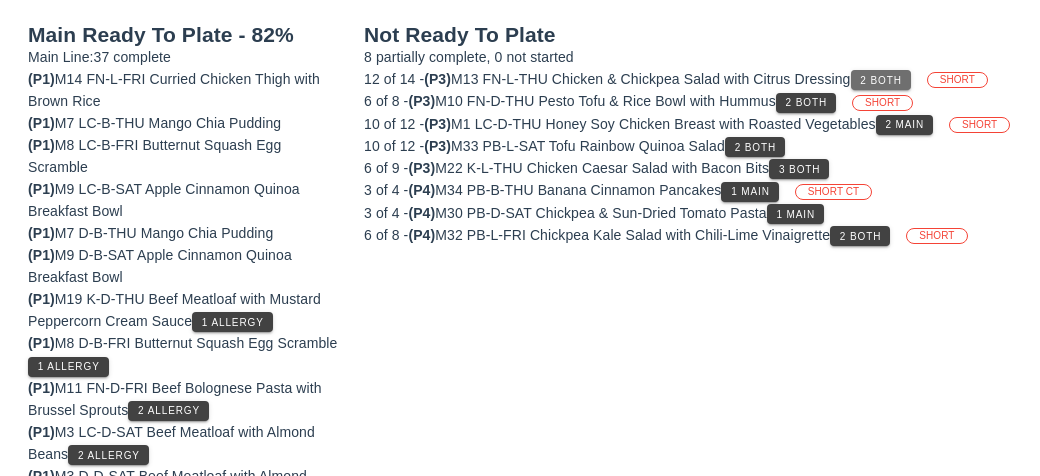 click on "2 Both" at bounding box center (881, 80) 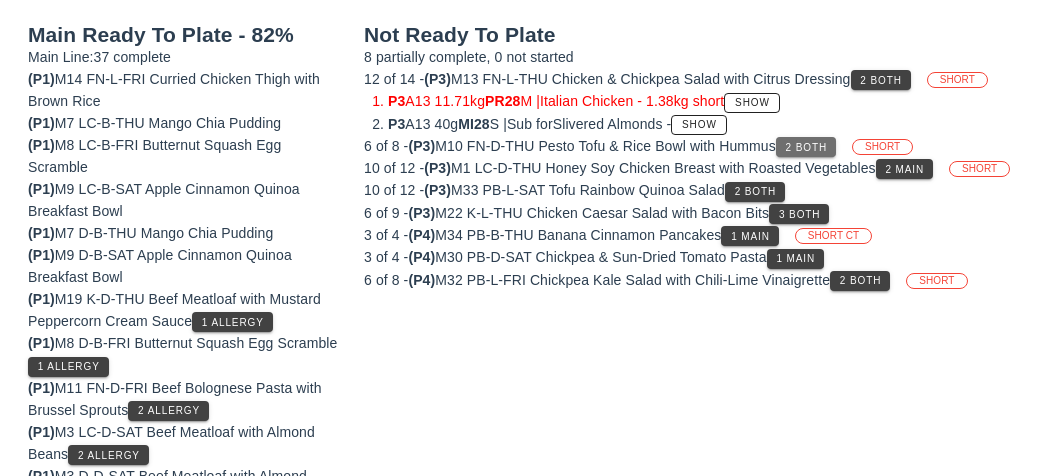 click on "2 Both" at bounding box center [806, 147] 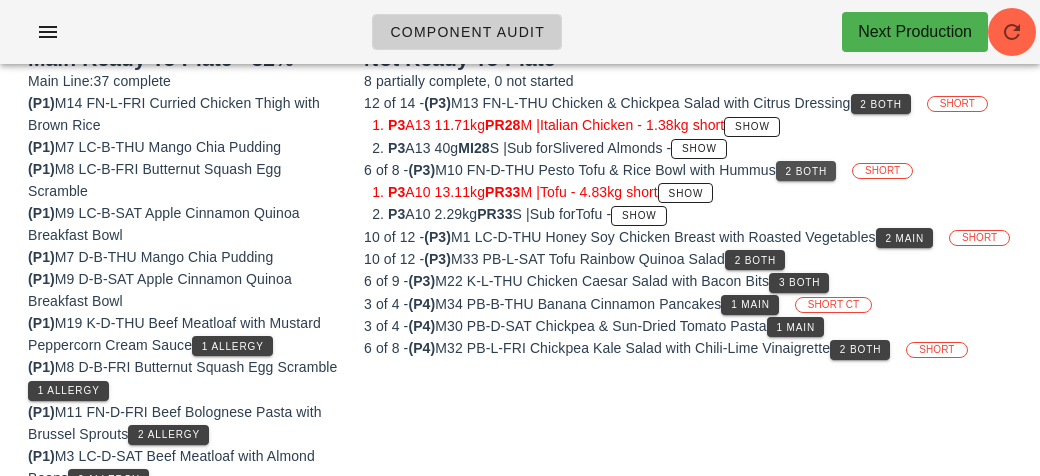 scroll, scrollTop: 215, scrollLeft: 0, axis: vertical 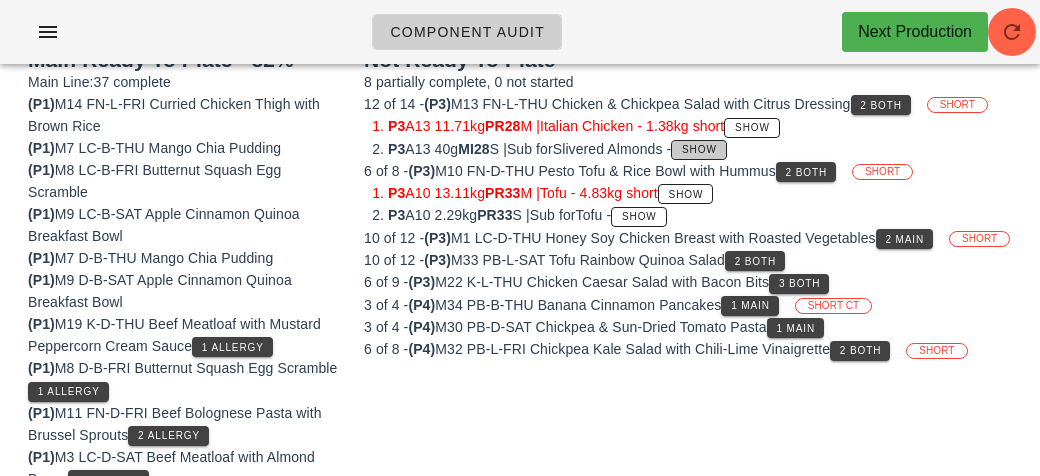 click on "Show" at bounding box center (699, 149) 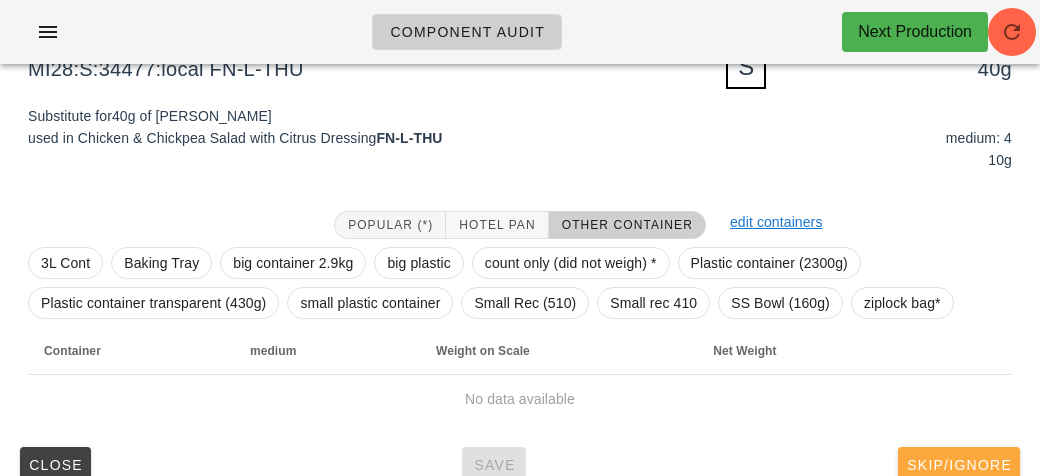 click on "Skip/Ignore" at bounding box center [959, 465] 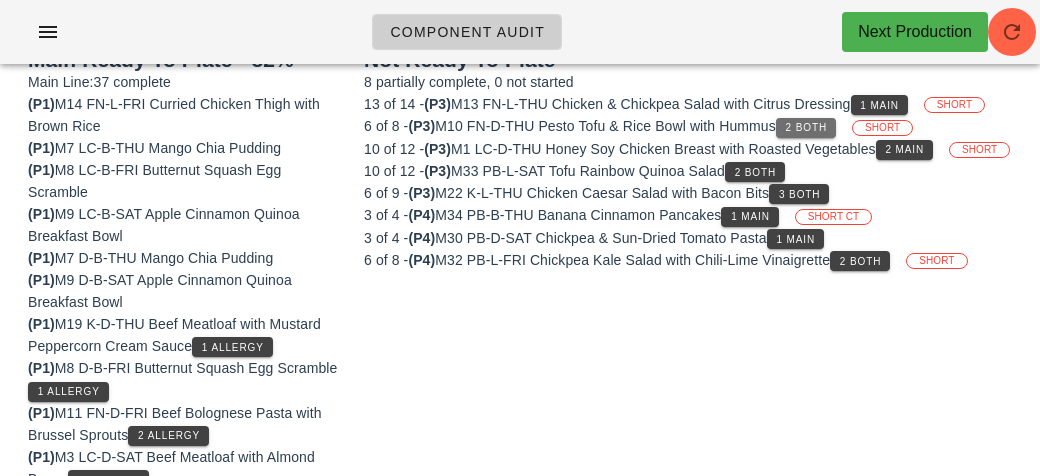 click on "2 Both" at bounding box center [806, 127] 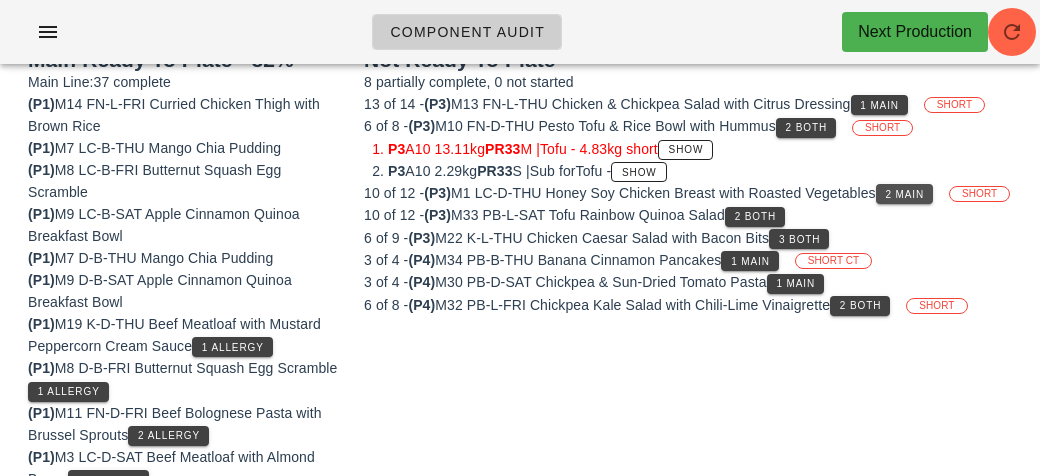 click on "2 Main" at bounding box center [904, 194] 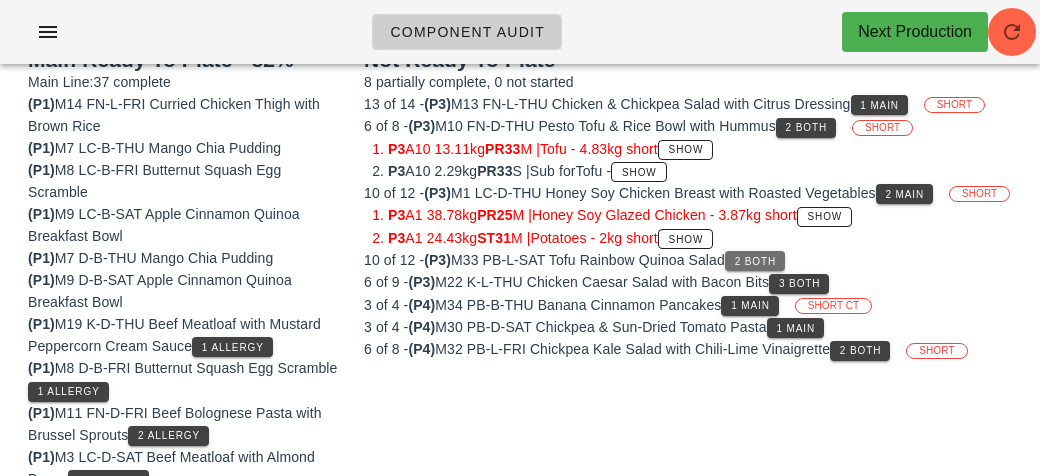 click on "2 Both" at bounding box center [755, 261] 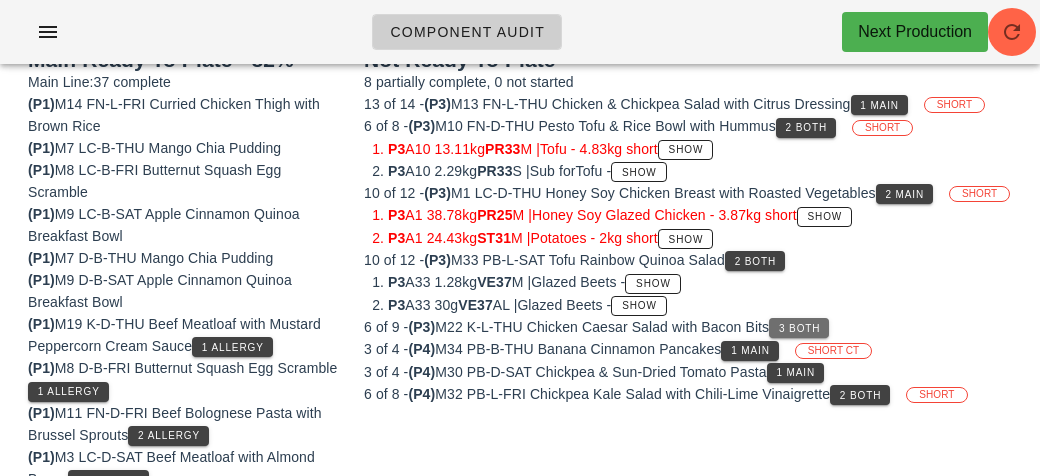 click on "3 Both" at bounding box center (799, 328) 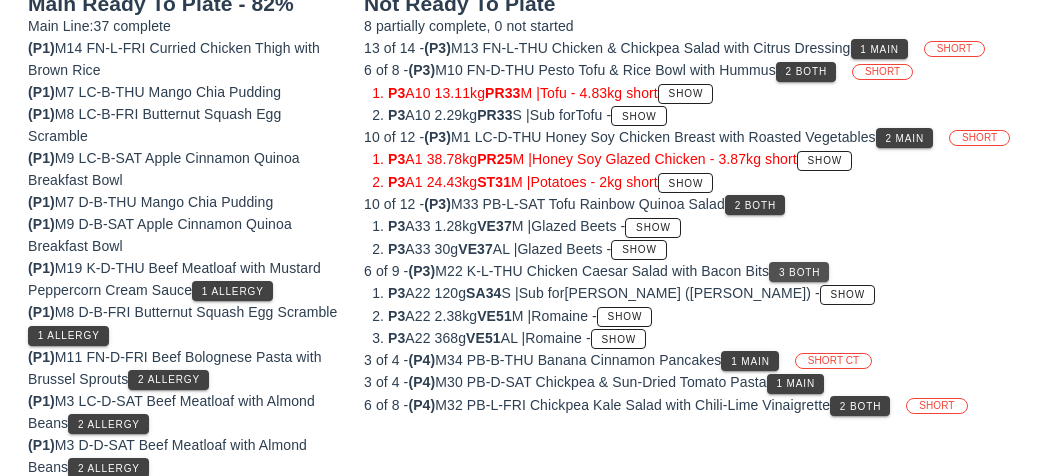 scroll, scrollTop: 273, scrollLeft: 0, axis: vertical 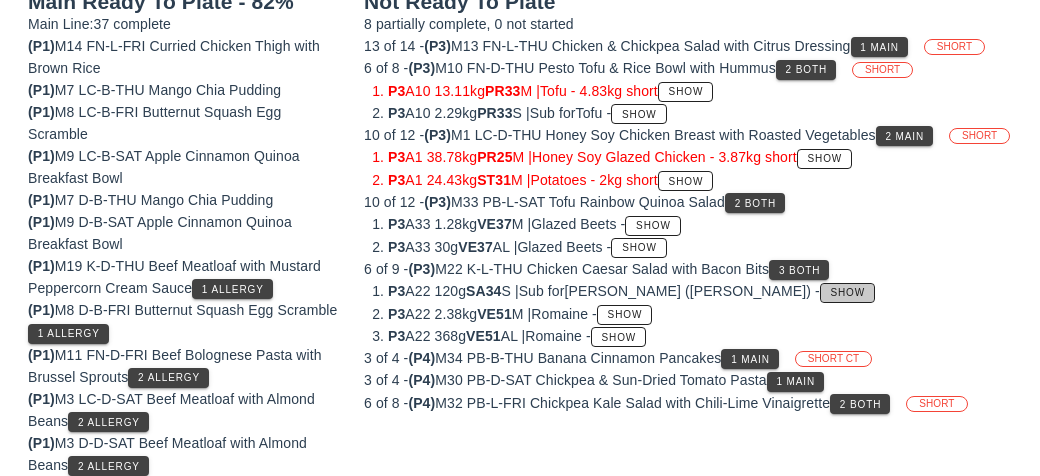 click on "Show" at bounding box center (848, 292) 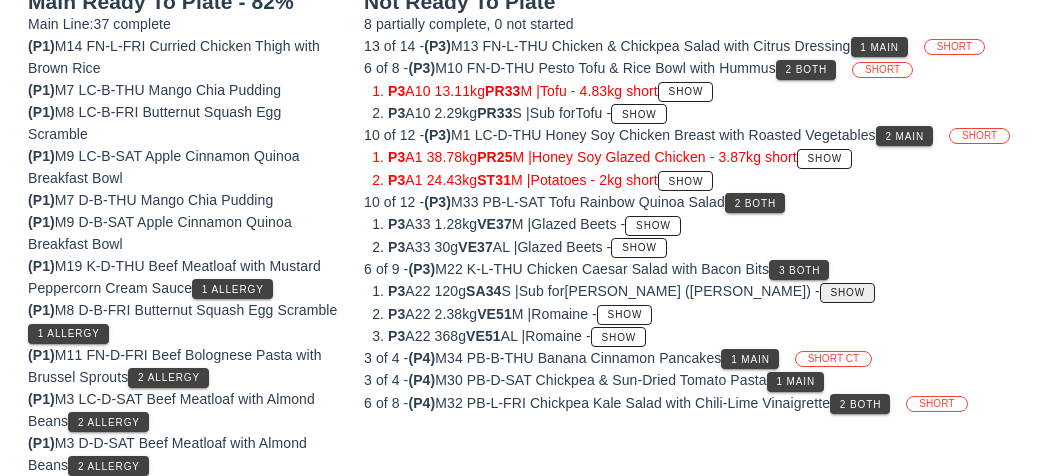 scroll, scrollTop: 240, scrollLeft: 0, axis: vertical 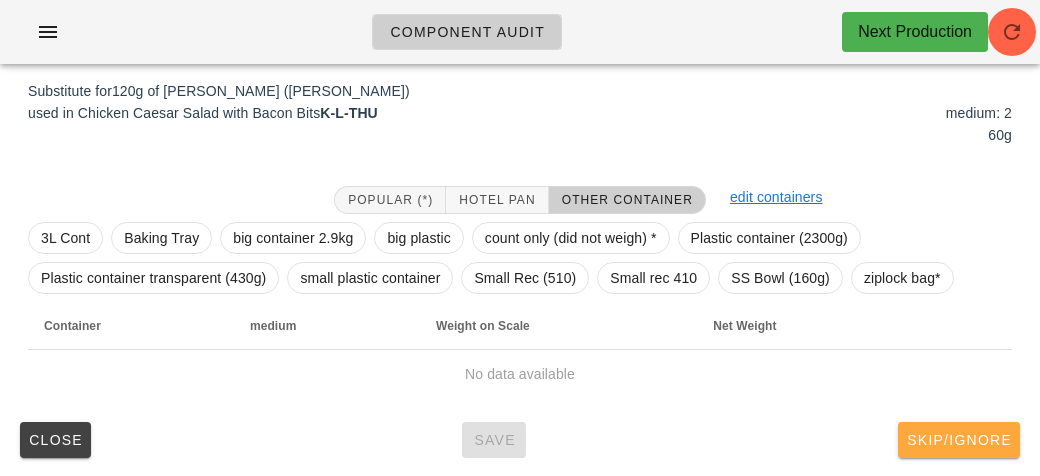 click on "Skip/Ignore" at bounding box center (959, 440) 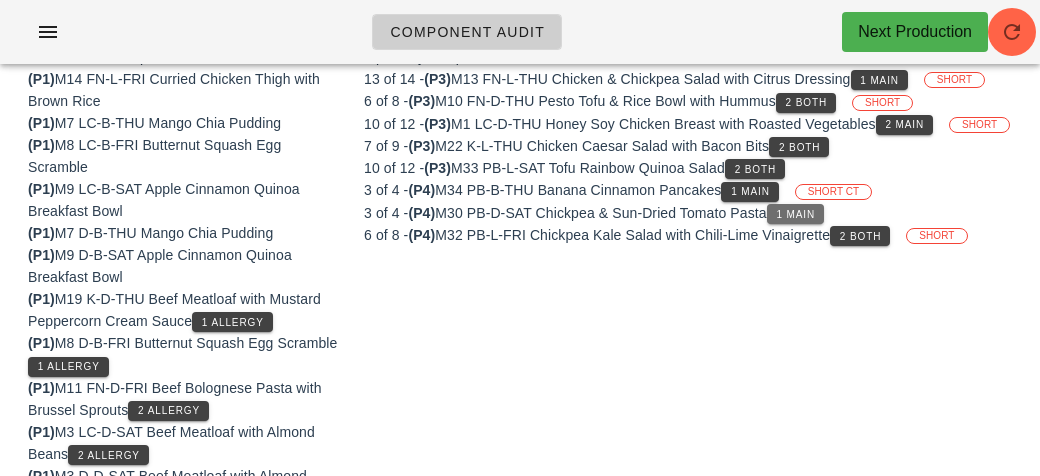 click on "1 Main" at bounding box center (796, 214) 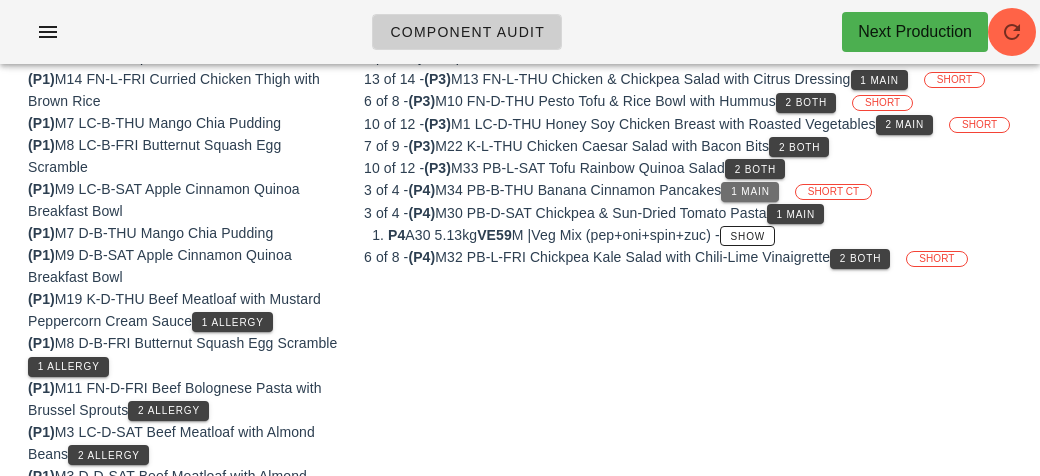 click on "1 Main" at bounding box center [750, 191] 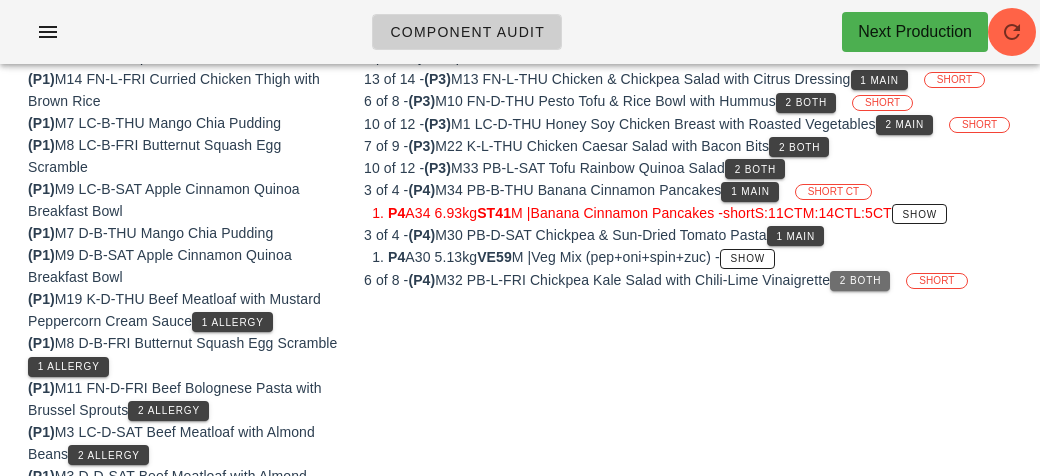 click on "2 Both" at bounding box center [860, 280] 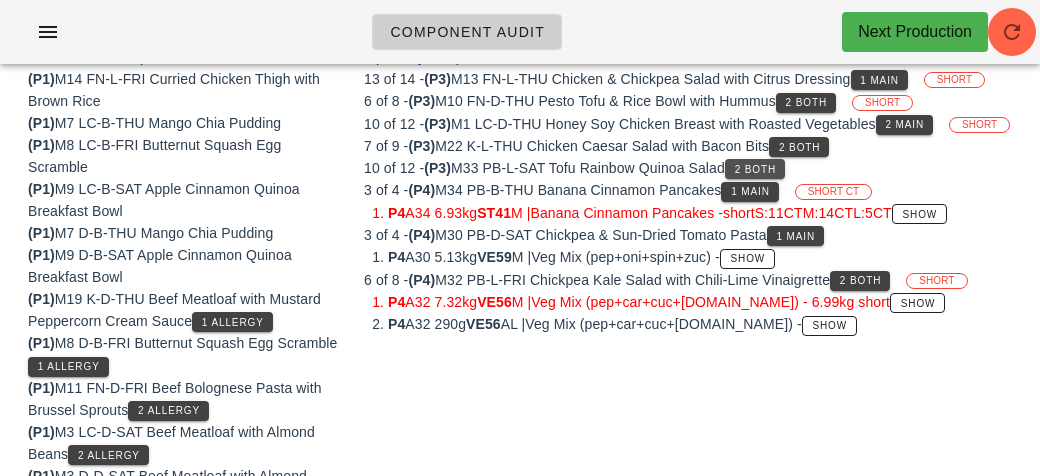 click on "2 Both" at bounding box center [755, 169] 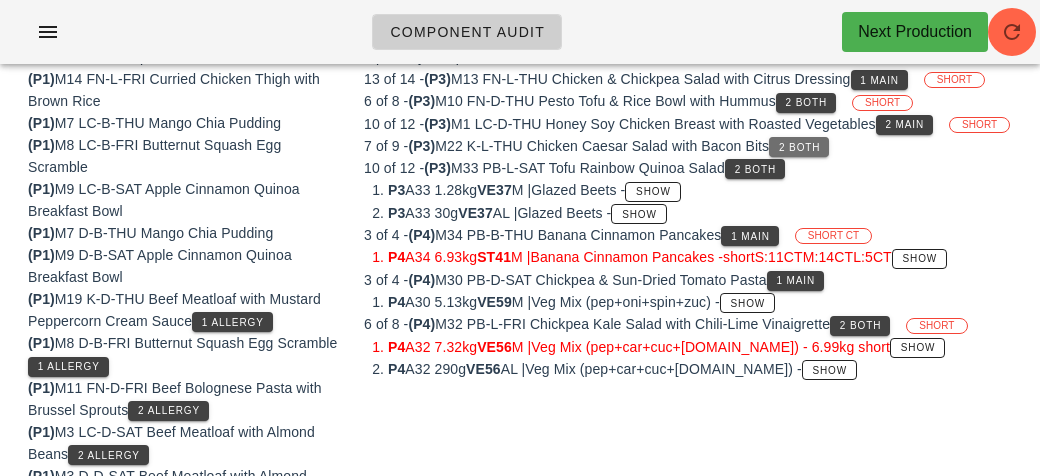 click on "2 Both" at bounding box center [799, 147] 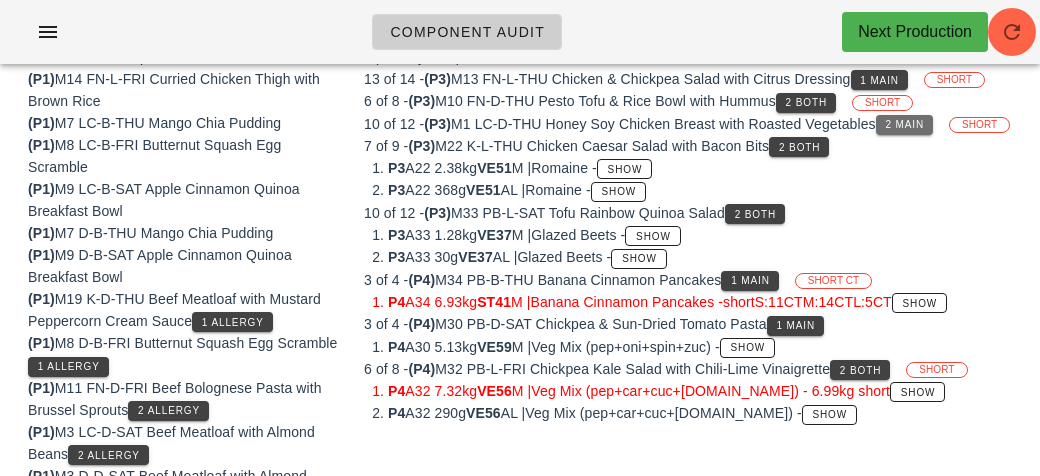 click on "2 Main" at bounding box center (905, 124) 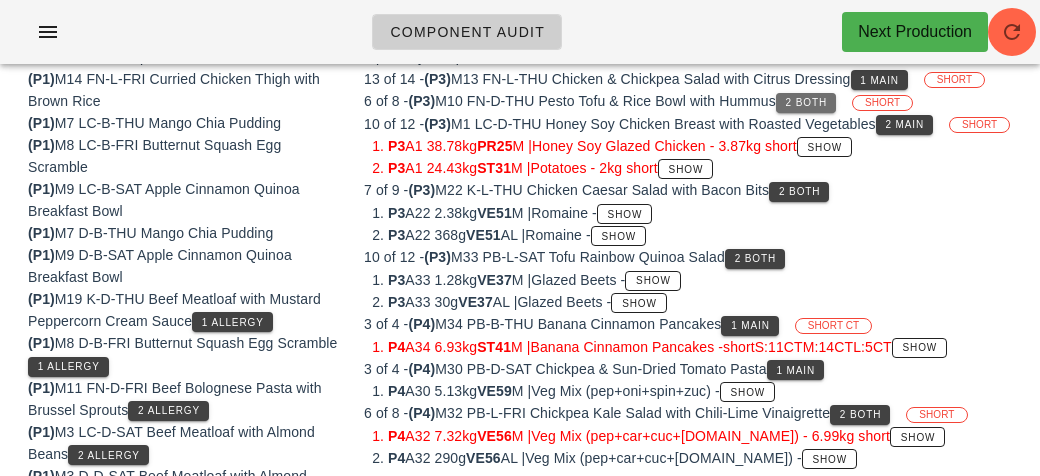 click on "2 Both" at bounding box center [806, 102] 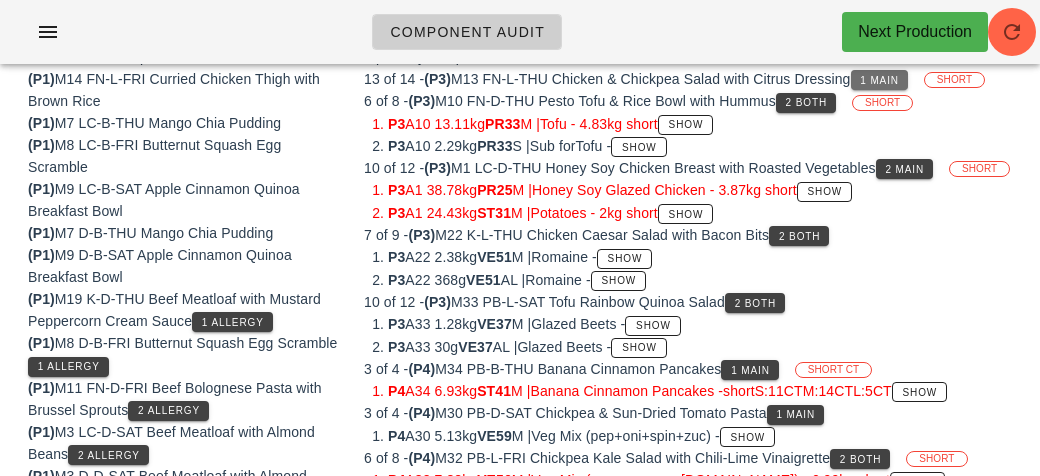 click on "1 Main" at bounding box center [879, 80] 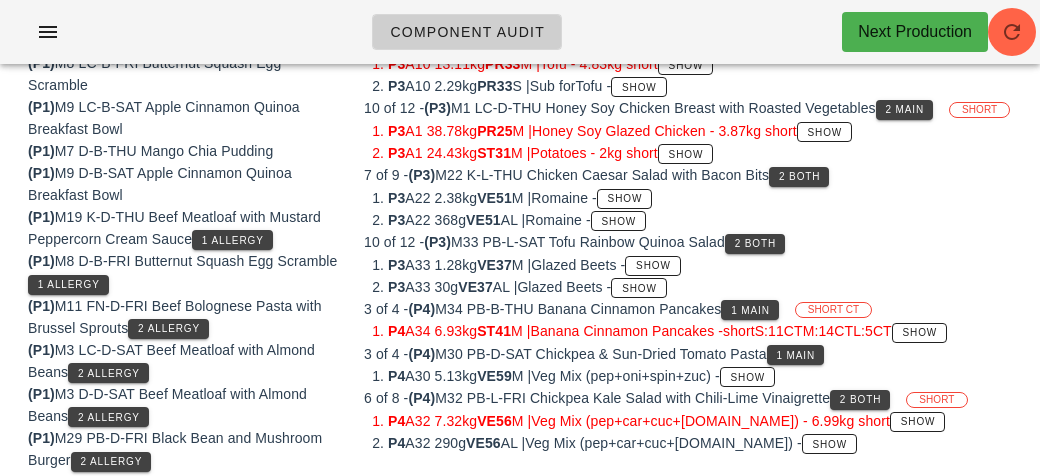 scroll, scrollTop: 321, scrollLeft: 0, axis: vertical 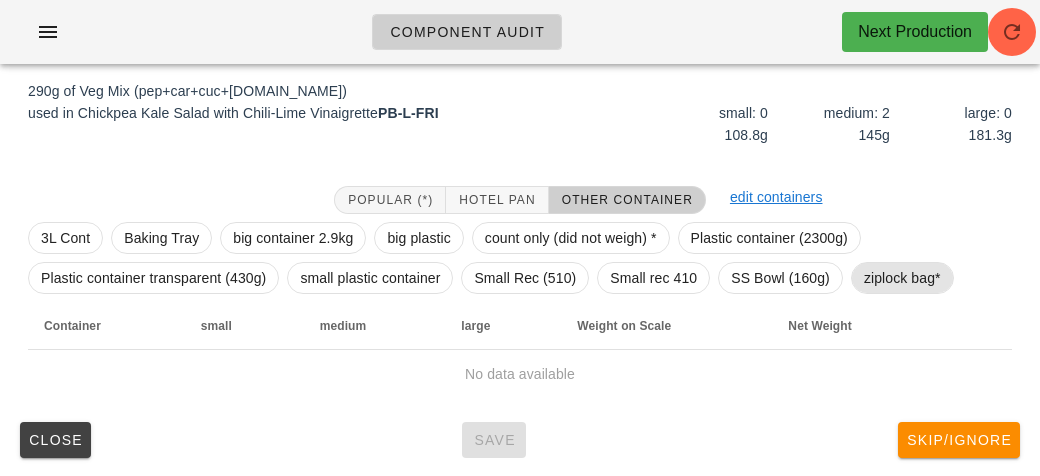 click on "ziplock bag*" at bounding box center [902, 278] 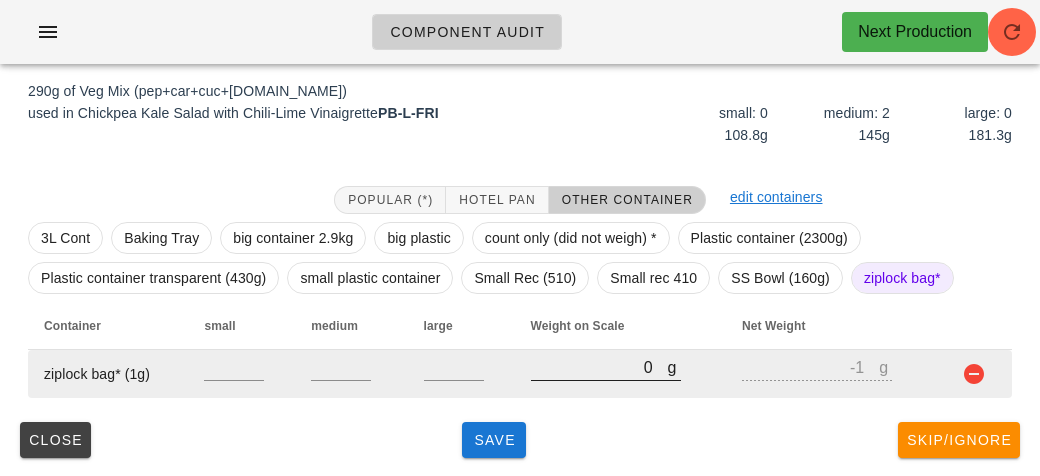 click on "0" at bounding box center [599, 367] 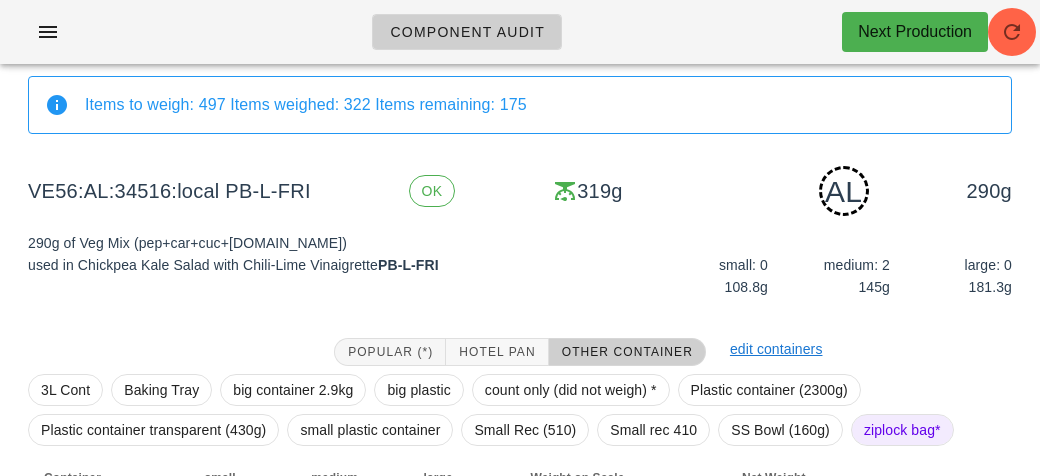 scroll, scrollTop: 250, scrollLeft: 0, axis: vertical 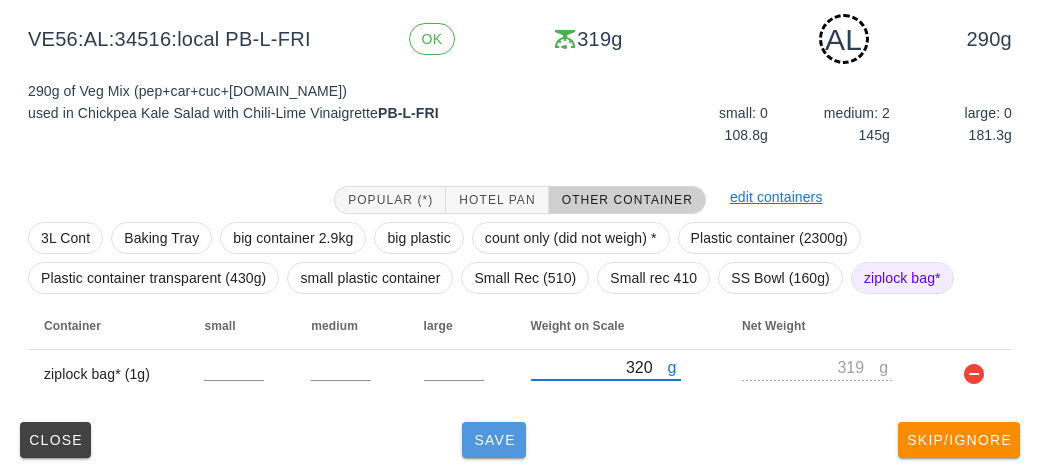 click on "Save" at bounding box center (494, 440) 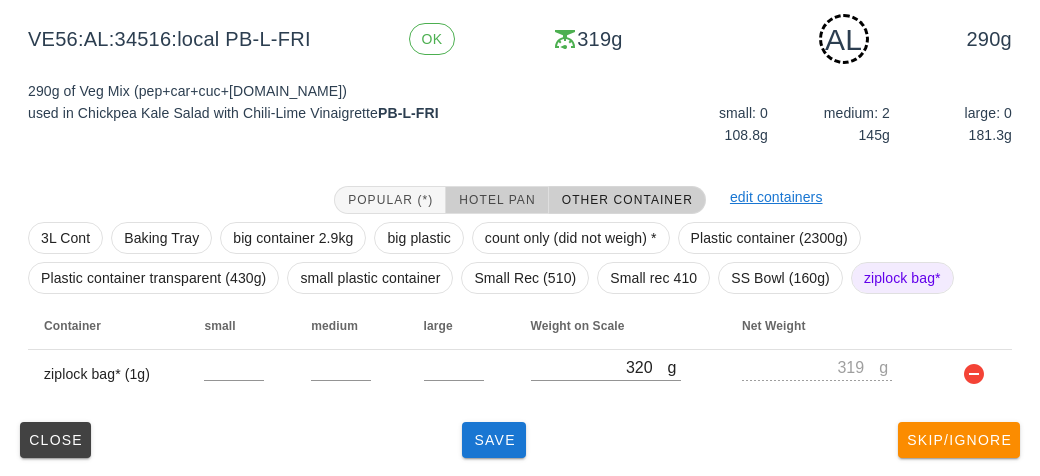 click on "Hotel Pan" at bounding box center [497, 200] 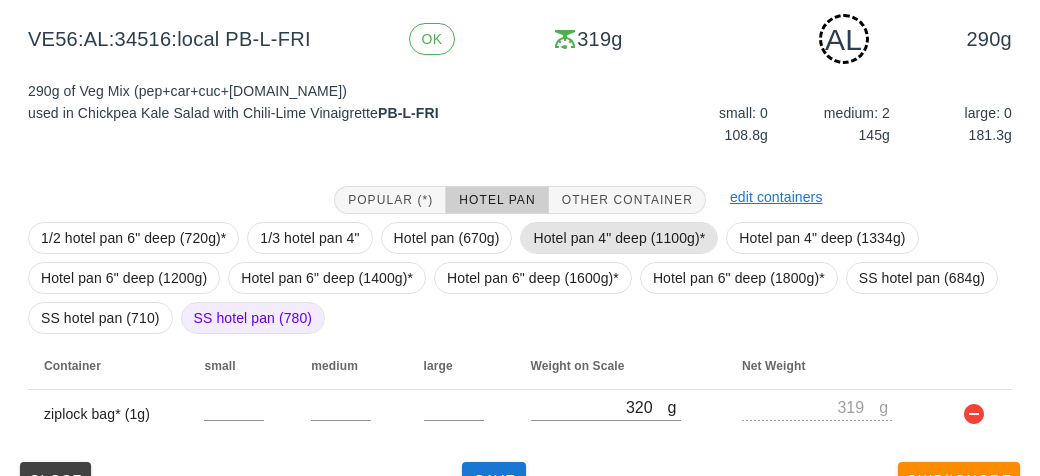 click on "Hotel pan 4" deep (1100g)*" at bounding box center [619, 238] 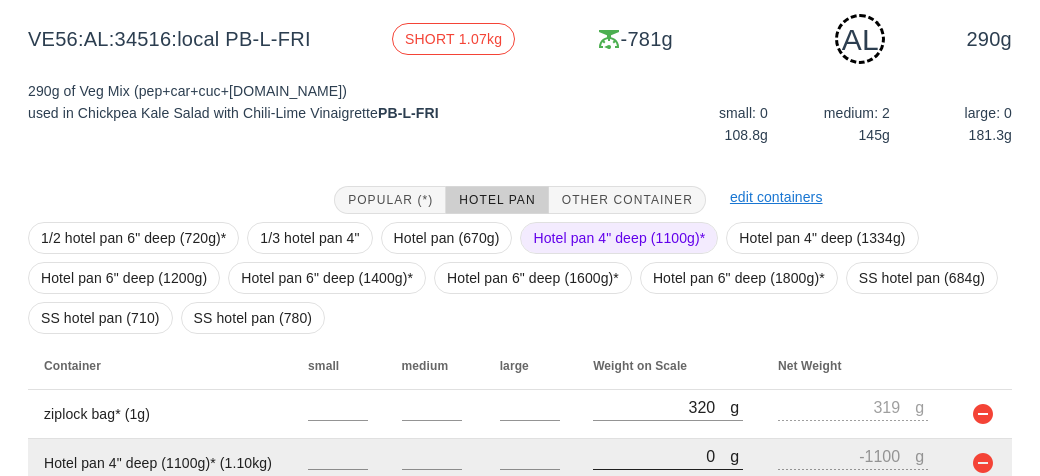 click on "0" at bounding box center (661, 456) 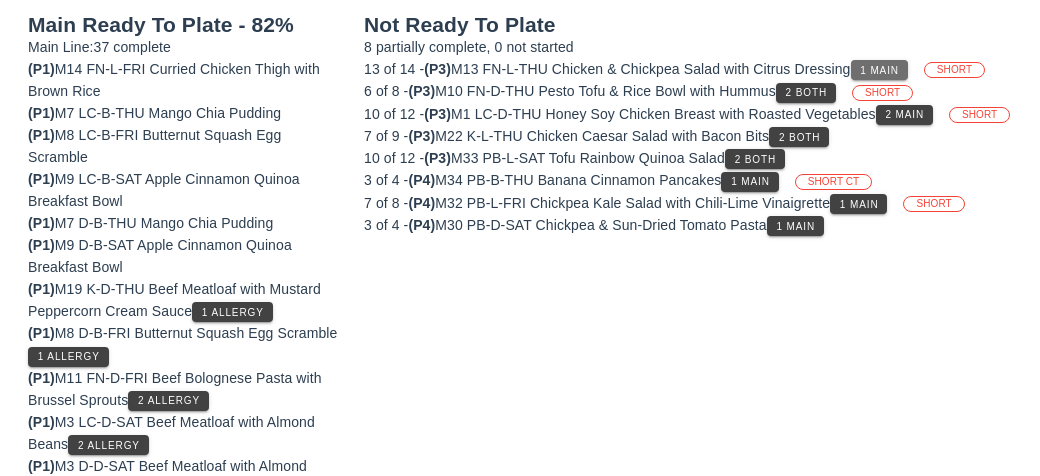 click on "1 Main" at bounding box center (879, 70) 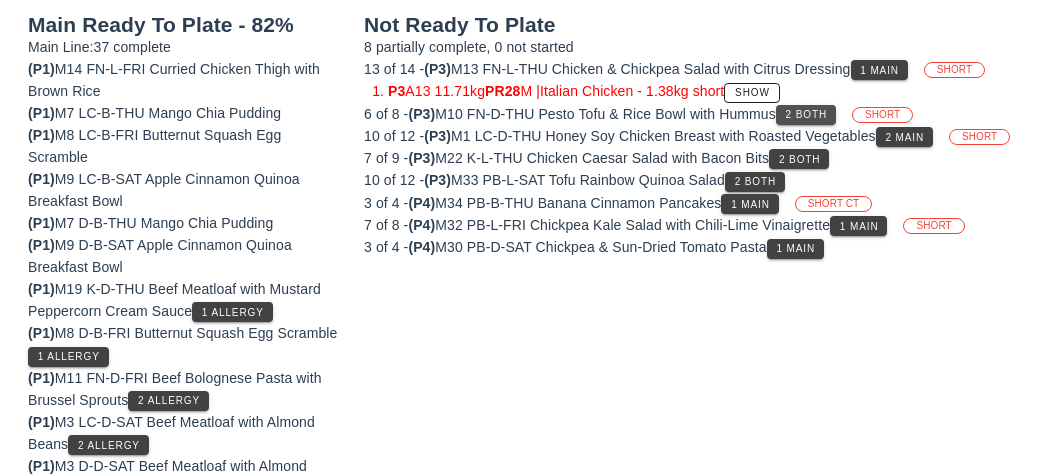 click on "2 Both" at bounding box center [806, 114] 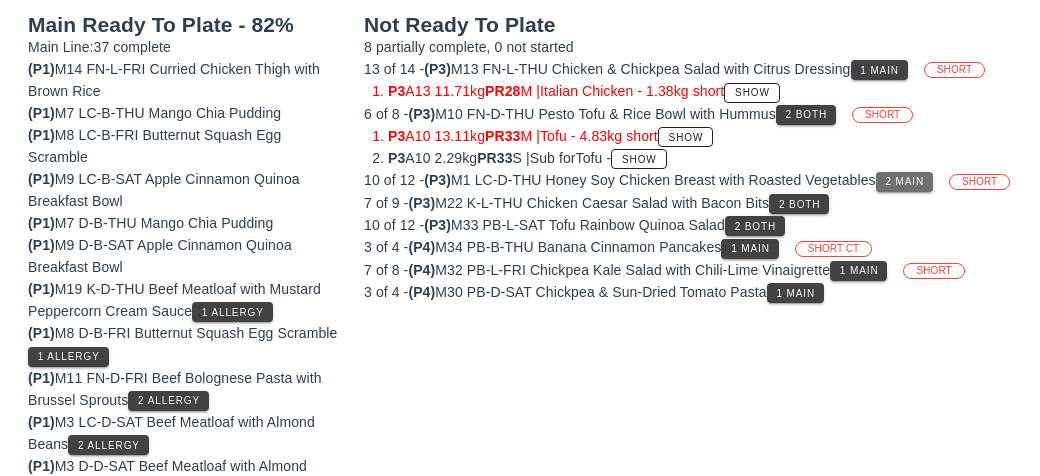 click on "2 Main" at bounding box center (904, 182) 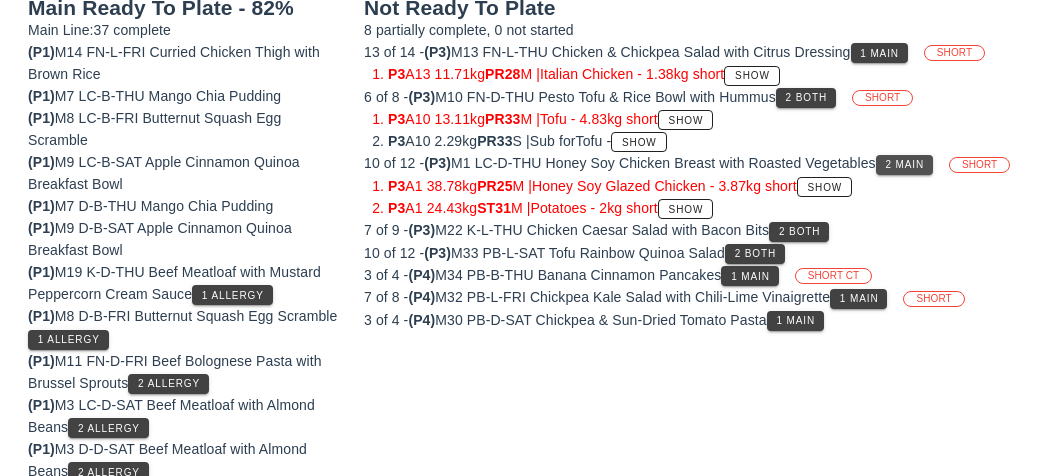 scroll, scrollTop: 279, scrollLeft: 0, axis: vertical 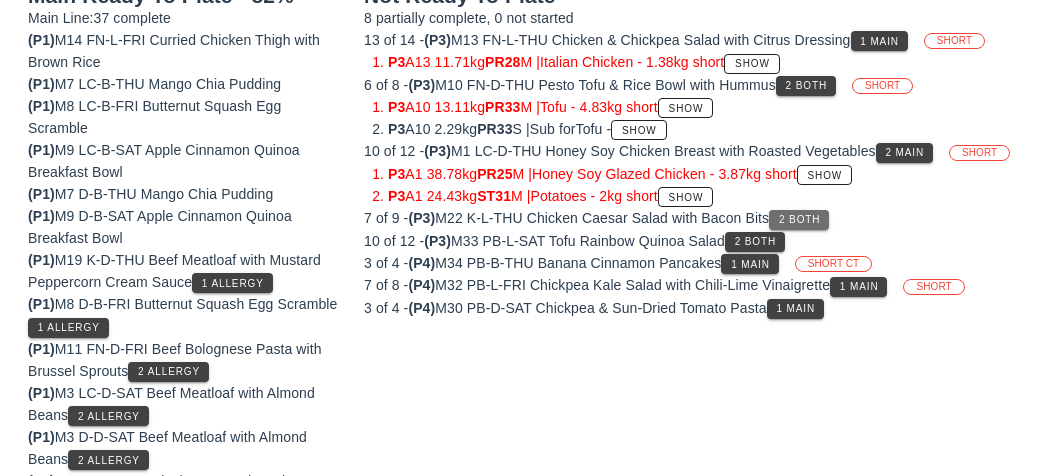 click on "2 Both" at bounding box center (799, 219) 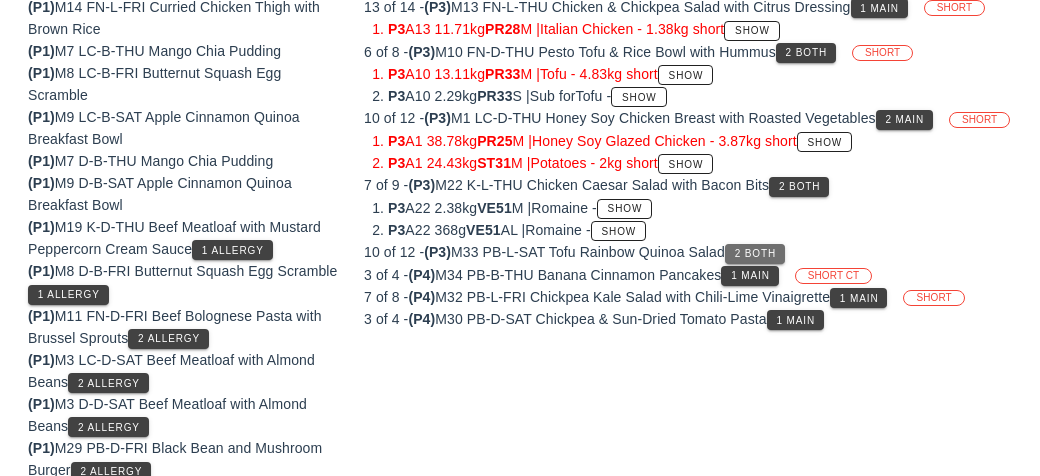 click on "2 Both" at bounding box center [755, 253] 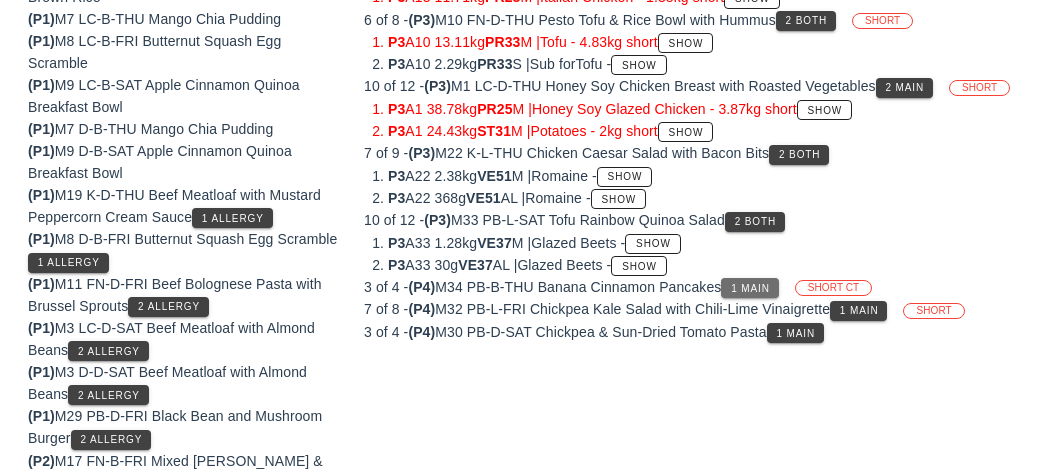 click on "1 Main" at bounding box center (750, 288) 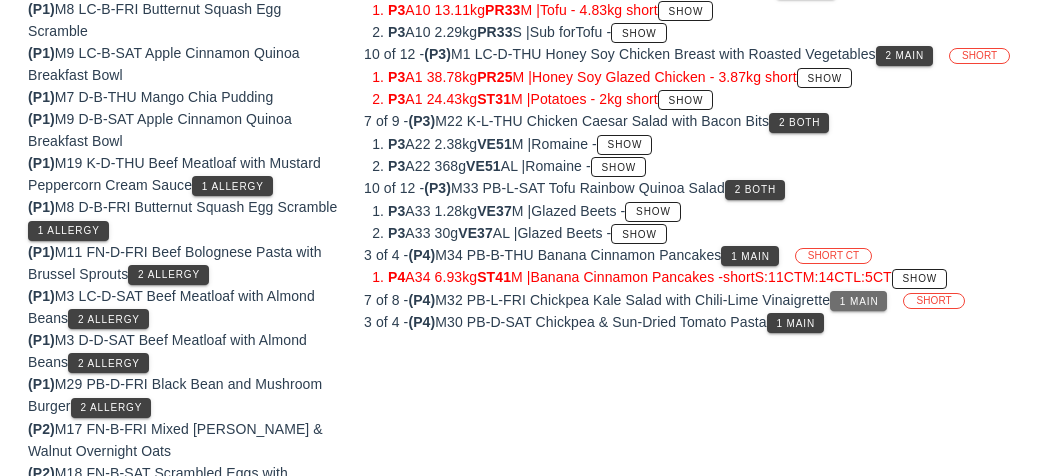 click on "1 Main" at bounding box center (858, 301) 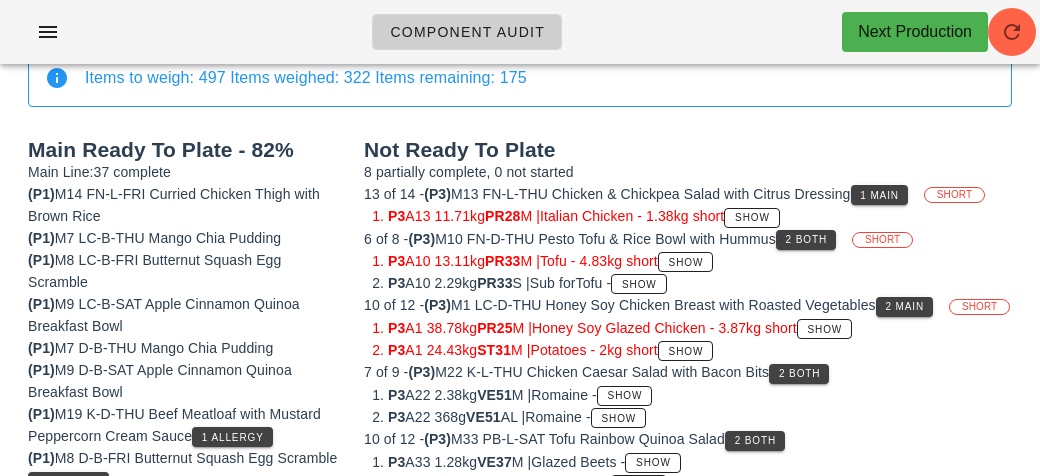 scroll, scrollTop: 0, scrollLeft: 0, axis: both 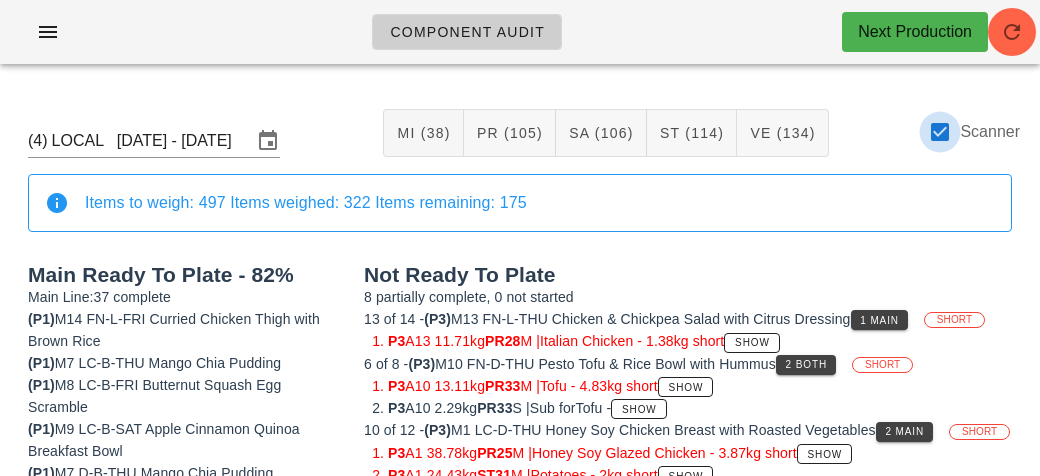 click at bounding box center (940, 132) 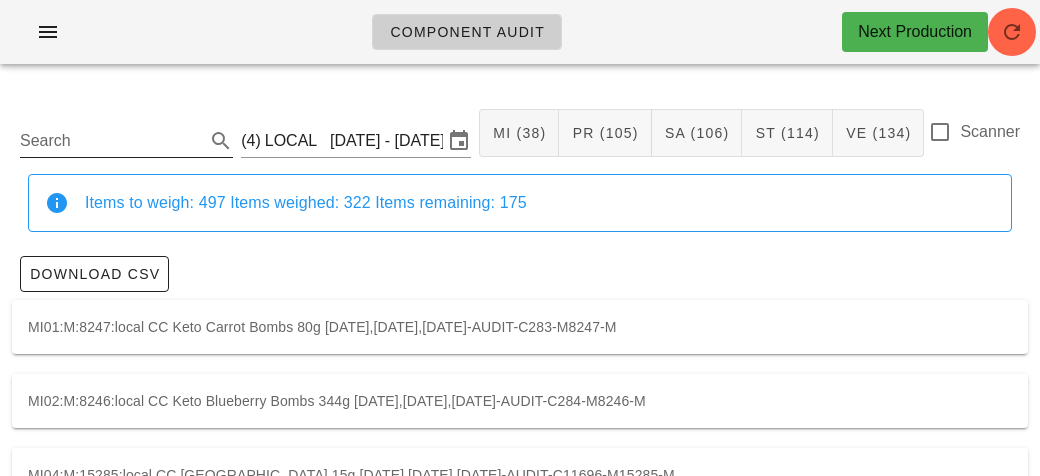 click on "Search" at bounding box center (110, 141) 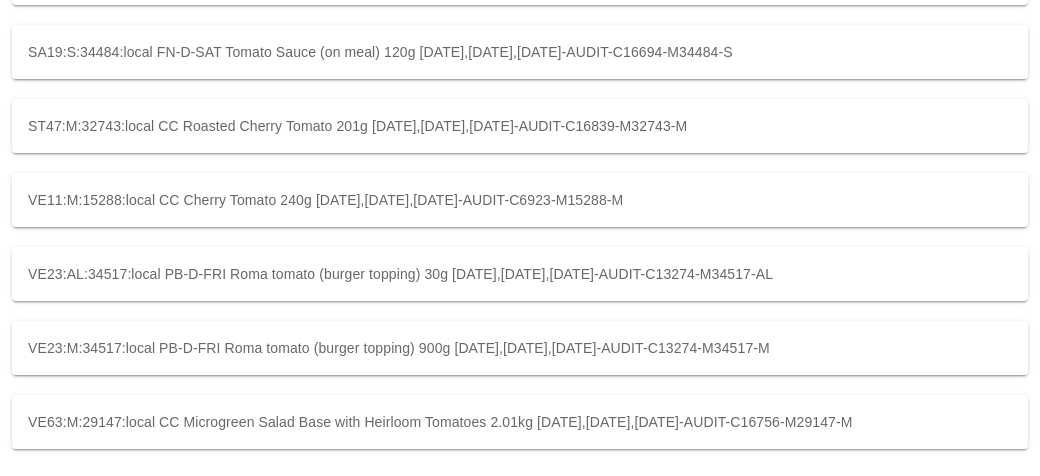 scroll, scrollTop: 574, scrollLeft: 0, axis: vertical 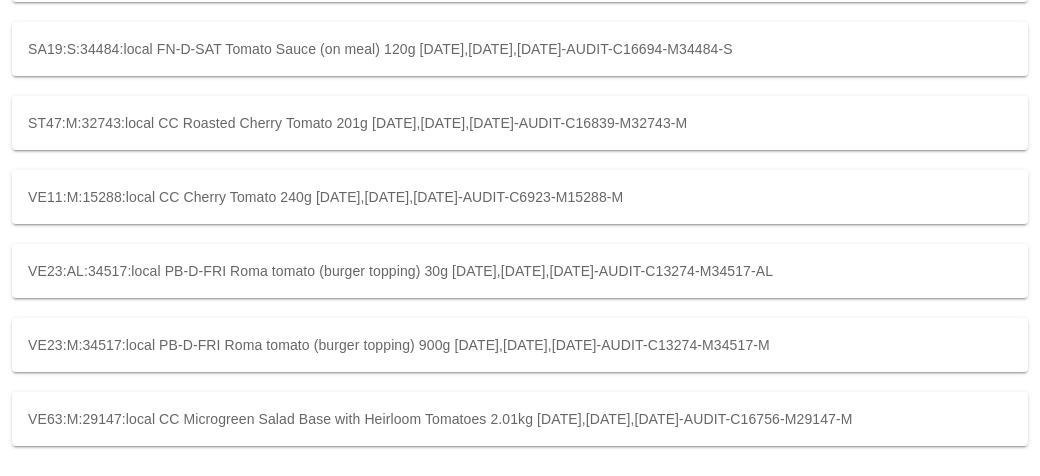 click on "VE23:M:34517:local PB-D-FRI Roma tomato (burger topping) 900g [DATE],[DATE],[DATE]-AUDIT-C13274-M34517-M" at bounding box center [520, 345] 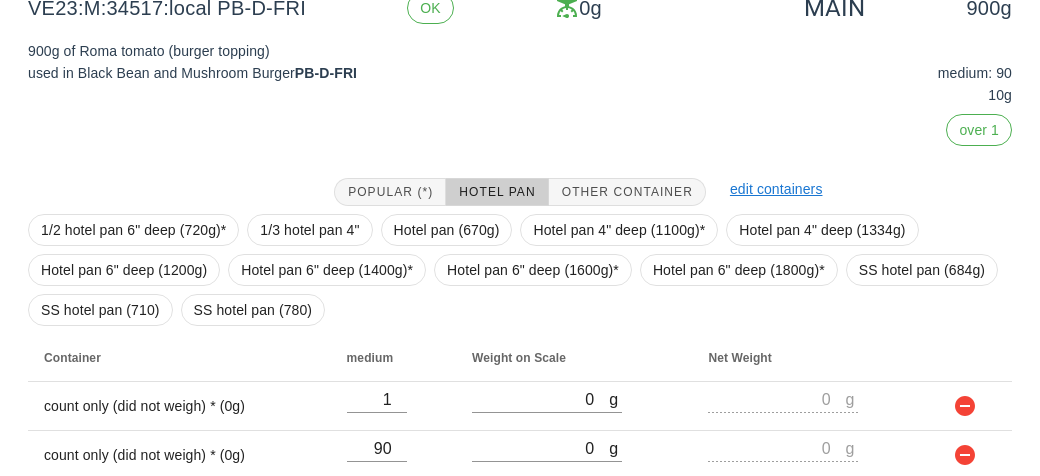 scroll, scrollTop: 405, scrollLeft: 0, axis: vertical 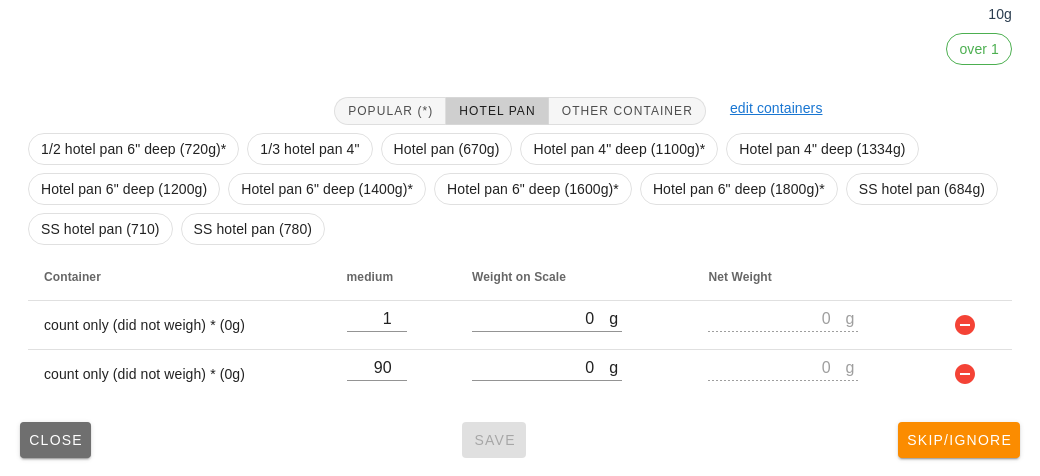 click on "Close" at bounding box center (55, 440) 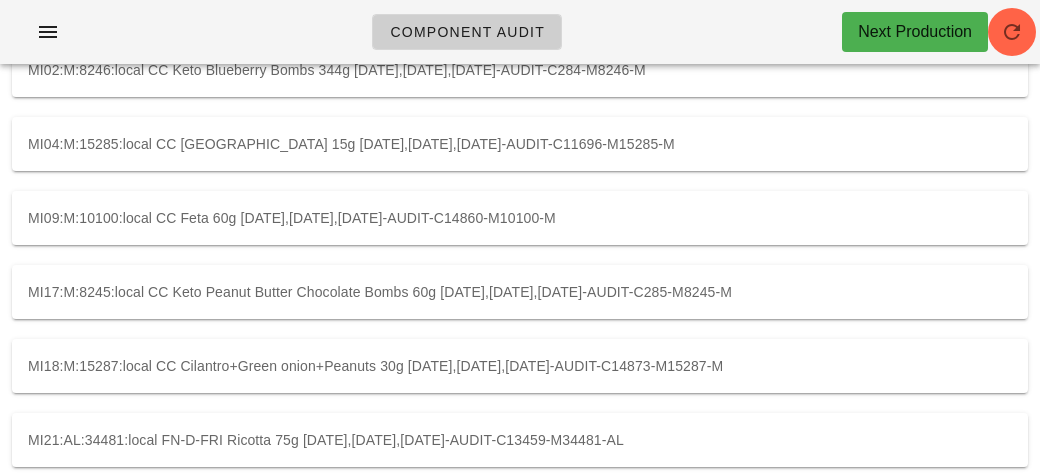 scroll, scrollTop: 0, scrollLeft: 0, axis: both 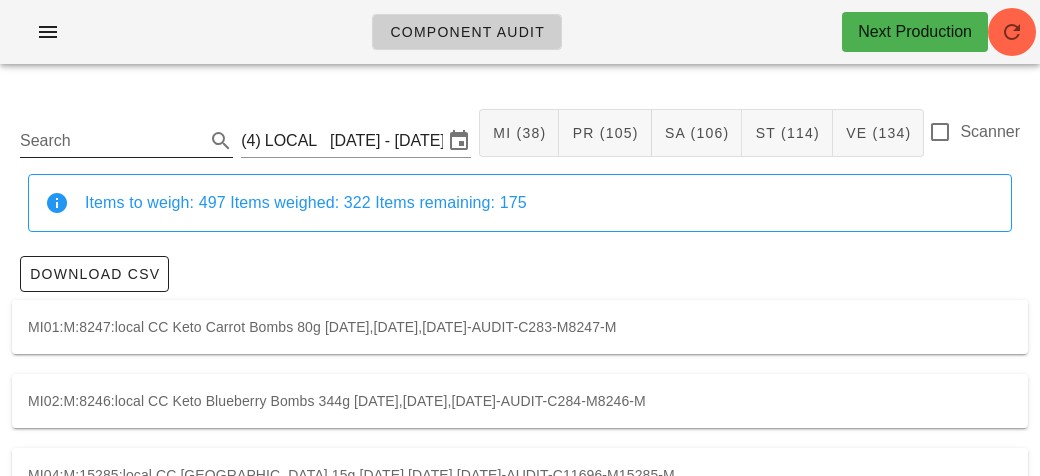 click on "Search" at bounding box center (110, 141) 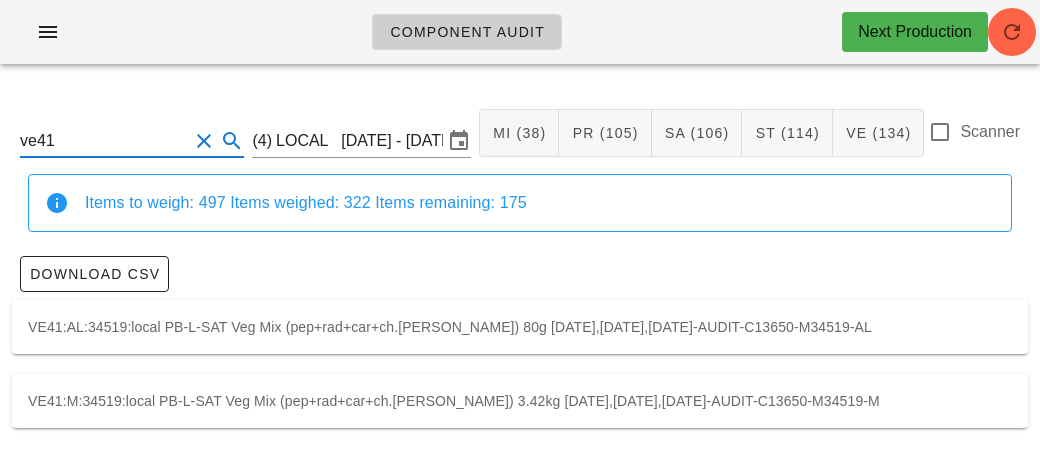click on "VE41:M:34519:local PB-L-SAT Veg Mix (pep+rad+car+ch.[PERSON_NAME]) 3.42kg [DATE],[DATE],[DATE]-AUDIT-C13650-M34519-M" at bounding box center [520, 401] 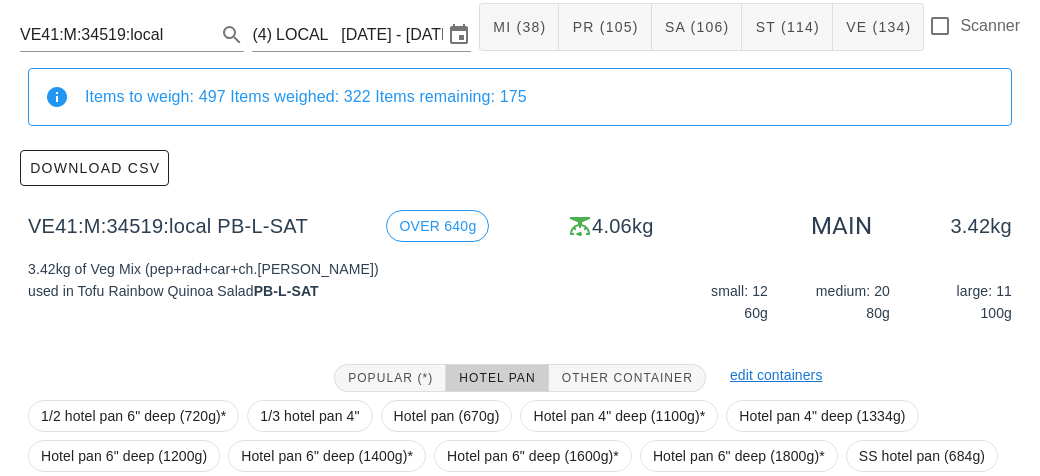 scroll, scrollTop: 324, scrollLeft: 0, axis: vertical 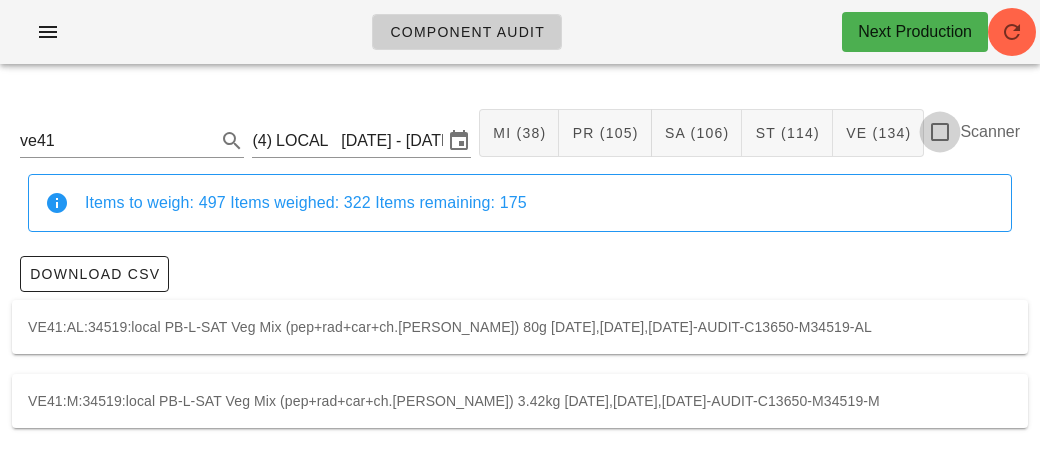 click at bounding box center [940, 132] 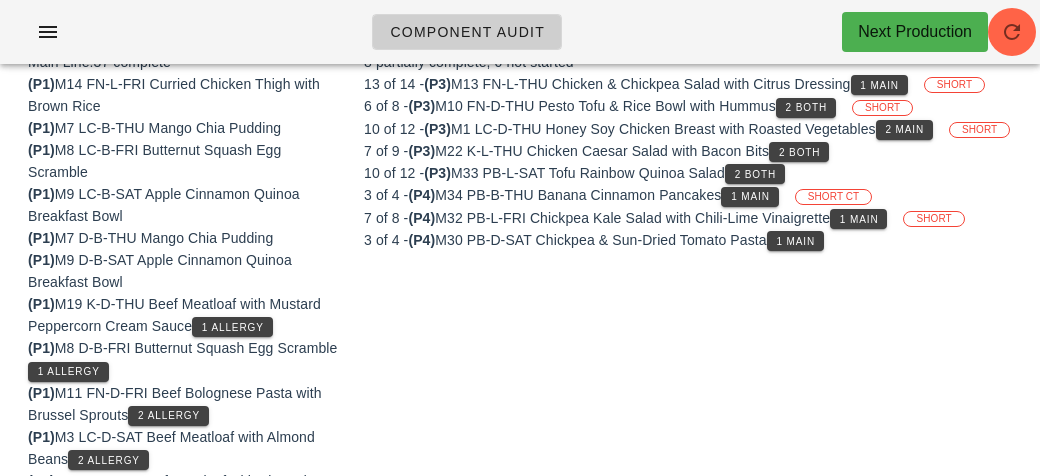 scroll, scrollTop: 232, scrollLeft: 0, axis: vertical 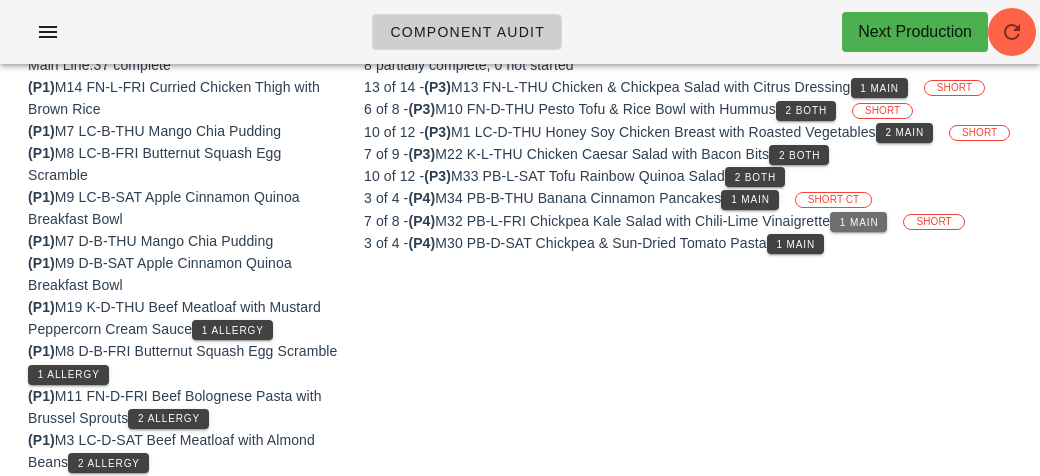 click on "1 Main" at bounding box center [858, 222] 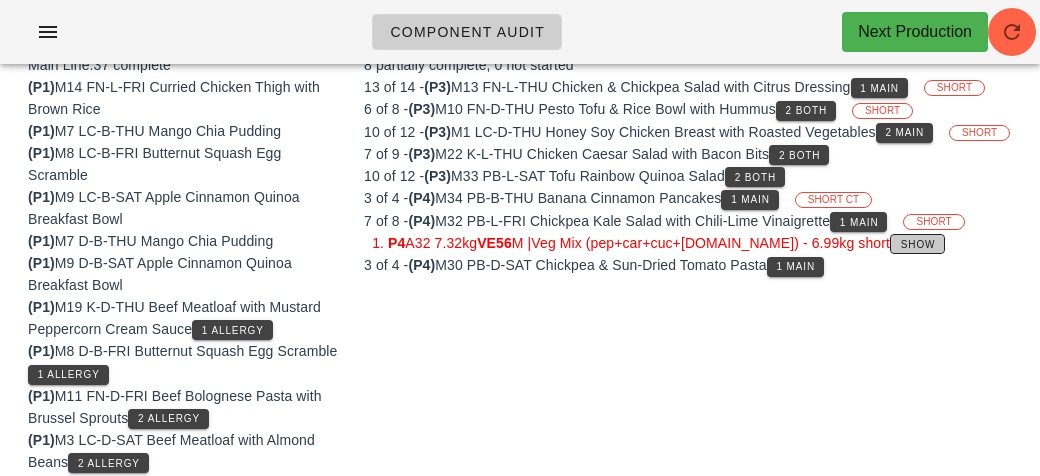 click on "Show" at bounding box center [918, 244] 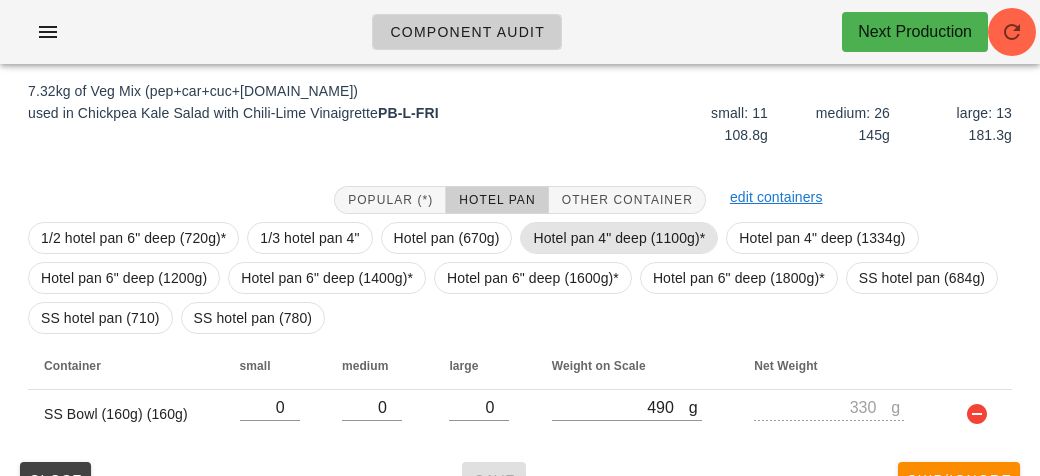 click on "Hotel pan 4" deep (1100g)*" at bounding box center [619, 238] 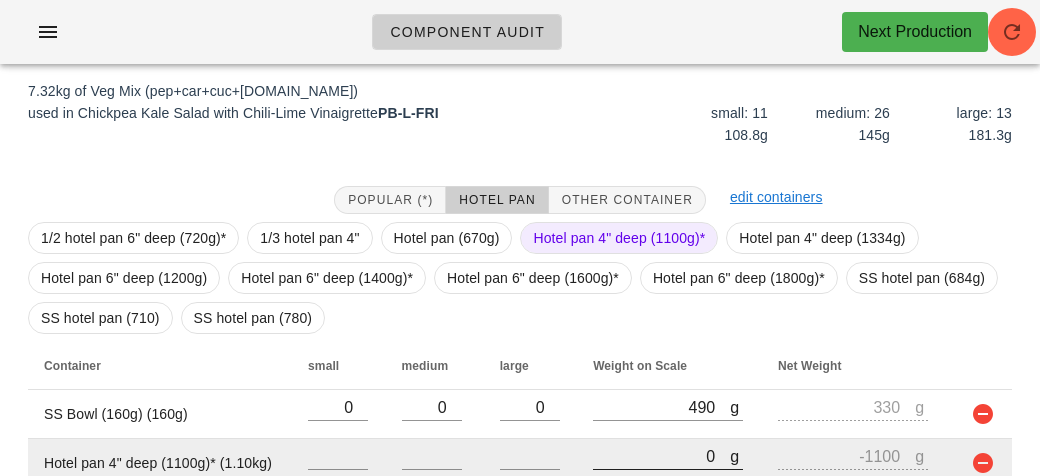 click on "0" at bounding box center [661, 456] 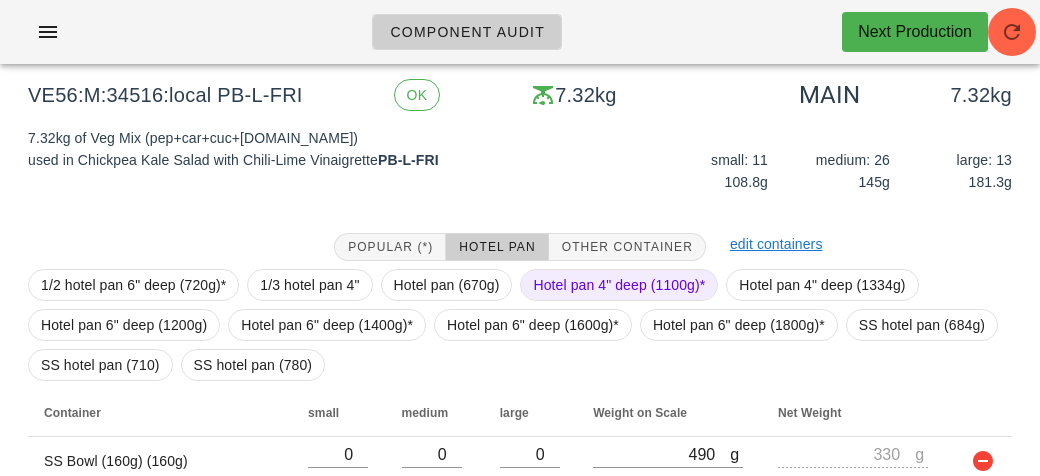 scroll, scrollTop: 321, scrollLeft: 0, axis: vertical 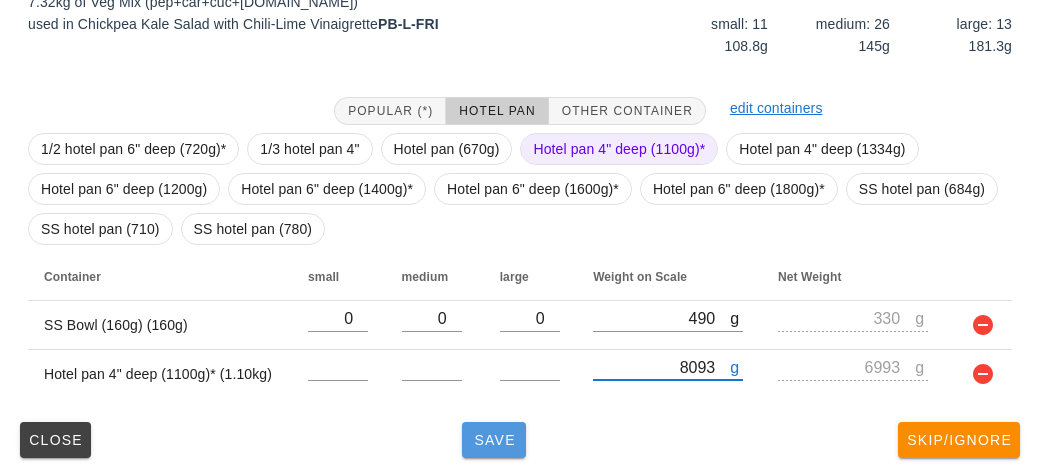 click on "Save" at bounding box center (494, 440) 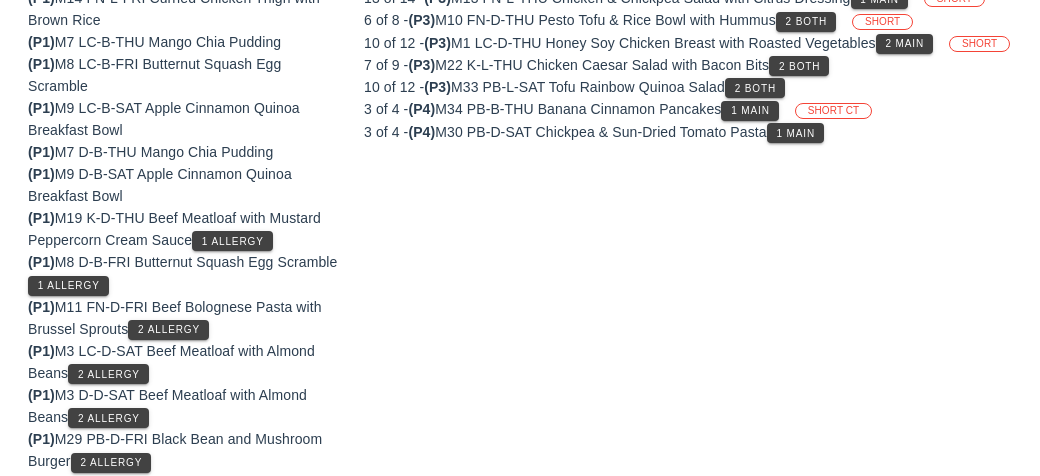 click on "Not Ready To Plate  7 partially complete, 0 not started   13 of 14 -  (P3)  M13 FN-L-THU Chicken & Chickpea Salad with Citrus Dressing  1 Main  SHORT   6 of 8 -  (P3)  M10 FN-D-THU Pesto Tofu & Rice Bowl with Hummus  2 Both  SHORT   10 of 12 -  (P3)  M1 LC-D-THU Honey Soy Chicken Breast with Roasted Vegetables  2 Main  SHORT   7 of 9 -  (P3)  M22 K-L-THU Chicken Caesar Salad with Bacon Bits  2 Both  10 of 12 -  (P3)  M33 PB-L-SAT Tofu Rainbow Quinoa Salad  2 Both  3 of 4 -  (P4)  M34 PB-B-THU Banana Cinnamon Pancakes  1 Main  SHORT CT   3 of 4 -  (P4)  M30 PB-D-SAT Chickpea & Sun-Dried Tomato Pasta  1 Main" at bounding box center (688, 715) 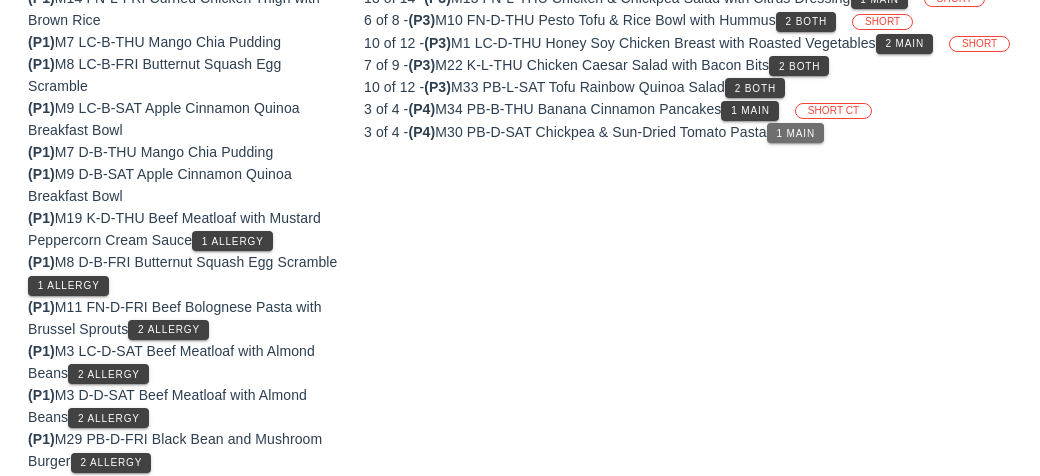 click on "1 Main" at bounding box center (796, 133) 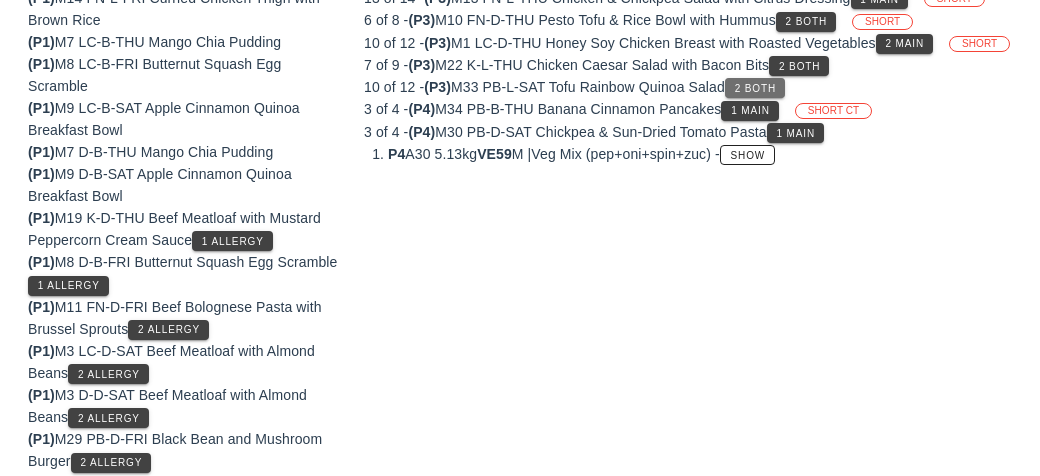 click on "2 Both" at bounding box center [755, 88] 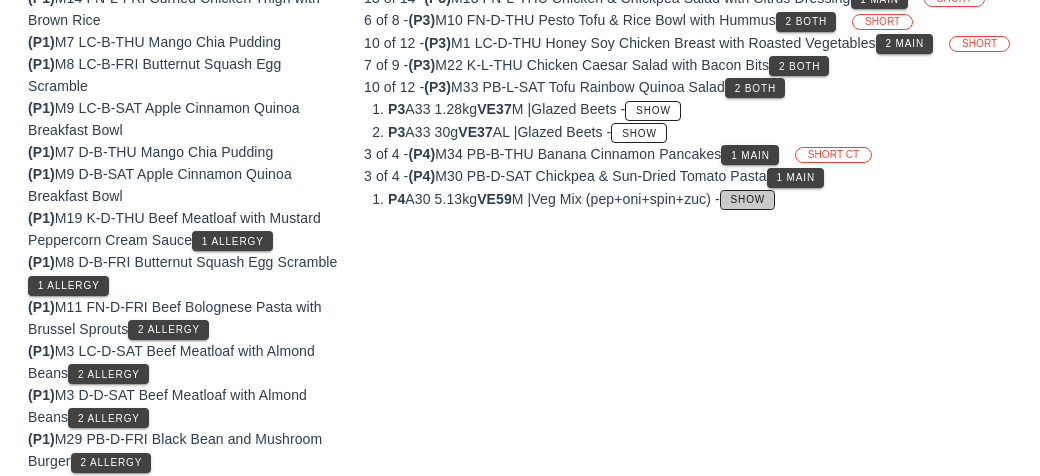 click on "Show" at bounding box center (747, 200) 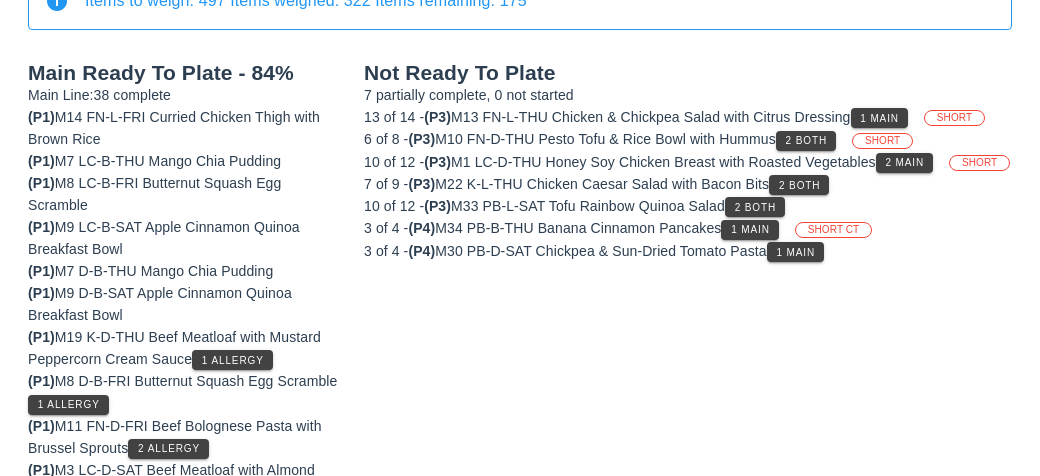 scroll, scrollTop: 206, scrollLeft: 0, axis: vertical 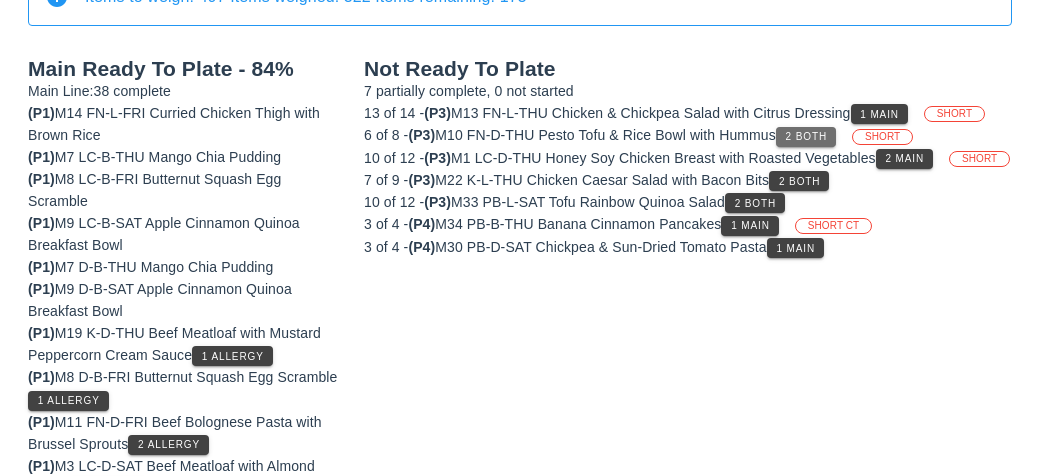 click on "2 Both" at bounding box center (806, 137) 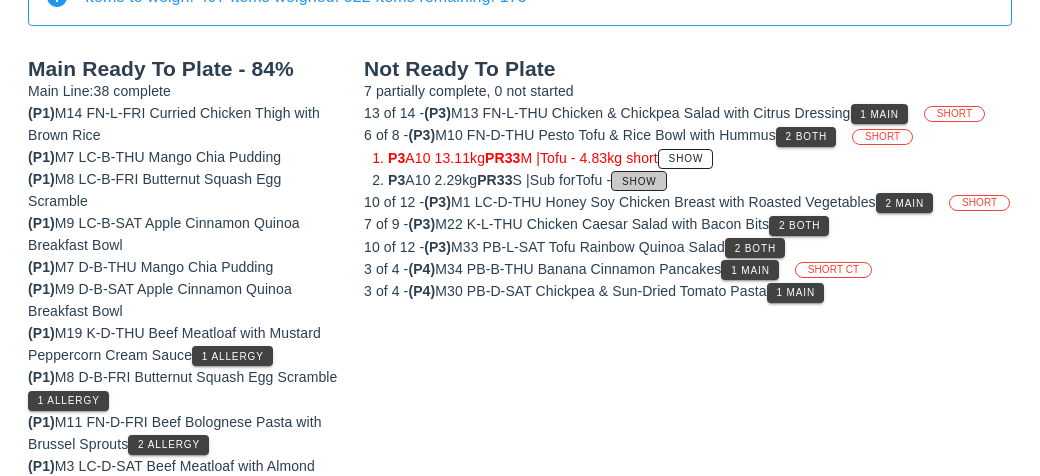 click on "Show" at bounding box center (639, 181) 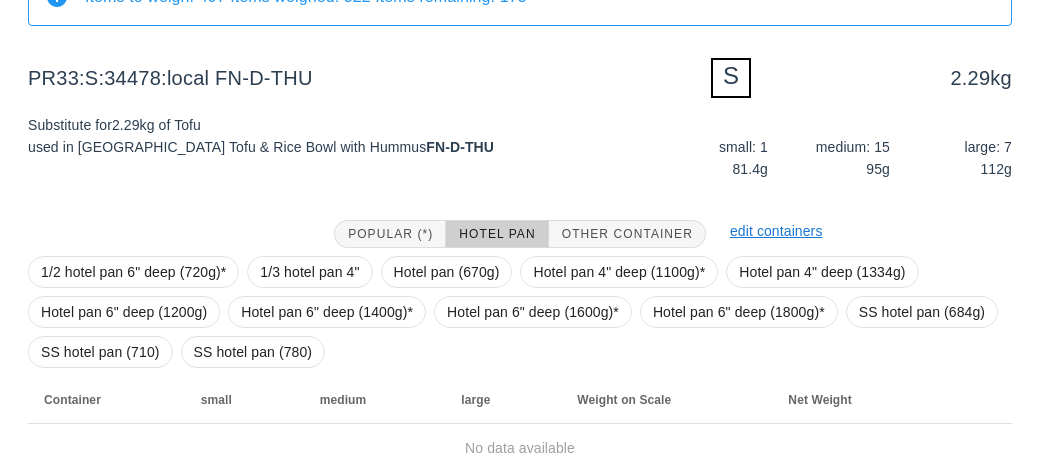 scroll, scrollTop: 207, scrollLeft: 0, axis: vertical 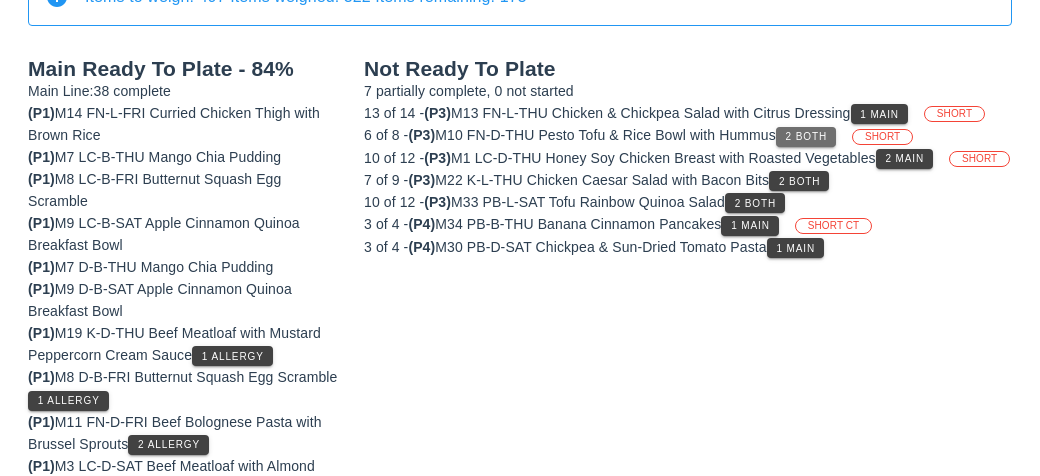 click on "2 Both" at bounding box center (806, 136) 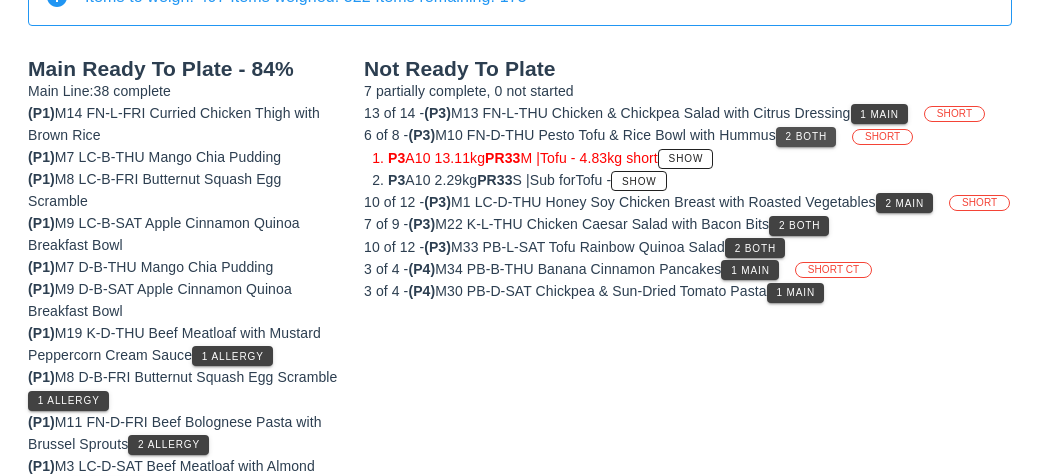 scroll, scrollTop: 207, scrollLeft: 0, axis: vertical 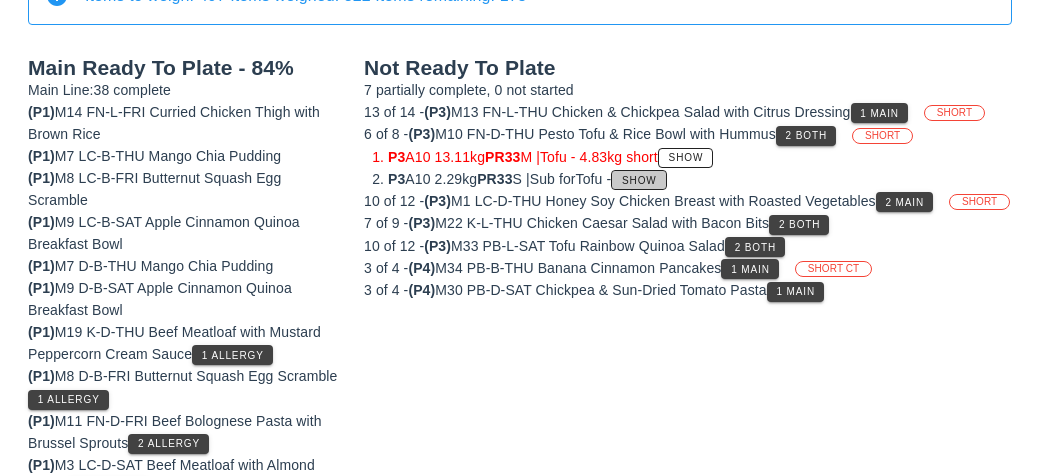 click on "Show" at bounding box center [638, 180] 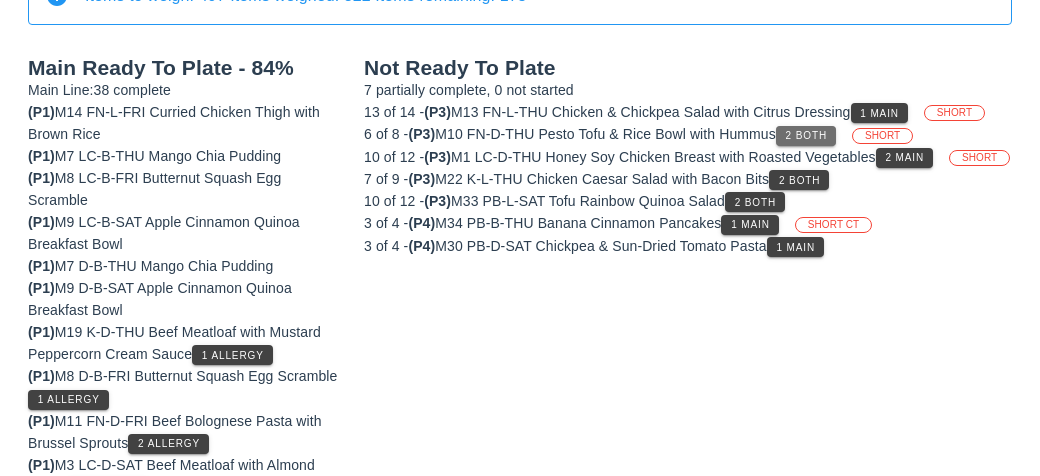 click on "2 Both" at bounding box center (806, 135) 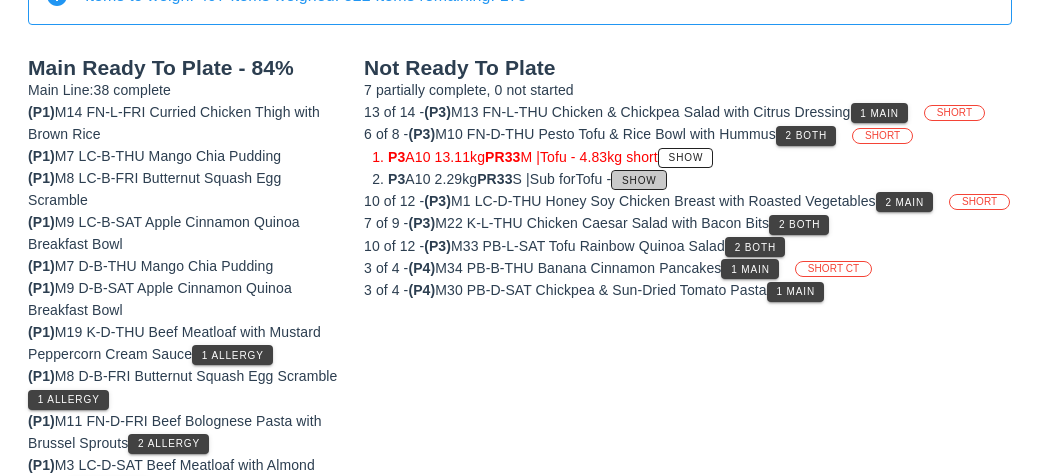 click on "Show" at bounding box center (638, 180) 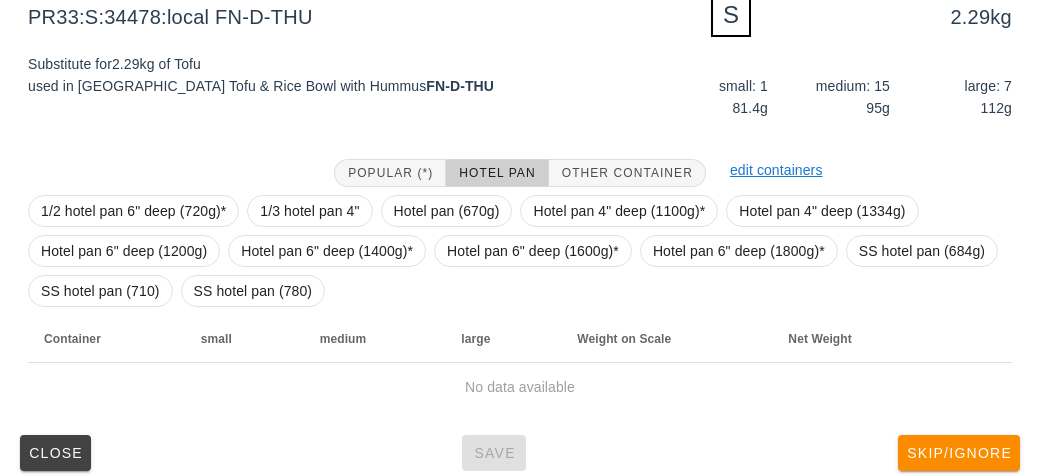 scroll, scrollTop: 267, scrollLeft: 0, axis: vertical 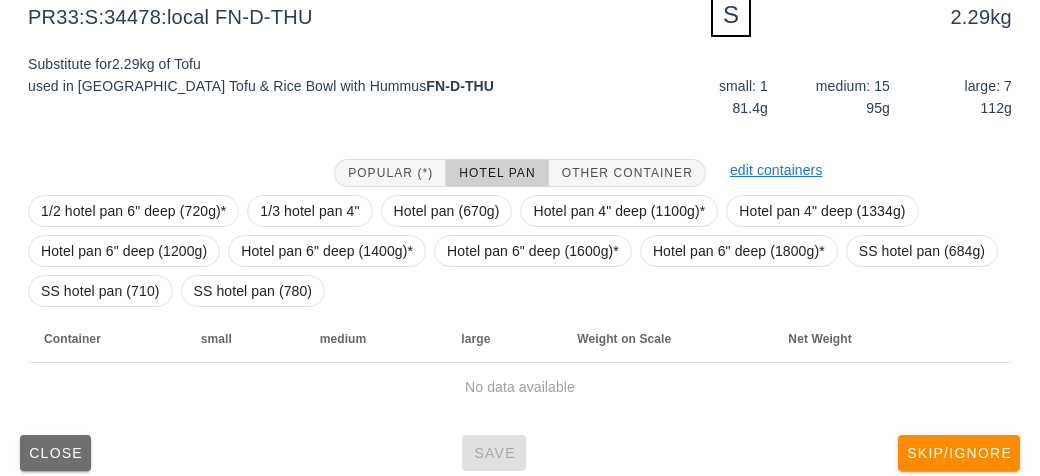 click on "Close" at bounding box center (55, 453) 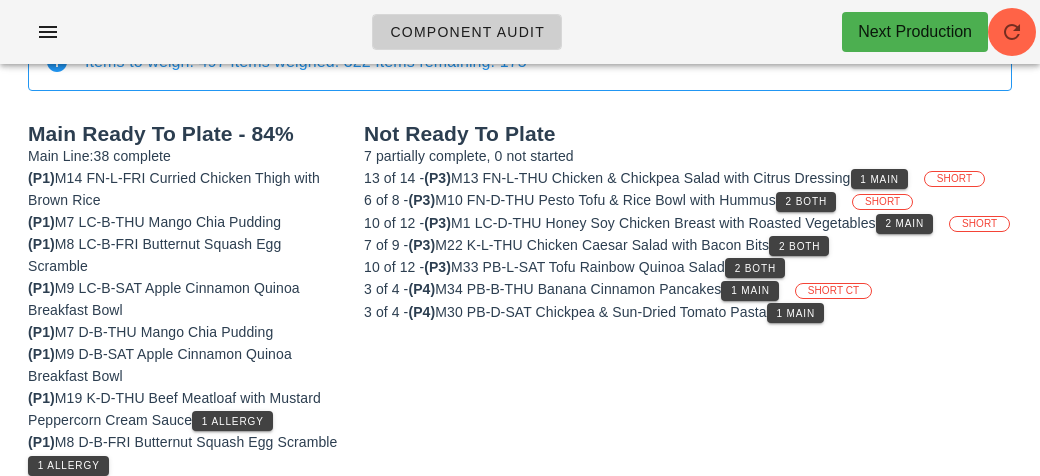 scroll, scrollTop: 31, scrollLeft: 0, axis: vertical 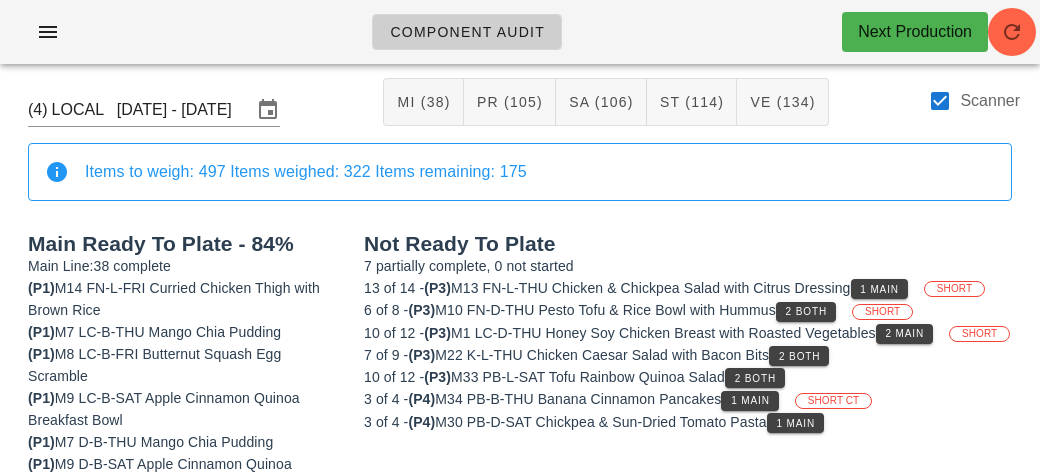 click on "Items to weigh: 497 Items weighed: 322 Items remaining: 175" at bounding box center (520, 172) 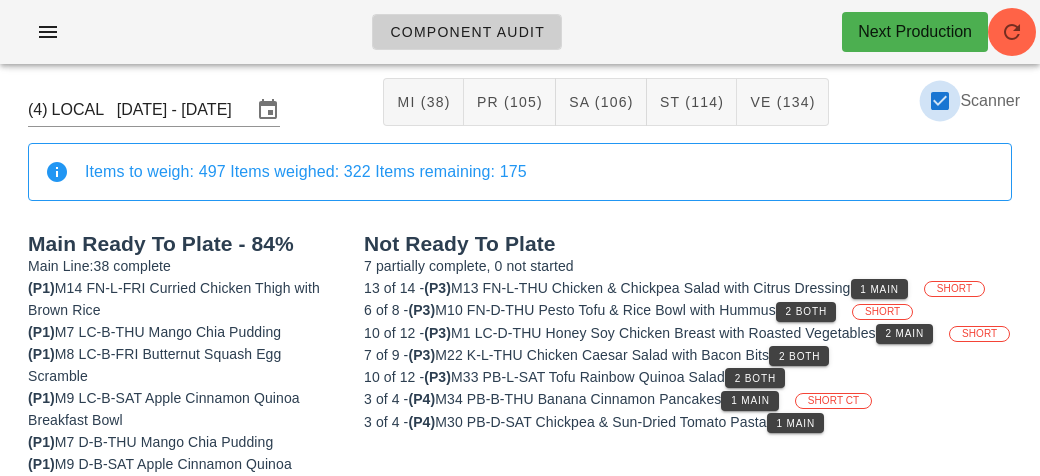 click at bounding box center (940, 101) 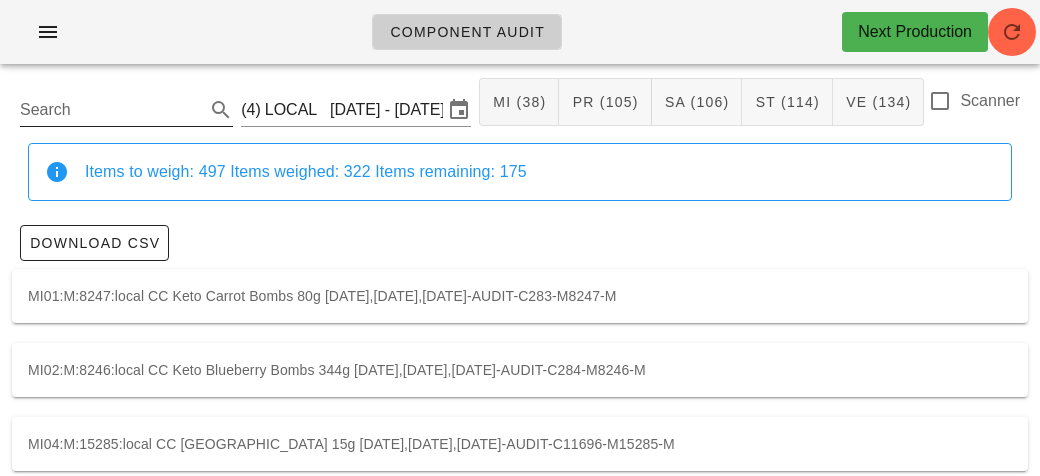click on "Search" at bounding box center [110, 110] 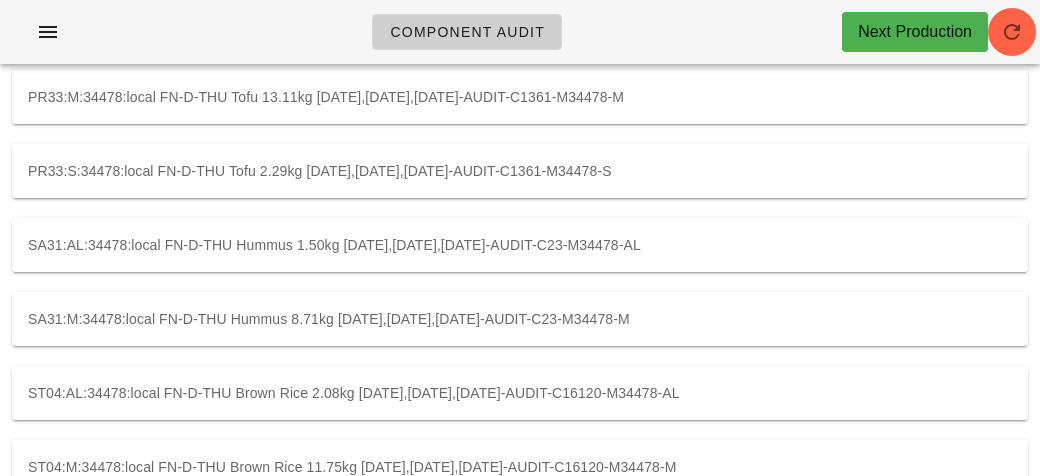 scroll, scrollTop: 174, scrollLeft: 0, axis: vertical 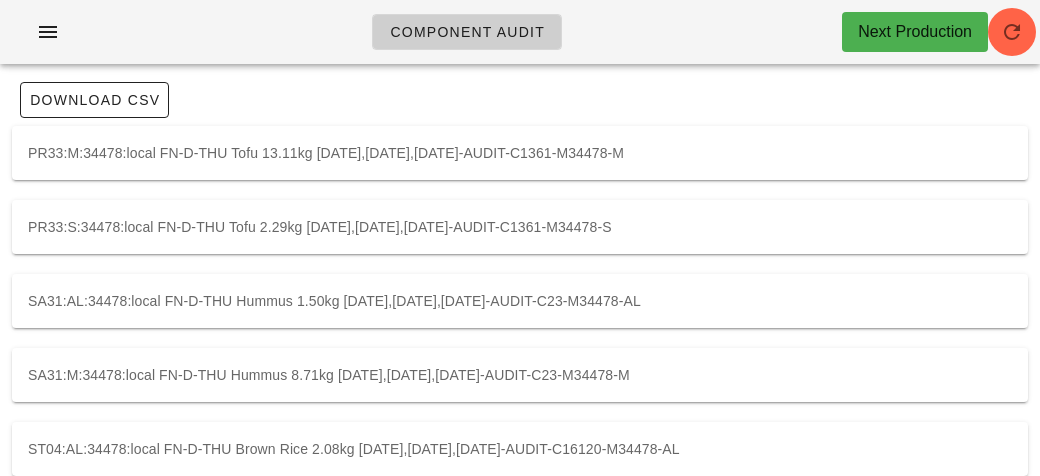 click on "PR33:M:34478:local FN-D-THU Tofu 13.11kg [DATE],[DATE],[DATE]-AUDIT-C1361-M34478-M" at bounding box center (520, 153) 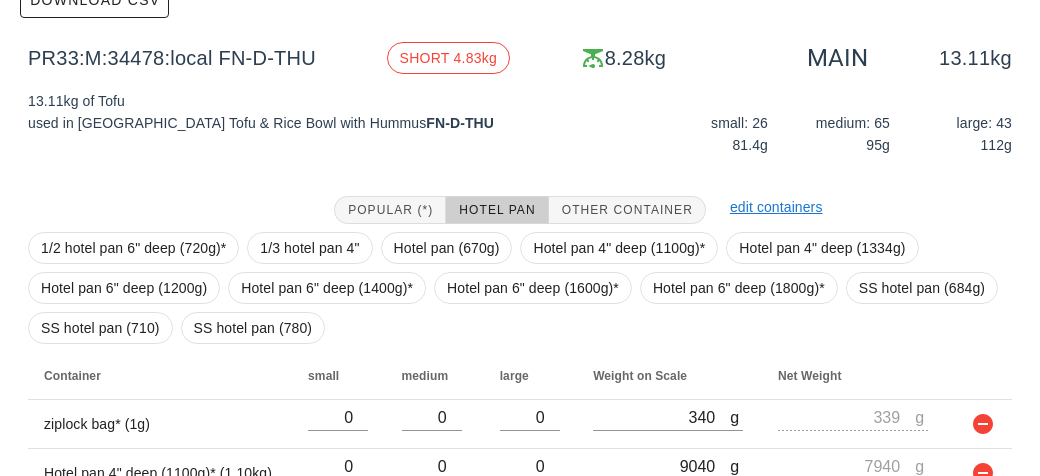 scroll, scrollTop: 373, scrollLeft: 0, axis: vertical 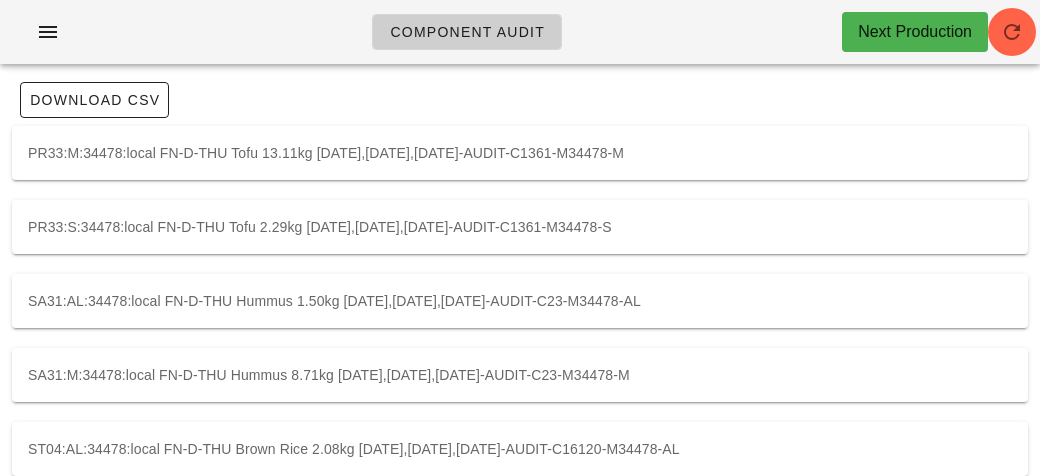 click on "PR33:S:34478:local FN-D-THU Tofu 2.29kg [DATE],[DATE],[DATE]-AUDIT-C1361-M34478-S" at bounding box center (520, 227) 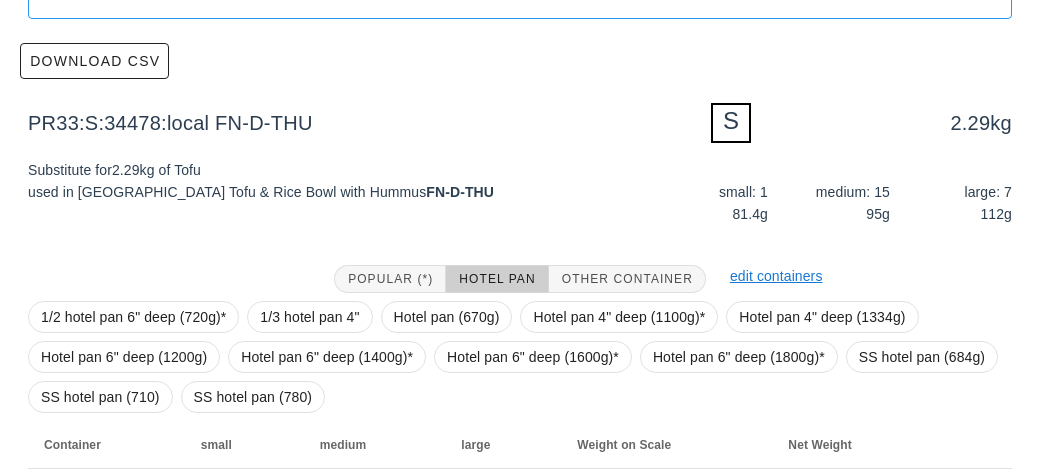 scroll, scrollTop: 332, scrollLeft: 0, axis: vertical 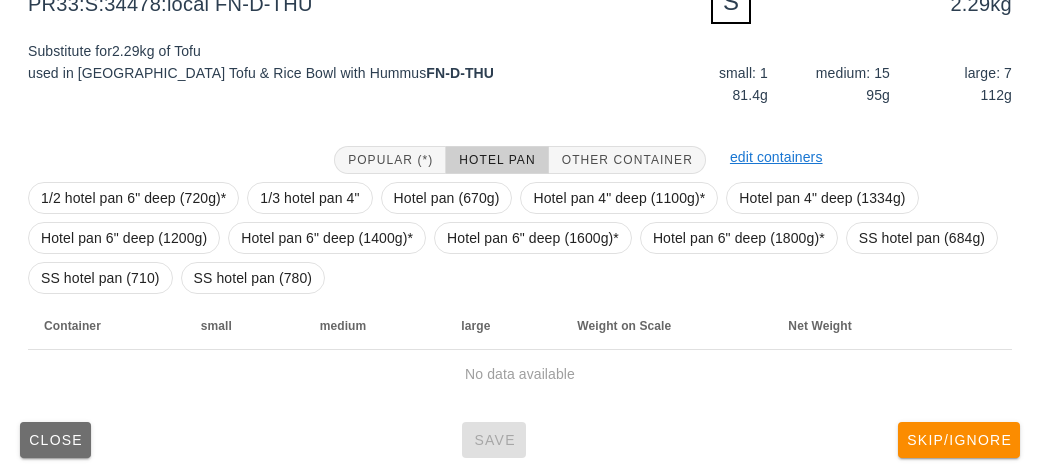 click on "Close" at bounding box center (55, 440) 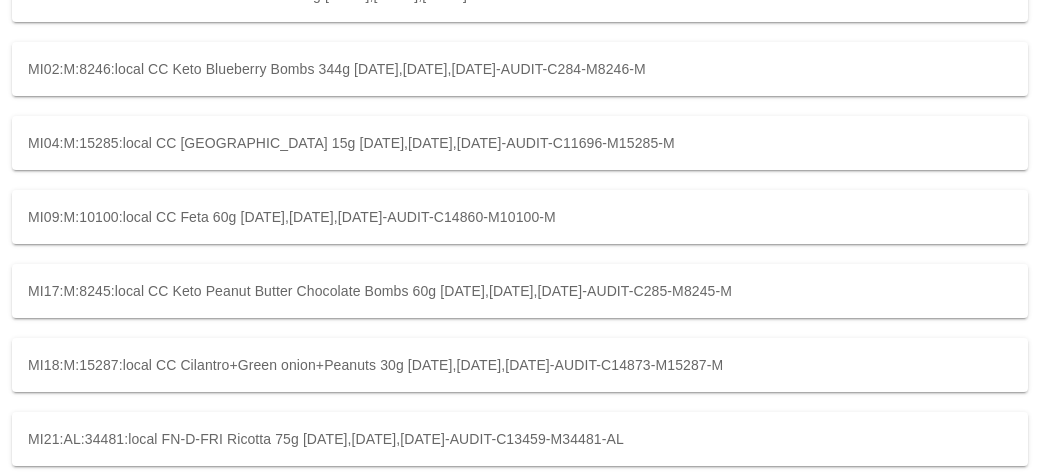 click on "MI21:AL:34481:local FN-D-FRI Ricotta 75g [DATE],[DATE],[DATE]-AUDIT-C13459-M34481-AL" at bounding box center [520, 439] 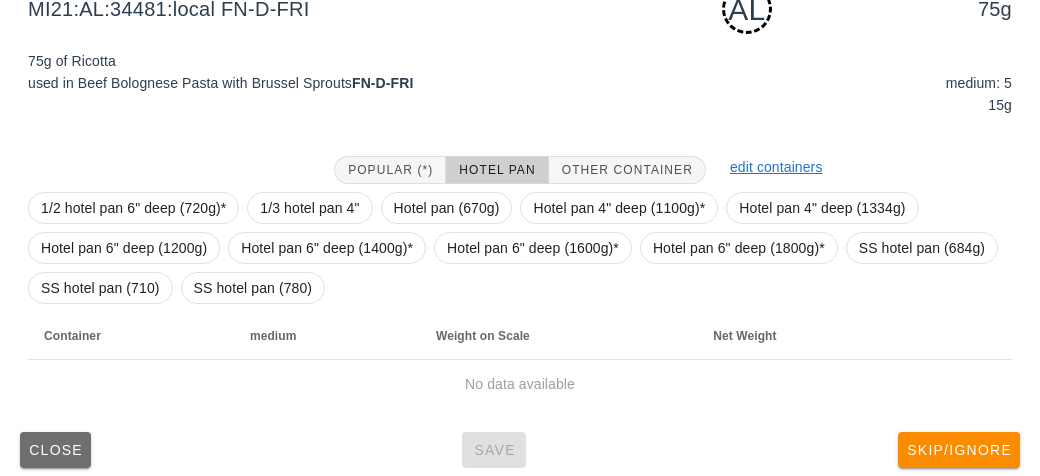 click on "Close" at bounding box center (55, 450) 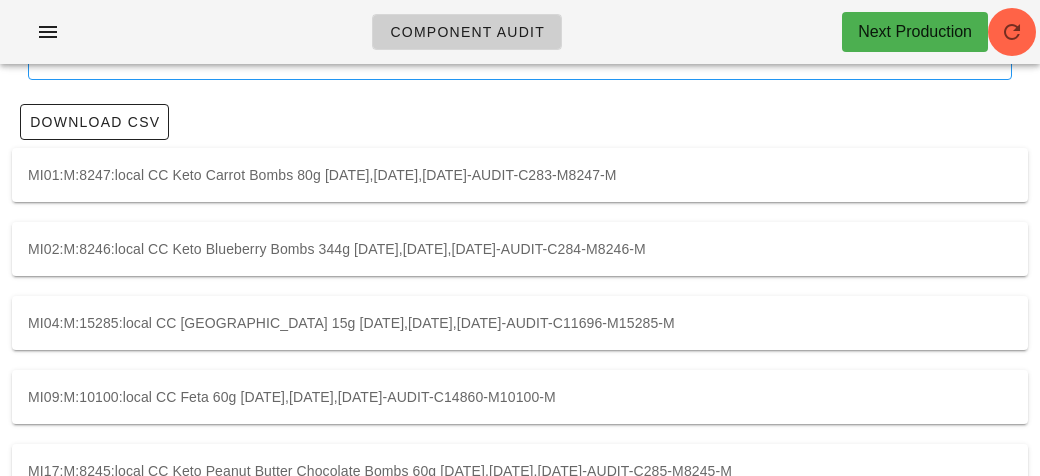 scroll, scrollTop: 0, scrollLeft: 0, axis: both 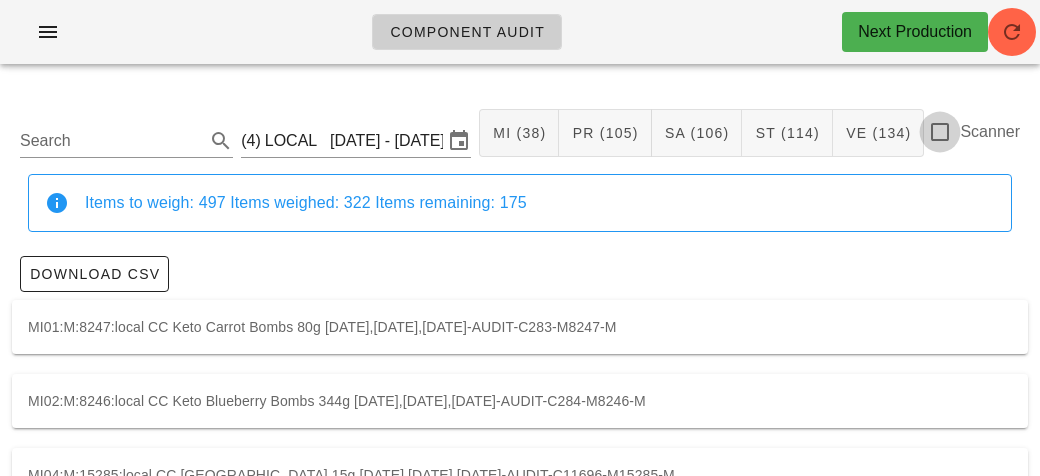 click at bounding box center [940, 132] 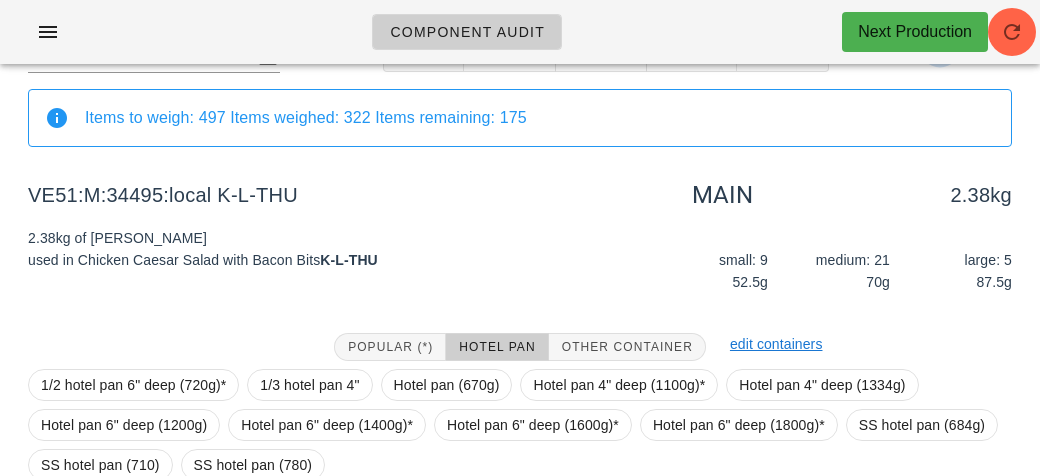 scroll, scrollTop: 272, scrollLeft: 0, axis: vertical 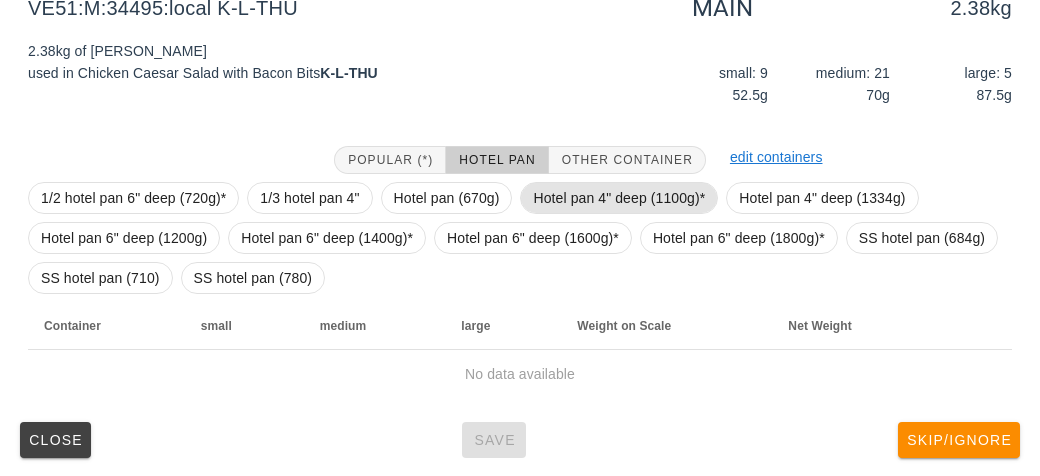 click on "Hotel pan 4" deep (1100g)*" at bounding box center (619, 198) 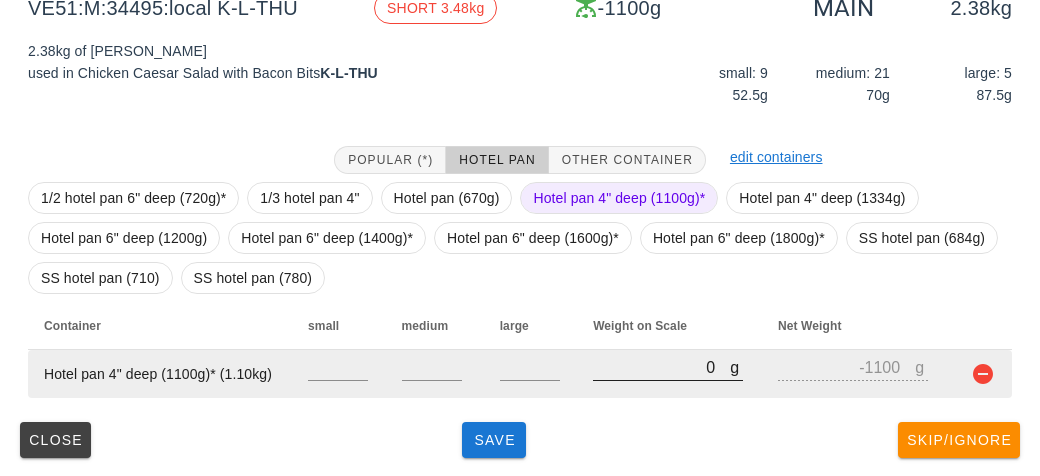 click on "0" at bounding box center (661, 367) 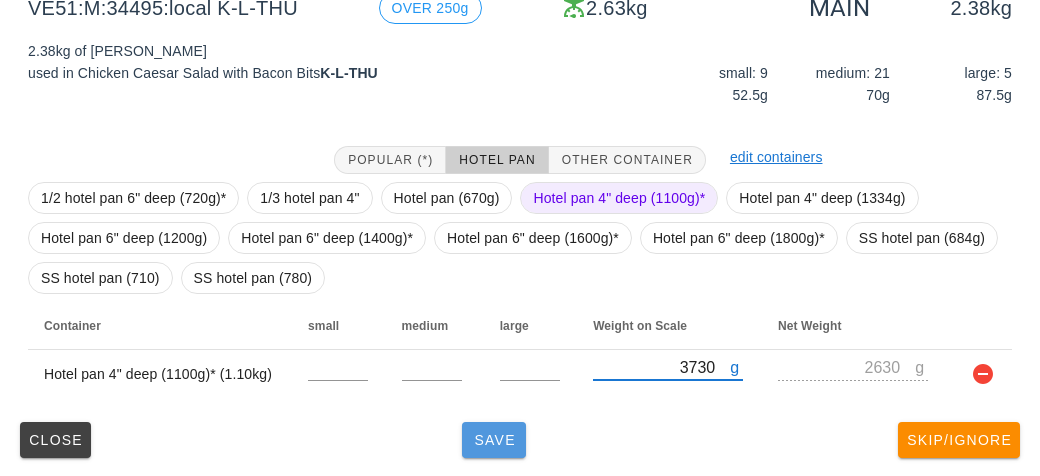 click on "Save" at bounding box center (494, 440) 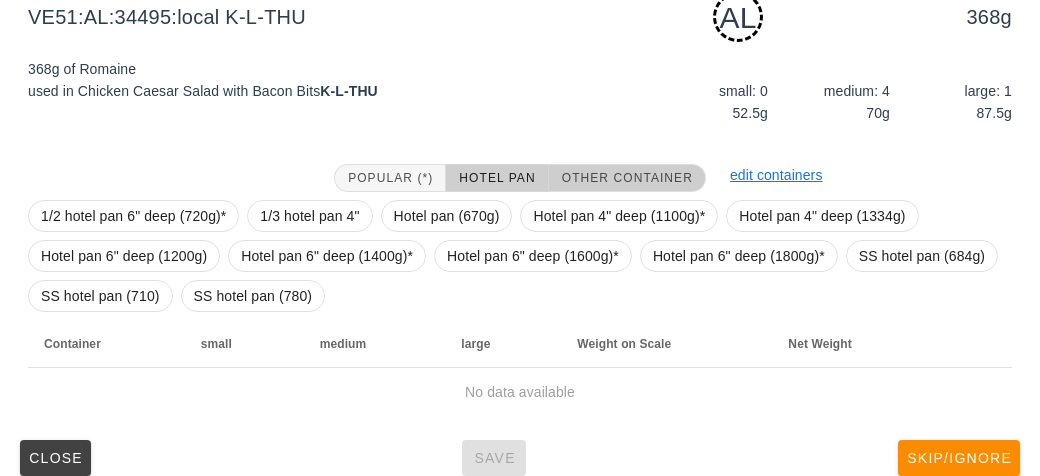 click on "Other Container" at bounding box center (627, 178) 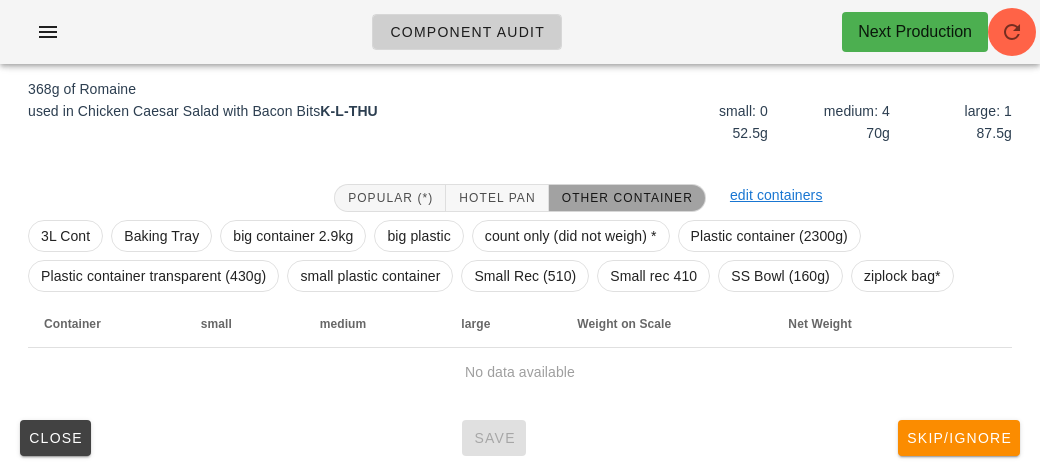 scroll, scrollTop: 250, scrollLeft: 0, axis: vertical 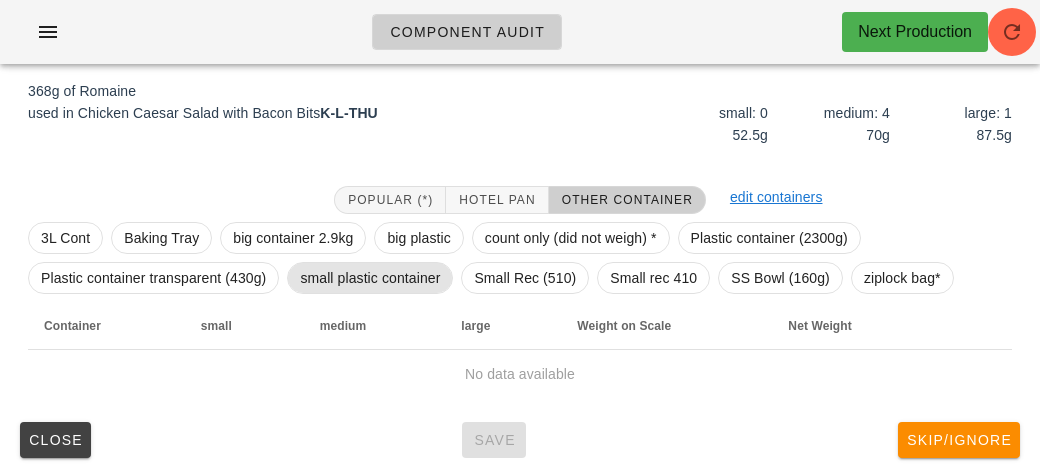 click on "small plastic container" at bounding box center [370, 278] 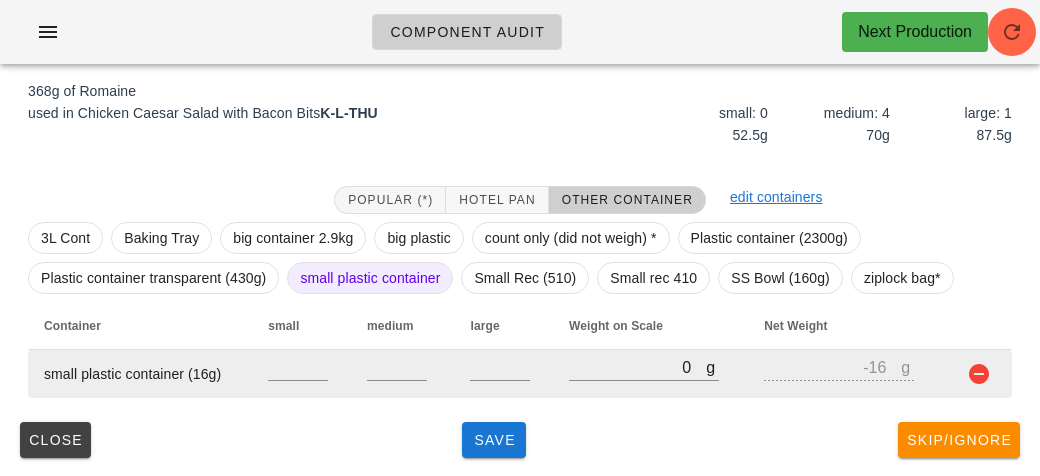 click at bounding box center [503, 374] 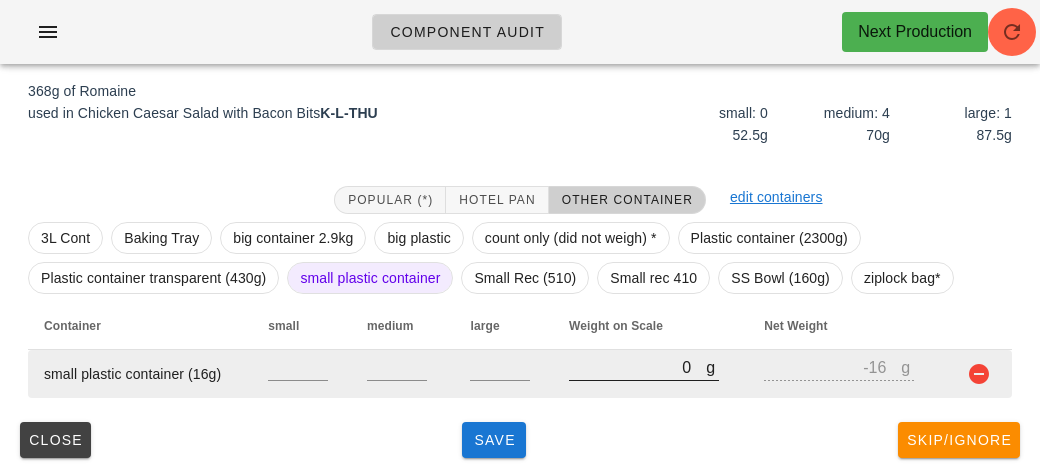 click on "0" at bounding box center (637, 367) 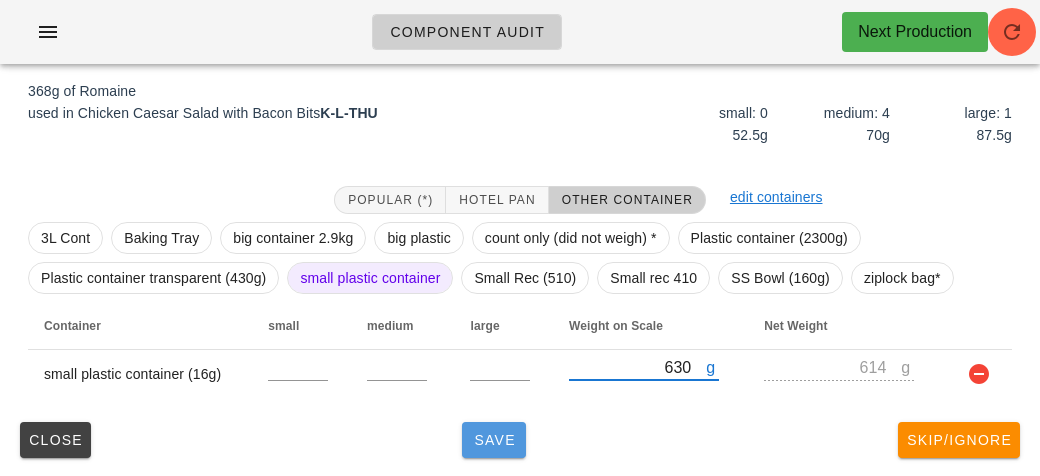 click on "Save" at bounding box center (494, 440) 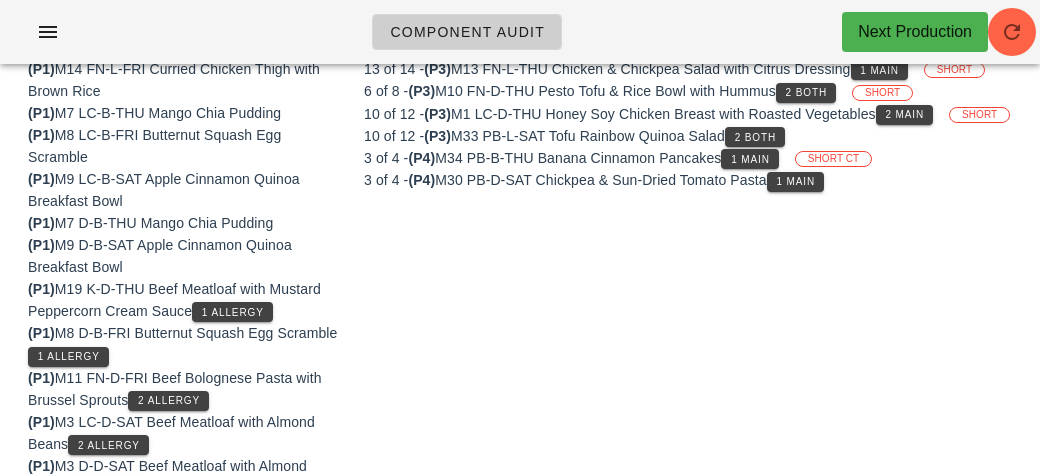 click on "Not Ready To Plate  6 partially complete, 0 not started   13 of 14 -  (P3)  M13 FN-L-THU Chicken & Chickpea Salad with Citrus Dressing  1 Main  SHORT   6 of 8 -  (P3)  M10 FN-D-THU Pesto Tofu & Rice Bowl with Hummus  2 Both  SHORT   10 of 12 -  (P3)  M1 LC-D-THU Honey Soy Chicken Breast with Roasted Vegetables  2 Main  SHORT   10 of 12 -  (P3)  M33 PB-L-SAT Tofu Rainbow Quinoa Salad  2 Both  3 of 4 -  (P4)  M34 PB-B-THU Banana Cinnamon Pancakes  1 Main  SHORT CT   3 of 4 -  (P4)  M30 PB-D-SAT Chickpea & Sun-Dried Tomato Pasta  1 Main" at bounding box center (688, 808) 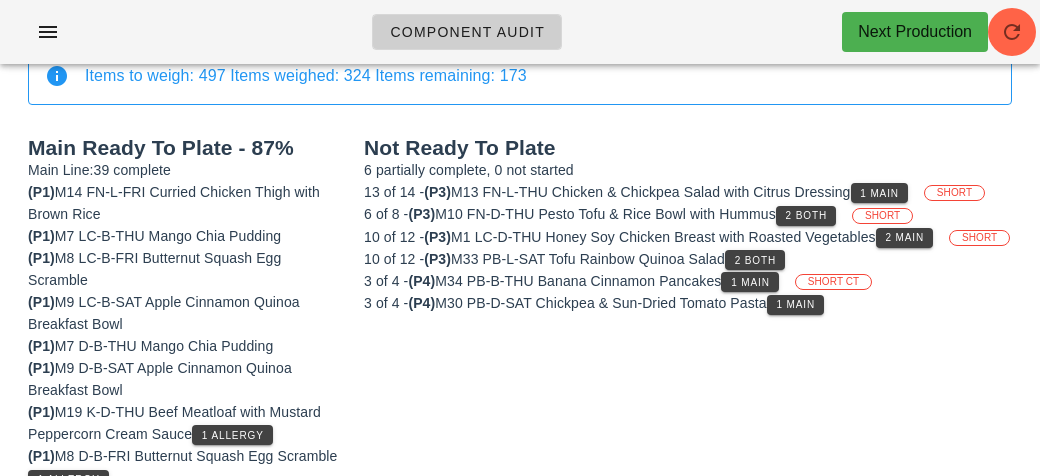 scroll, scrollTop: 0, scrollLeft: 0, axis: both 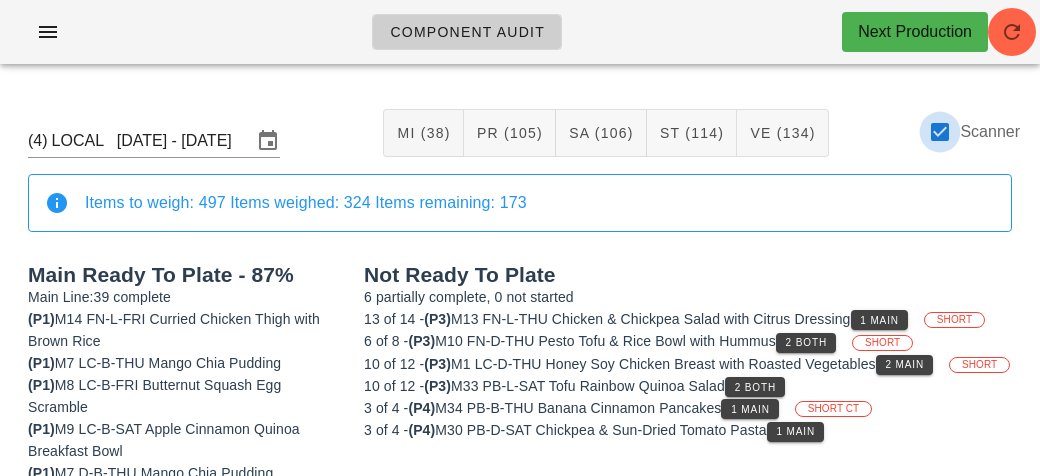 click at bounding box center [940, 132] 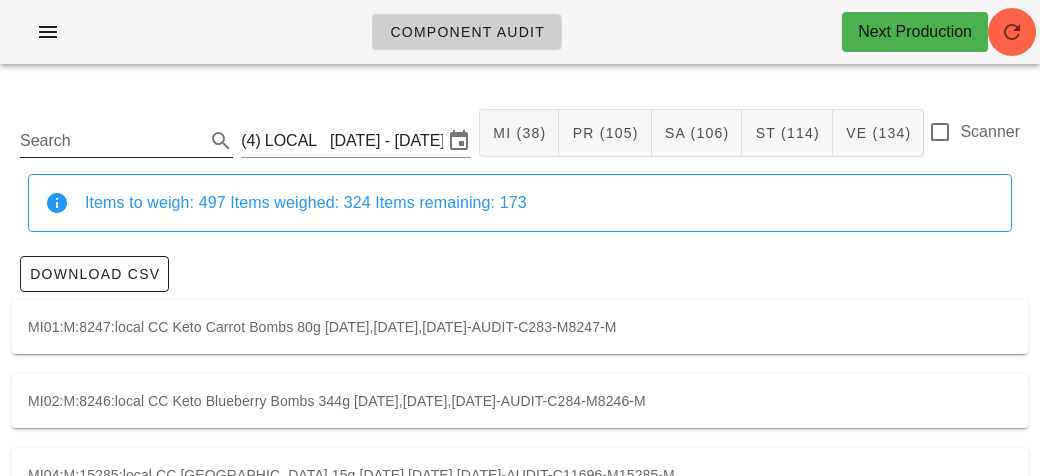 click on "Search" at bounding box center [110, 141] 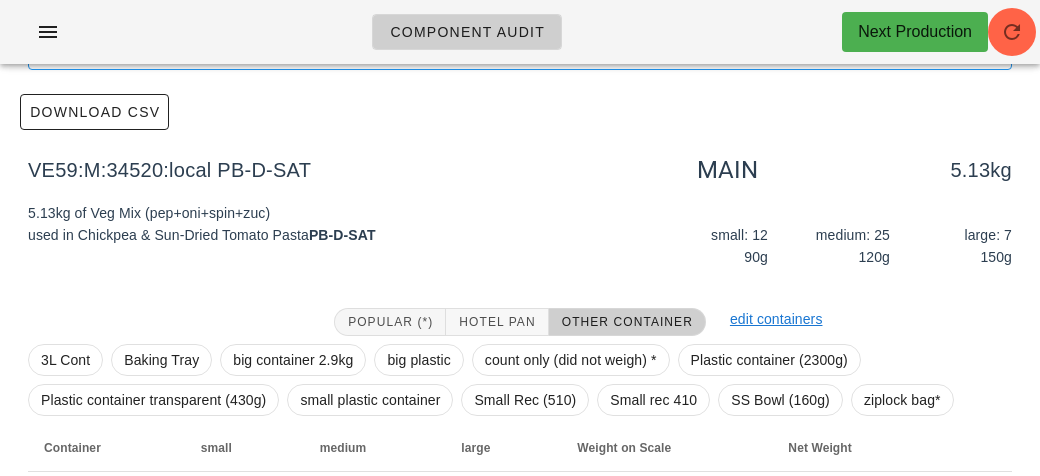 scroll, scrollTop: 284, scrollLeft: 0, axis: vertical 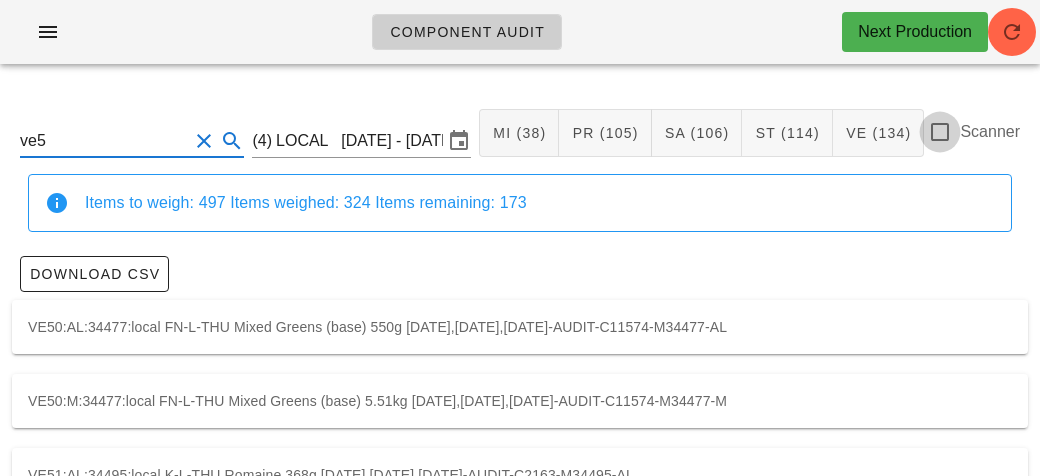 click at bounding box center [940, 132] 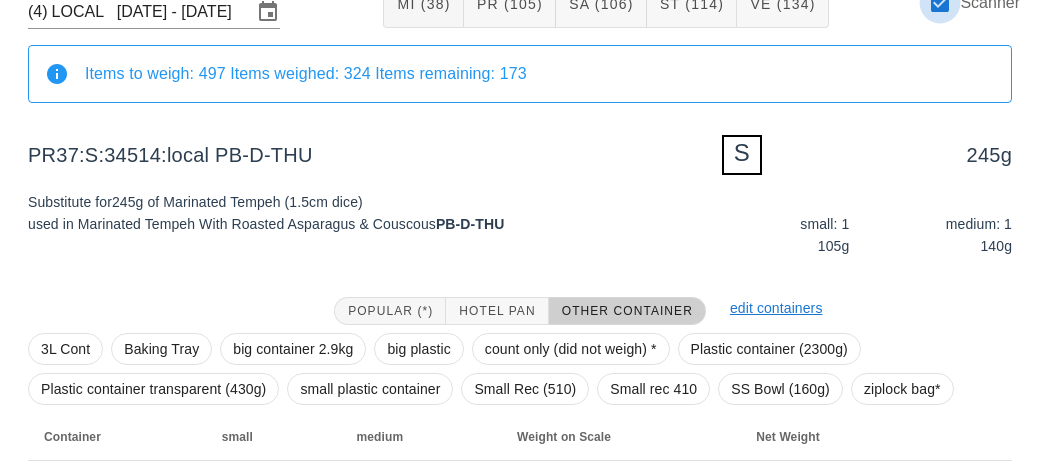 scroll, scrollTop: 240, scrollLeft: 0, axis: vertical 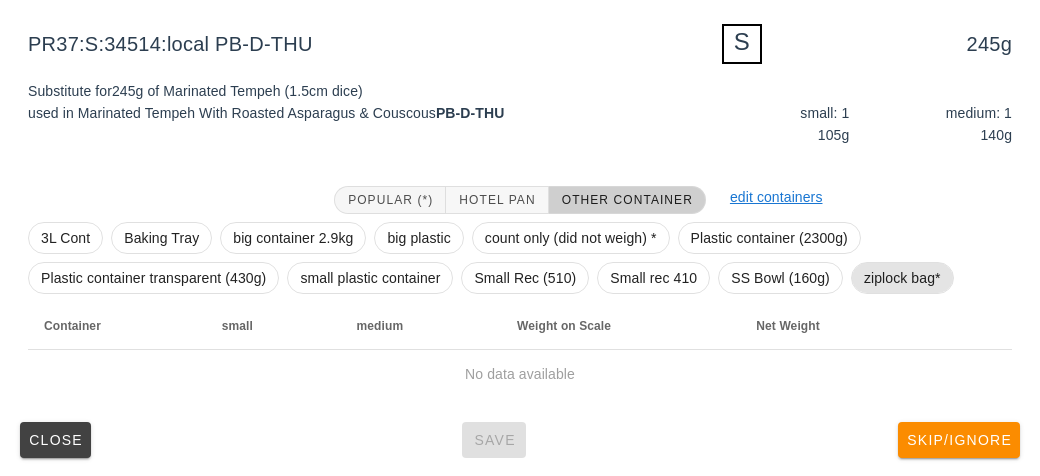 click on "ziplock bag*" at bounding box center [902, 278] 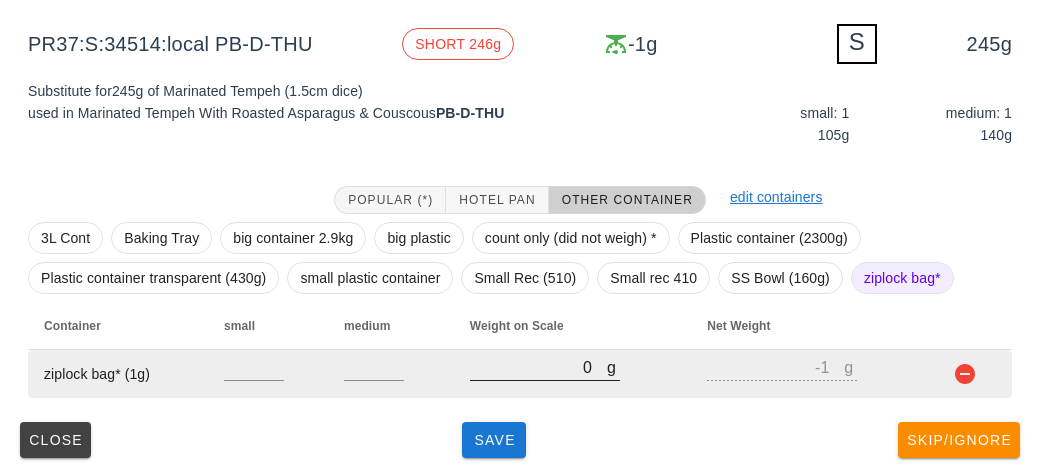 click on "0" at bounding box center (538, 367) 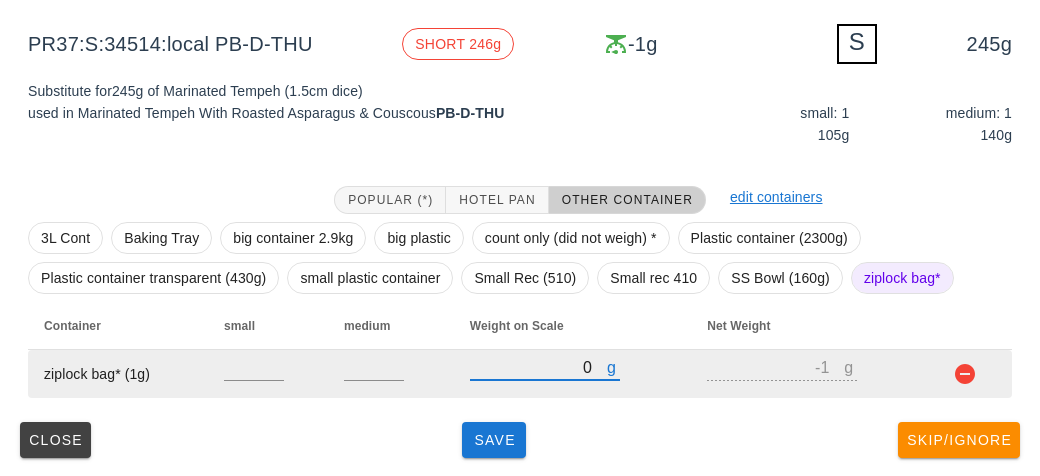 click on "0" at bounding box center [538, 367] 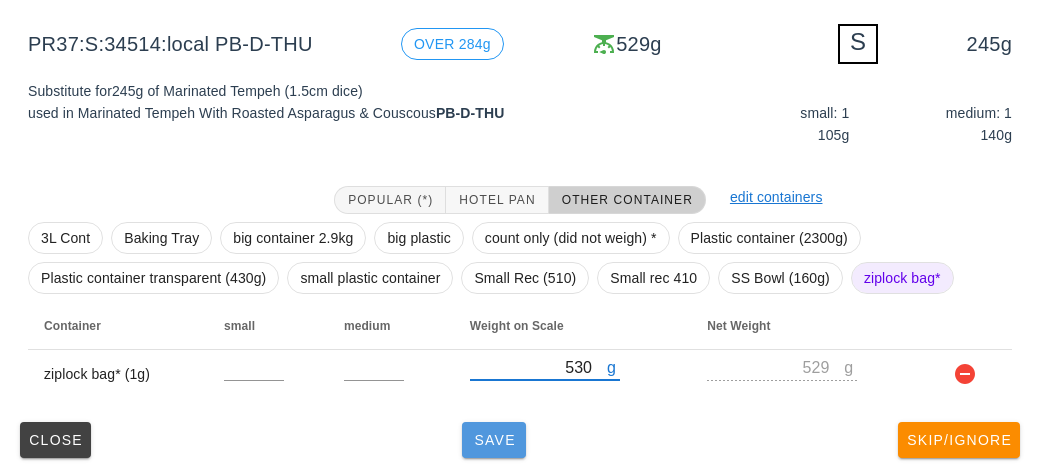 click on "Save" at bounding box center (494, 440) 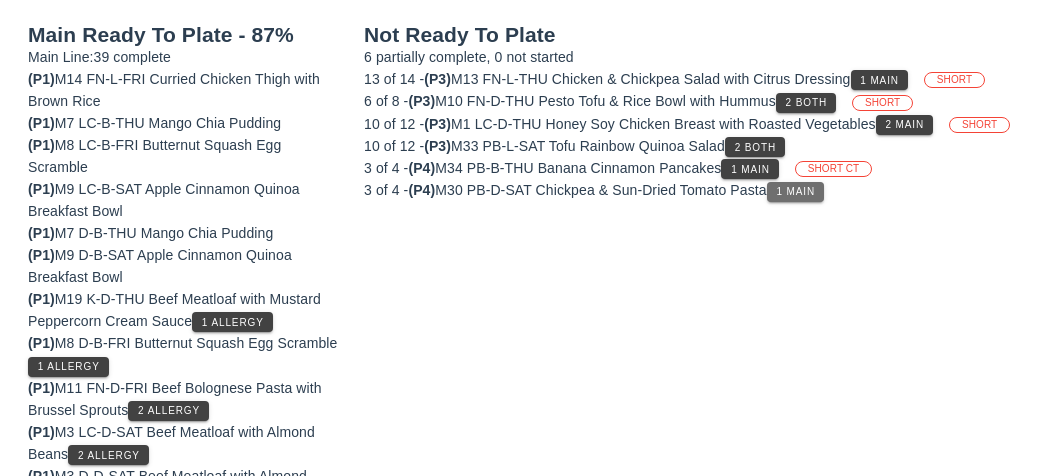 click on "1 Main" at bounding box center [795, 192] 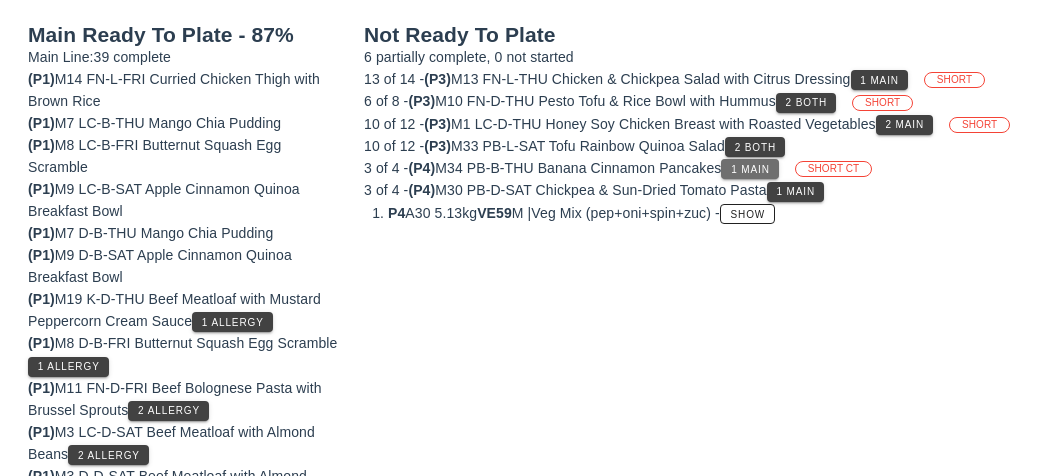 click on "1 Main" at bounding box center (750, 169) 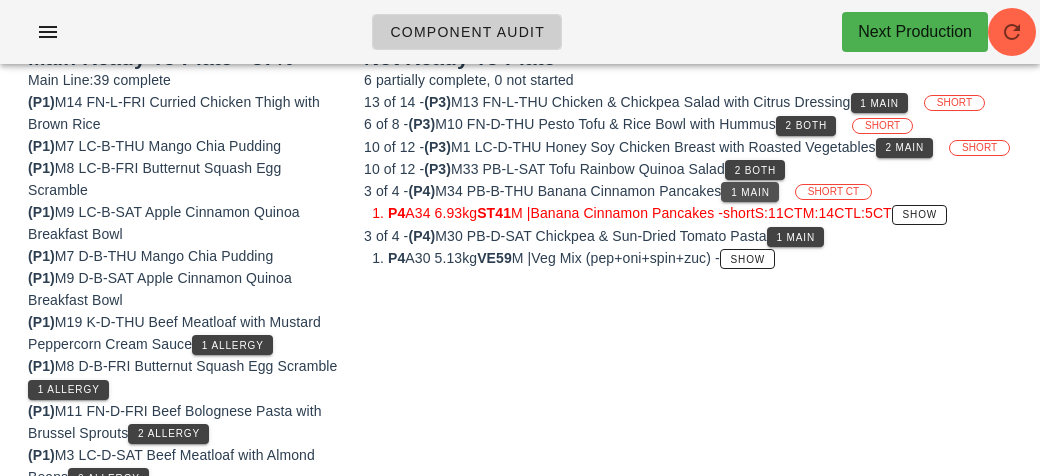 scroll, scrollTop: 215, scrollLeft: 0, axis: vertical 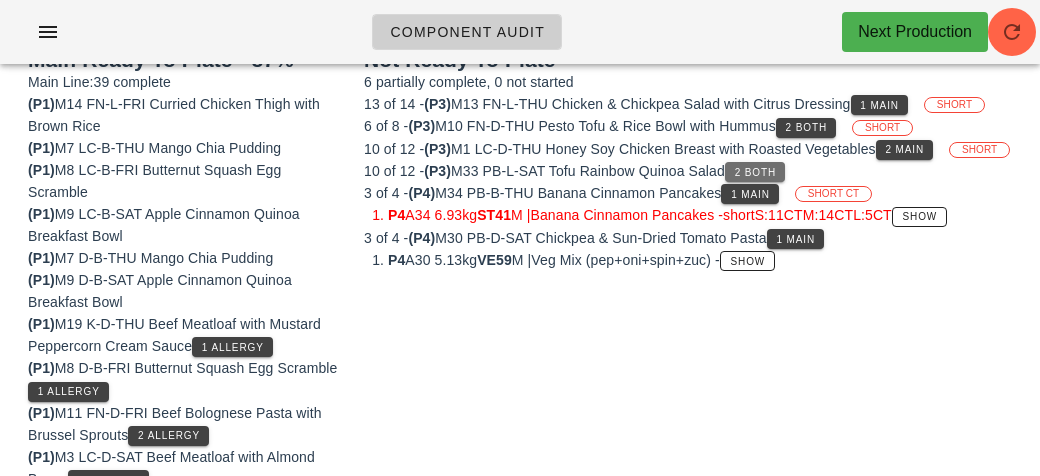 click on "2 Both" at bounding box center [755, 172] 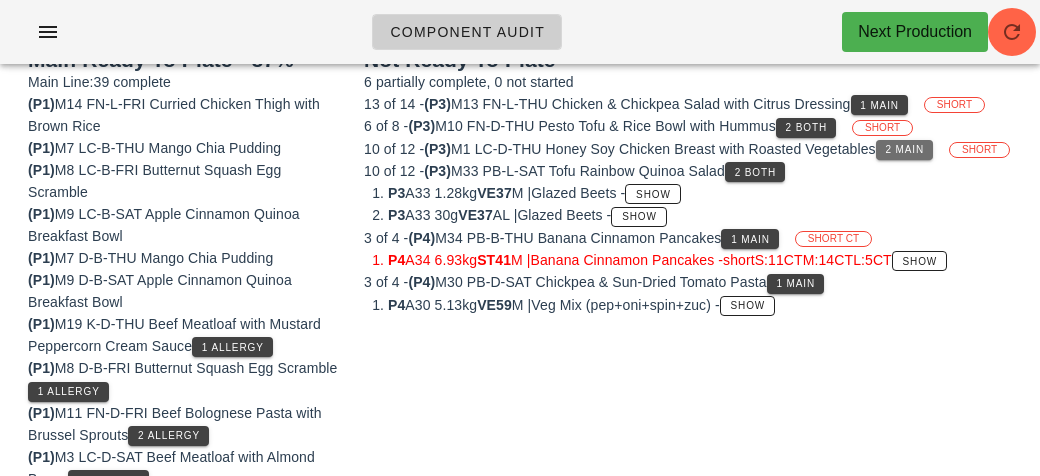click on "2 Main" at bounding box center [904, 150] 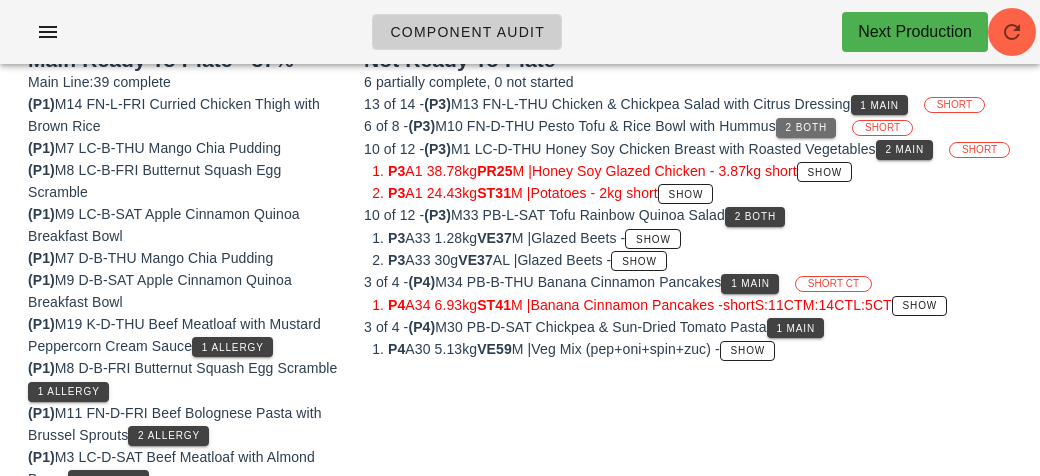 click on "2 Both" at bounding box center (806, 128) 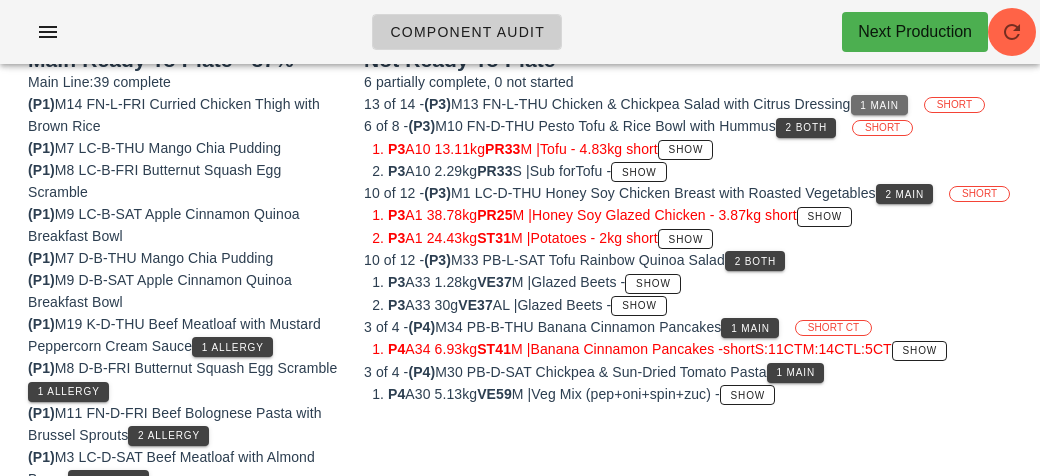click on "1 Main" at bounding box center (879, 105) 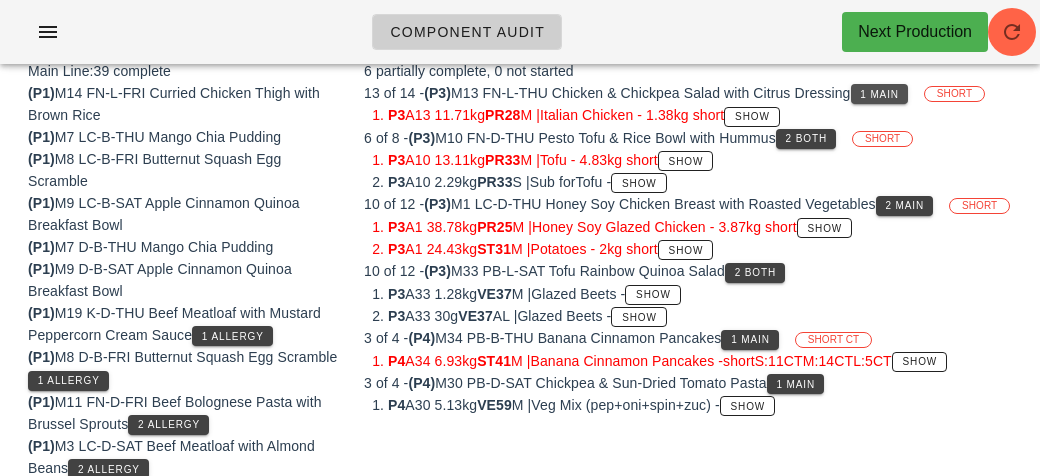 scroll, scrollTop: 0, scrollLeft: 0, axis: both 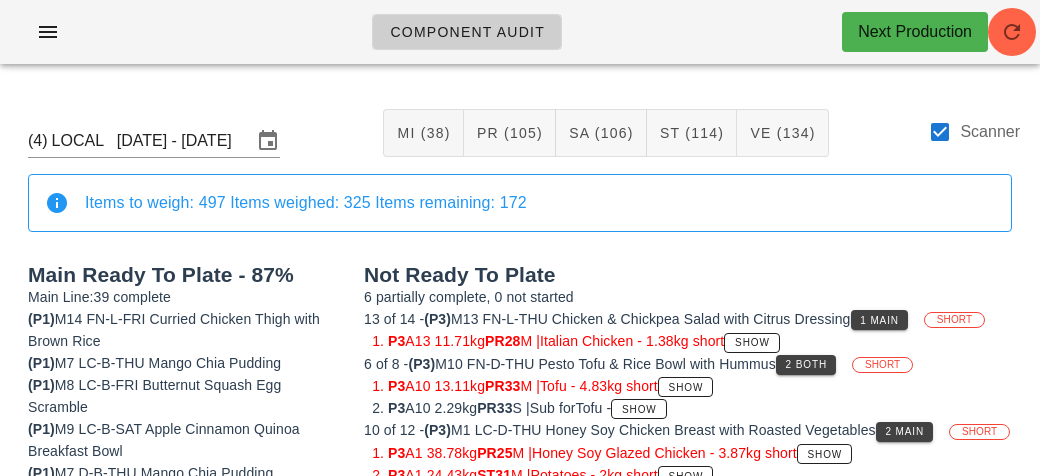 click on "(4) LOCAL   [DATE] - [DATE] MI (38)  PR (105)  SA (106)  ST (114)  VE (134)  Scanner" at bounding box center [520, 133] 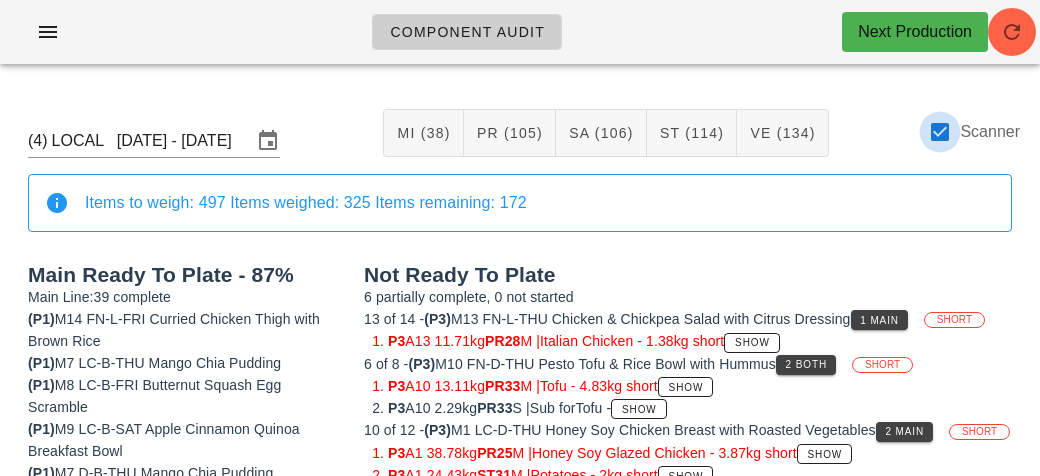 click at bounding box center (940, 132) 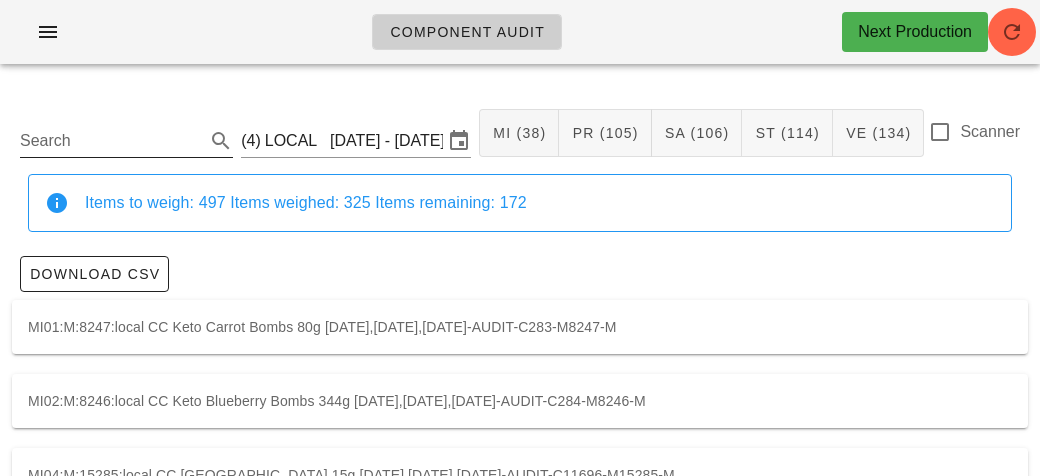 click on "Search" at bounding box center [110, 141] 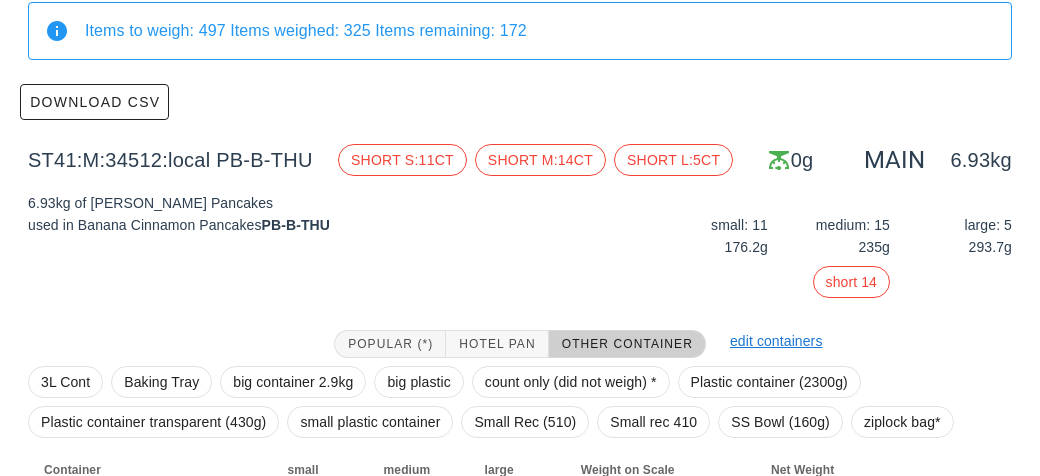 scroll, scrollTop: 316, scrollLeft: 0, axis: vertical 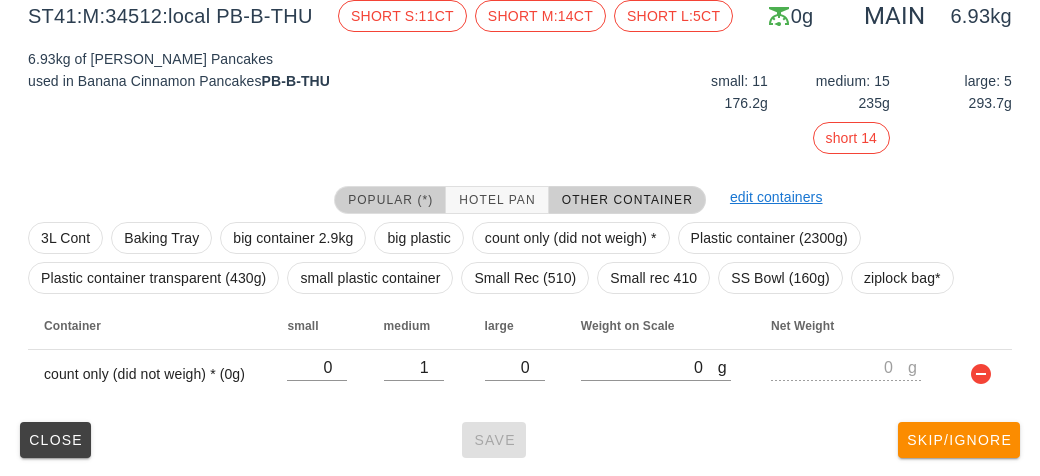 click on "Popular (*)" at bounding box center [390, 200] 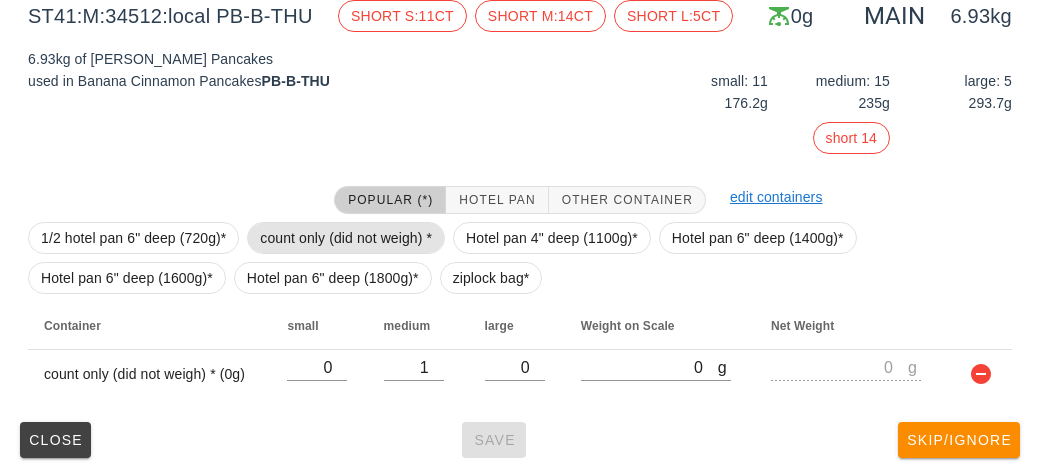 click on "count only (did not weigh) *" at bounding box center [346, 238] 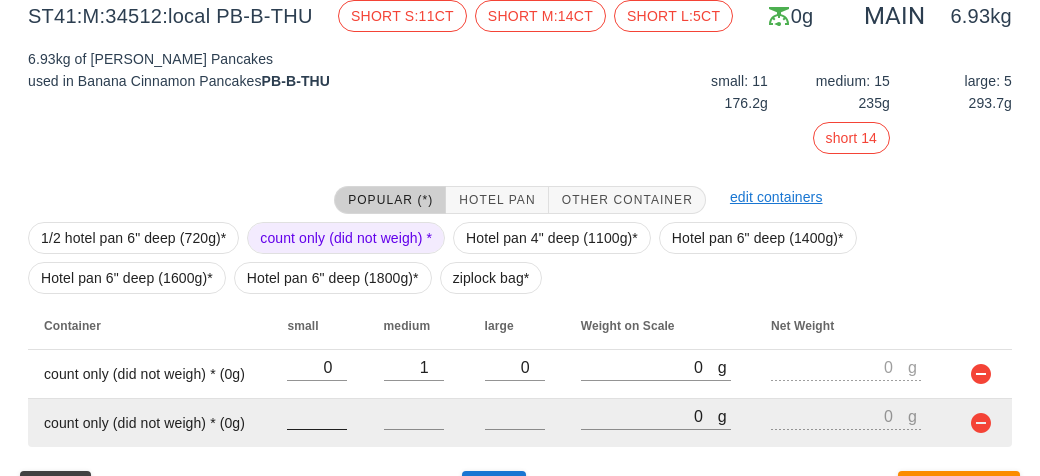 click at bounding box center [317, 416] 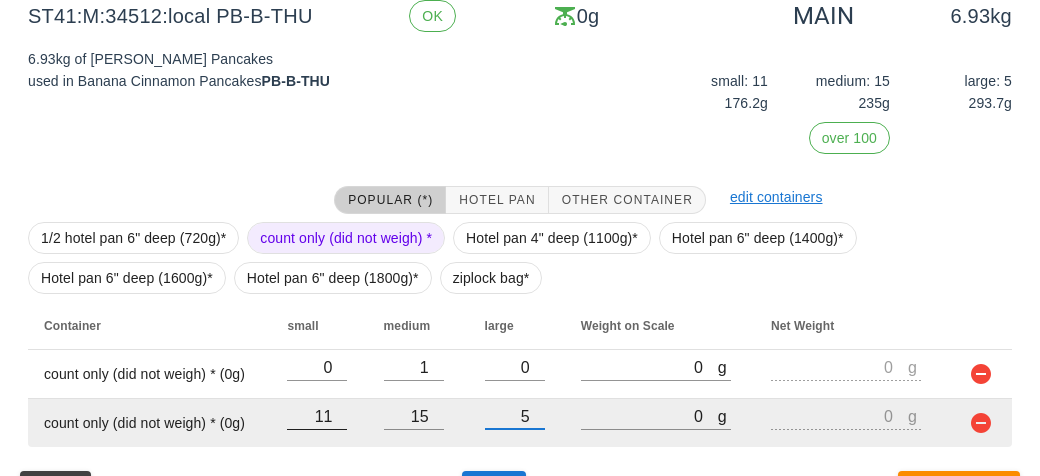 scroll, scrollTop: 365, scrollLeft: 0, axis: vertical 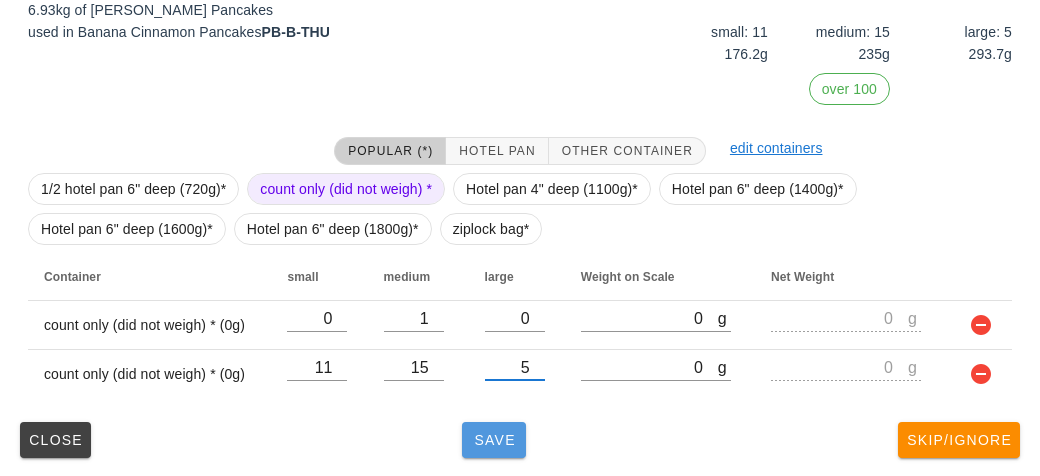 click on "Save" at bounding box center (494, 440) 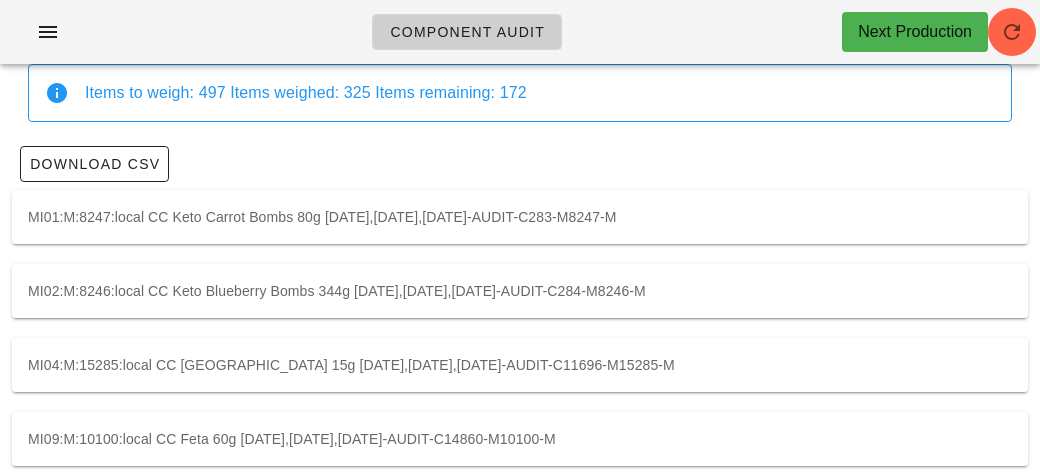 scroll, scrollTop: 0, scrollLeft: 0, axis: both 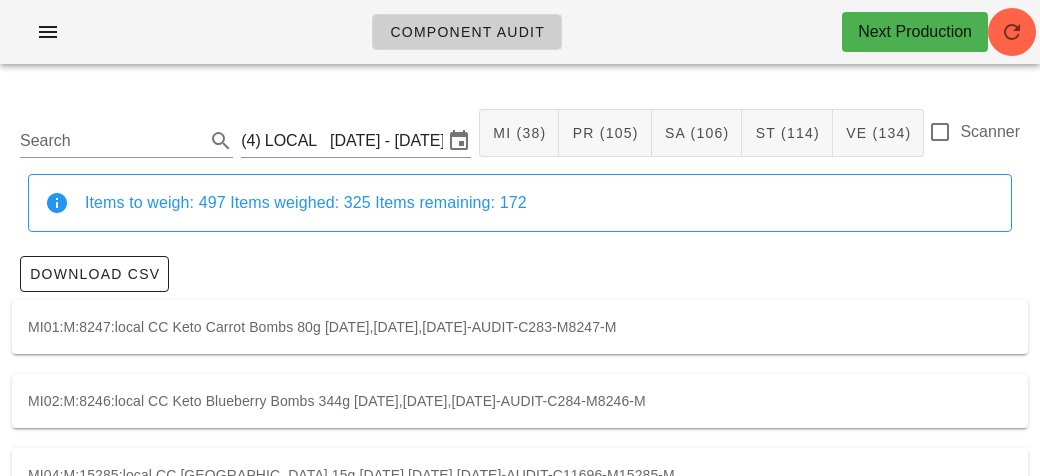 click on "Scanner" at bounding box center (990, 132) 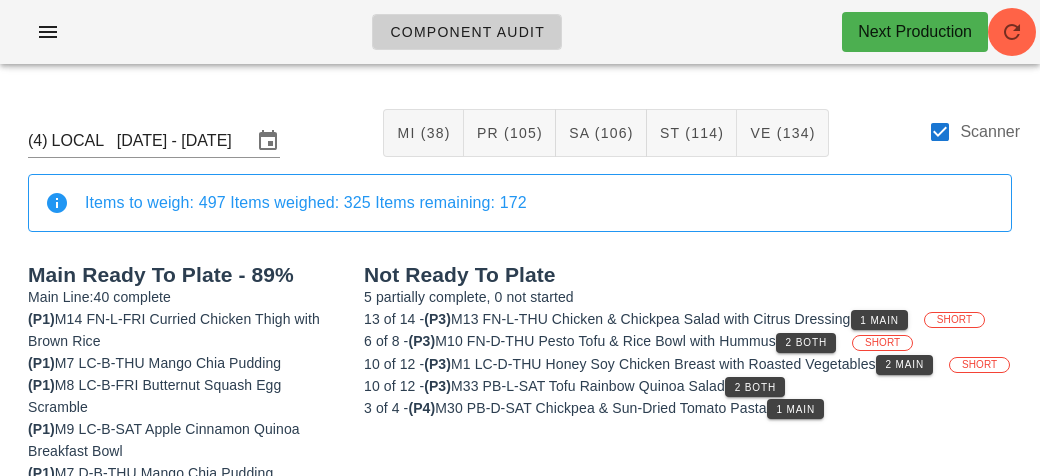click on "Scanner" at bounding box center (974, 132) 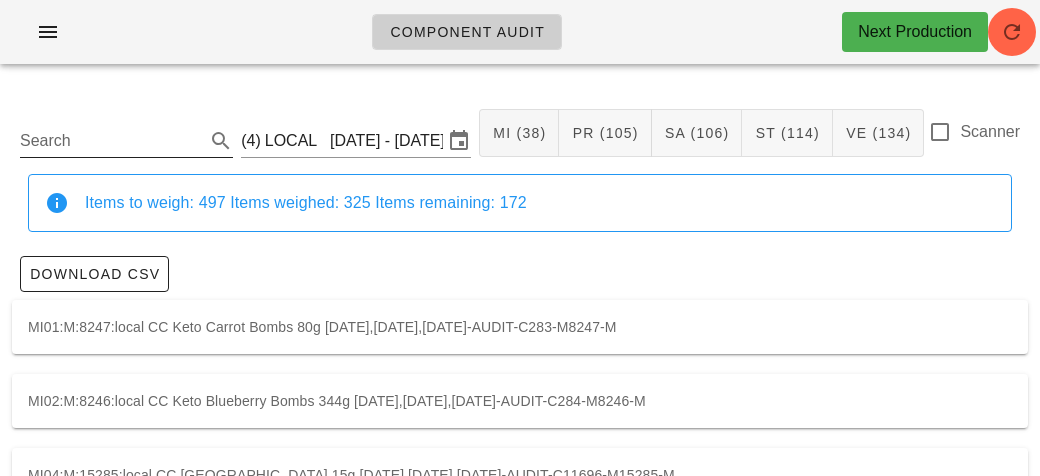 click on "Search" at bounding box center [110, 141] 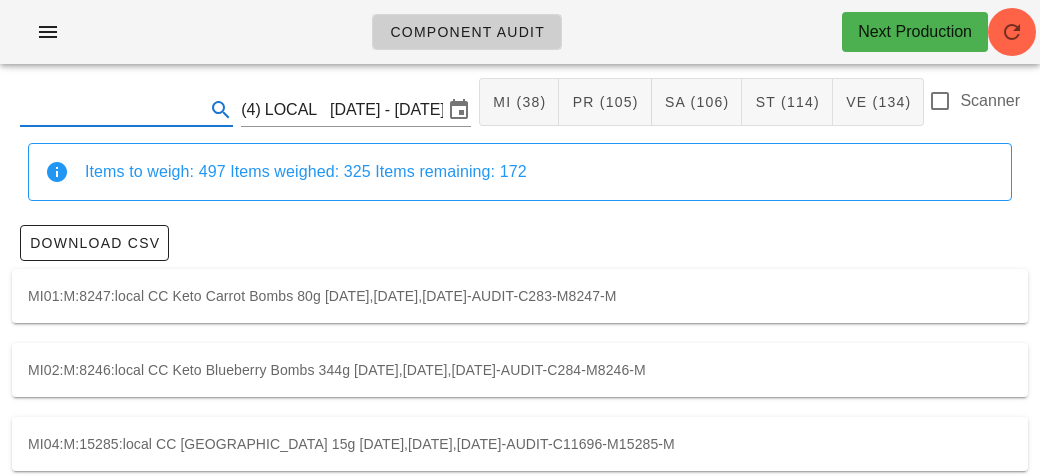 scroll, scrollTop: 0, scrollLeft: 0, axis: both 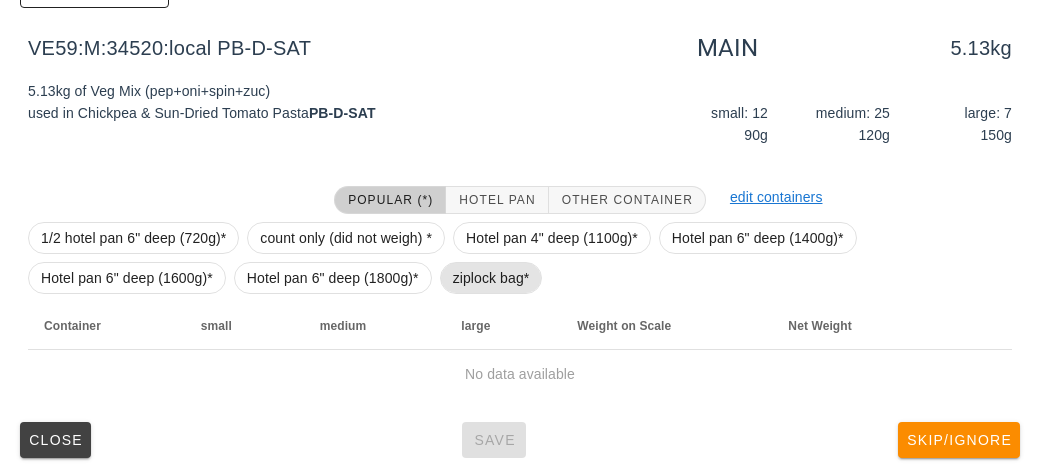 click on "ziplock bag*" at bounding box center [491, 278] 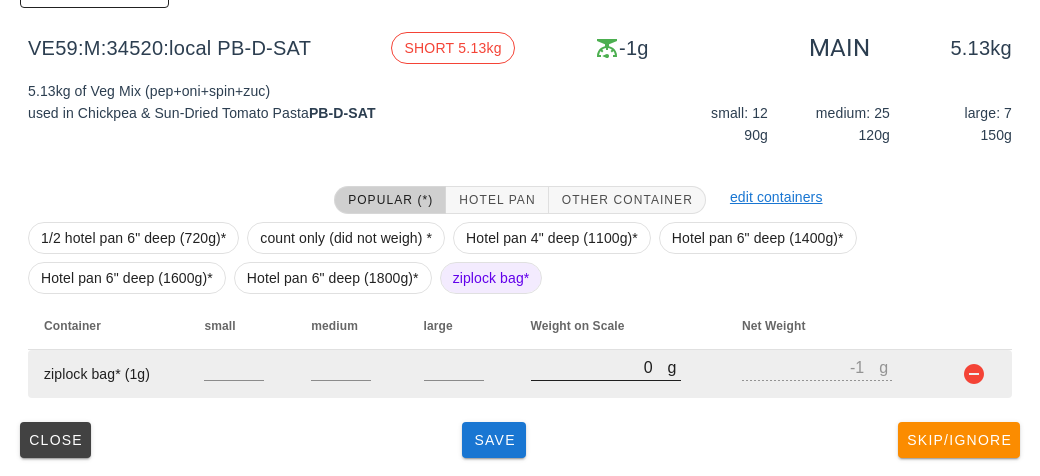 click on "0" at bounding box center [599, 367] 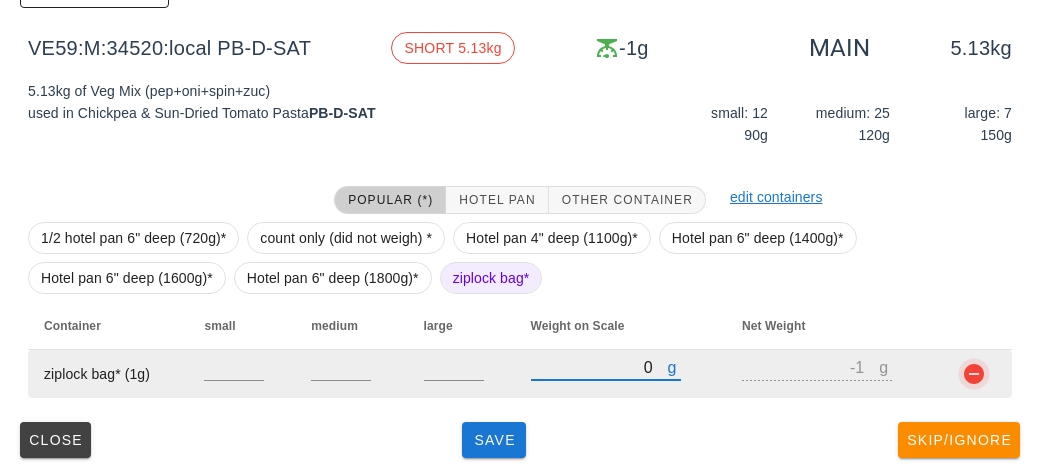 click at bounding box center (974, 374) 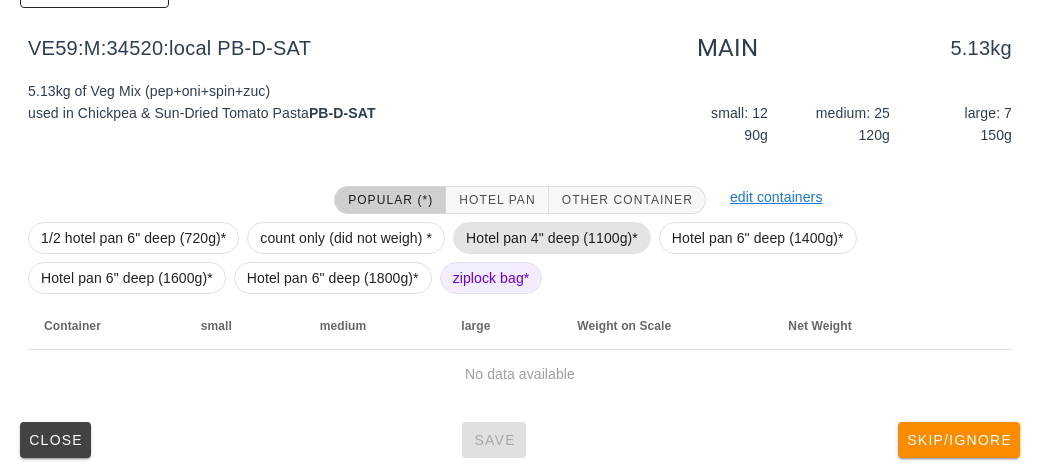 click on "Hotel pan 4" deep (1100g)*" at bounding box center [552, 238] 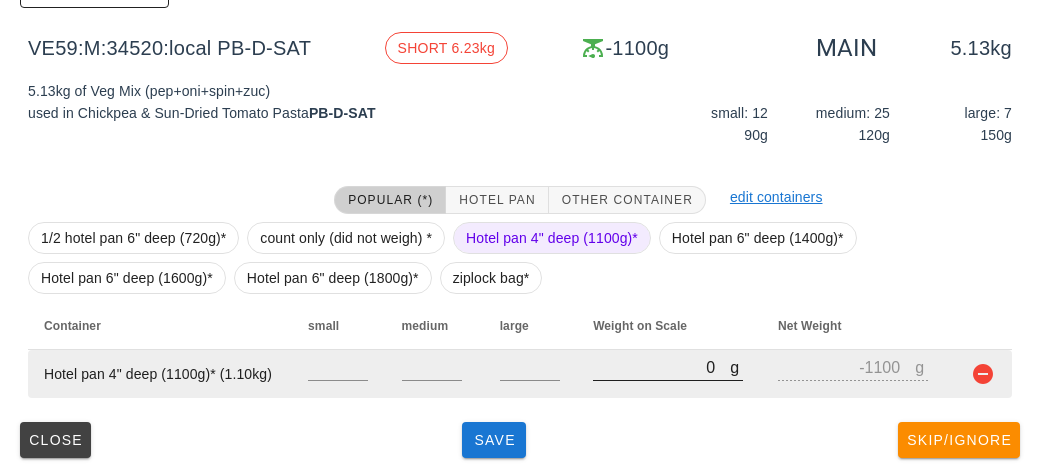 click on "0" at bounding box center (661, 367) 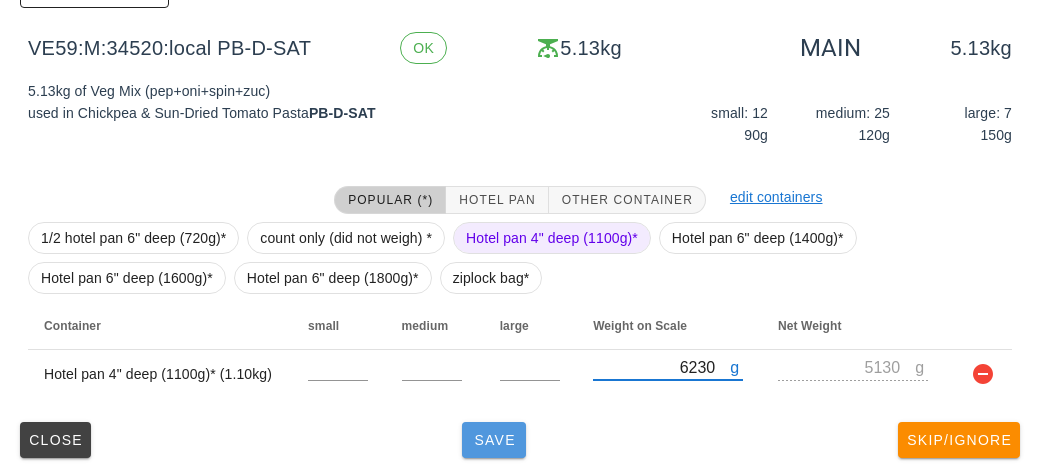 click on "Save" at bounding box center [494, 440] 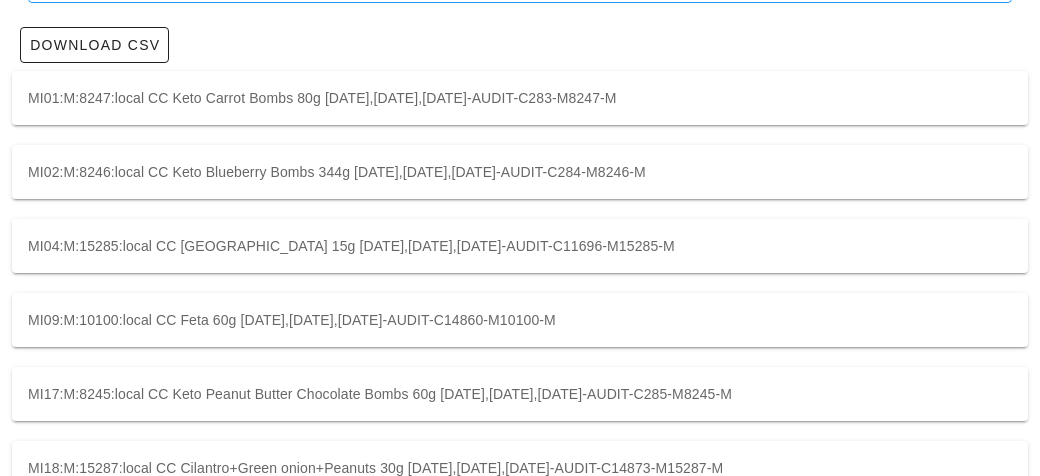scroll, scrollTop: 0, scrollLeft: 0, axis: both 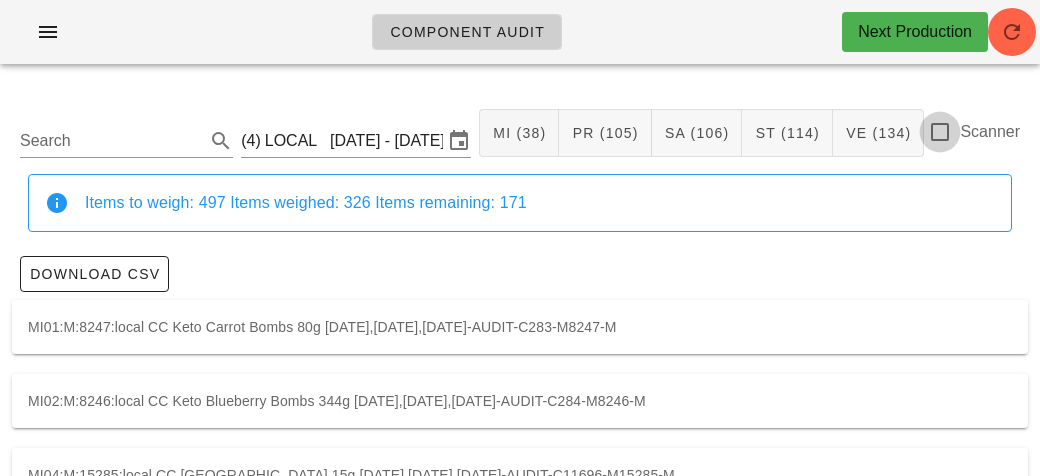 click at bounding box center [940, 132] 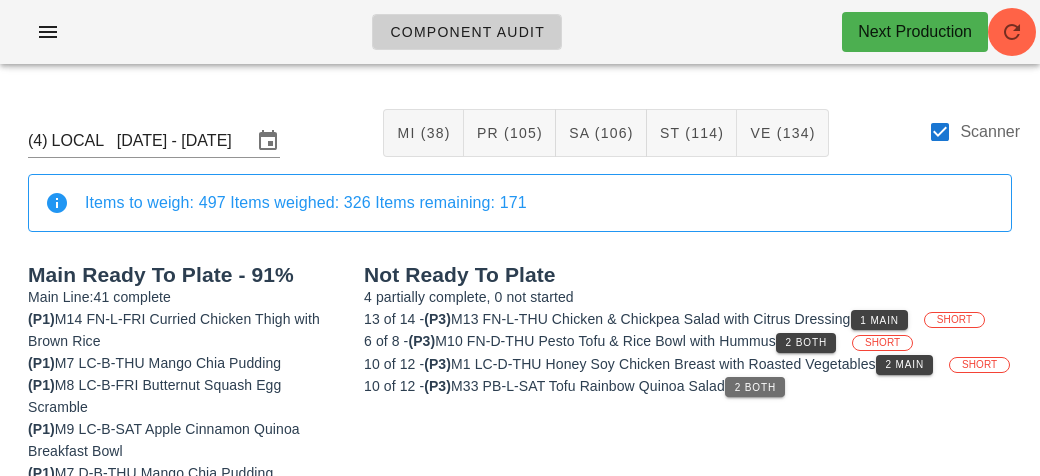 click on "2 Both" at bounding box center (755, 387) 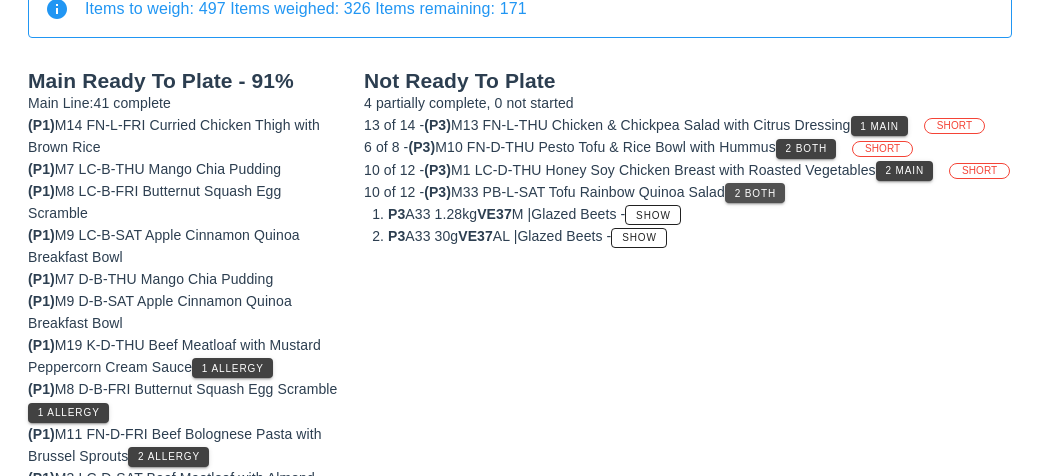 scroll, scrollTop: 194, scrollLeft: 0, axis: vertical 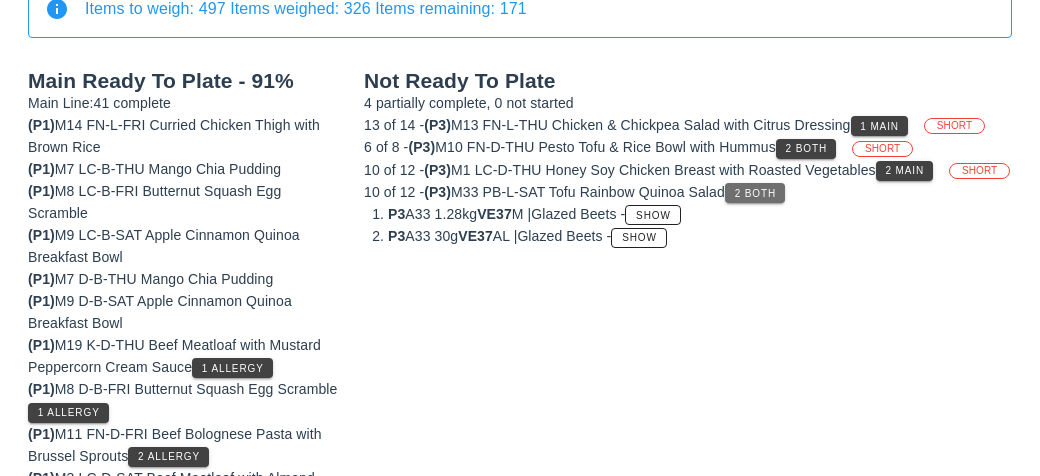 click on "2 Both" at bounding box center (755, 193) 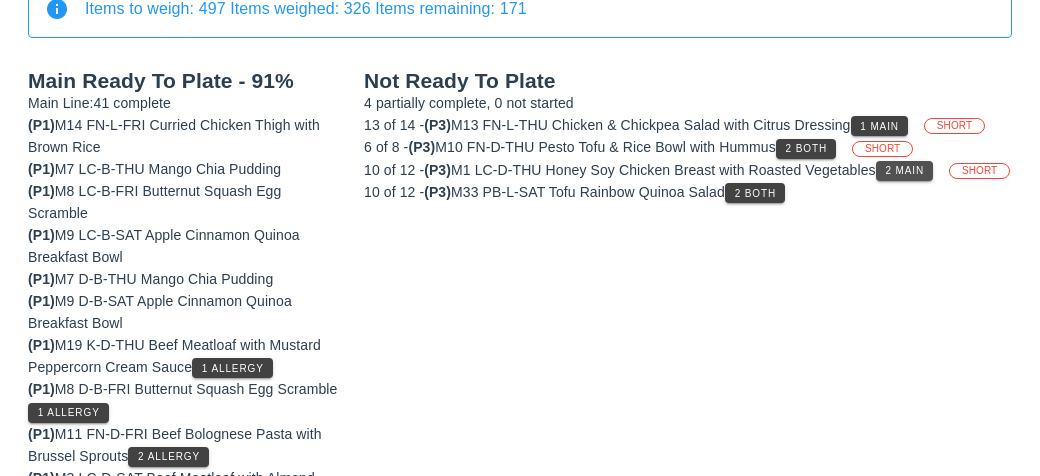 click on "2 Main" at bounding box center (904, 171) 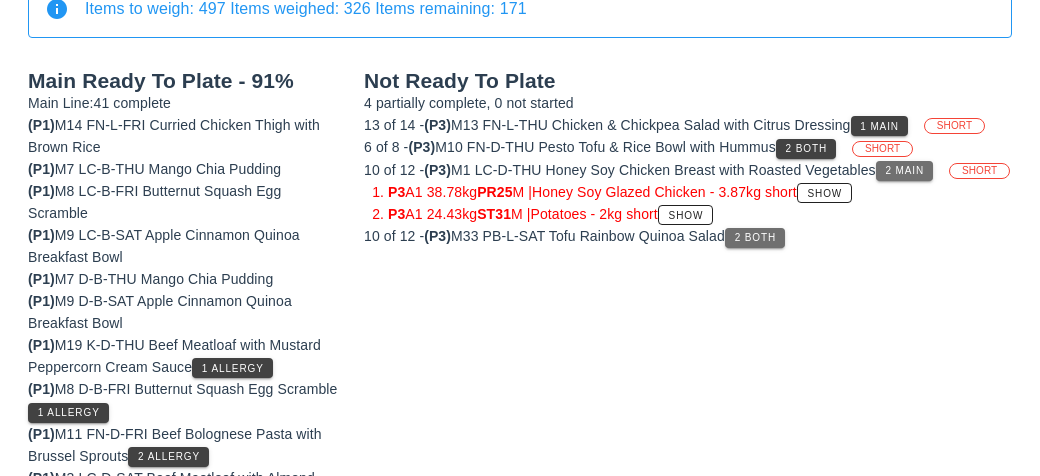 click on "2 Both" at bounding box center (755, 238) 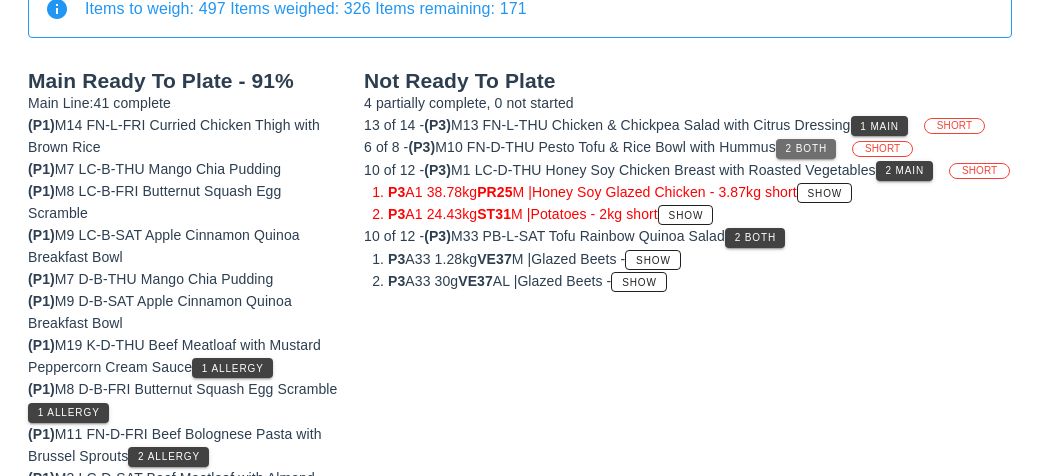click on "2 Both" at bounding box center [806, 148] 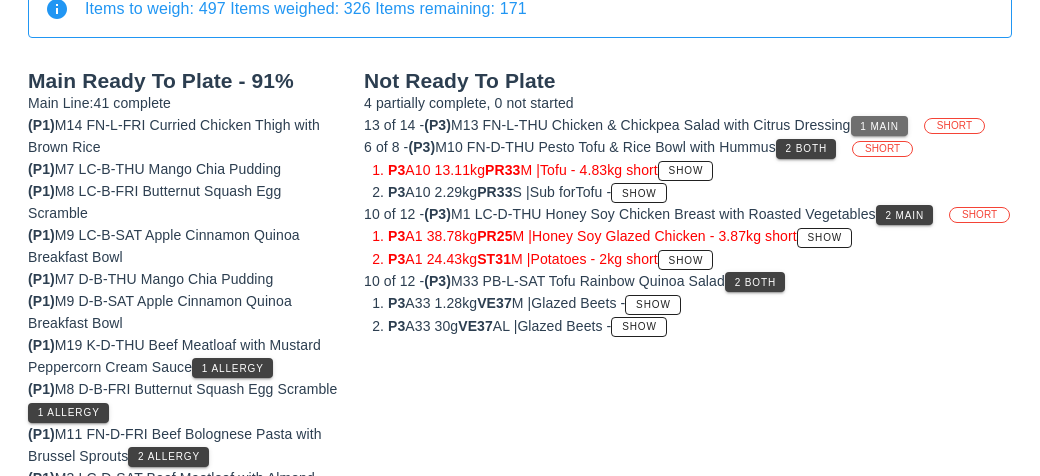 click on "1 Main" at bounding box center (879, 126) 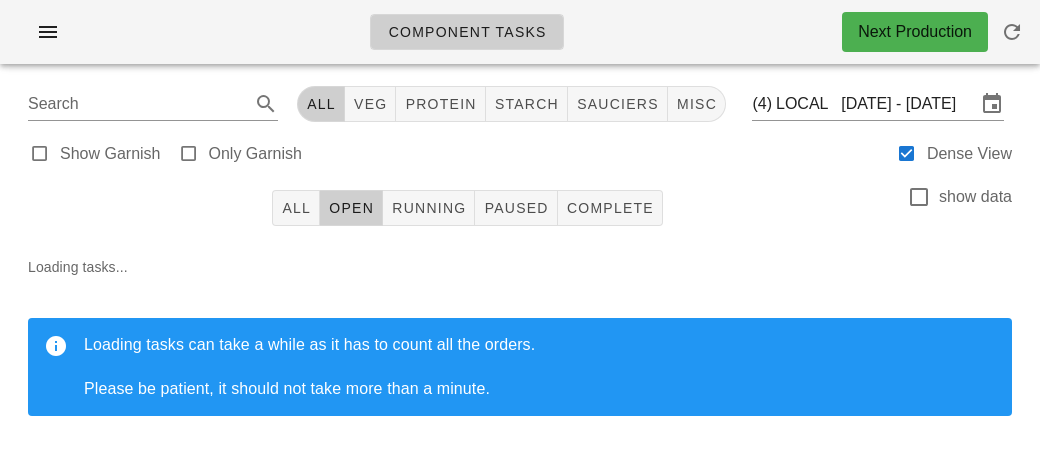 scroll, scrollTop: 0, scrollLeft: 0, axis: both 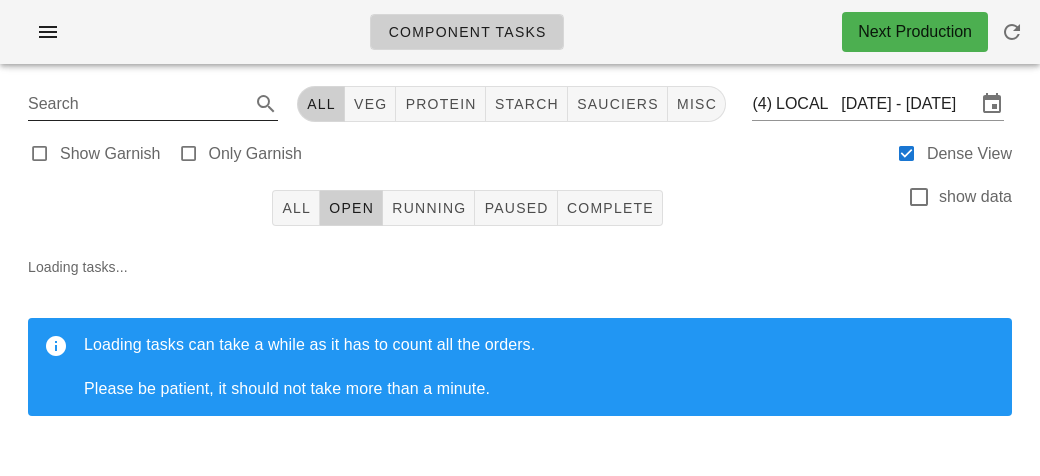 click on "Search" at bounding box center [137, 104] 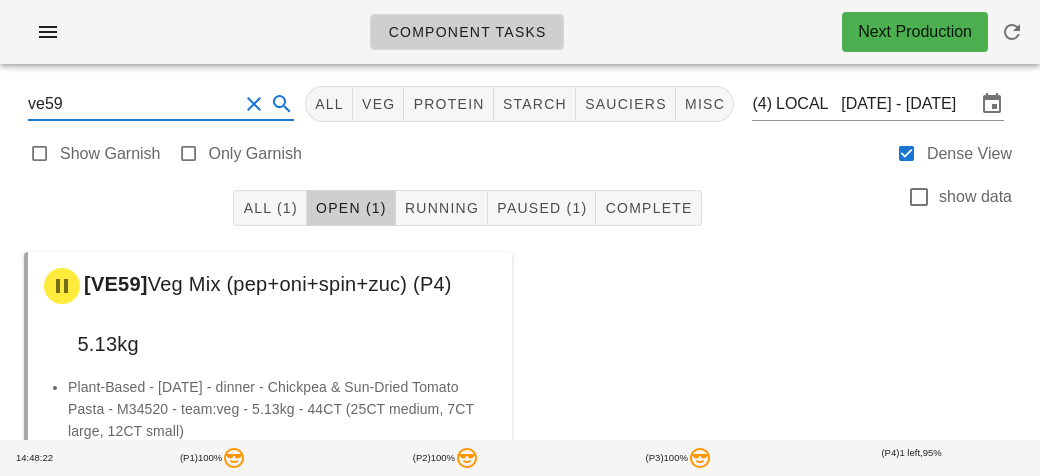 type on "ve59" 